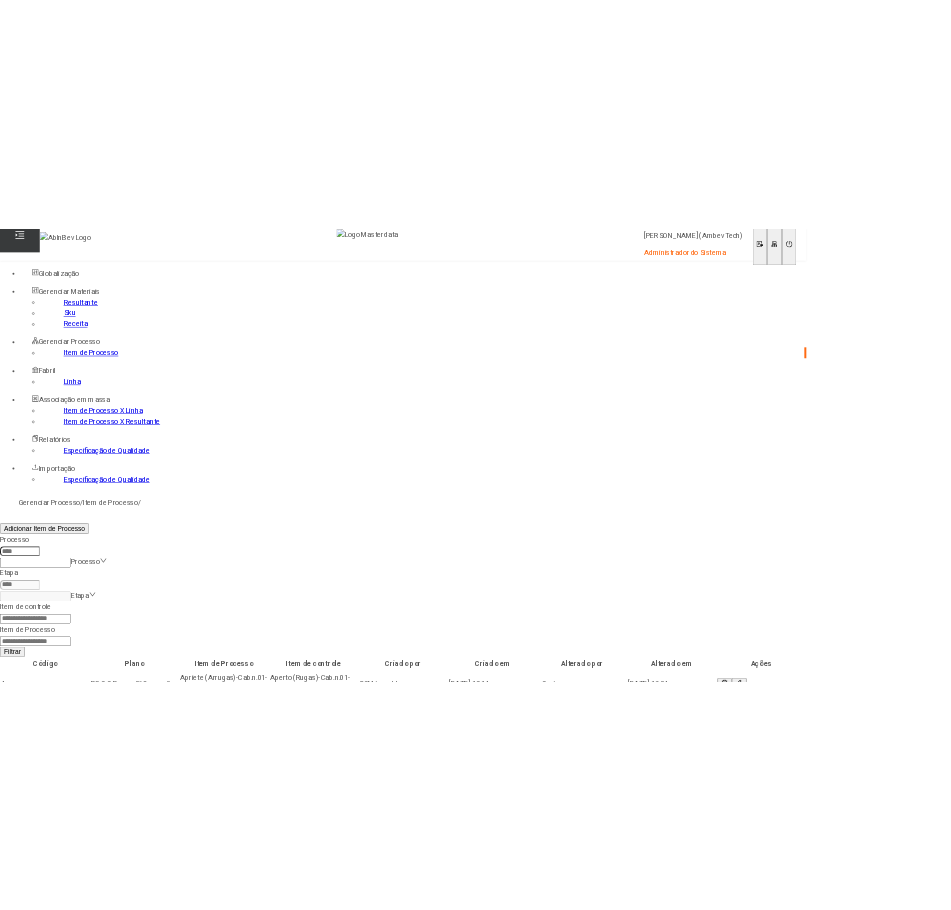 scroll, scrollTop: 0, scrollLeft: 0, axis: both 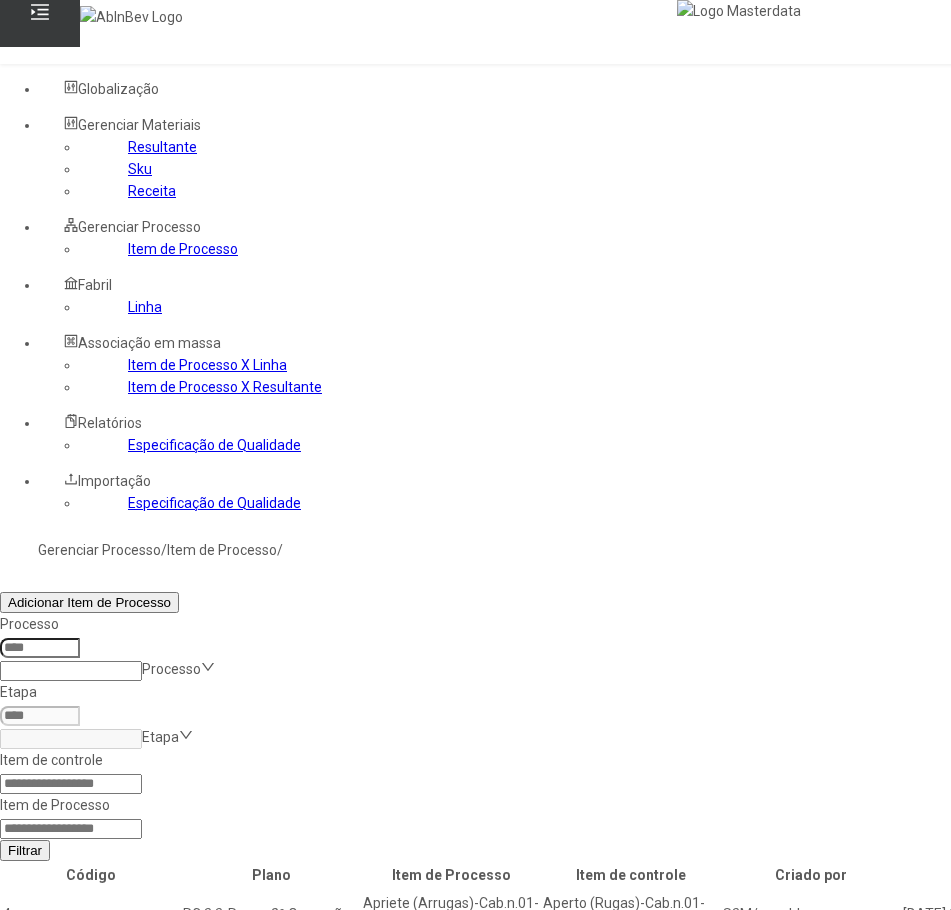 click at bounding box center [40, 15] 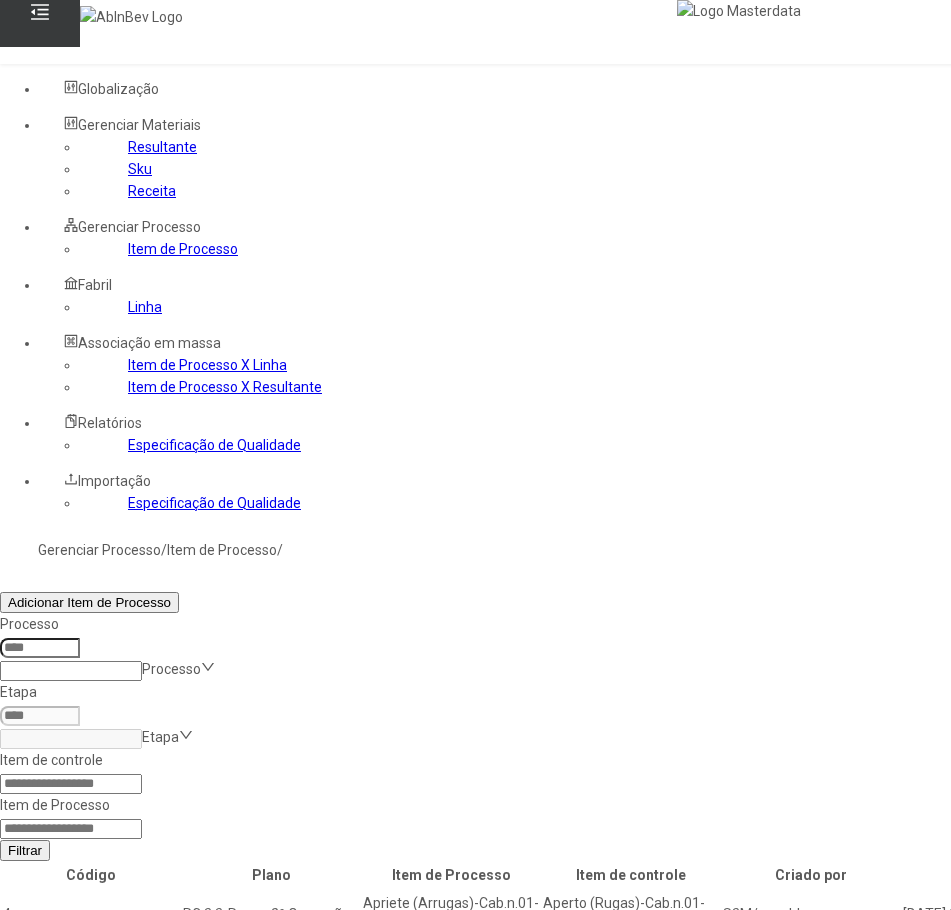 click 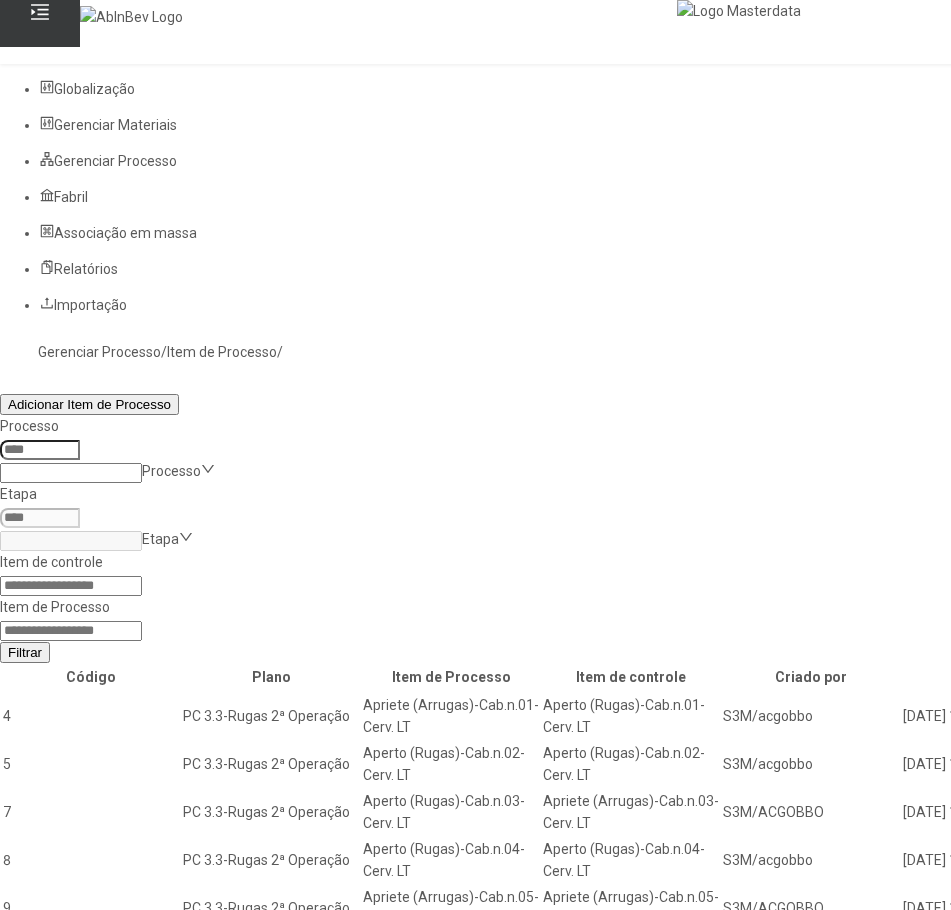 click 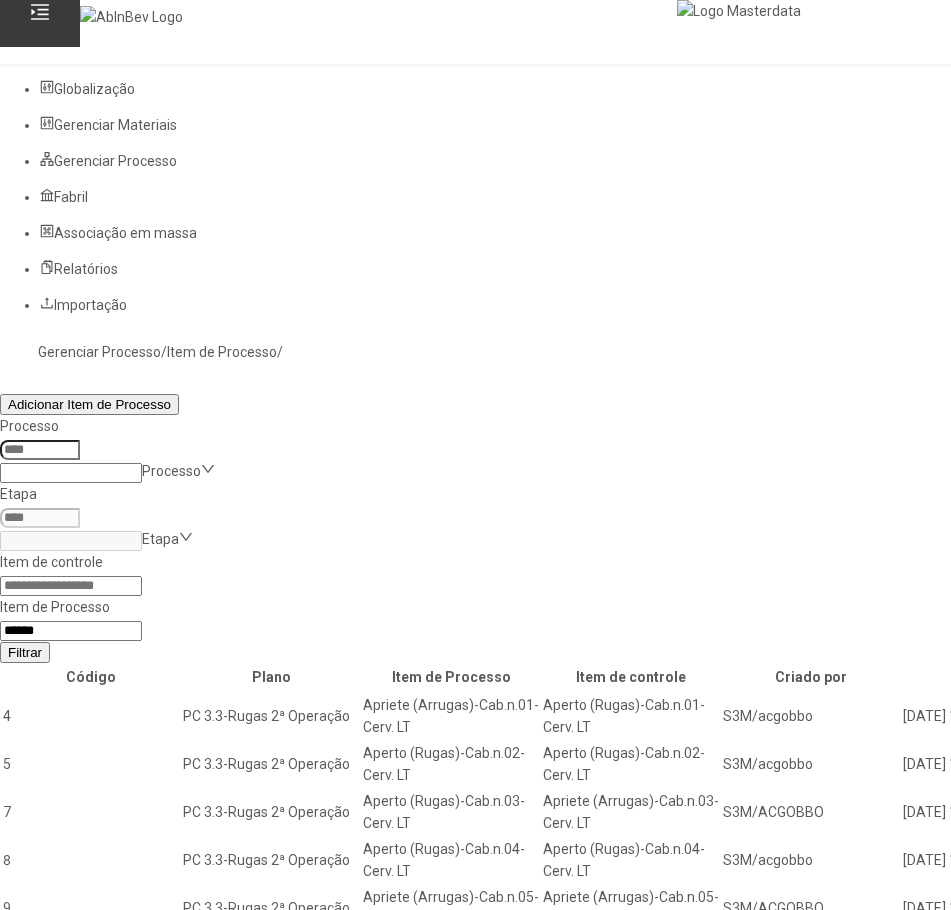 type on "*****" 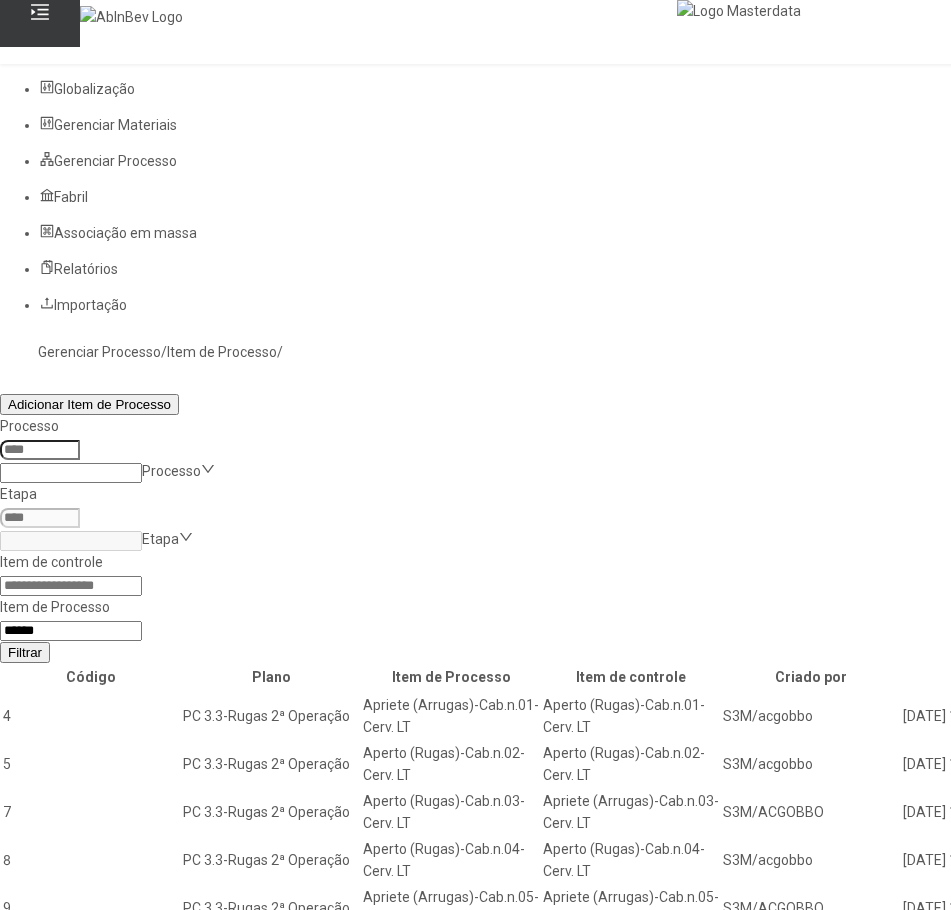 click on "Filtrar" 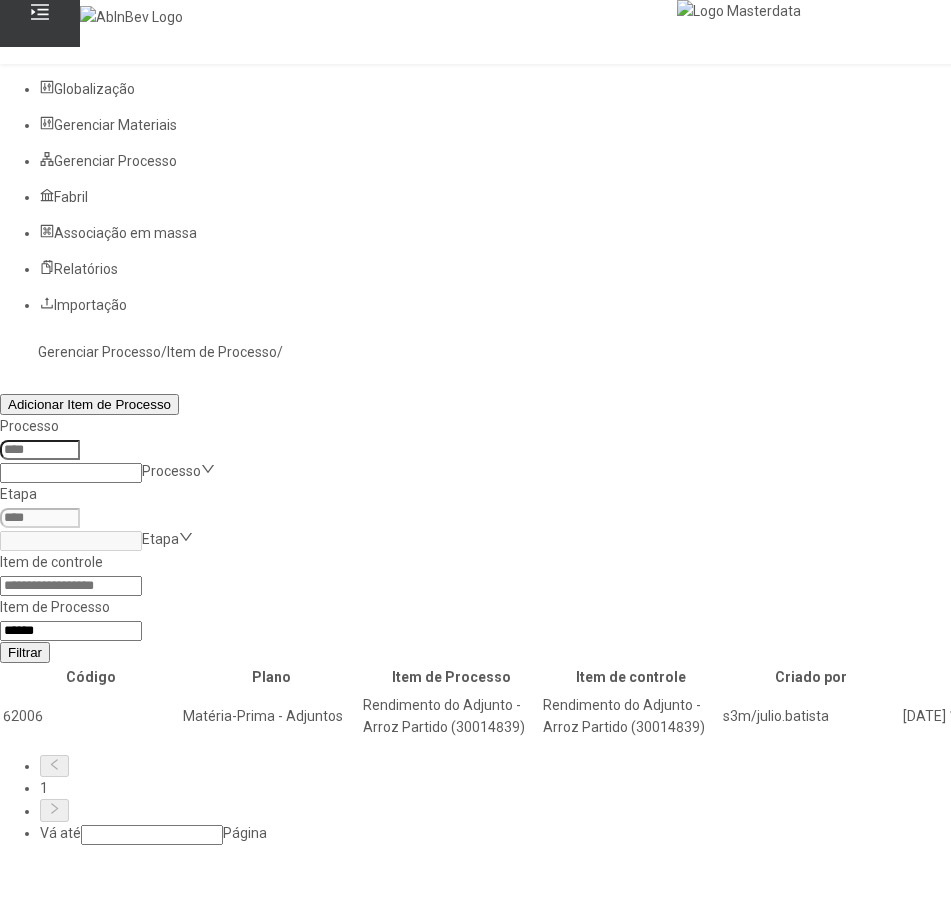 click 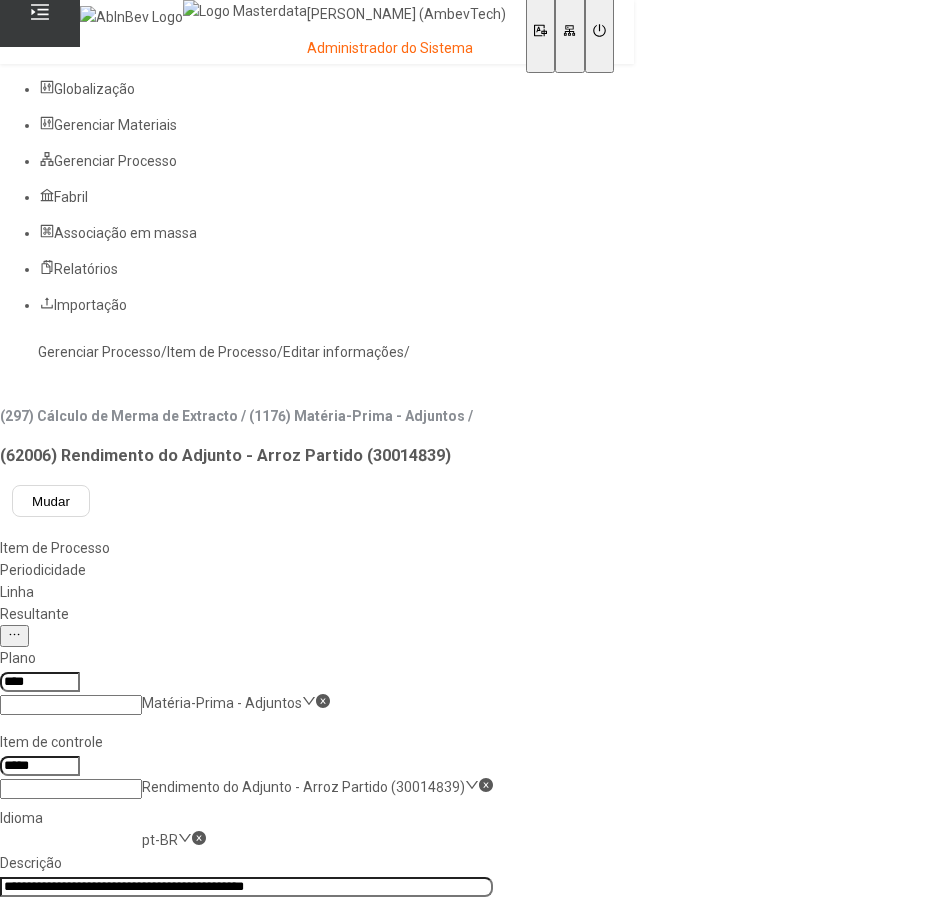 click on "Resultante" 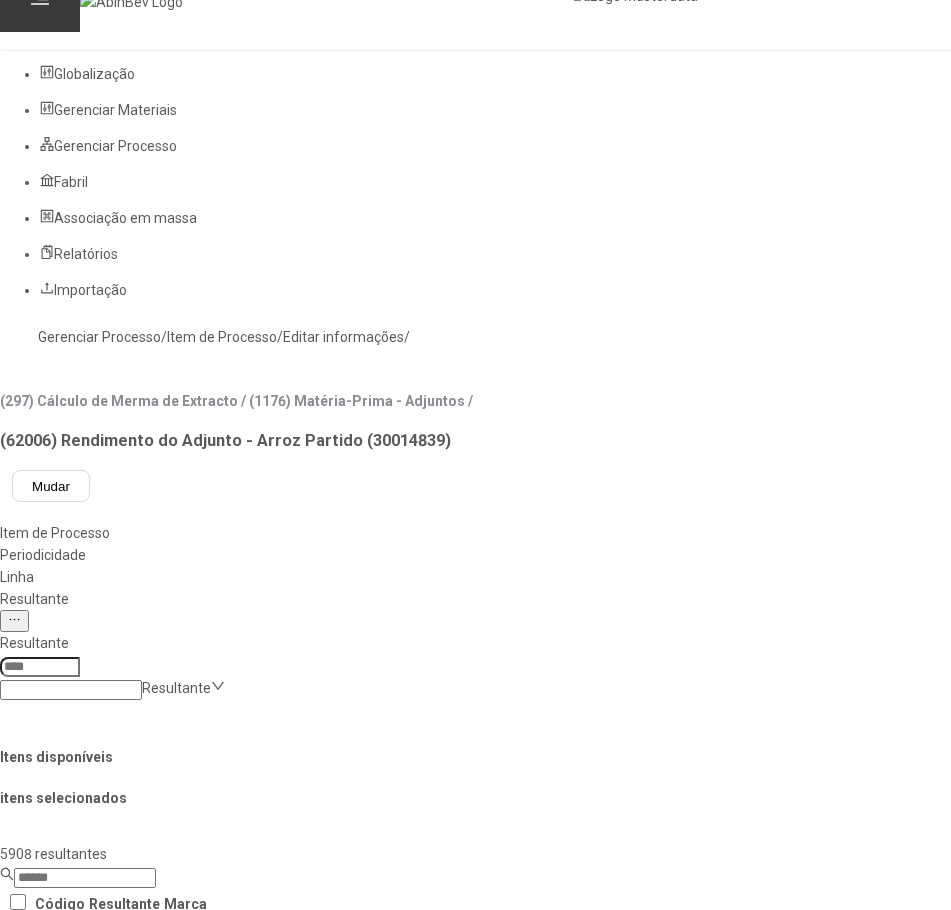 scroll, scrollTop: 0, scrollLeft: 0, axis: both 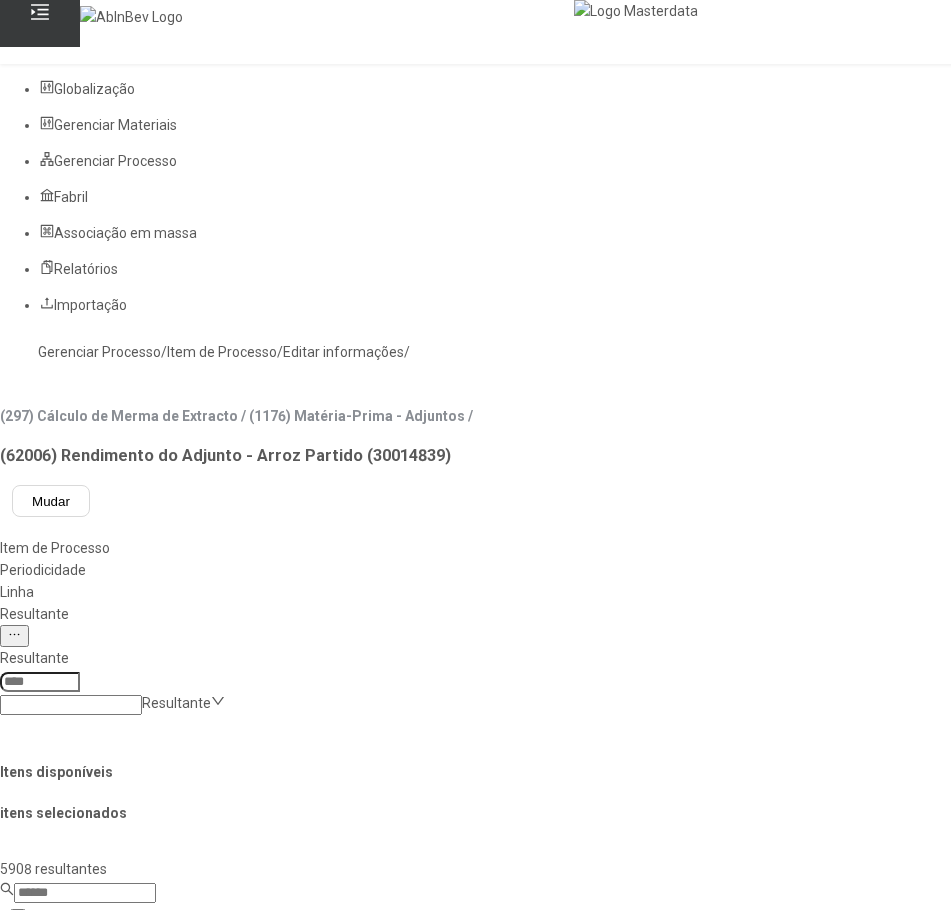 click 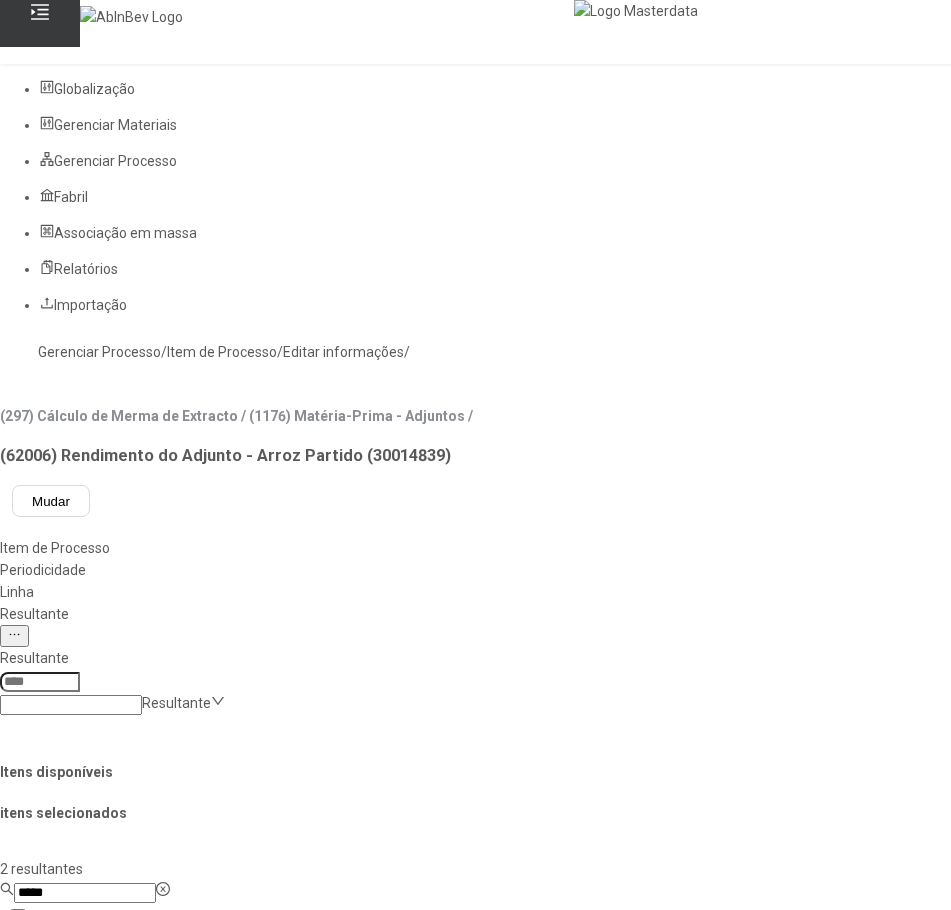 type on "*****" 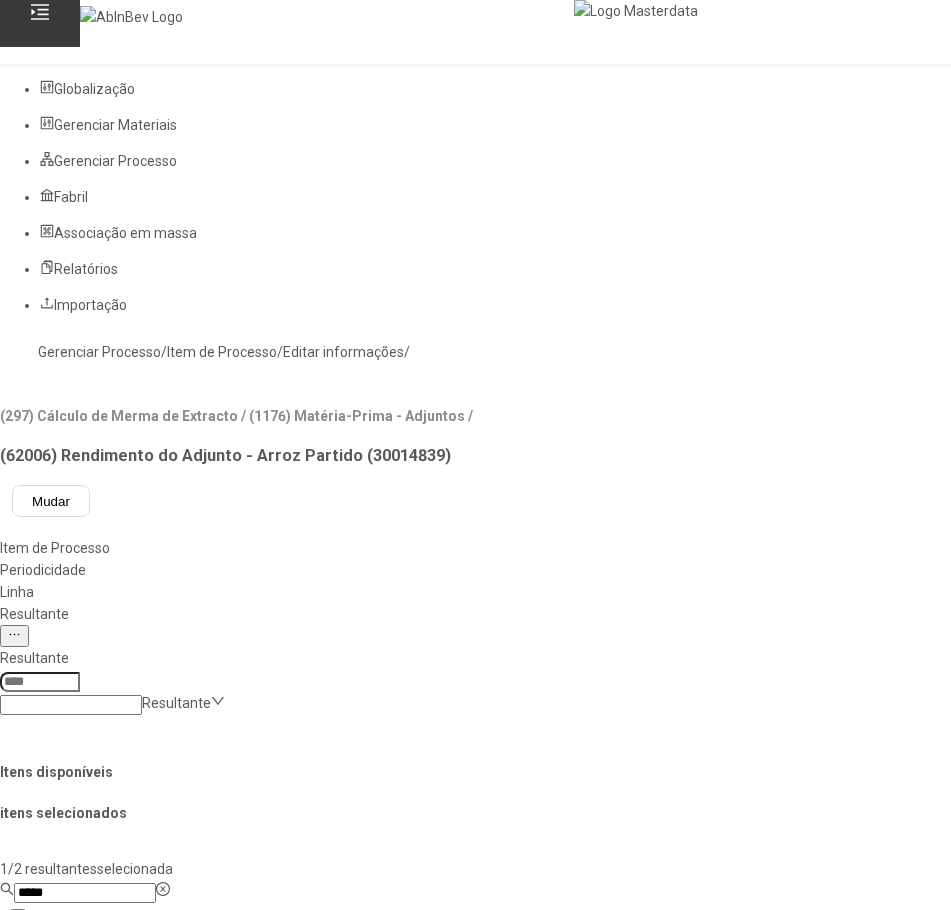 click 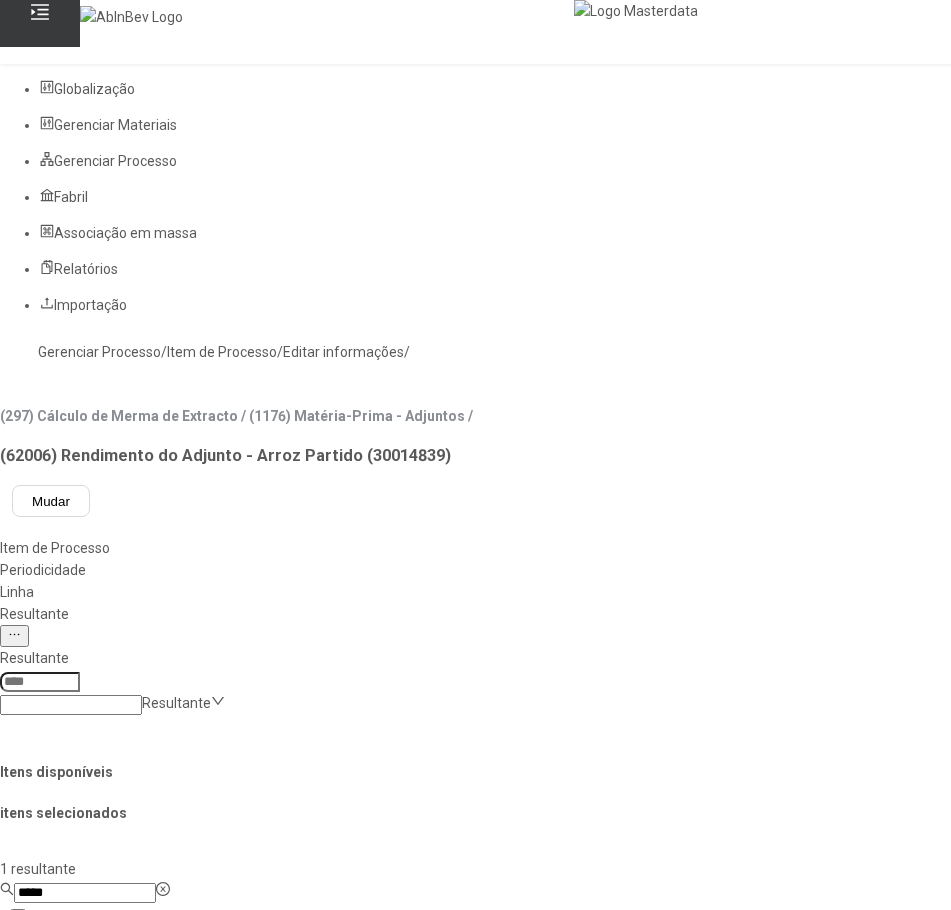 scroll, scrollTop: 200, scrollLeft: 0, axis: vertical 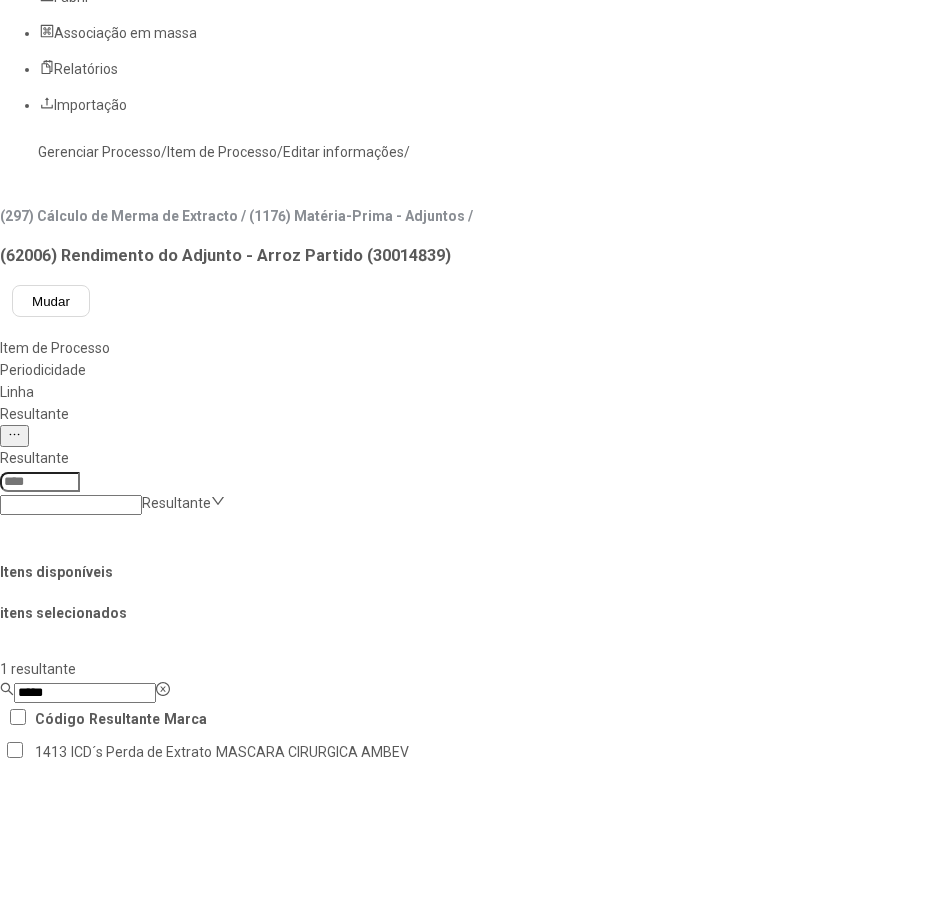 click on "Concluir associação" at bounding box center (124, 1569) 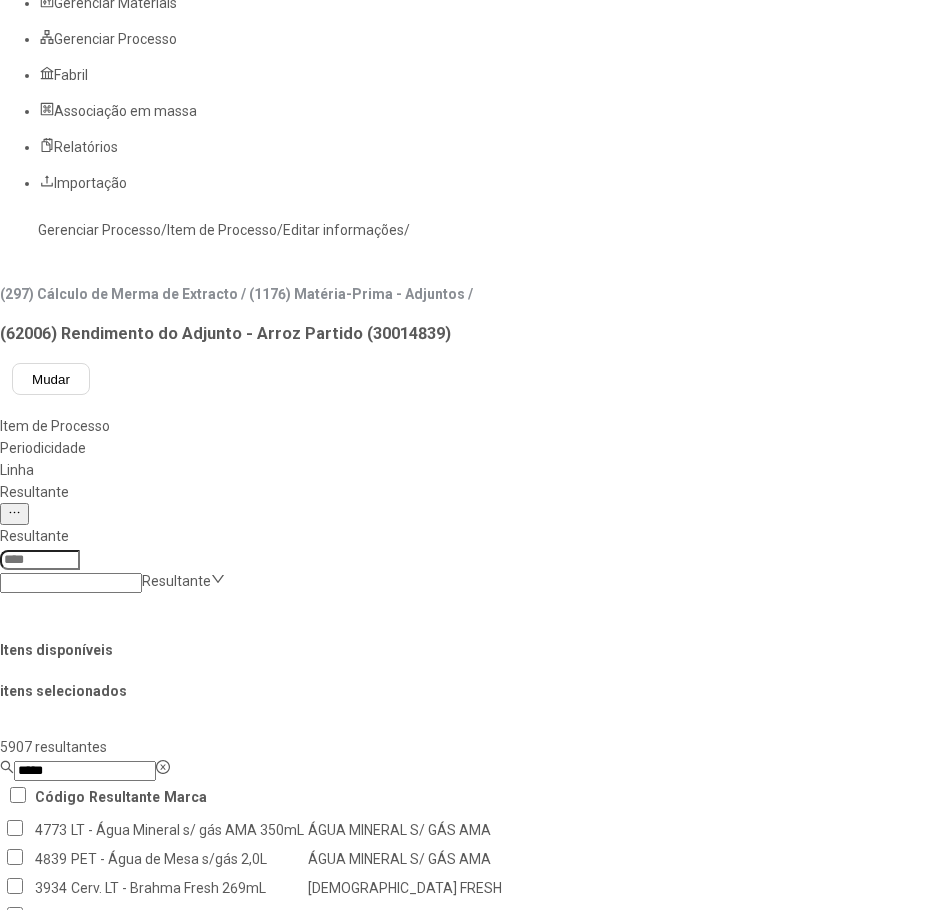 scroll, scrollTop: 0, scrollLeft: 0, axis: both 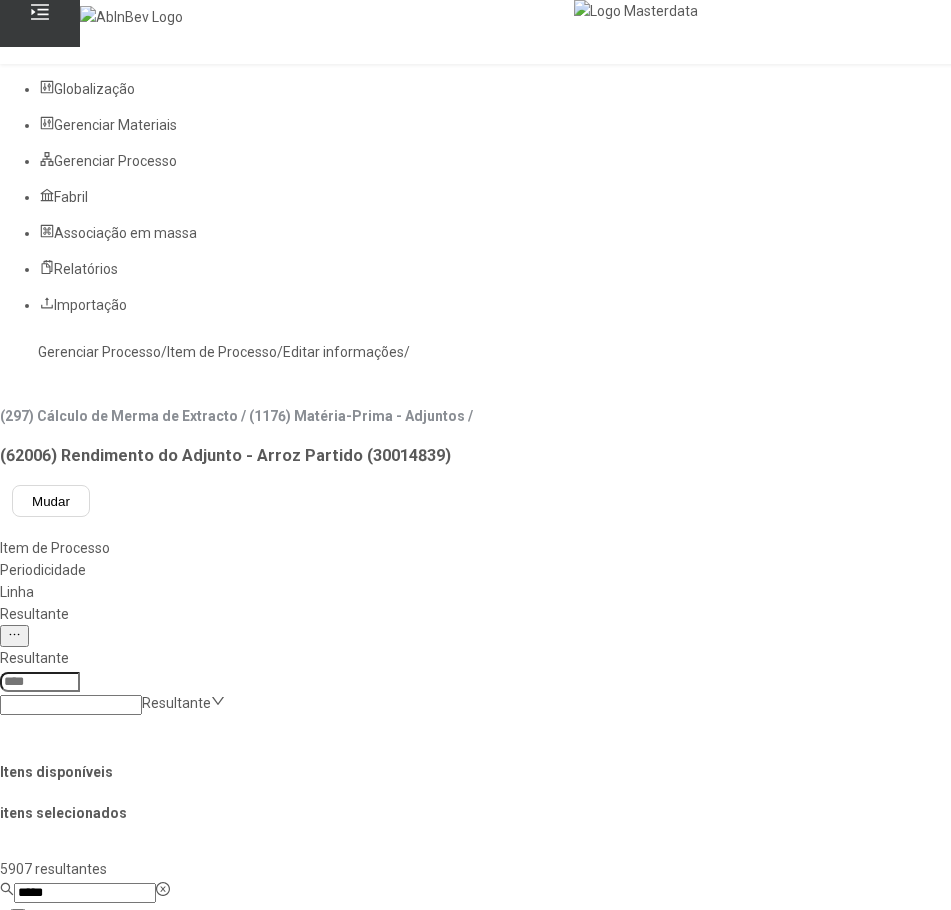 click on "Linha" 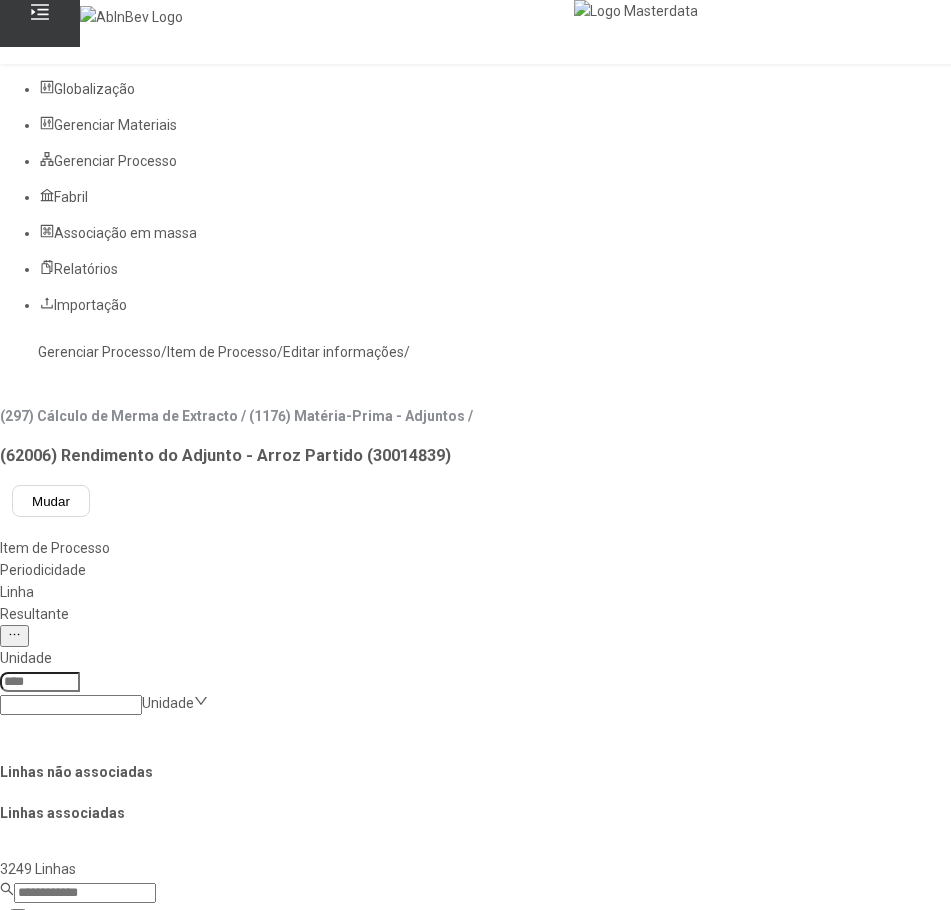 click on "Resultante" 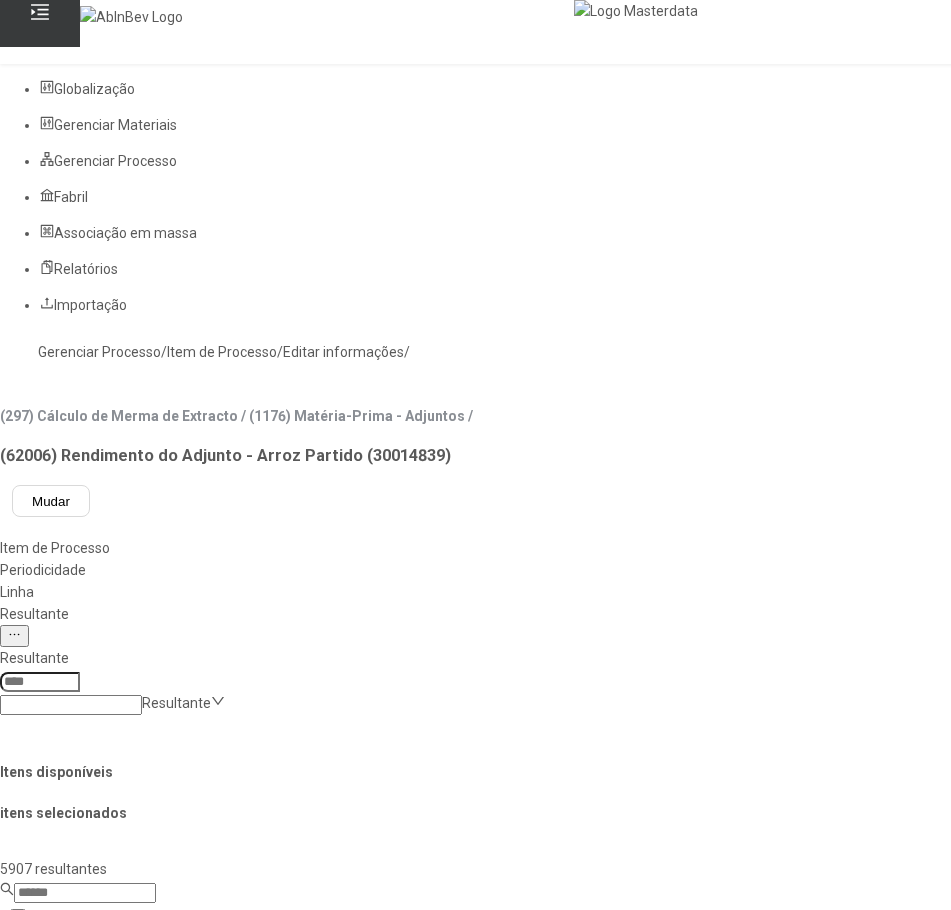 click on "Linha" 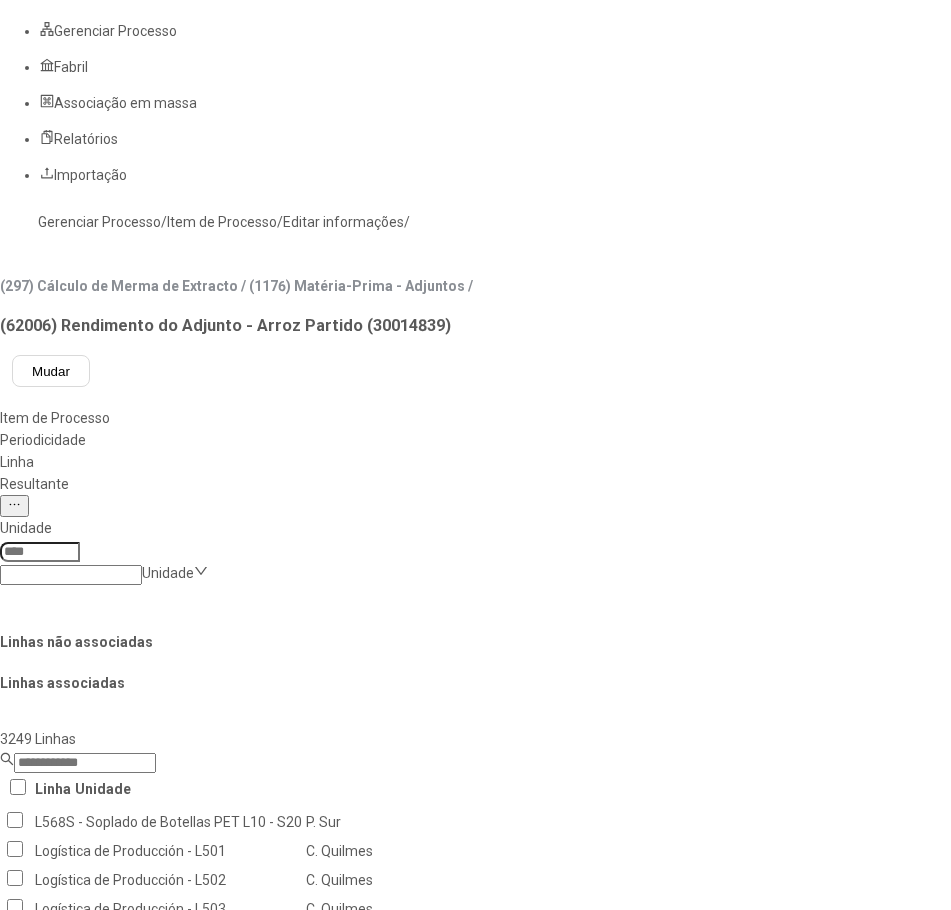 scroll, scrollTop: 100, scrollLeft: 0, axis: vertical 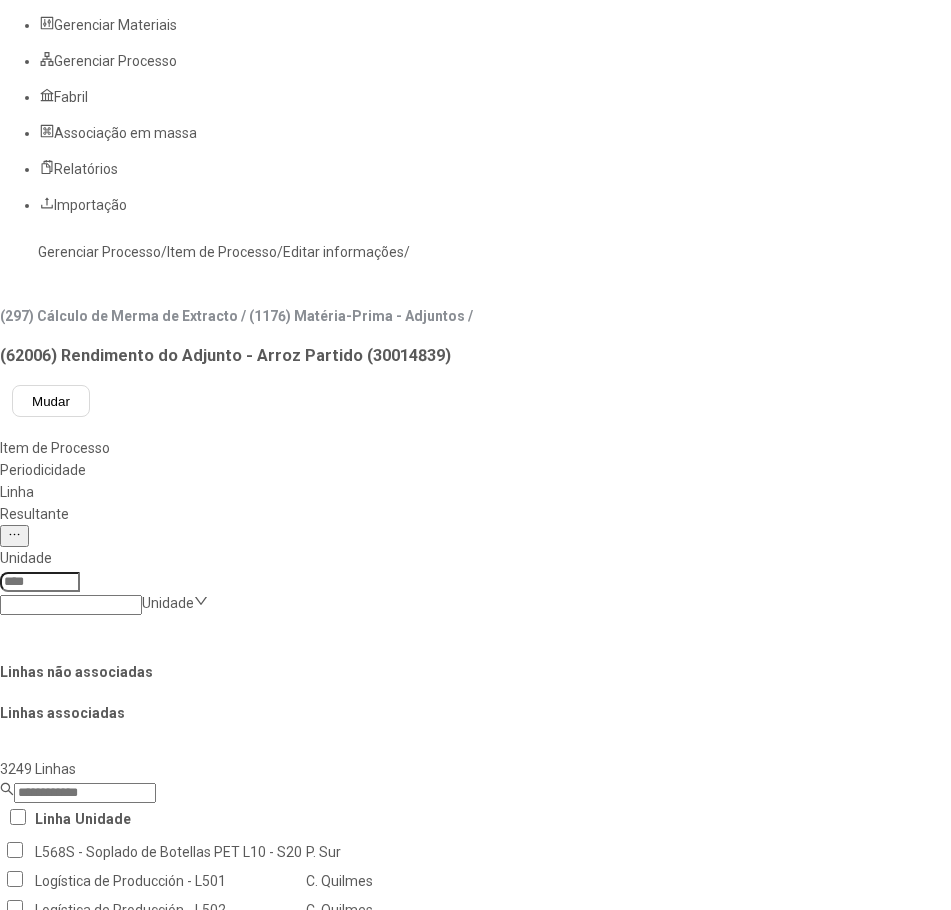 click 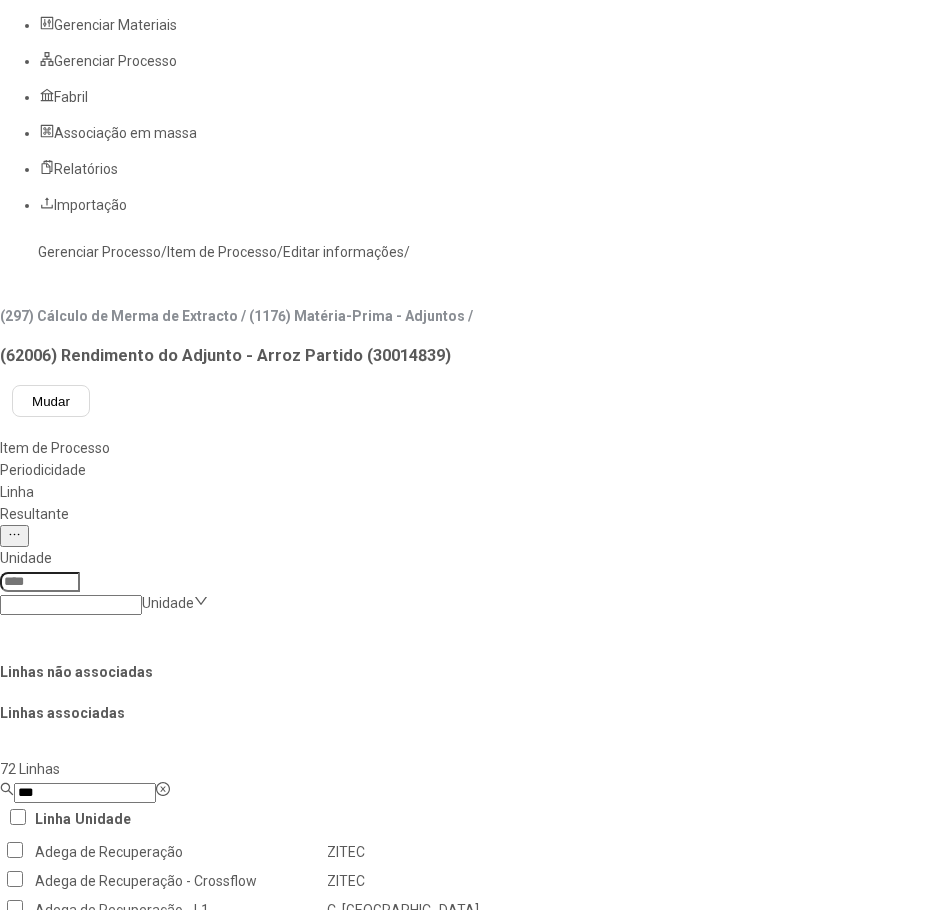 type on "***" 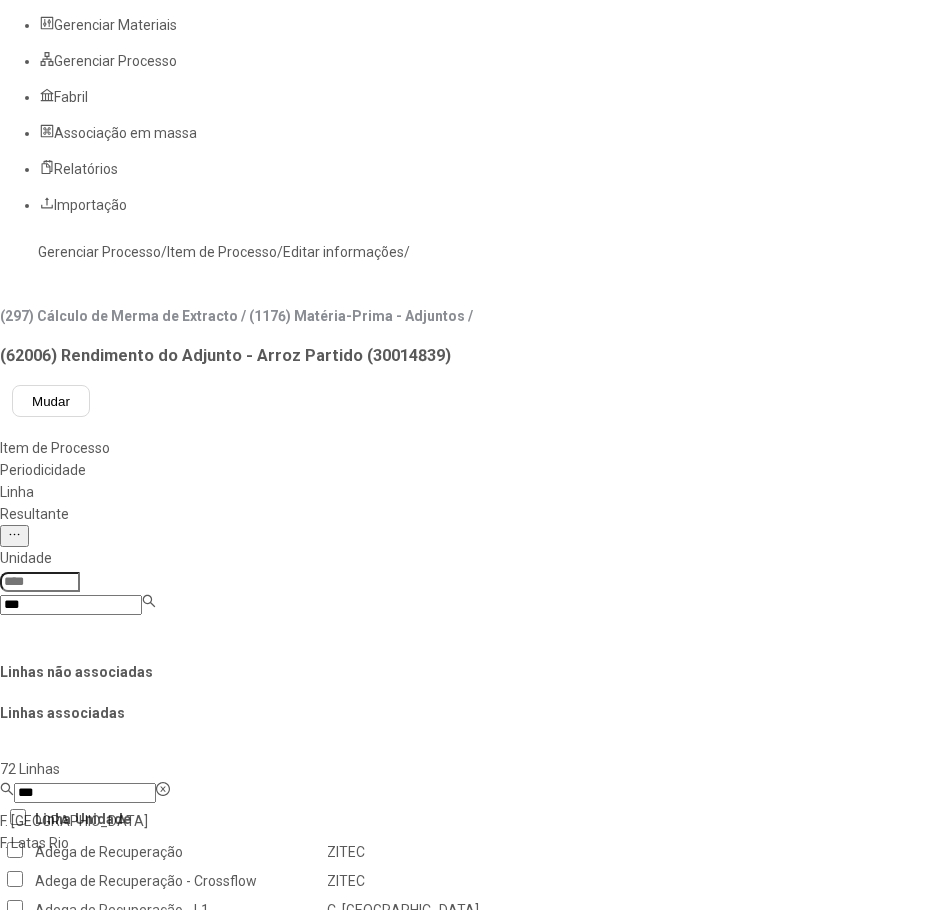 type on "***" 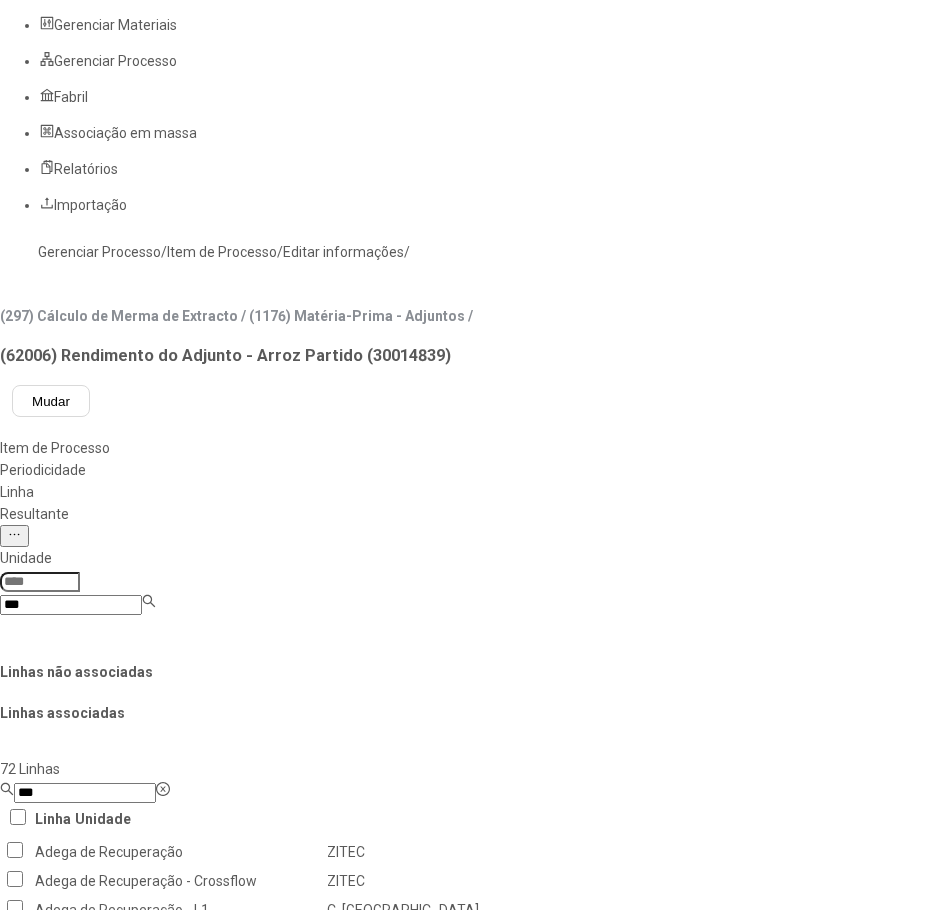 type on "***" 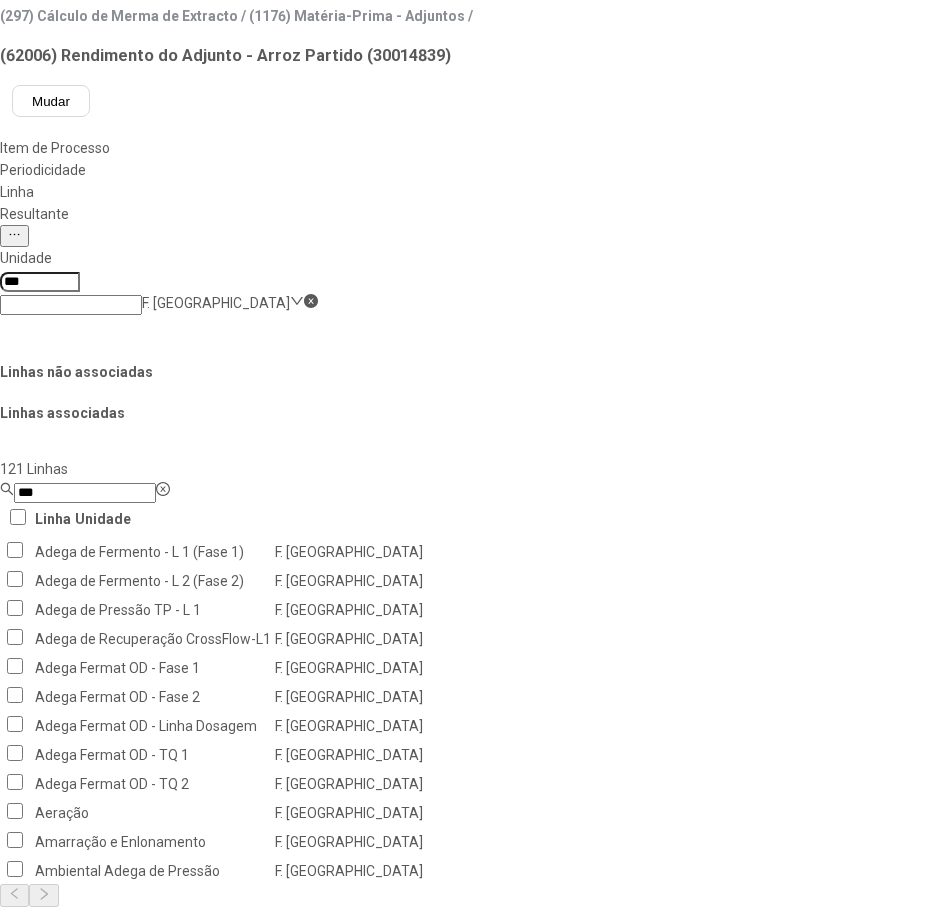 scroll, scrollTop: 100, scrollLeft: 0, axis: vertical 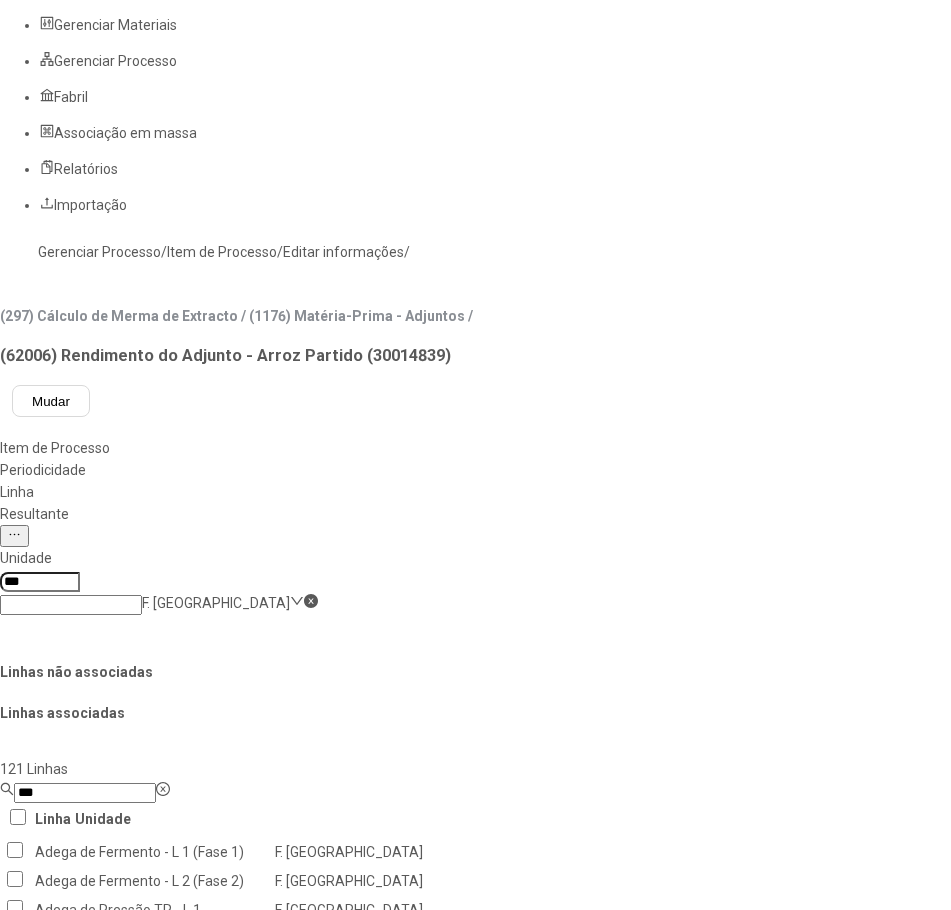 click on "***" 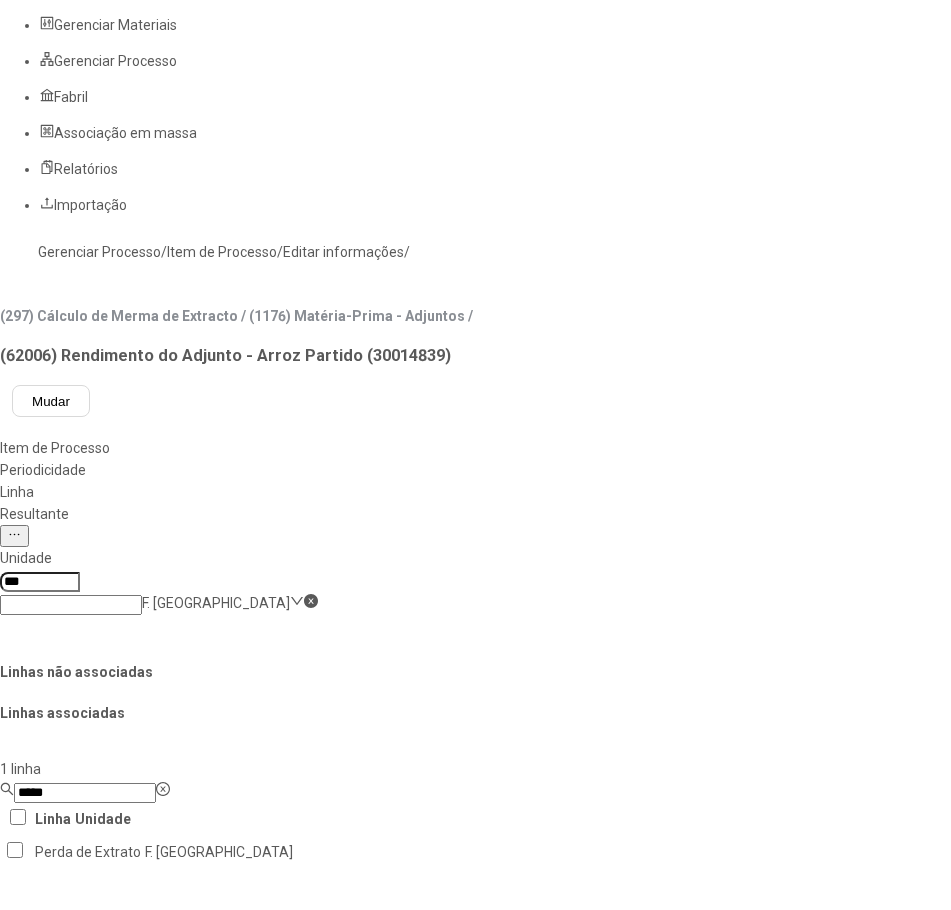 type on "*****" 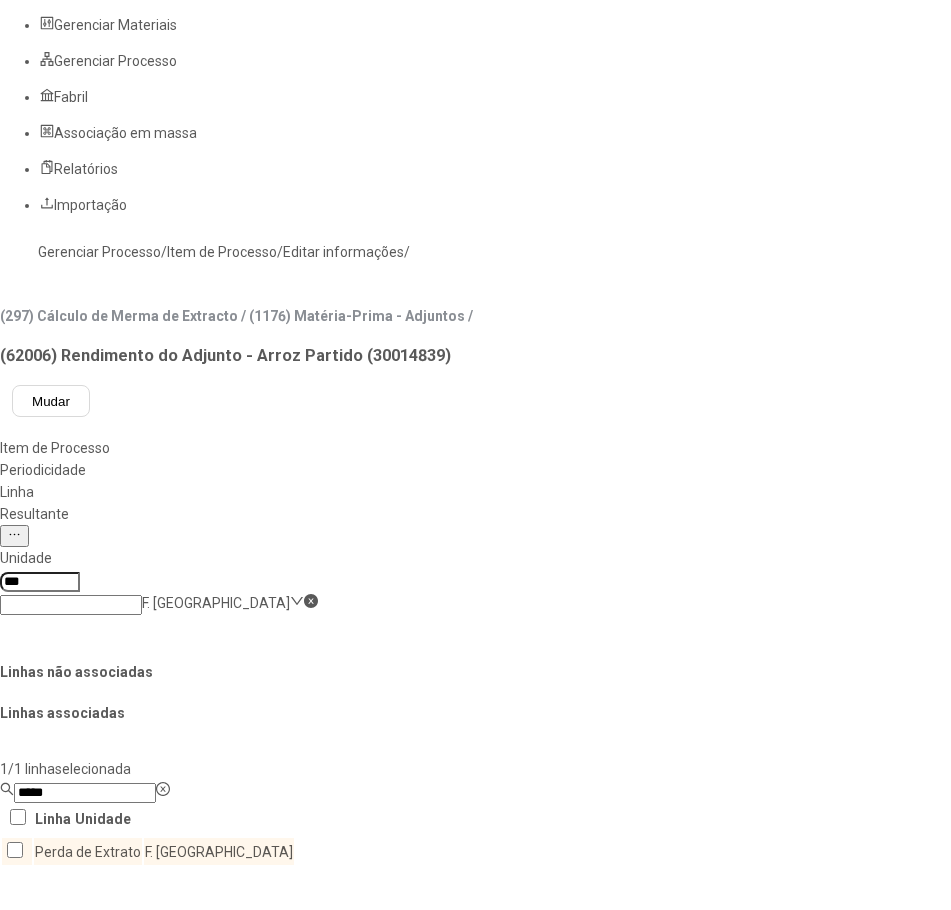 click 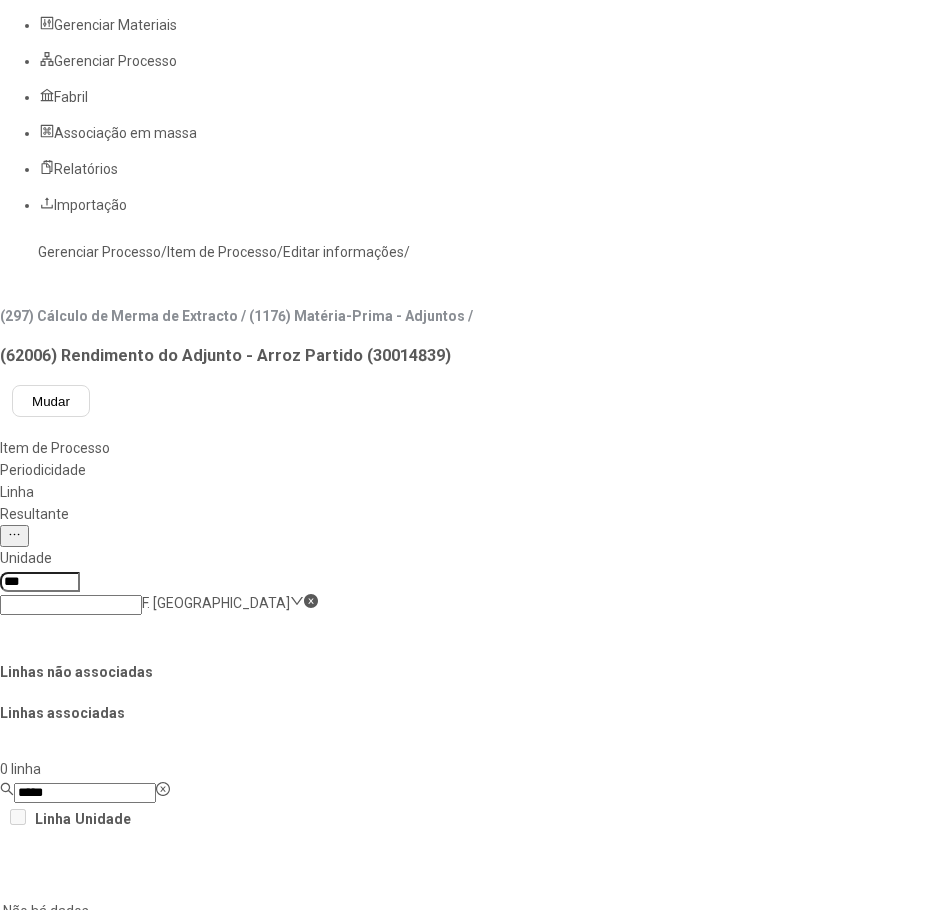 click on "Salvar Alterações" 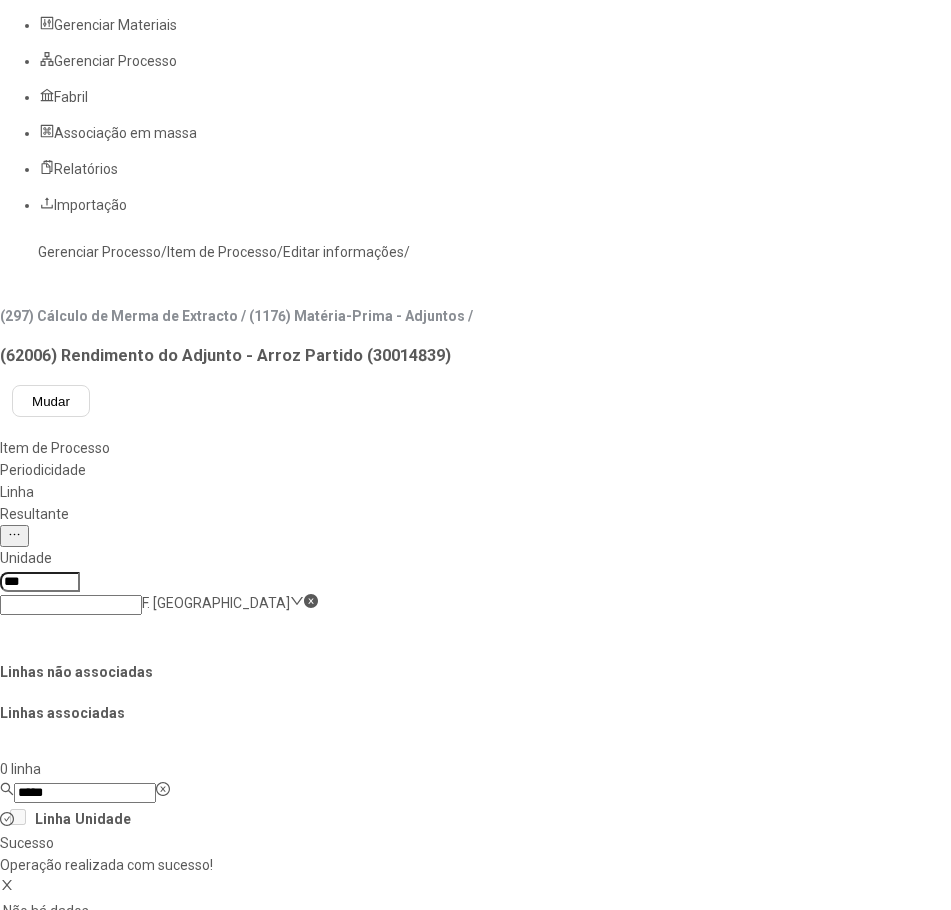 click on "Resultante" 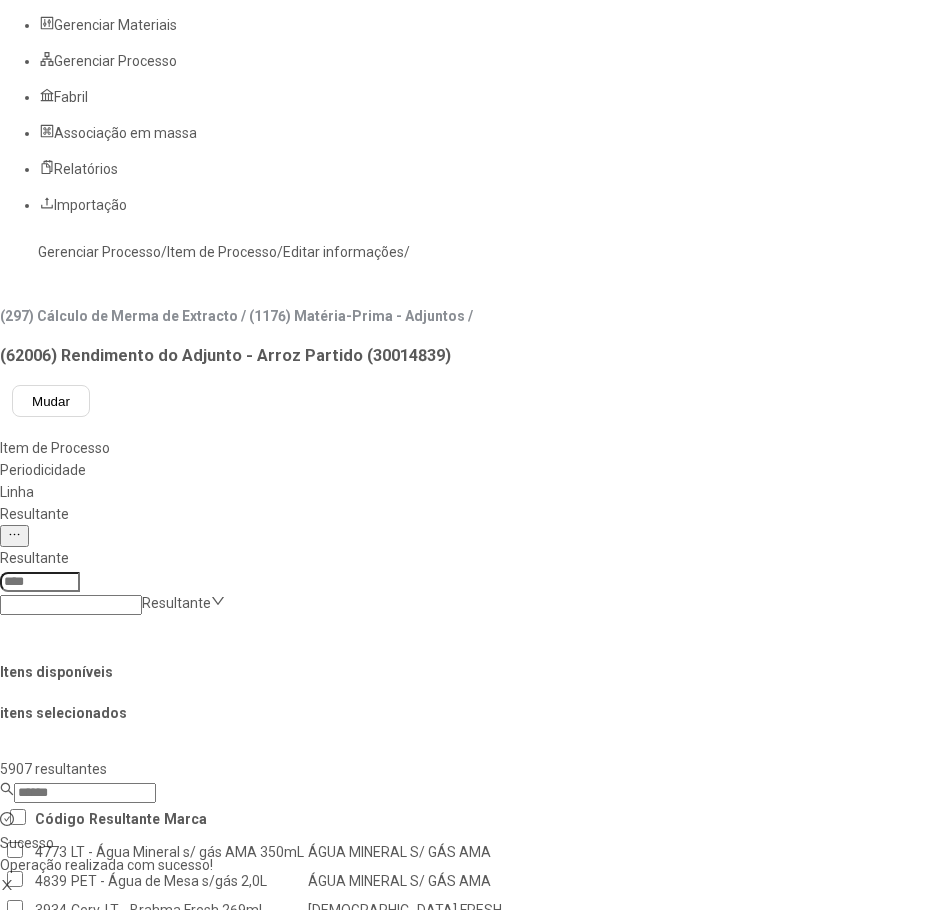 click on "Linha" 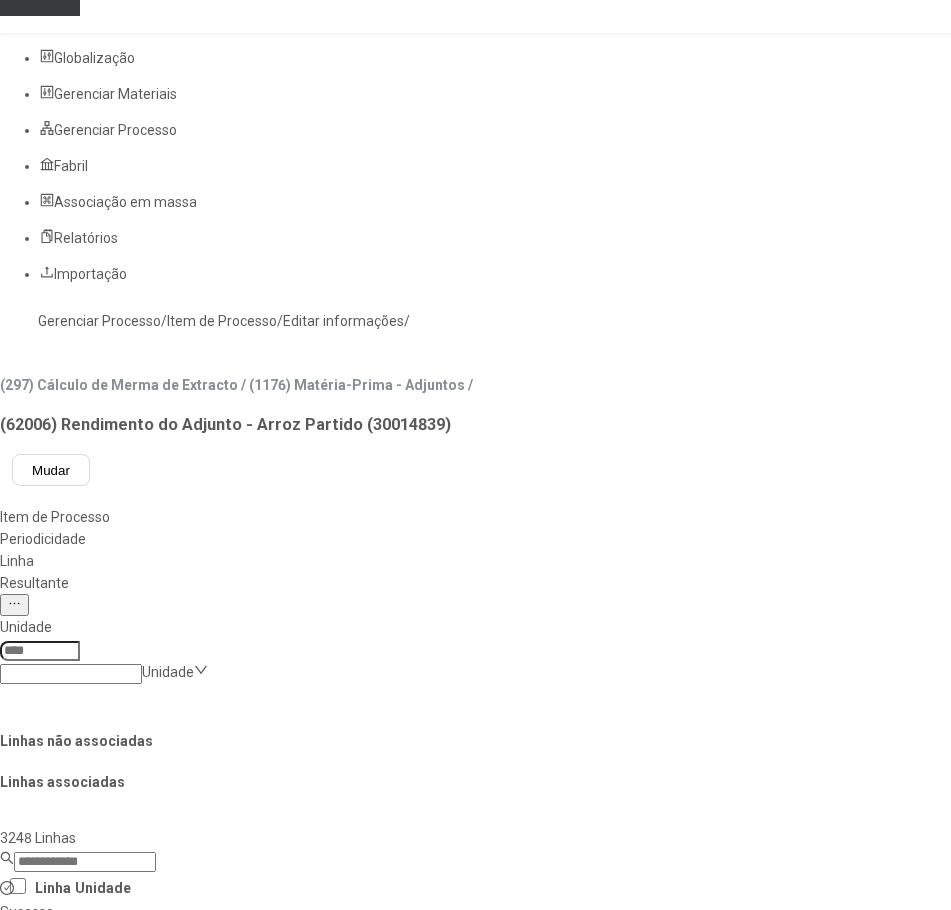 scroll, scrollTop: 0, scrollLeft: 0, axis: both 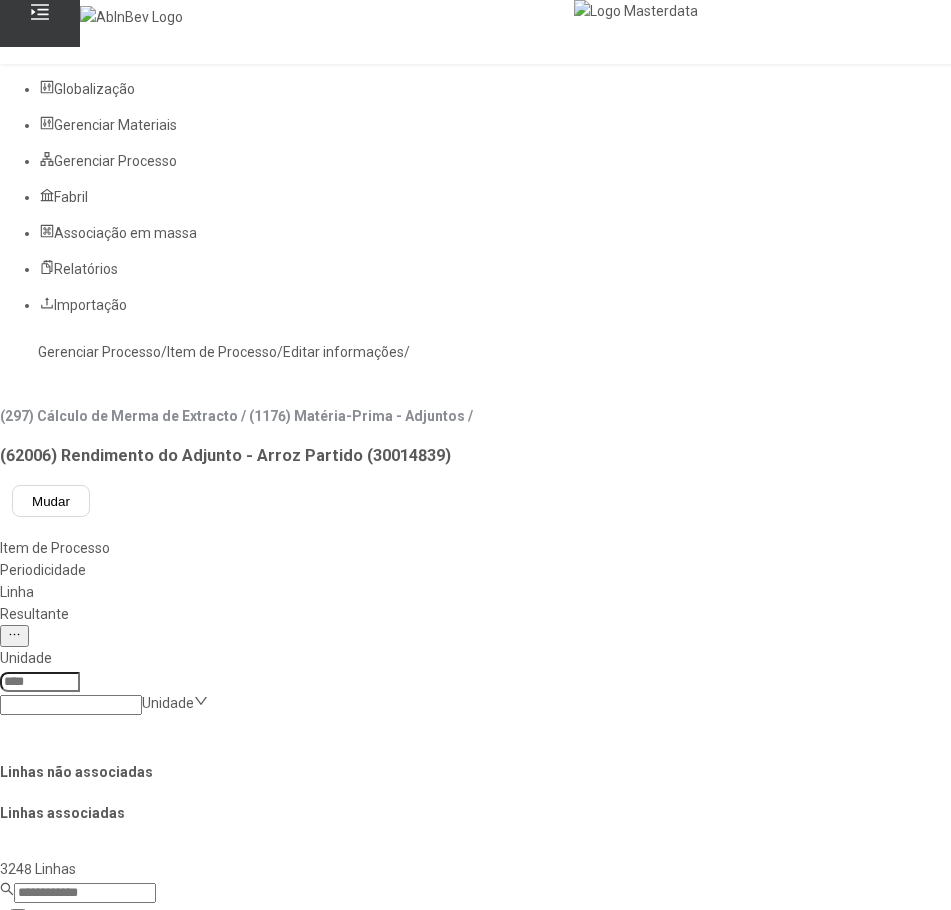 click on "Item de Processo" 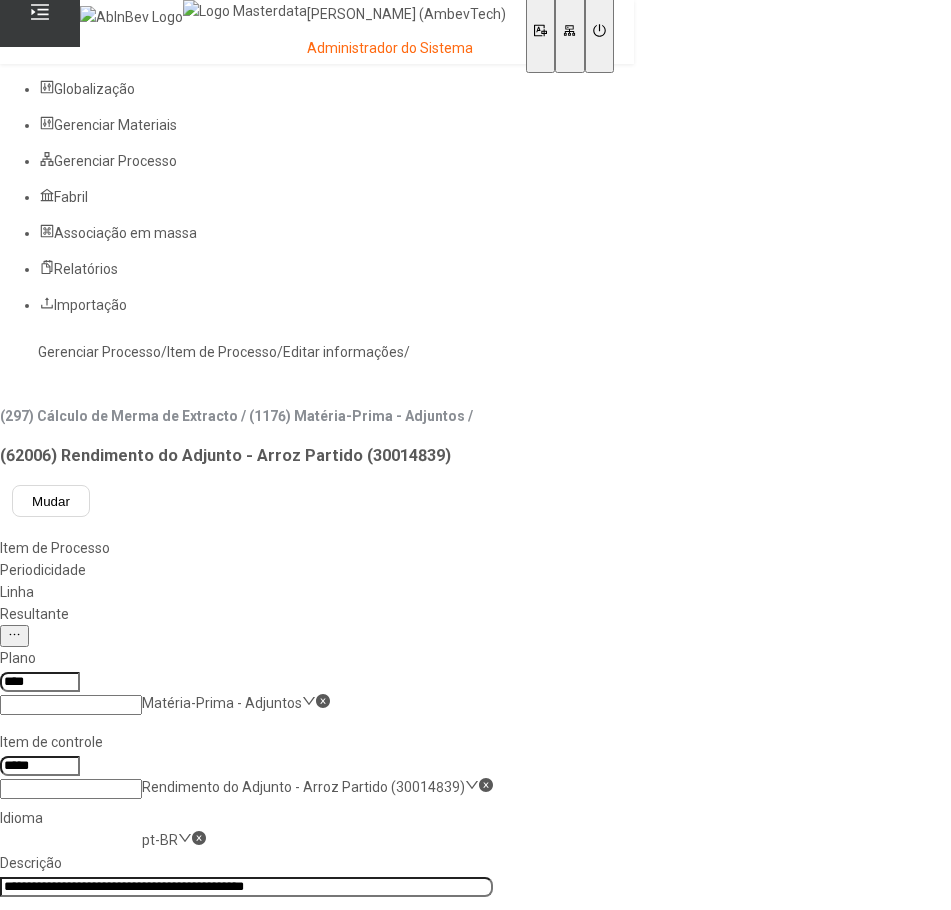 click on "Gerenciar Processo" 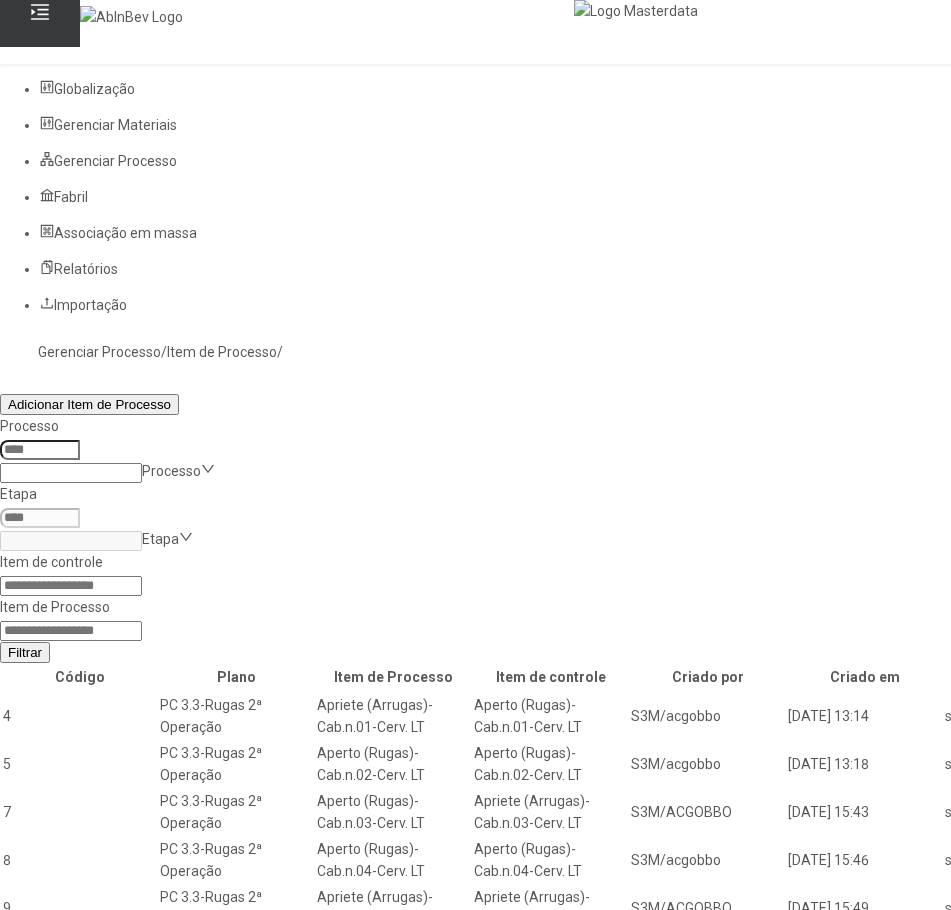 click 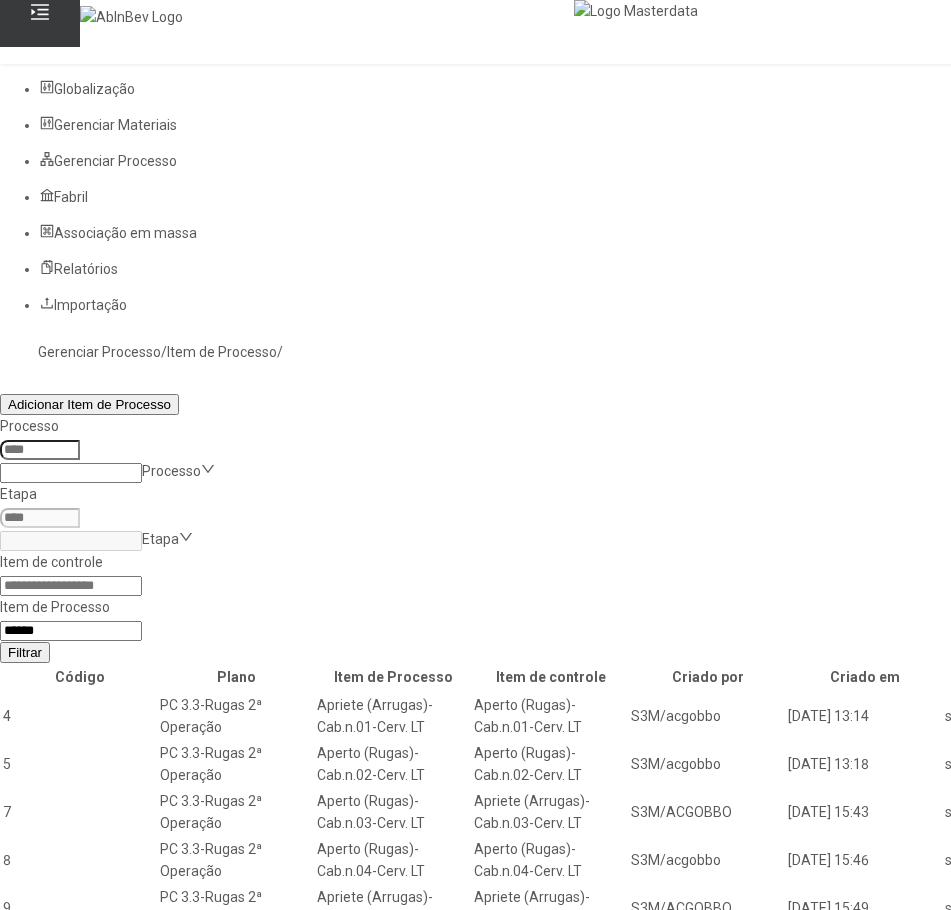 type on "*****" 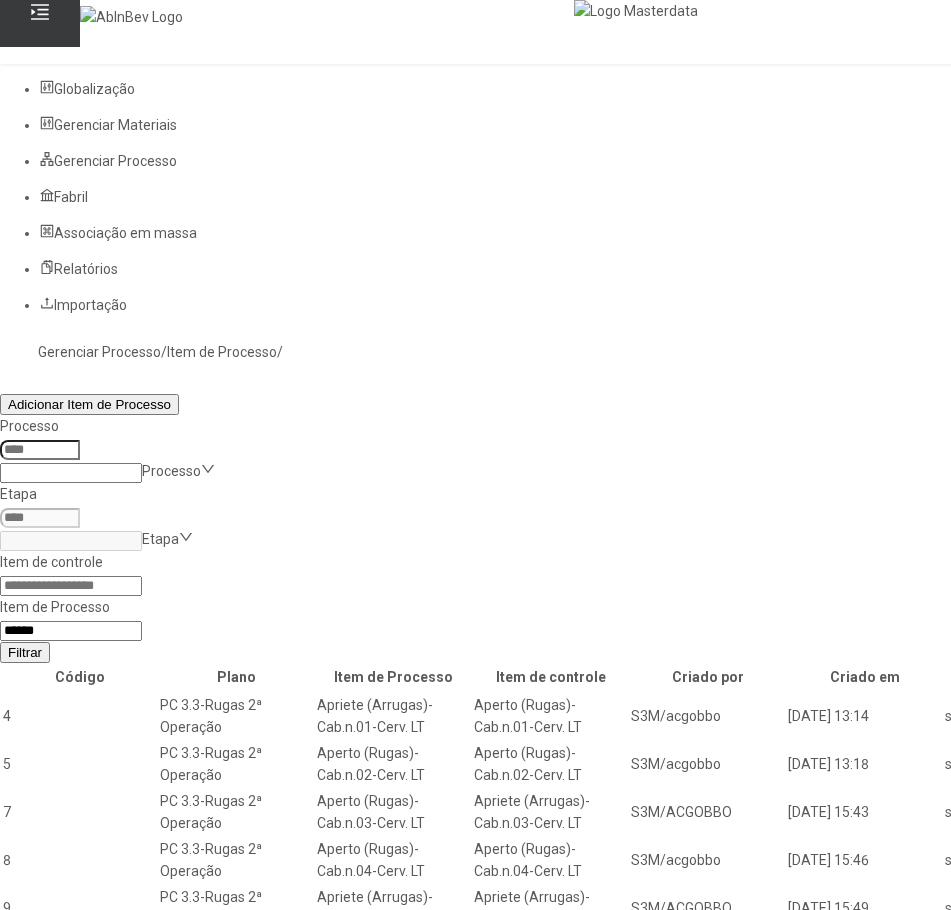 click on "Filtrar" 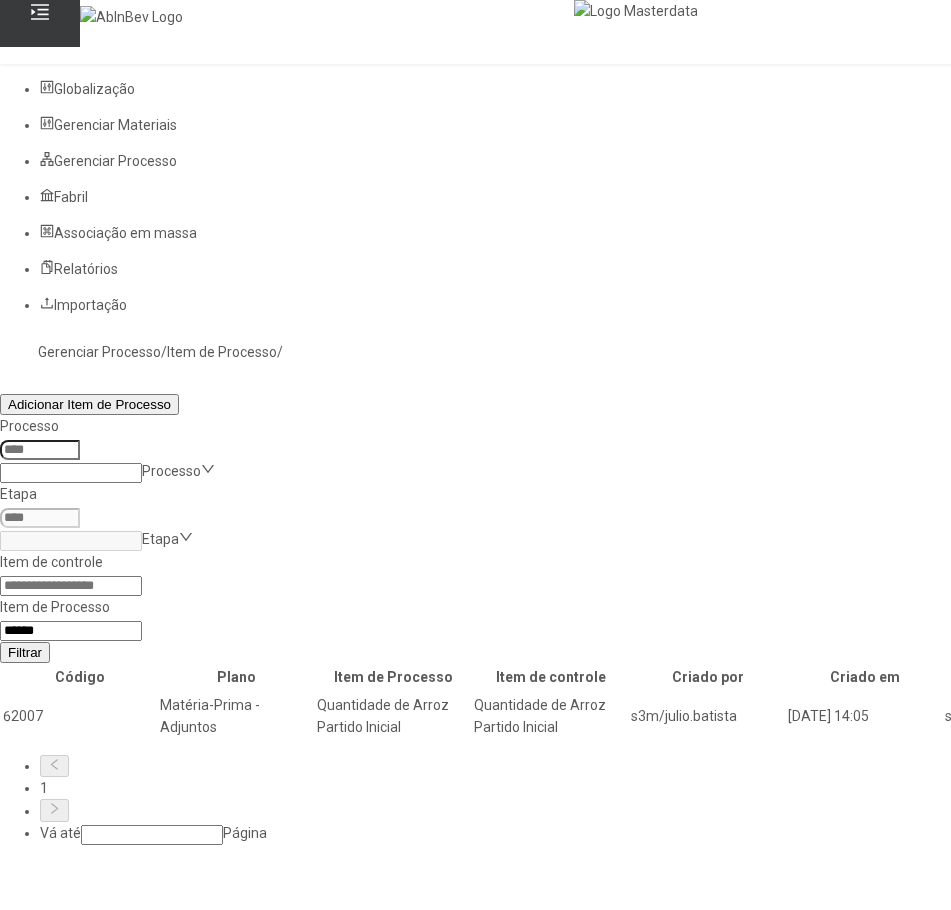 click 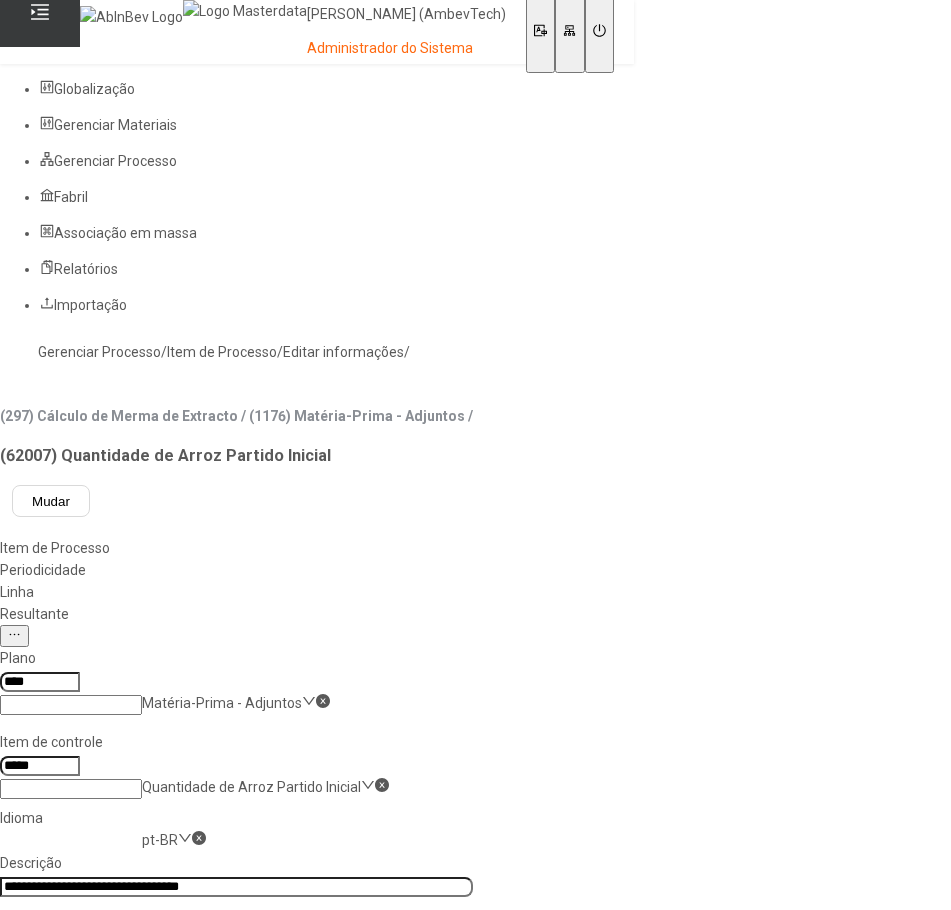click on "Linha" 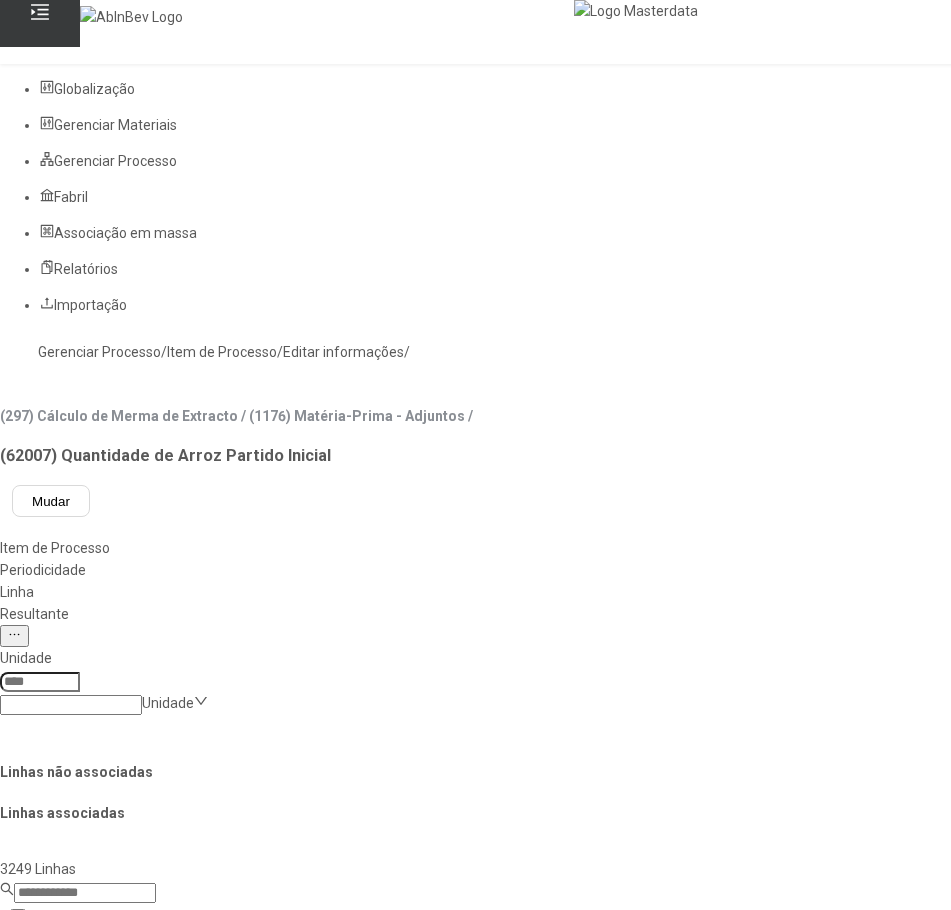 click 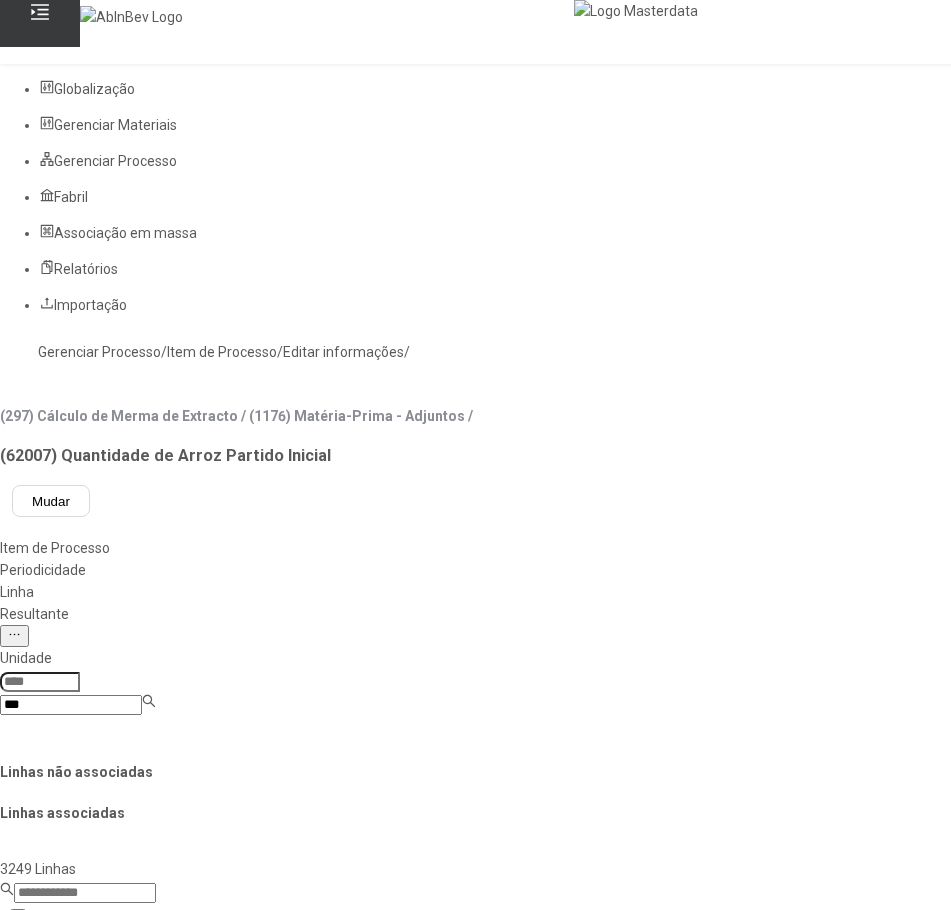 type on "***" 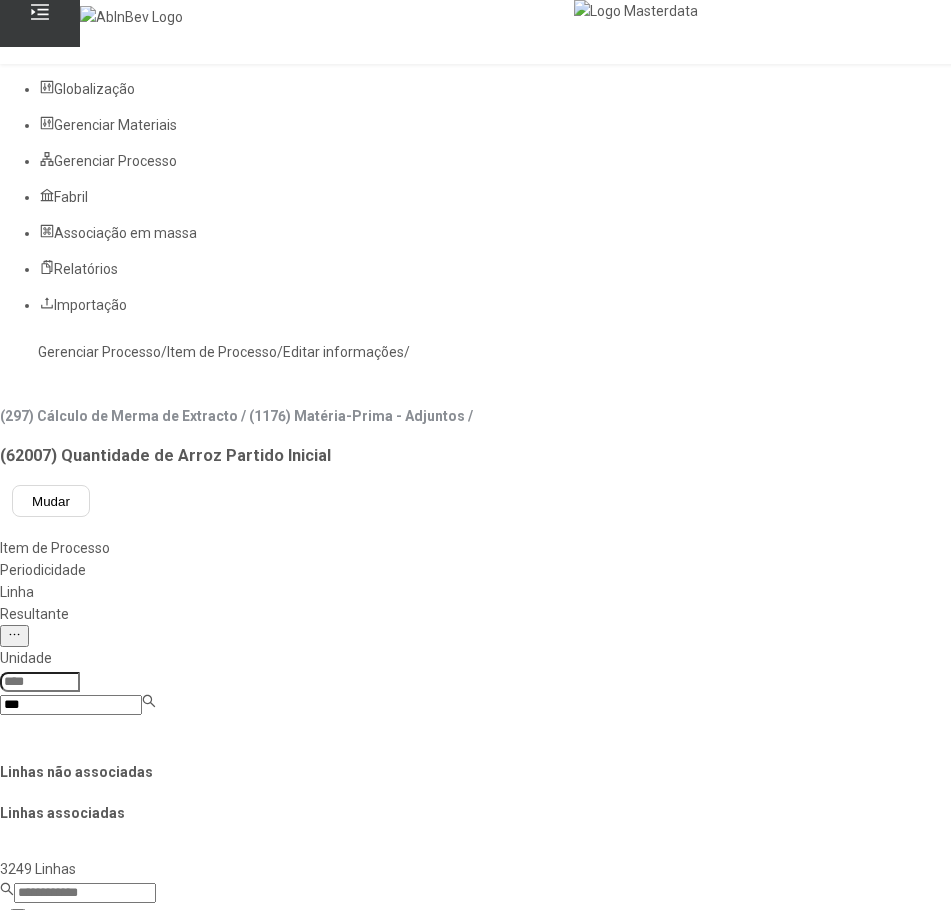click on "F. [GEOGRAPHIC_DATA]" at bounding box center [92, 921] 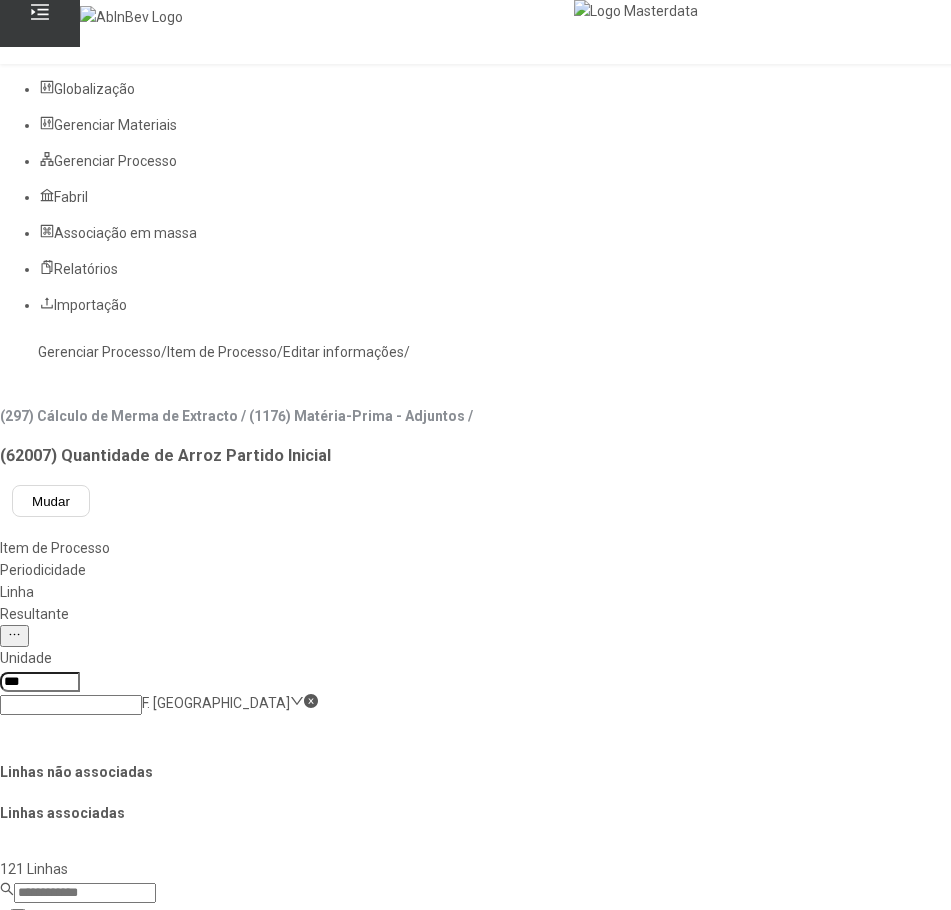click 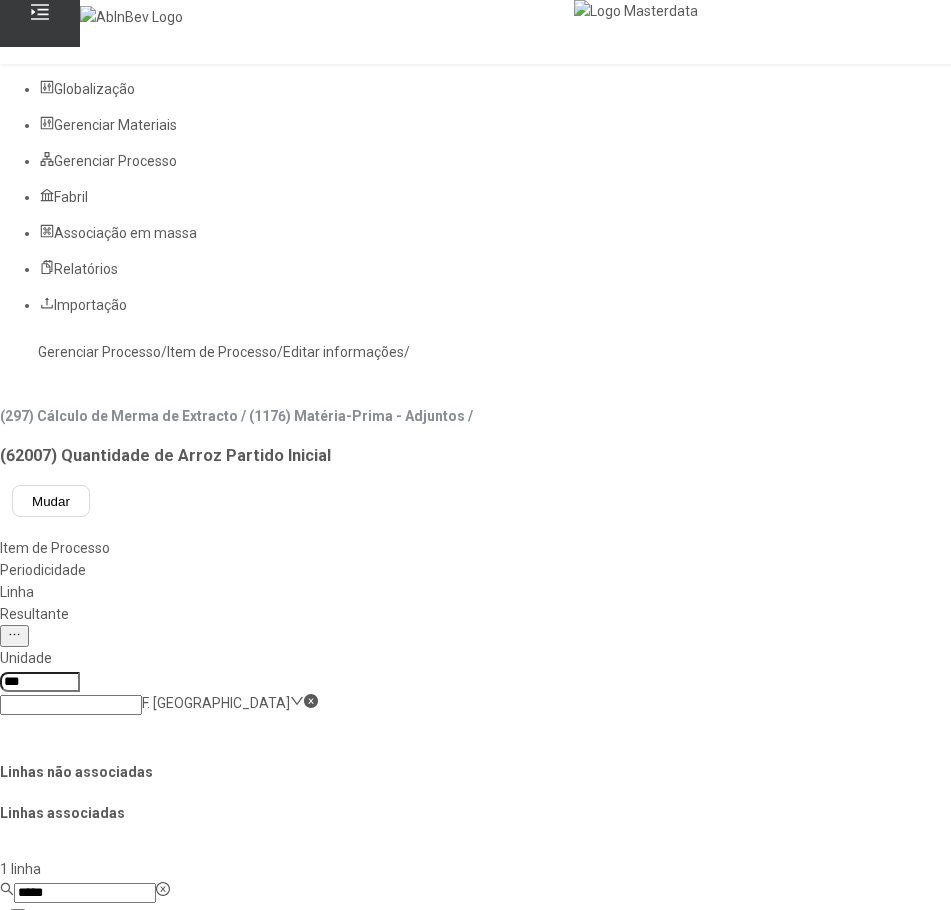 type on "*****" 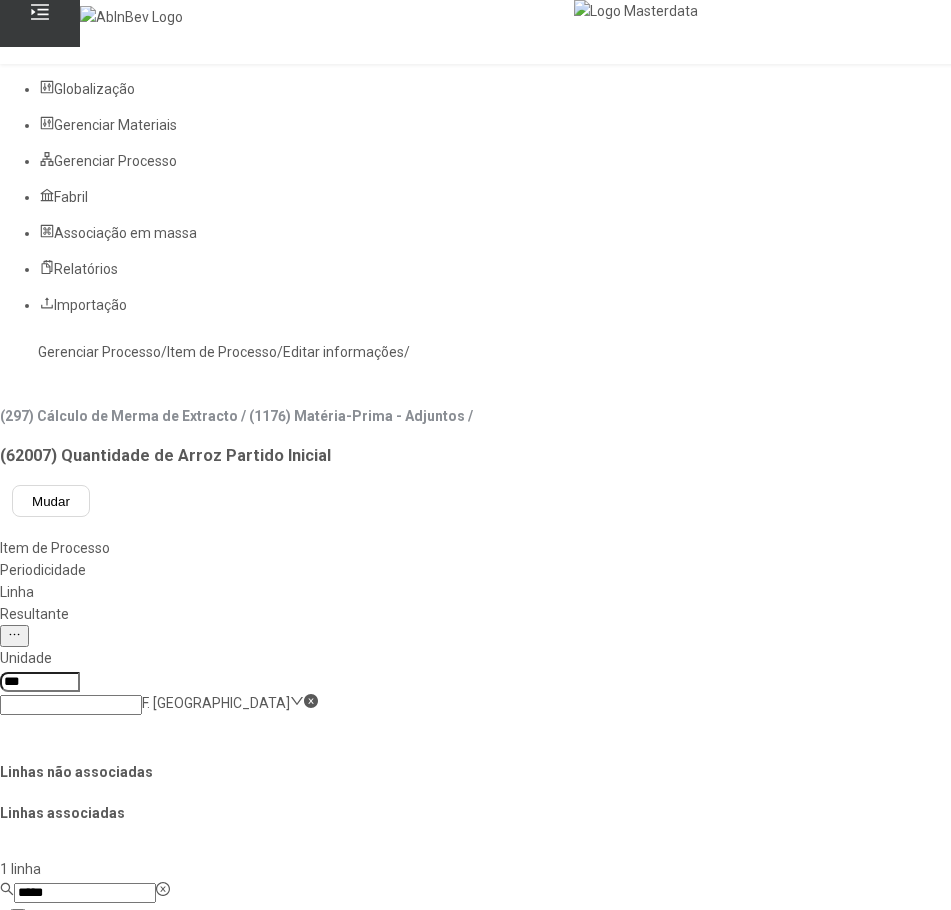 click on "Perda de Extrato" 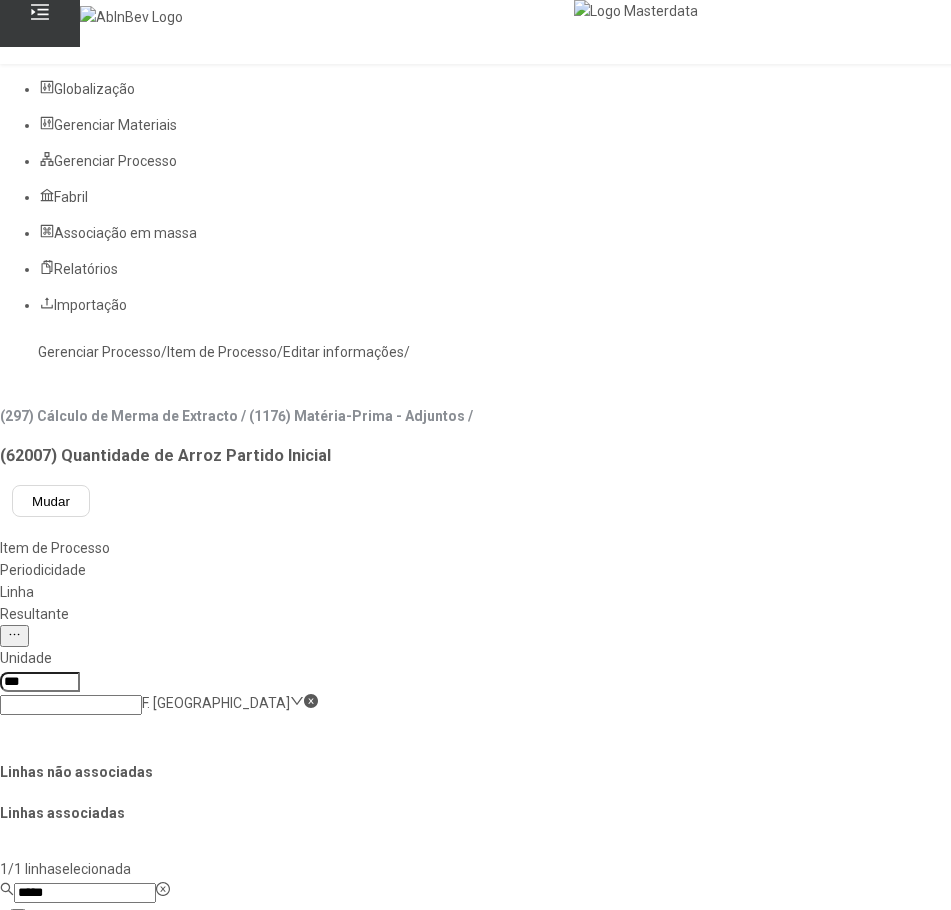 click 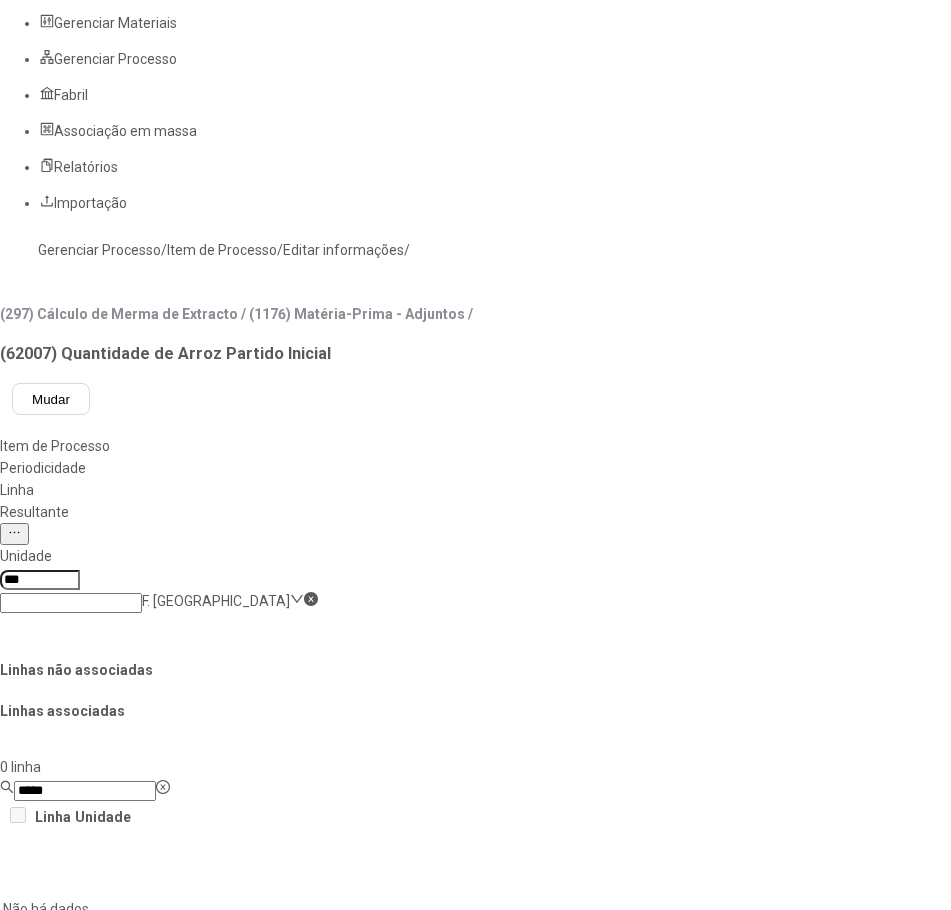 scroll, scrollTop: 200, scrollLeft: 0, axis: vertical 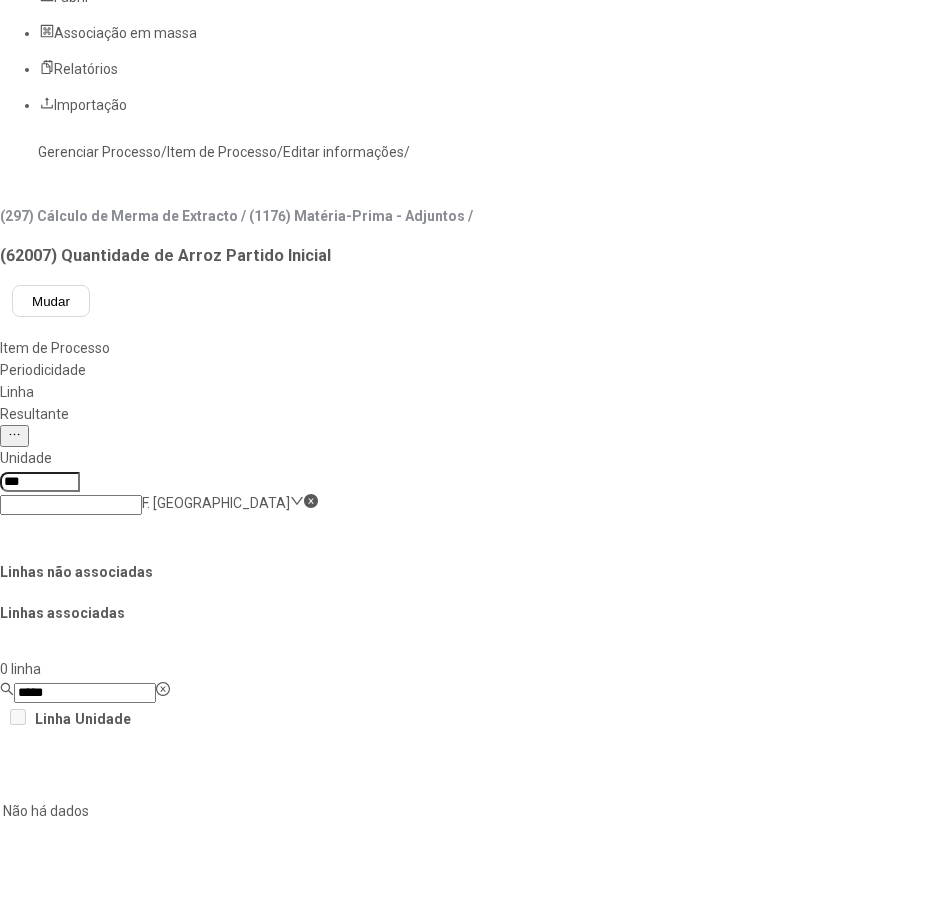 click on "Salvar Alterações" 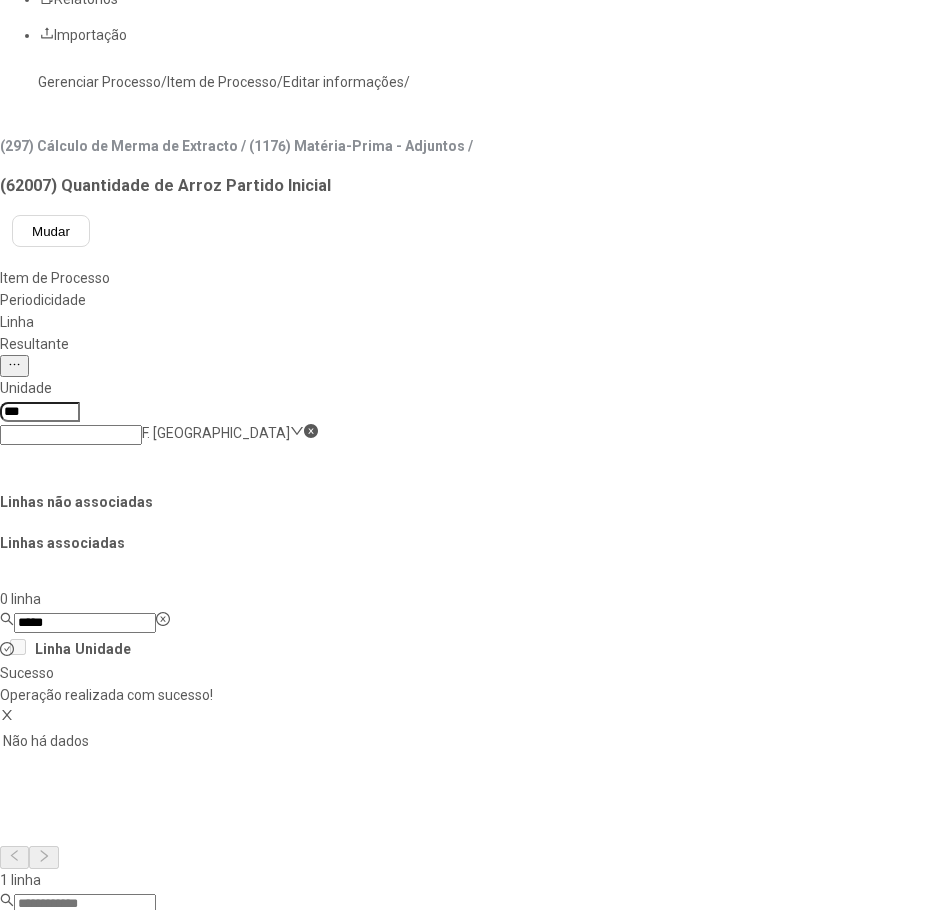 scroll, scrollTop: 0, scrollLeft: 0, axis: both 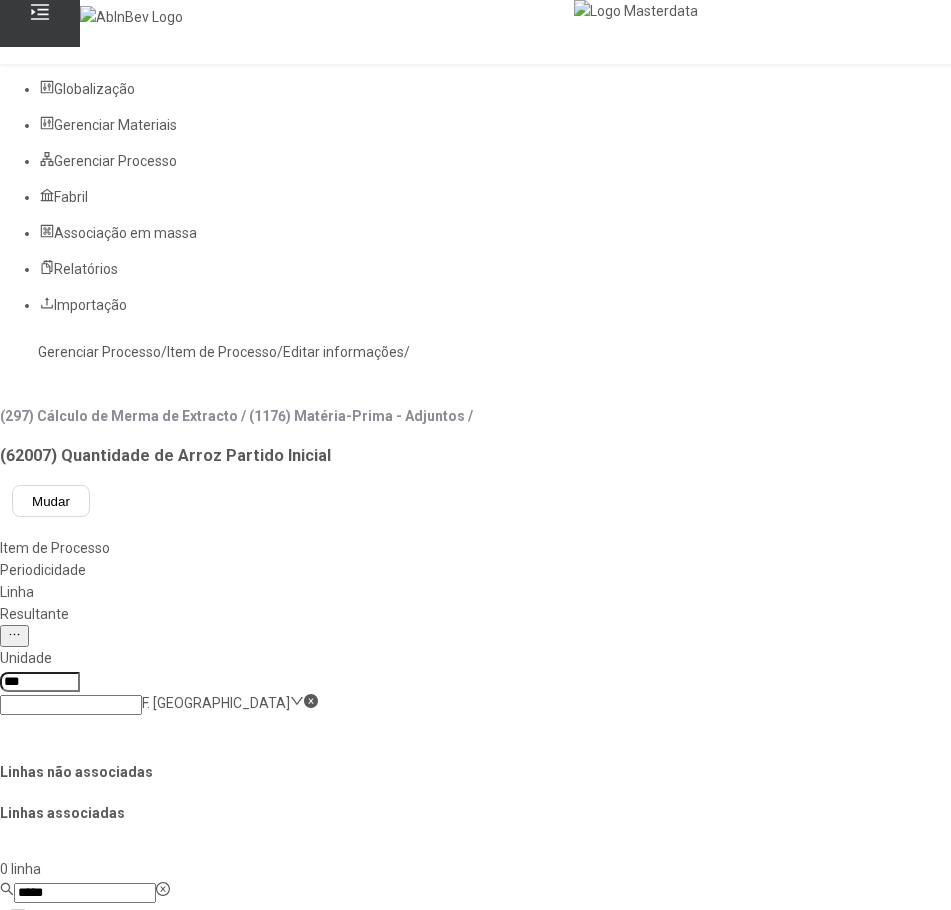 click on "Resultante" 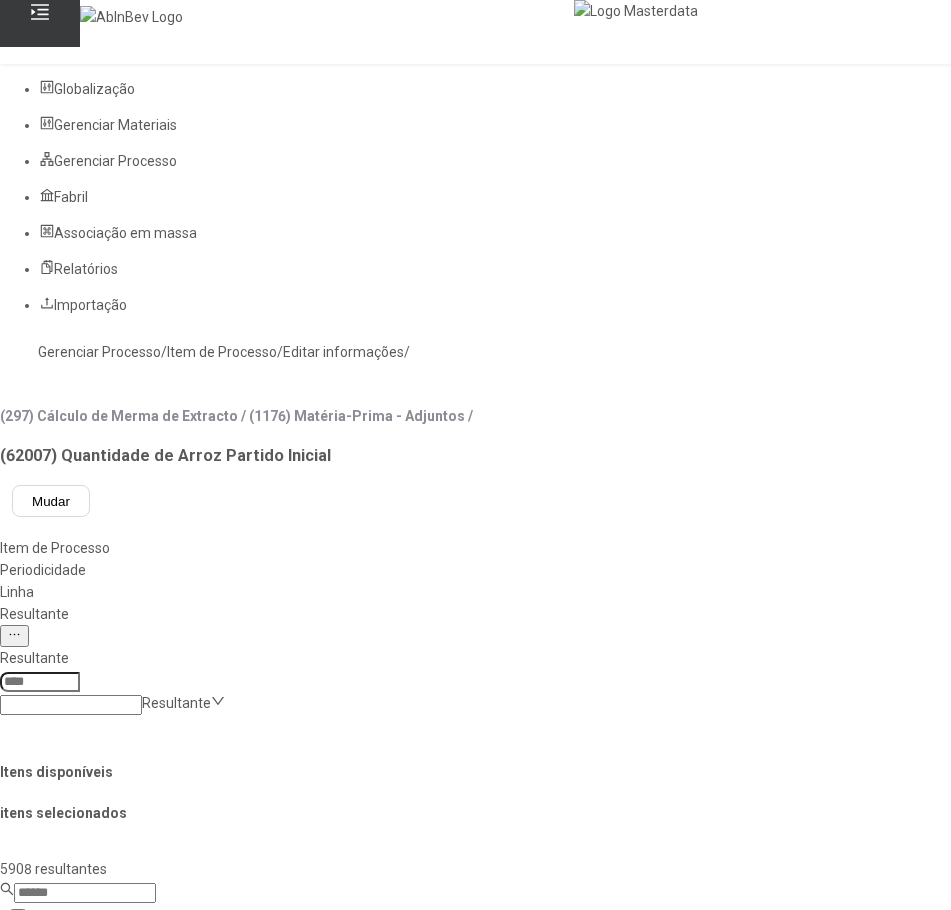 click 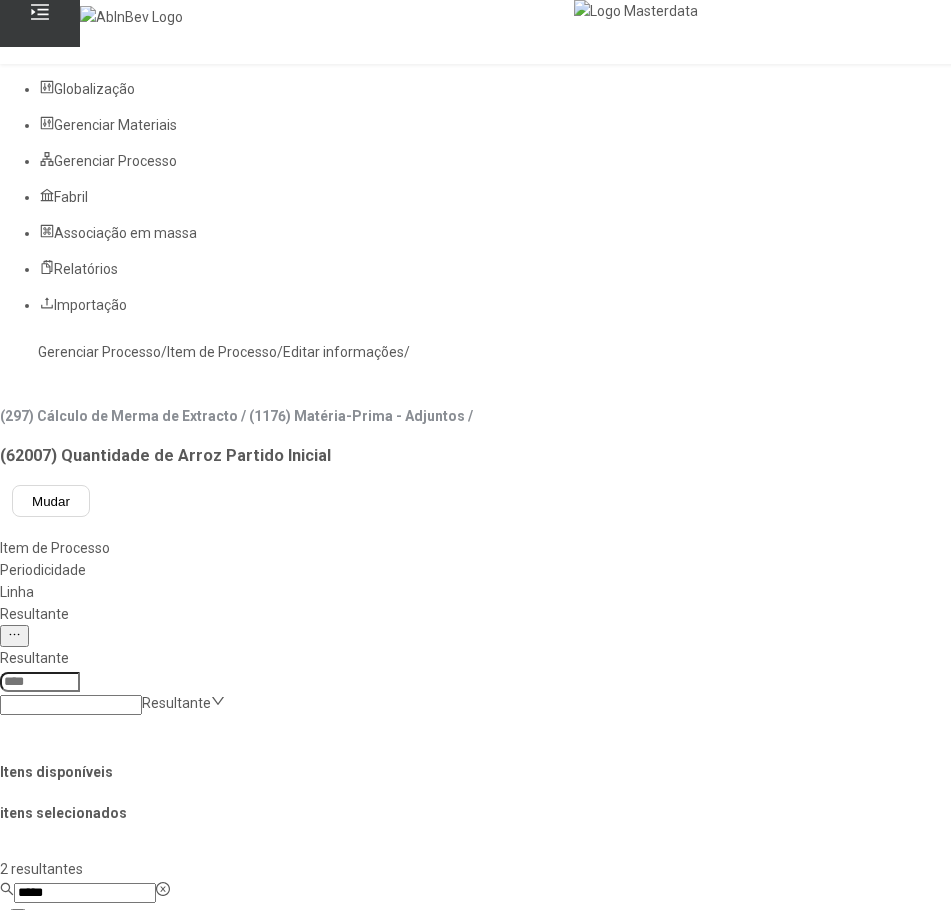 type on "*****" 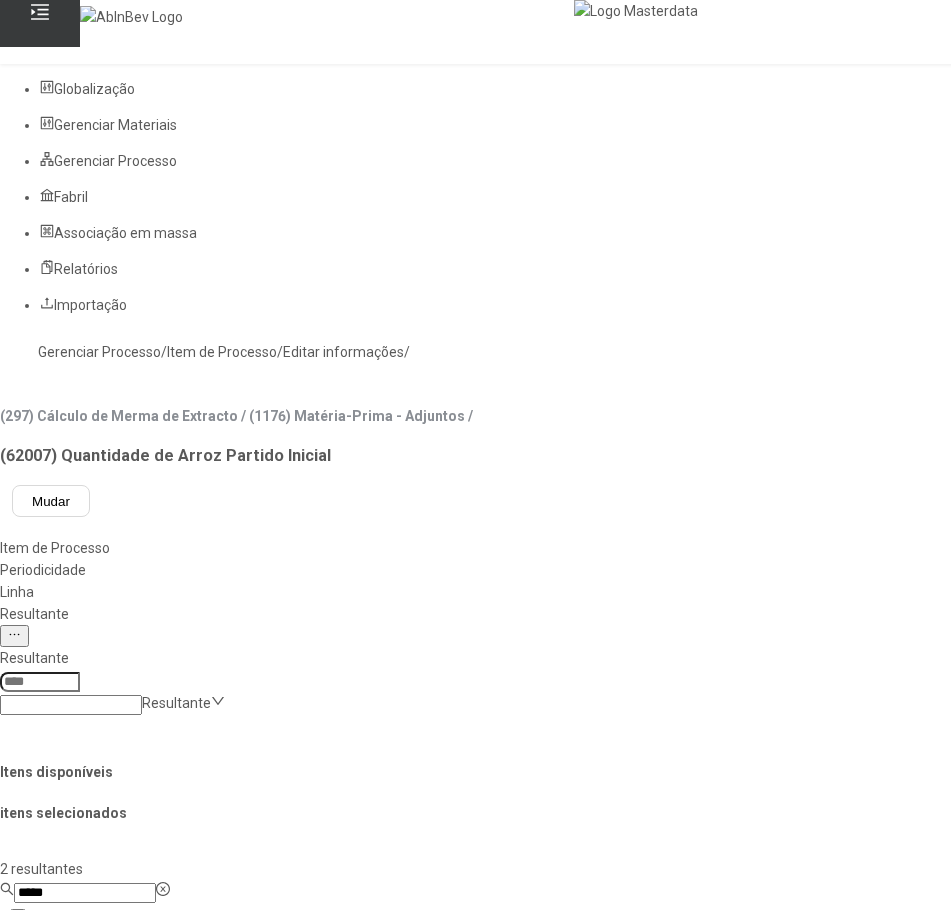 click on "Perda Extrato" 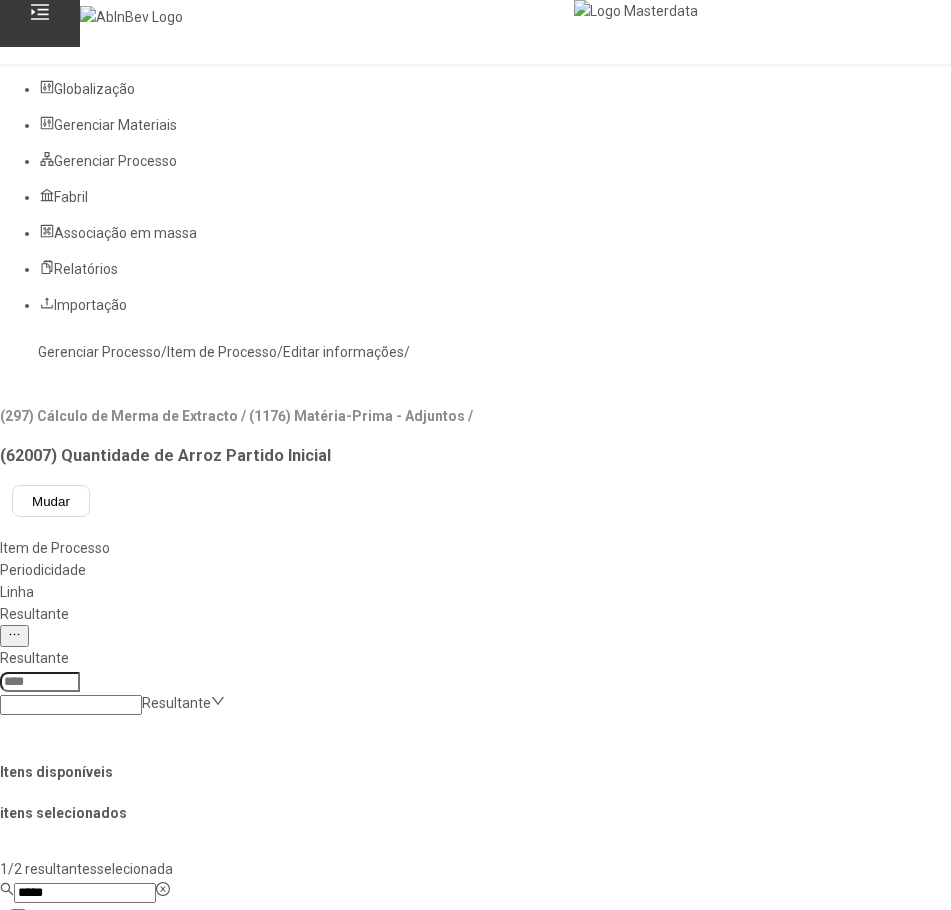 click 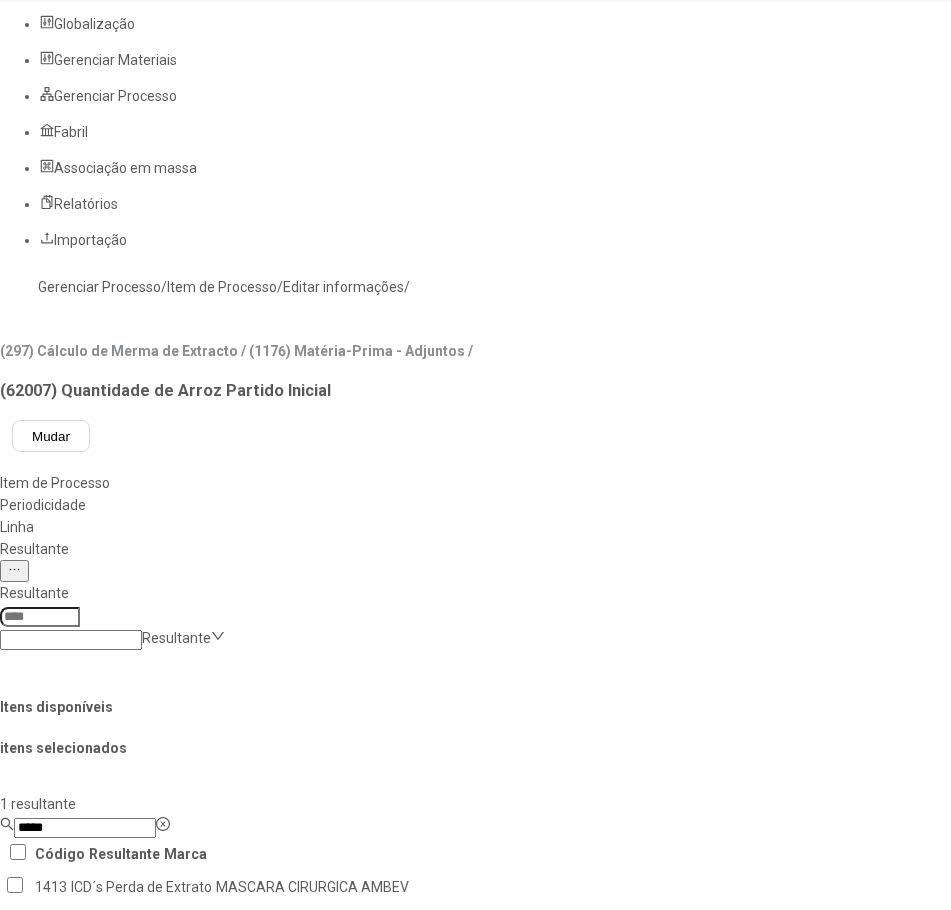 scroll, scrollTop: 100, scrollLeft: 0, axis: vertical 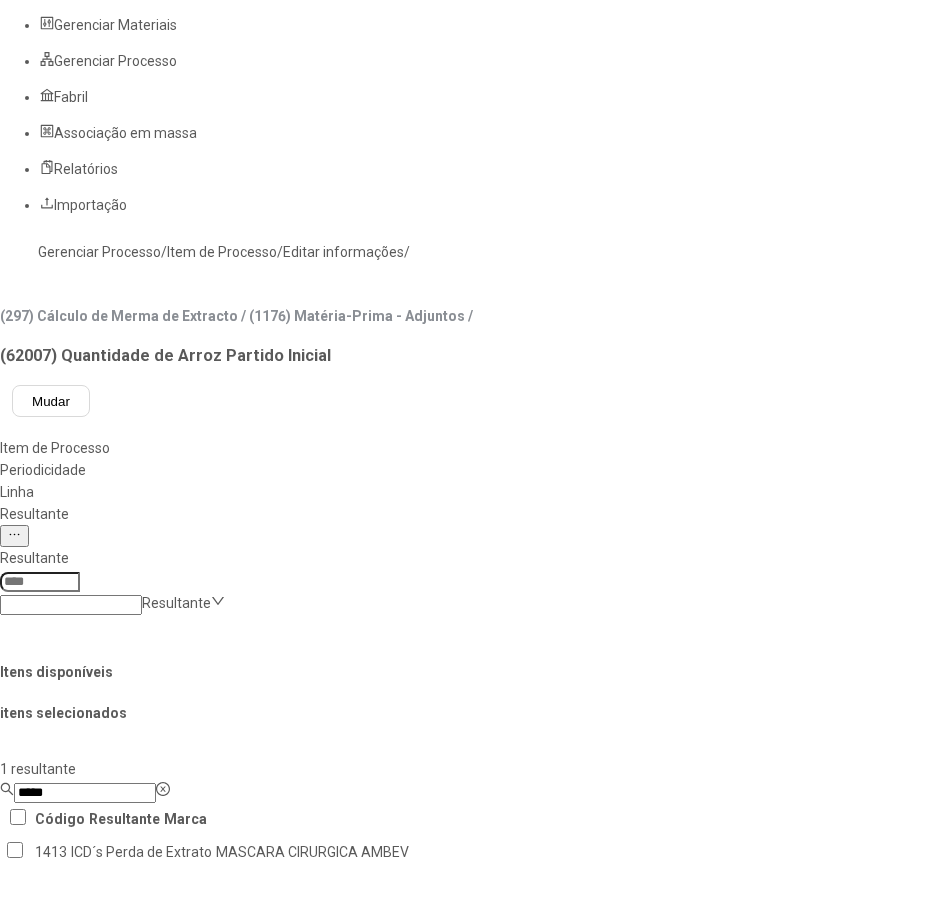 click on "Concluir associação" at bounding box center (124, 1669) 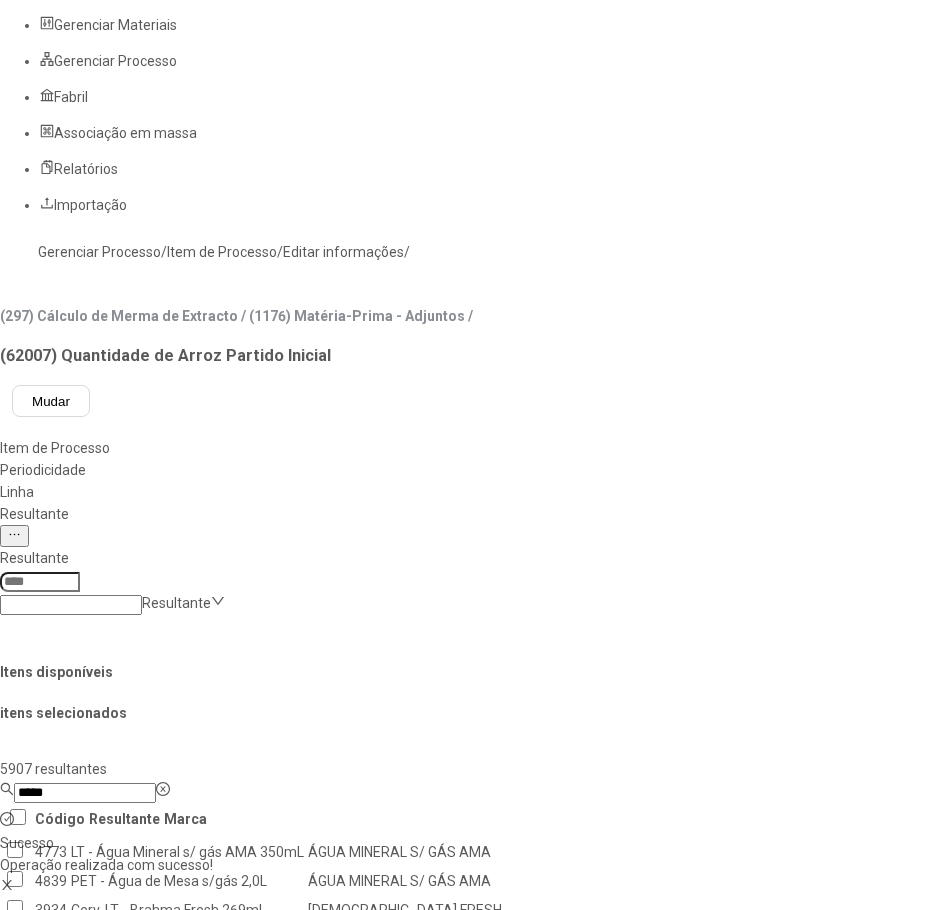 scroll, scrollTop: 0, scrollLeft: 0, axis: both 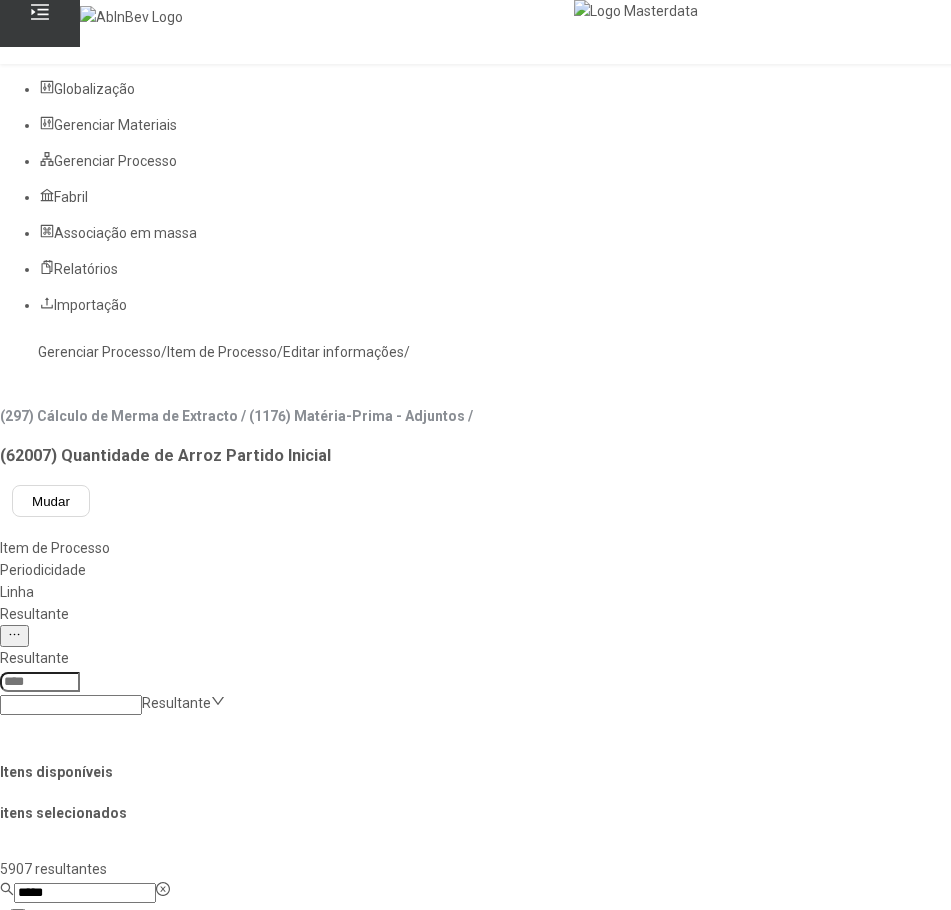 click on "Linha" 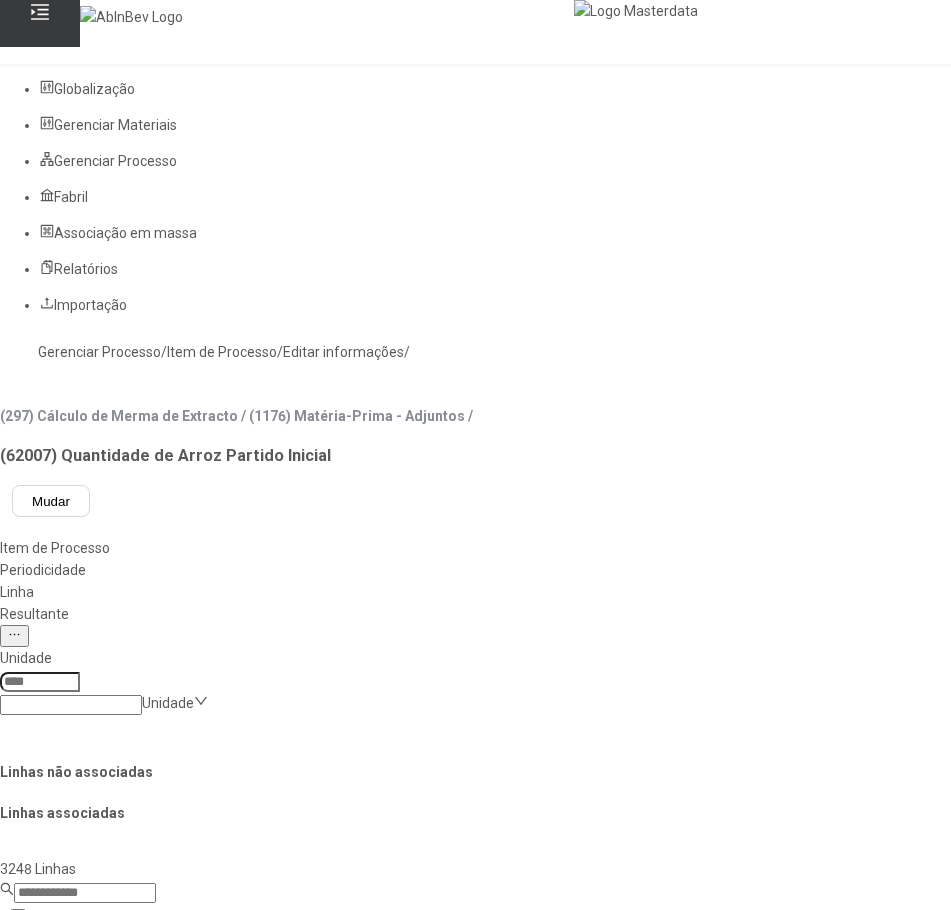 click on "Gerenciar Processo" 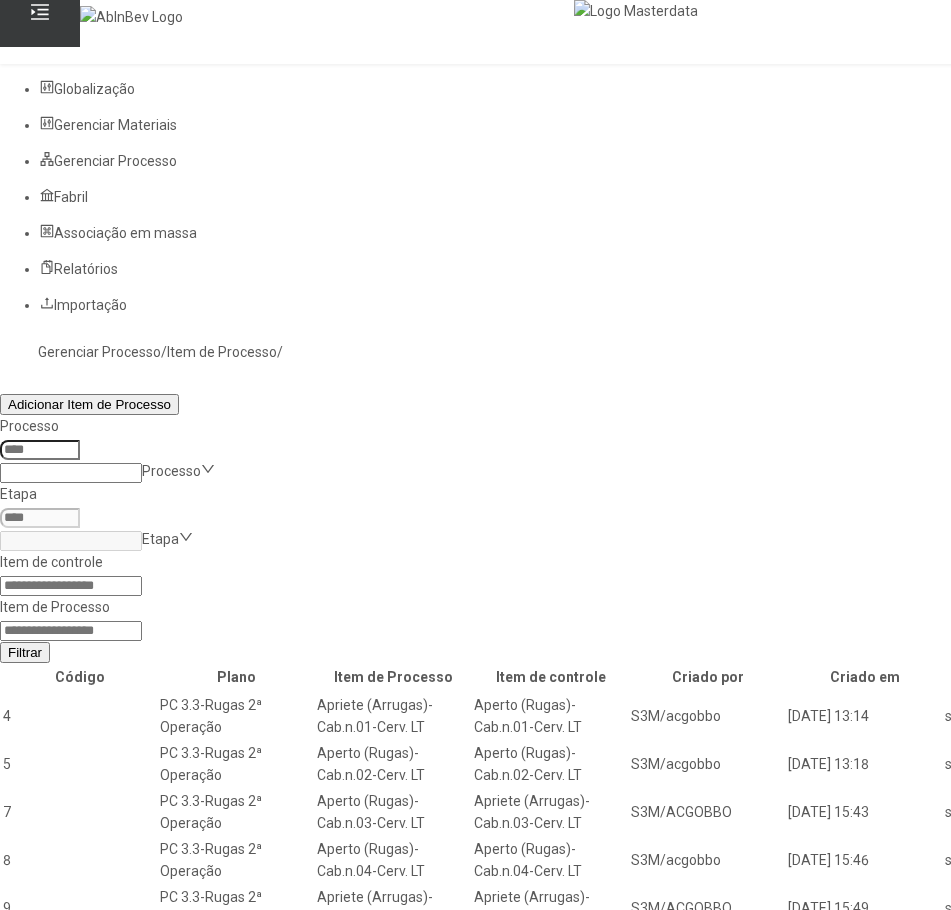 click 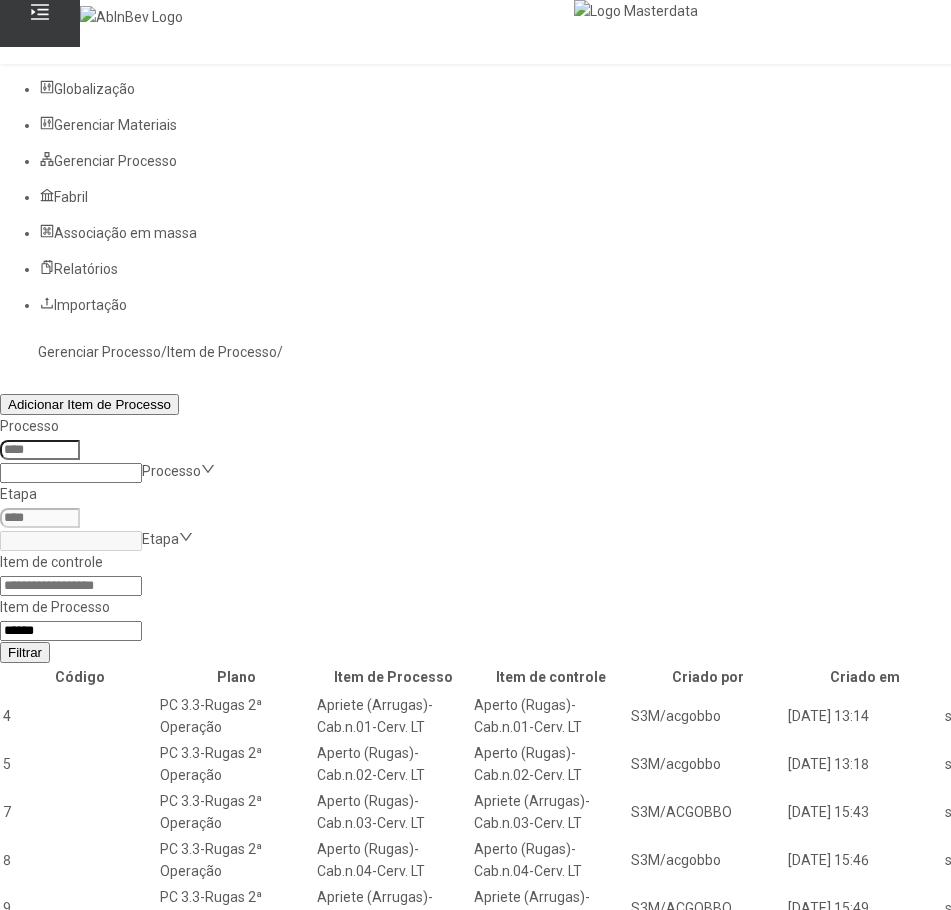 type on "*****" 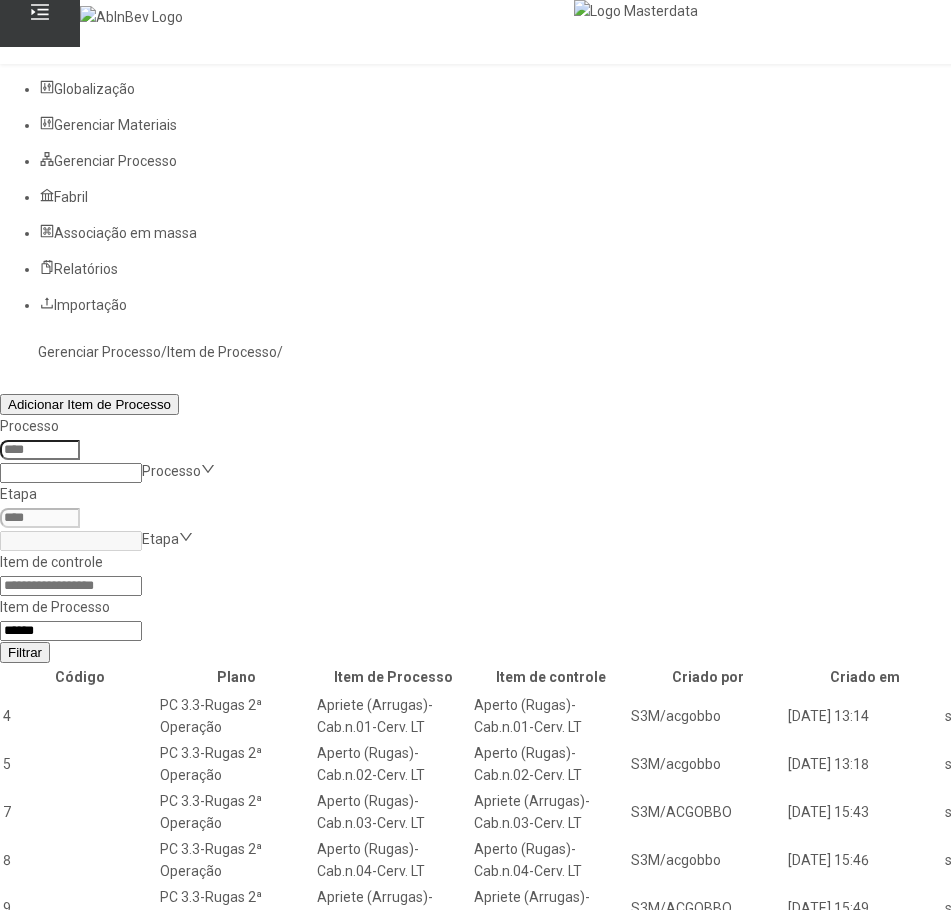 click on "Filtrar" 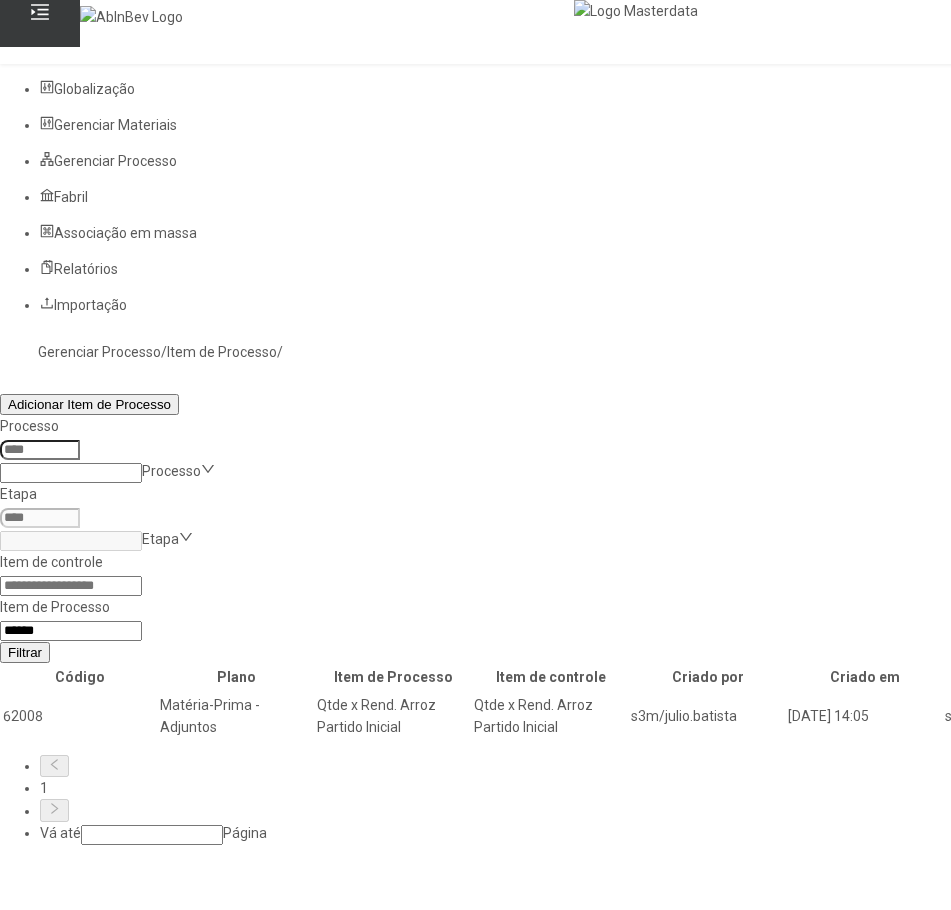 click at bounding box center [1302, 716] 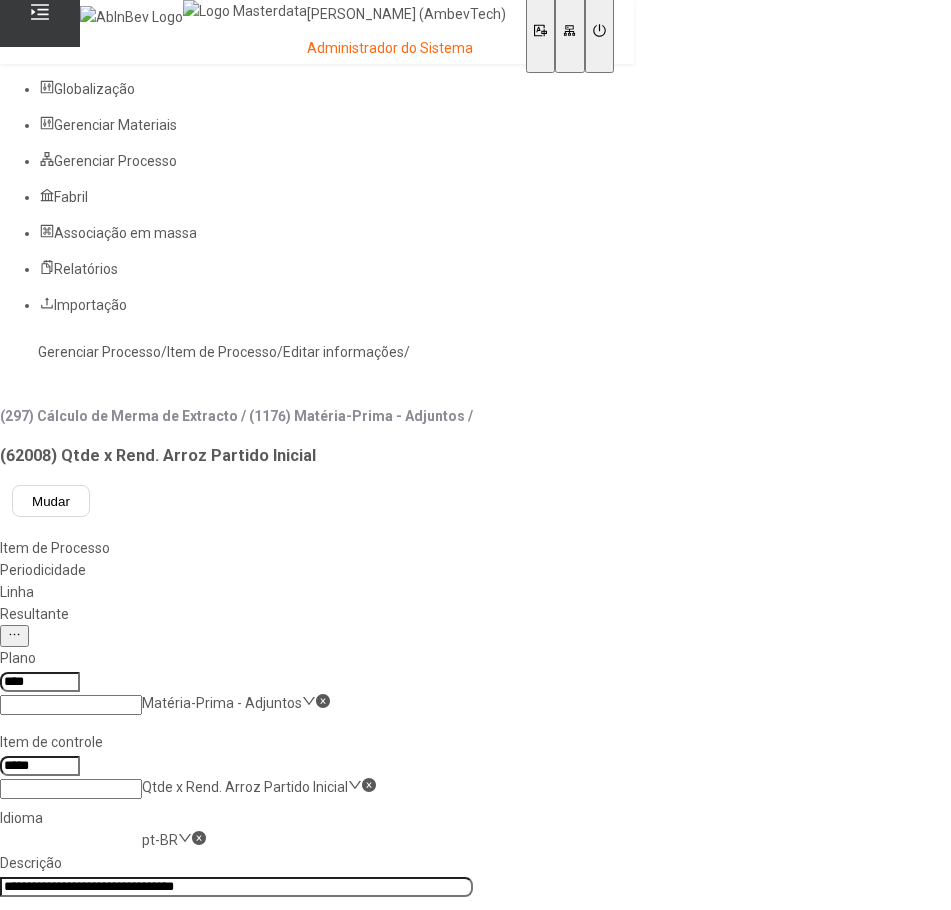 click on "Resultante" 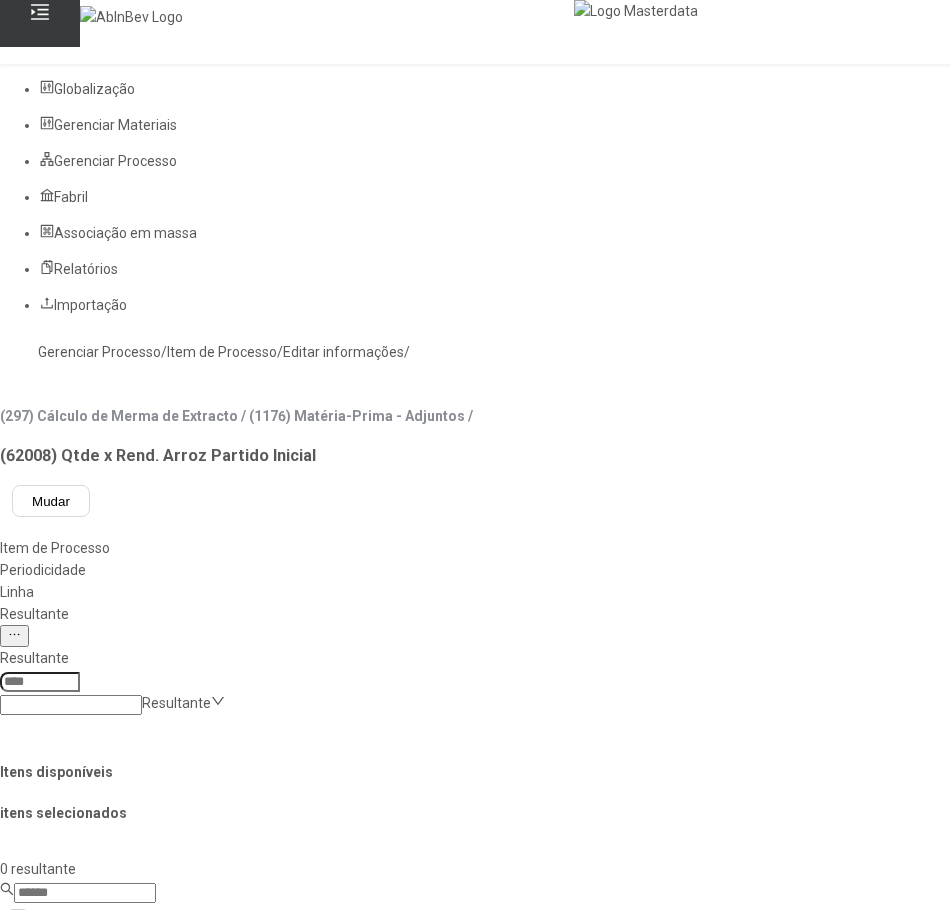 click 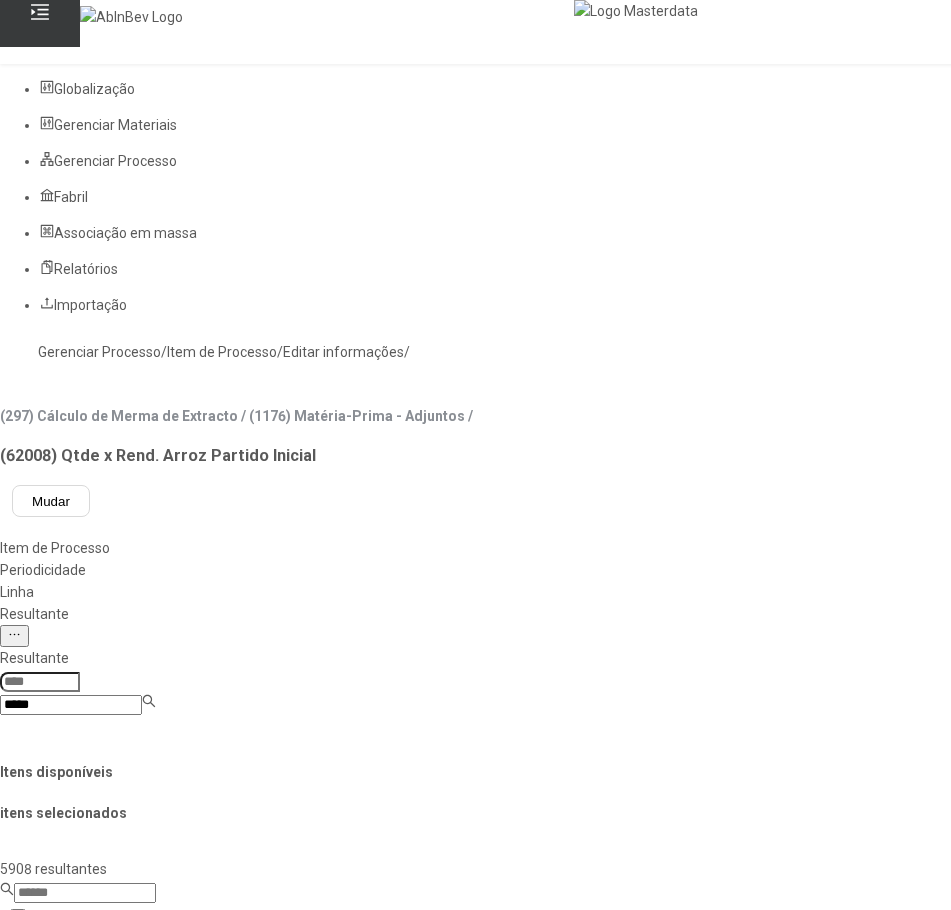 type on "*****" 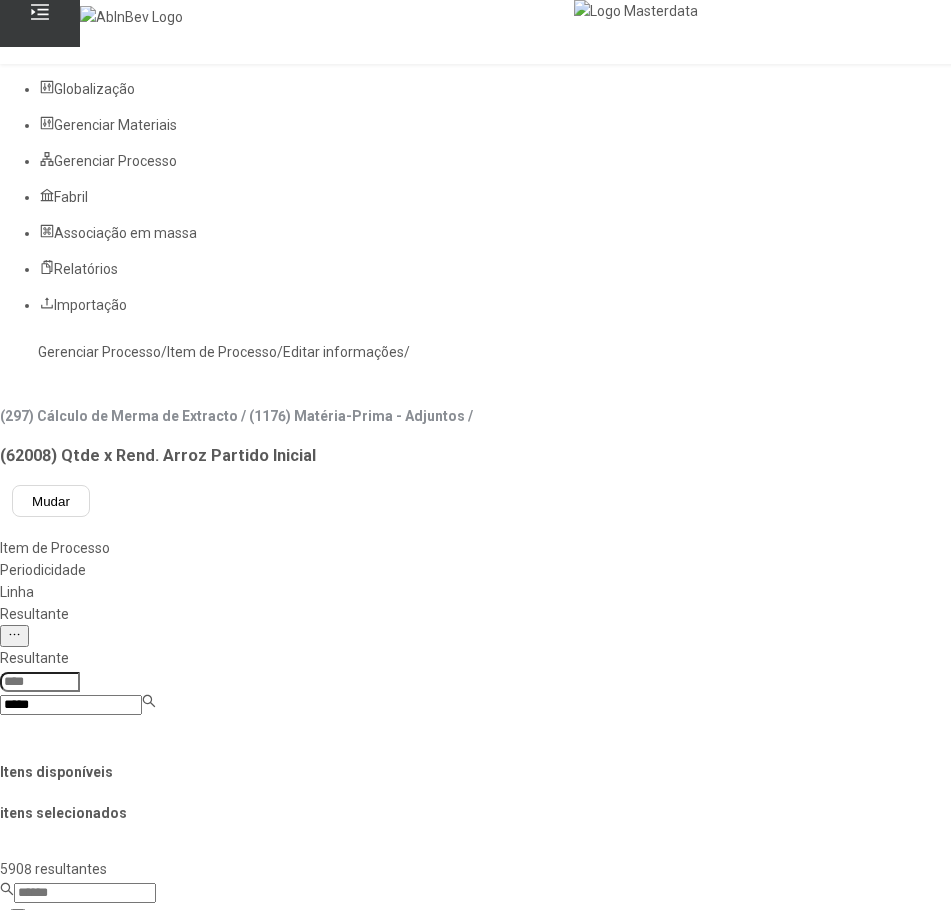 click on "Perda Extrato" at bounding box center (97, 943) 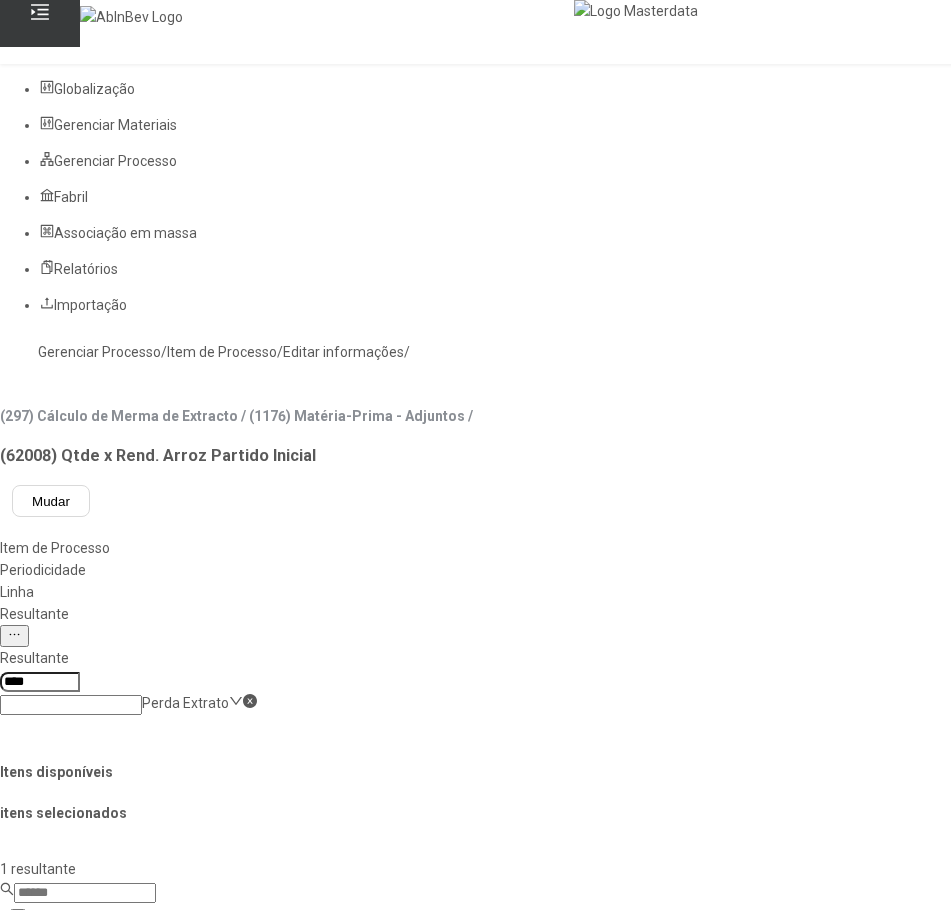 click on "Perda Extrato" 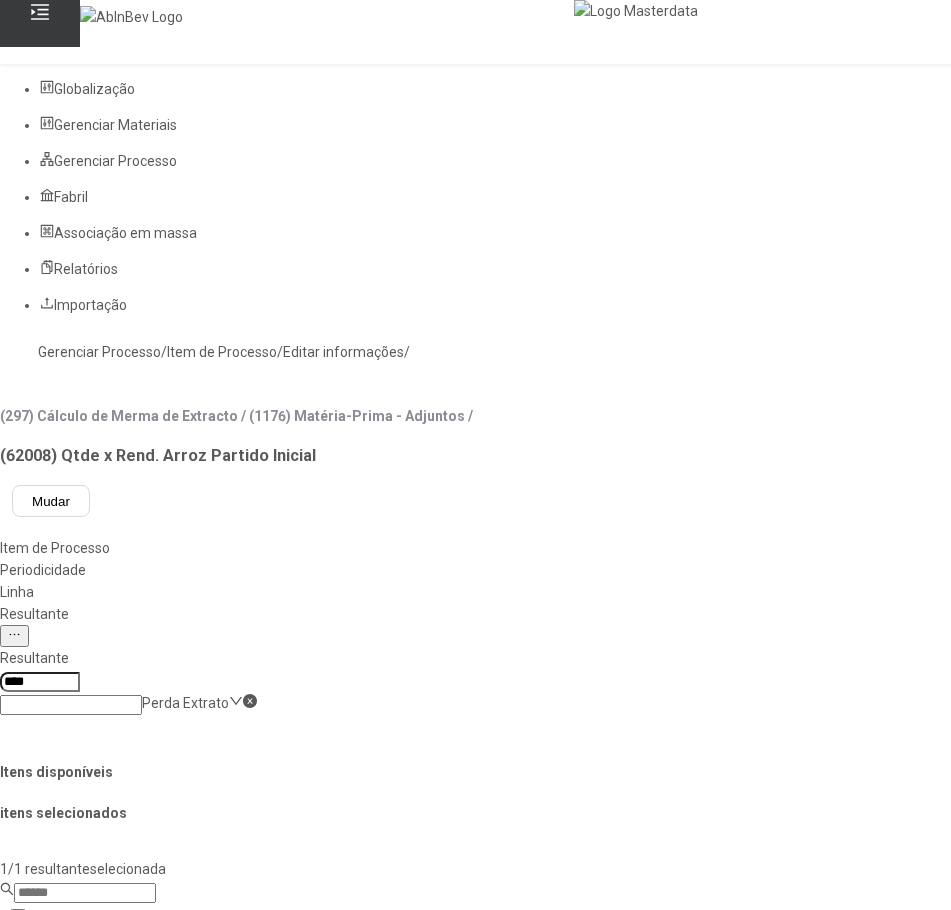 click 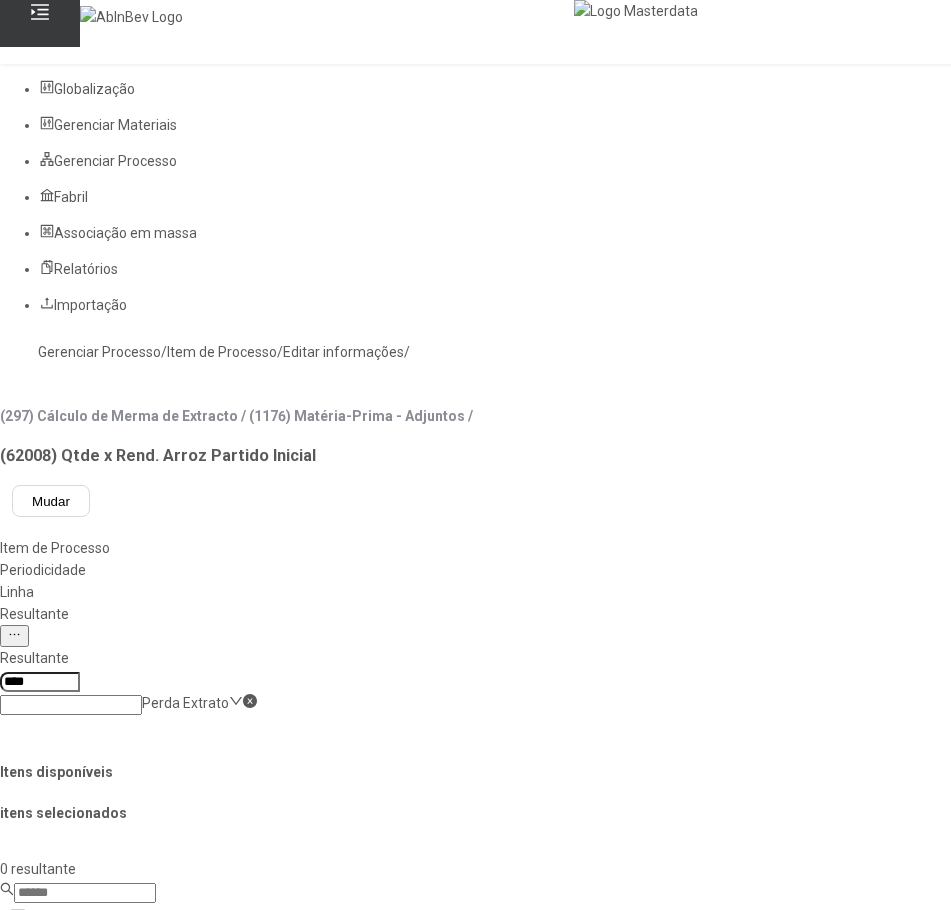 scroll, scrollTop: 200, scrollLeft: 0, axis: vertical 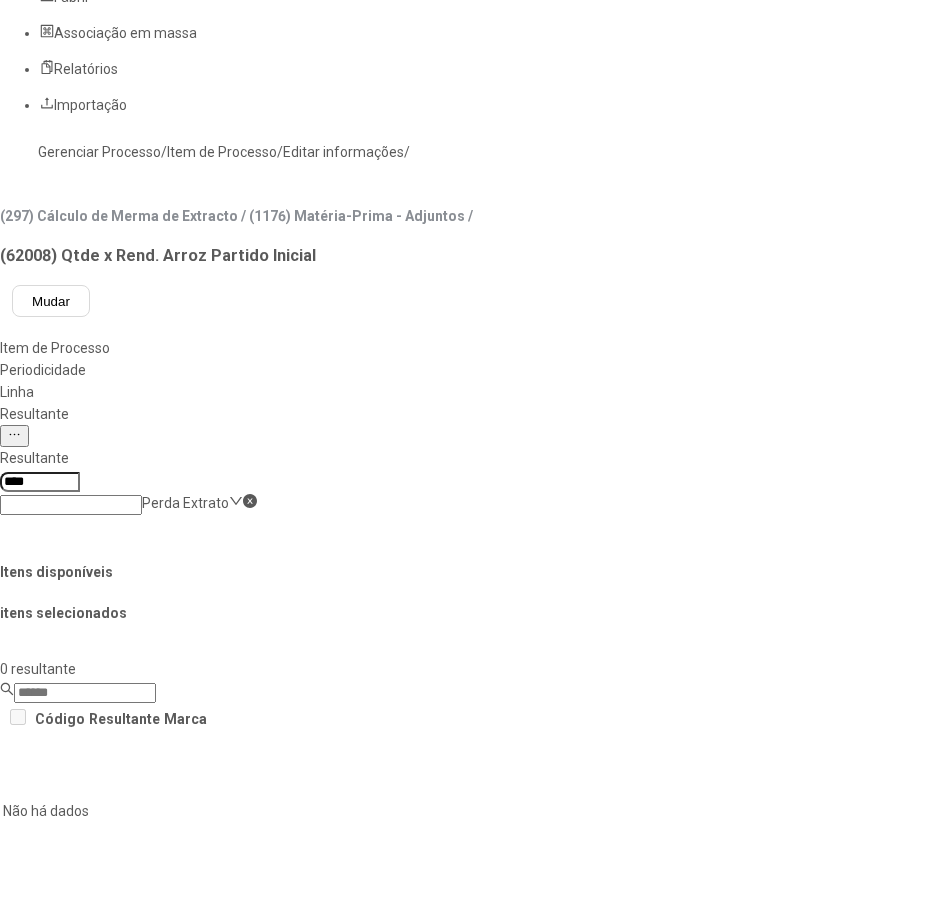 click on "Concluir associação" at bounding box center [124, 1401] 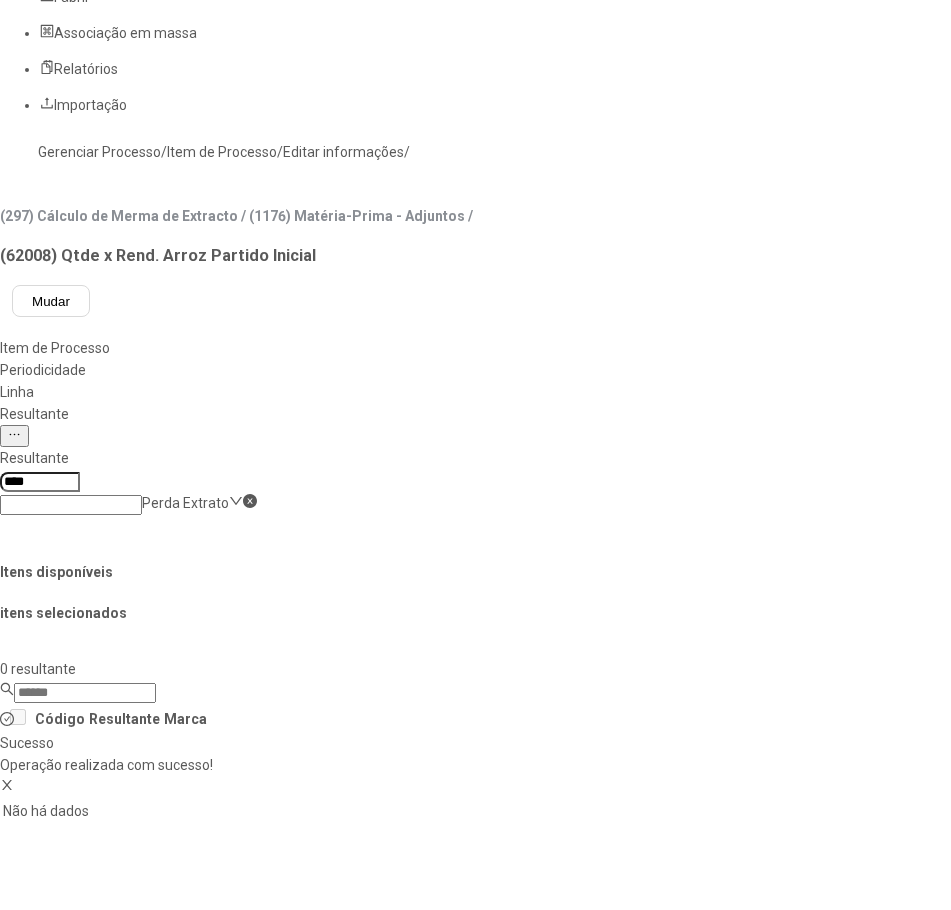 scroll, scrollTop: 0, scrollLeft: 0, axis: both 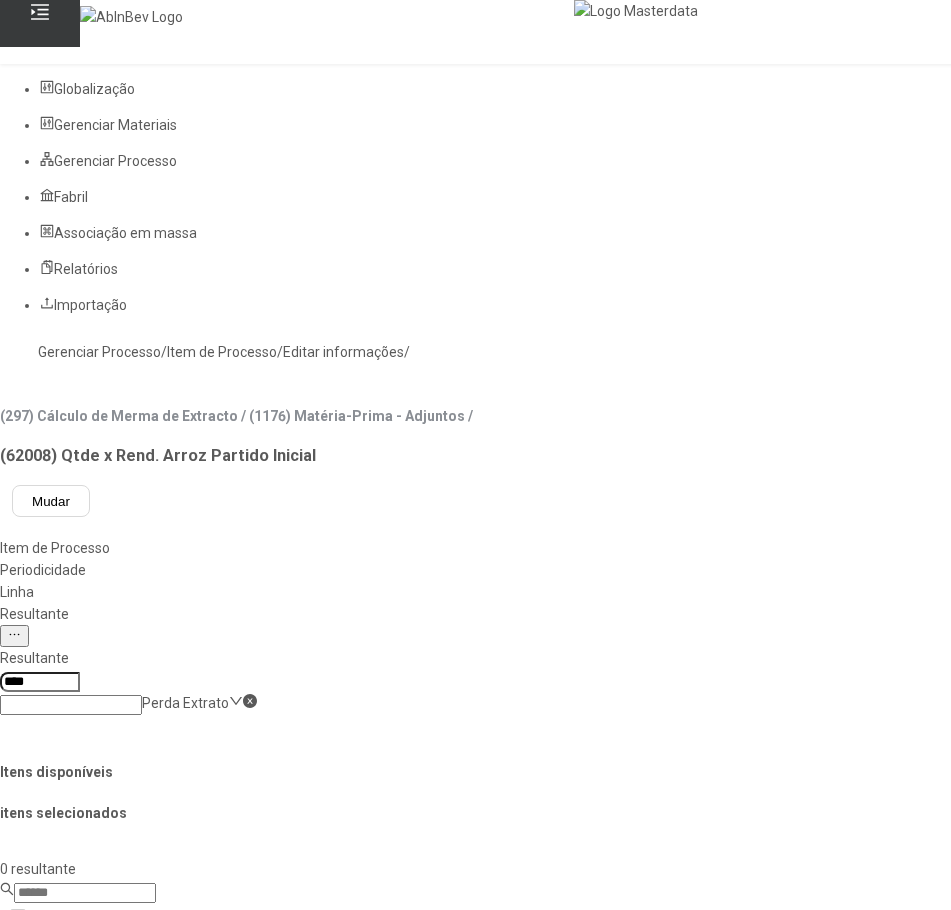 click on "Linha" 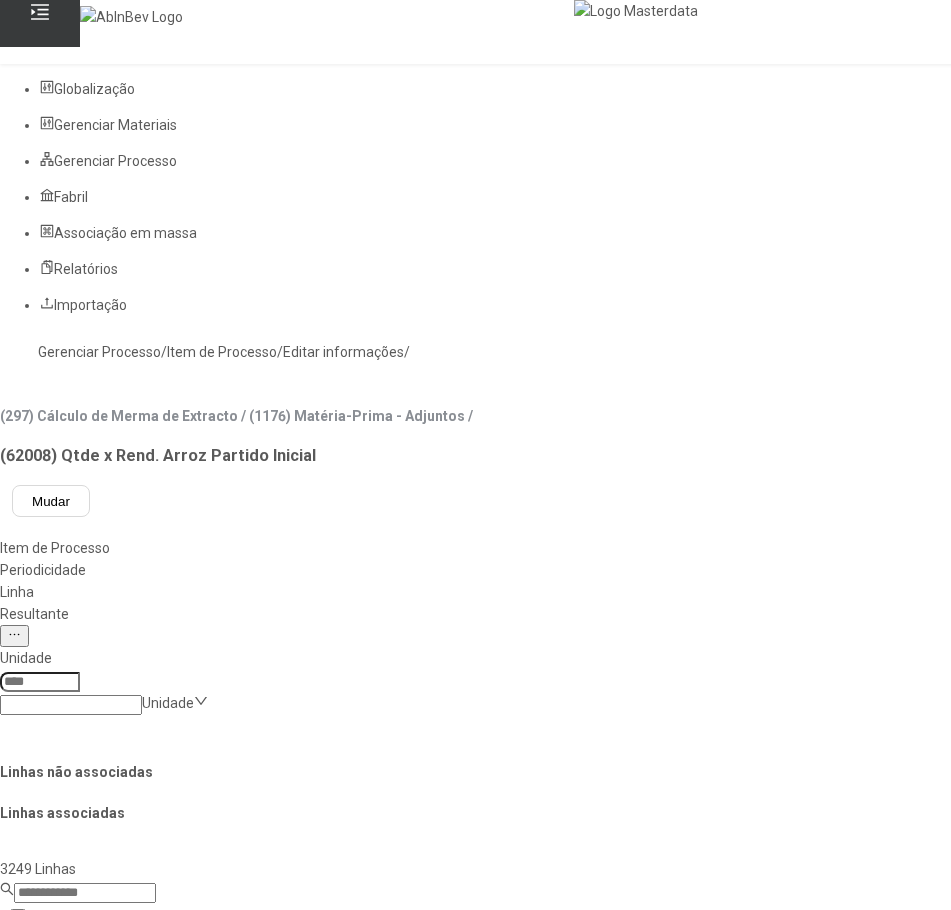 click 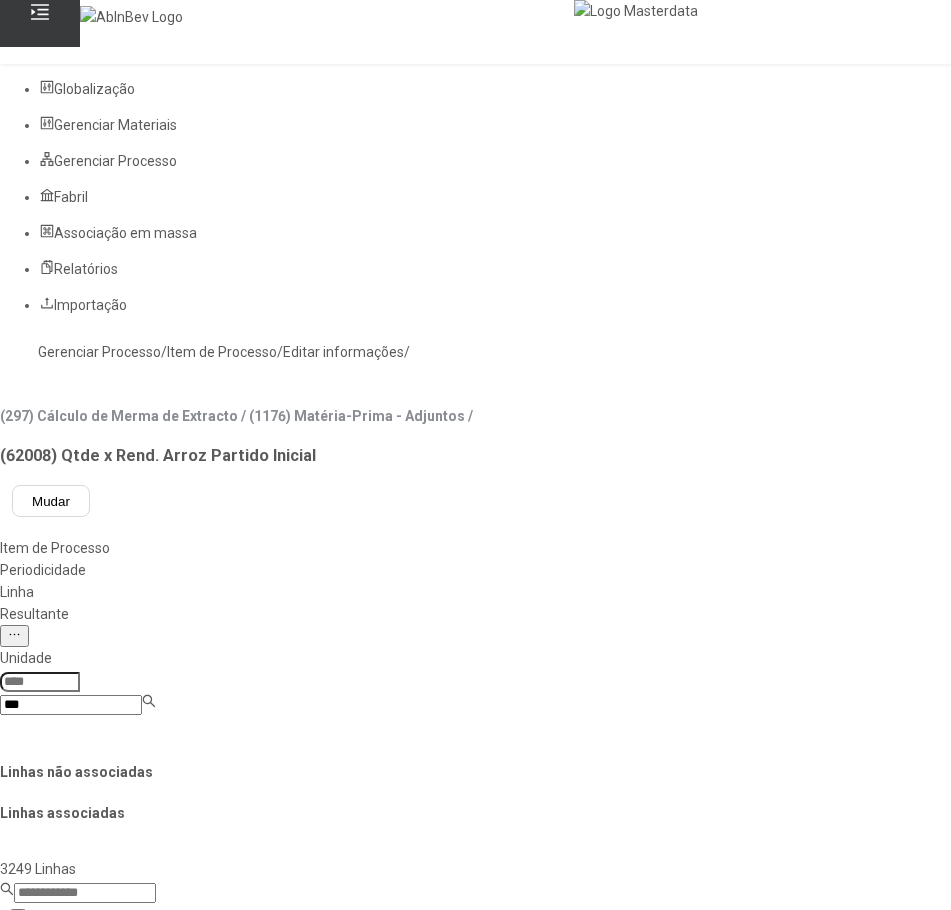 type on "***" 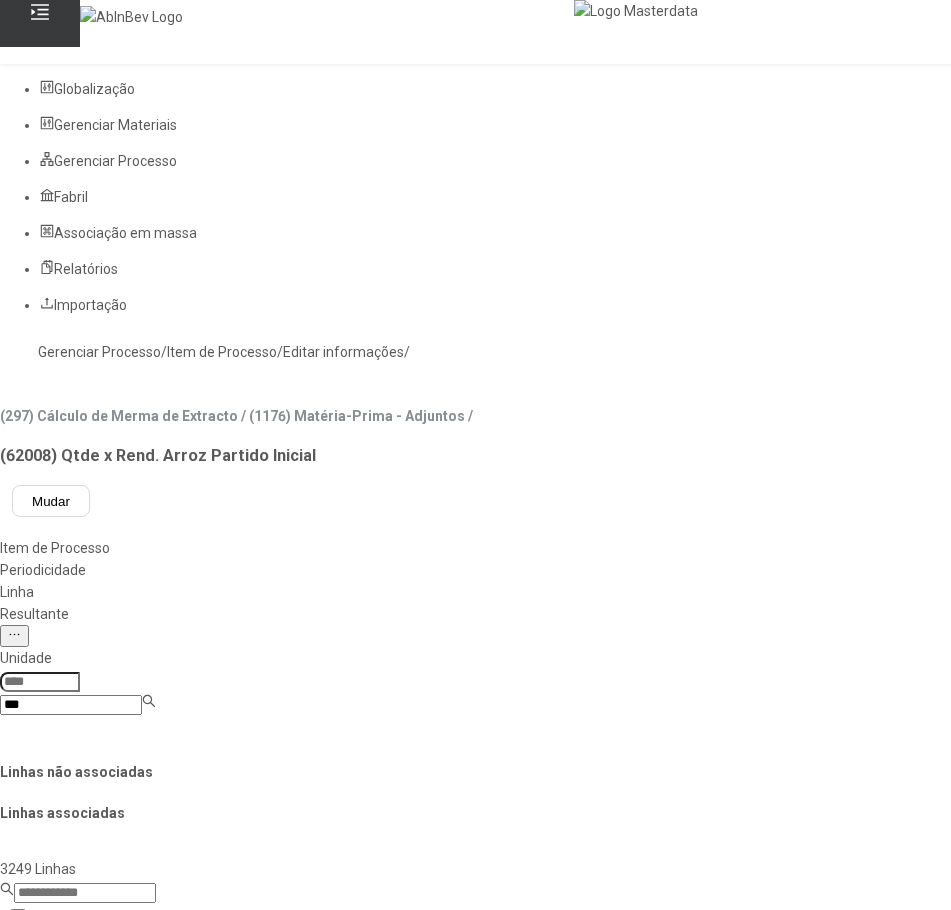 click on "F. [GEOGRAPHIC_DATA]" at bounding box center (92, 921) 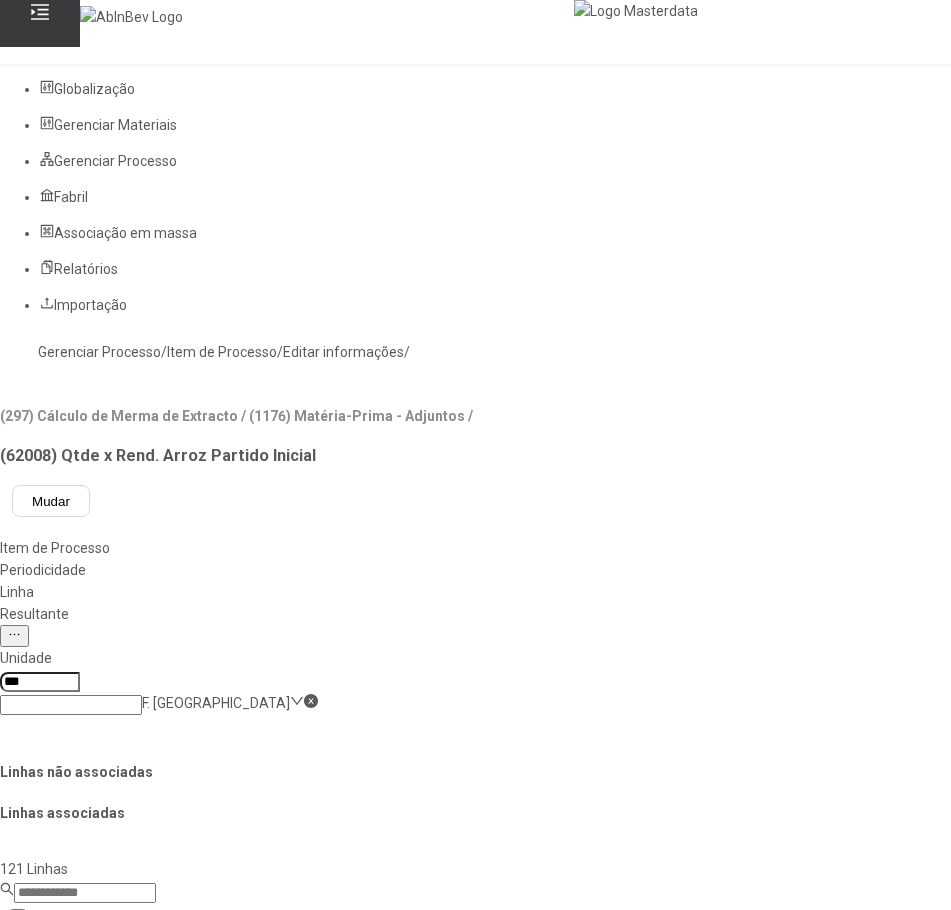 click 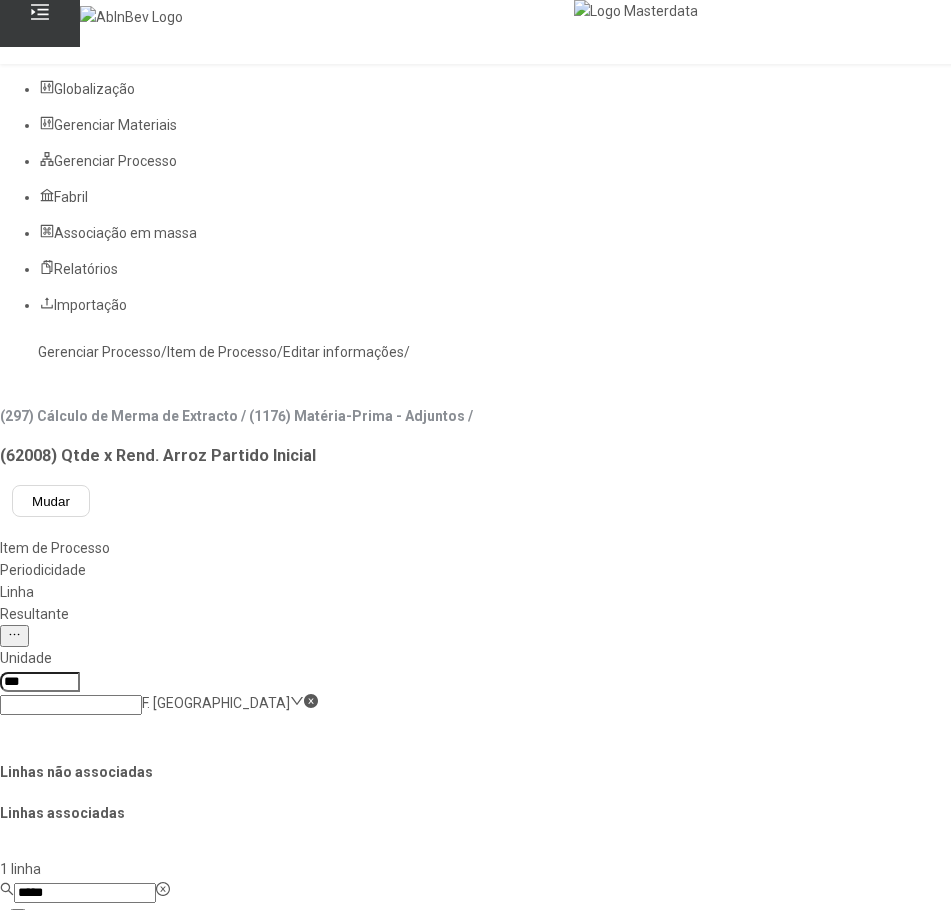 type on "*****" 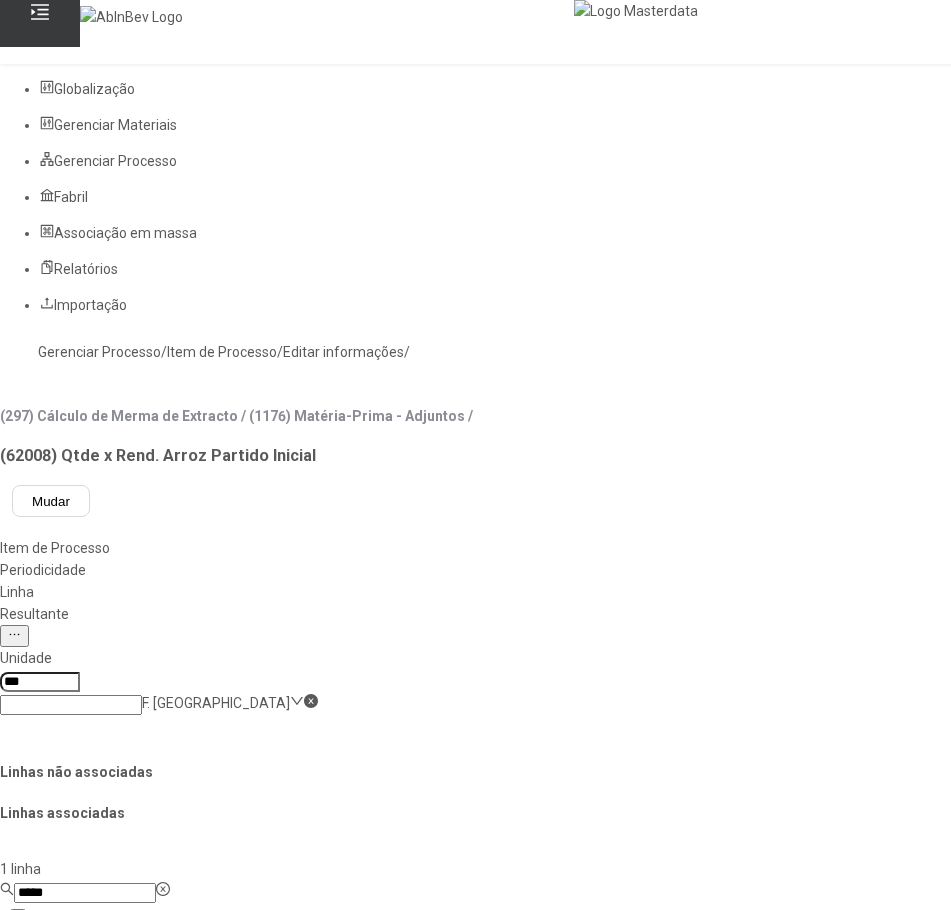 click on "Perda de Extrato" 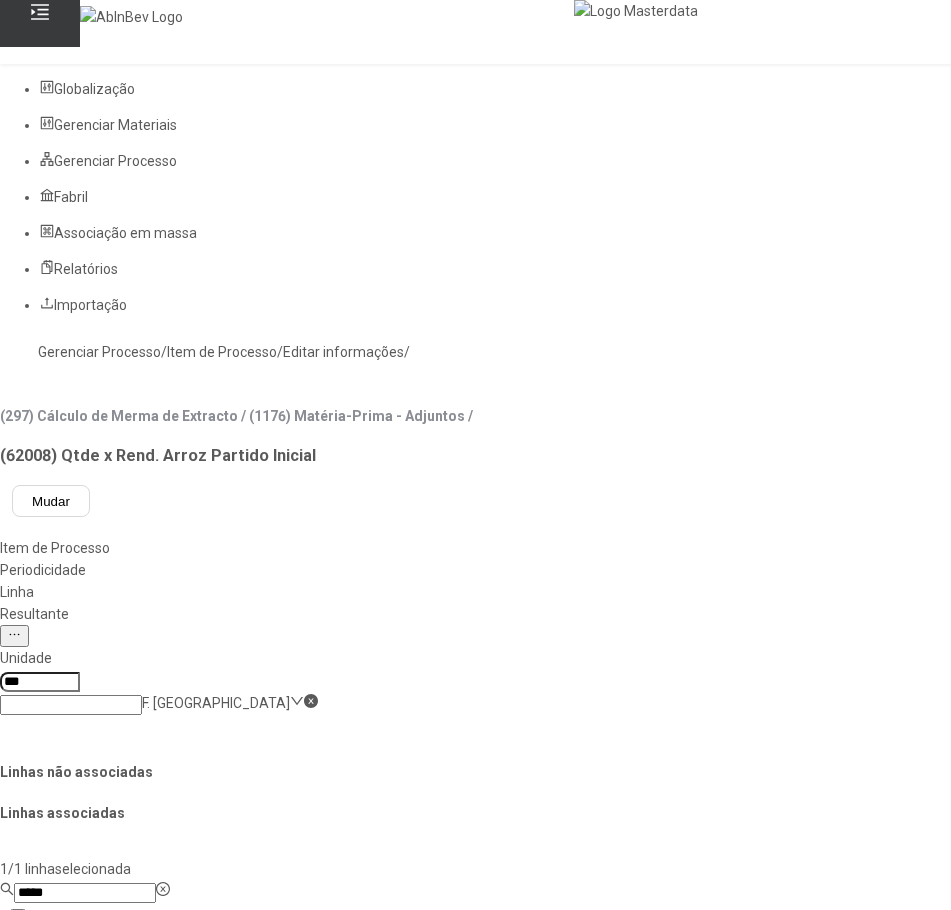 click 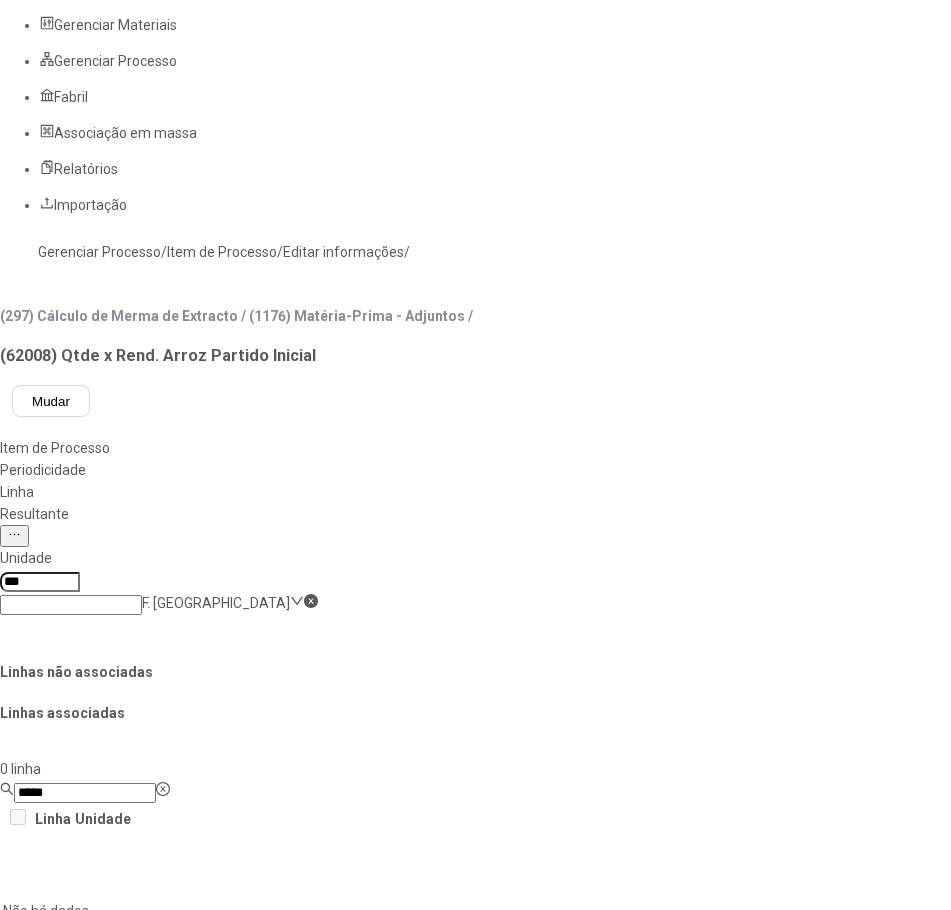 click on "Salvar Alterações" 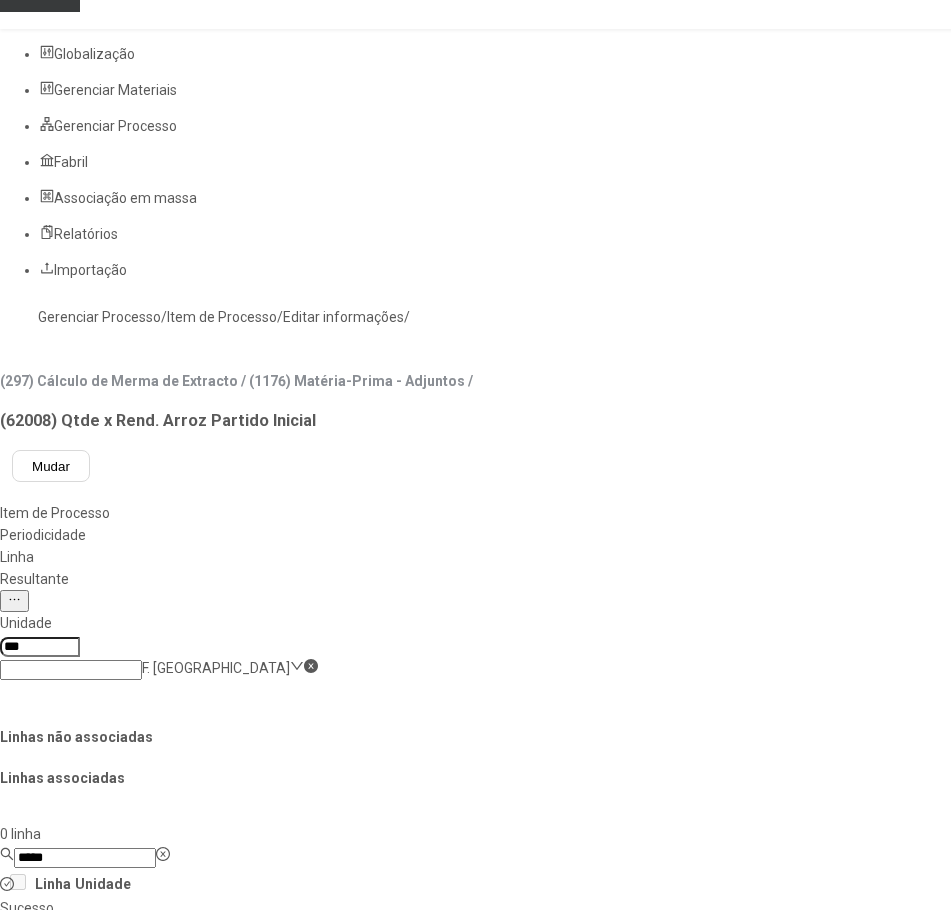 scroll, scrollTop: 0, scrollLeft: 0, axis: both 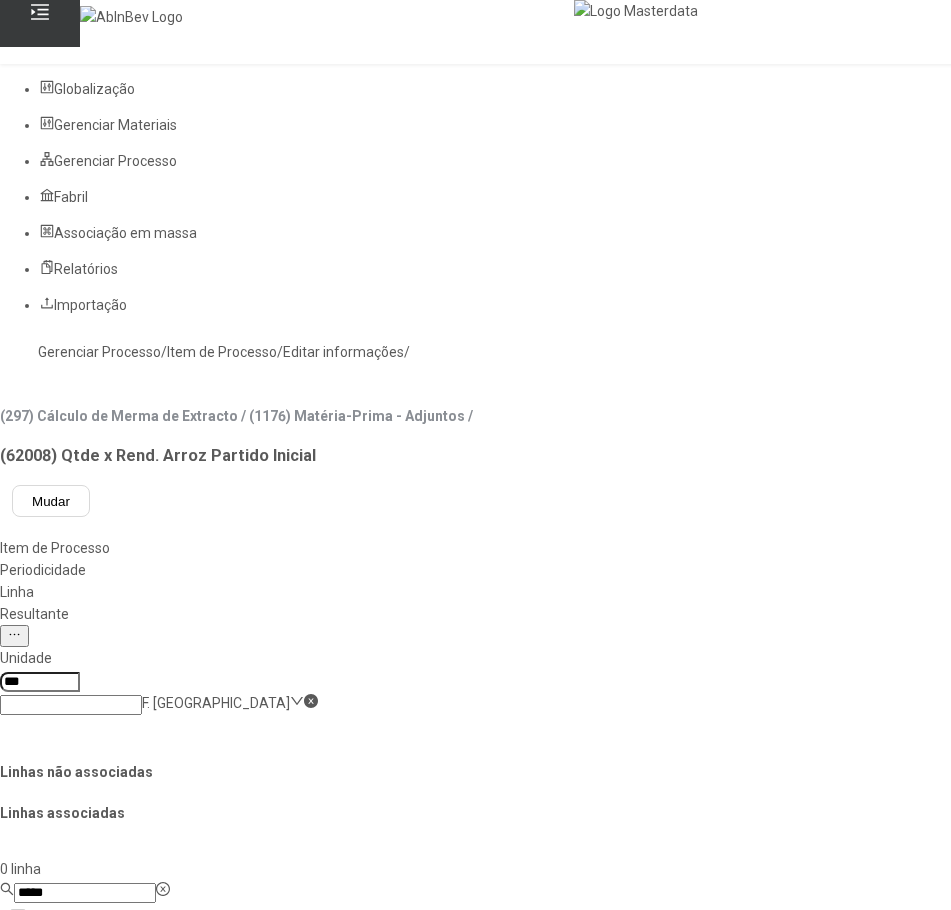 click on "Resultante" 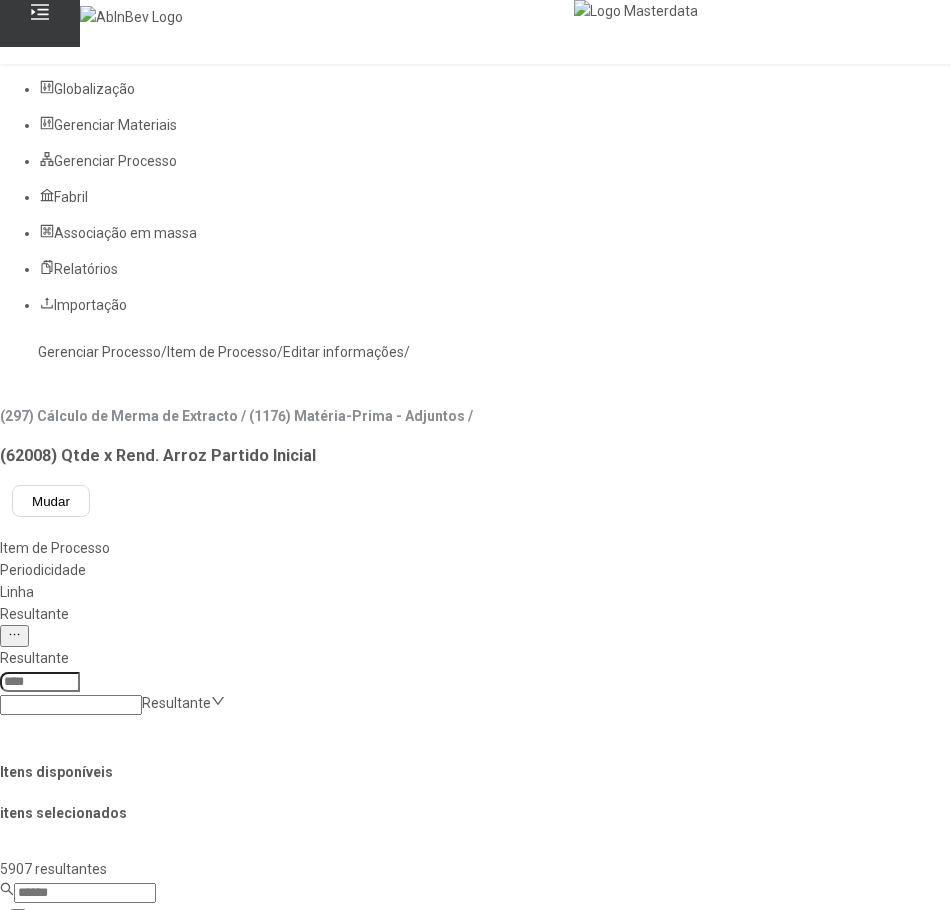 click on "Gerenciar Processo" 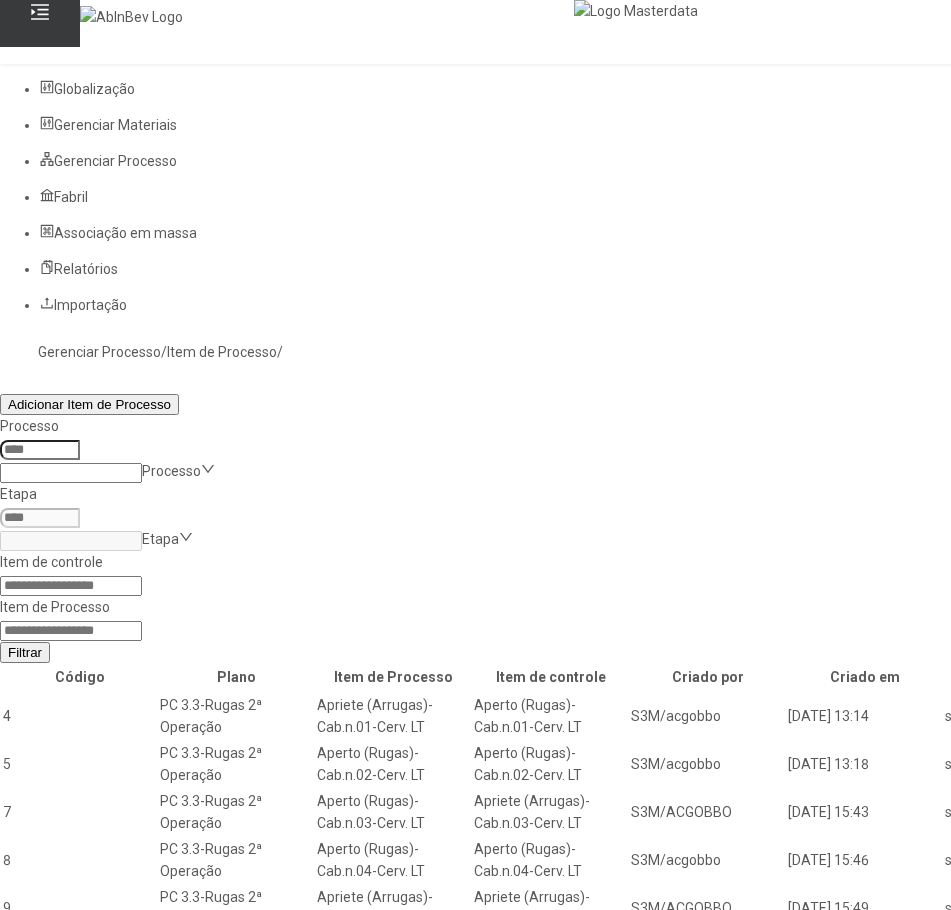 click 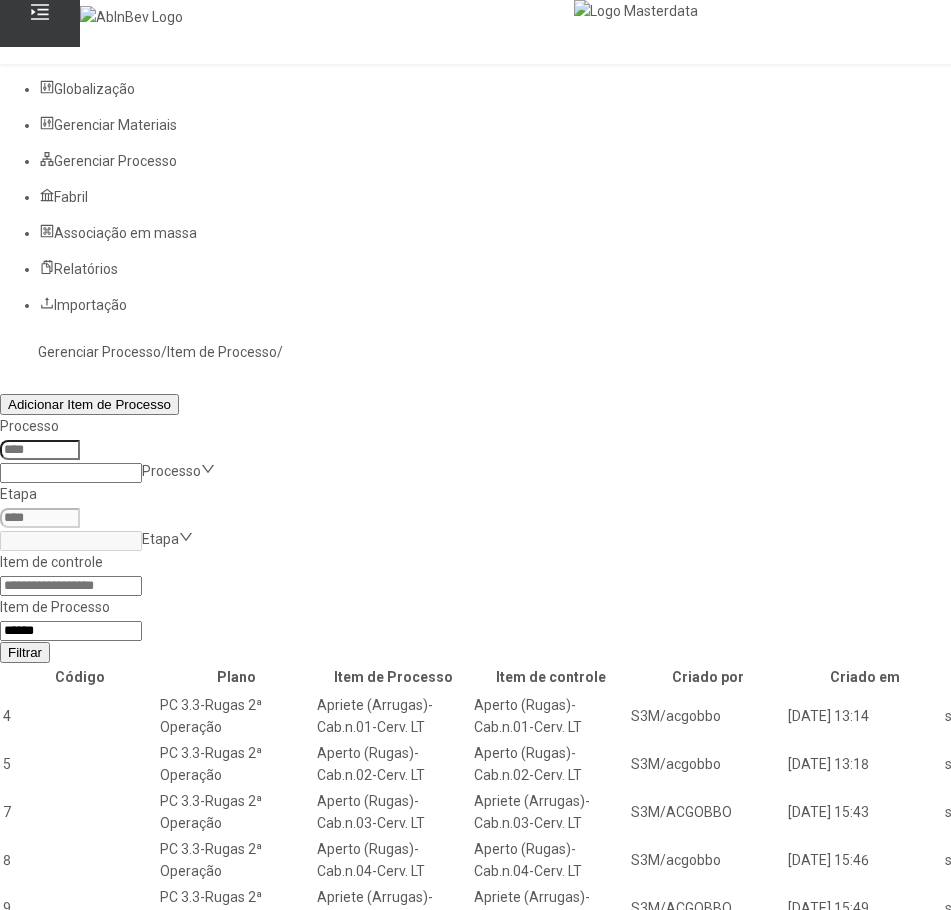 type on "*****" 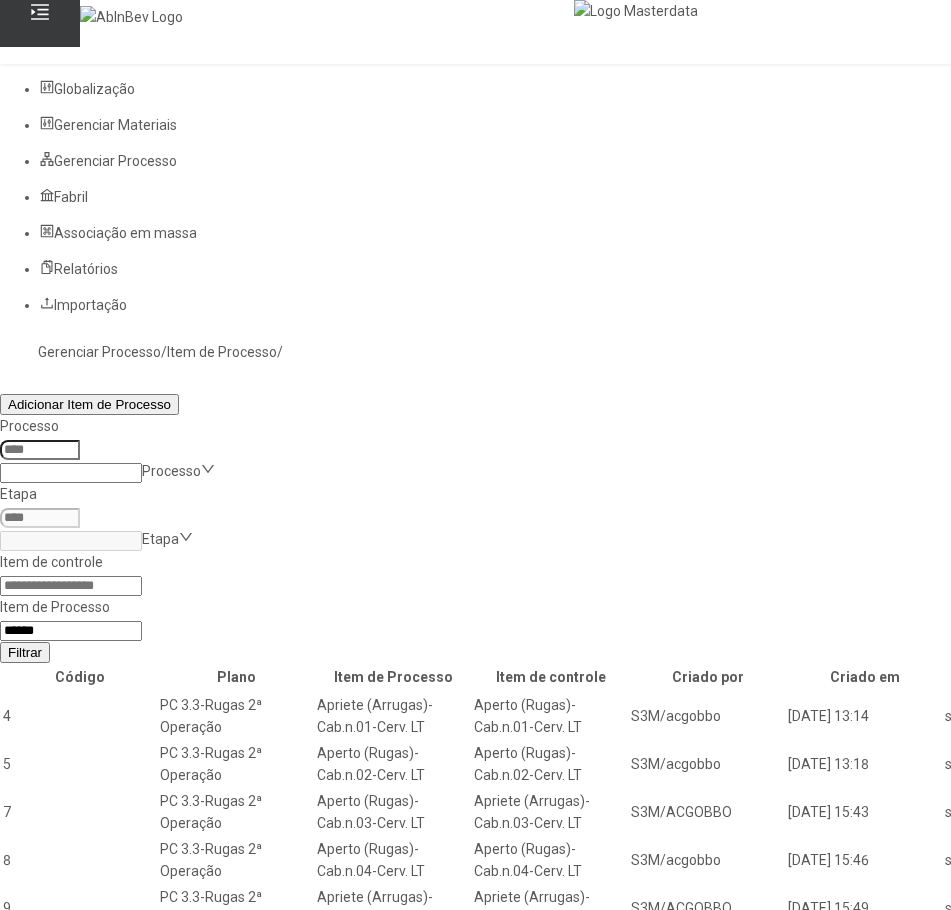 click on "Filtrar" 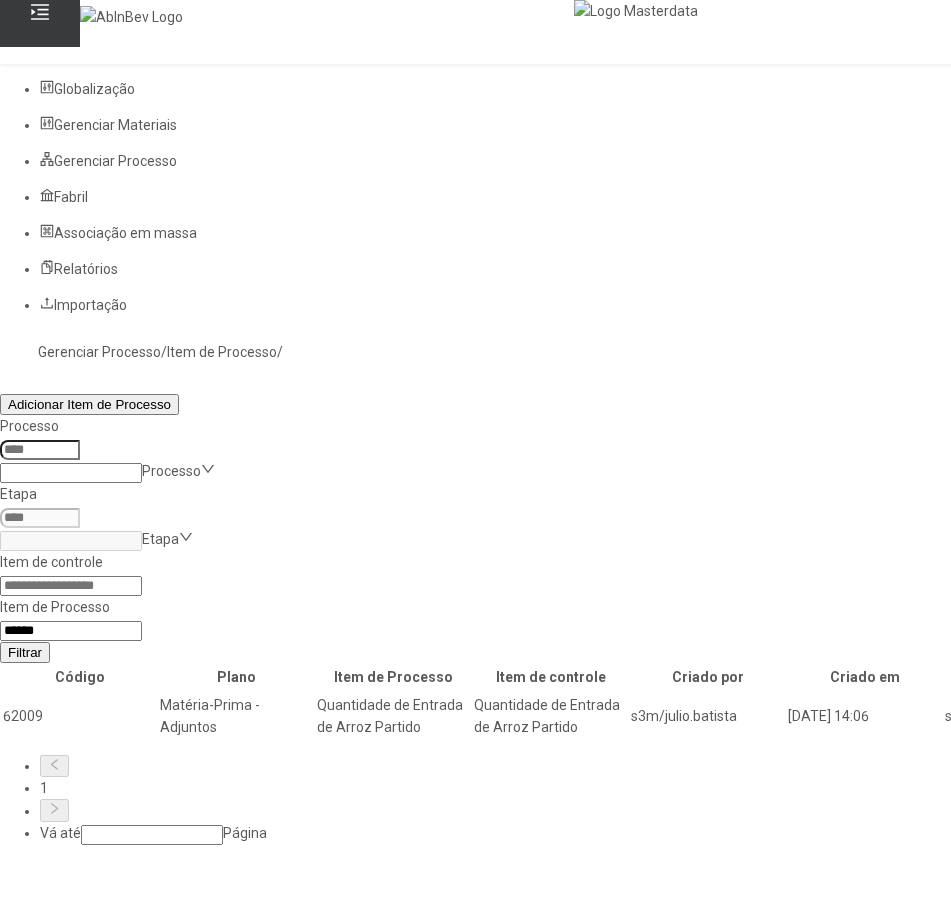 click 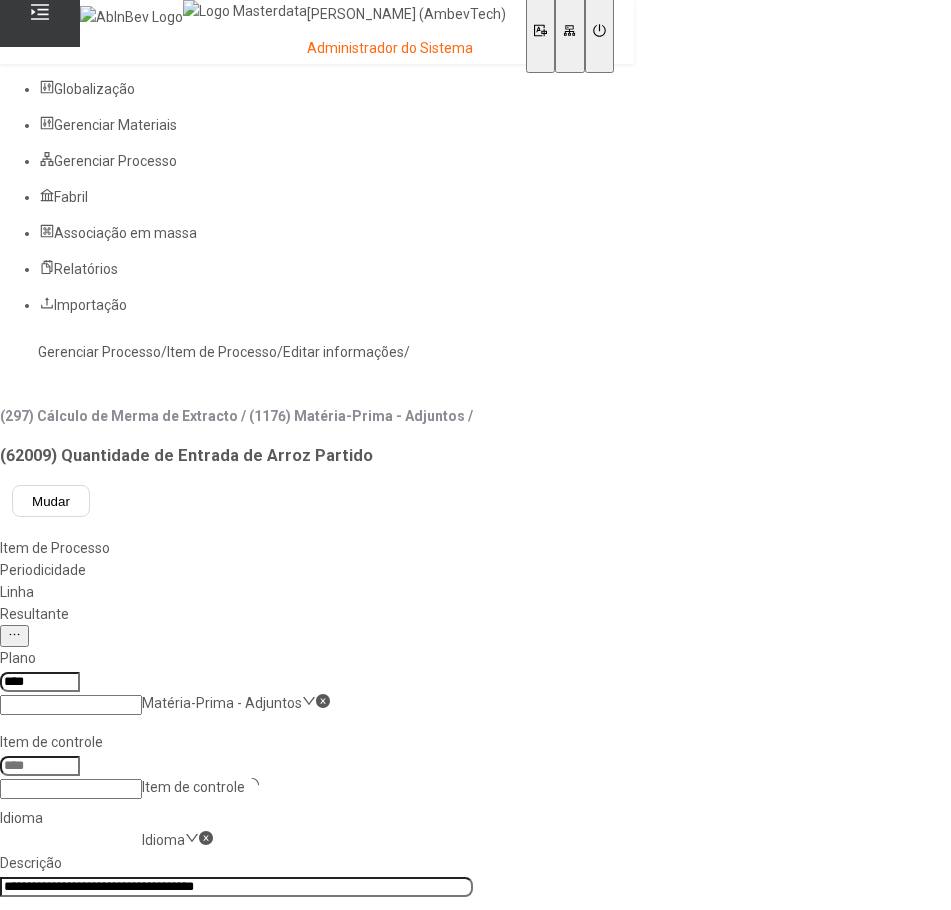 type on "*****" 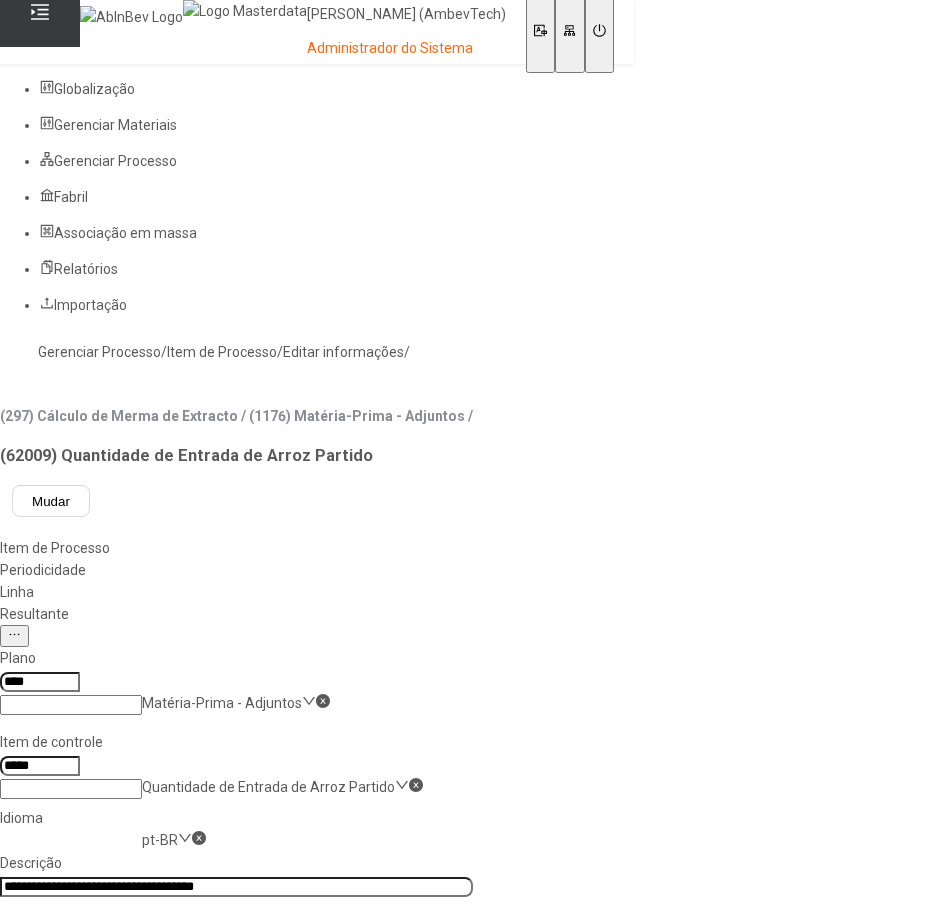 click on "Resultante" 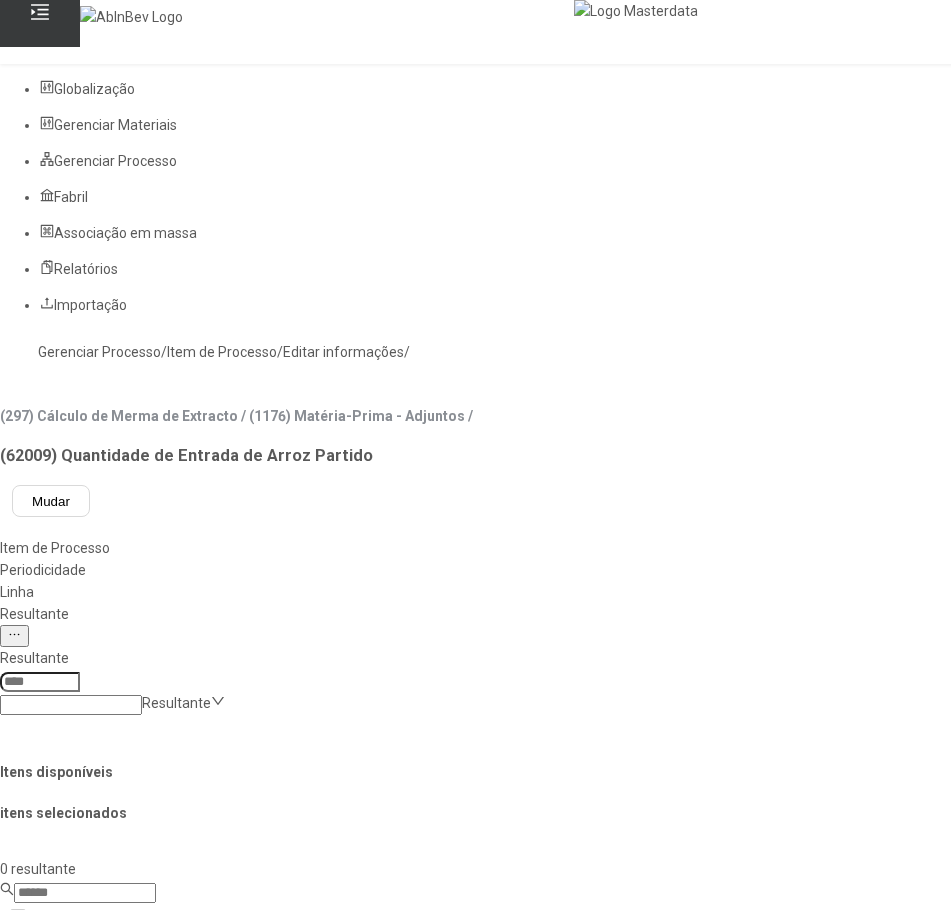 click 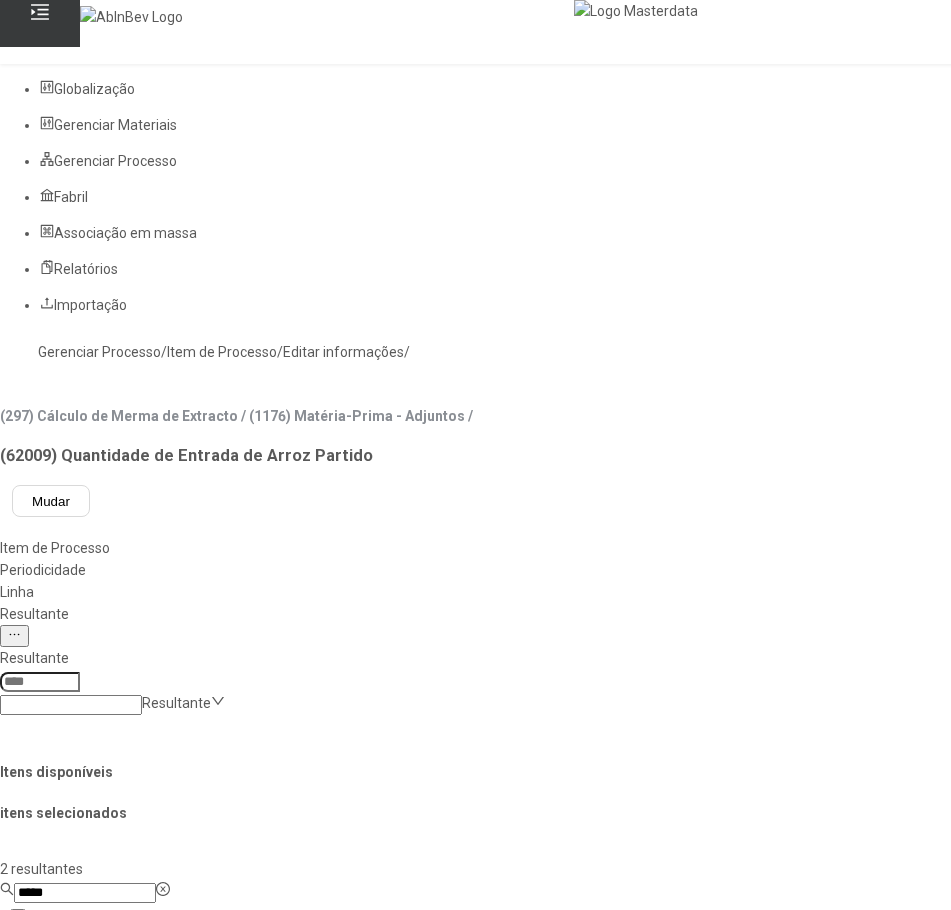 type on "*****" 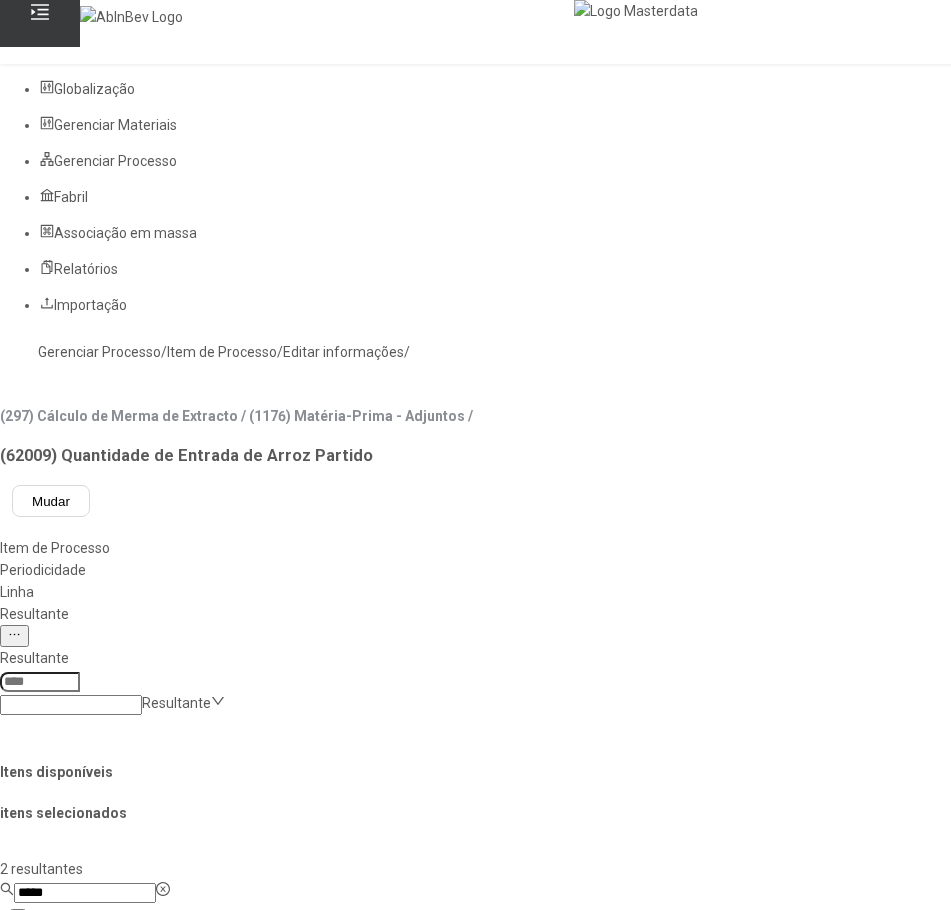 click on "Perda Extrato" 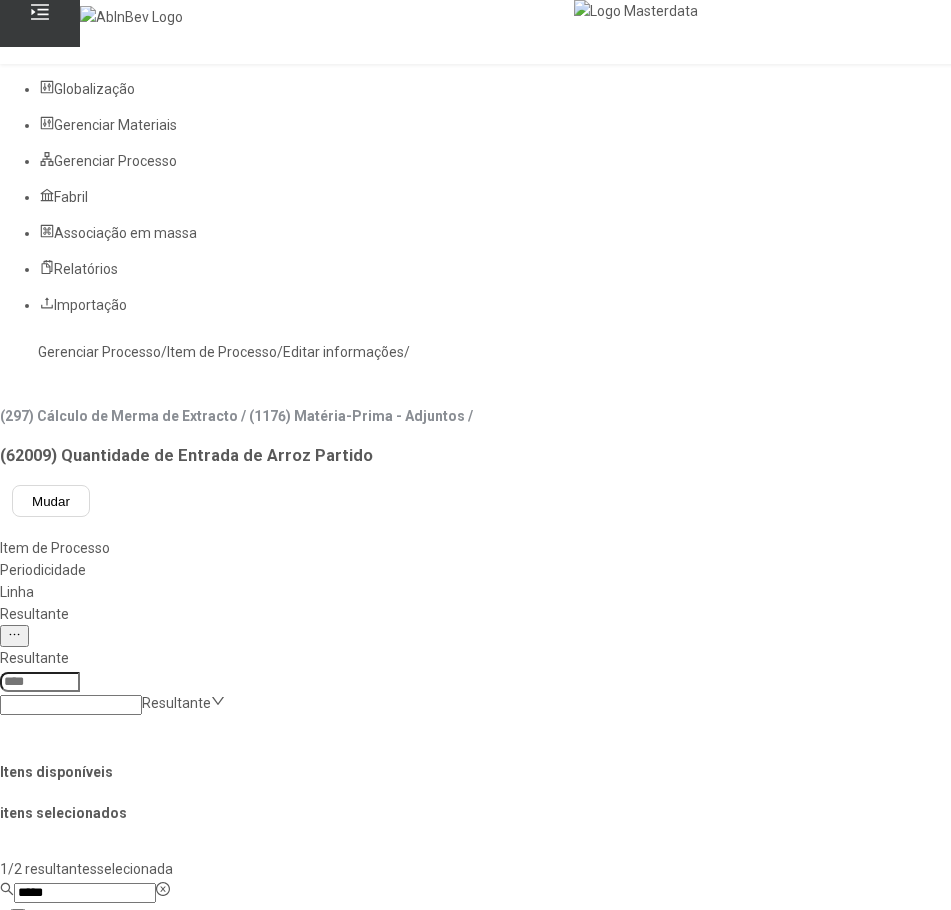 click 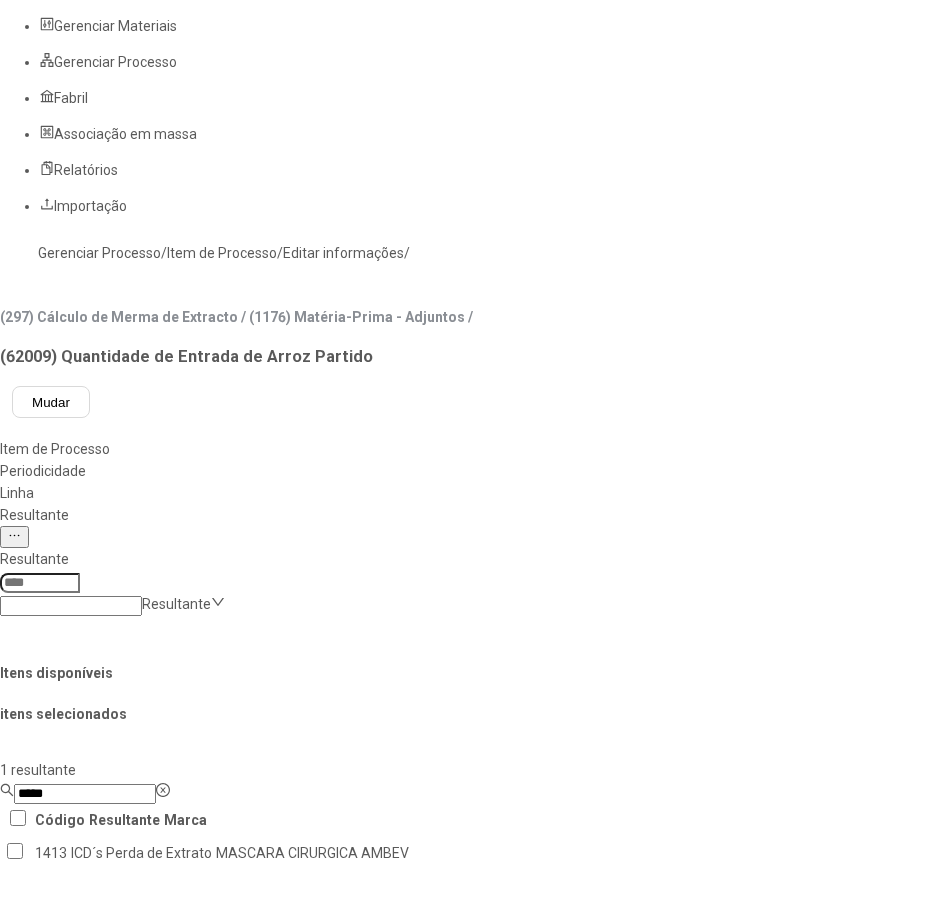 scroll, scrollTop: 100, scrollLeft: 0, axis: vertical 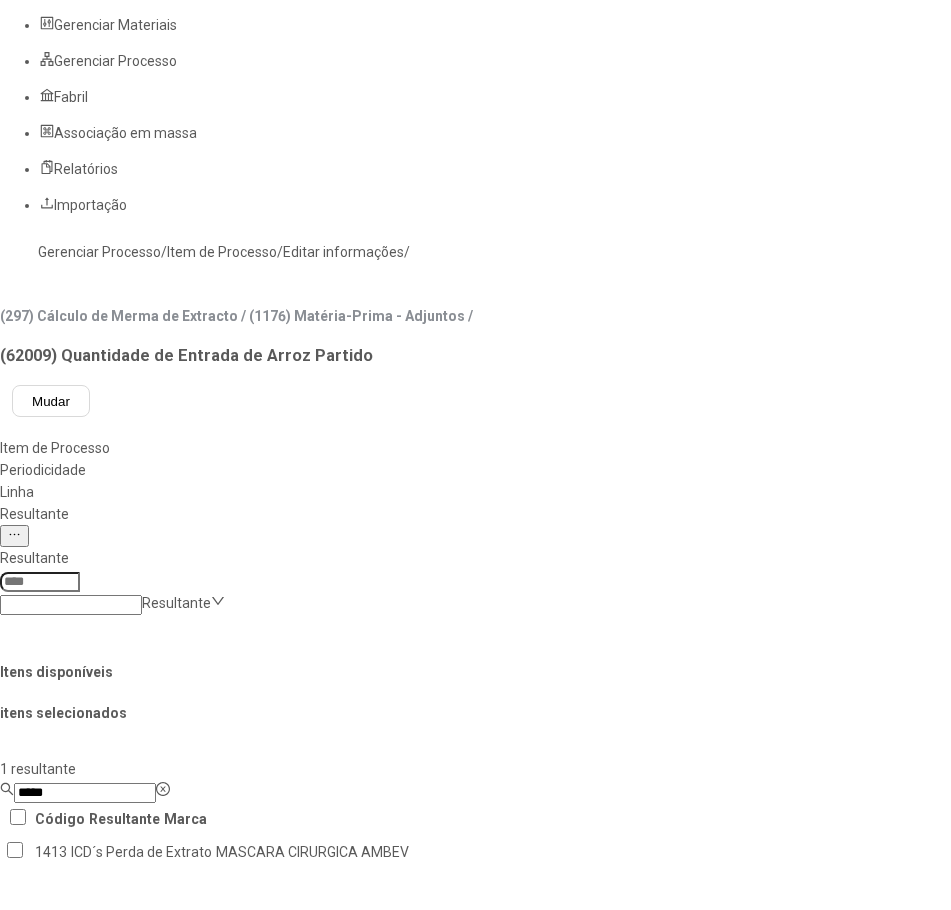 click on "Concluir associação" at bounding box center [124, 1669] 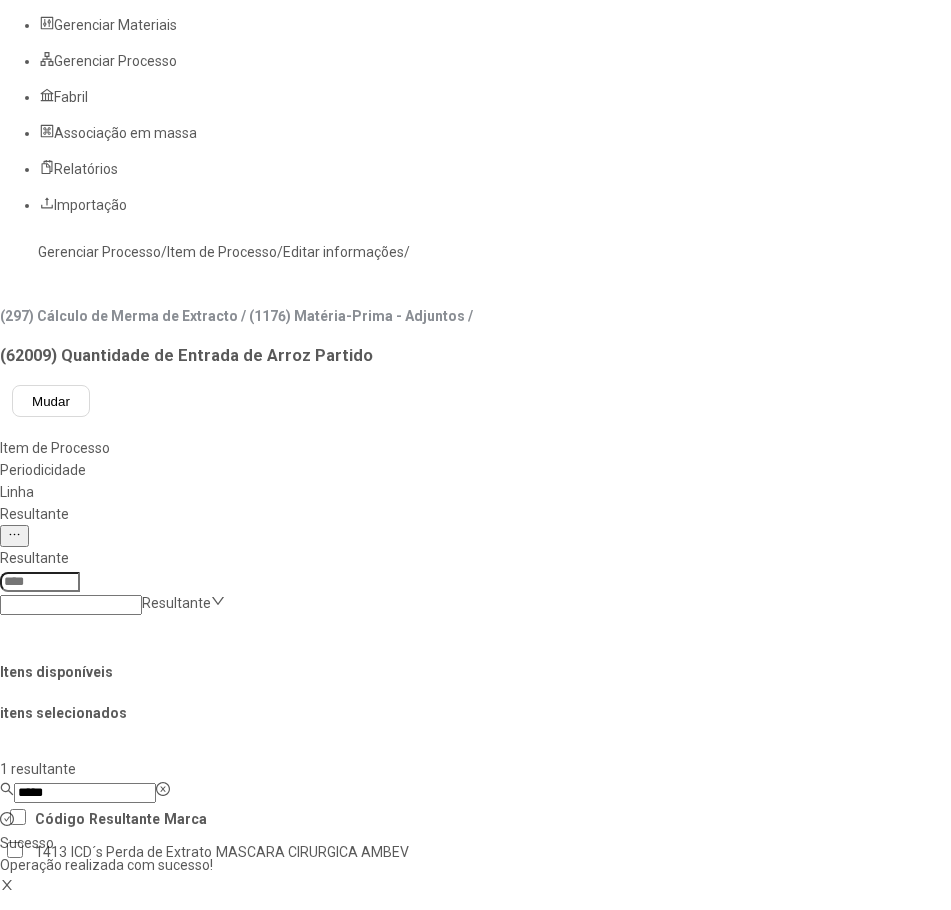 scroll, scrollTop: 0, scrollLeft: 0, axis: both 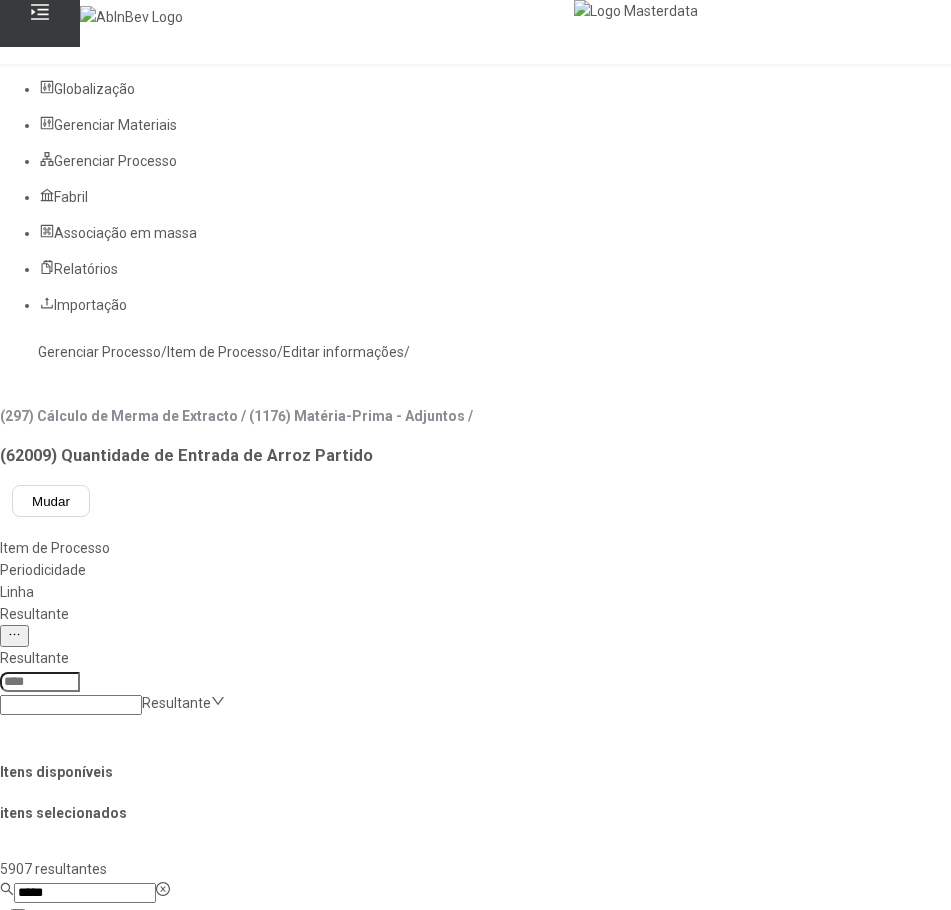 click on "Linha" 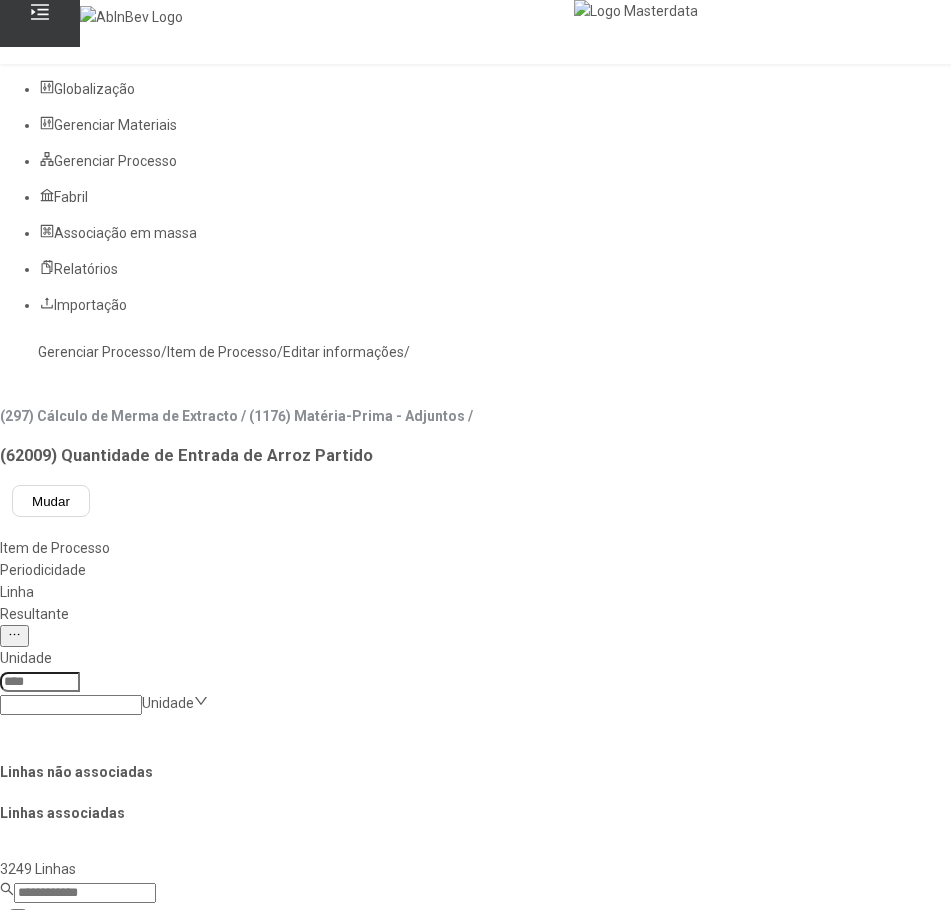 click 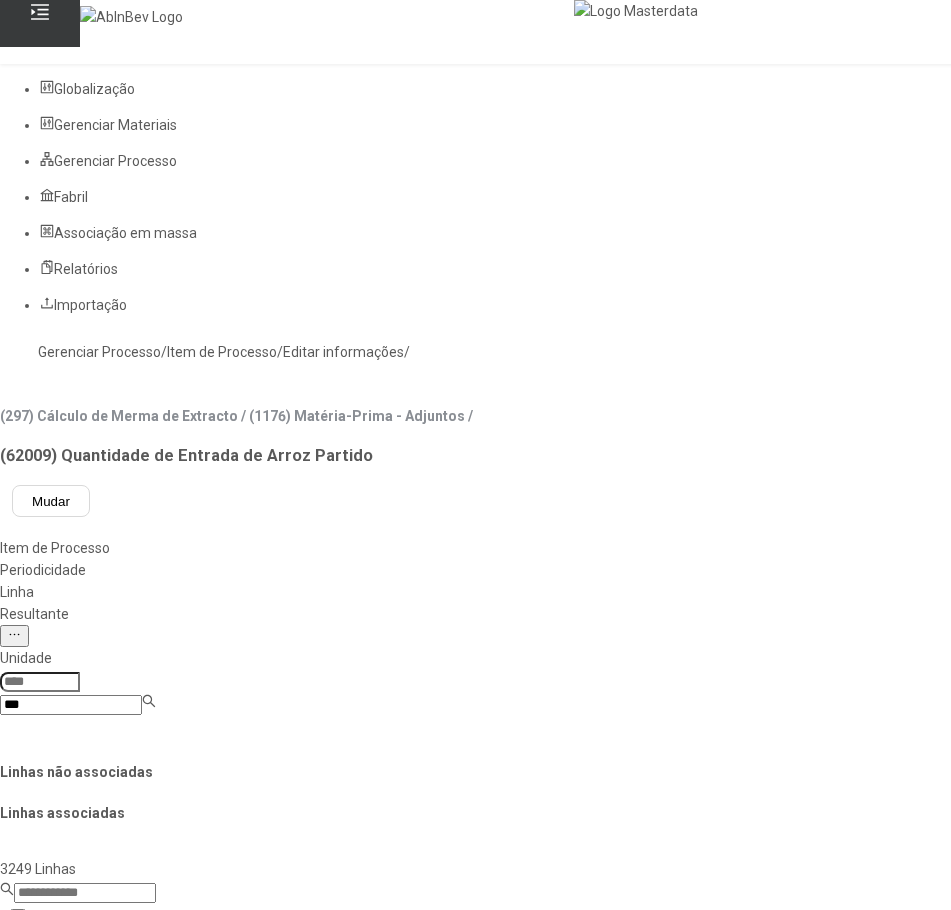 type on "***" 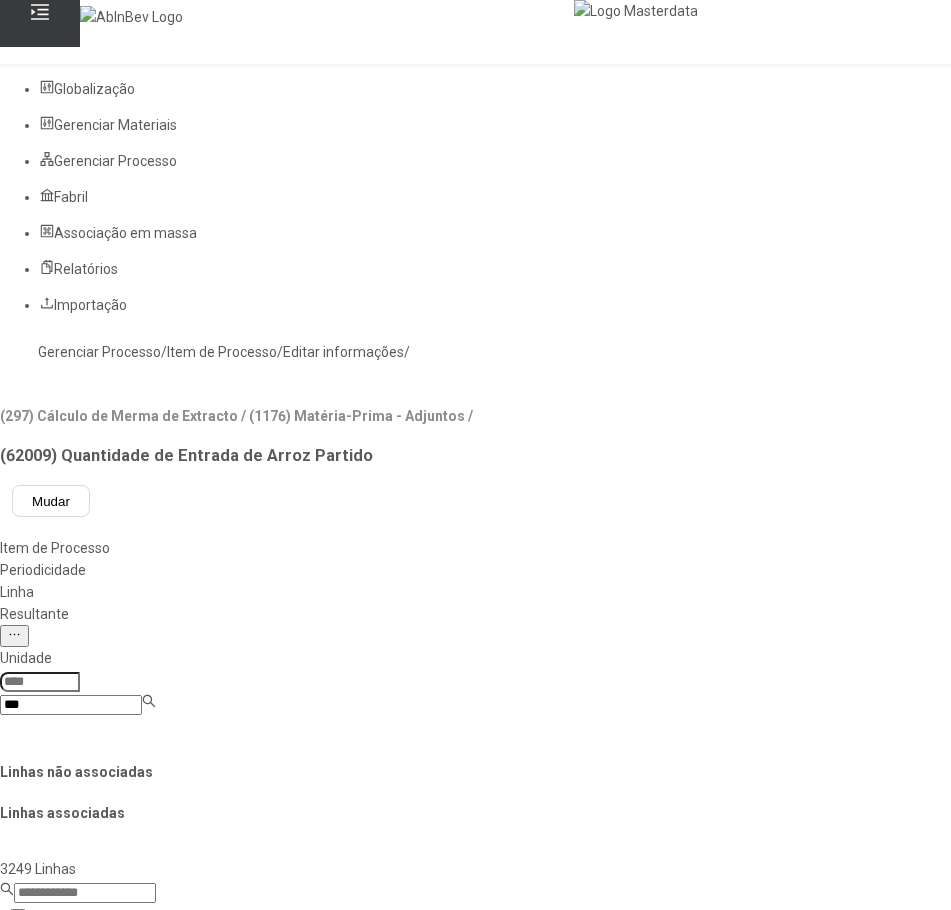click on "F. [GEOGRAPHIC_DATA]" at bounding box center (92, 921) 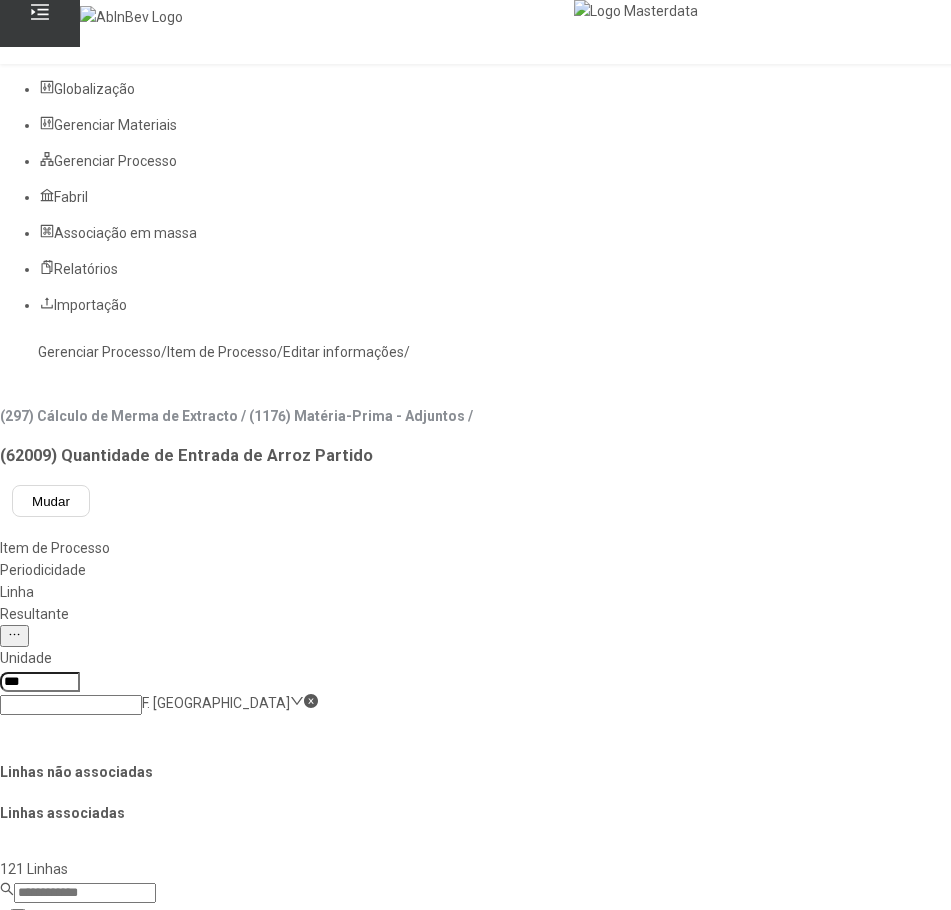 click 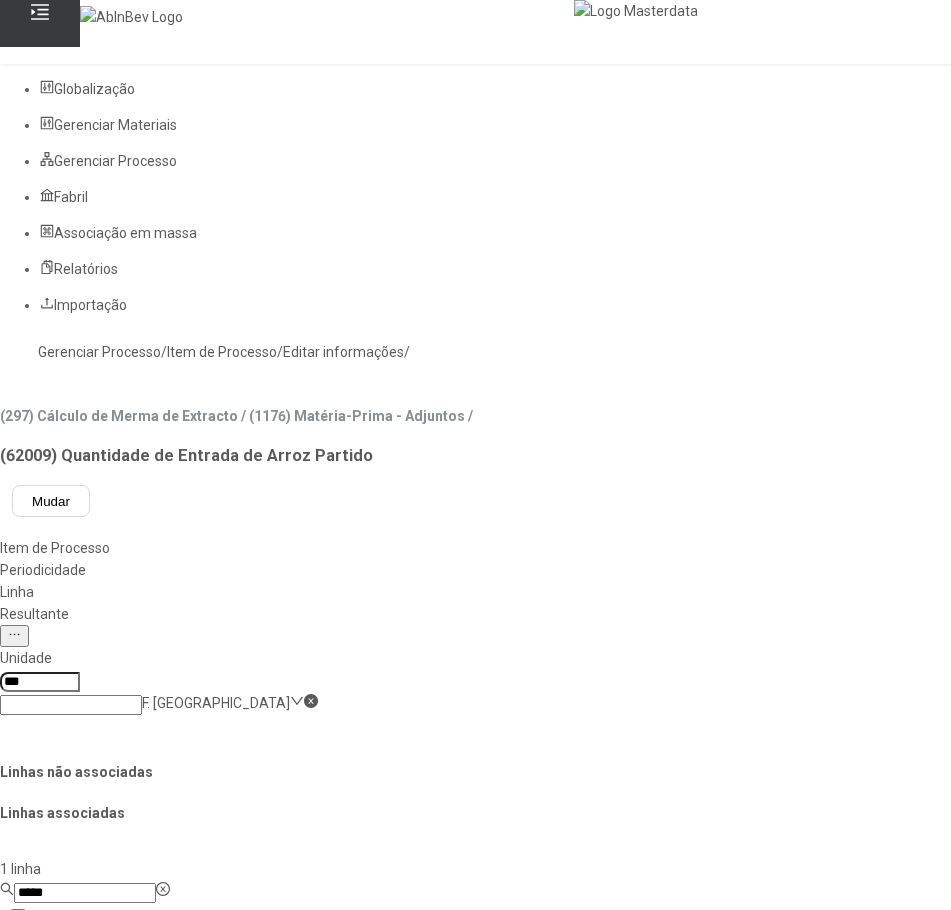 type on "*****" 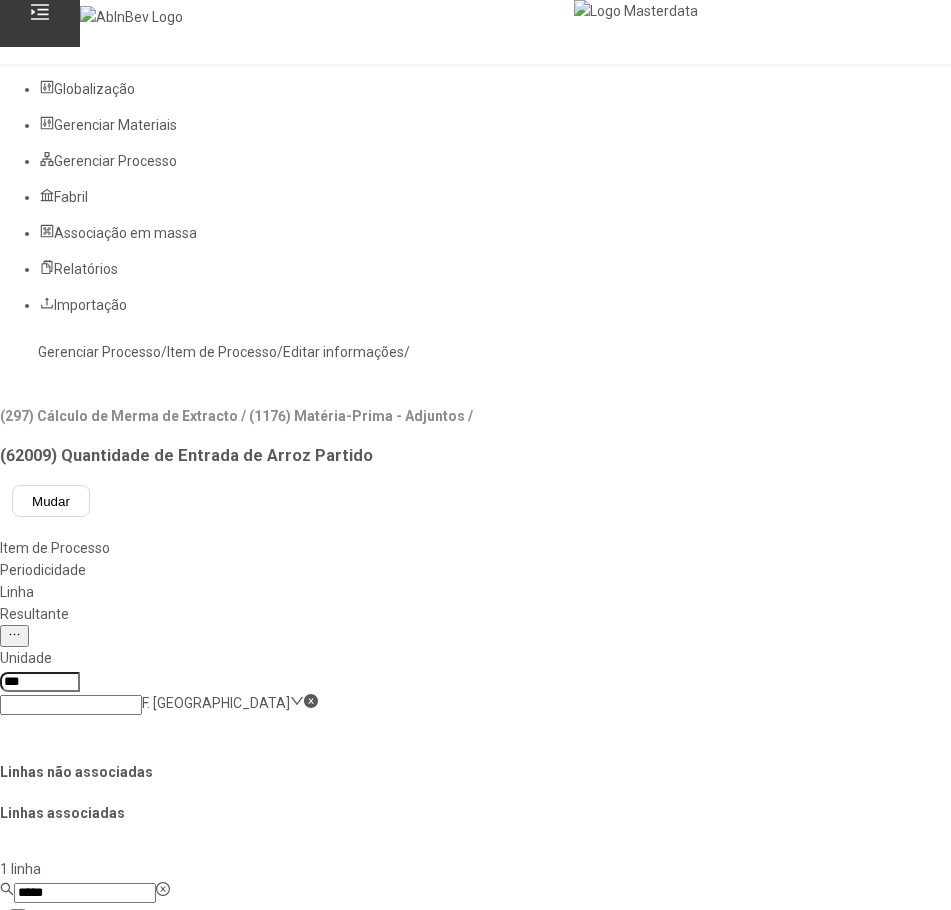 click on "Perda de Extrato" 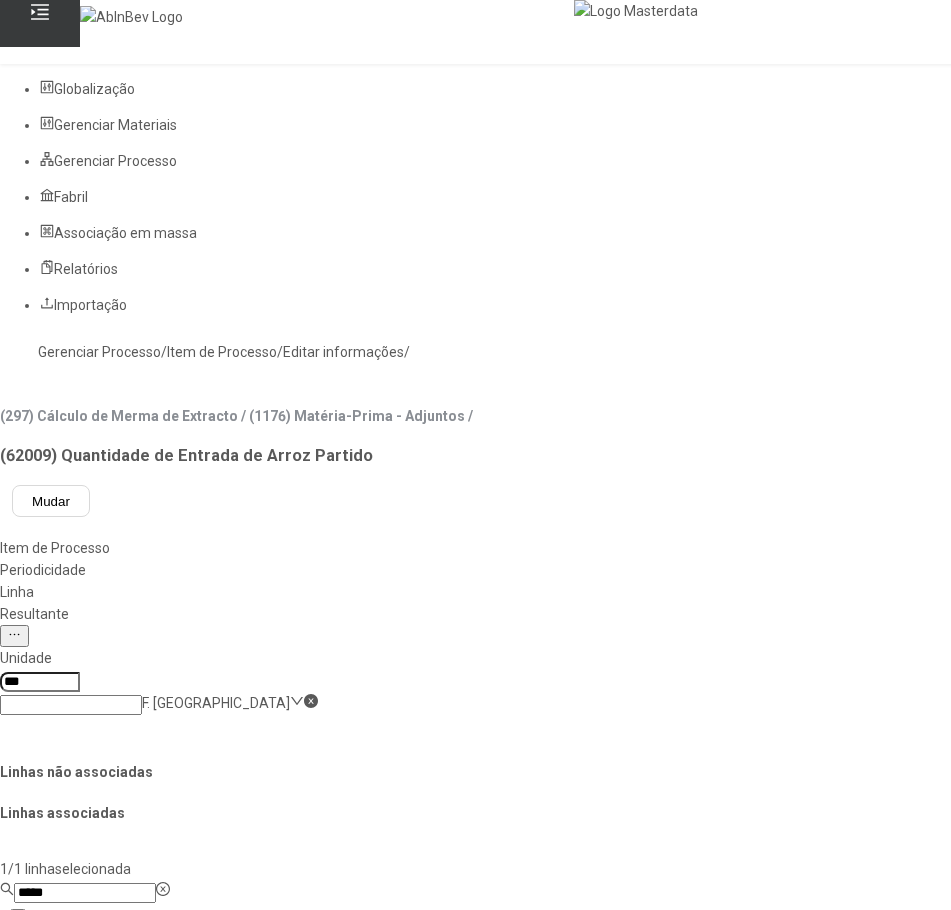 click 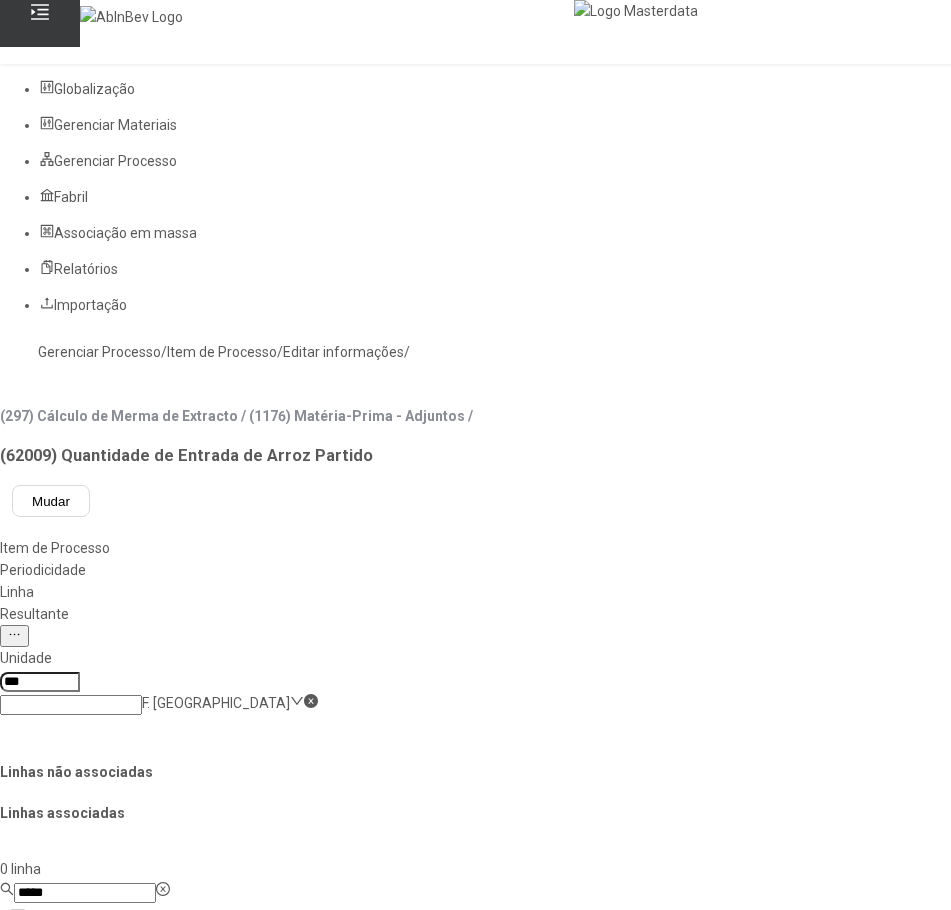 scroll, scrollTop: 200, scrollLeft: 0, axis: vertical 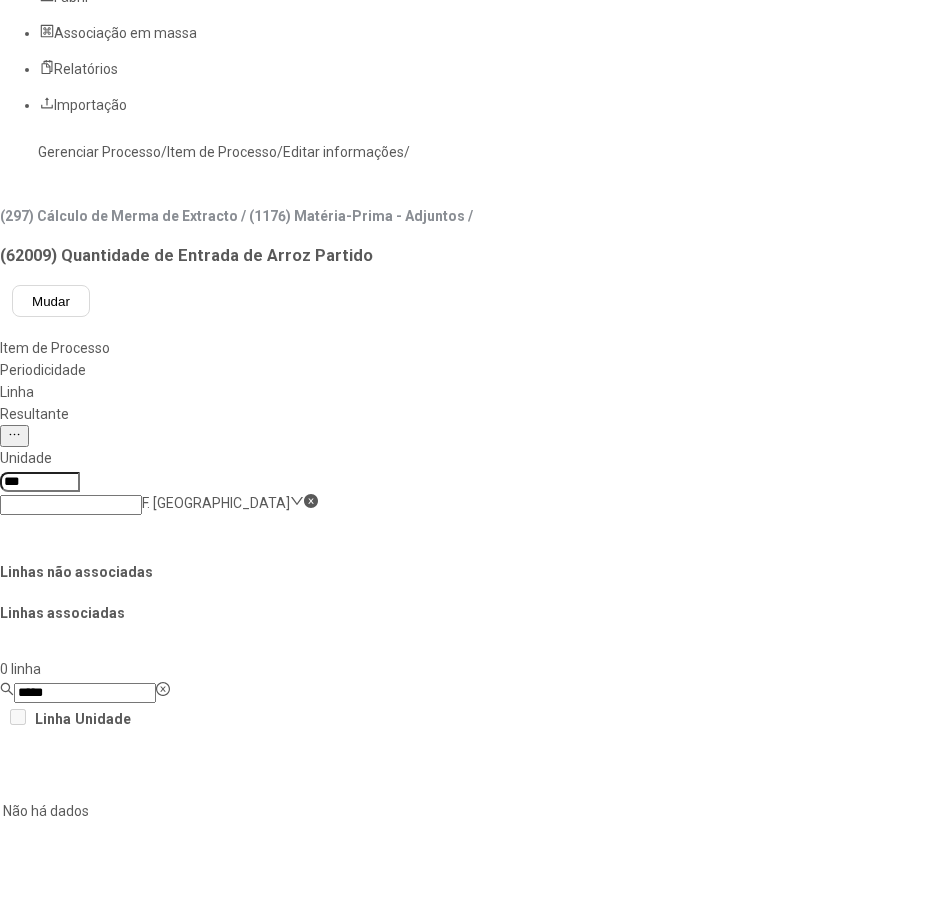 click on "Salvar Alterações" 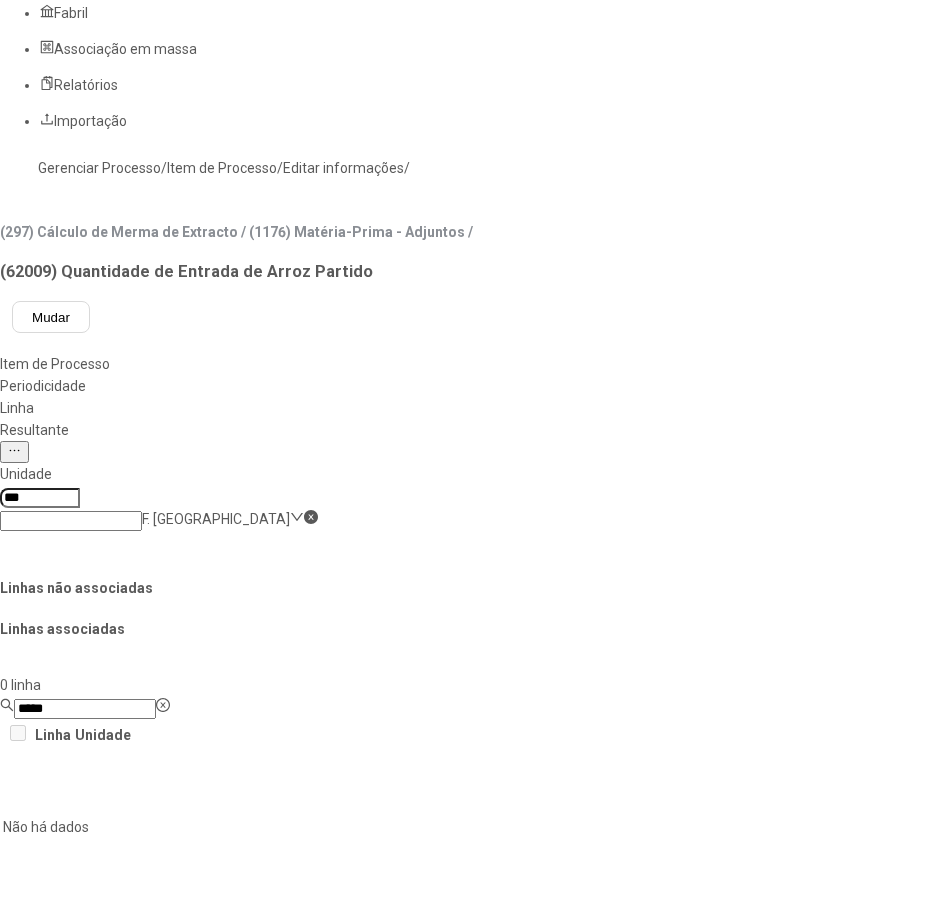 scroll, scrollTop: 0, scrollLeft: 0, axis: both 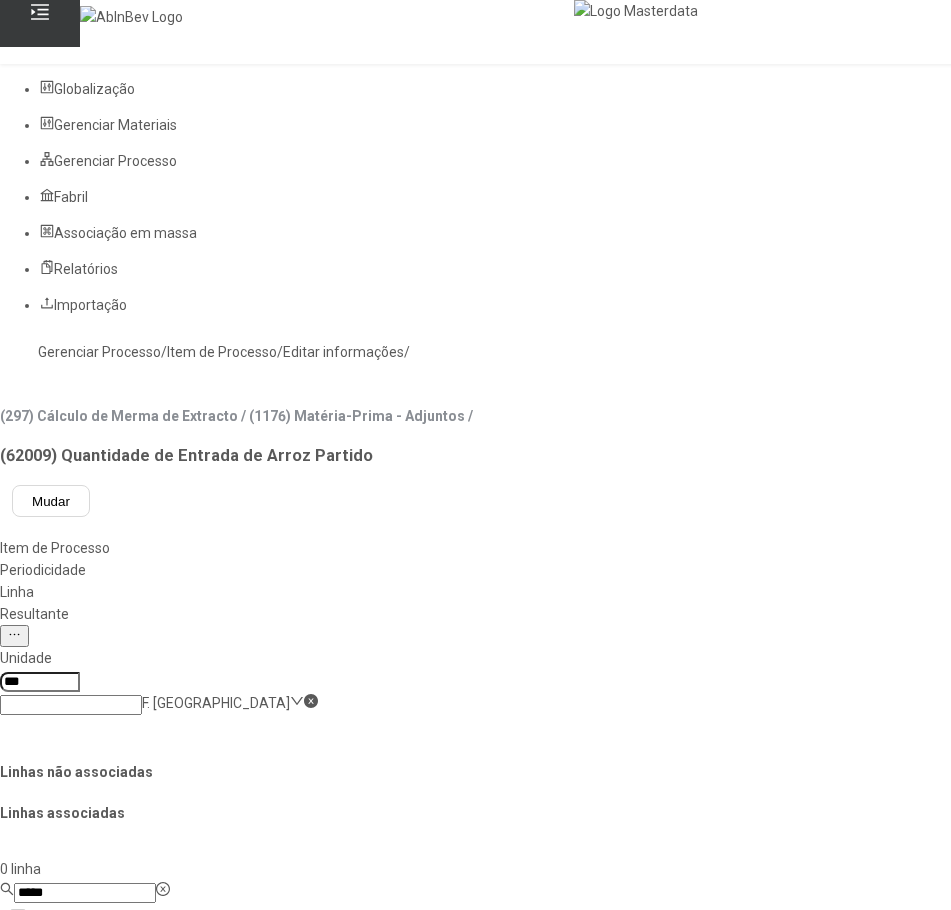 click on "Resultante" 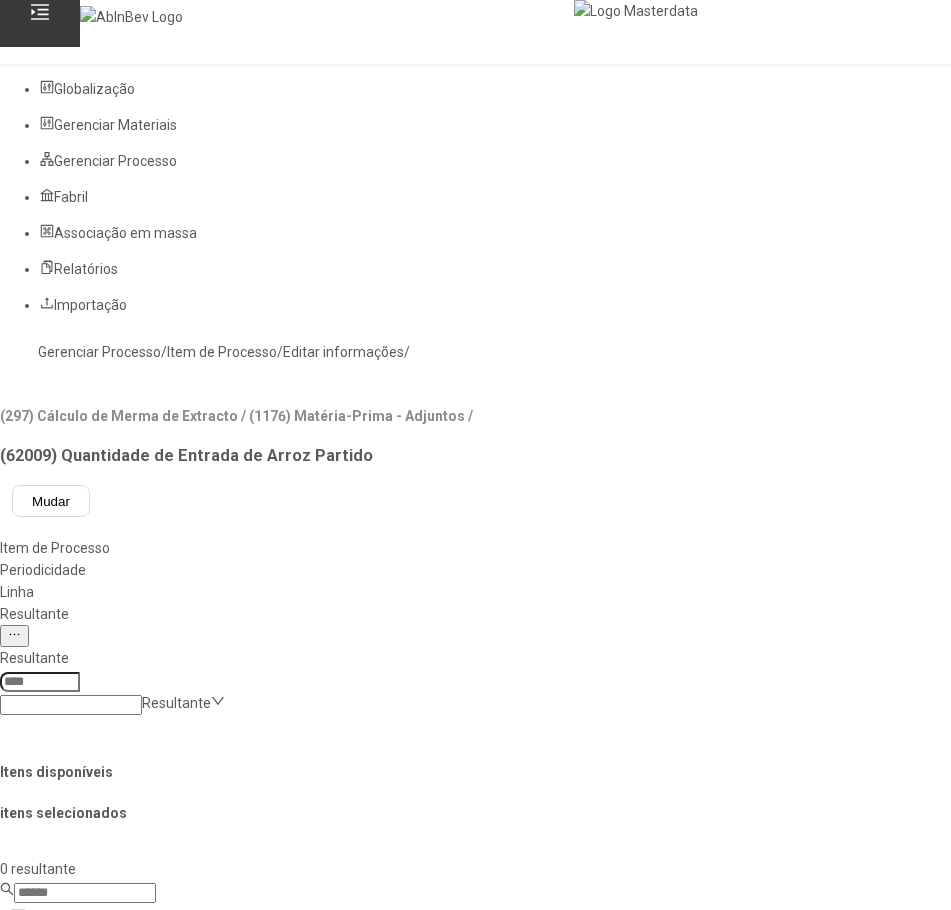 click on "Gerenciar Processo" 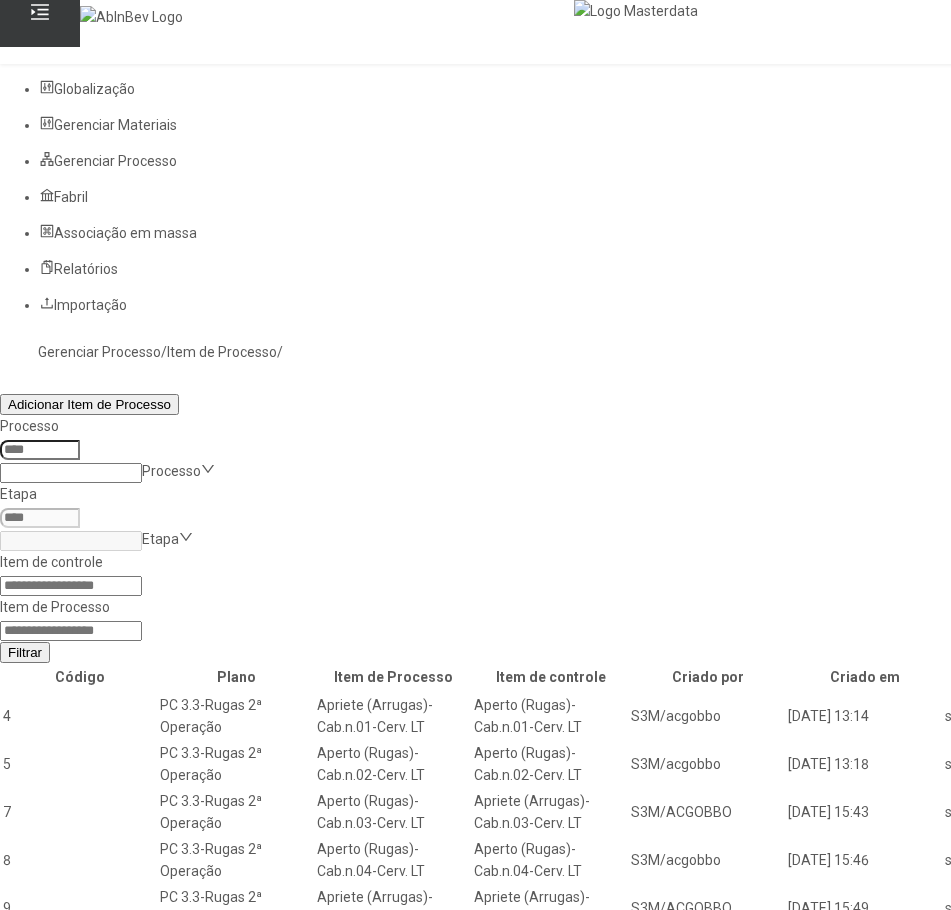 click 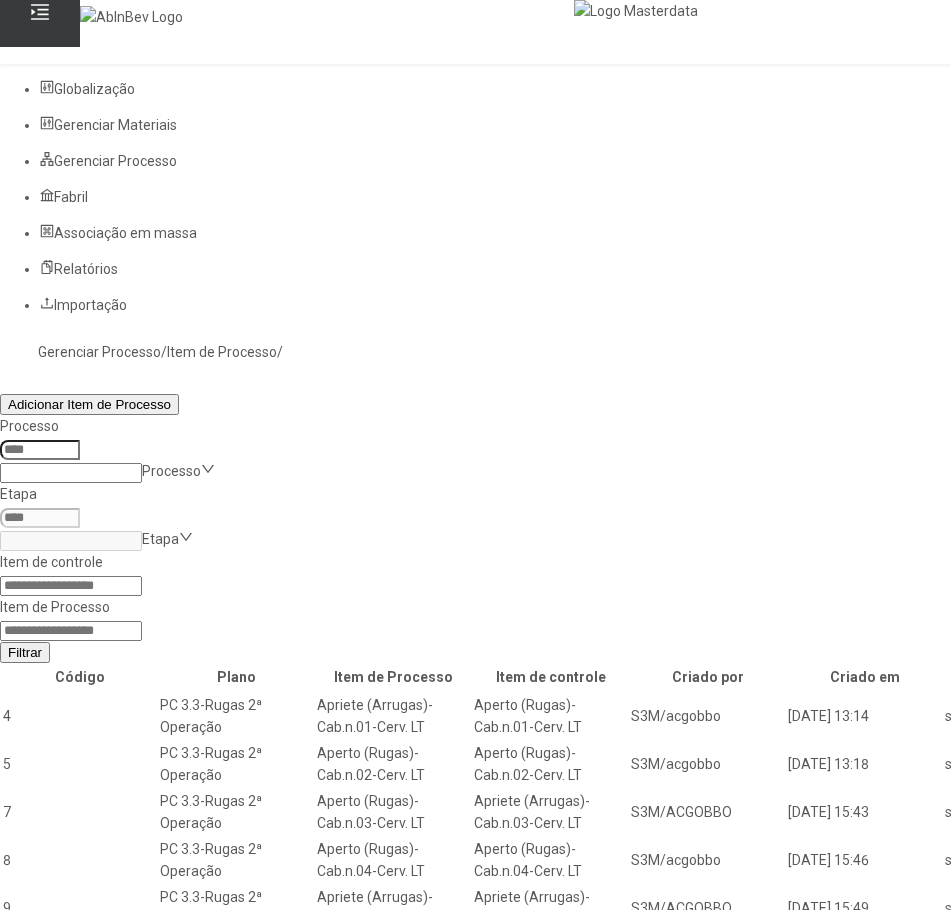 paste on "*****" 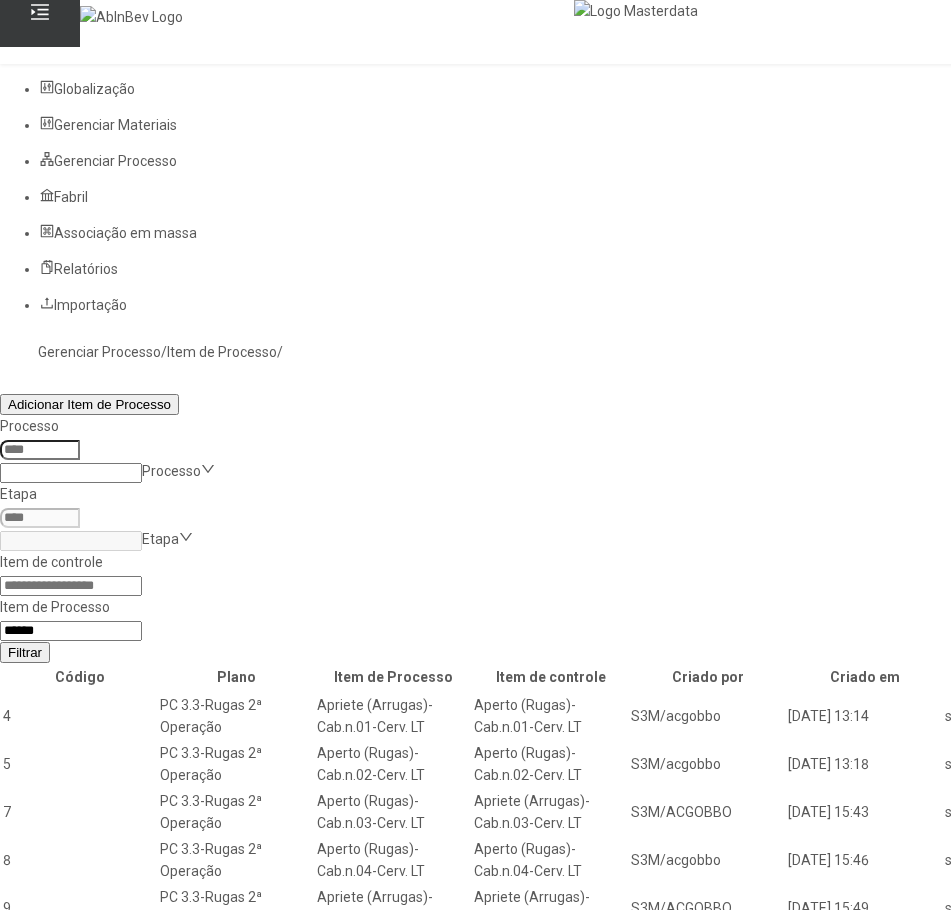type on "*****" 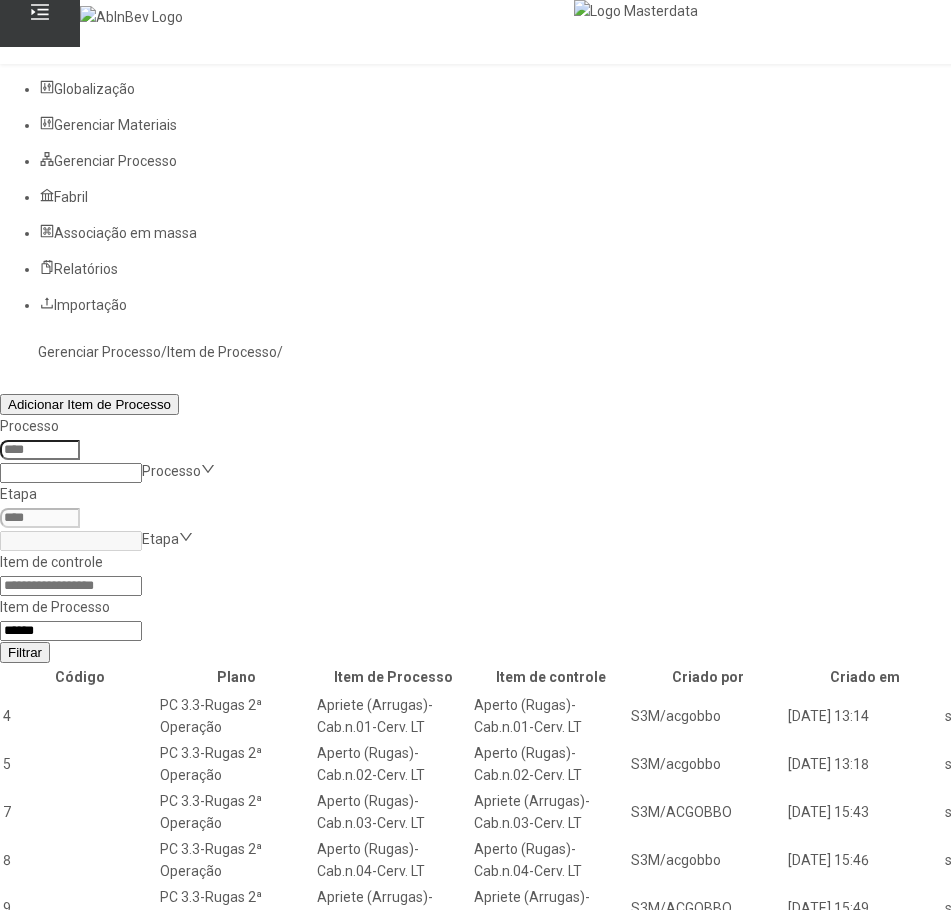 click on "Filtrar" 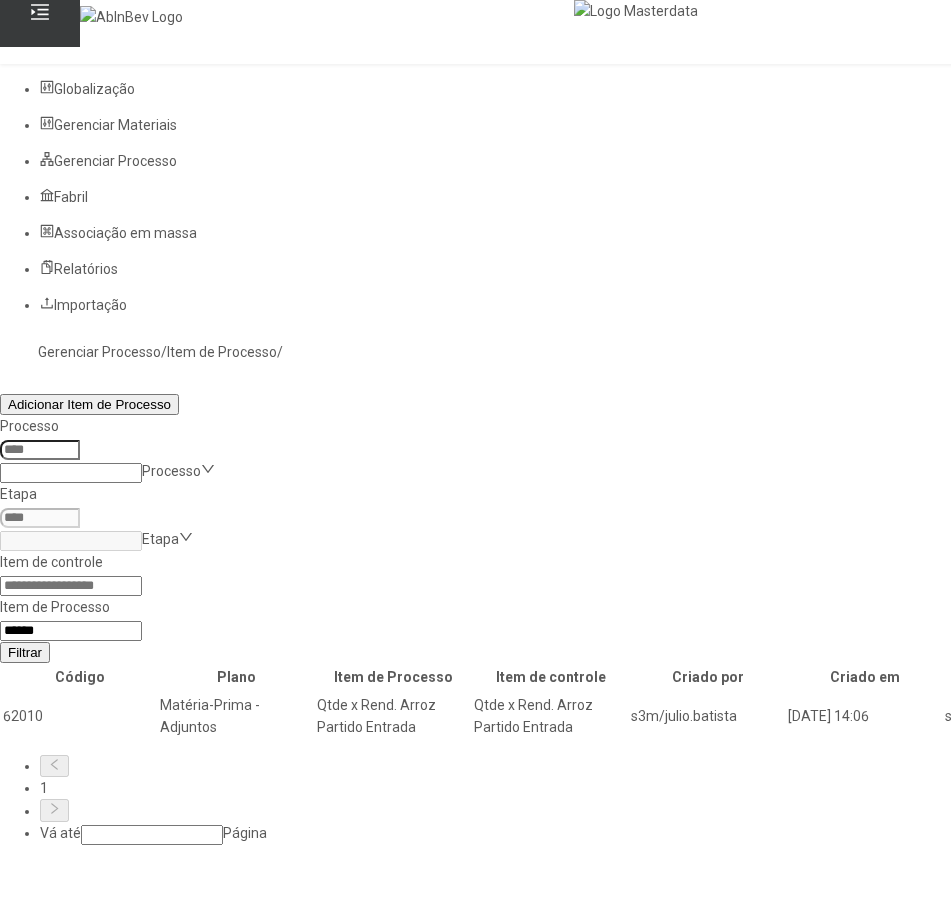 click 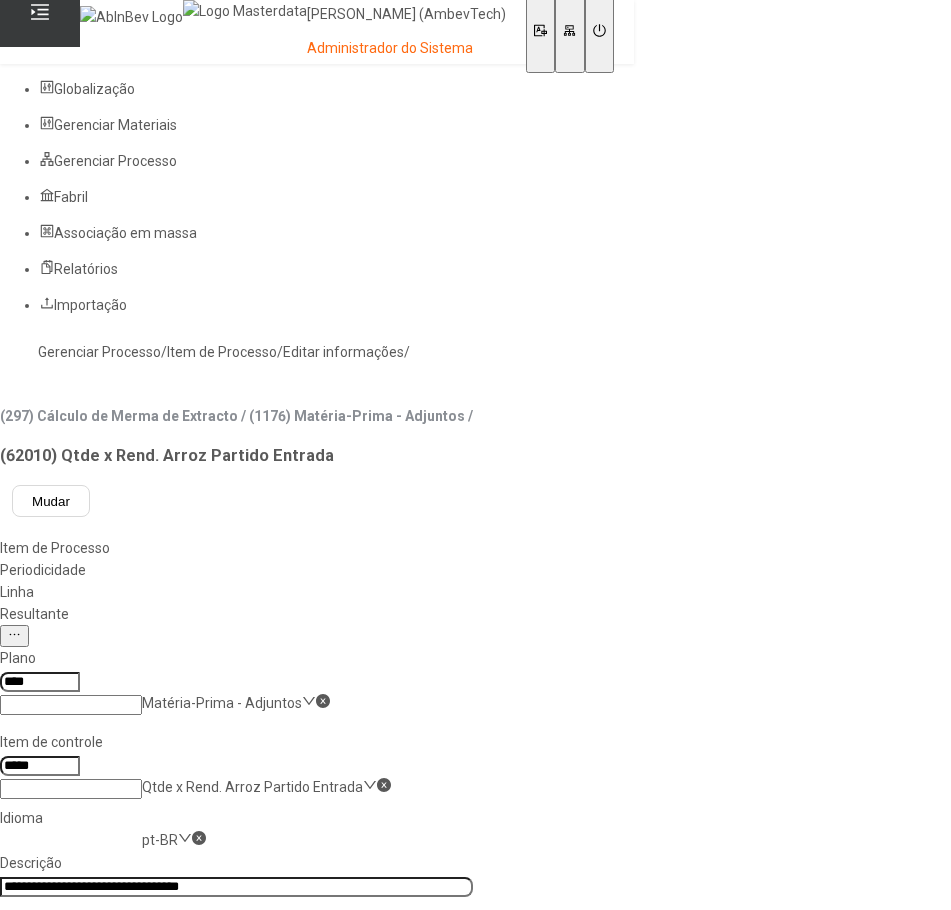 click on "Resultante" 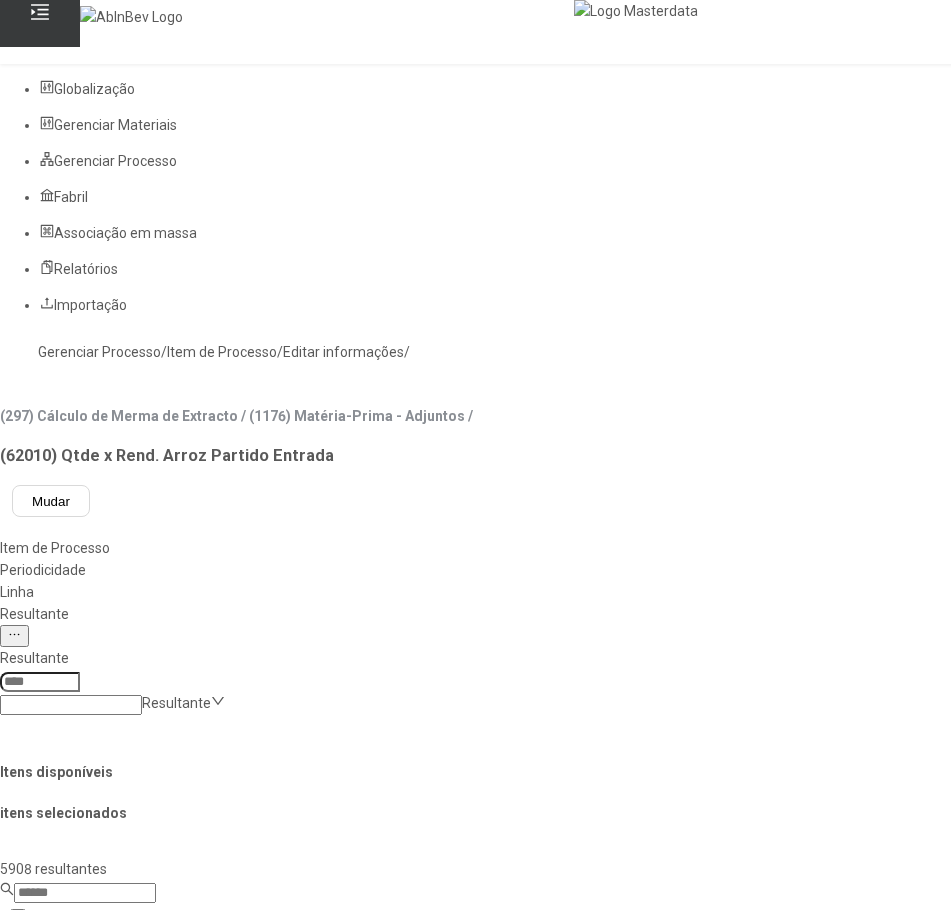 click 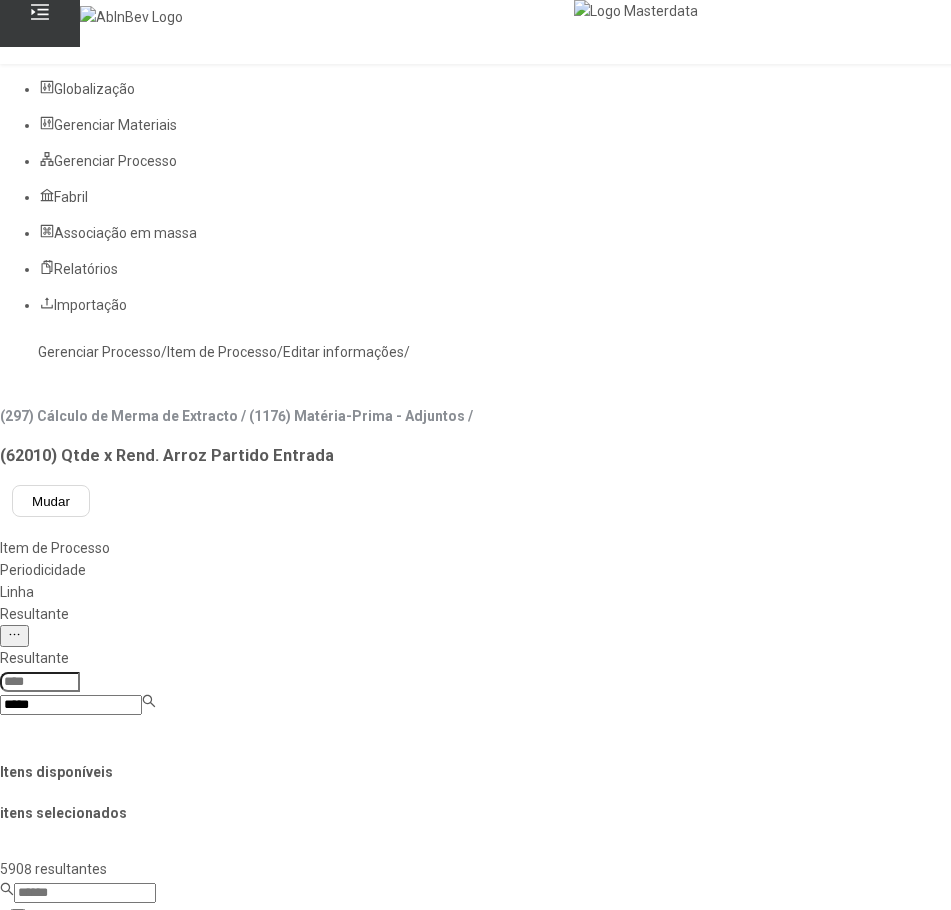 type on "*****" 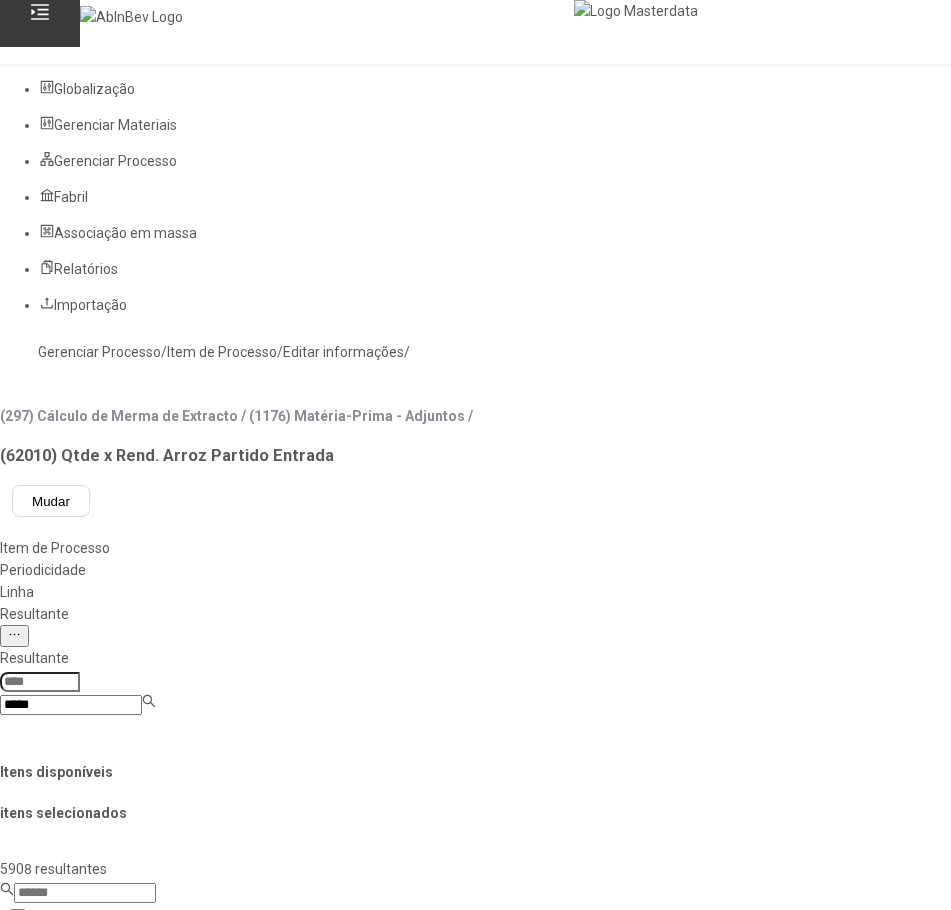 click on "Perda Extrato" at bounding box center (97, 943) 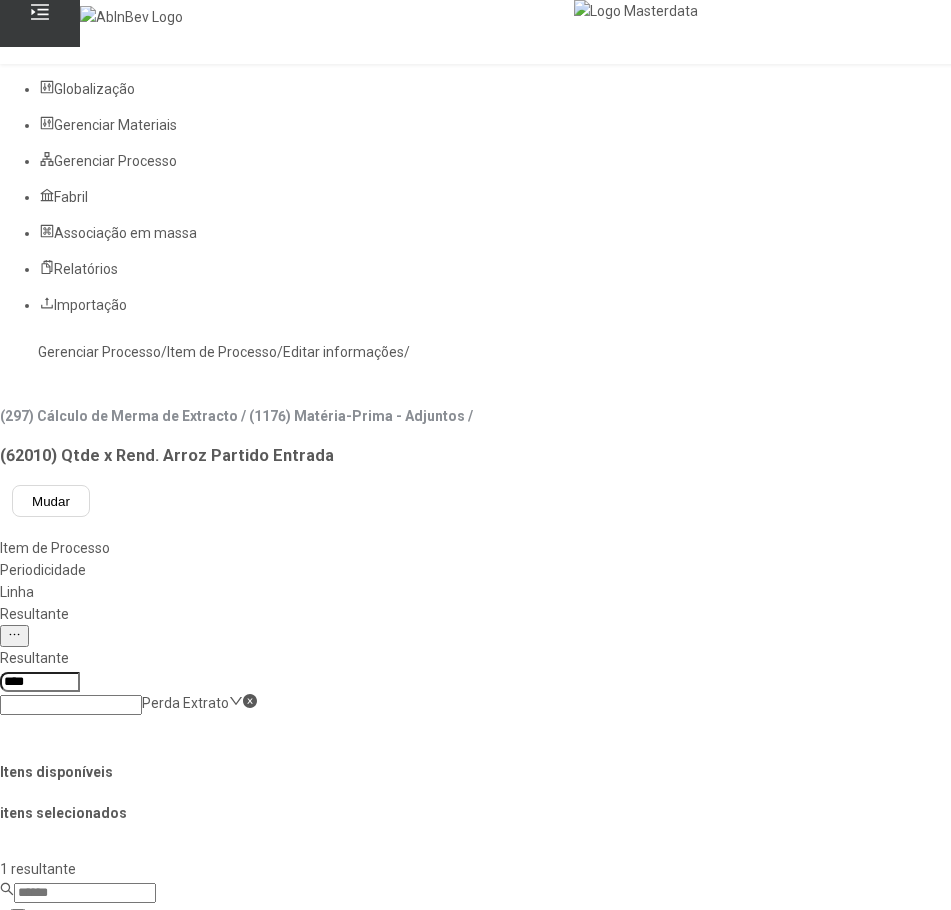 click on "Perda Extrato" 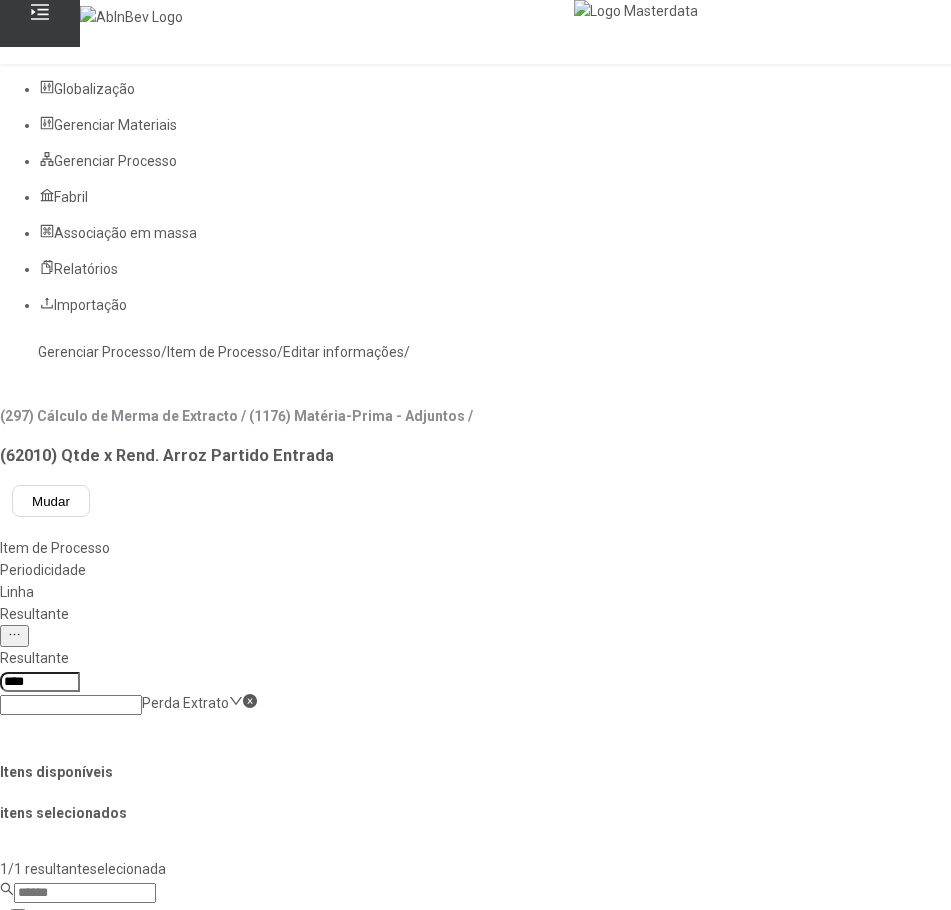 click 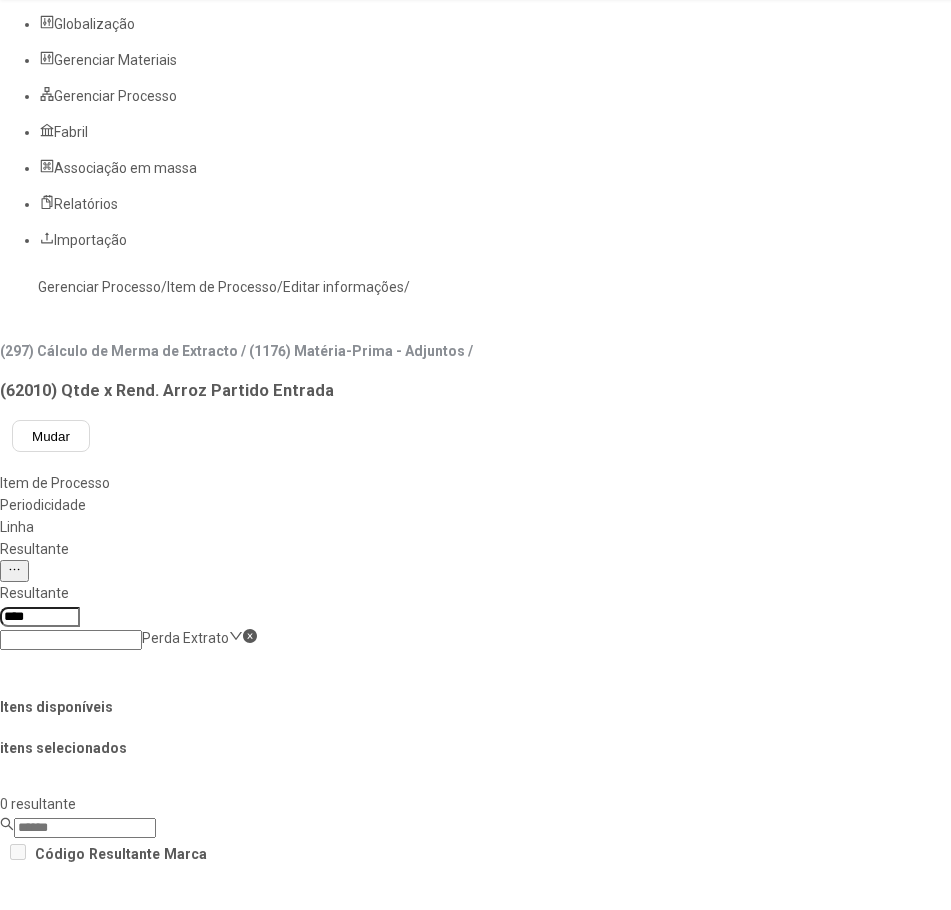 scroll, scrollTop: 100, scrollLeft: 0, axis: vertical 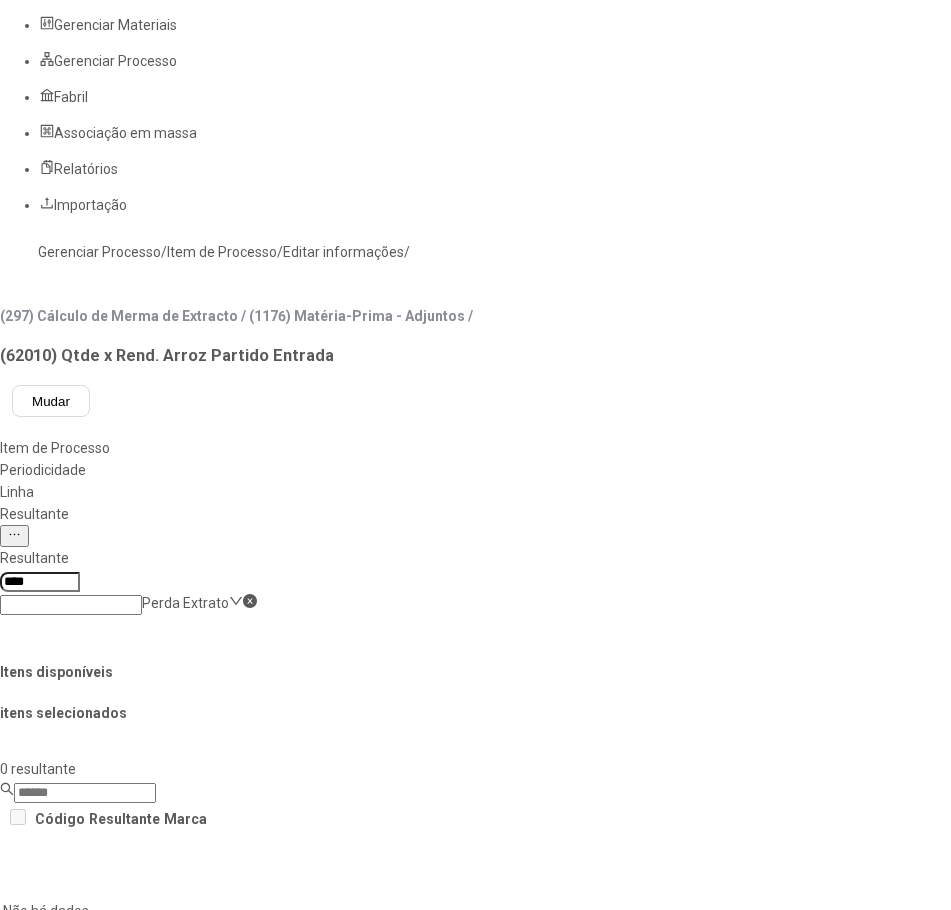 click on "Concluir associação" at bounding box center [124, 1501] 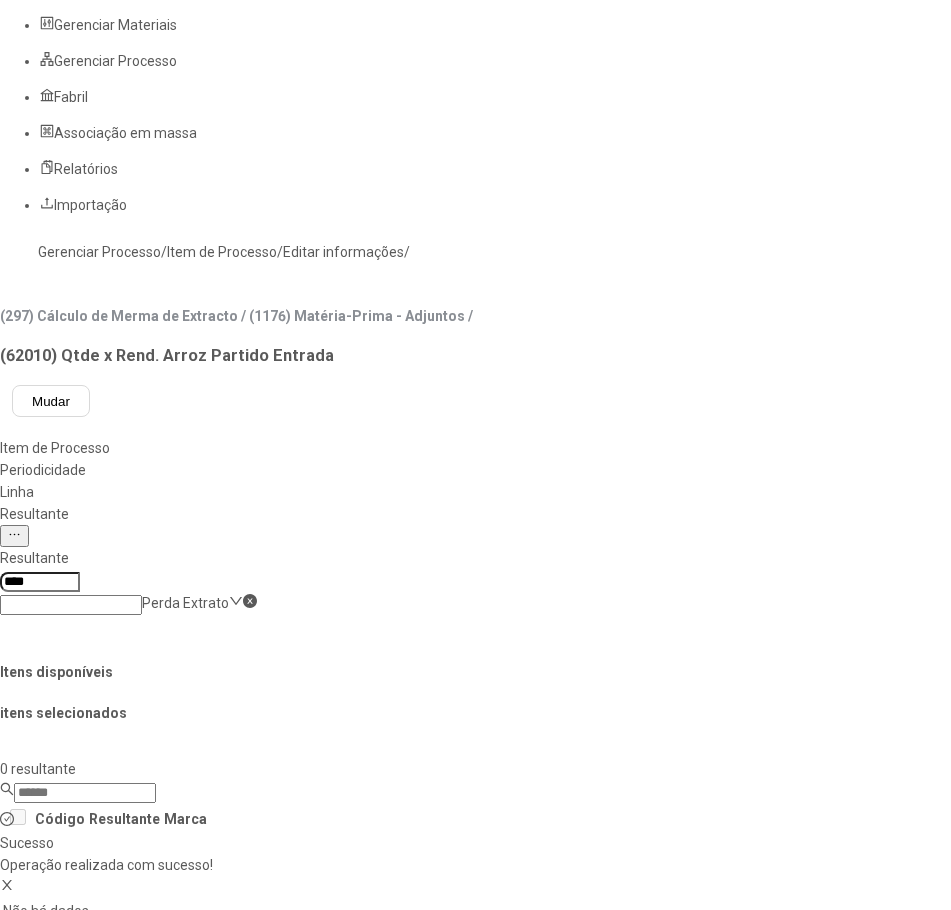 click on "Linha" 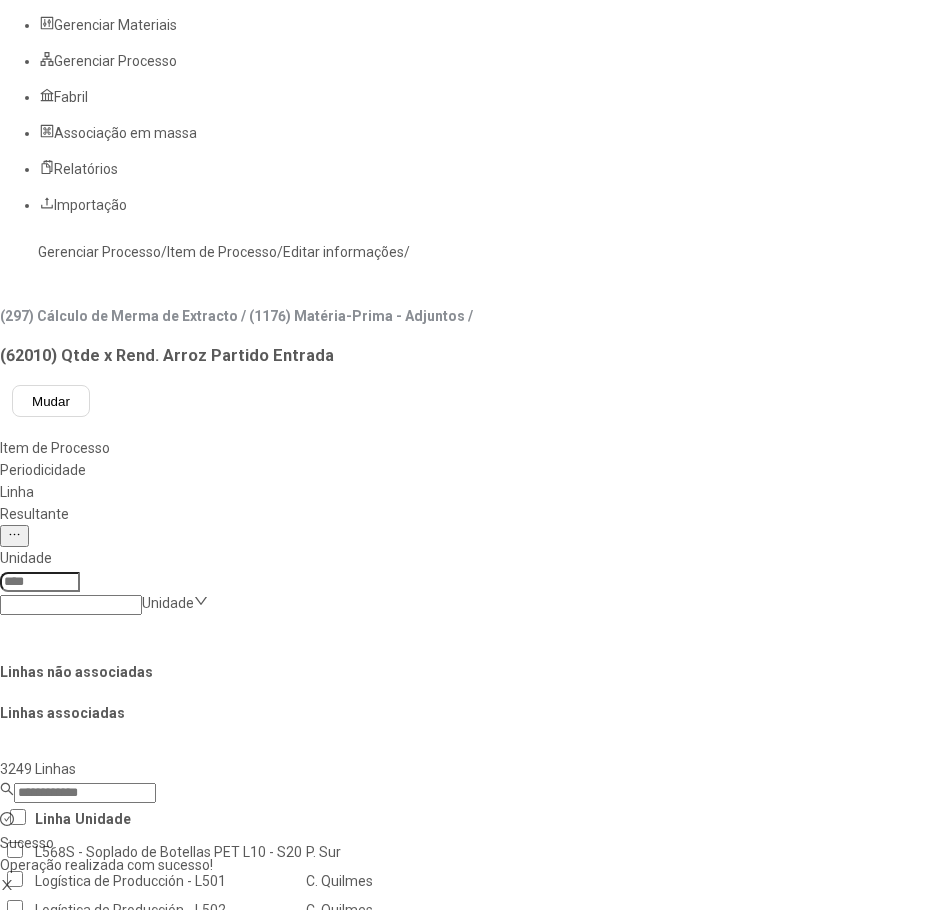 click 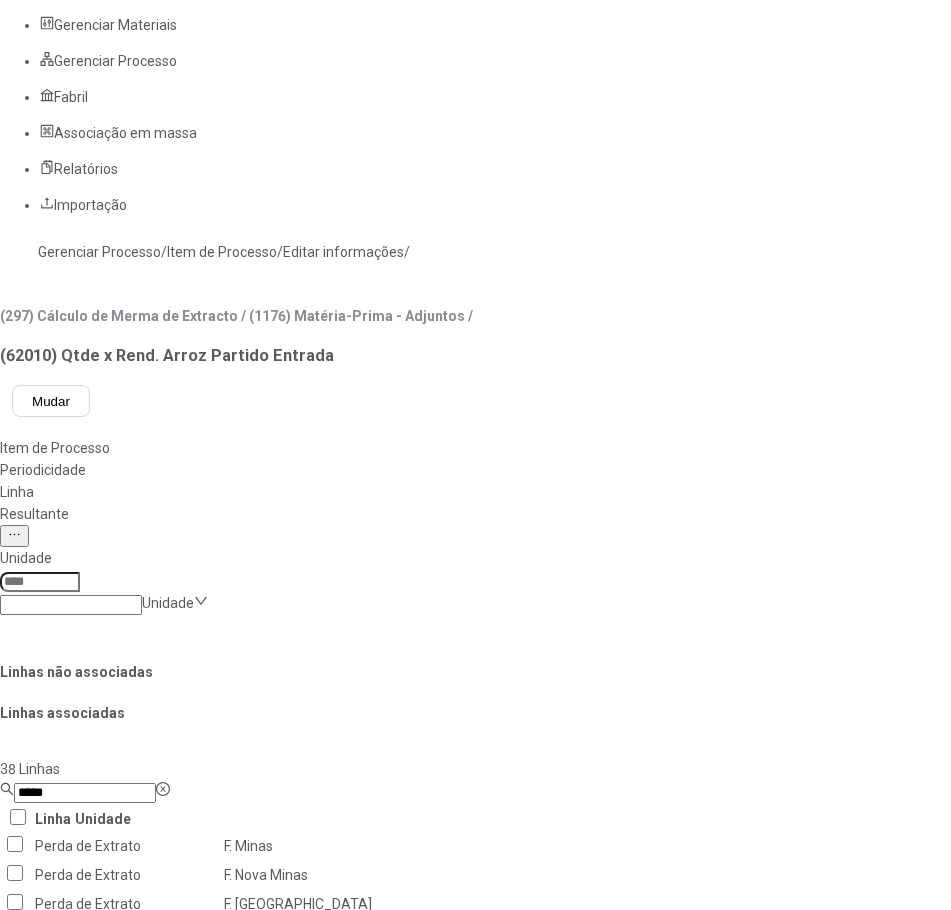 scroll, scrollTop: 500, scrollLeft: 0, axis: vertical 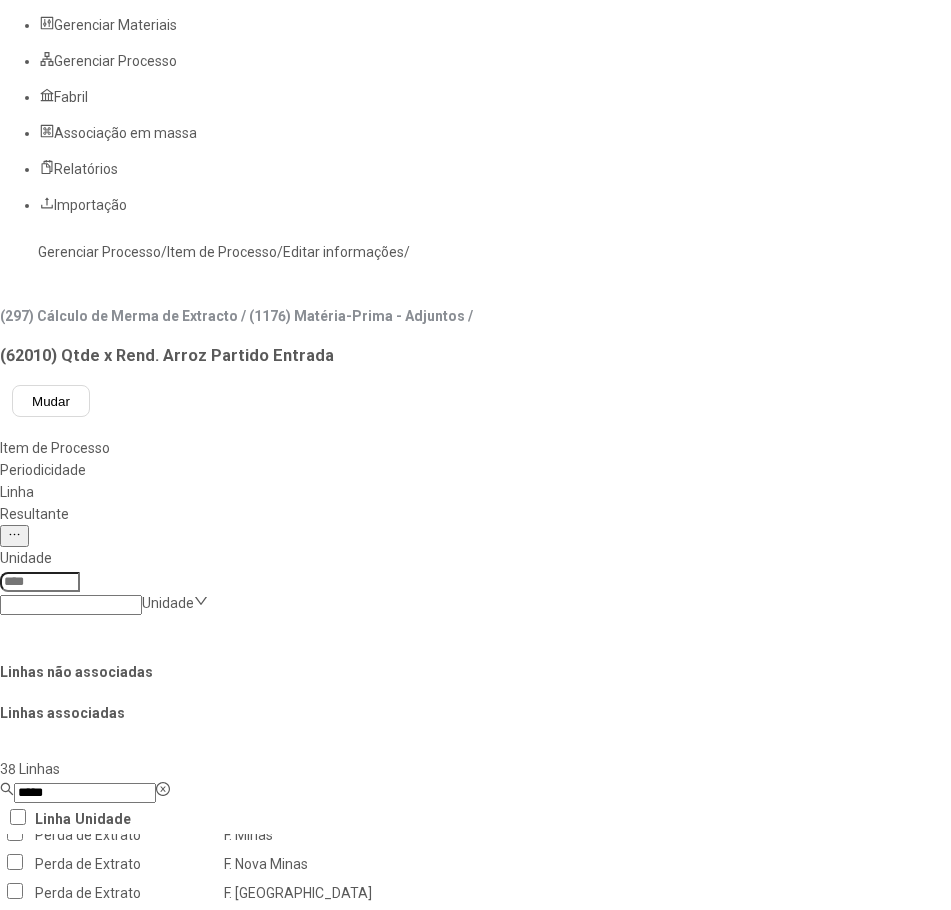 type on "*****" 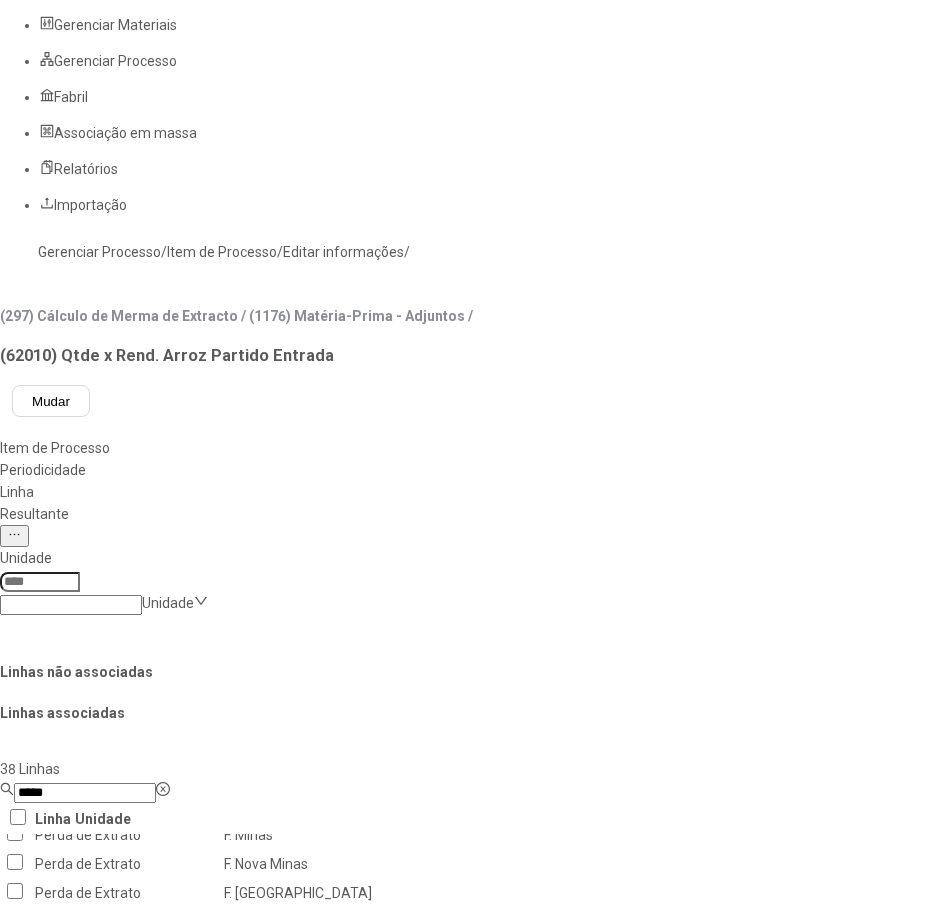 click on "Perda de Extrato" 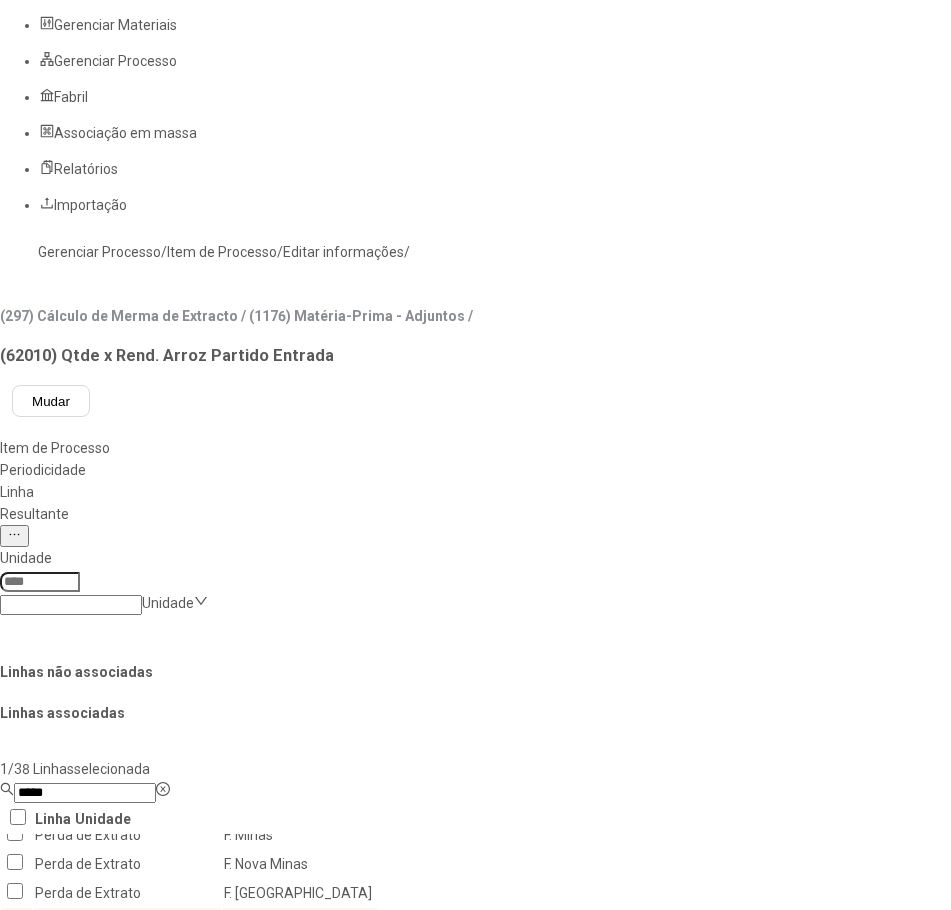 click 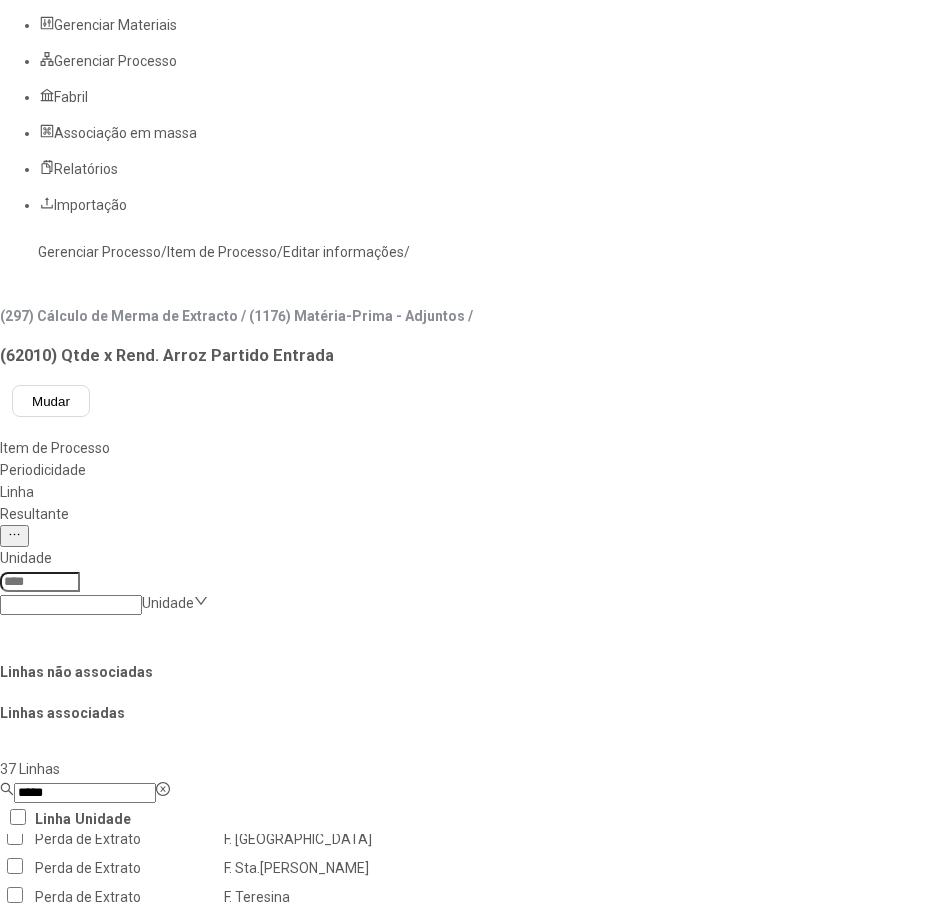click on "Salvar Alterações" 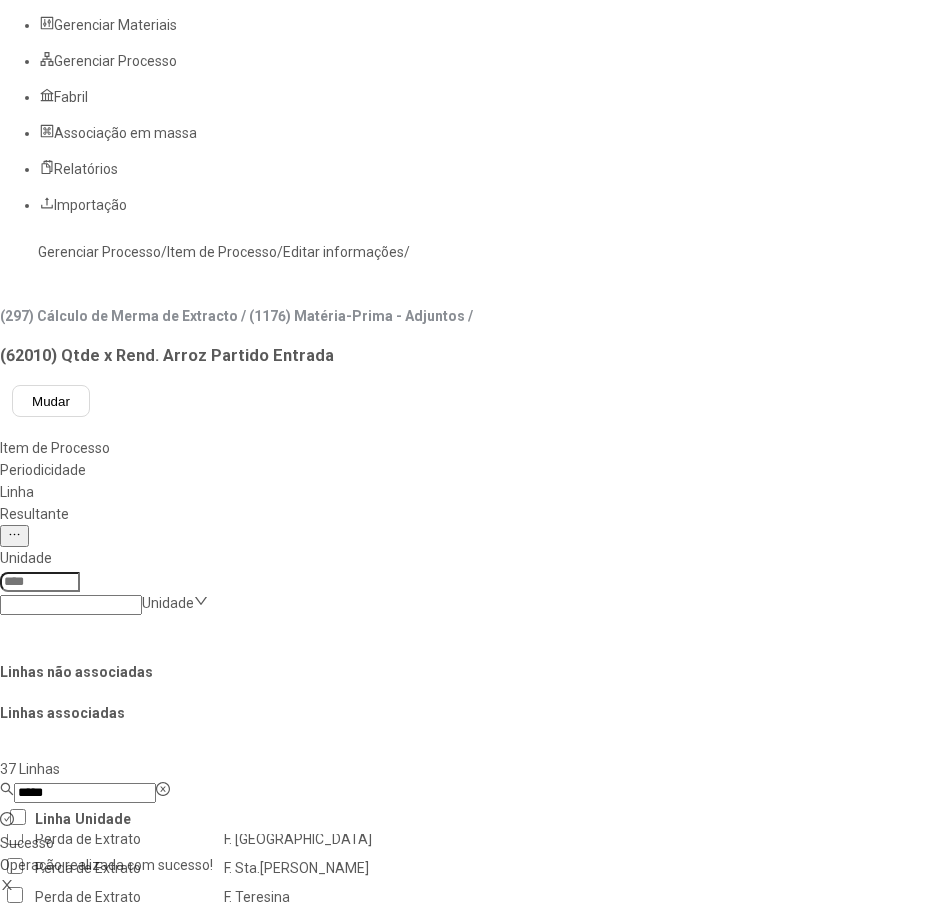 click on "Resultante" 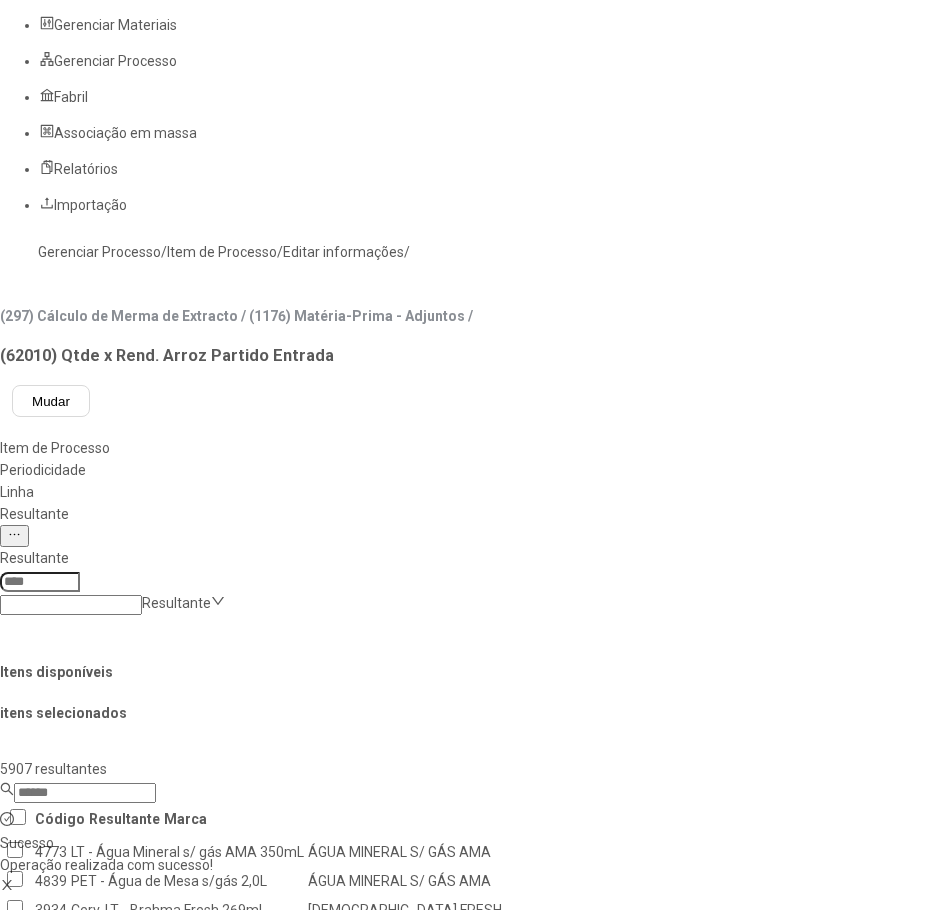 click on "Linha" 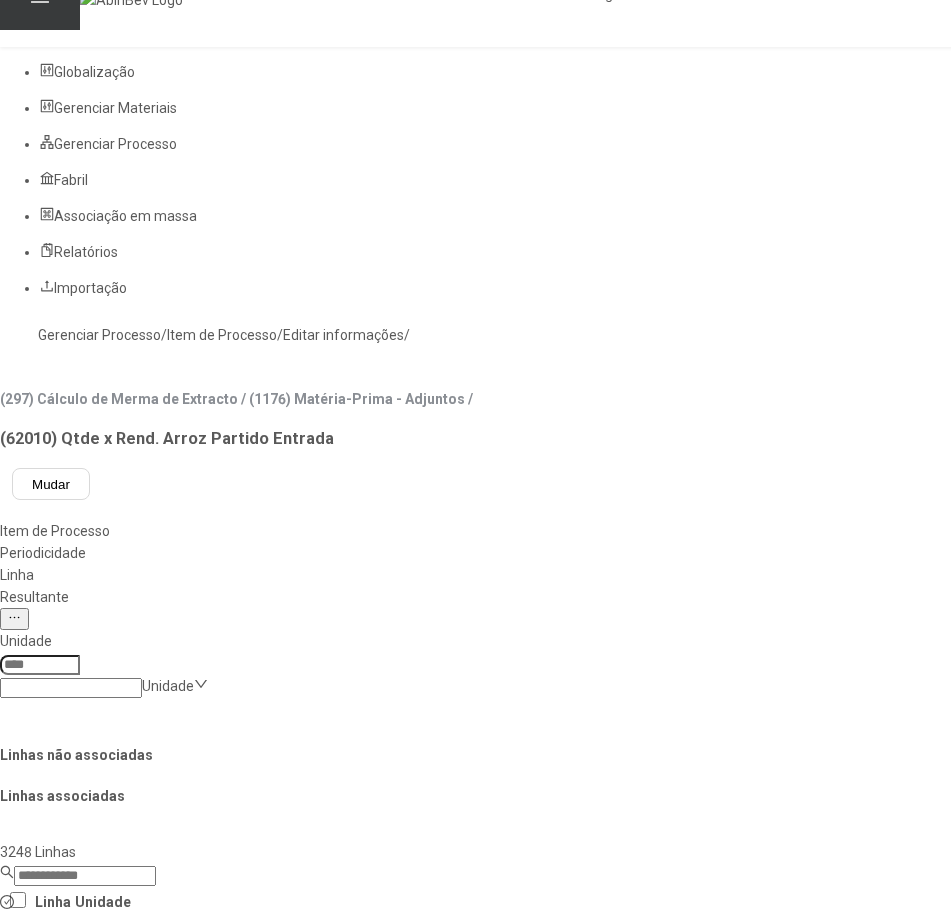 scroll, scrollTop: 0, scrollLeft: 0, axis: both 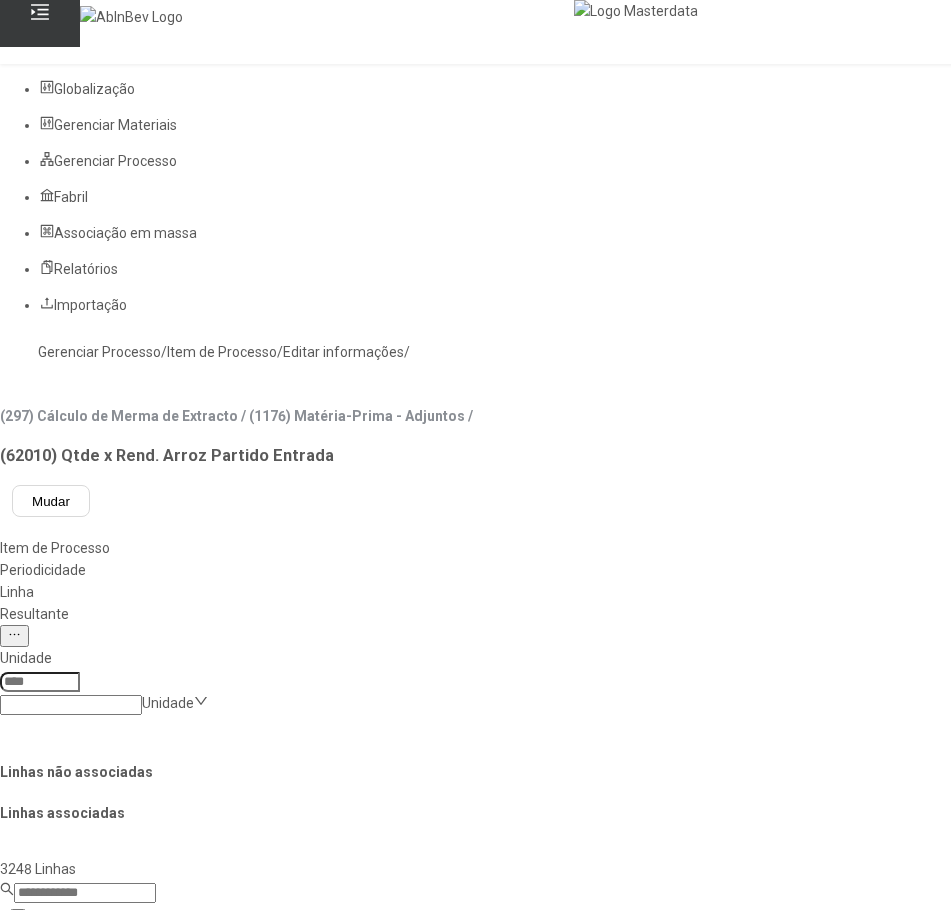 click on "Gerenciar Processo" 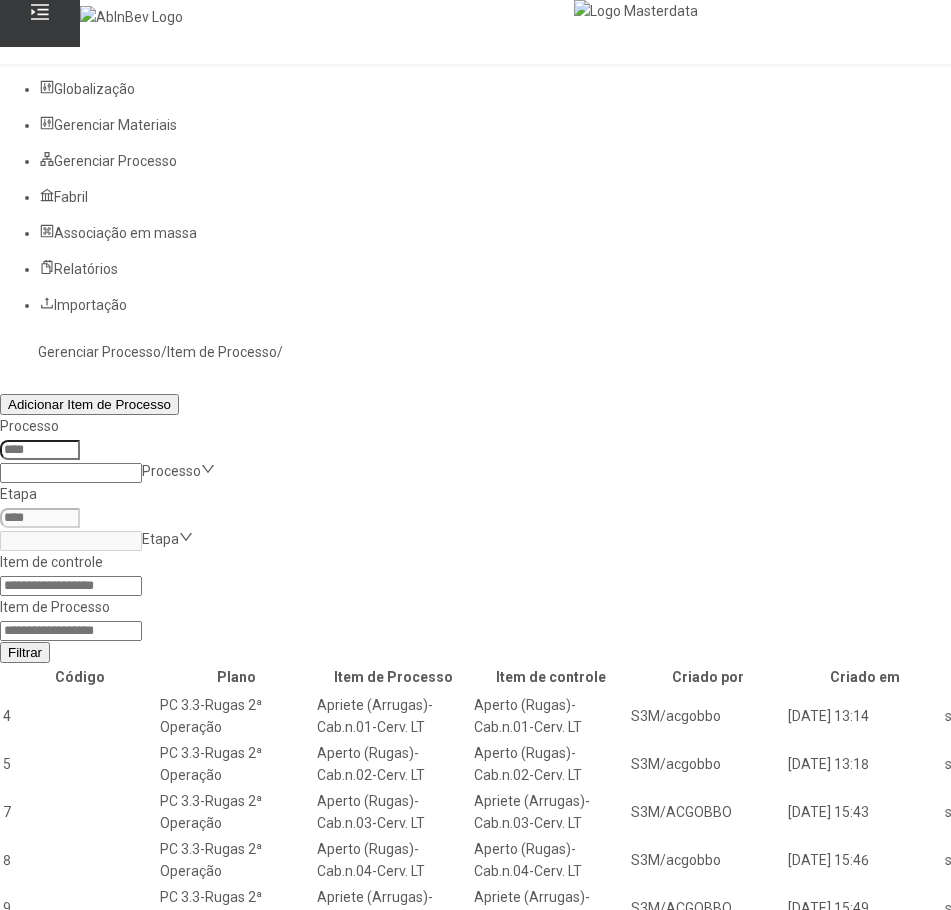 click 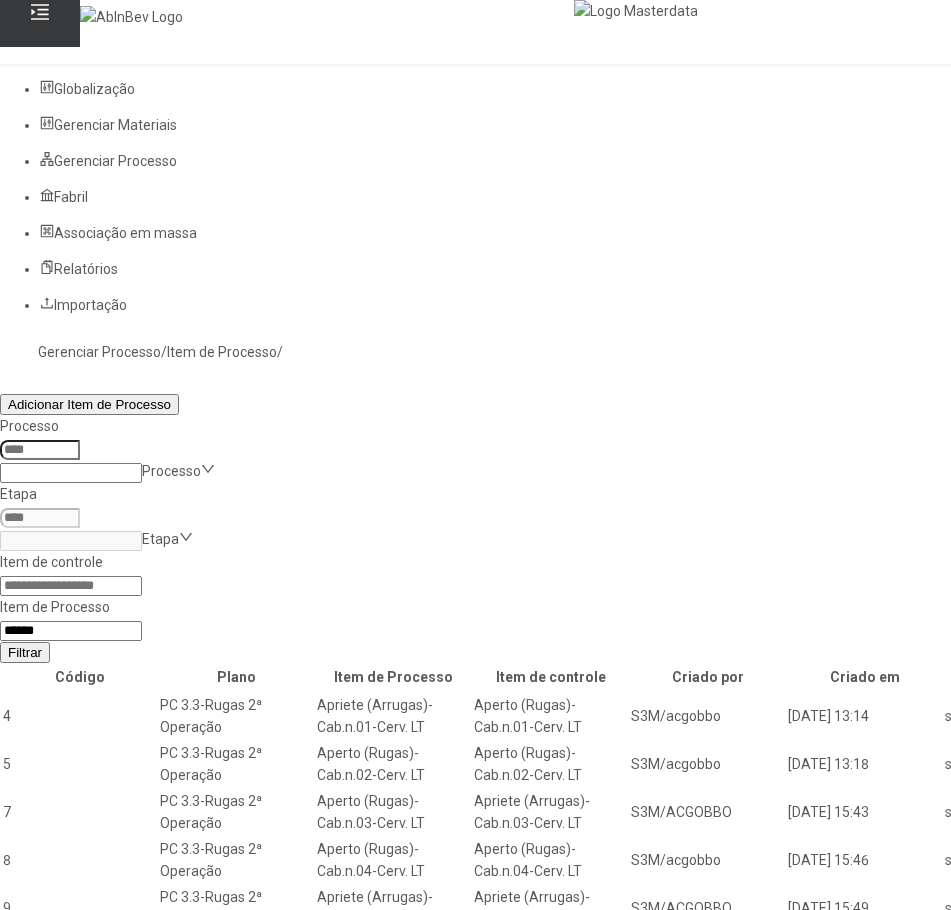 type on "*****" 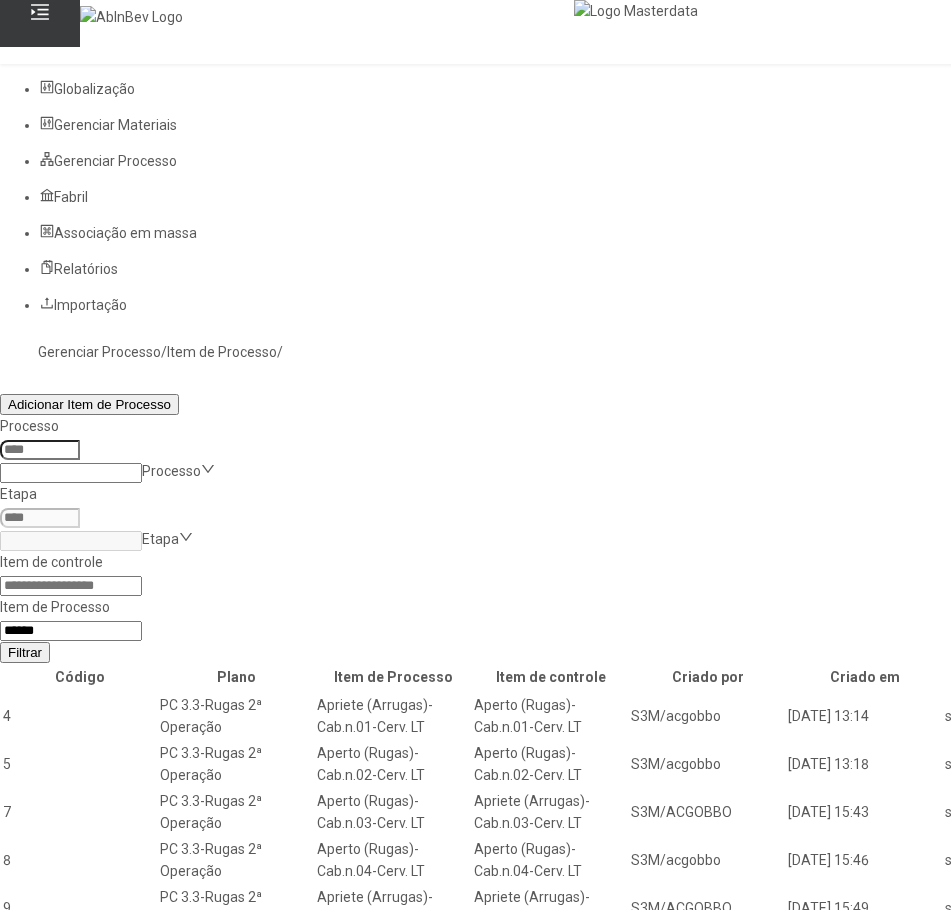 click on "Filtrar" 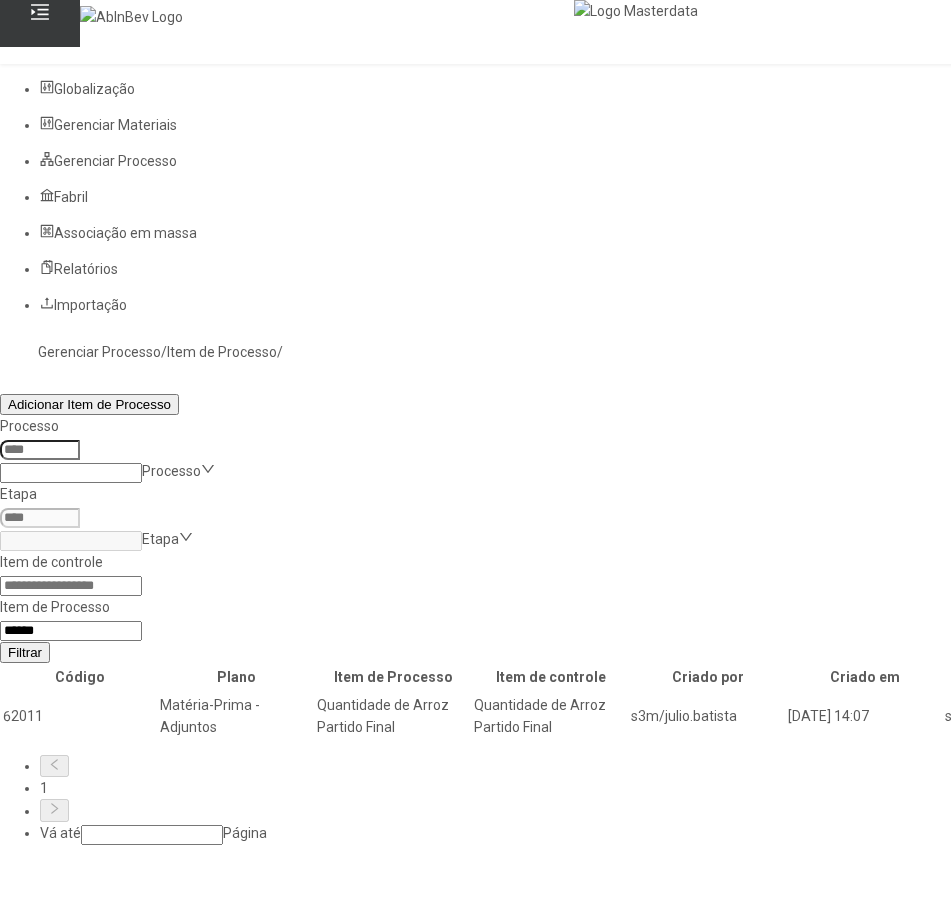 click 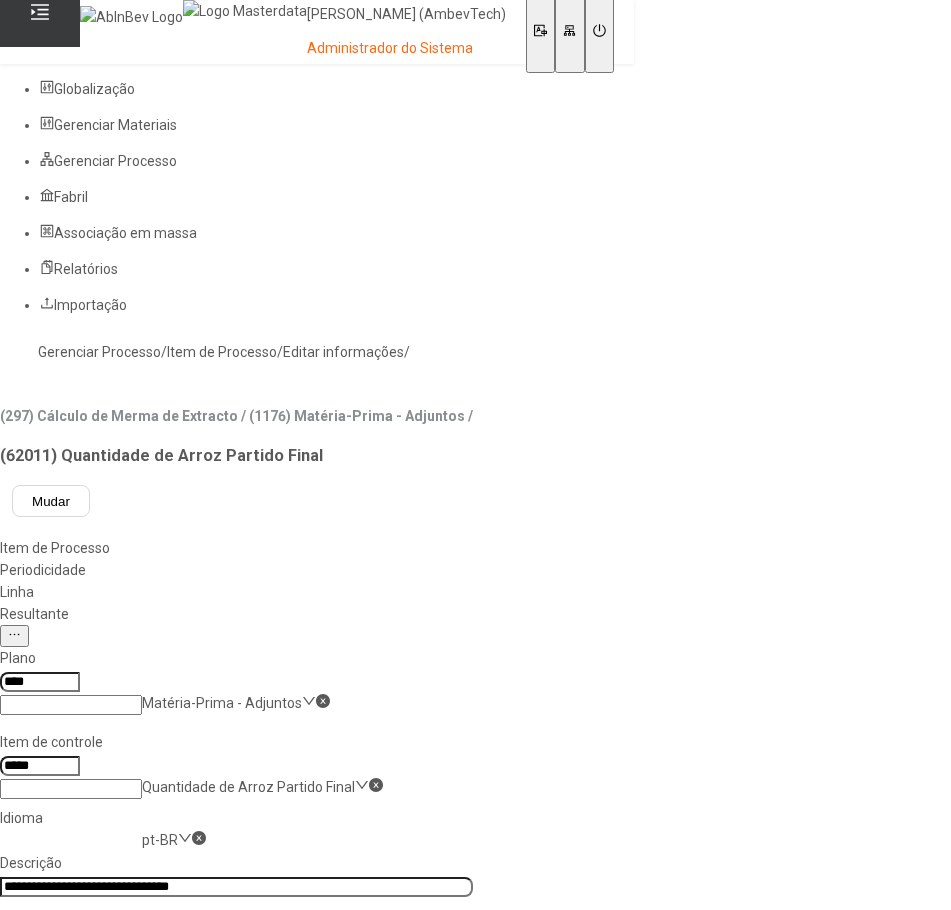 click on "Linha" 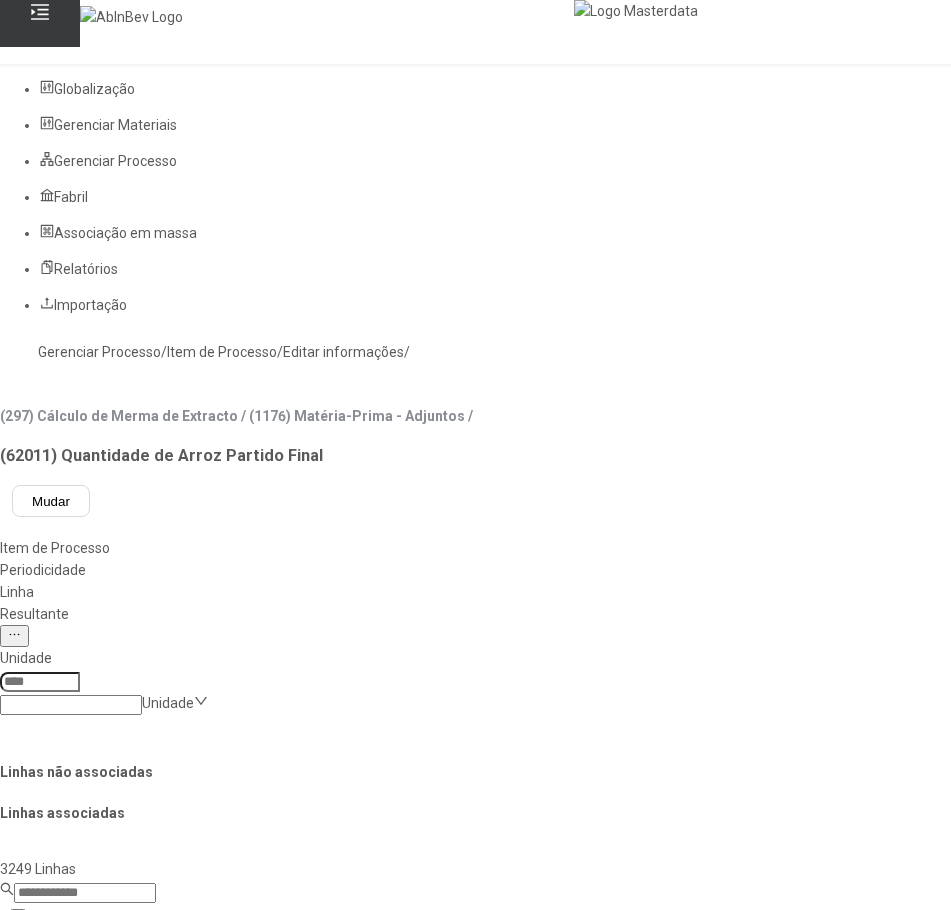 click 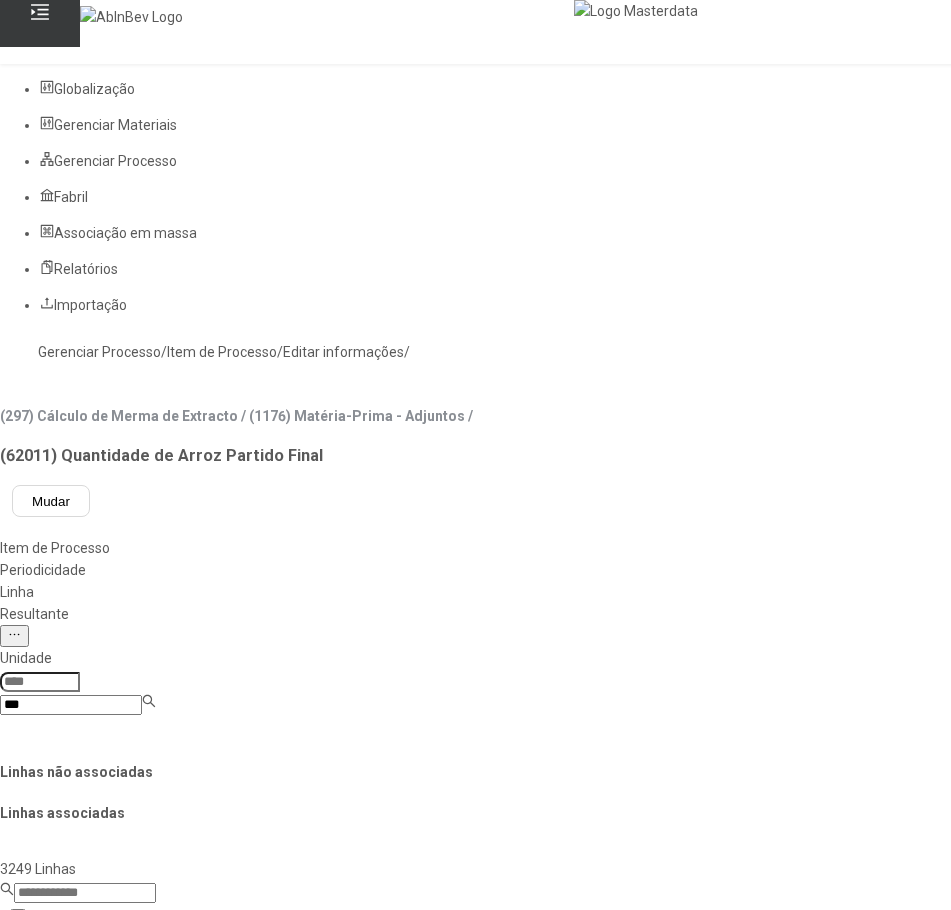 type on "***" 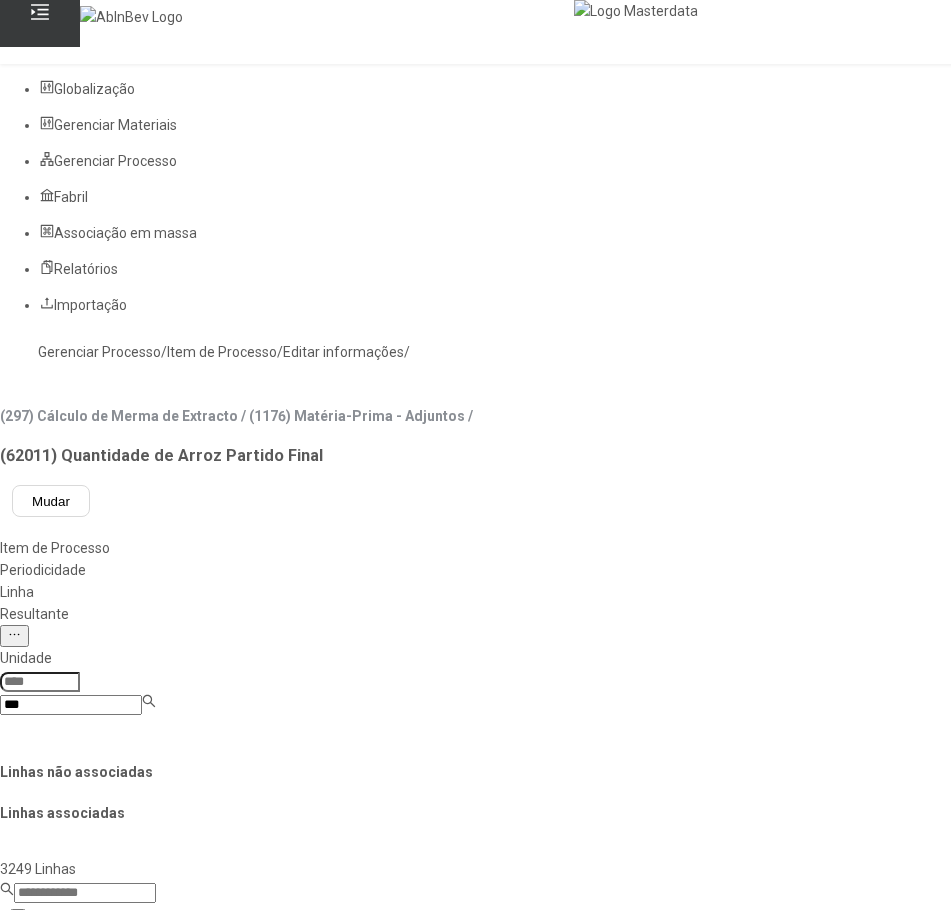 click on "F. [GEOGRAPHIC_DATA]" at bounding box center (92, 921) 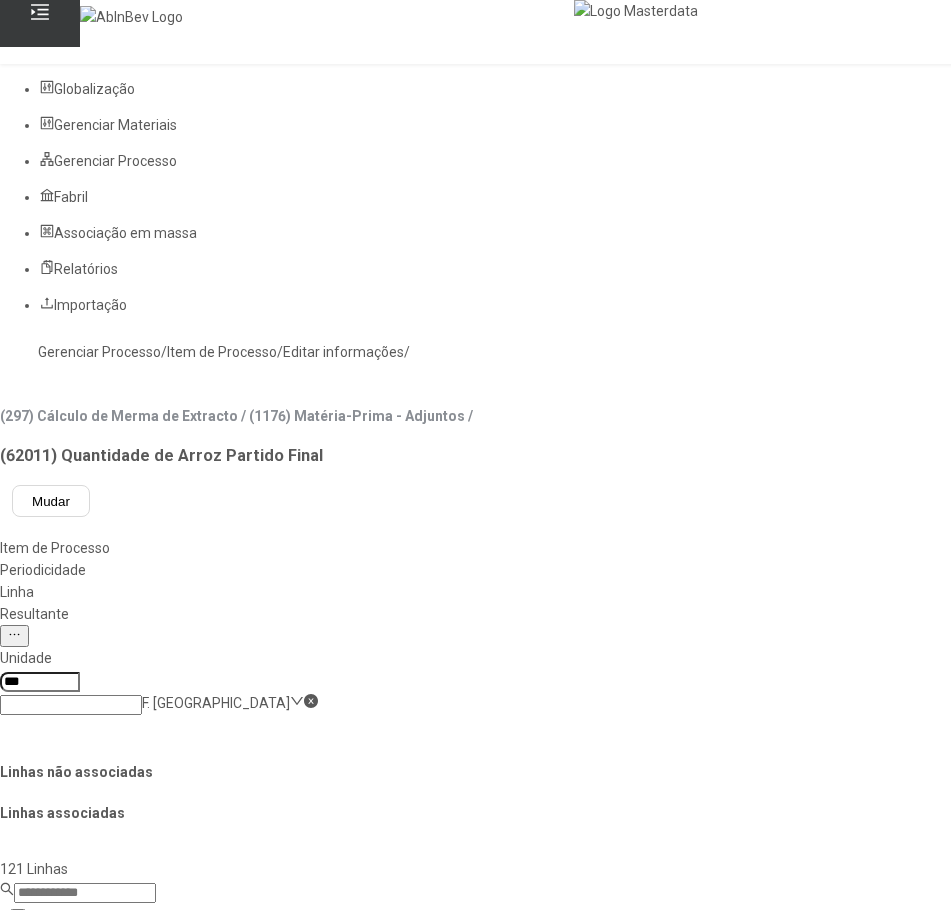 click 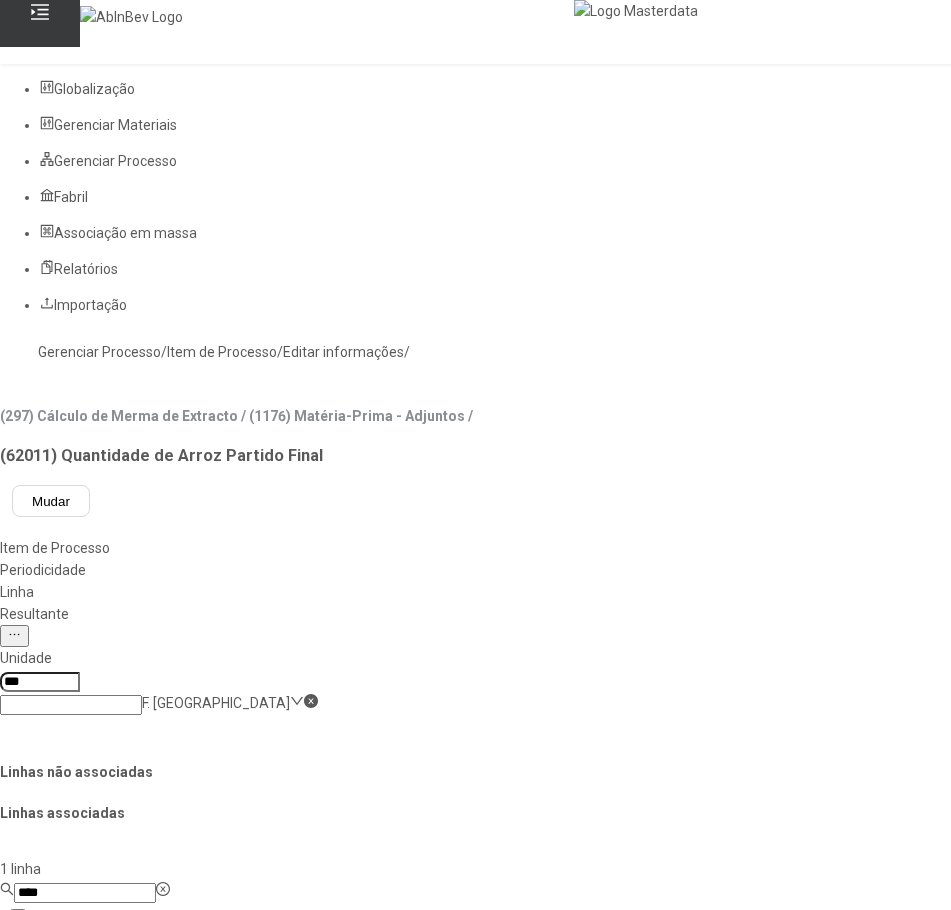type on "****" 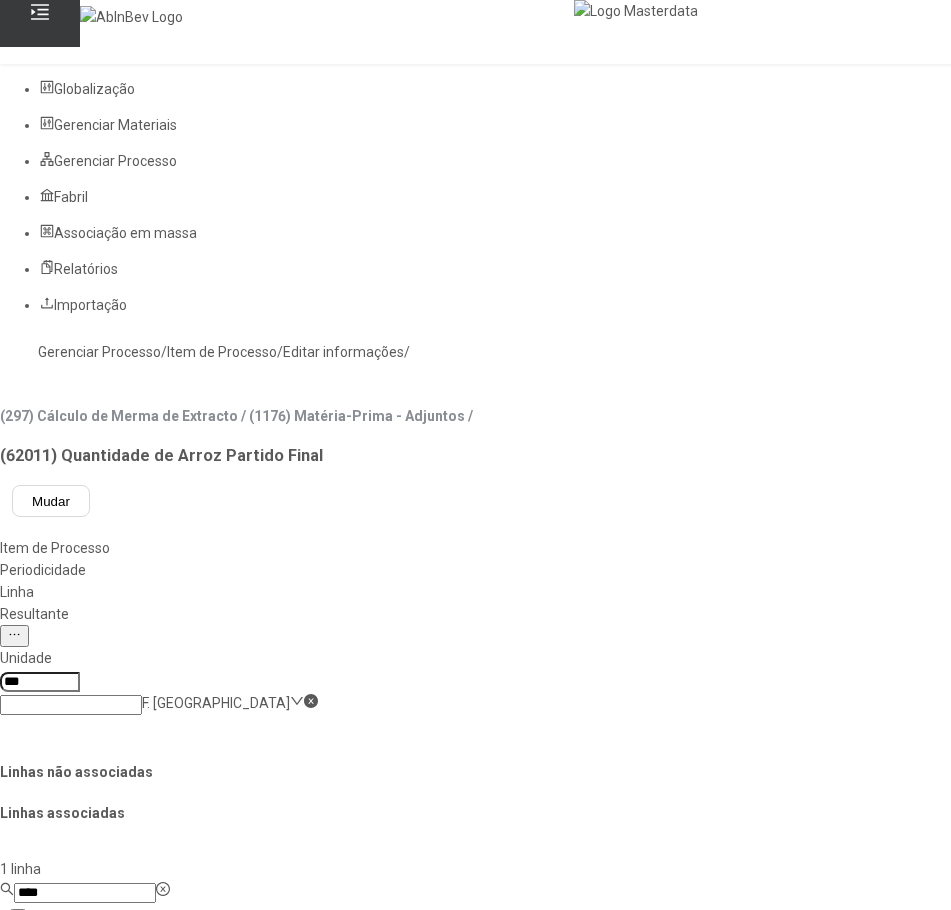 click on "Perda de Extrato" 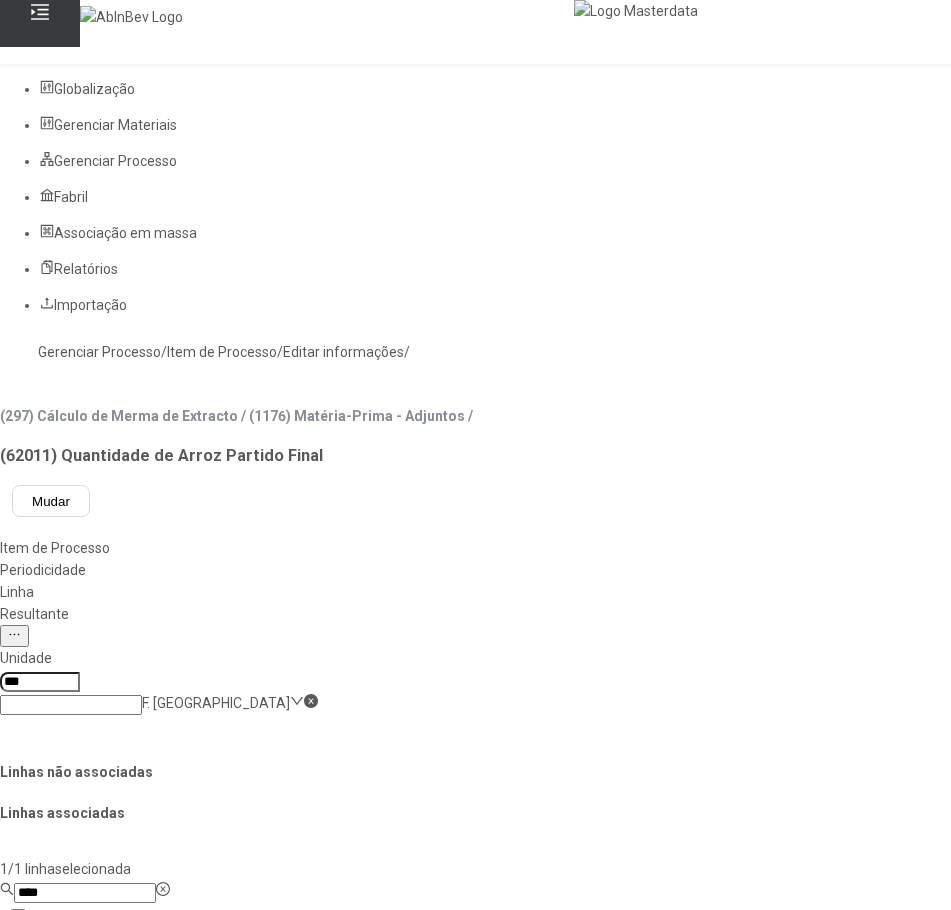 click 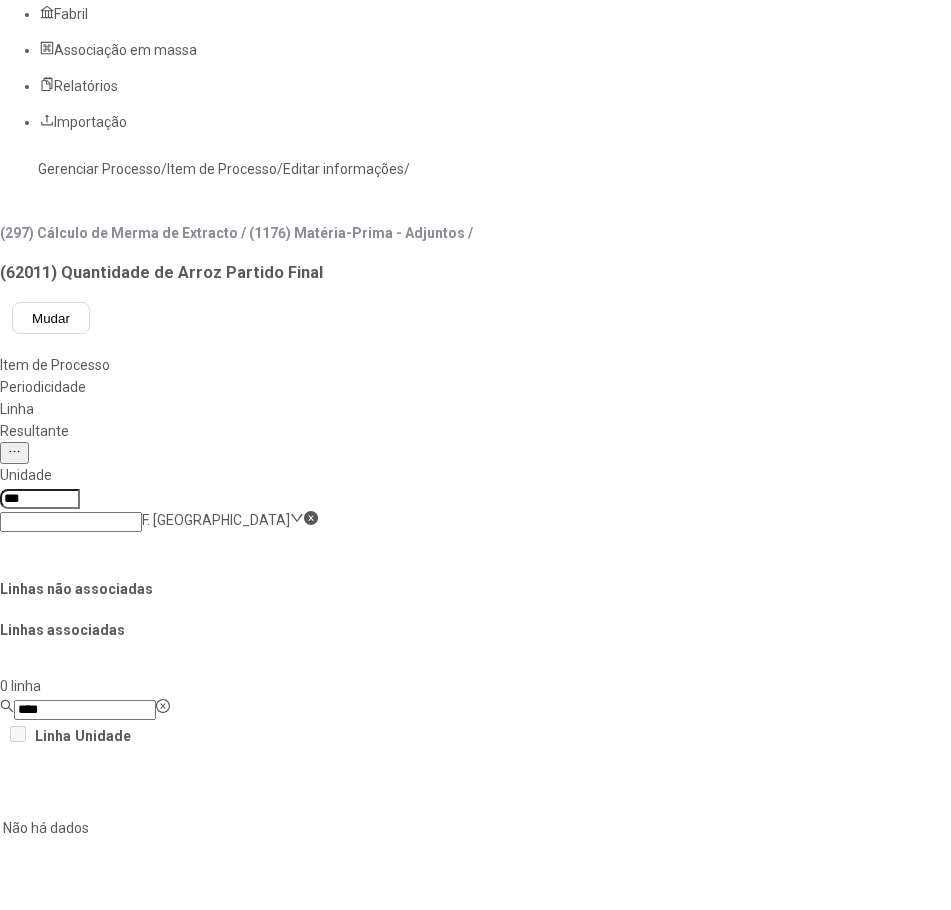 scroll, scrollTop: 200, scrollLeft: 0, axis: vertical 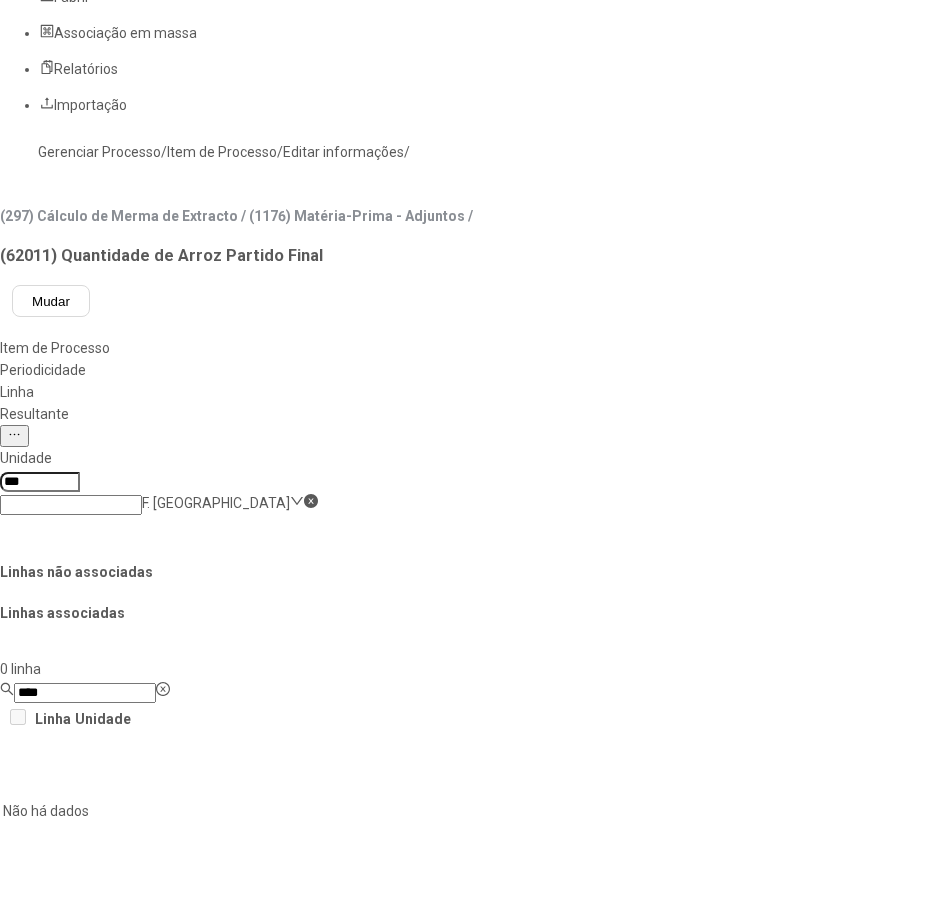 click on "Salvar Alterações" 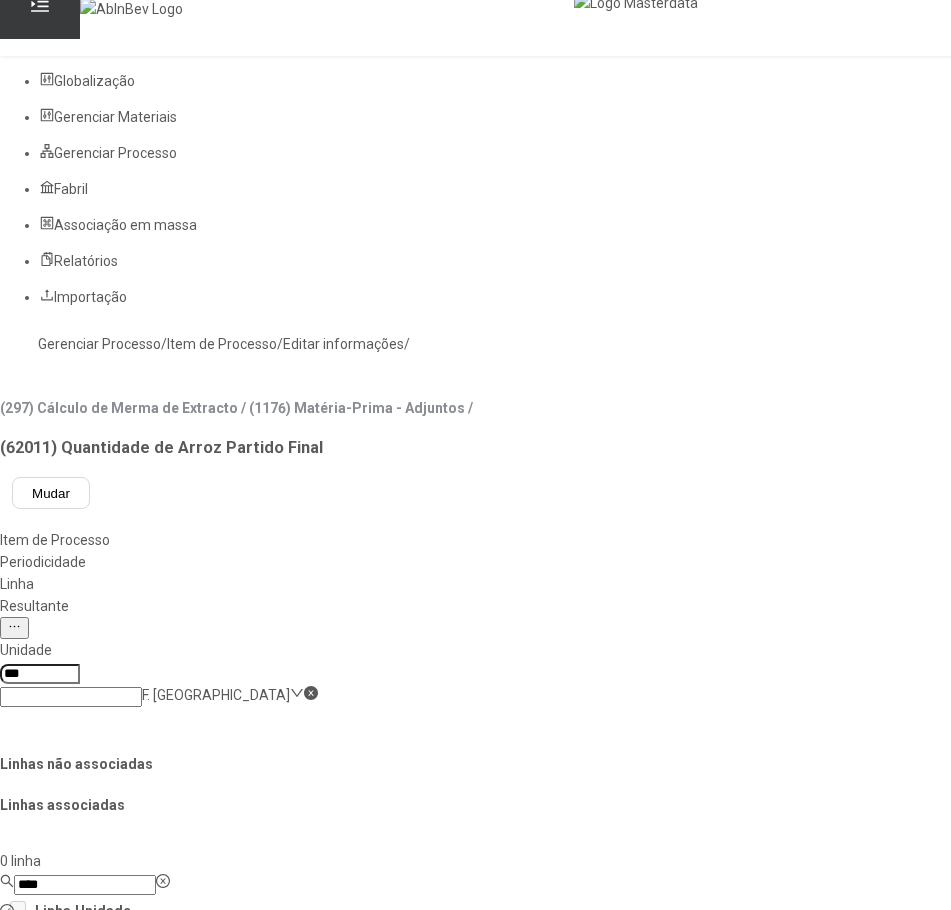 scroll, scrollTop: 0, scrollLeft: 0, axis: both 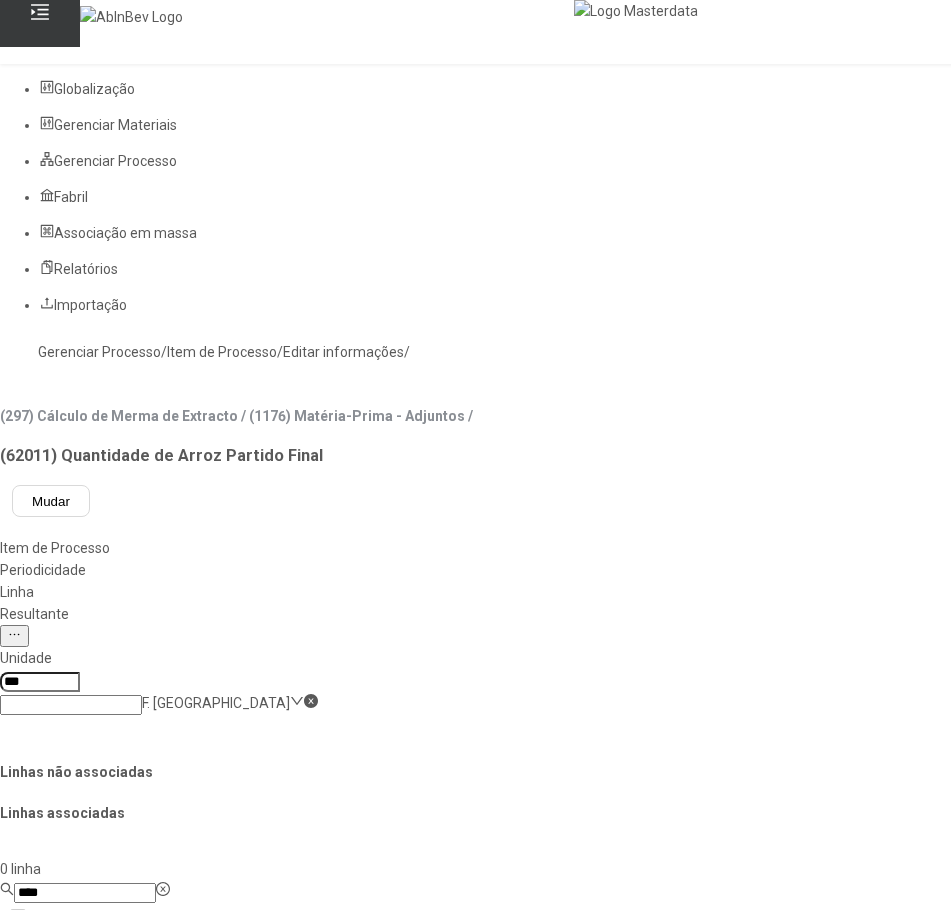 click on "Resultante" 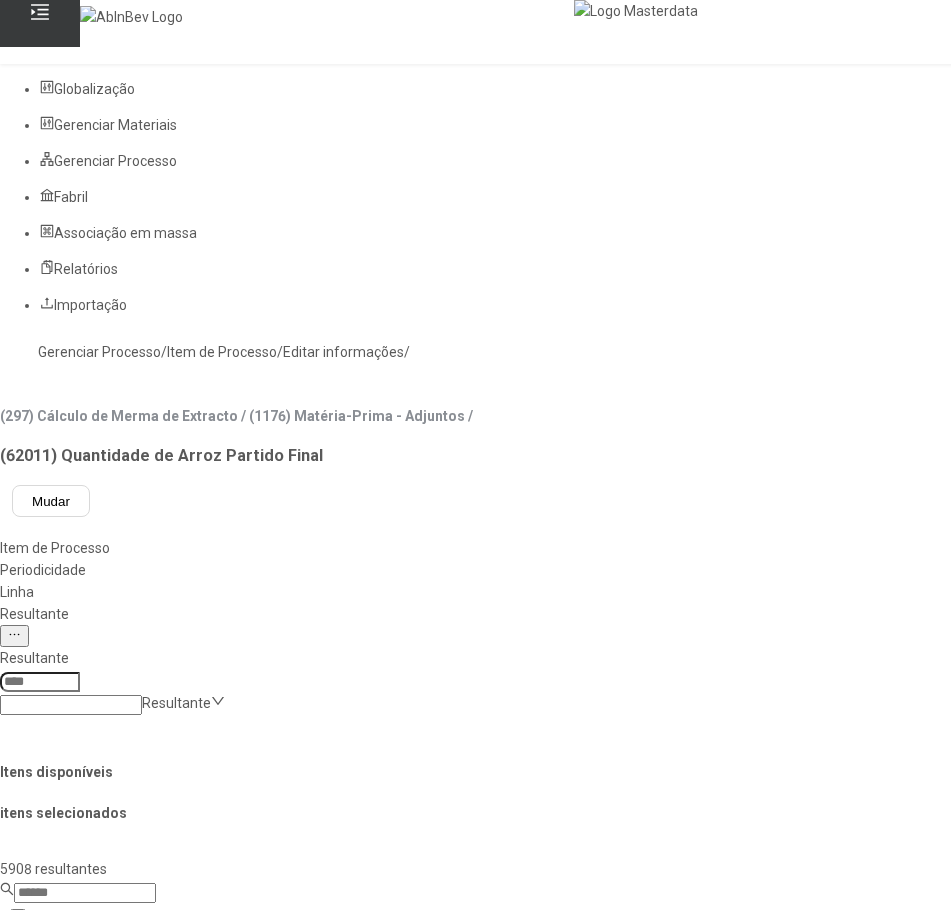 click 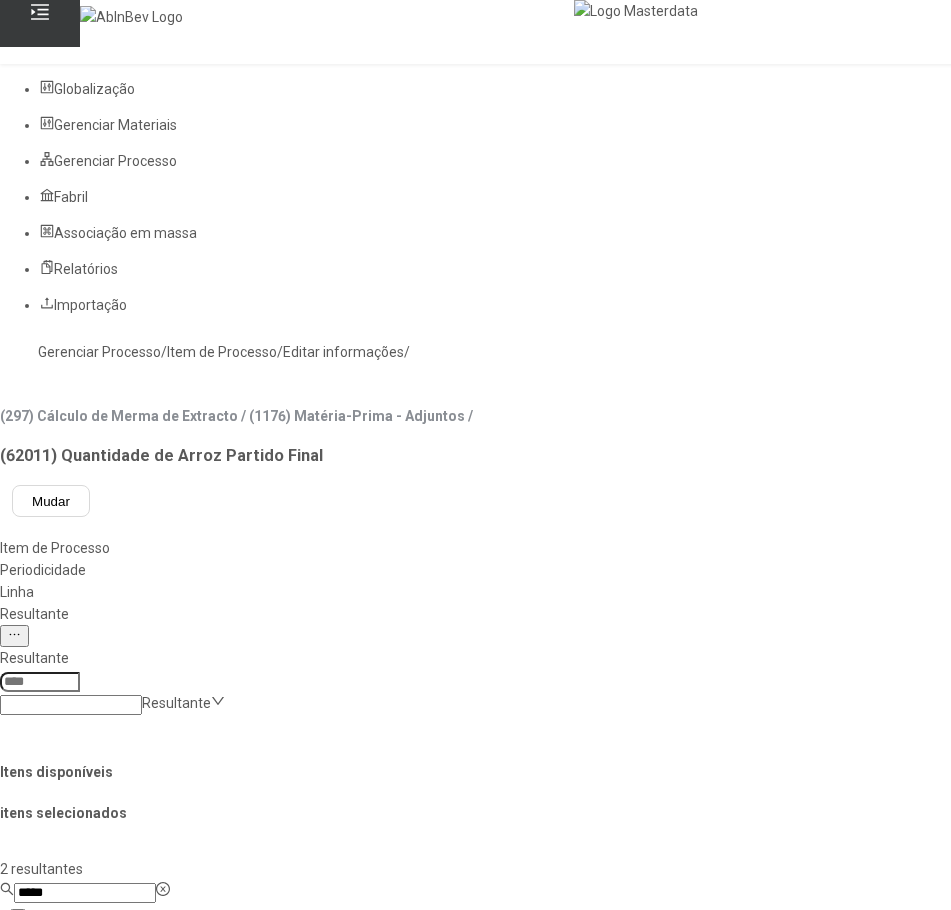 type on "*****" 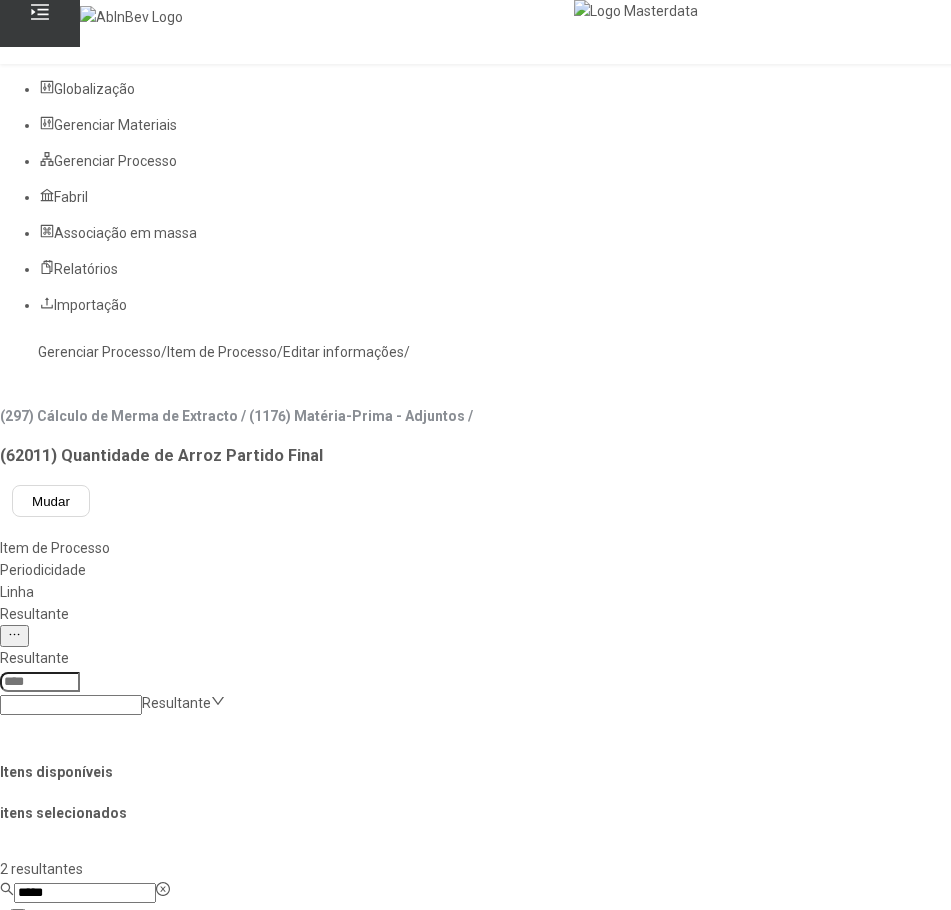 click on "Perda Extrato" 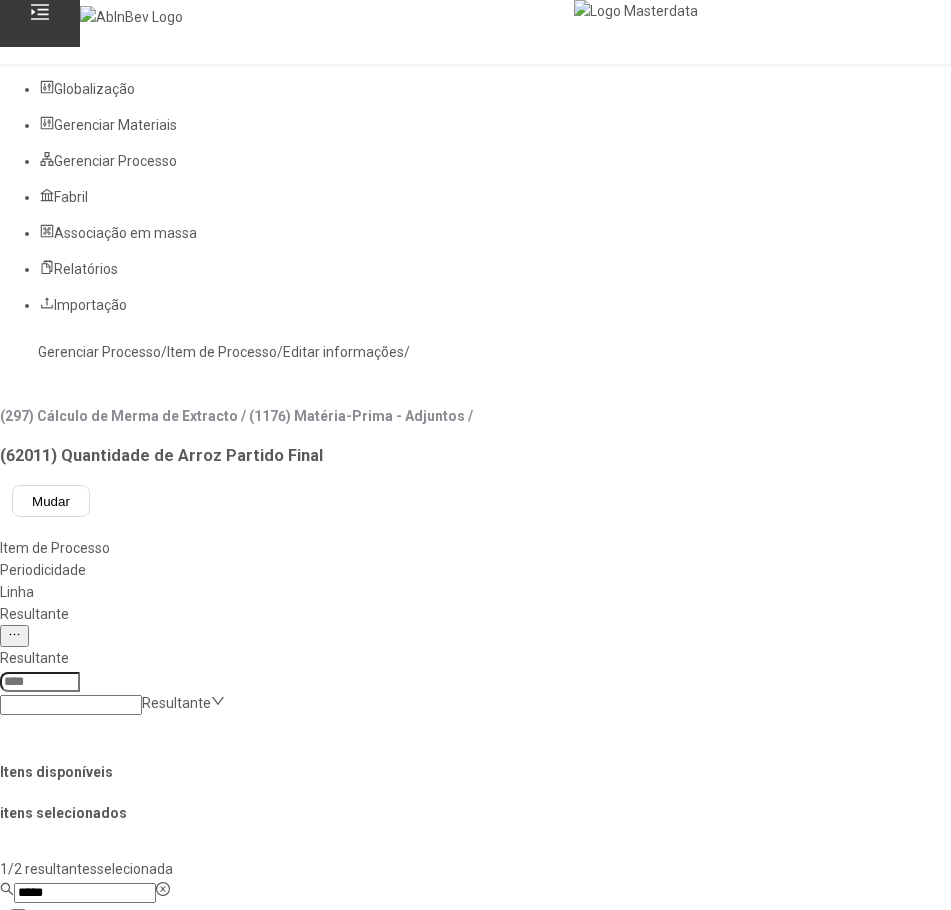 click 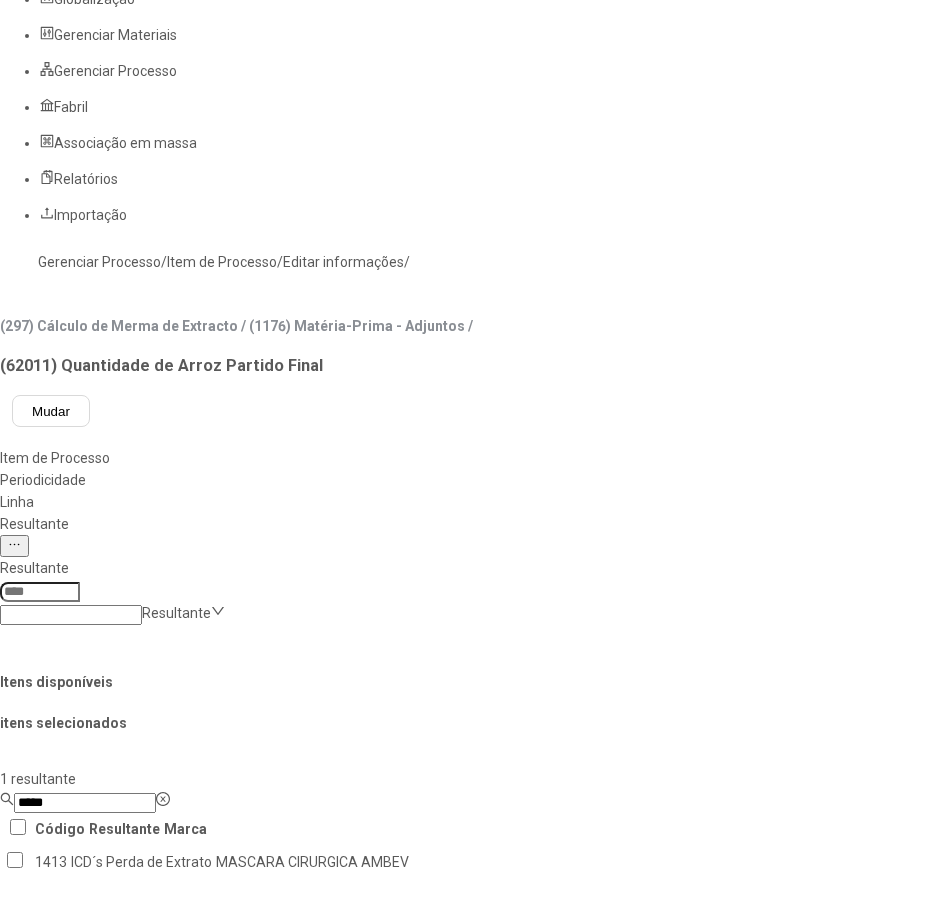 scroll, scrollTop: 200, scrollLeft: 0, axis: vertical 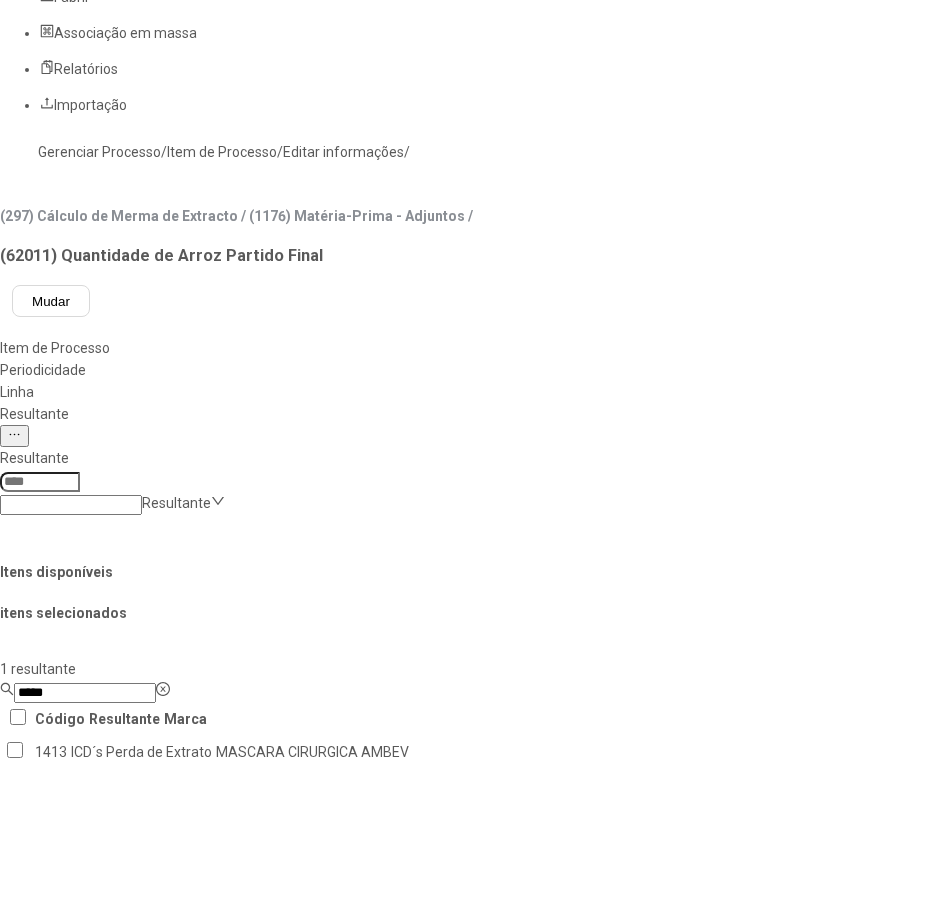 click on "Concluir associação" at bounding box center [124, 1569] 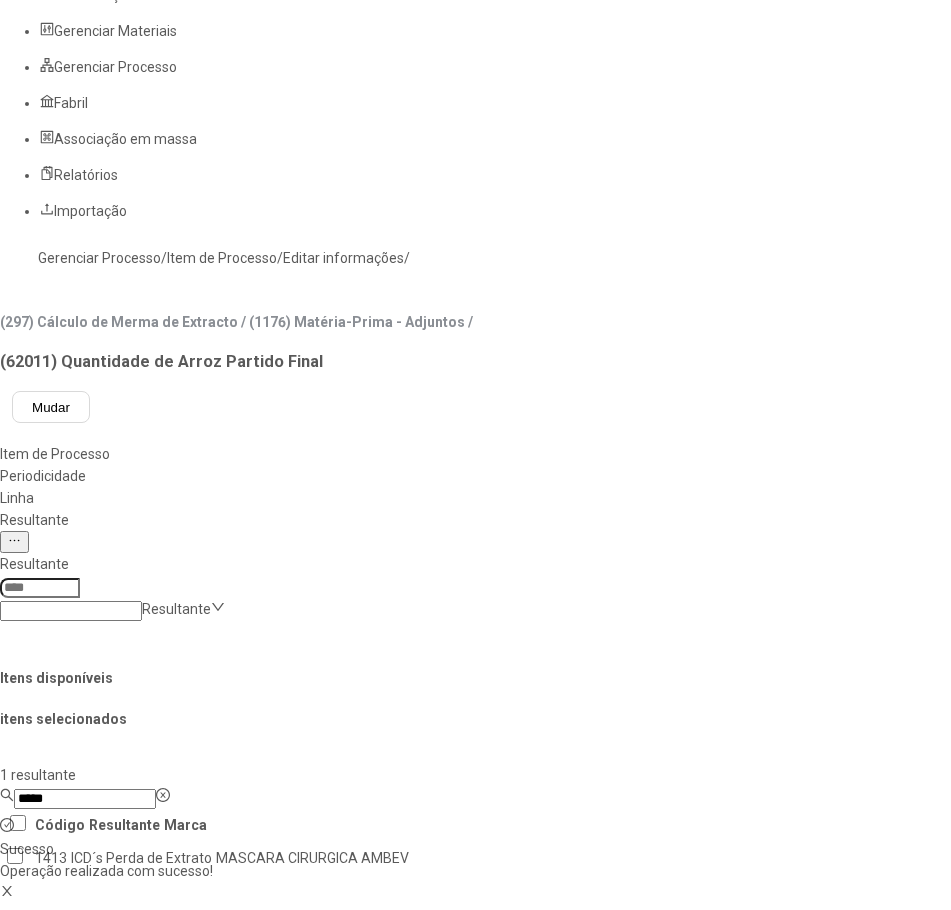 scroll, scrollTop: 0, scrollLeft: 0, axis: both 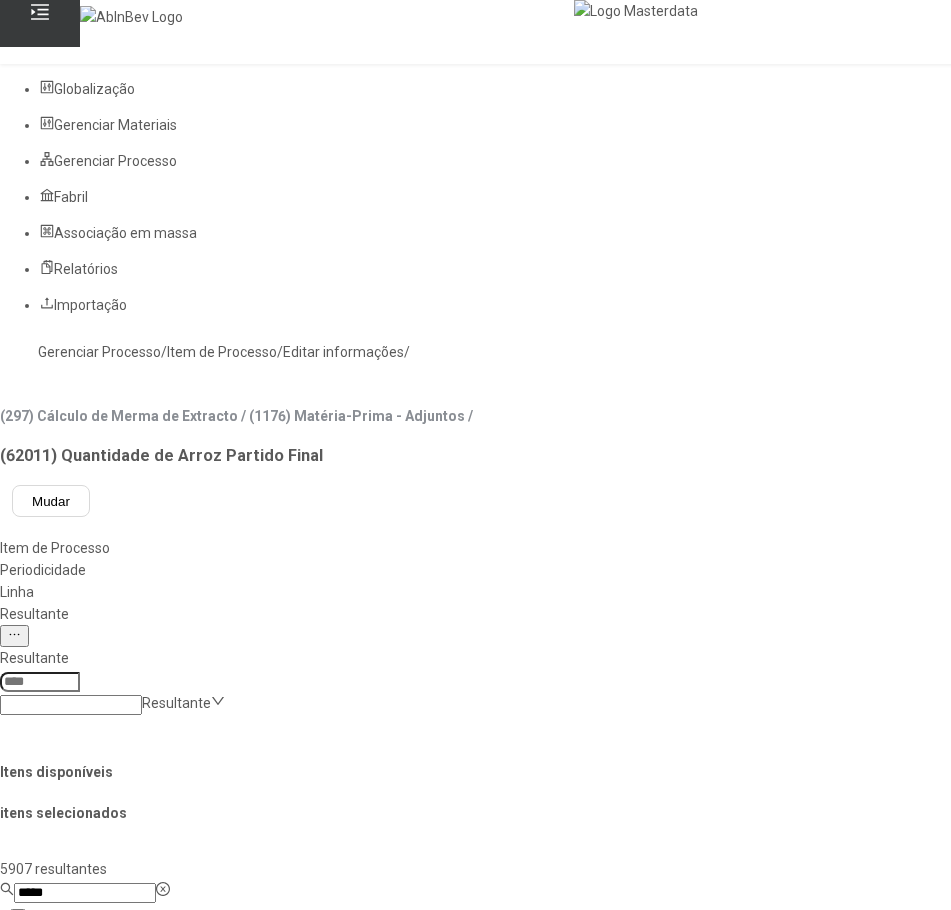 click on "Linha" 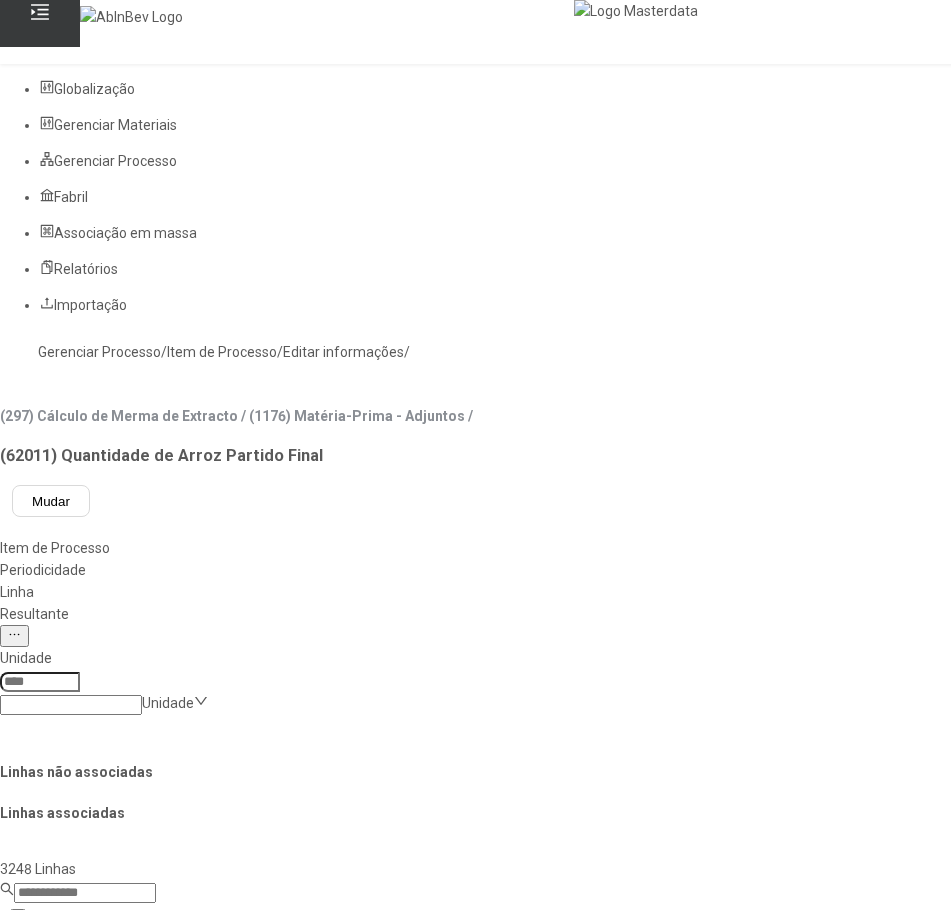click on "Gerenciar Processo" 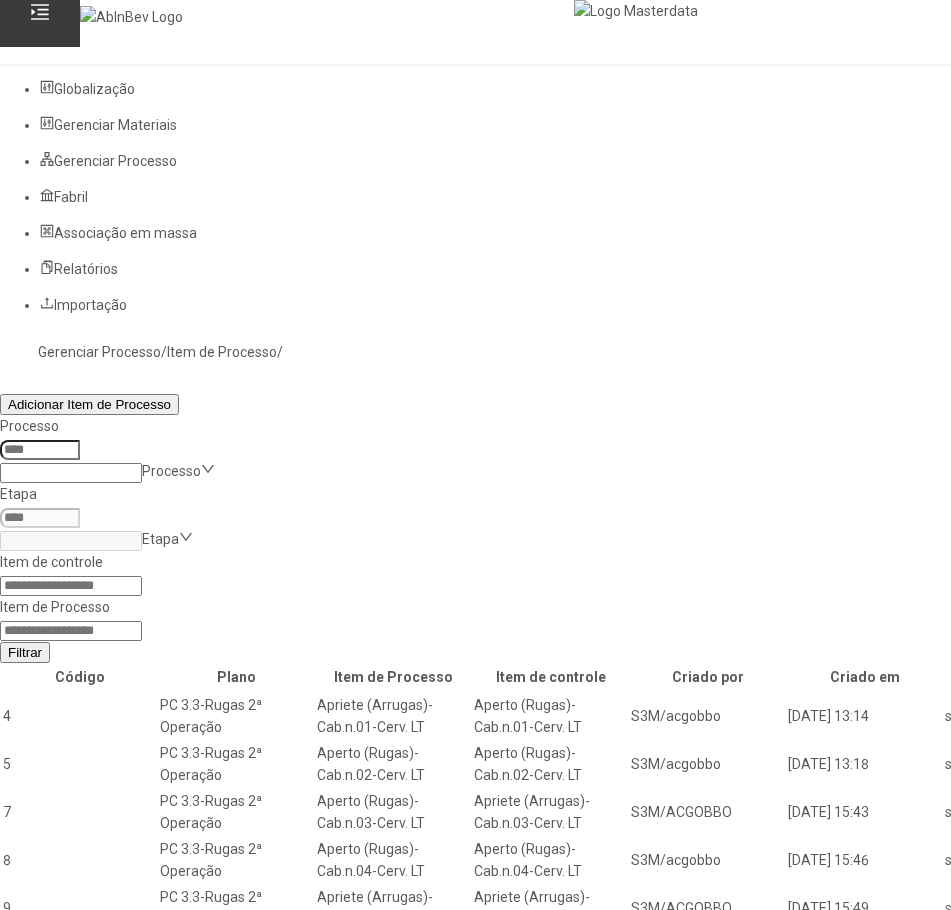 click 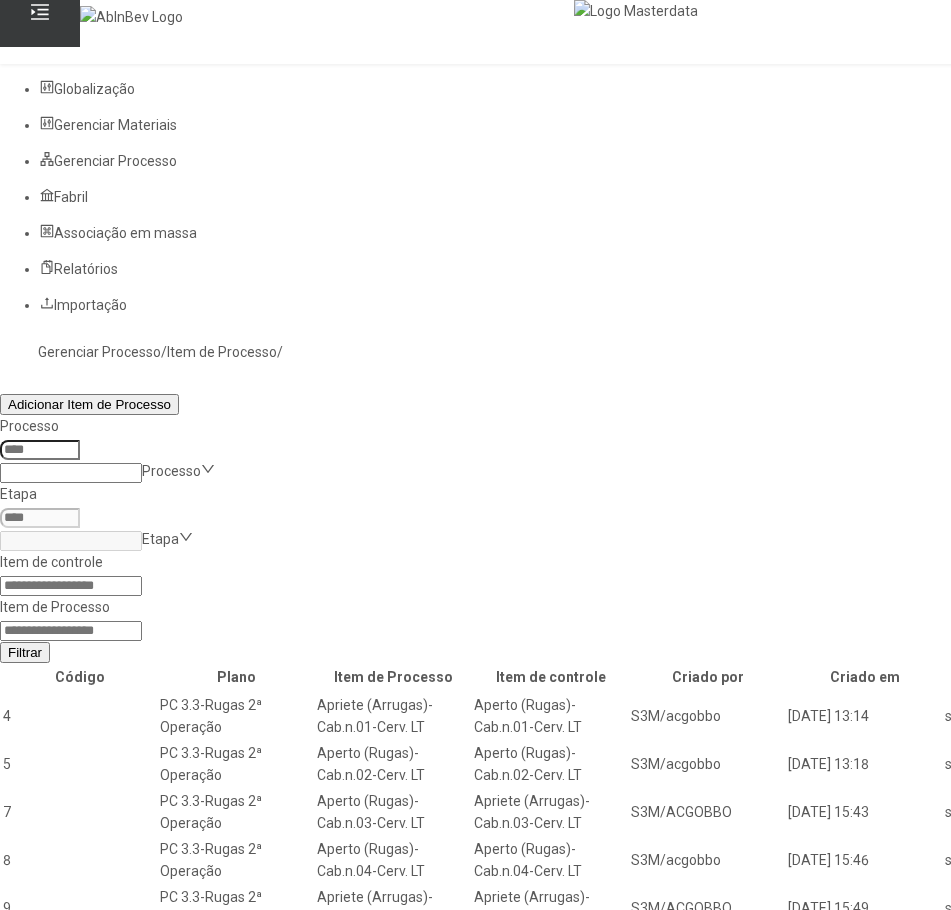 paste on "*****" 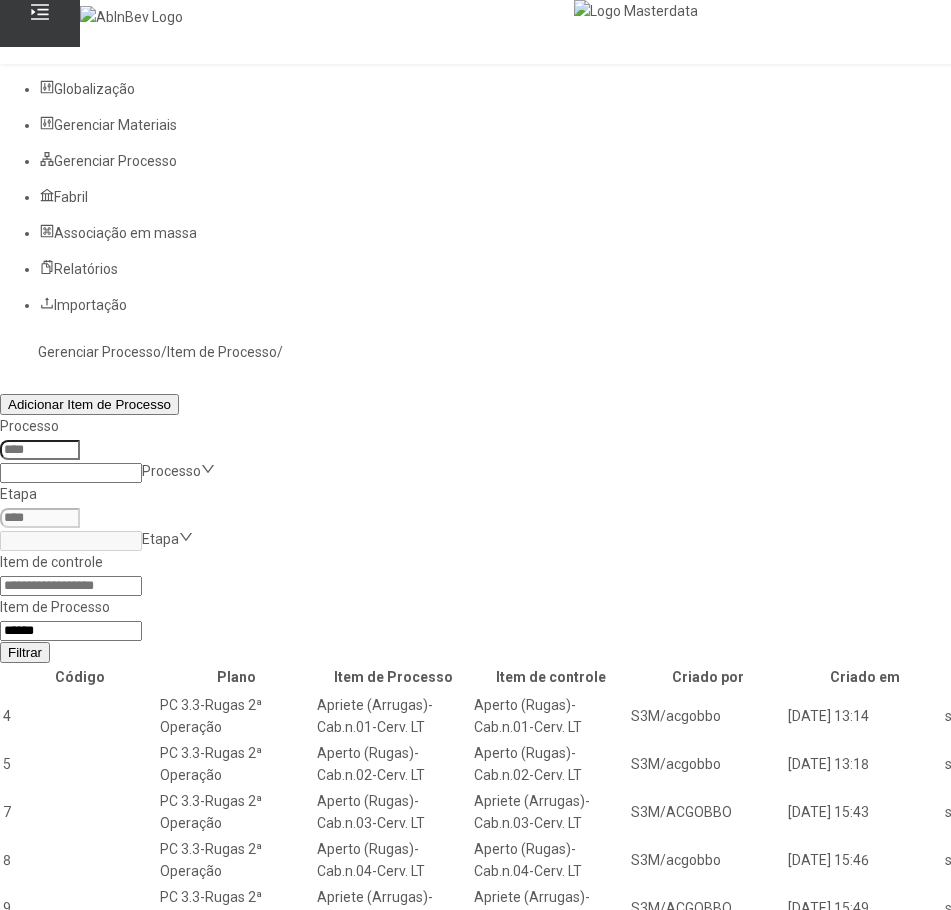 type on "*****" 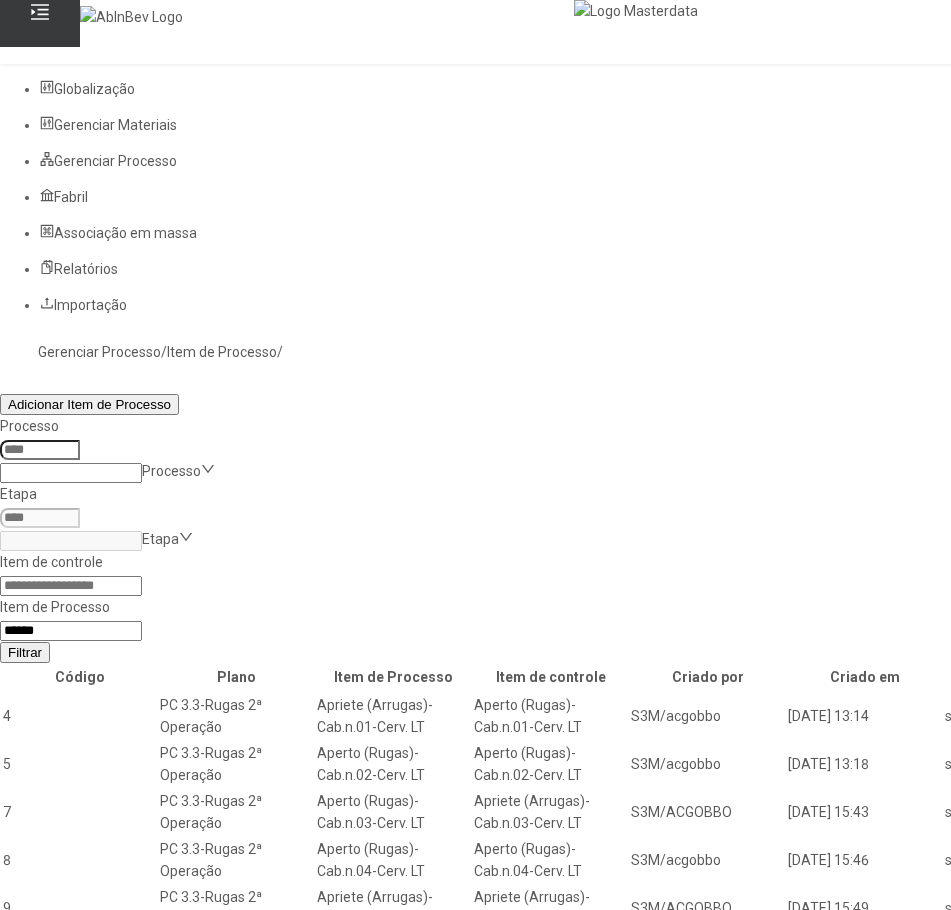 click on "Filtrar" 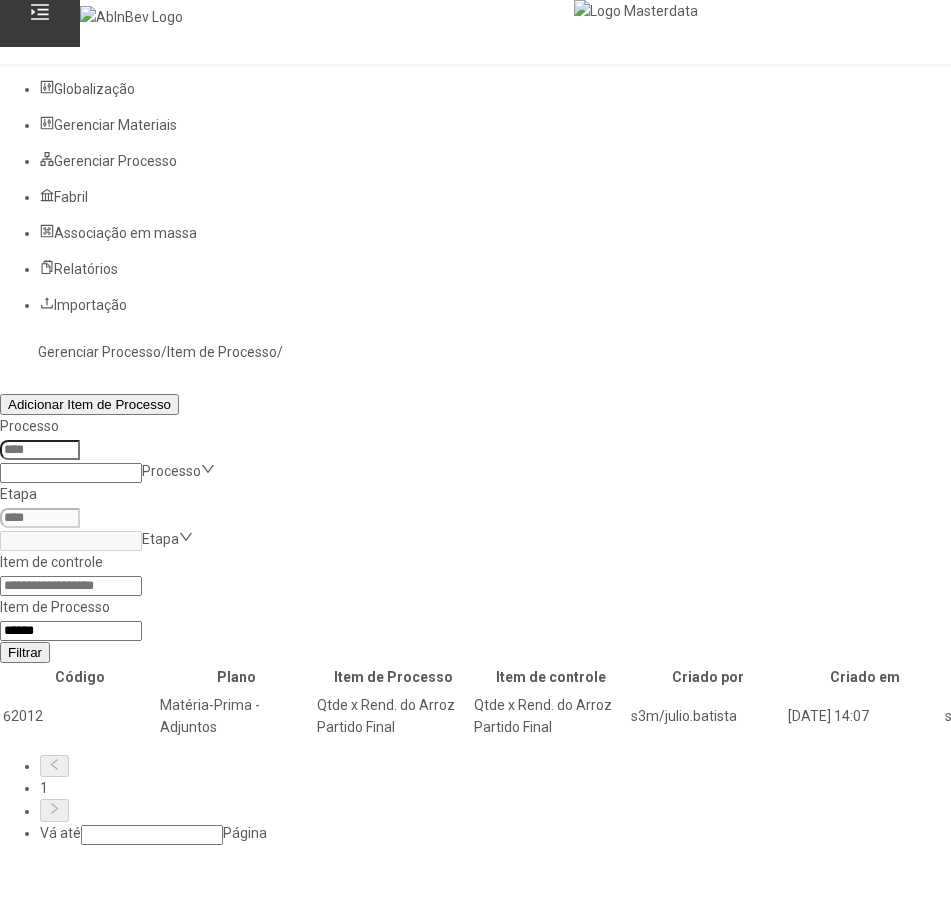 click at bounding box center (1302, 716) 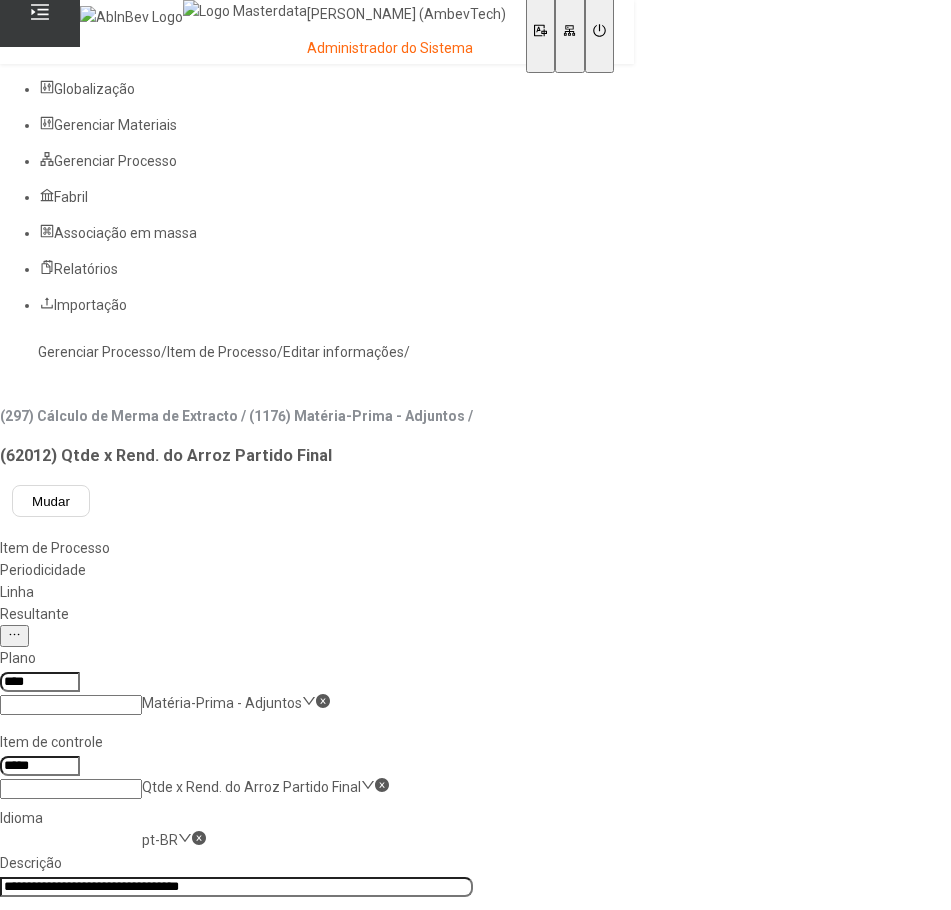 click on "Resultante" 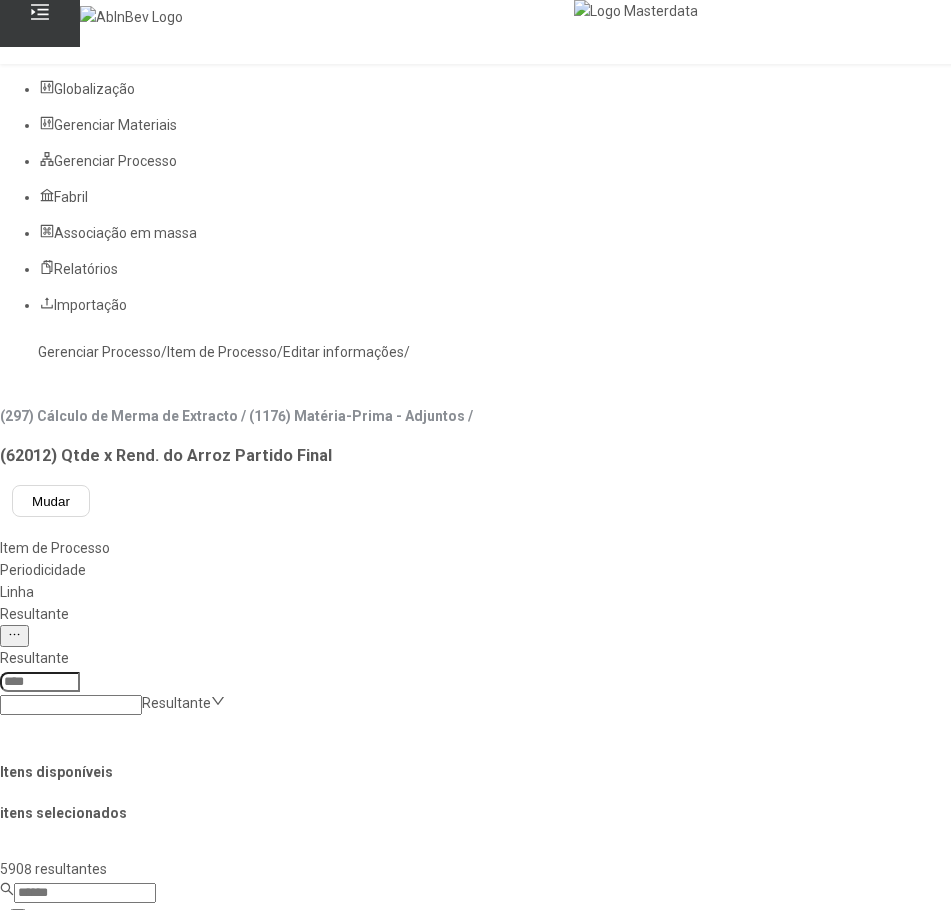 click 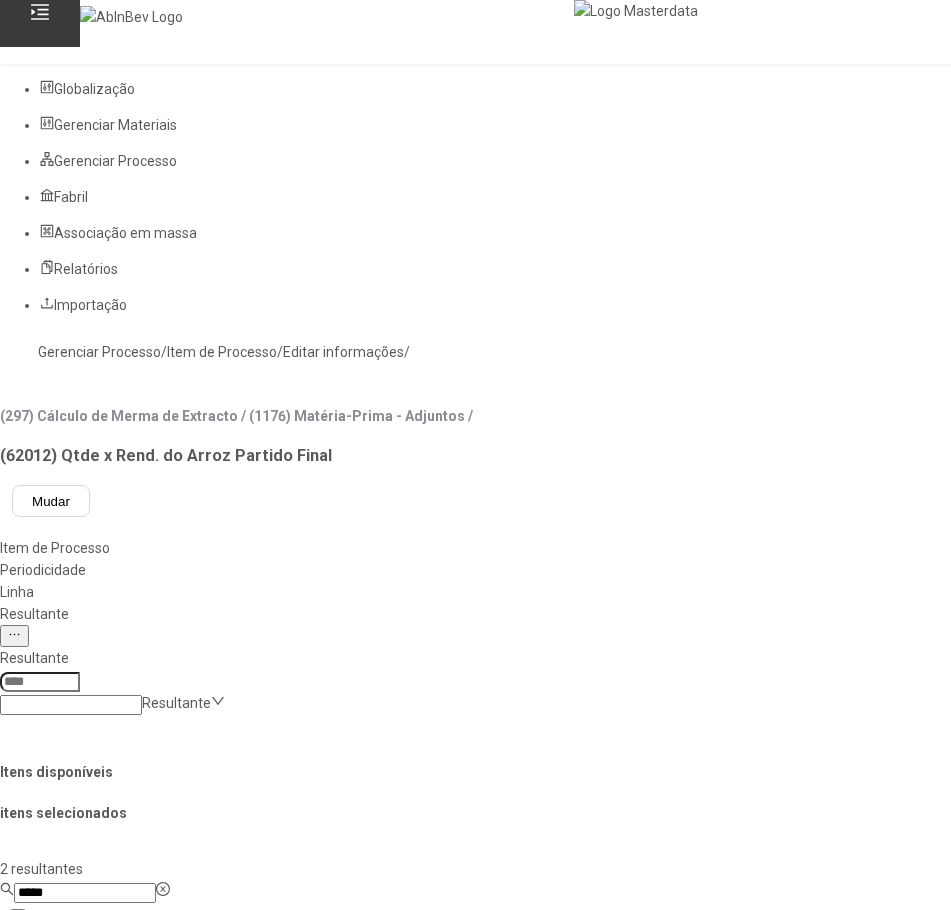 type on "*****" 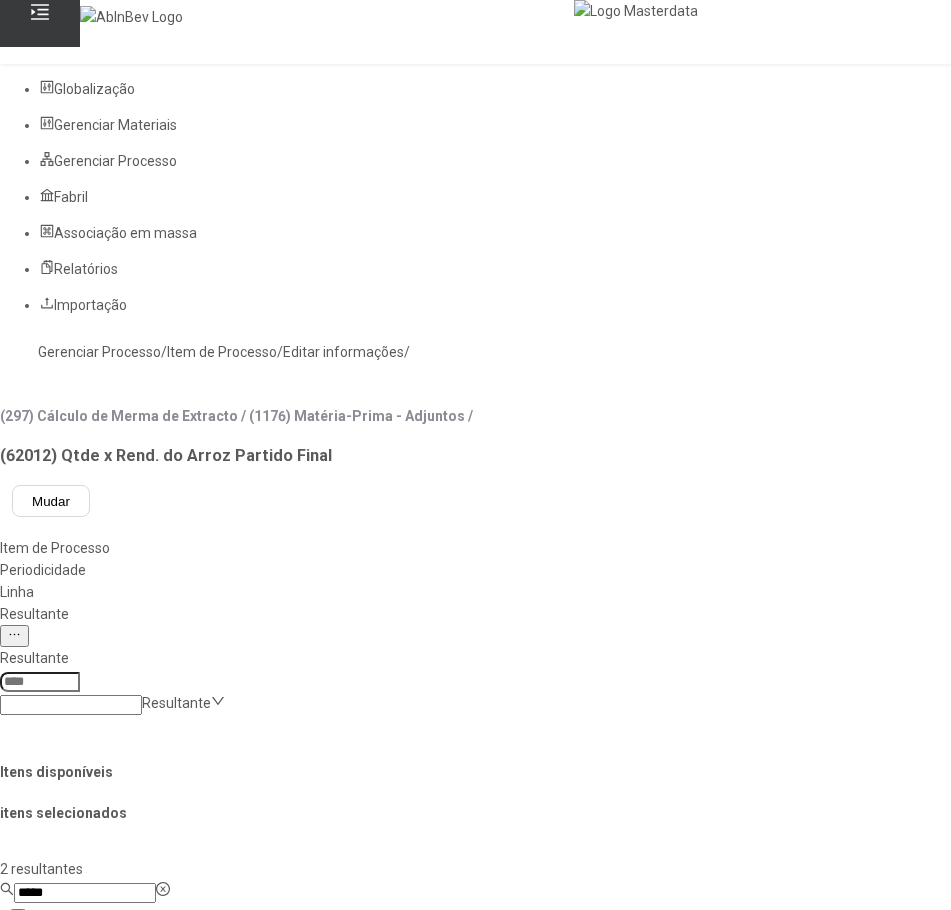 click on "Perda Extrato" 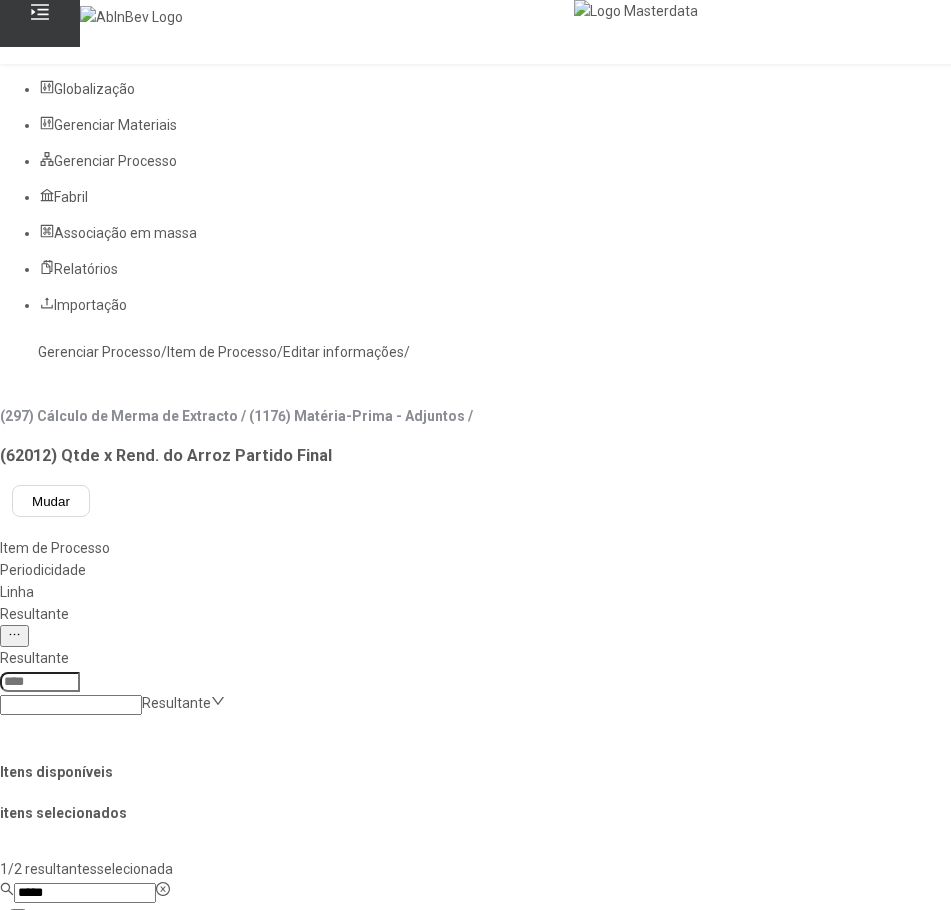click 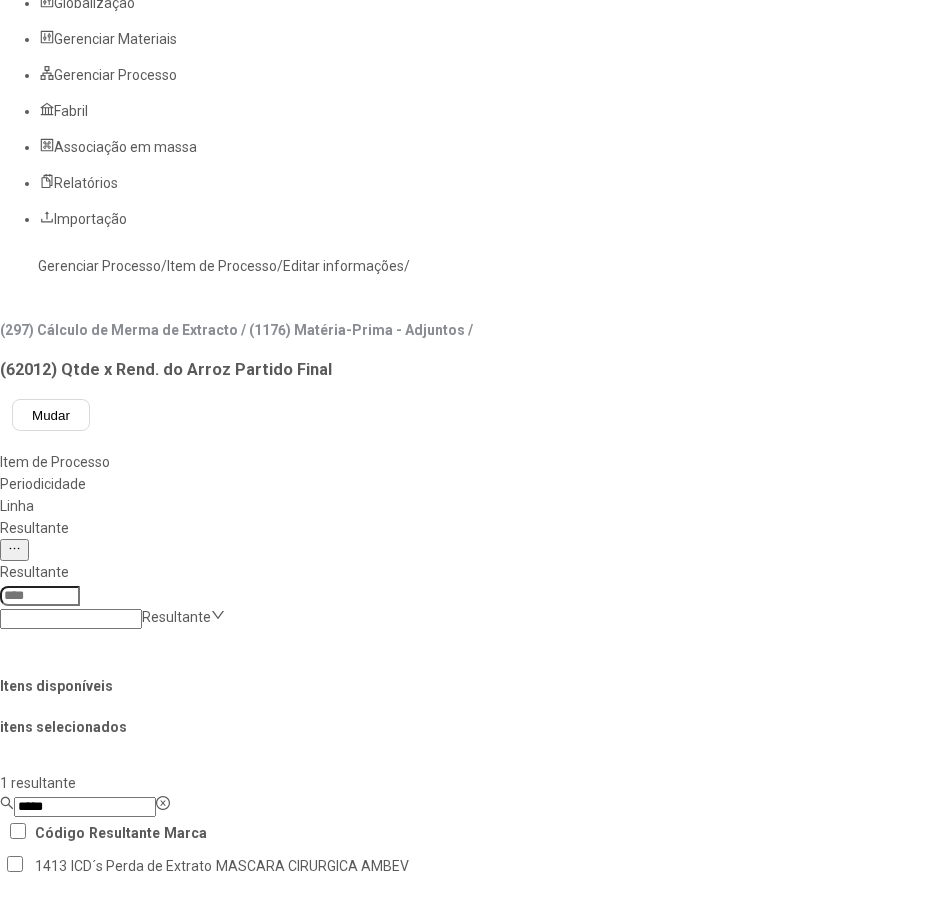 scroll, scrollTop: 200, scrollLeft: 0, axis: vertical 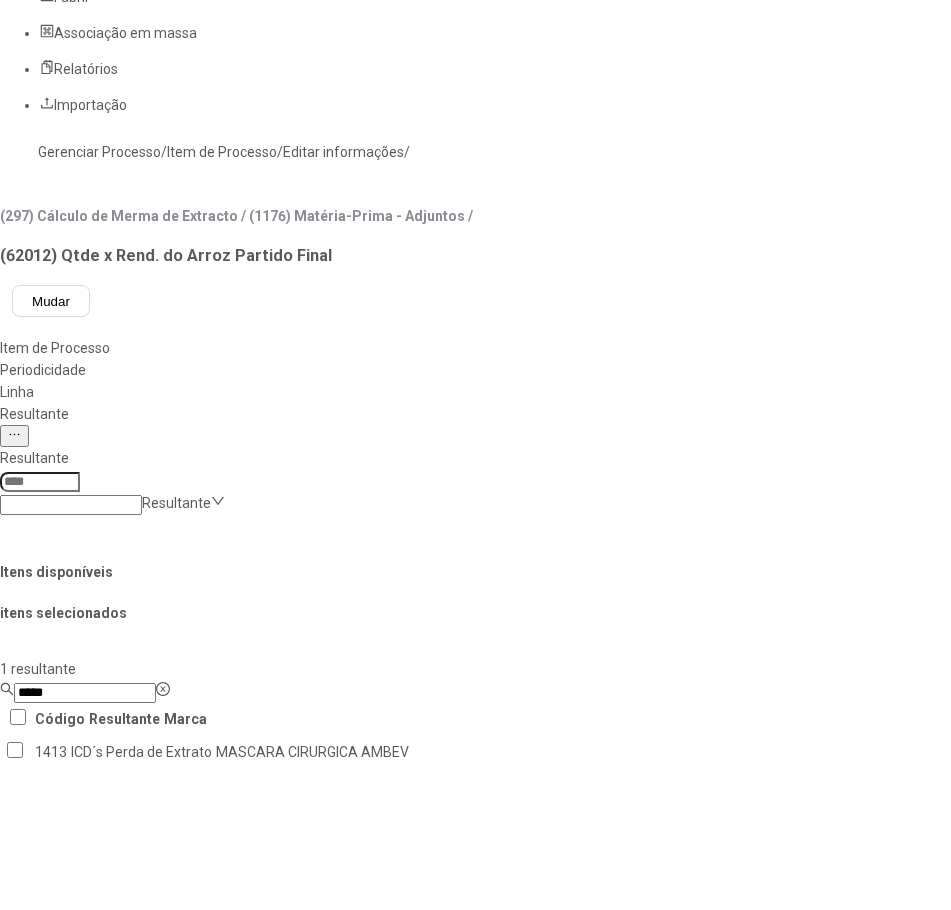 click on "Concluir associação" at bounding box center [124, 1569] 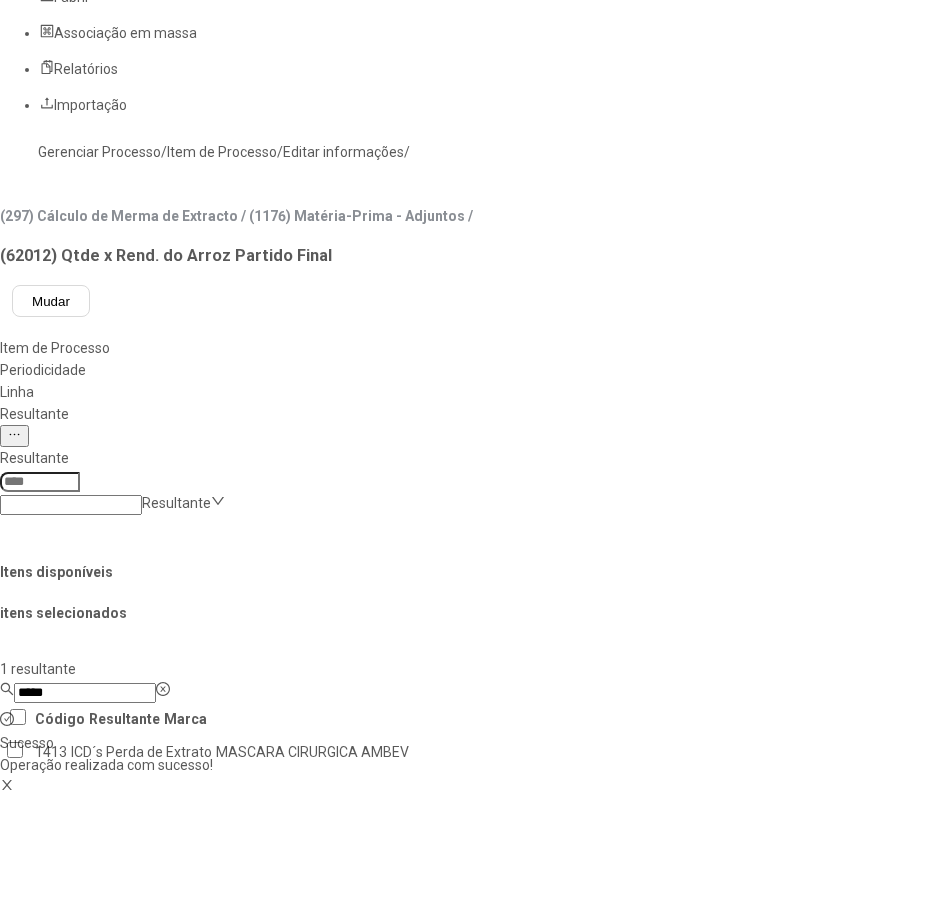 scroll, scrollTop: 0, scrollLeft: 0, axis: both 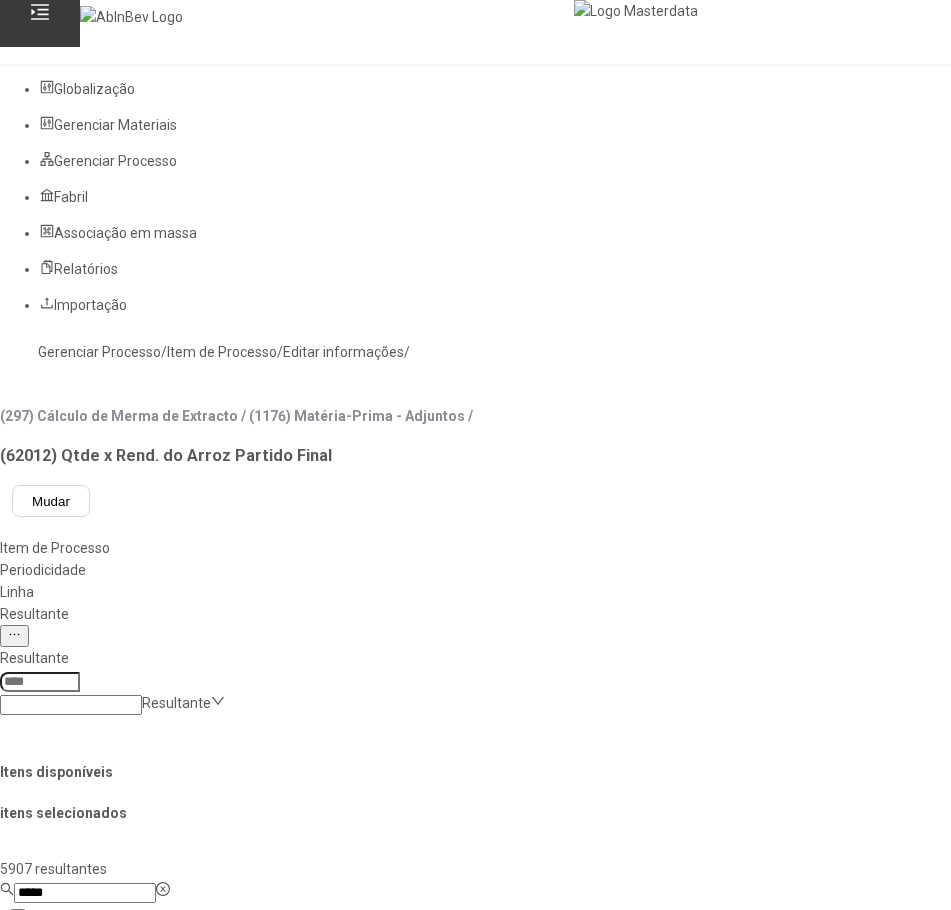 click on "Linha" 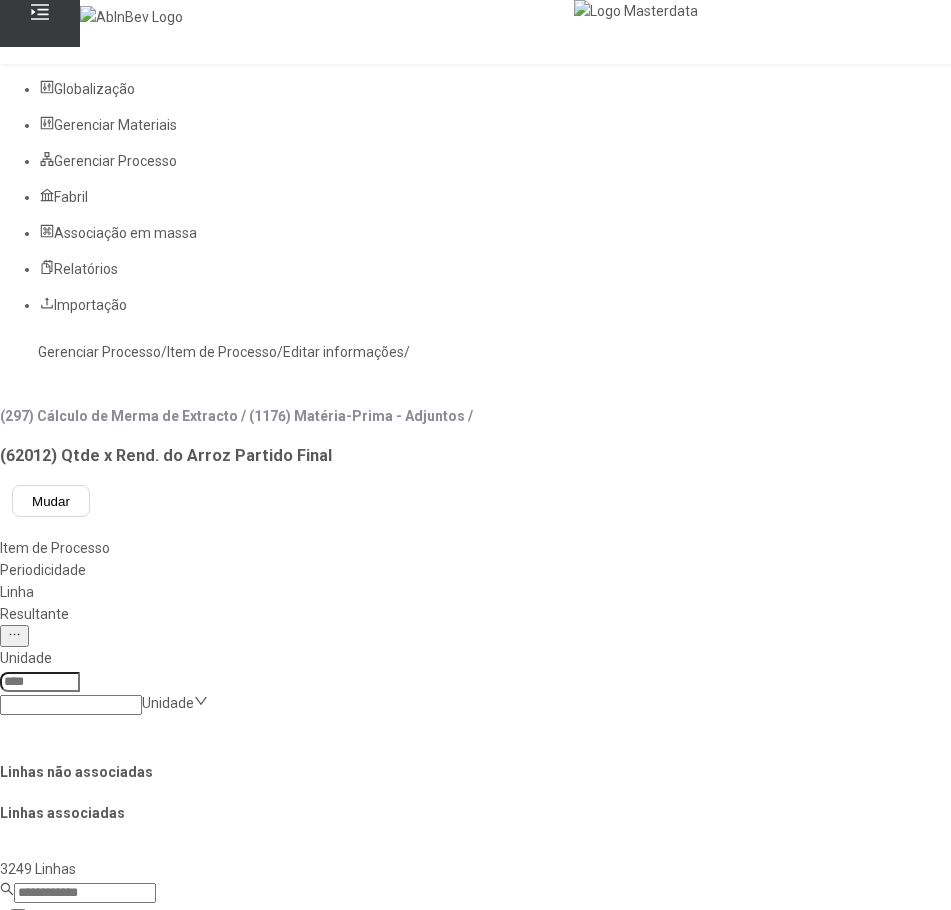 click 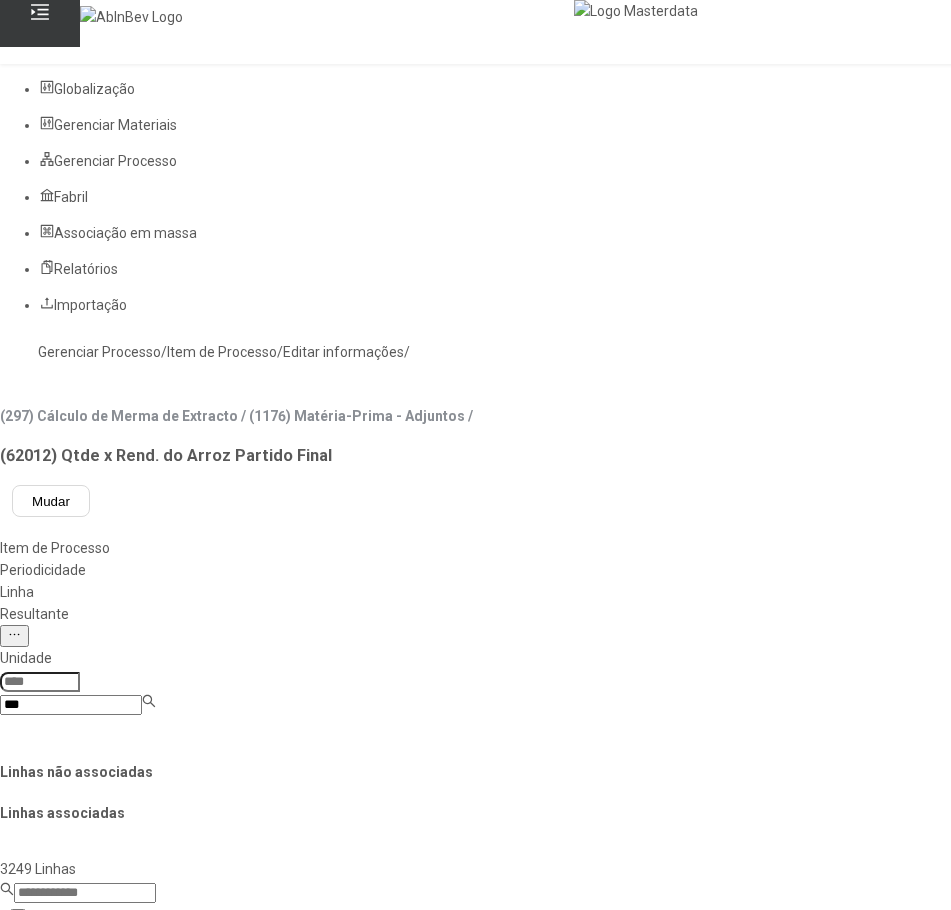 type on "***" 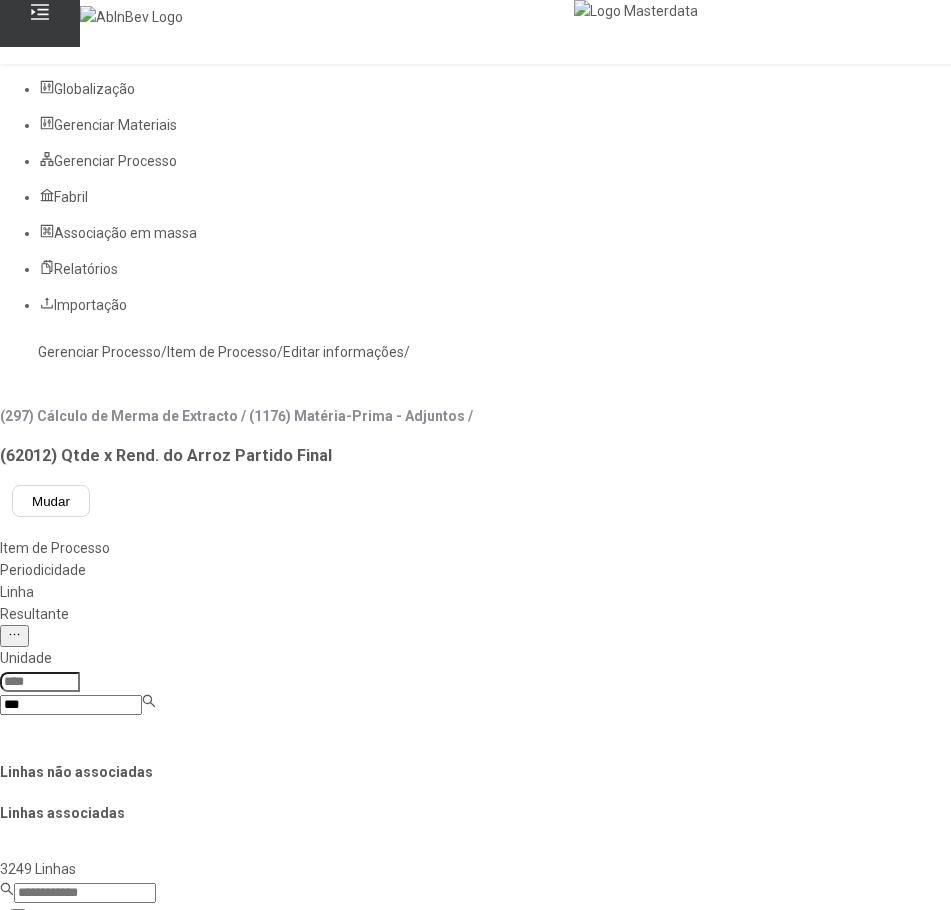 click on "F. [GEOGRAPHIC_DATA]" at bounding box center (92, 1009) 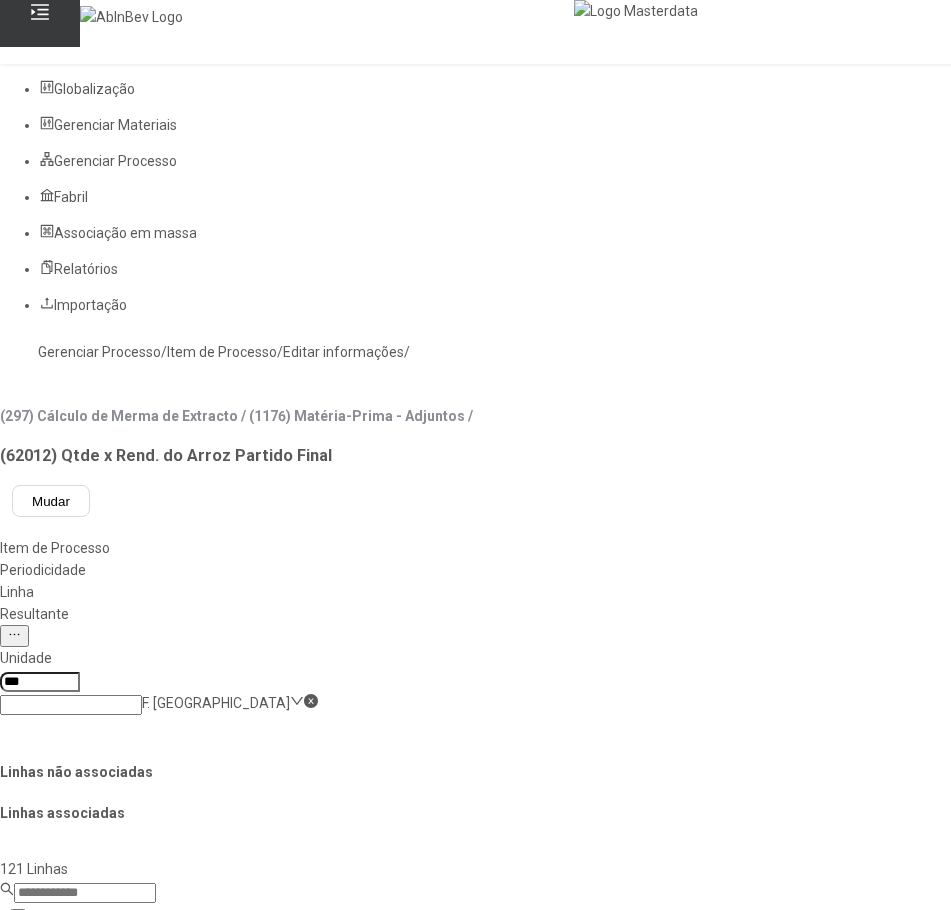 click 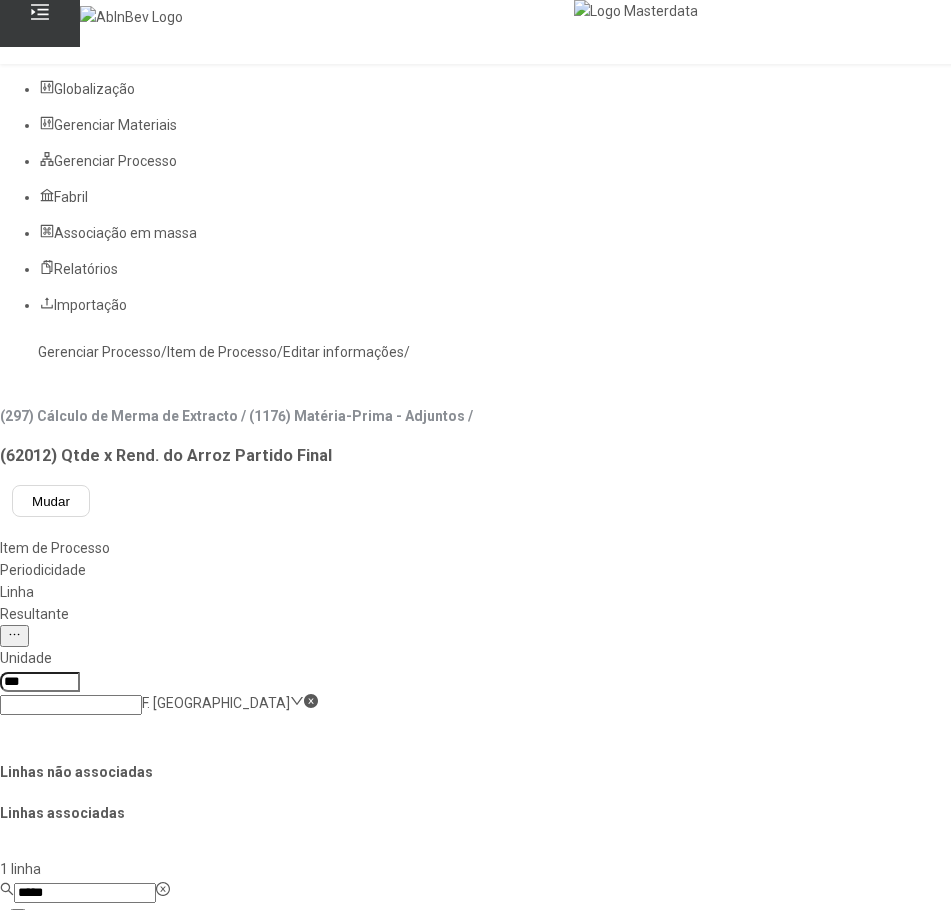 type on "*****" 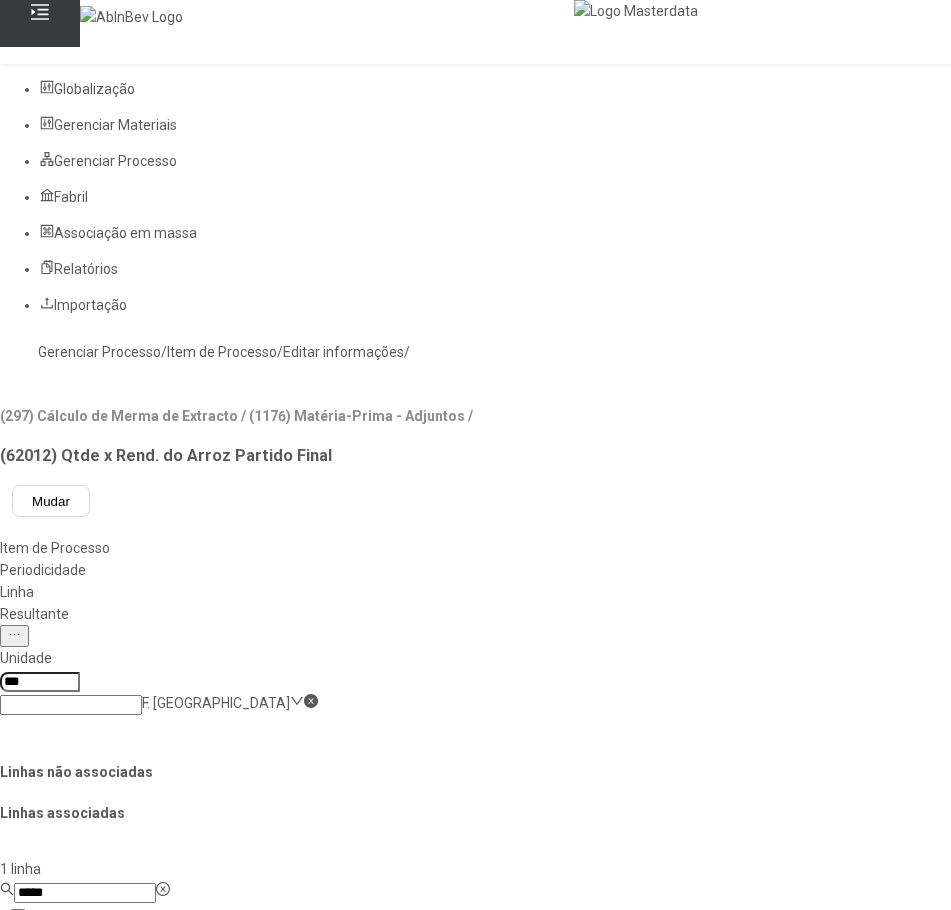 click on "Perda de Extrato" 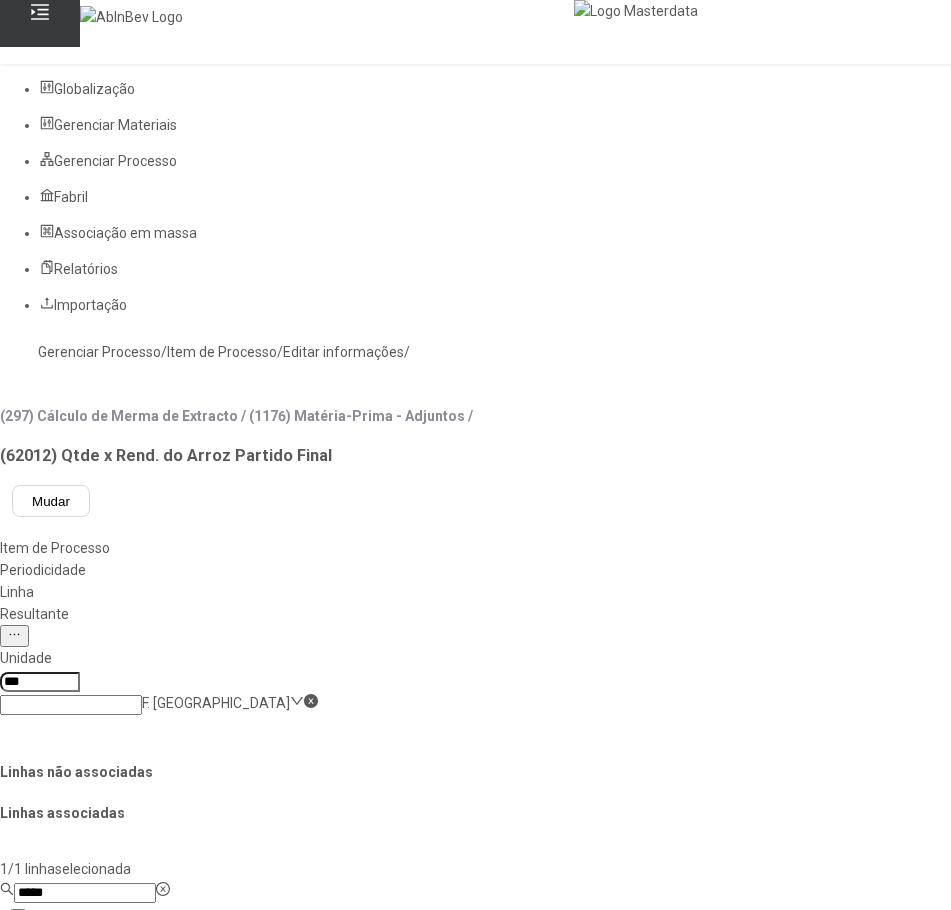 click on "1/1 linha  selecionada ***** Linha Unidade Perda de Extrato F. [GEOGRAPHIC_DATA]  0 linha  Linha Unidade  Não há dados" 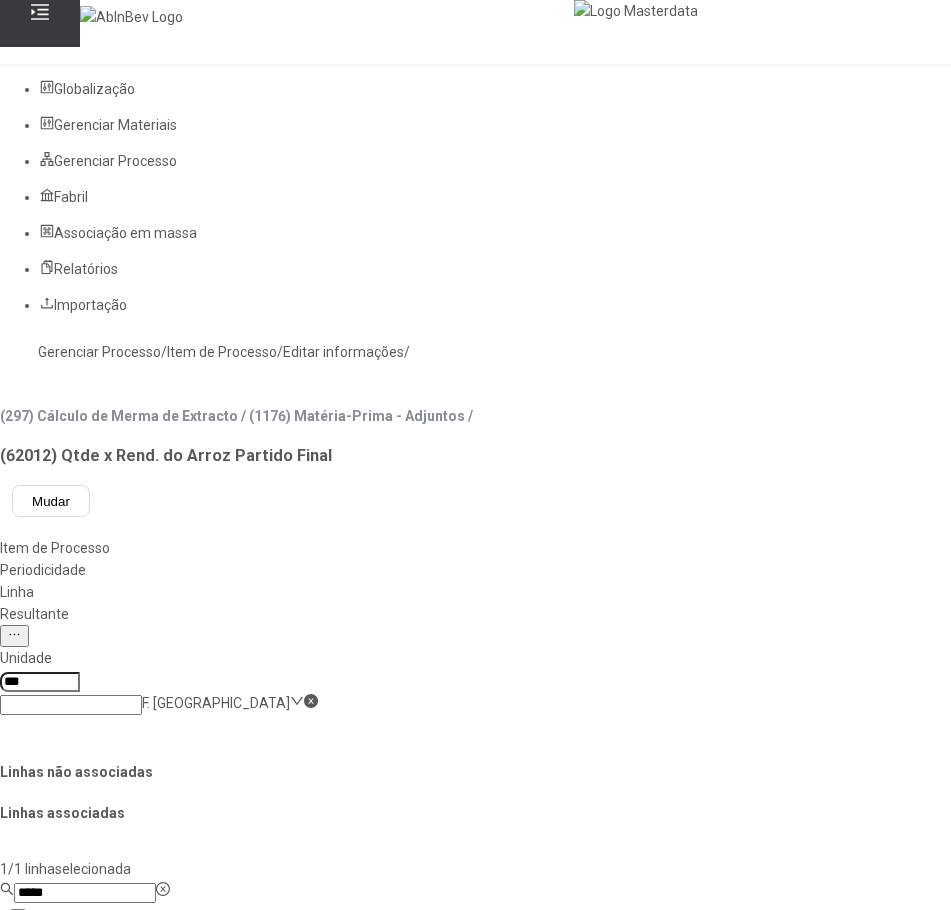 click 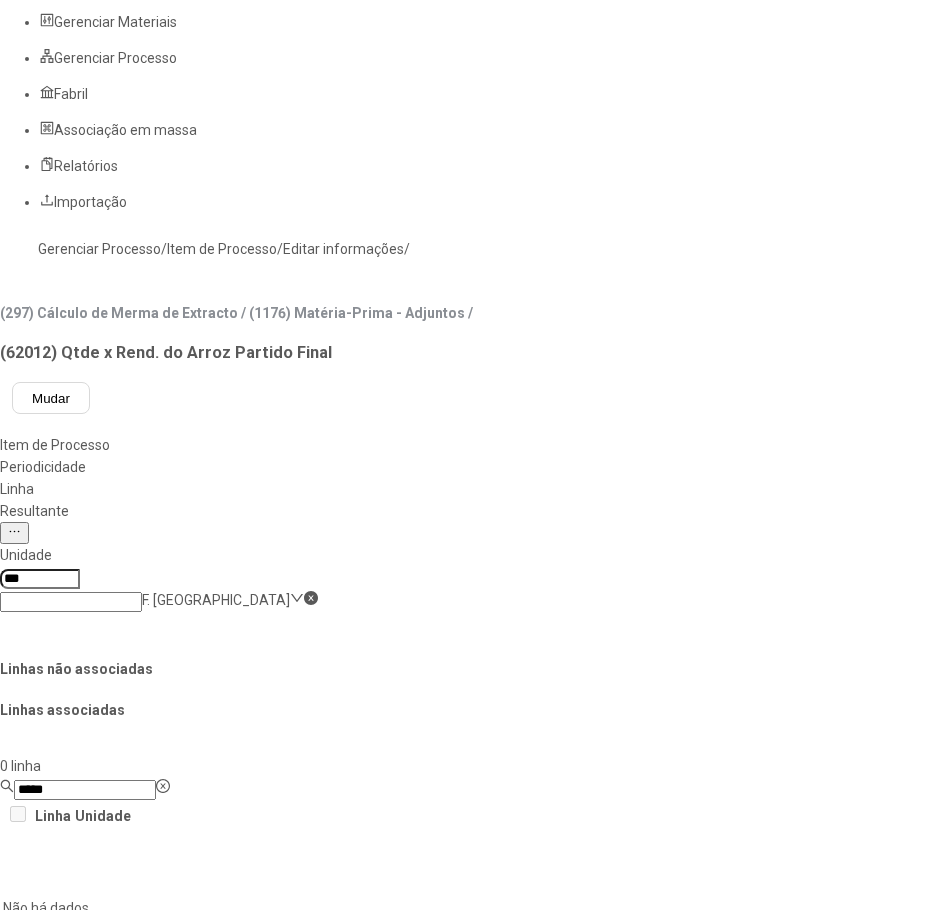 scroll, scrollTop: 200, scrollLeft: 0, axis: vertical 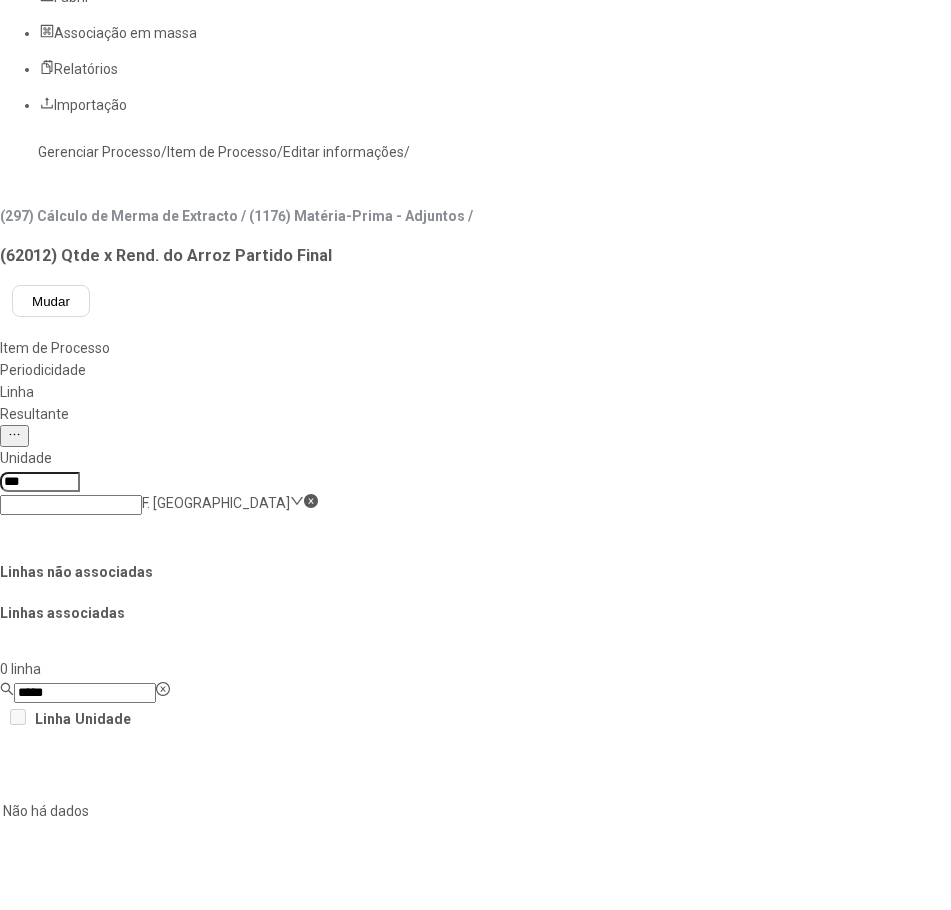 click on "Salvar Alterações" 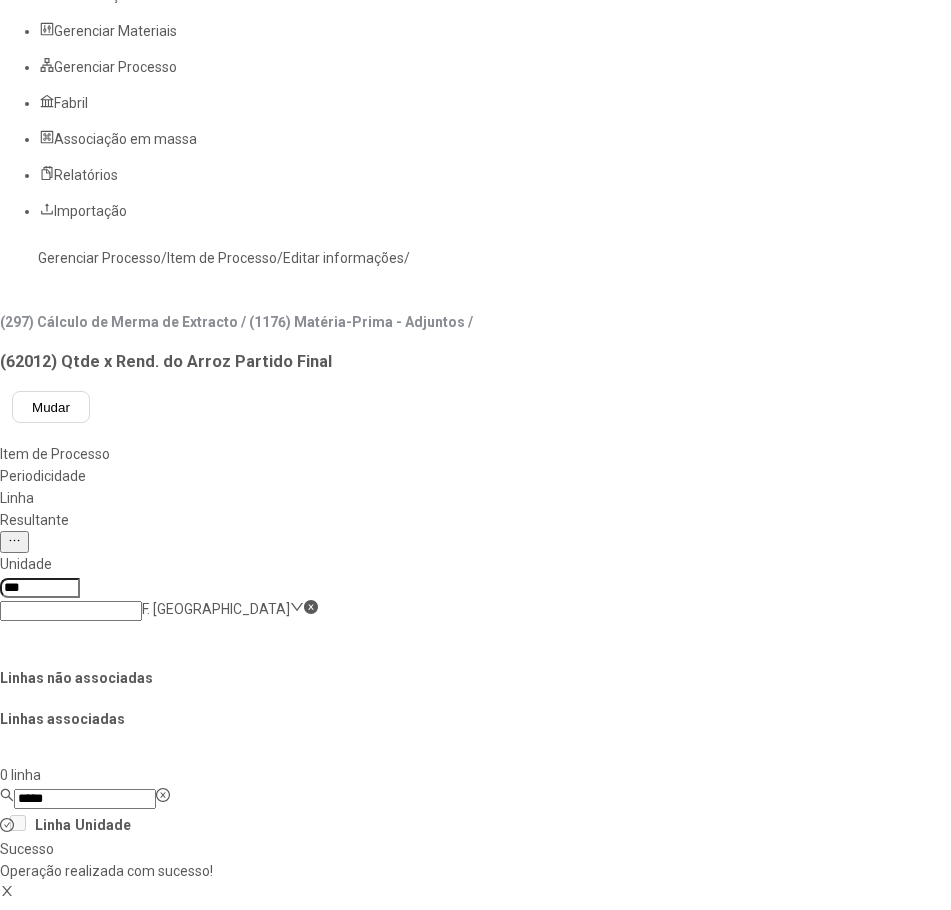 scroll, scrollTop: 0, scrollLeft: 0, axis: both 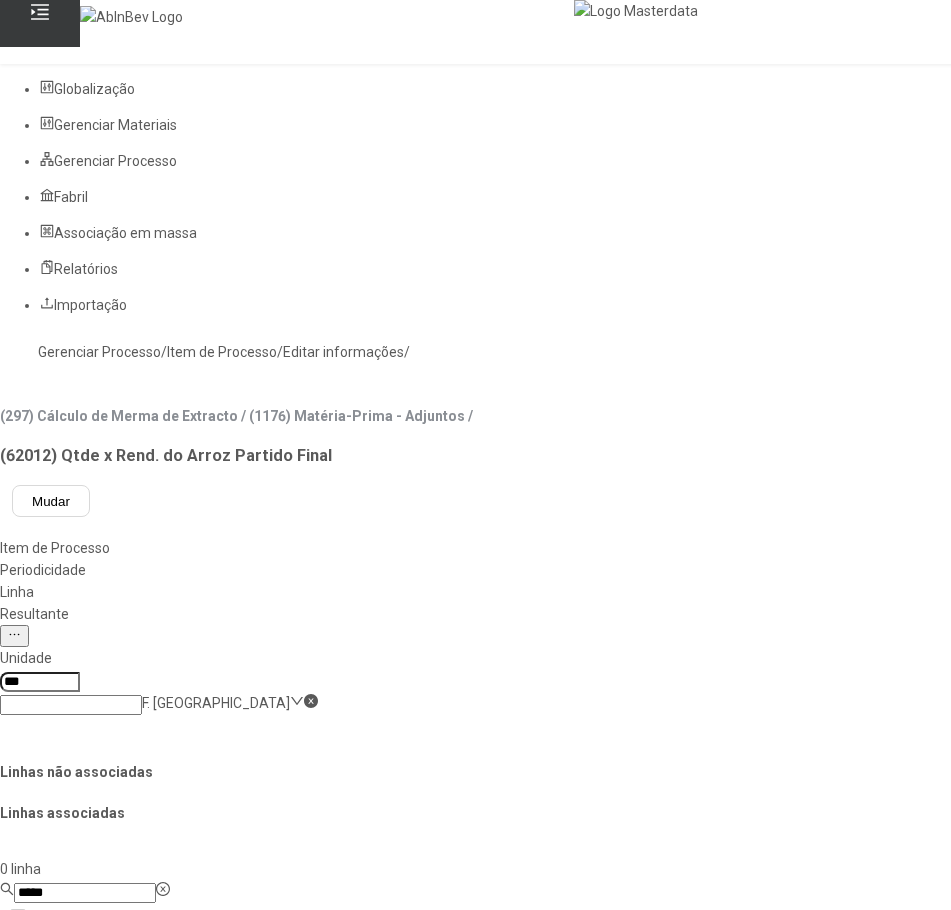 click on "Gerenciar Processo" 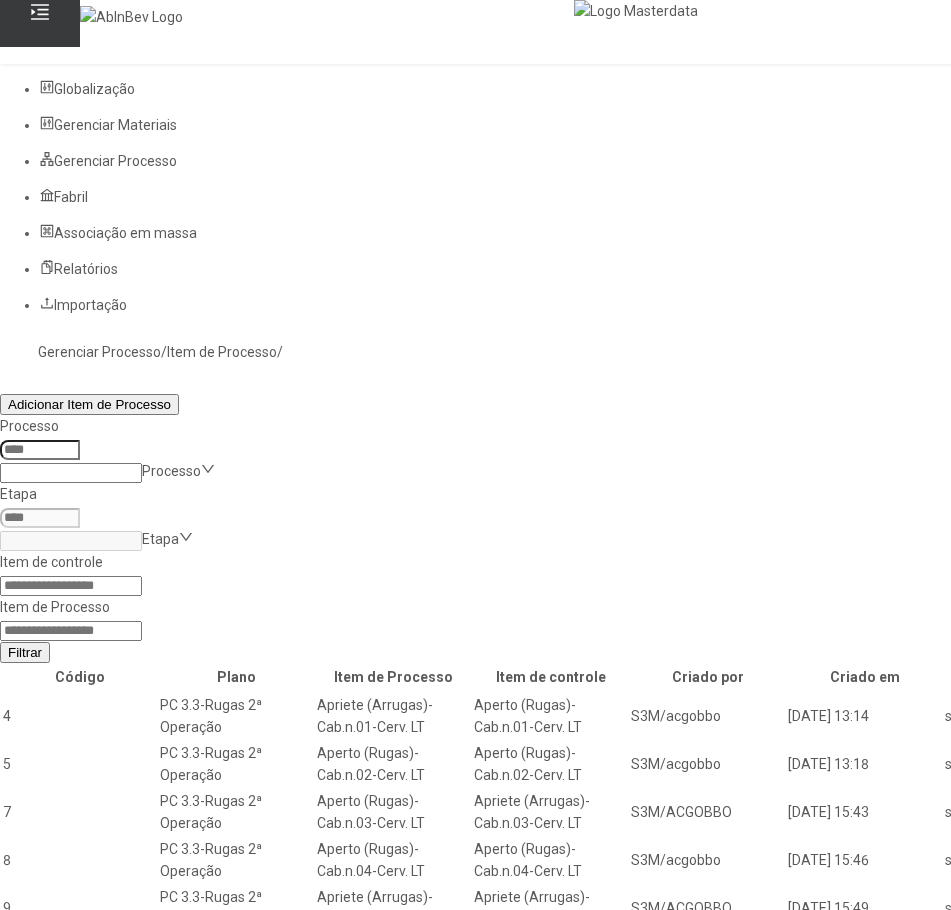 click 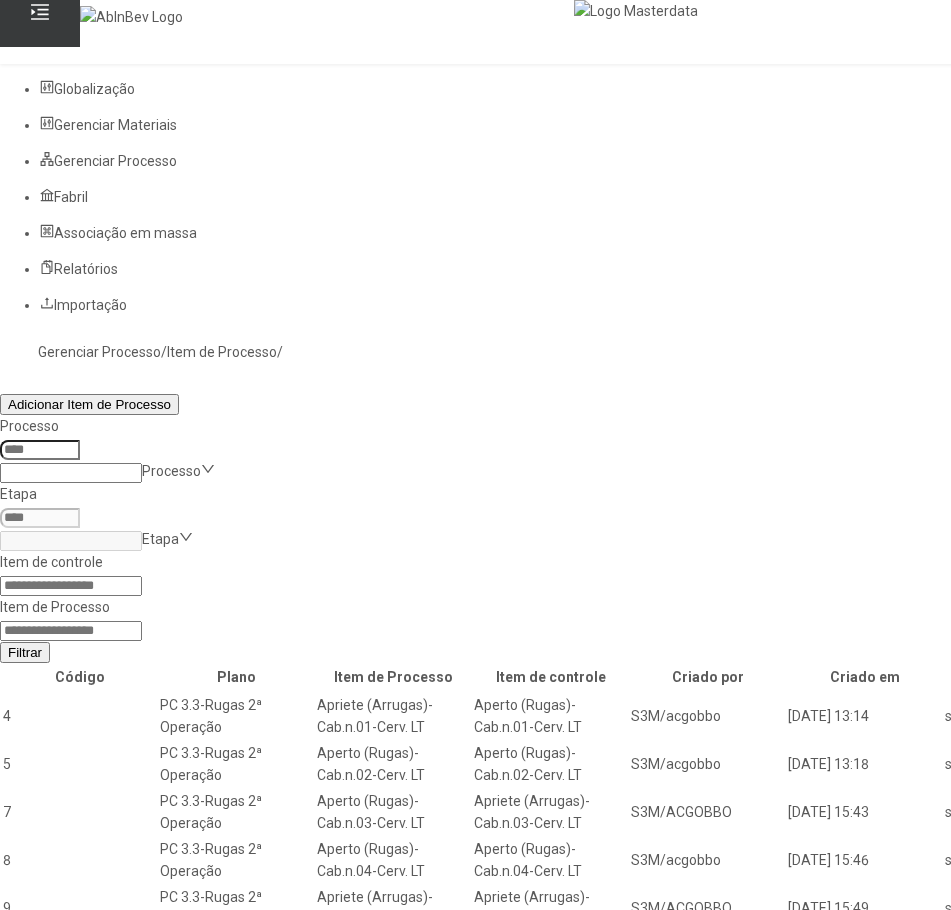 paste on "*****" 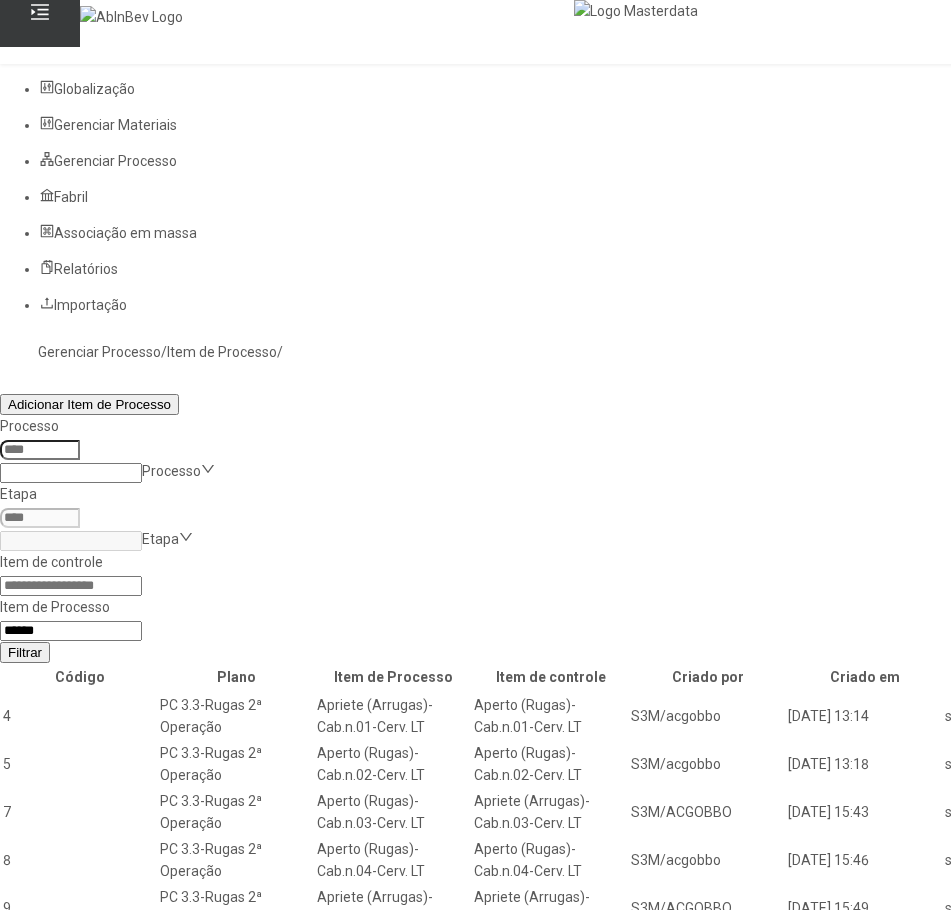 type on "*****" 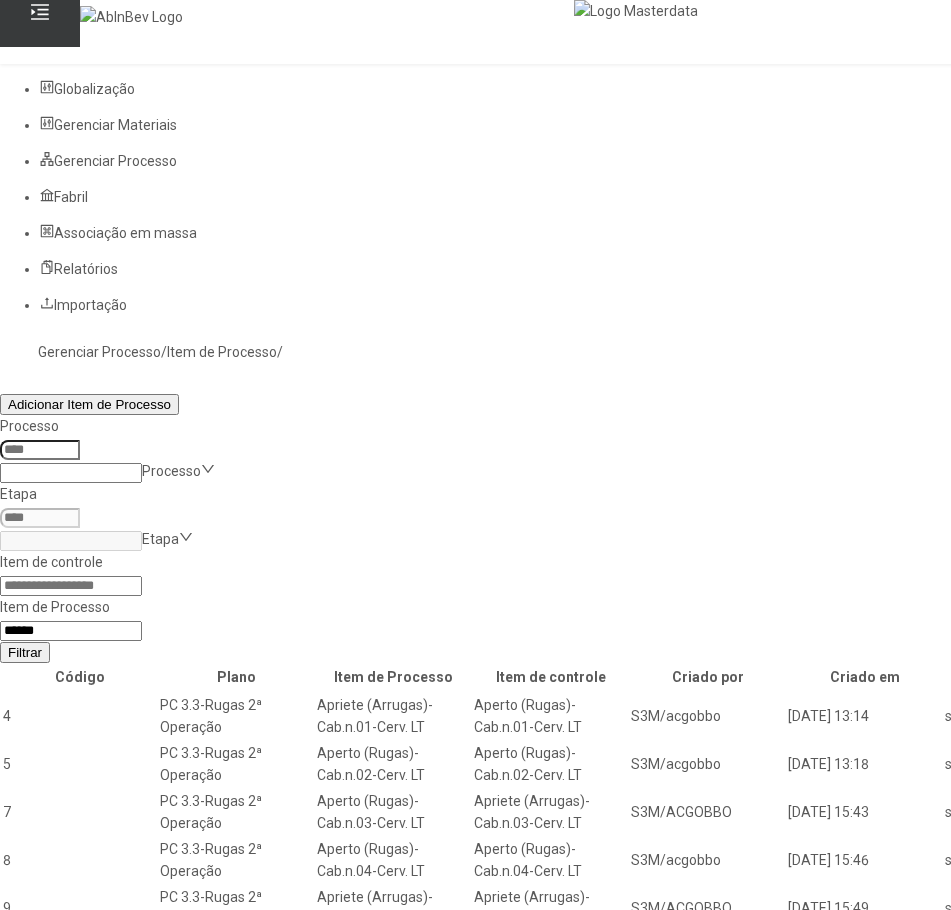 click on "Filtrar" 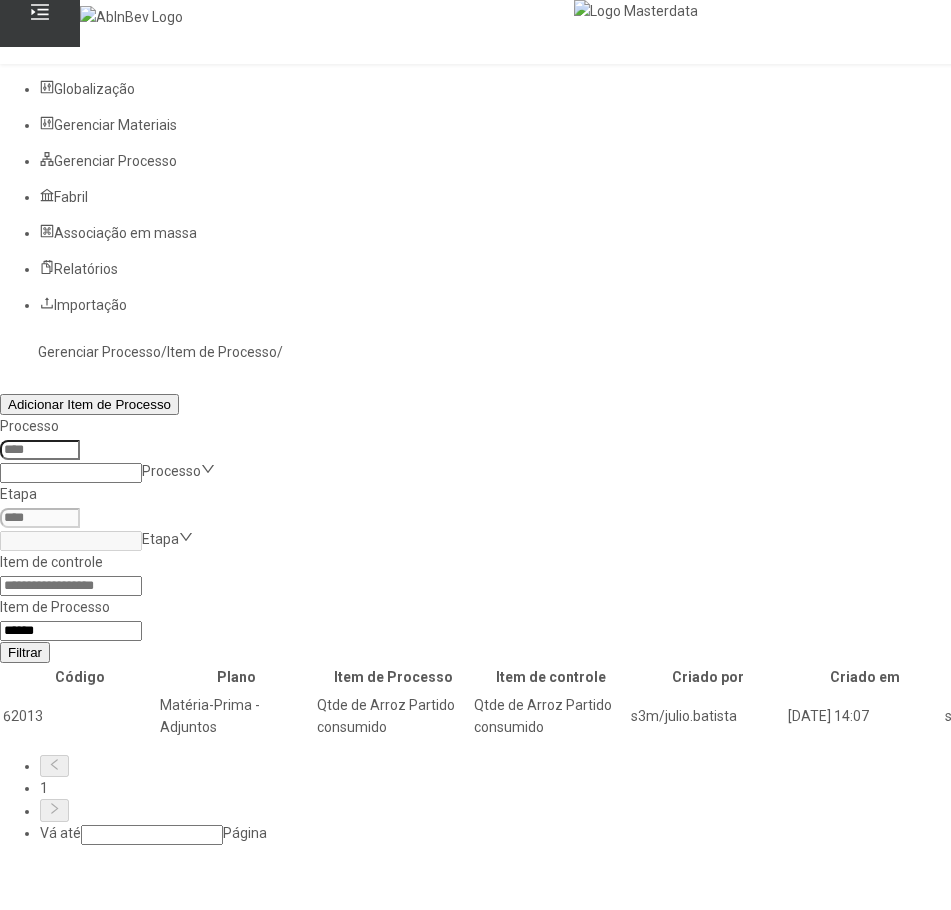 click at bounding box center (1302, 716) 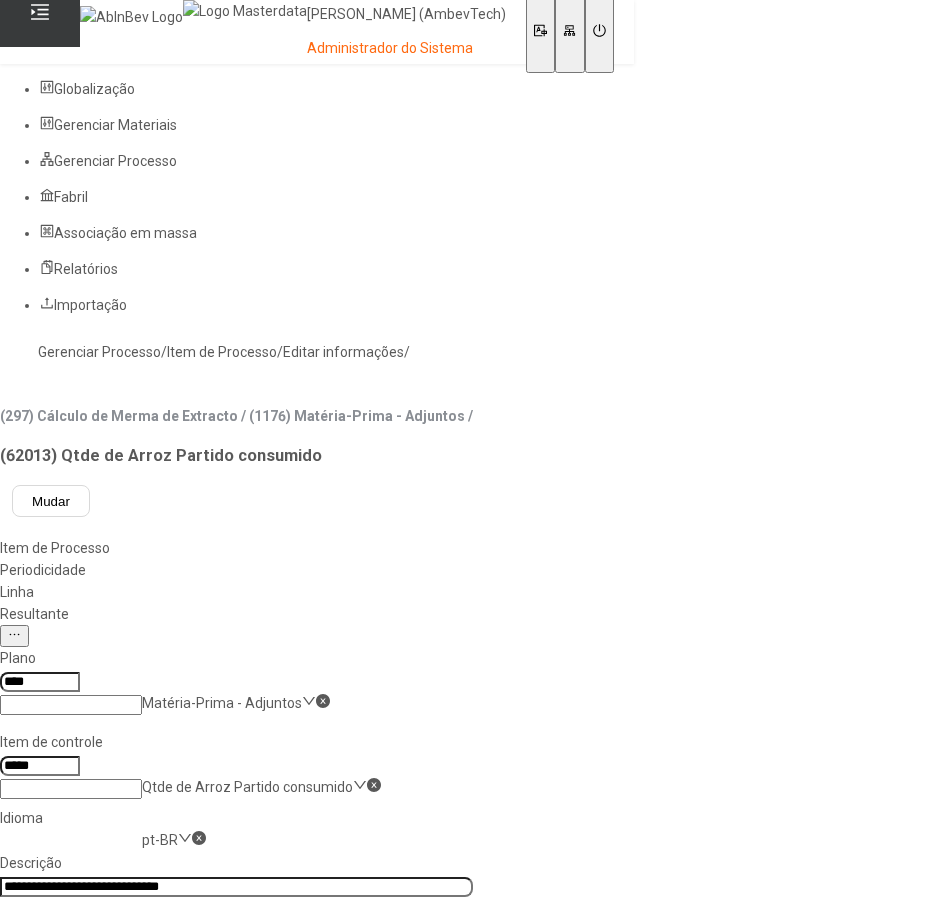 click on "Resultante" 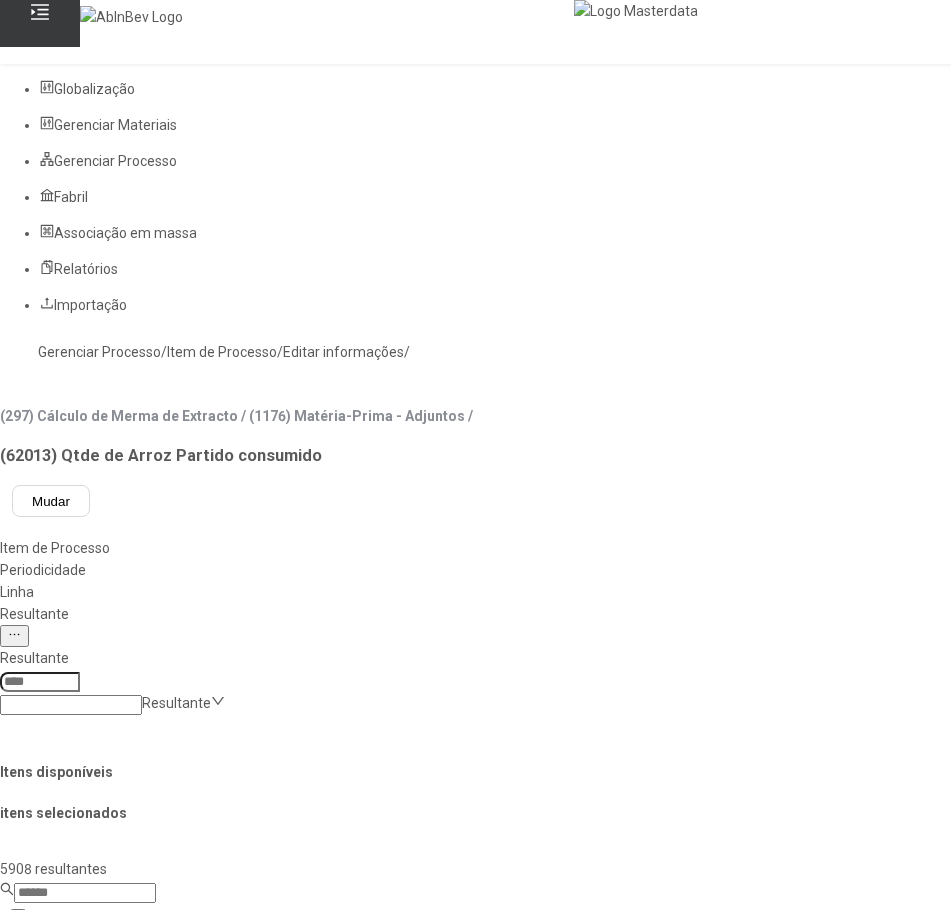 click 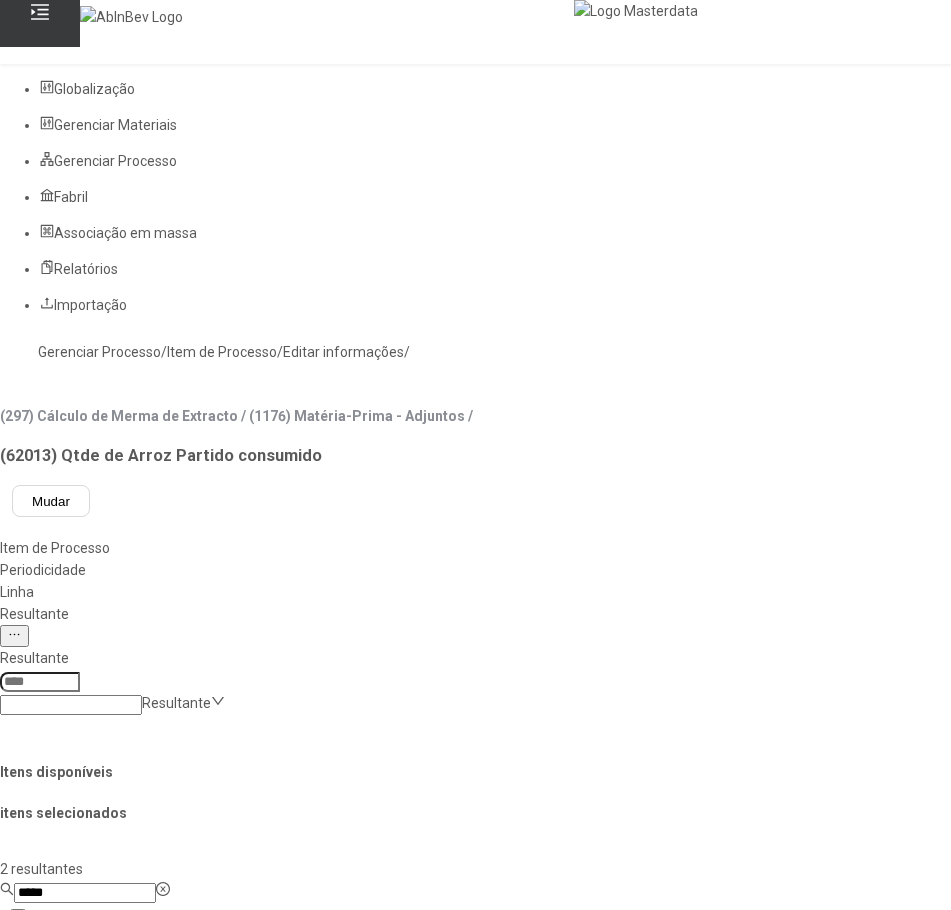 type on "*****" 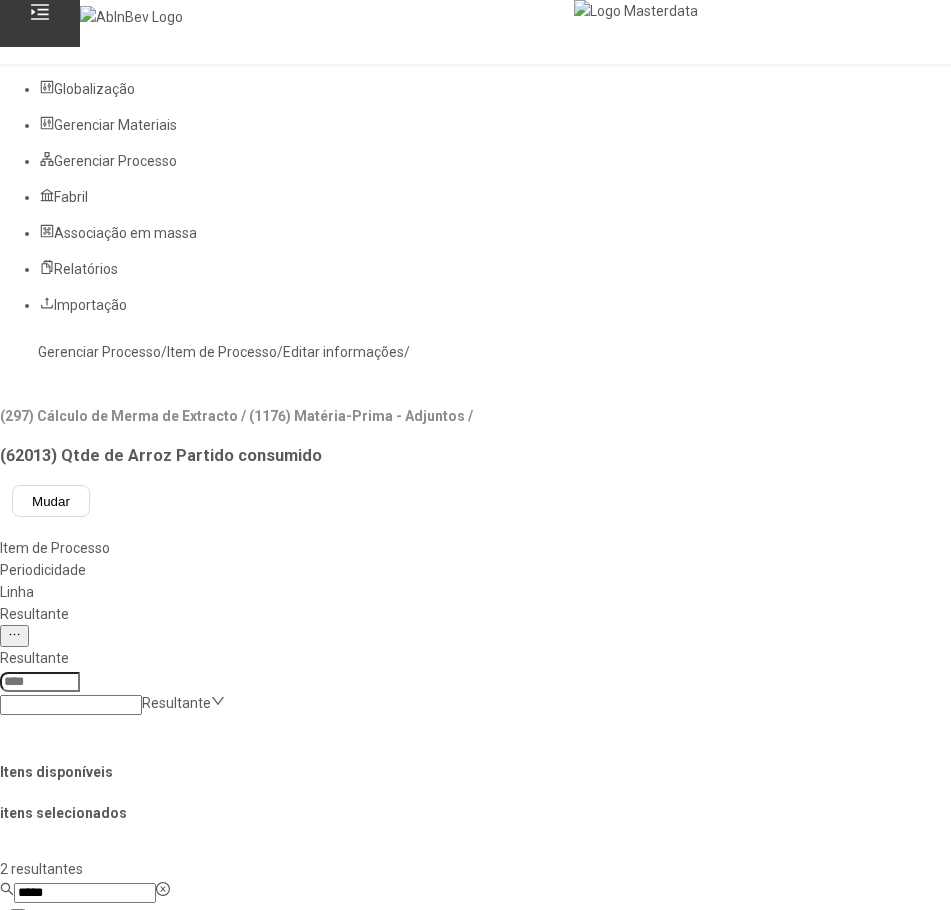 click on "Perda Extrato" 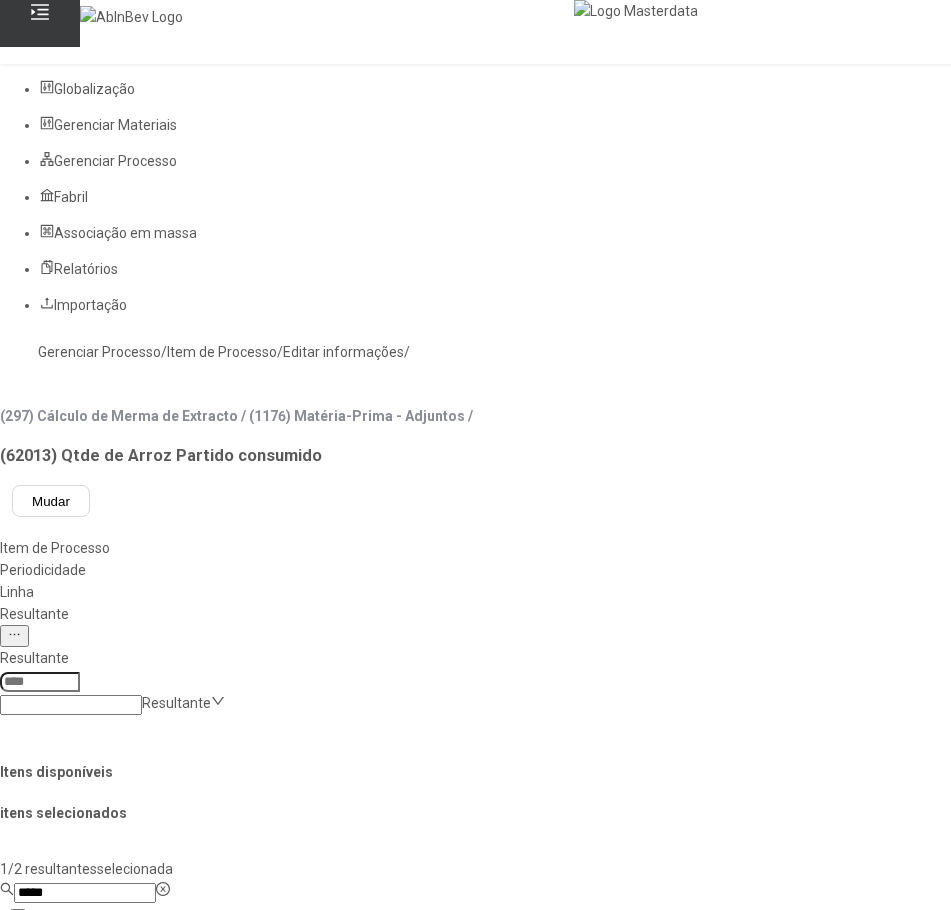 click 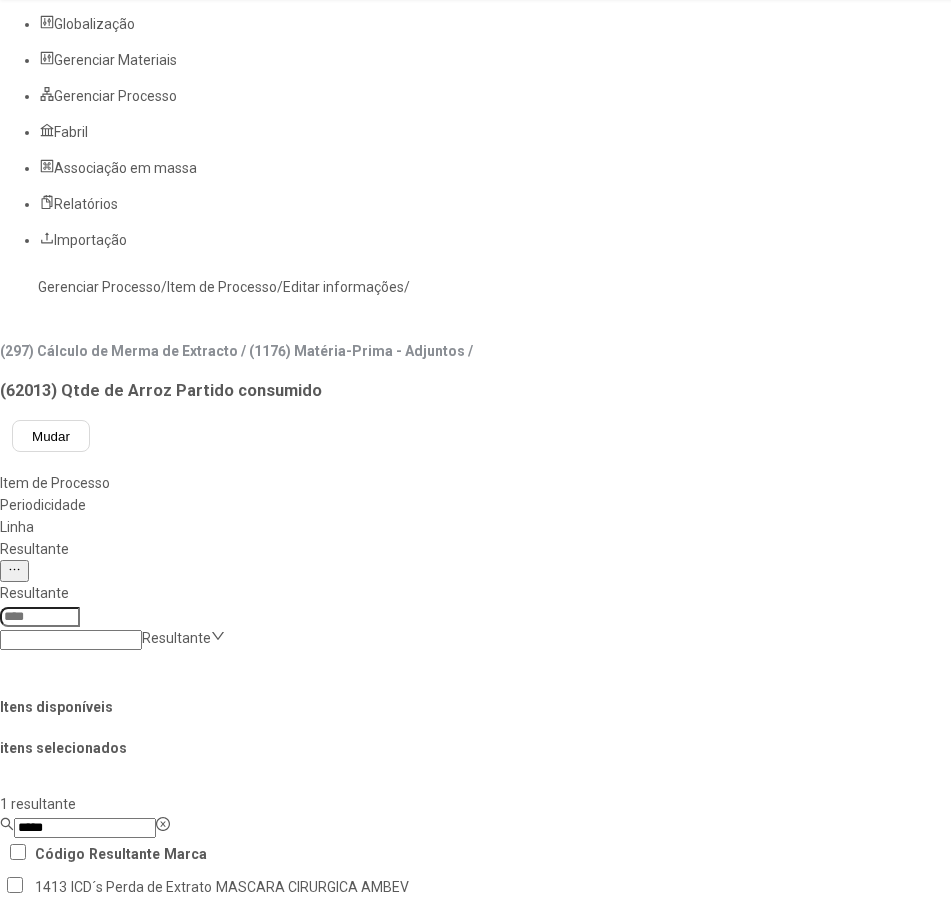 scroll, scrollTop: 100, scrollLeft: 0, axis: vertical 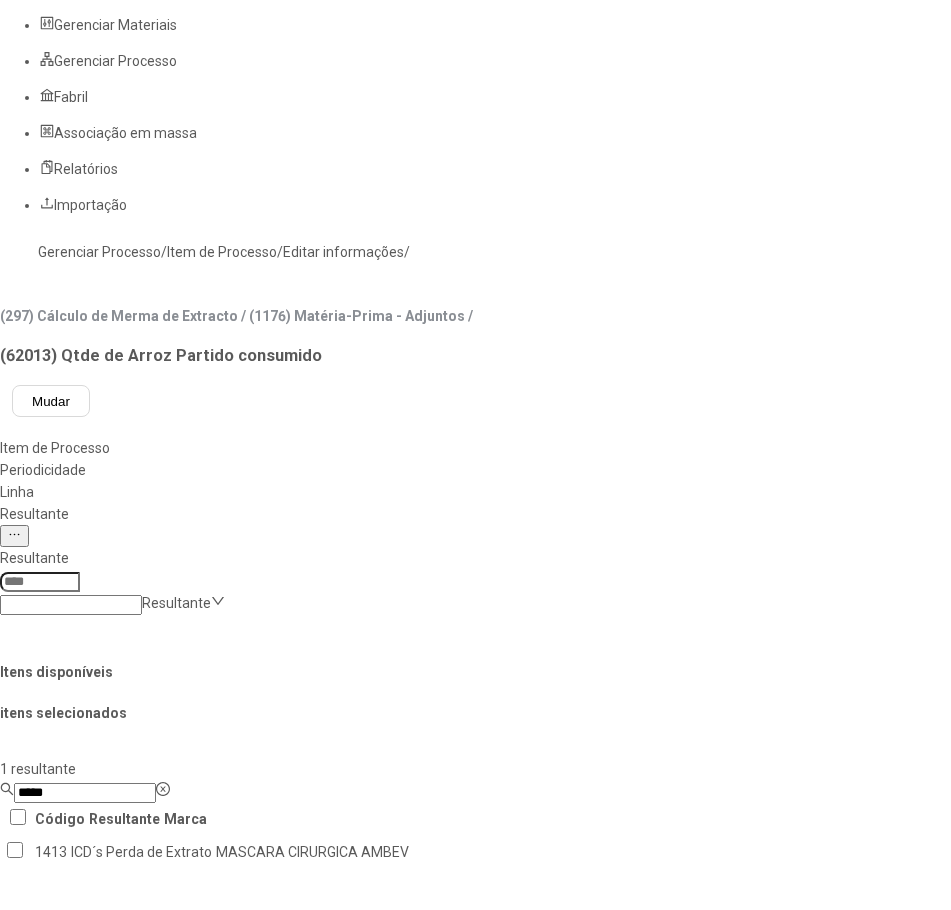 click on "Concluir associação" at bounding box center [124, 1669] 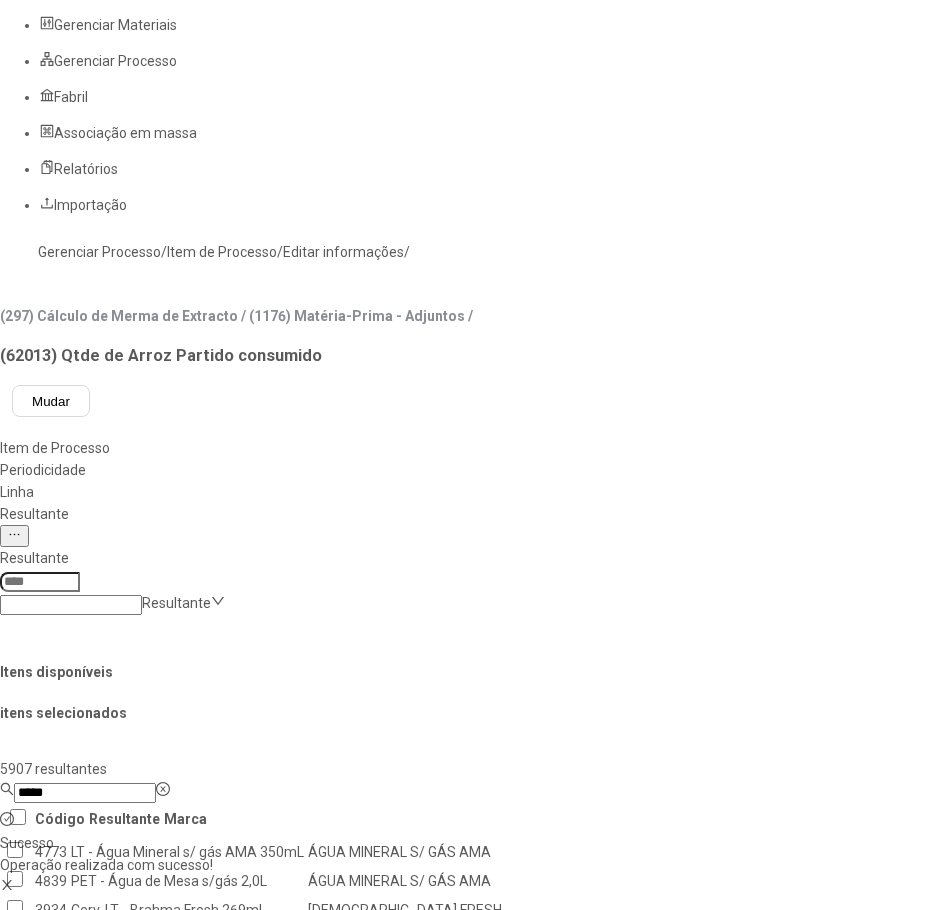 click on "Linha" 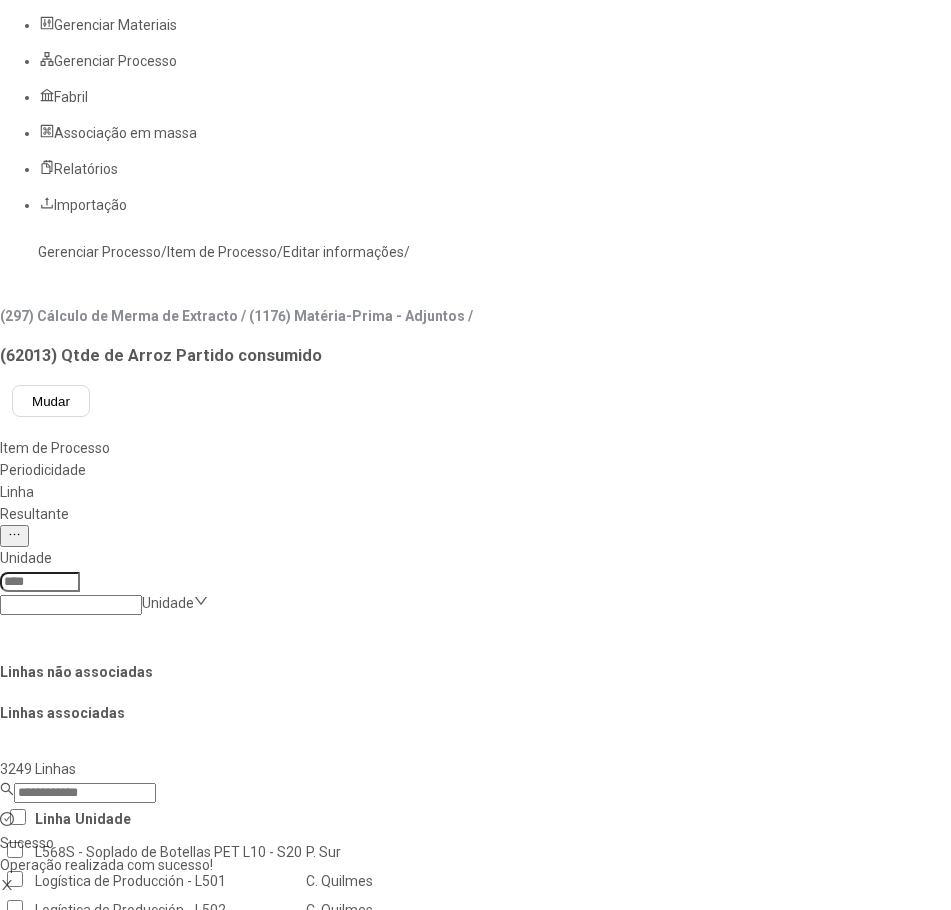 click 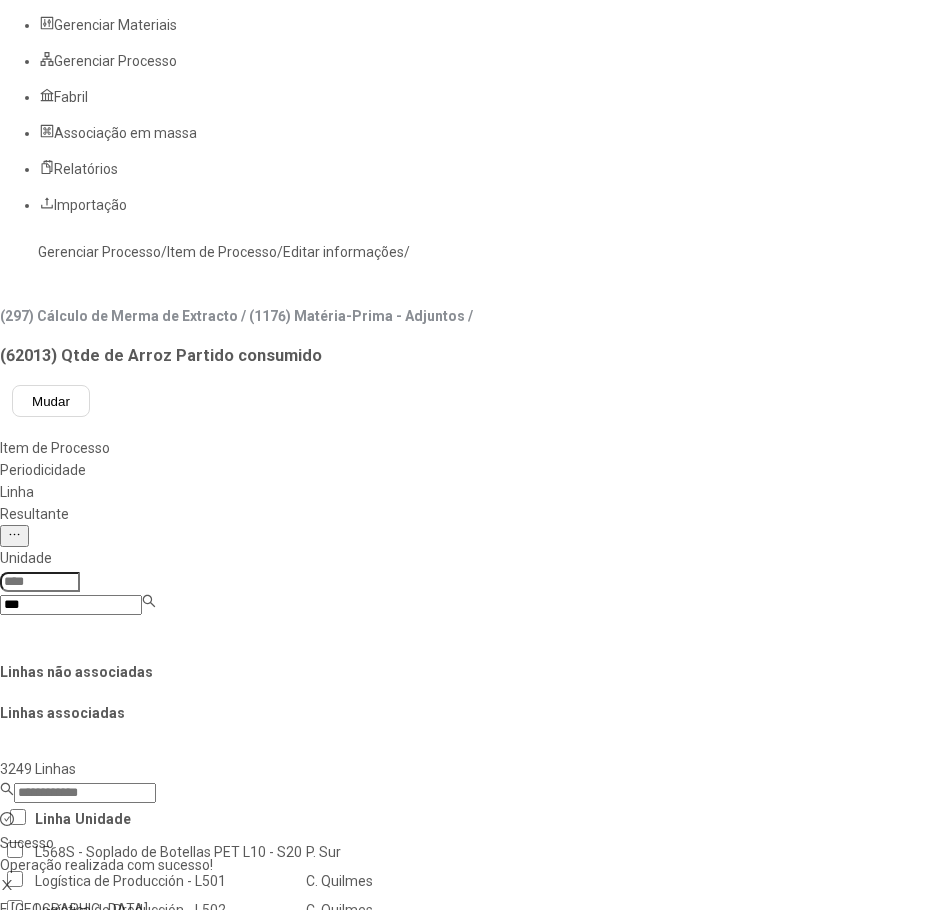 type on "***" 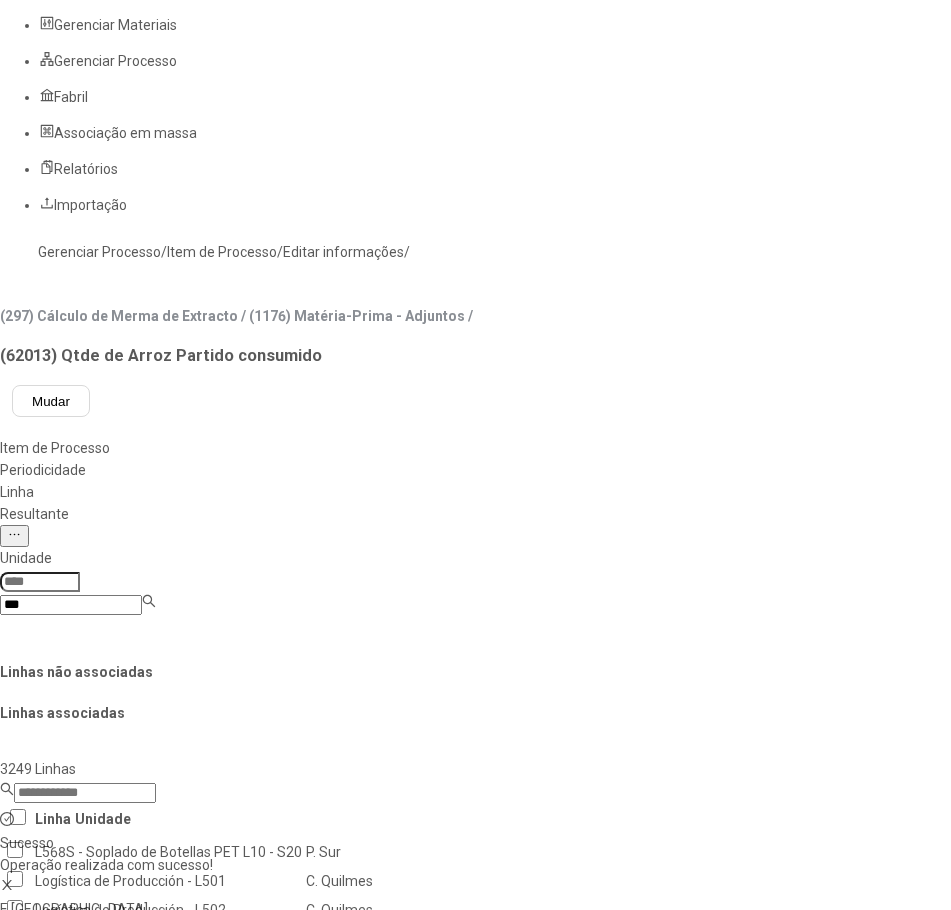 click on "F. [GEOGRAPHIC_DATA]" at bounding box center (92, 909) 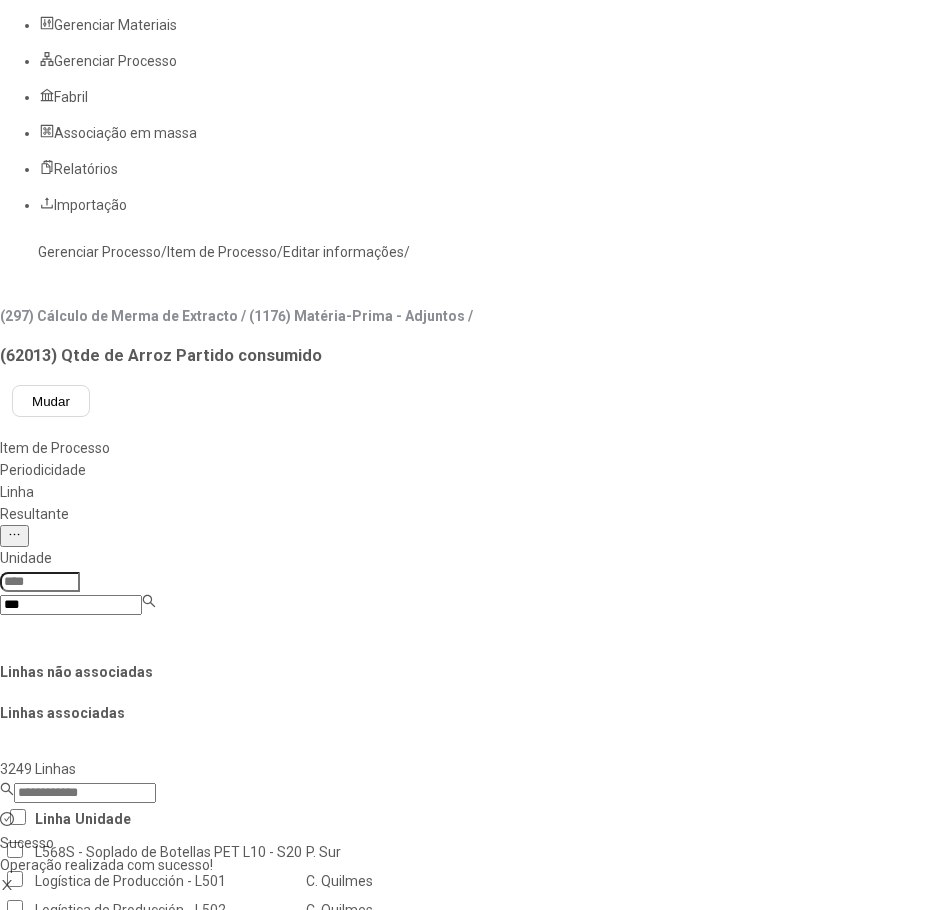type on "***" 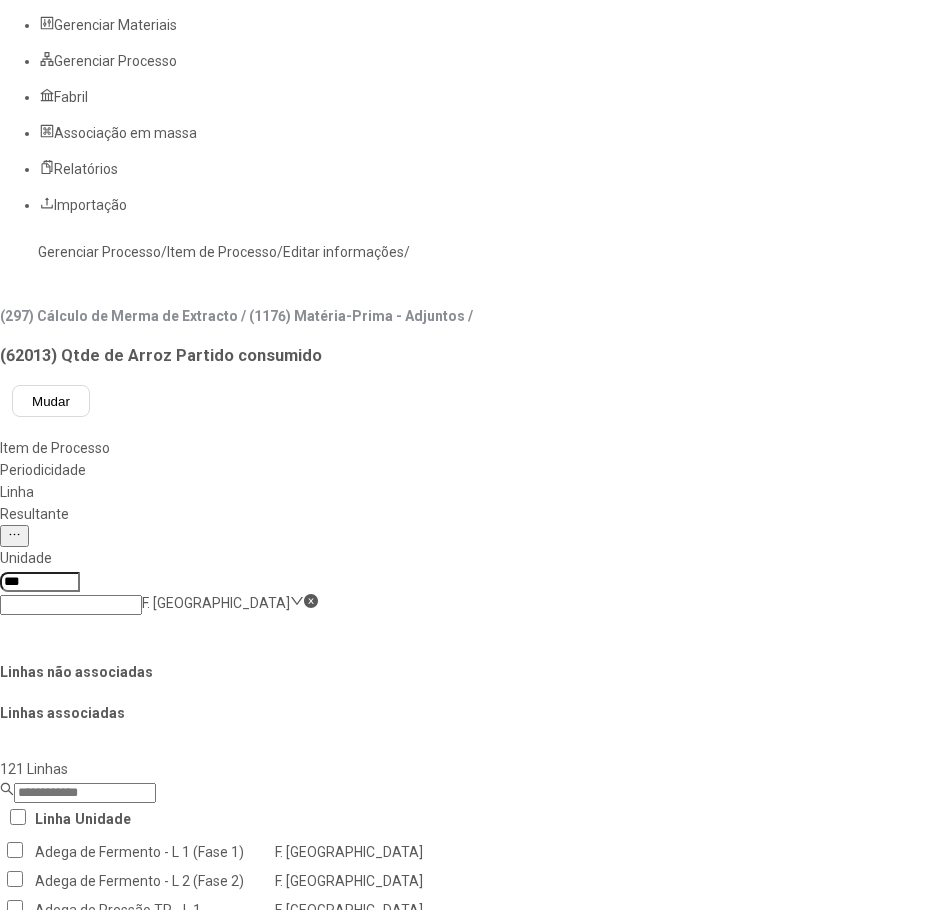 click 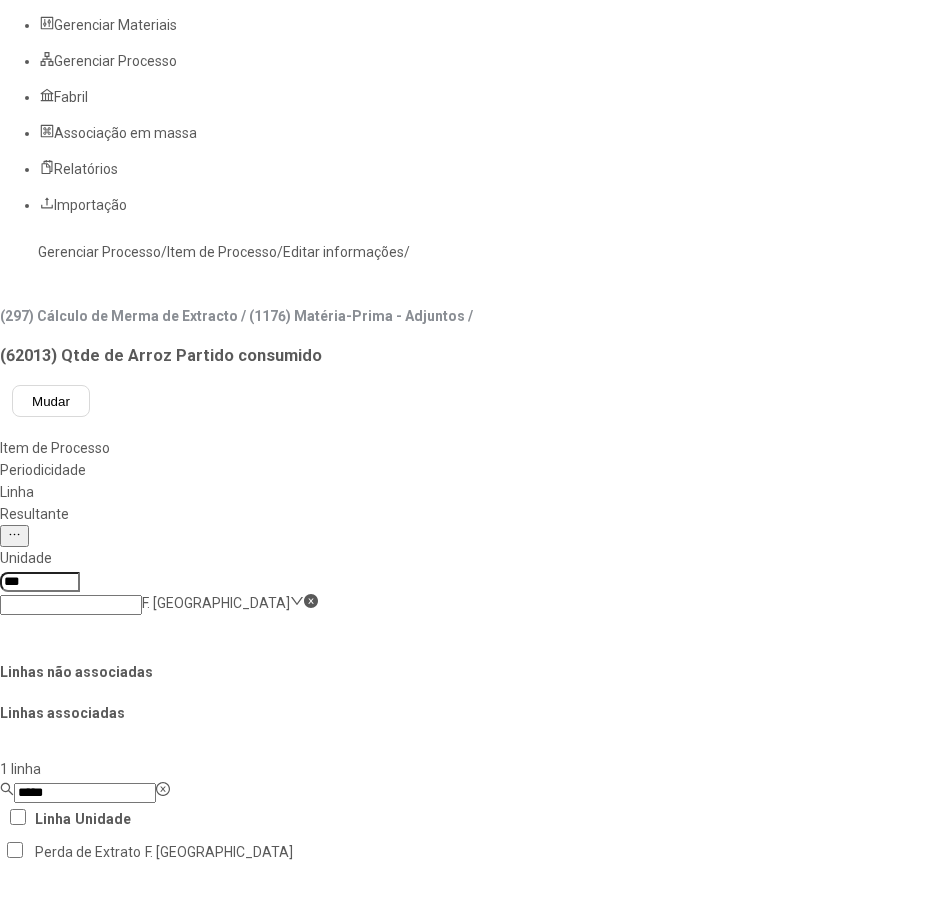 type on "*****" 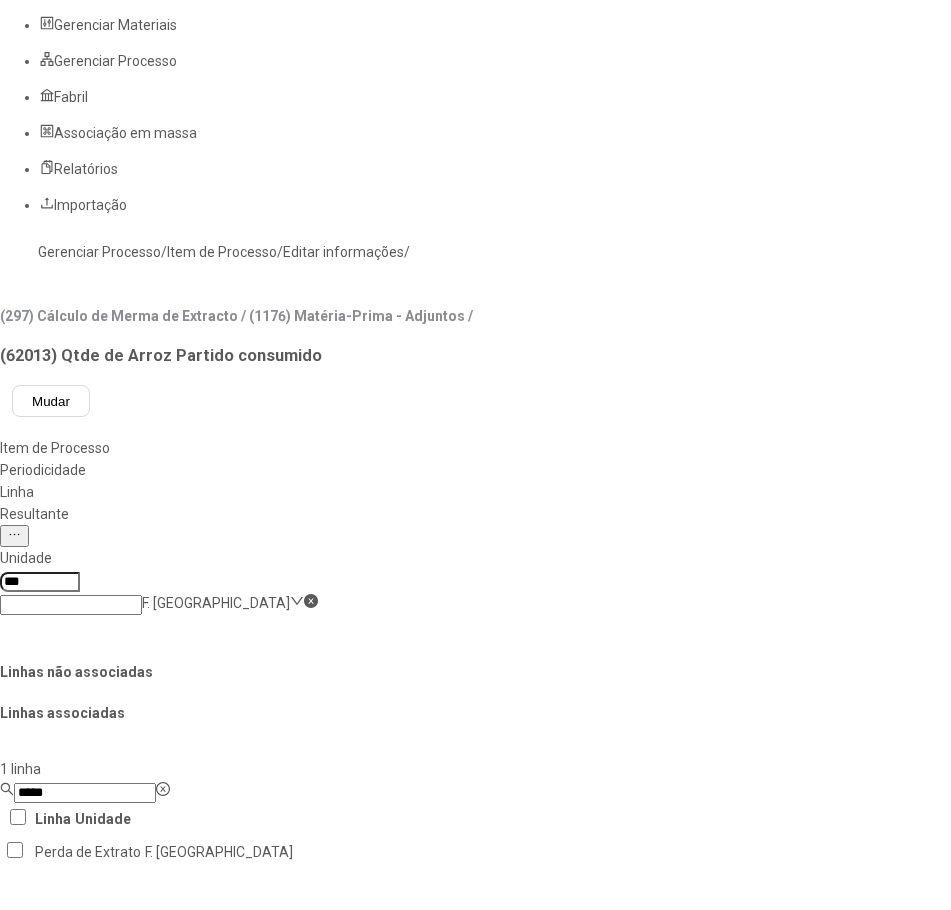 click on "Perda de Extrato" 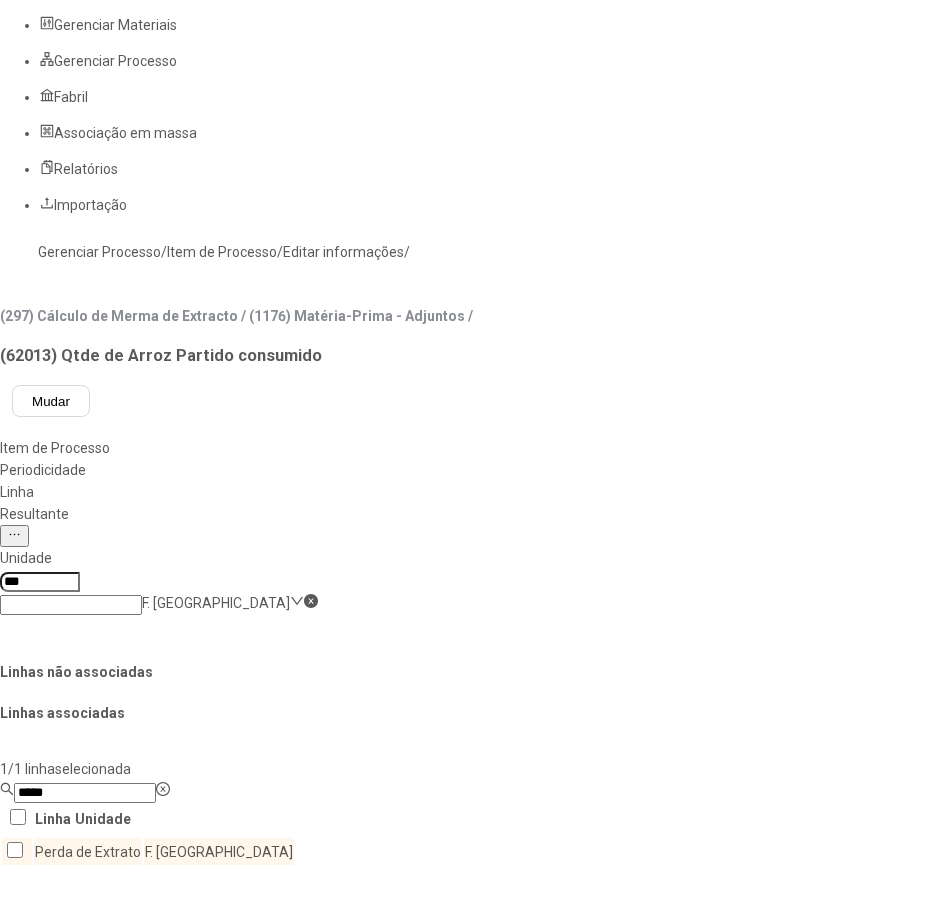click 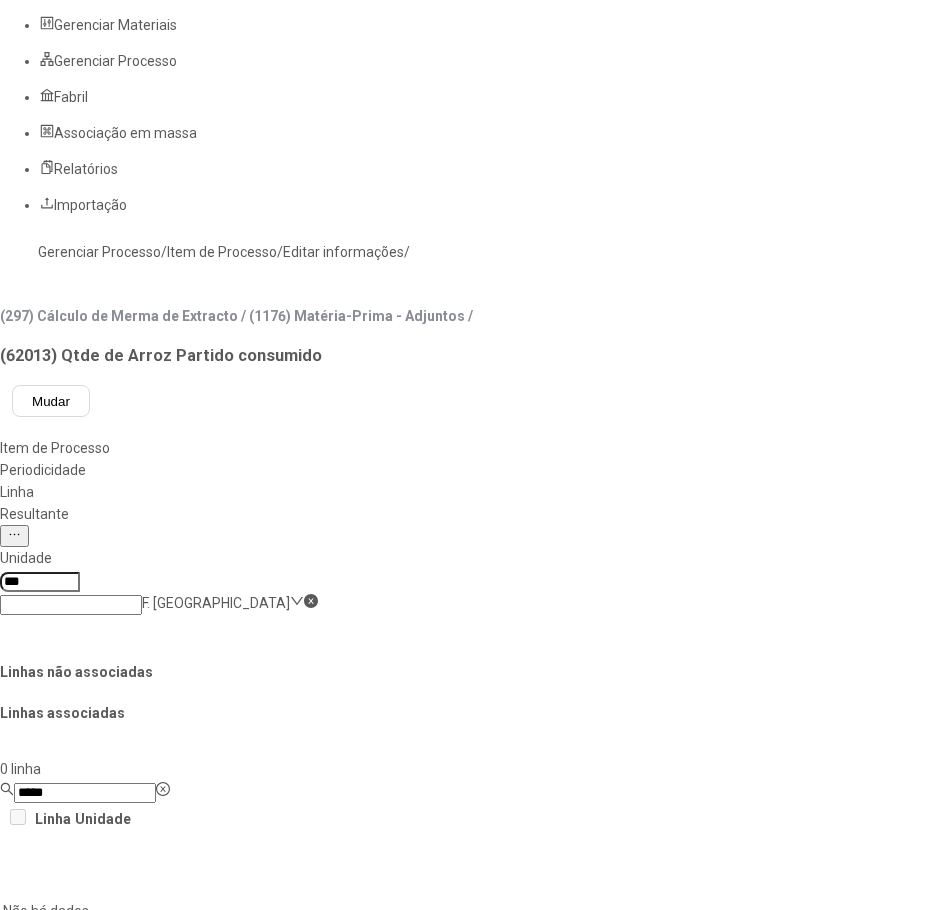 click on "Salvar Alterações" 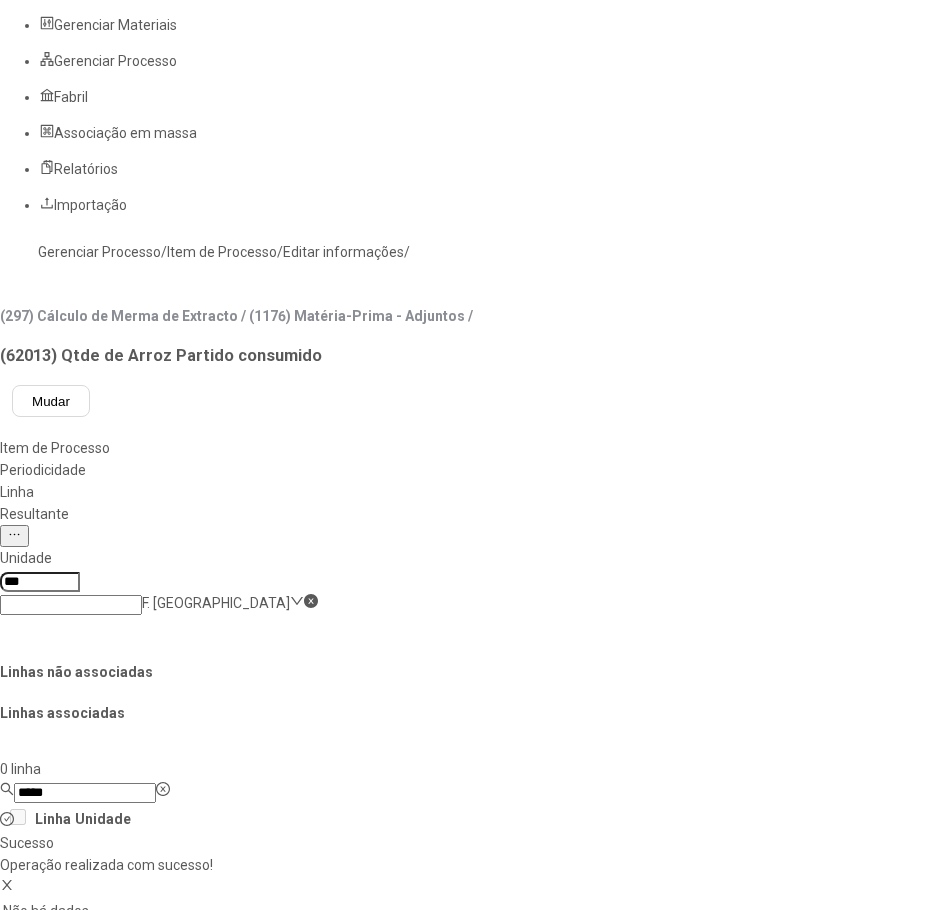 click on "Resultante" 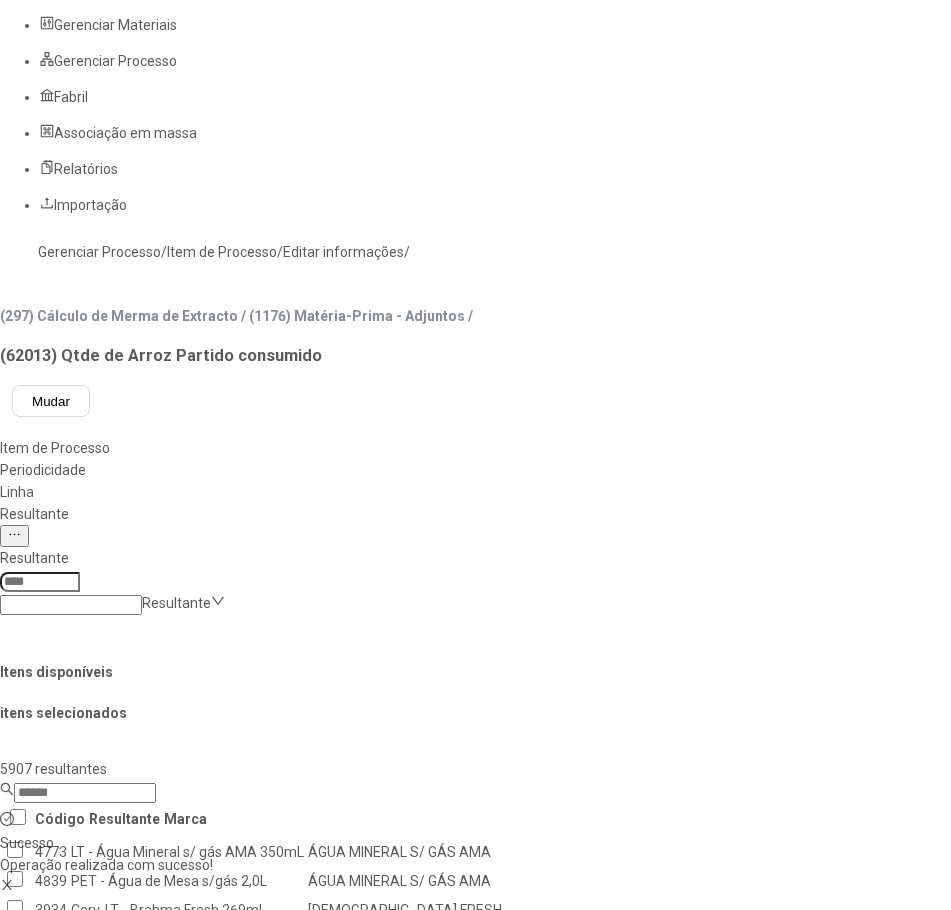 click on "Linha" 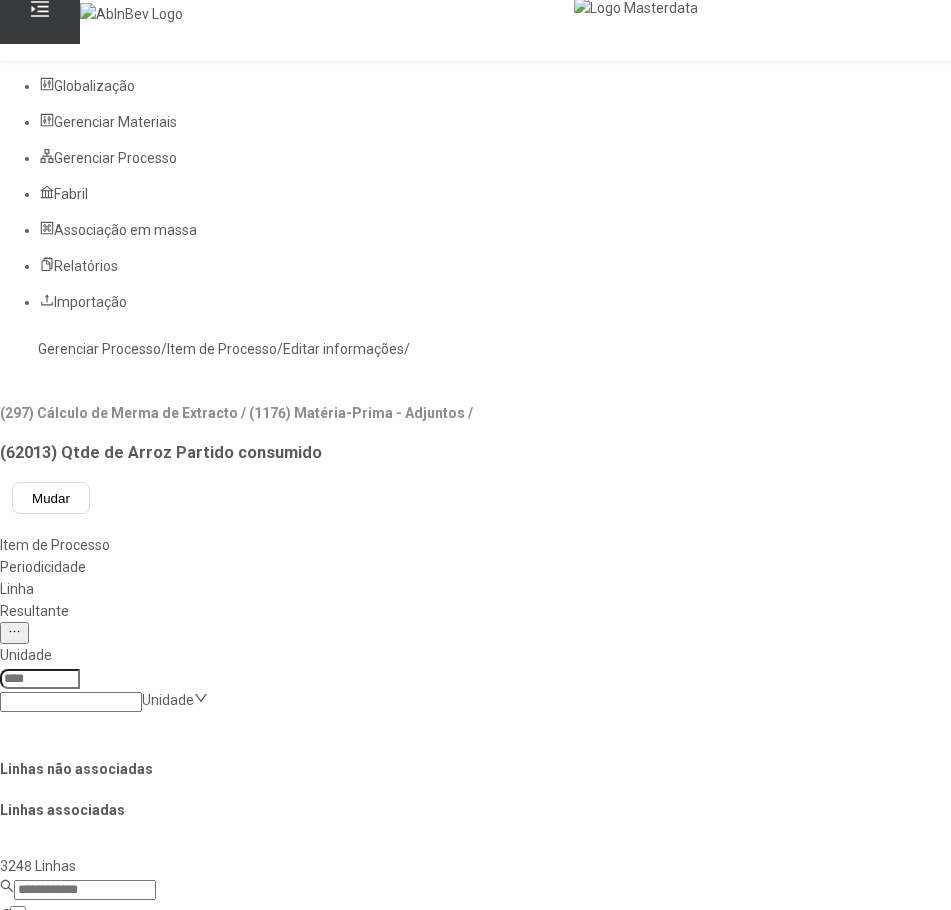 scroll, scrollTop: 0, scrollLeft: 0, axis: both 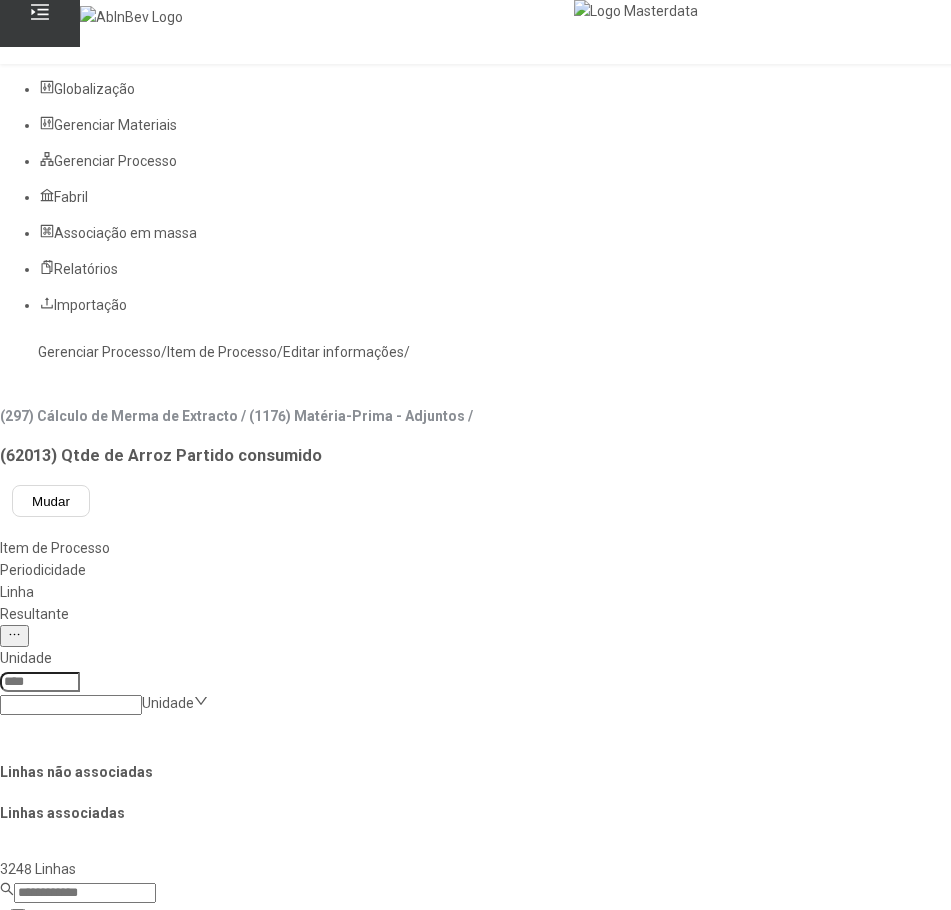 click on "Gerenciar Processo" 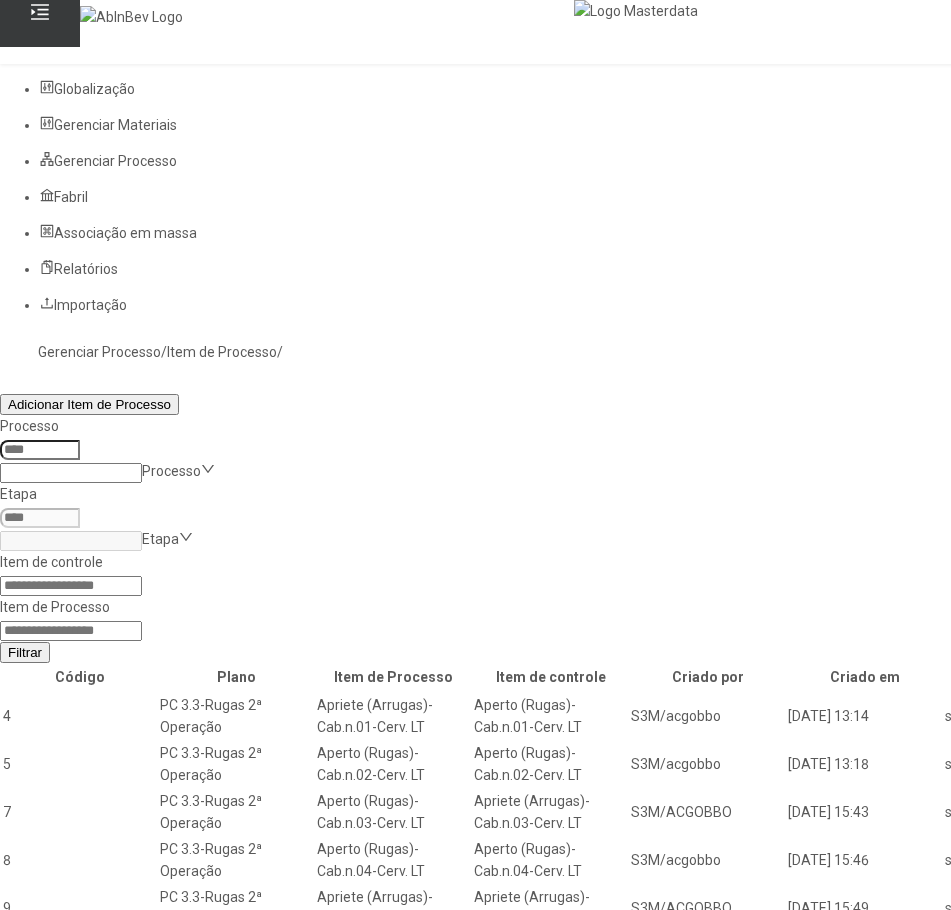 click 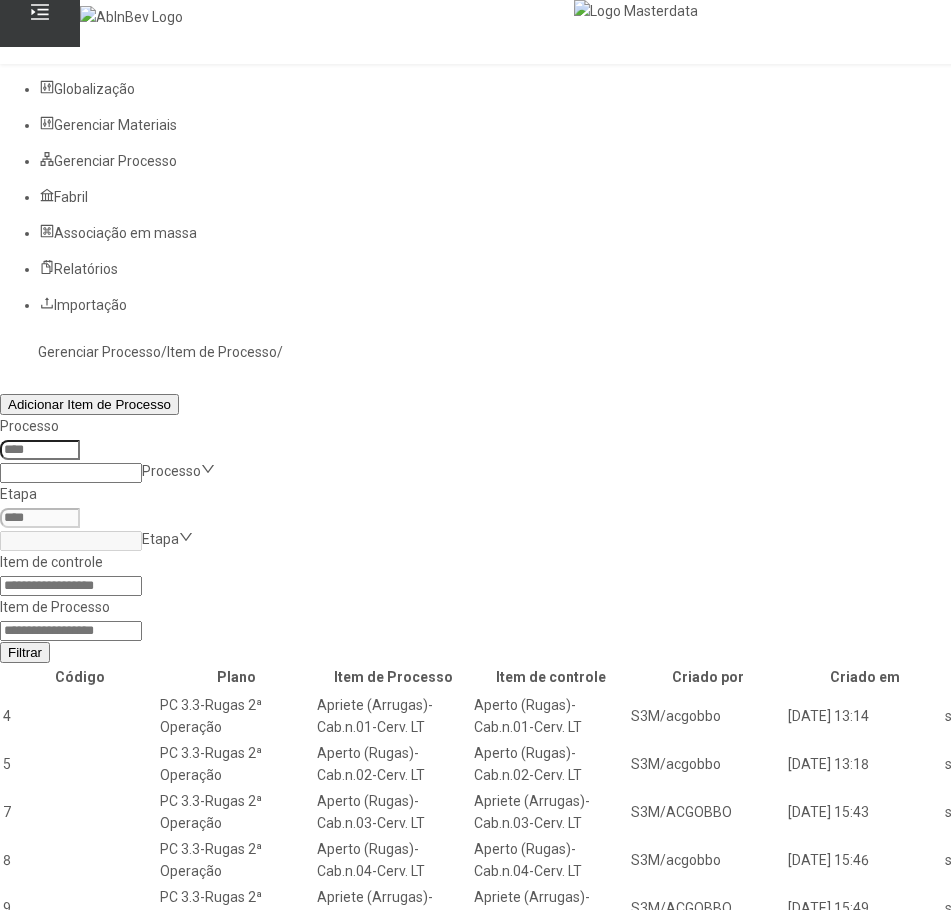 paste on "*****" 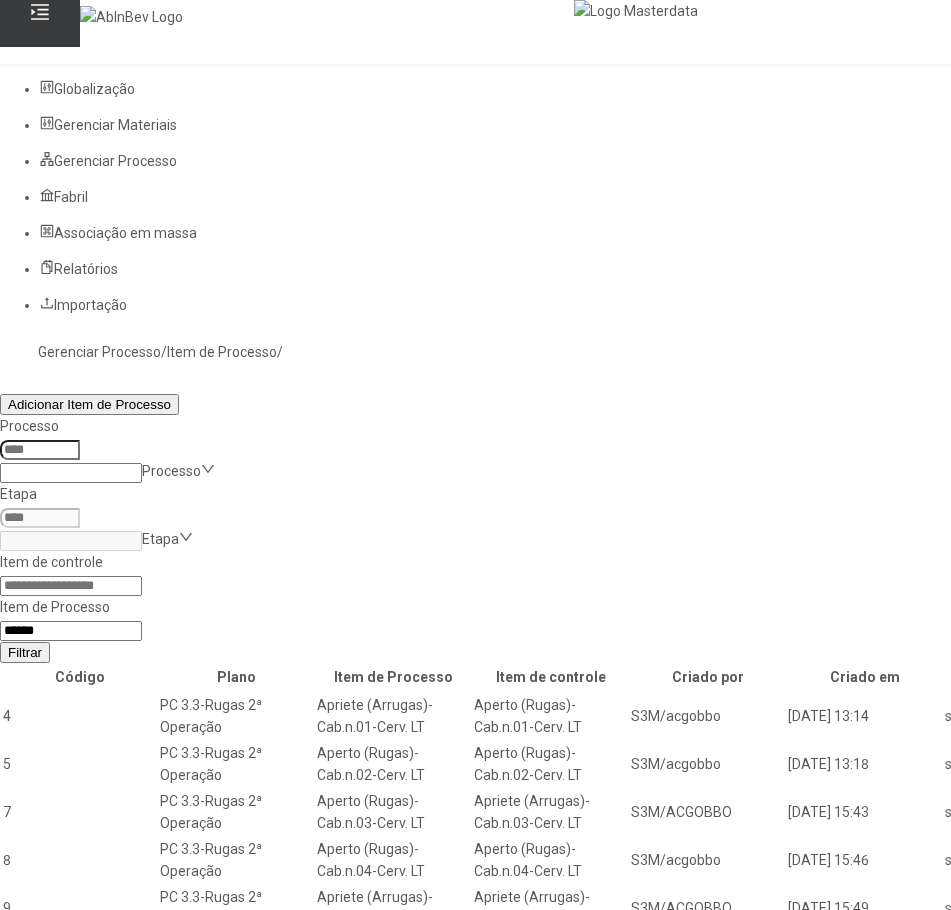 type on "*****" 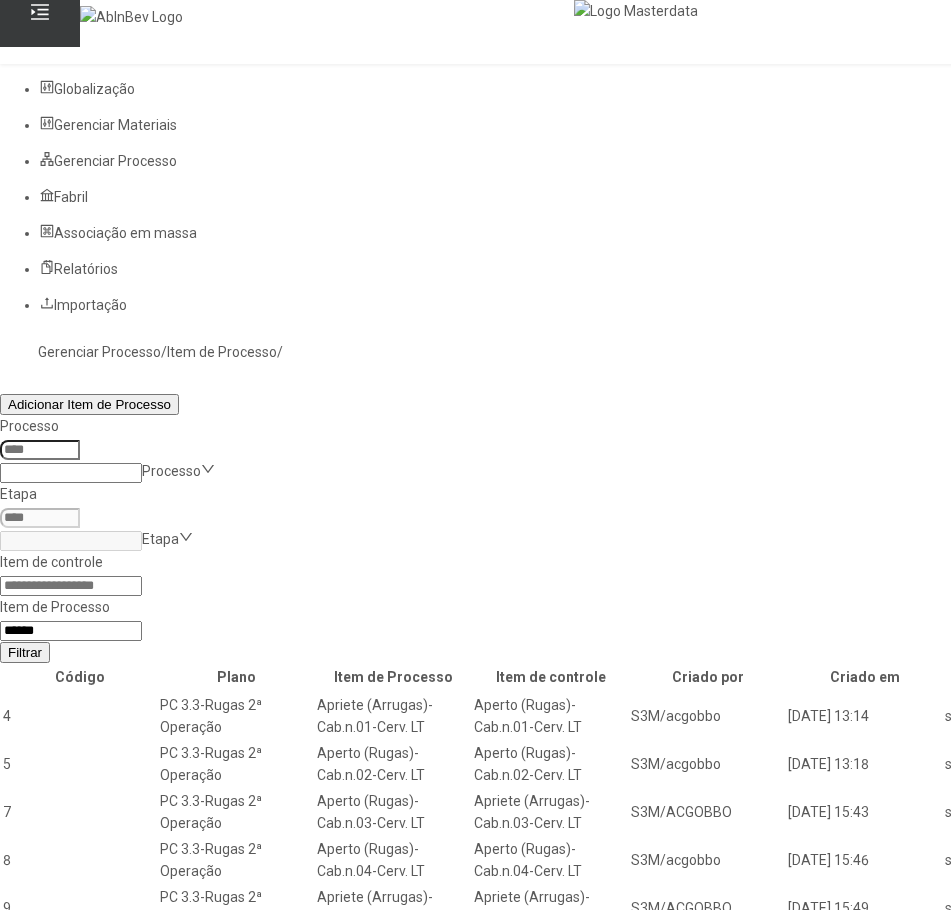 click on "Filtrar" 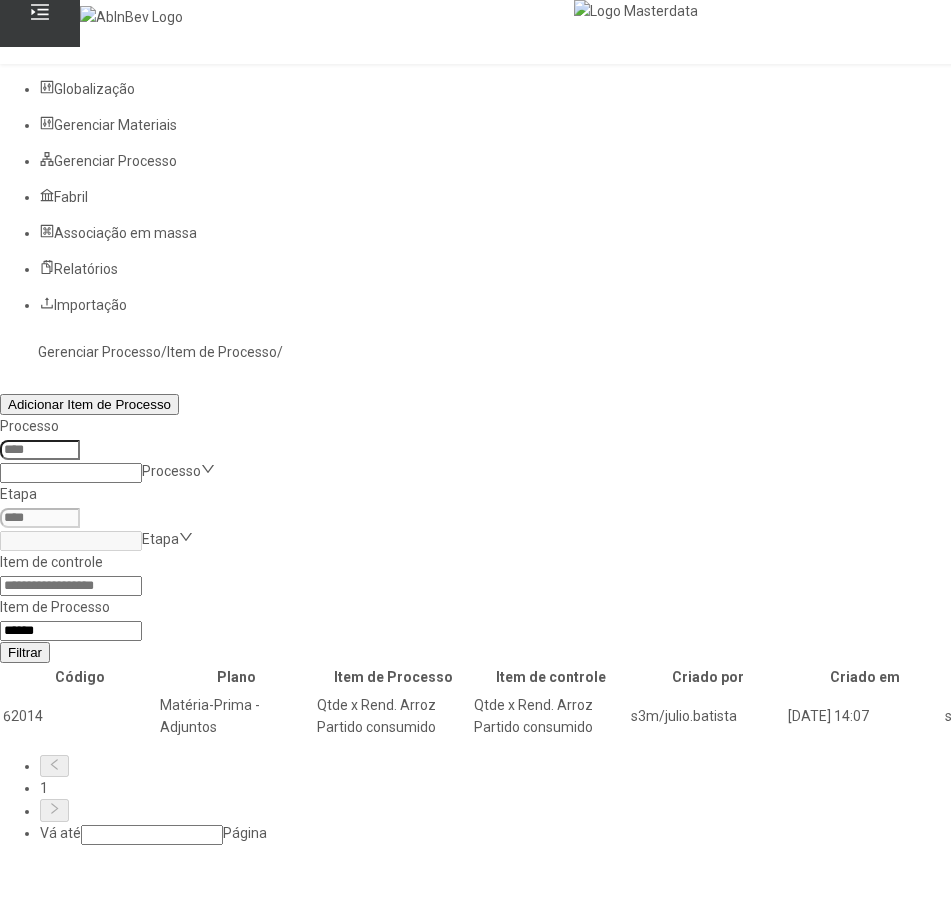 click 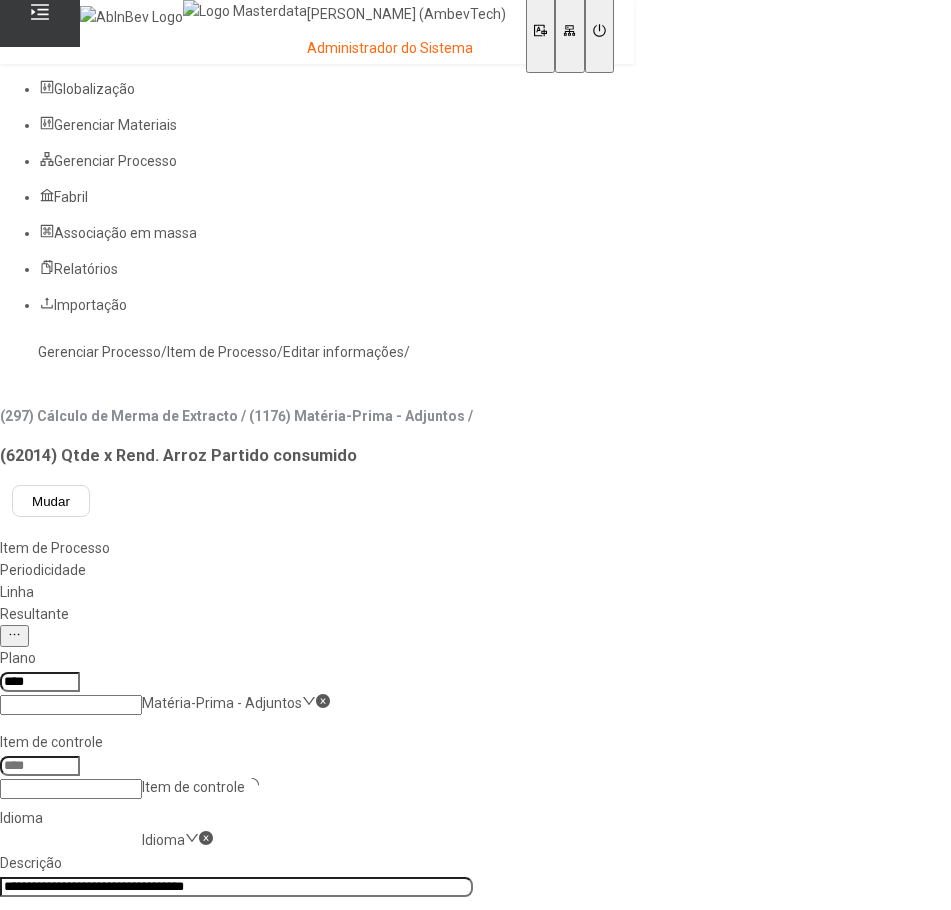 type on "*****" 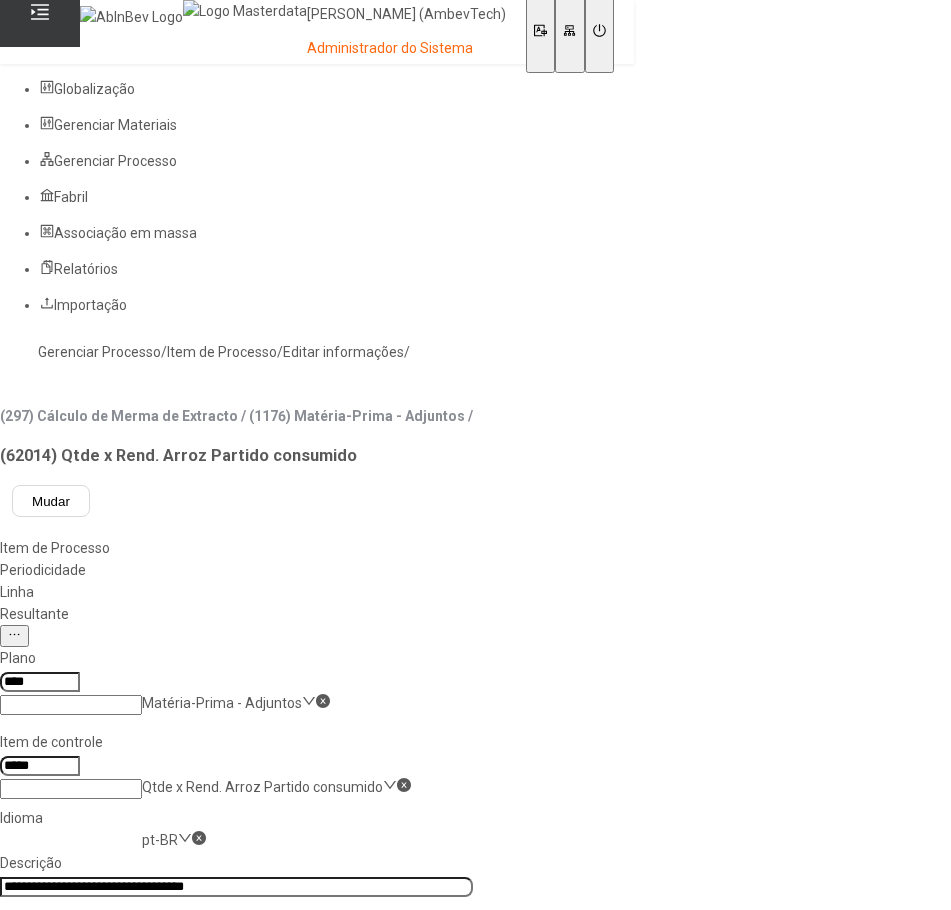 click on "Resultante" 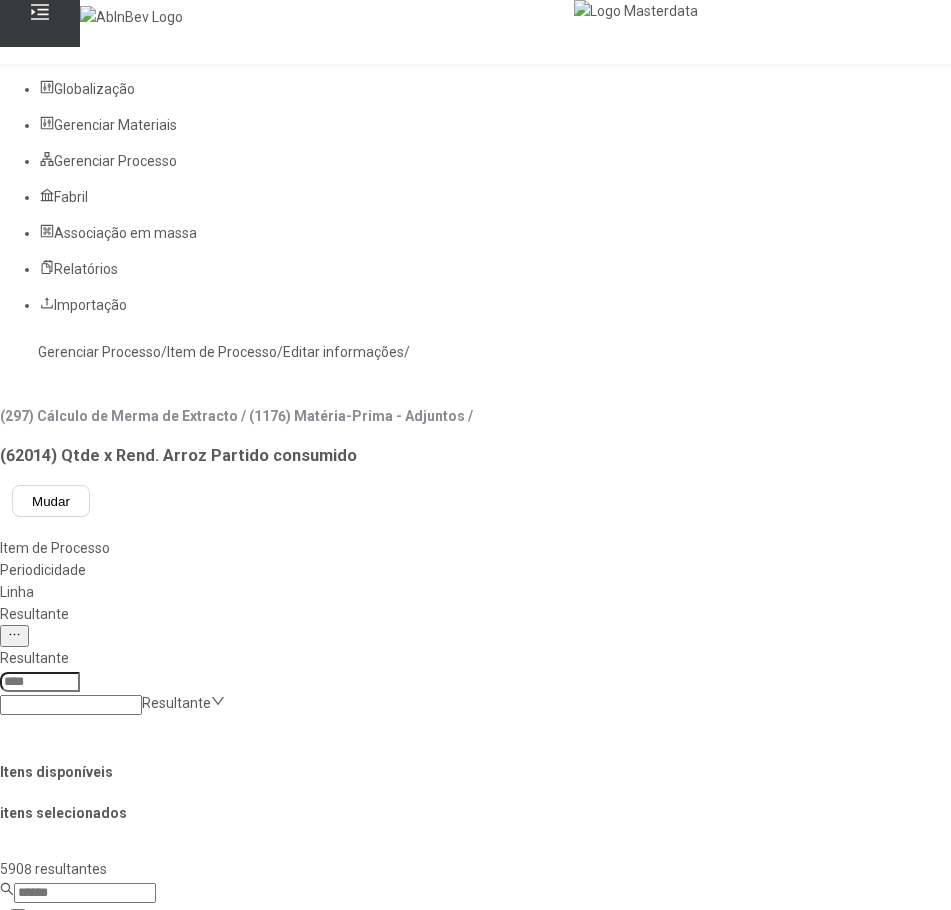click 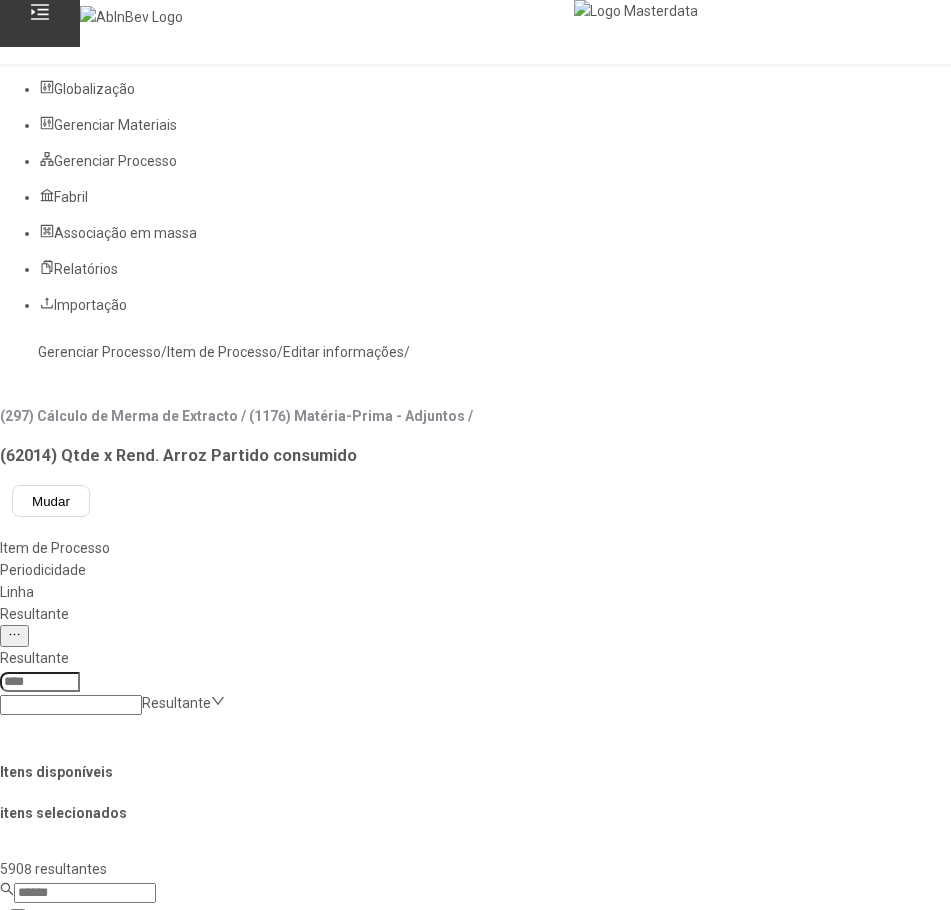 click 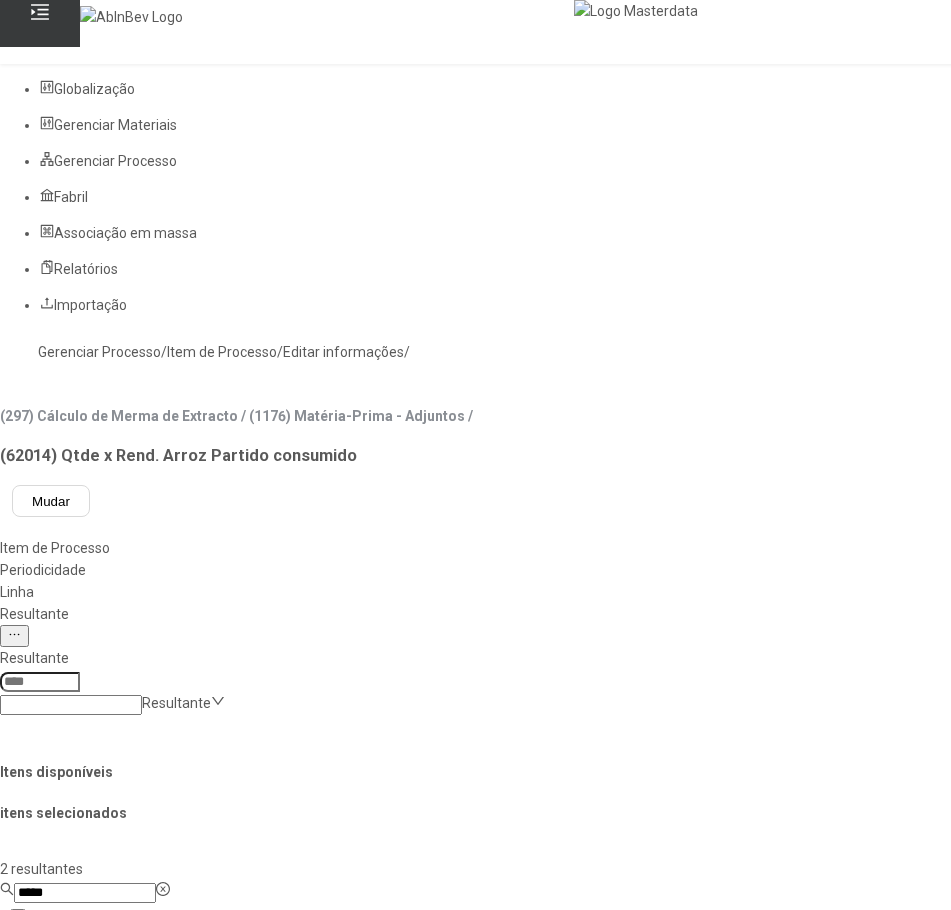 type on "*****" 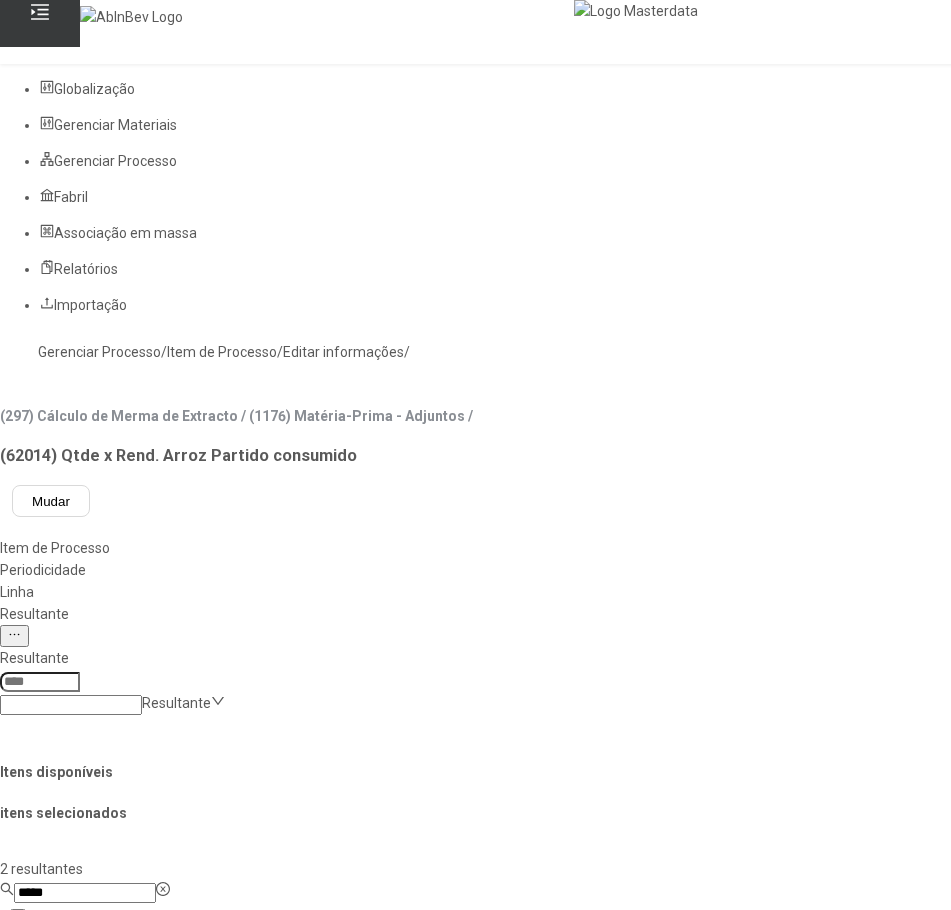 click on "Perda Extrato" 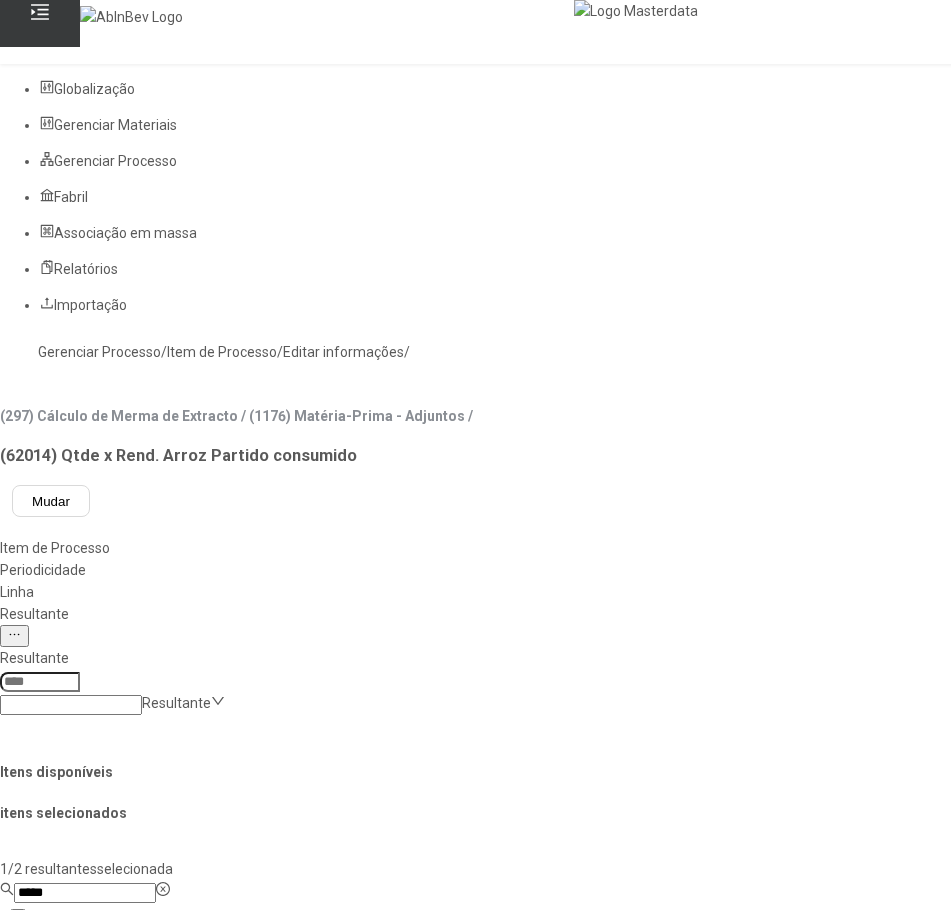 click 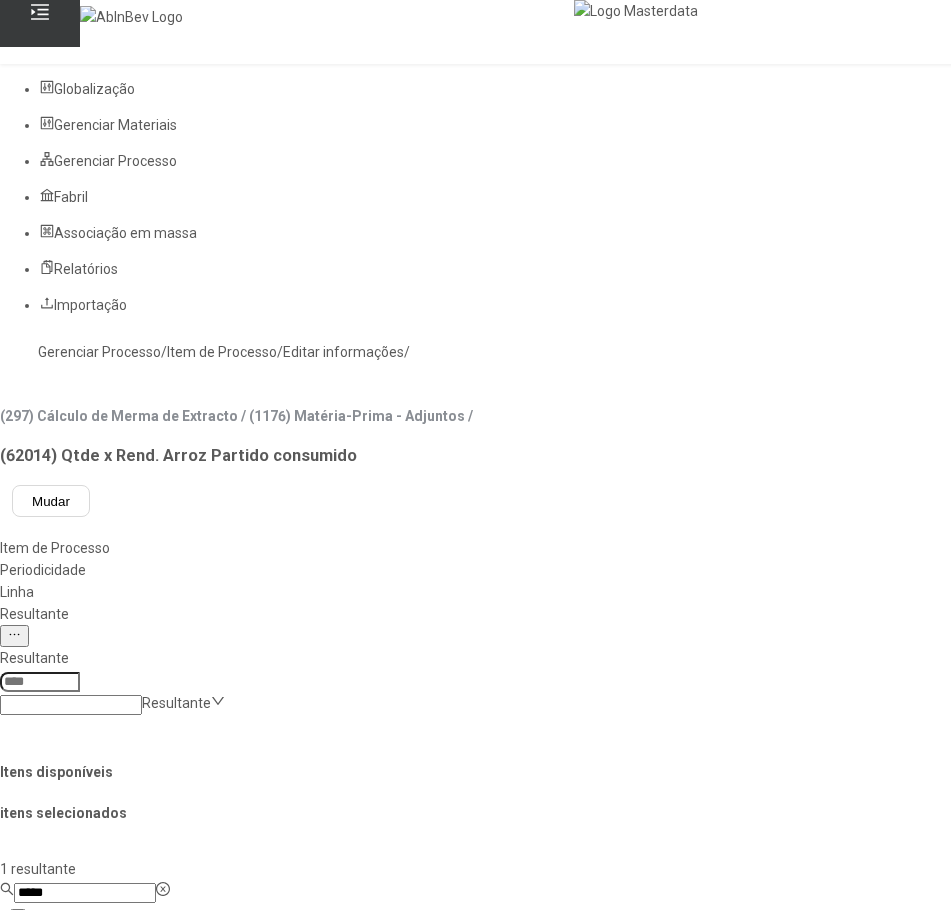 scroll, scrollTop: 100, scrollLeft: 0, axis: vertical 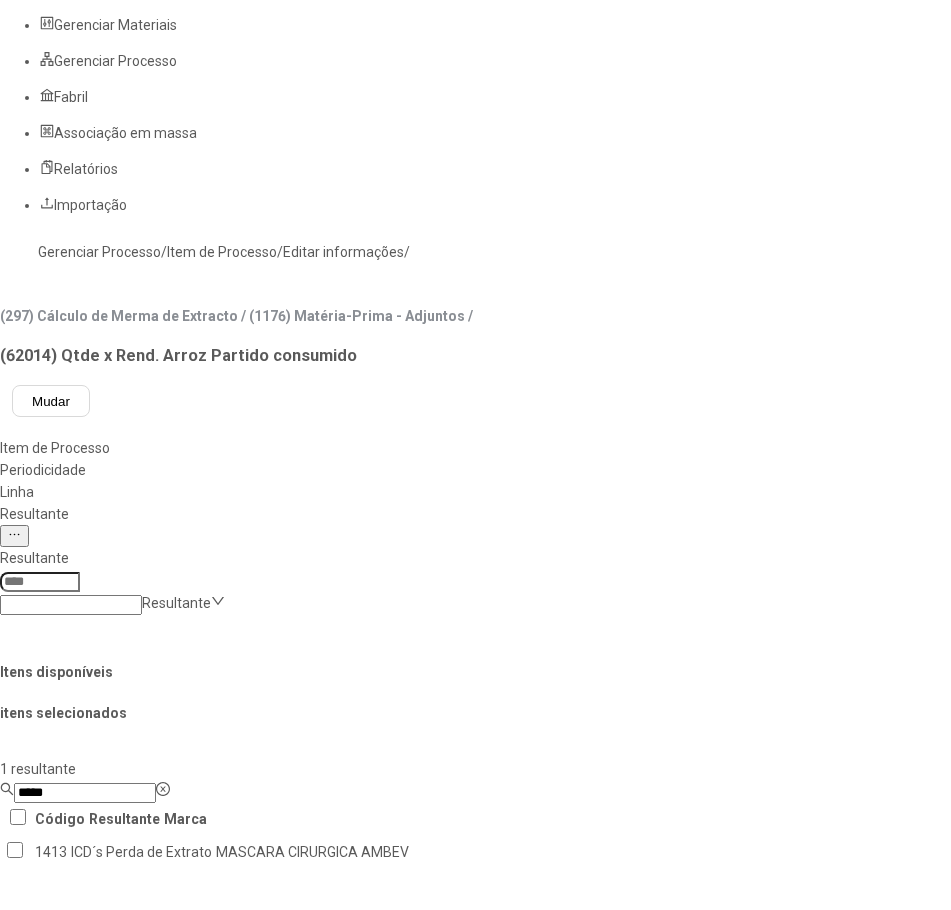 click on "Concluir associação" at bounding box center (124, 1669) 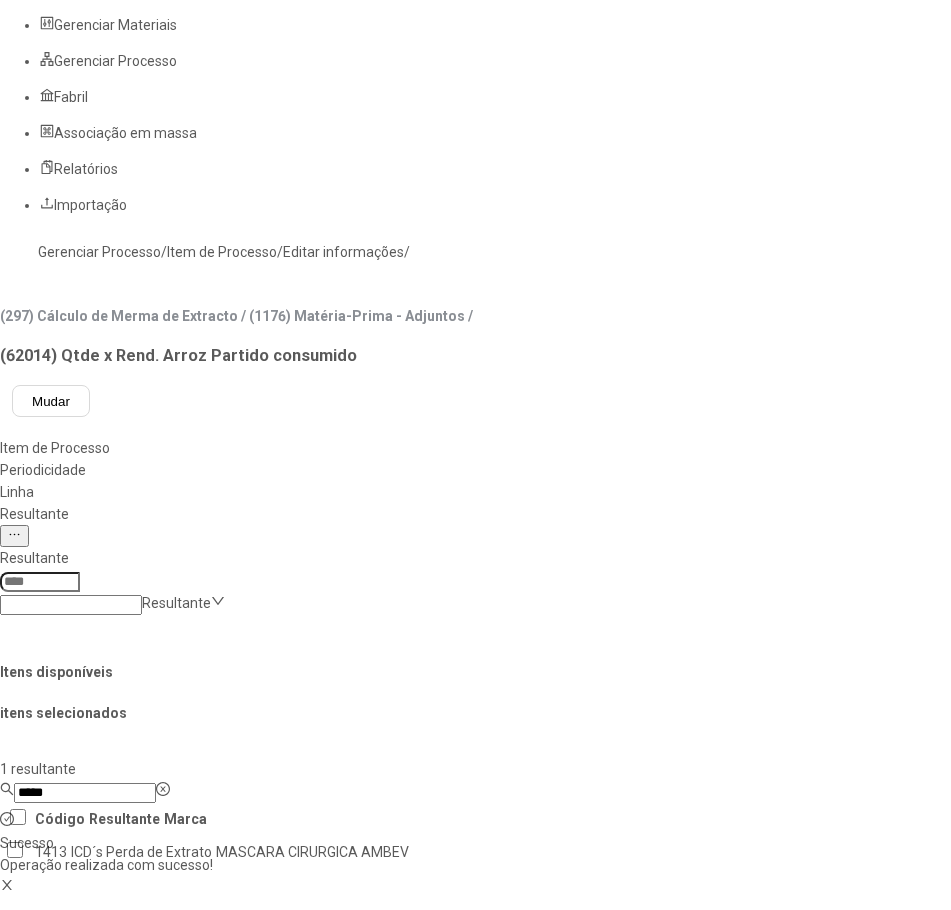 scroll, scrollTop: 0, scrollLeft: 0, axis: both 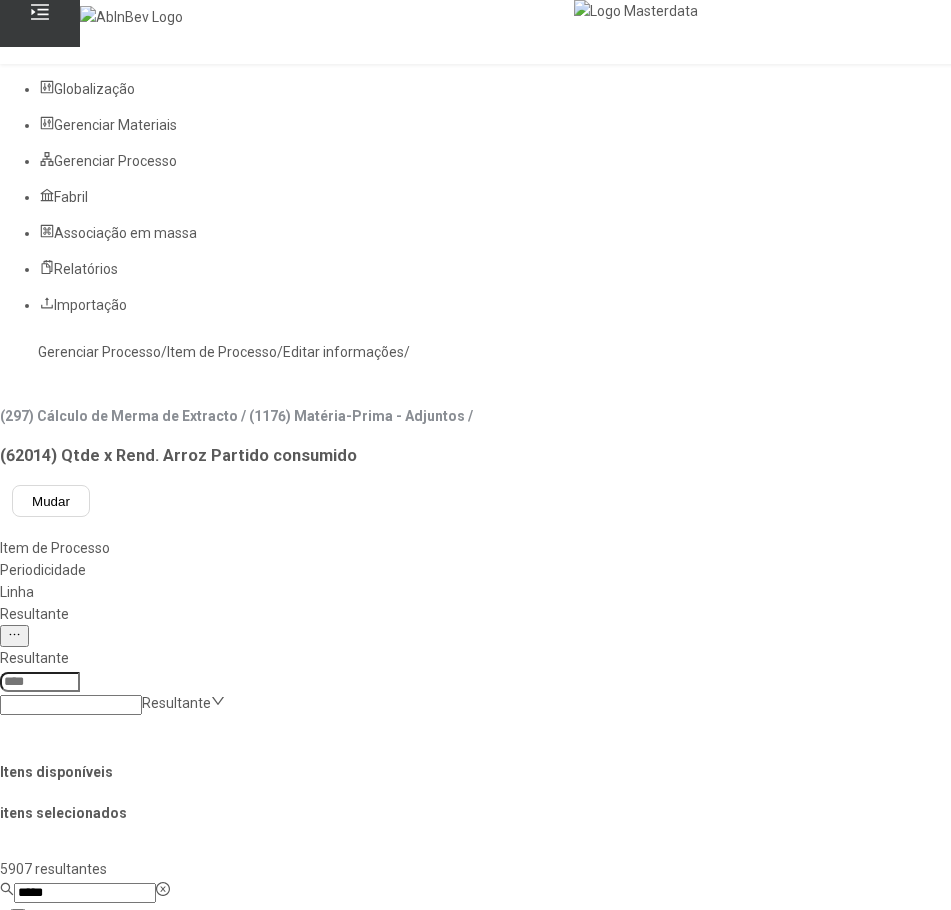 click on "Linha" 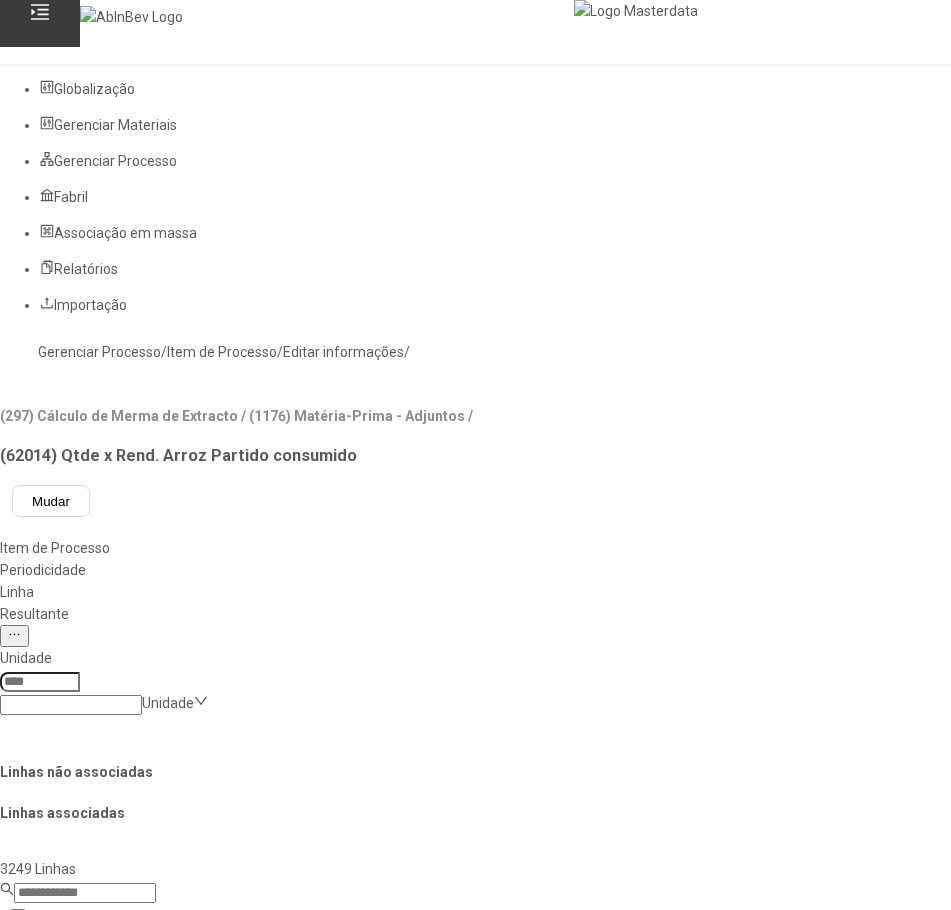 click 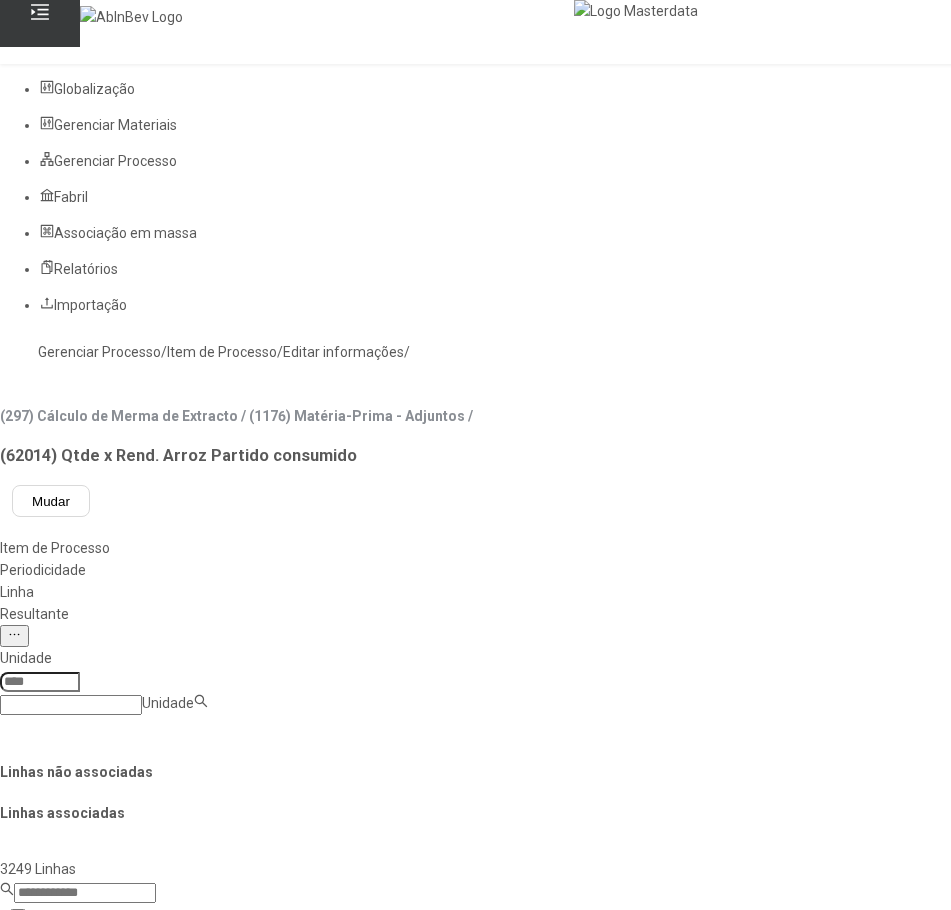 click on "F. [GEOGRAPHIC_DATA]" at bounding box center (92, 1031) 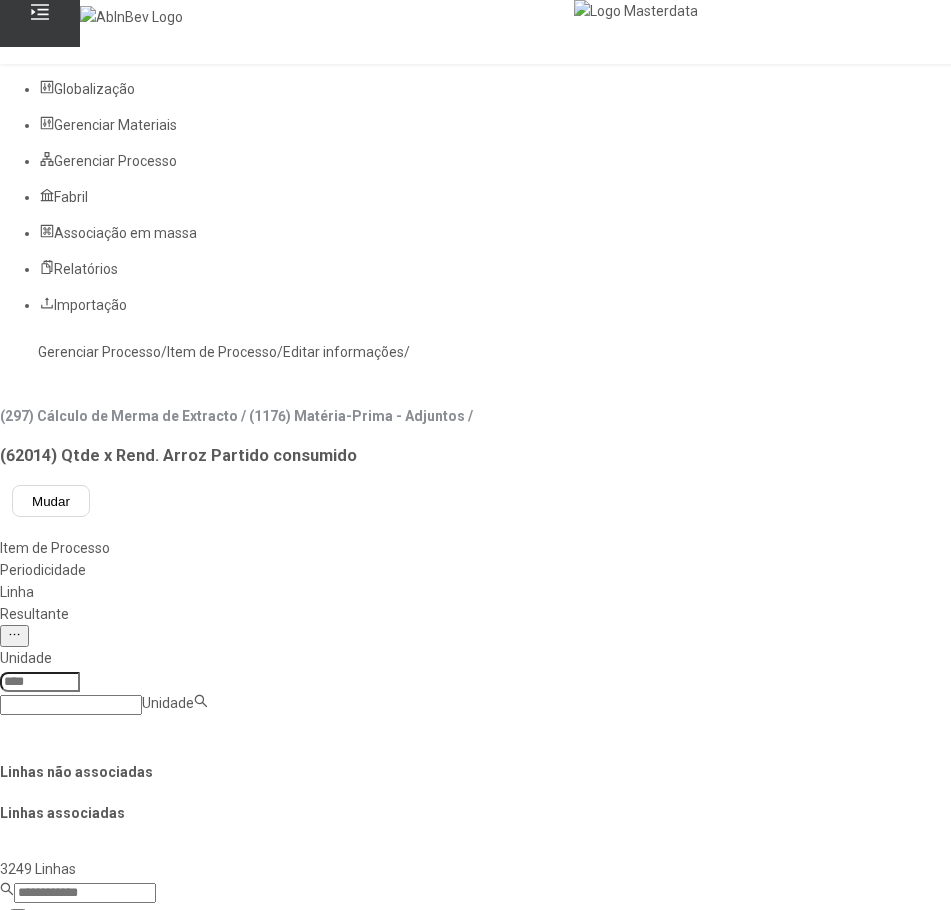 type on "***" 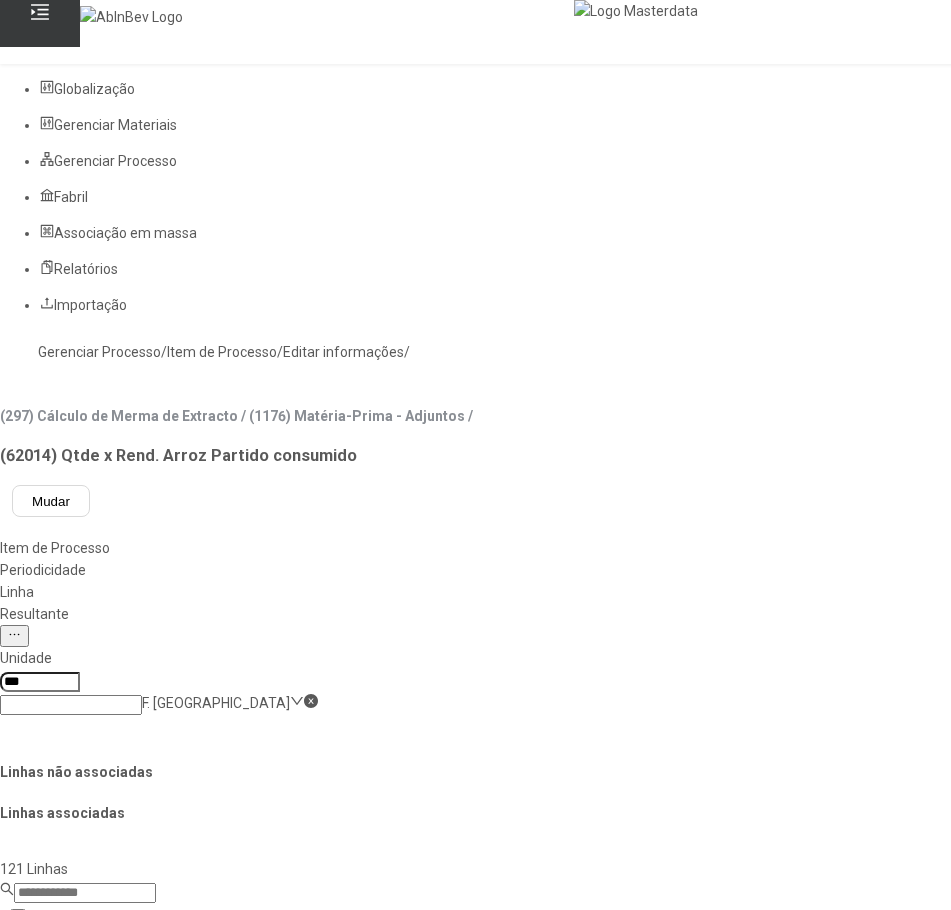 click 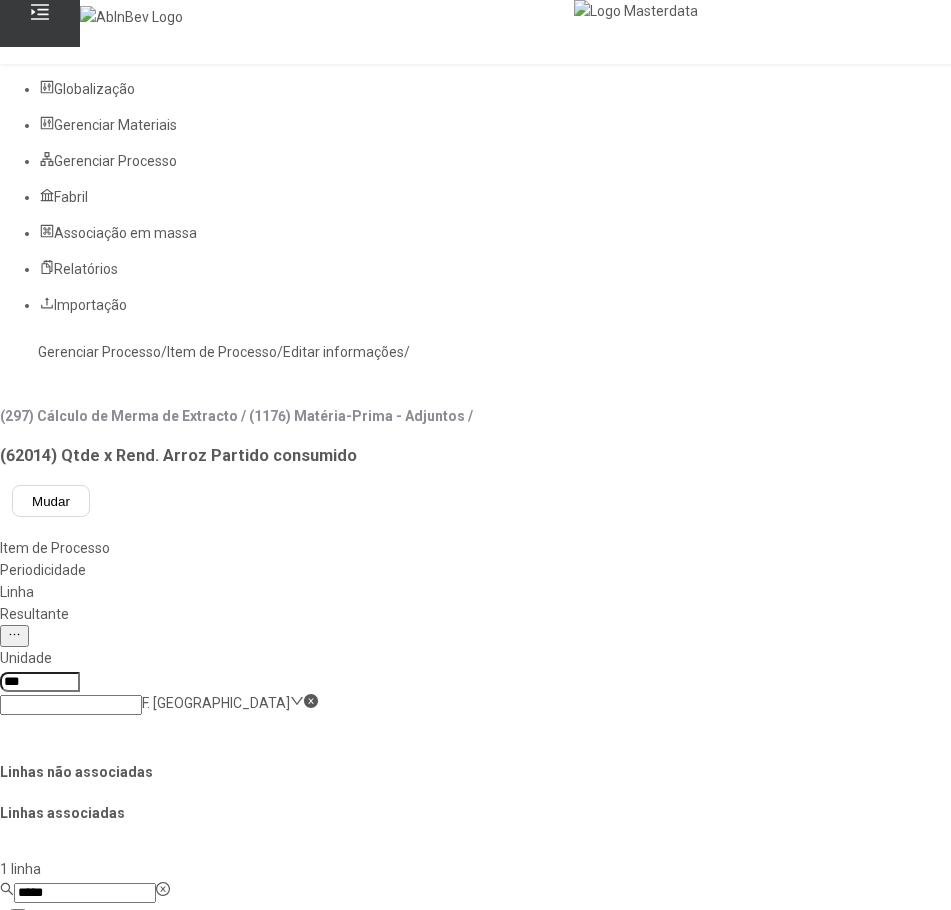 type on "*****" 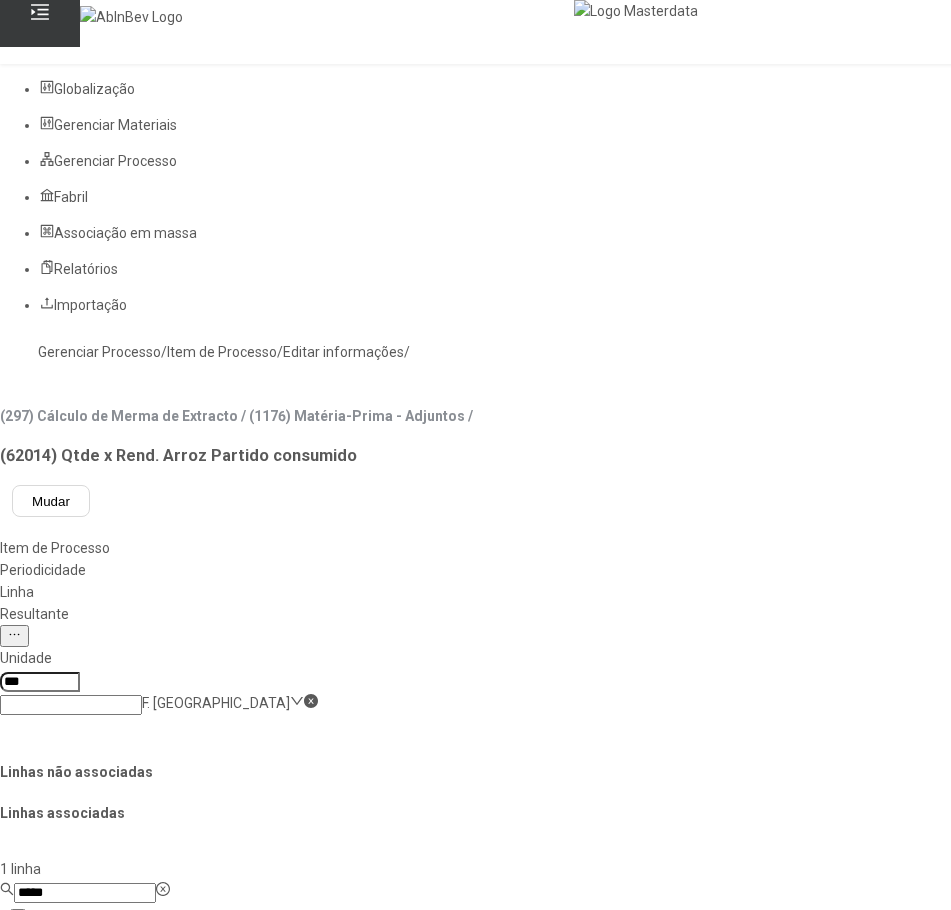 click on "Perda de Extrato" 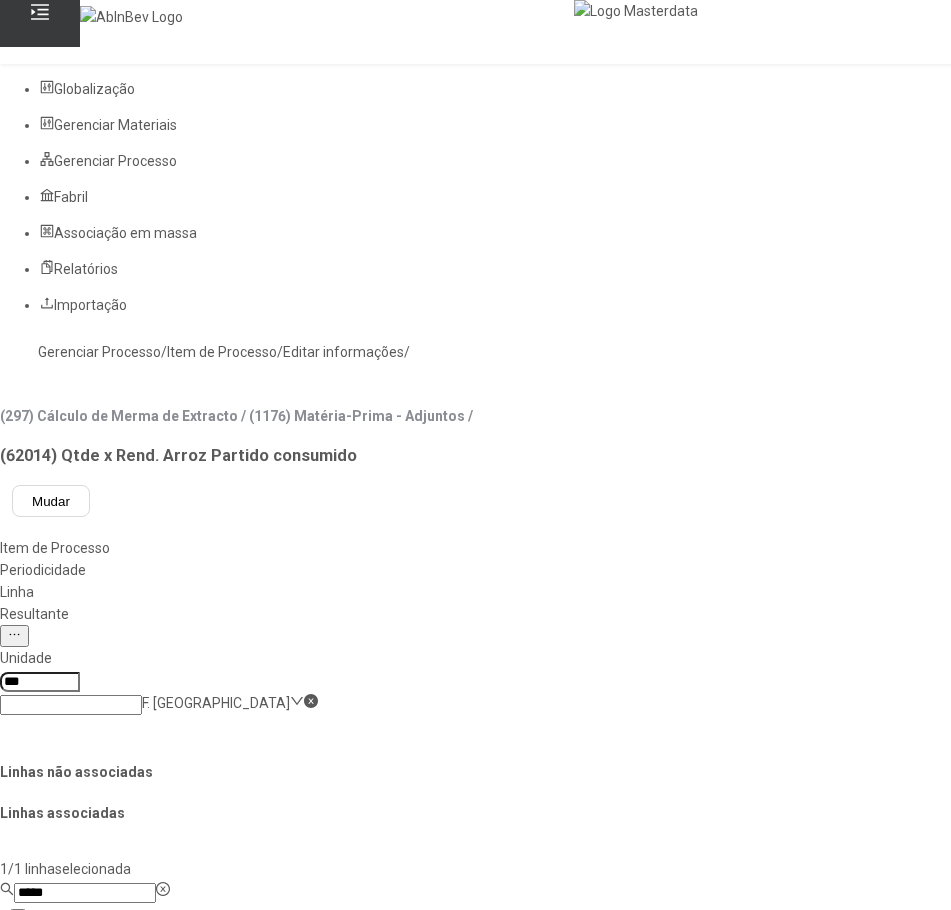 click 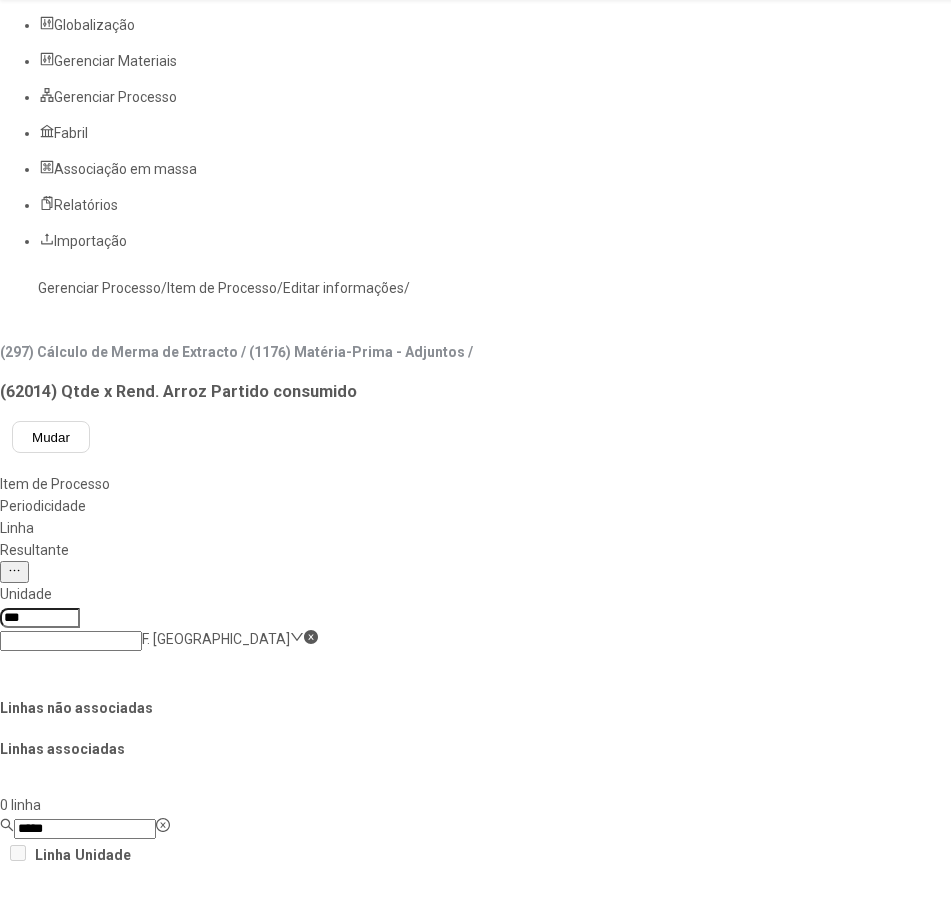 scroll, scrollTop: 100, scrollLeft: 0, axis: vertical 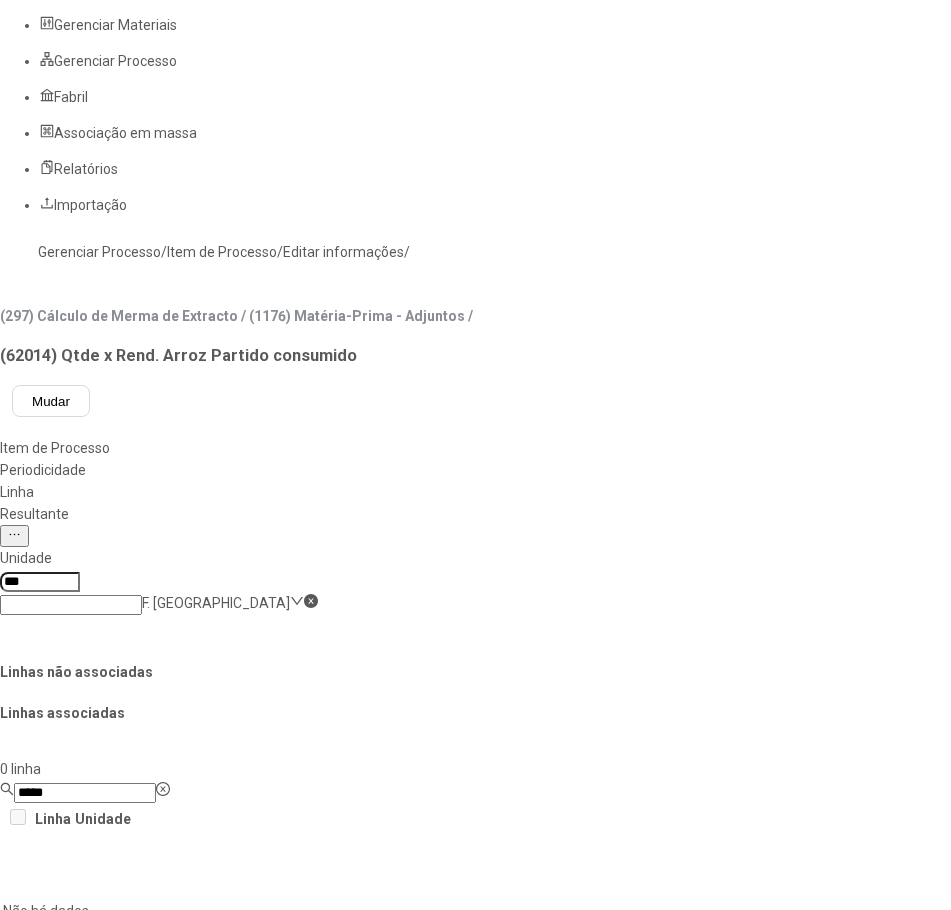 click on "Linhas não associadas Linhas associadas  0 linha  ***** Linha Unidade  Não há dados   1 linha  Linha Unidade Perda de Extrato F. [GEOGRAPHIC_DATA]" 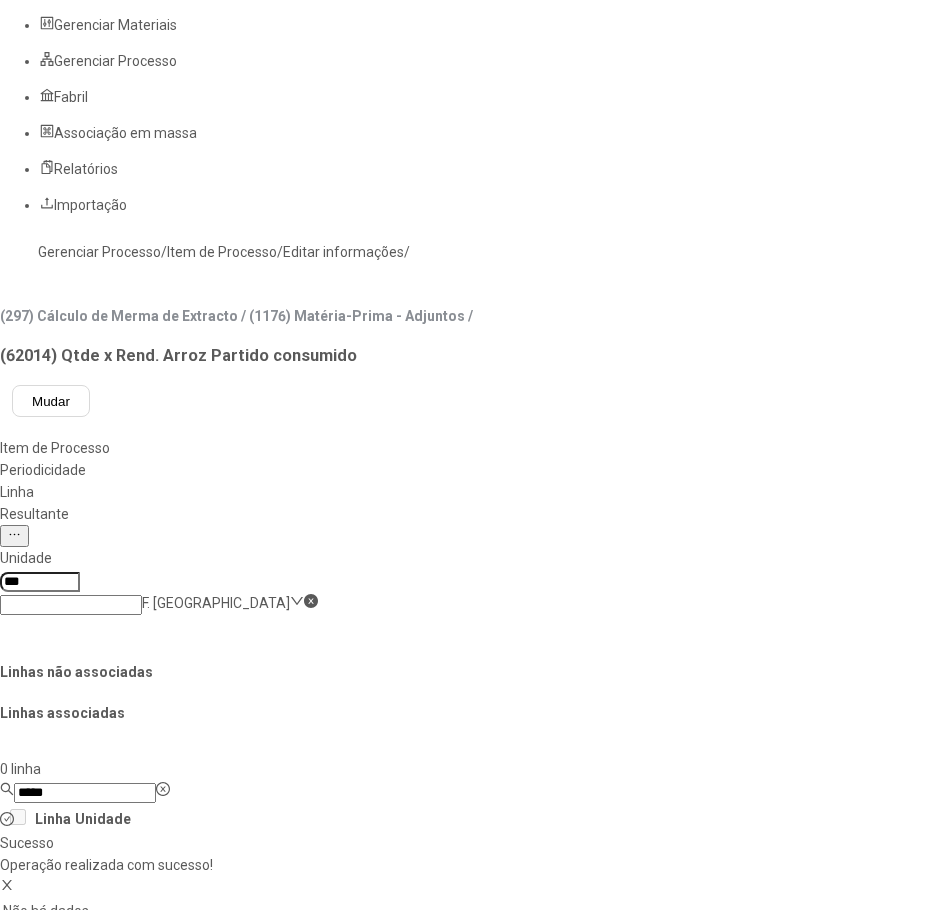 click on "Resultante" 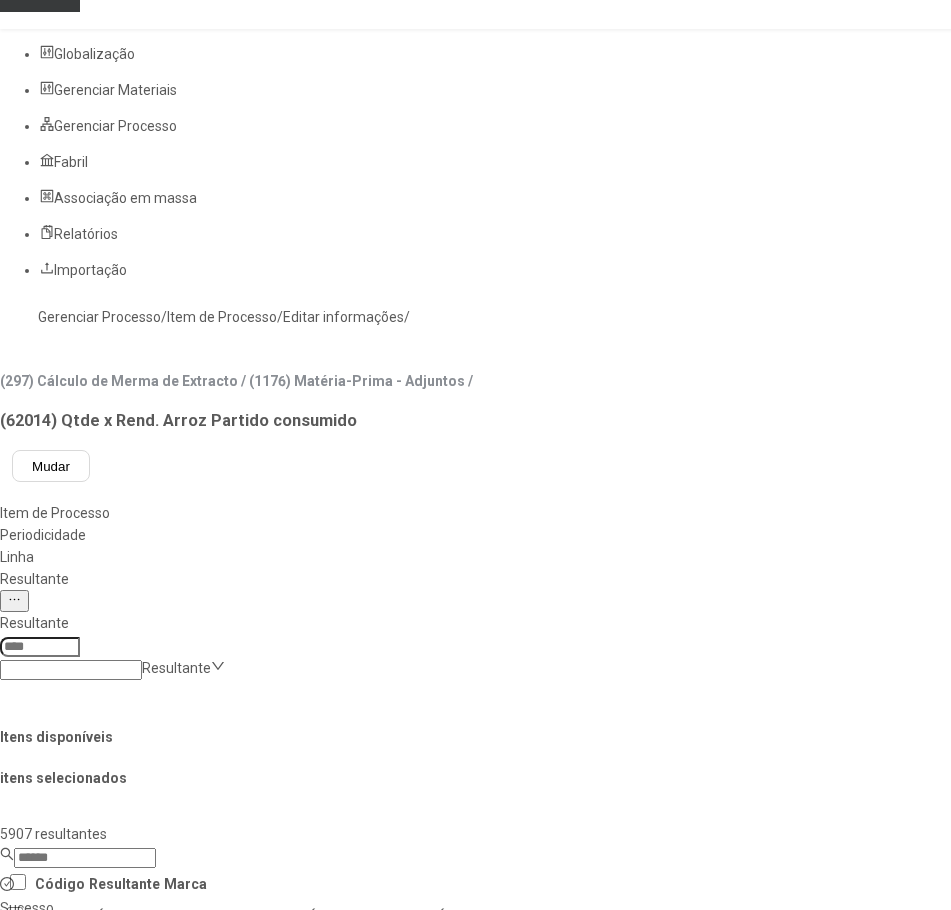 scroll, scrollTop: 0, scrollLeft: 0, axis: both 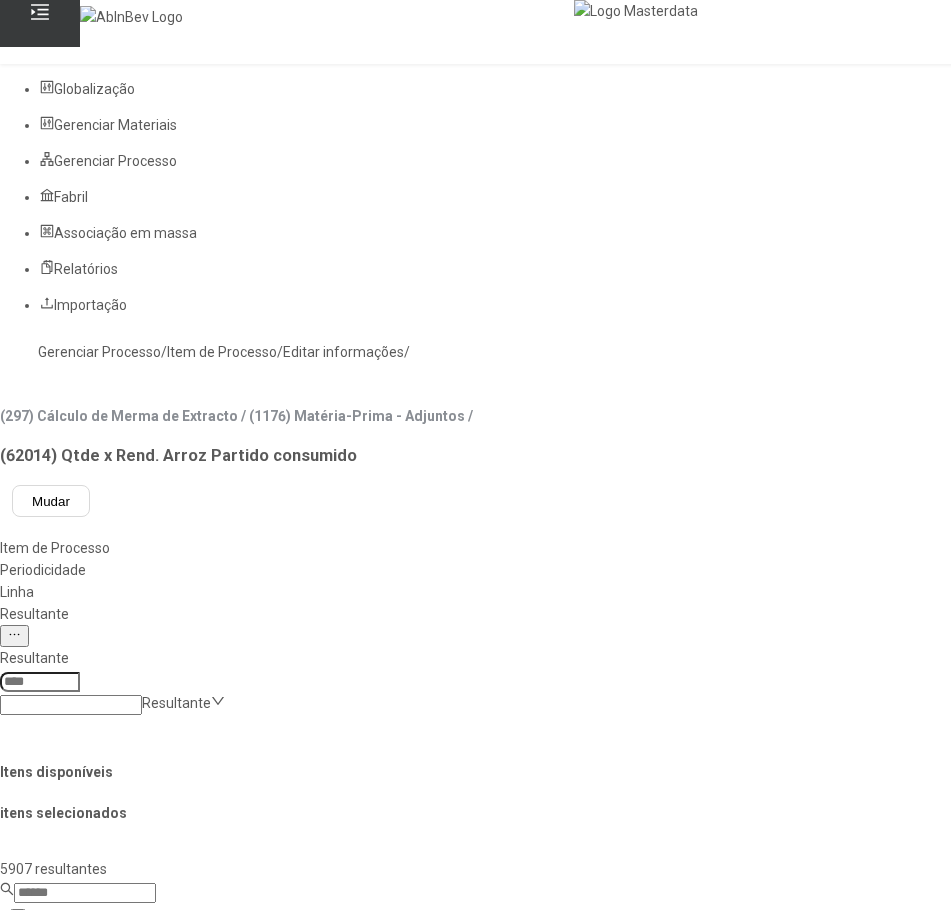 click on "Linha" 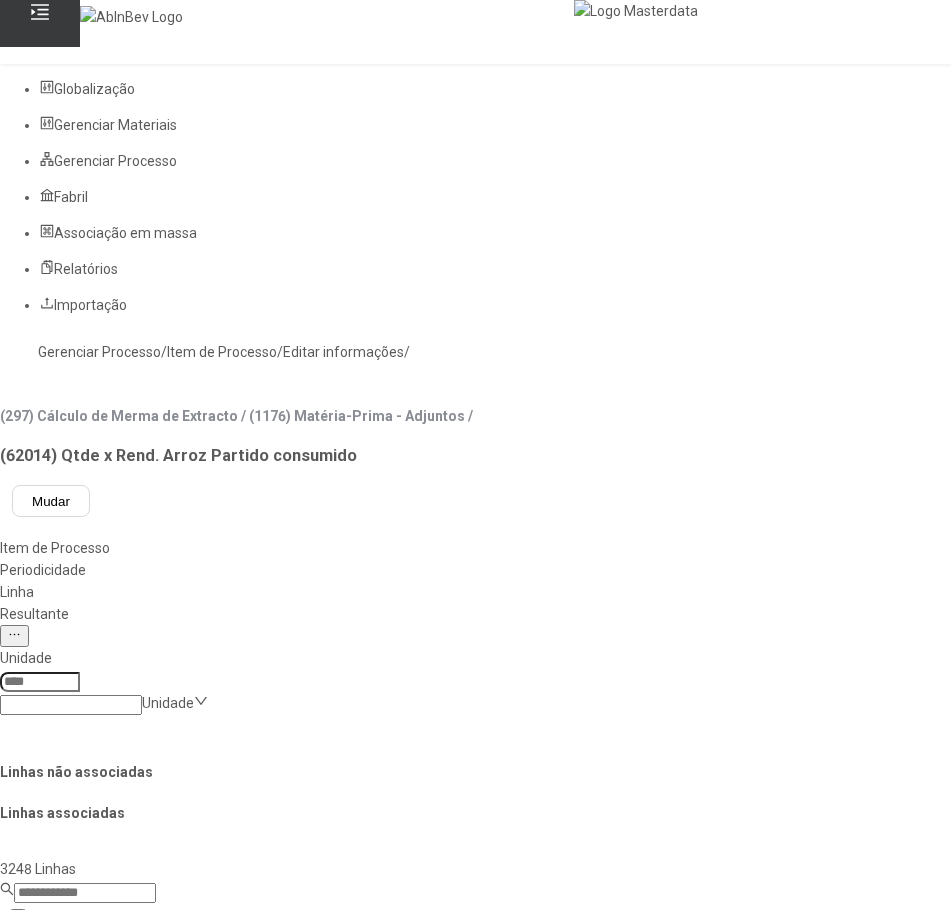 click on "Gerenciar Processo" 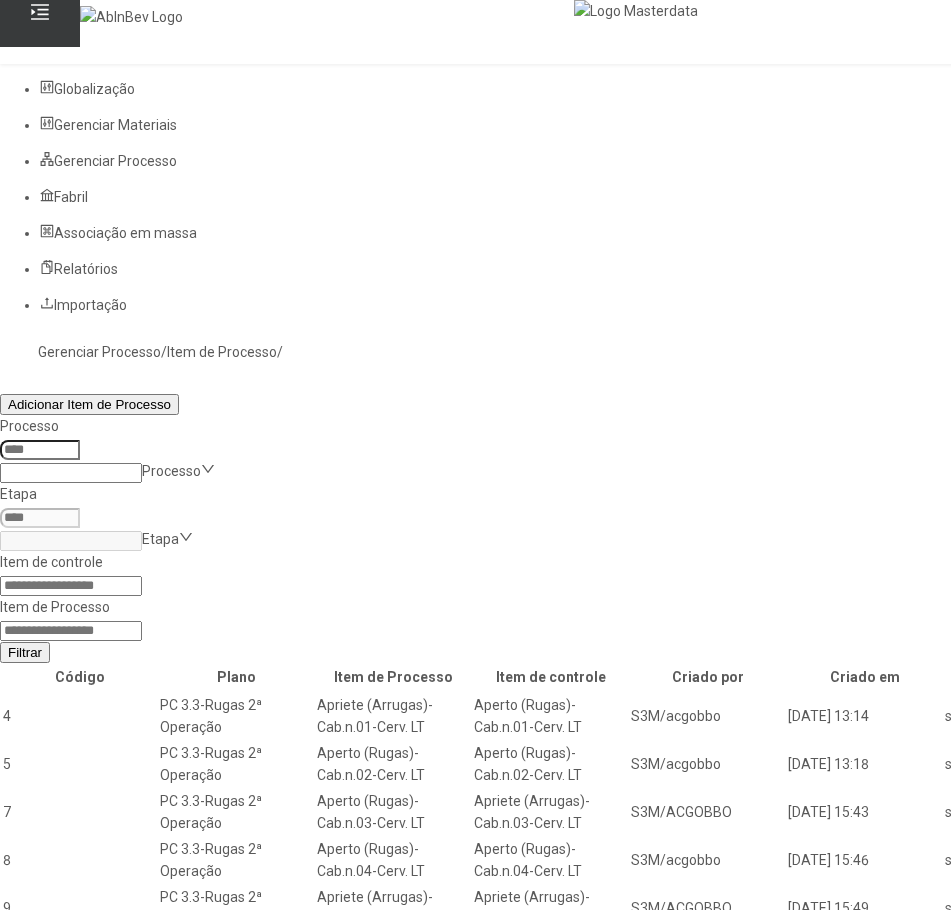 click 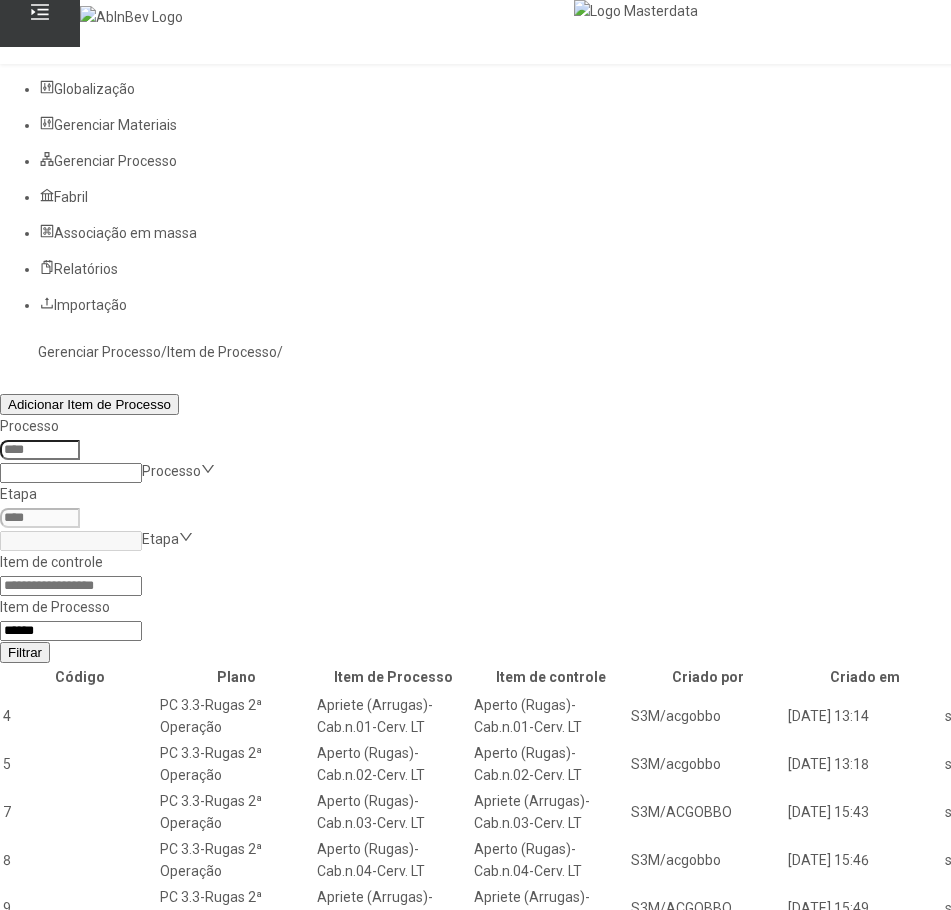 type on "*****" 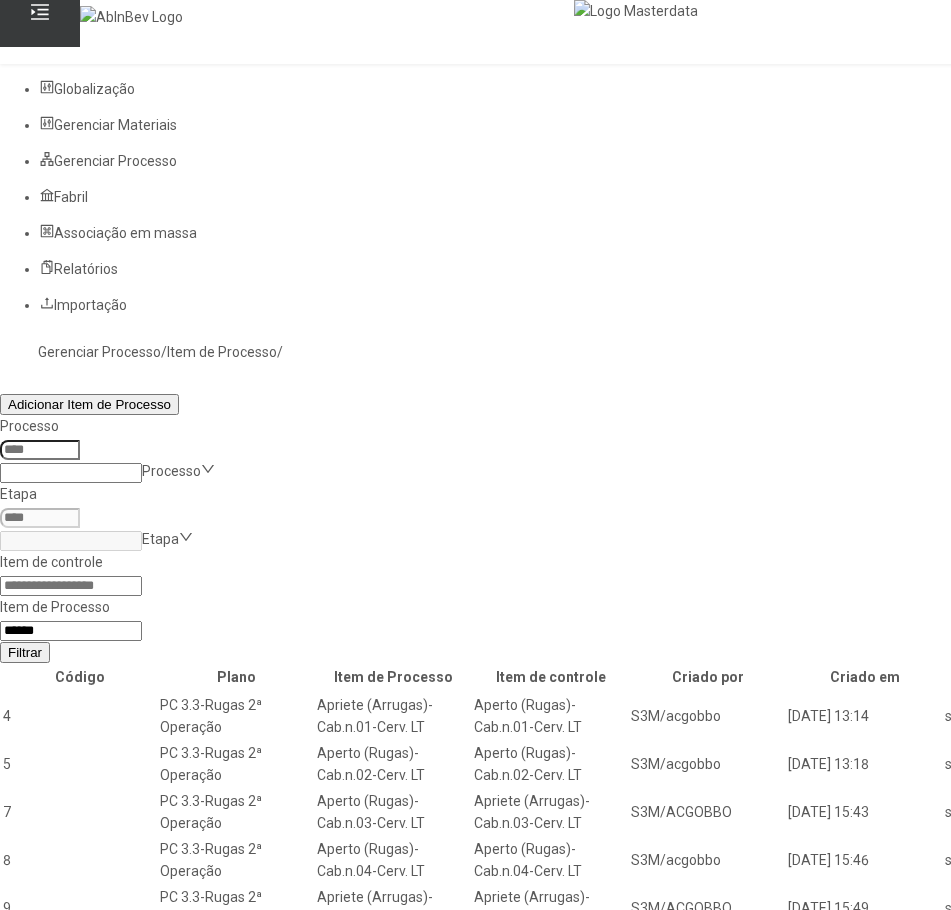 click on "Filtrar" 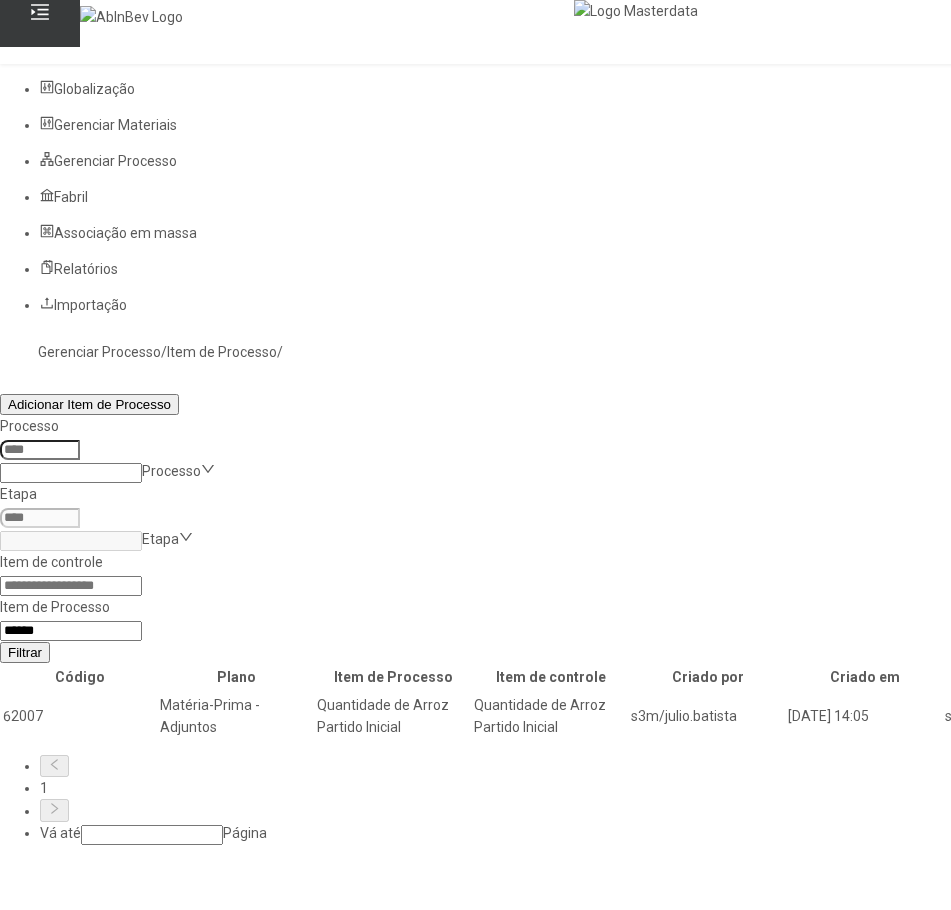 click 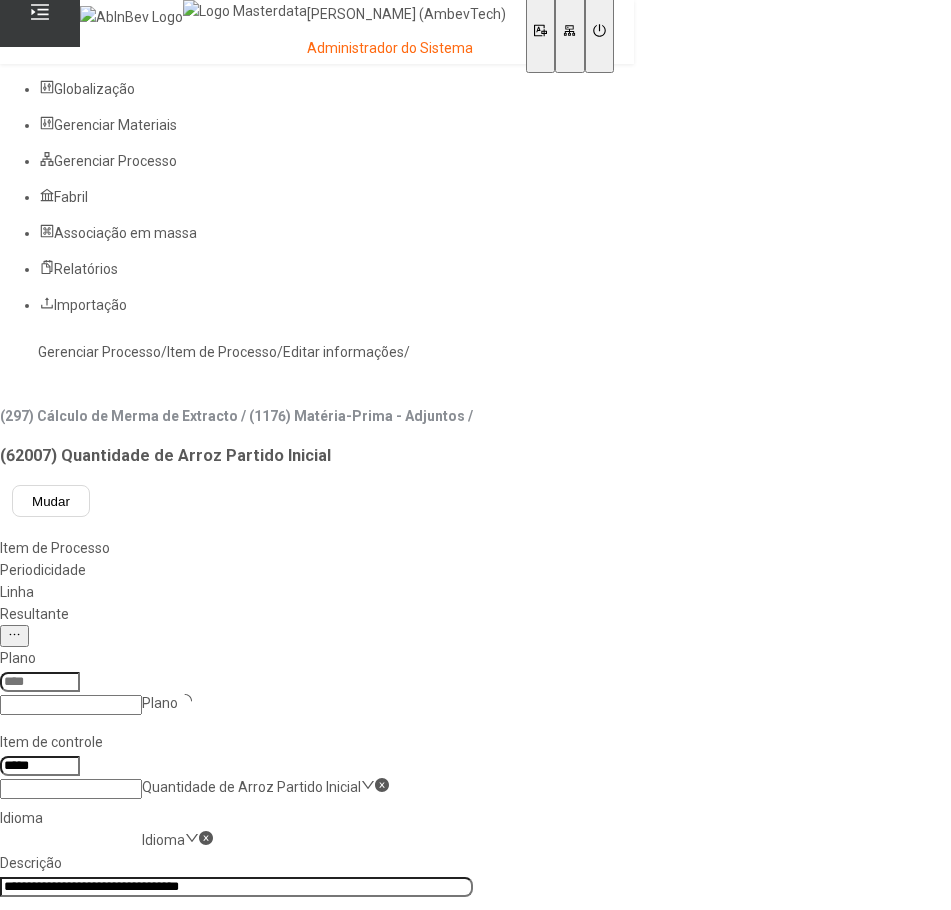 type on "****" 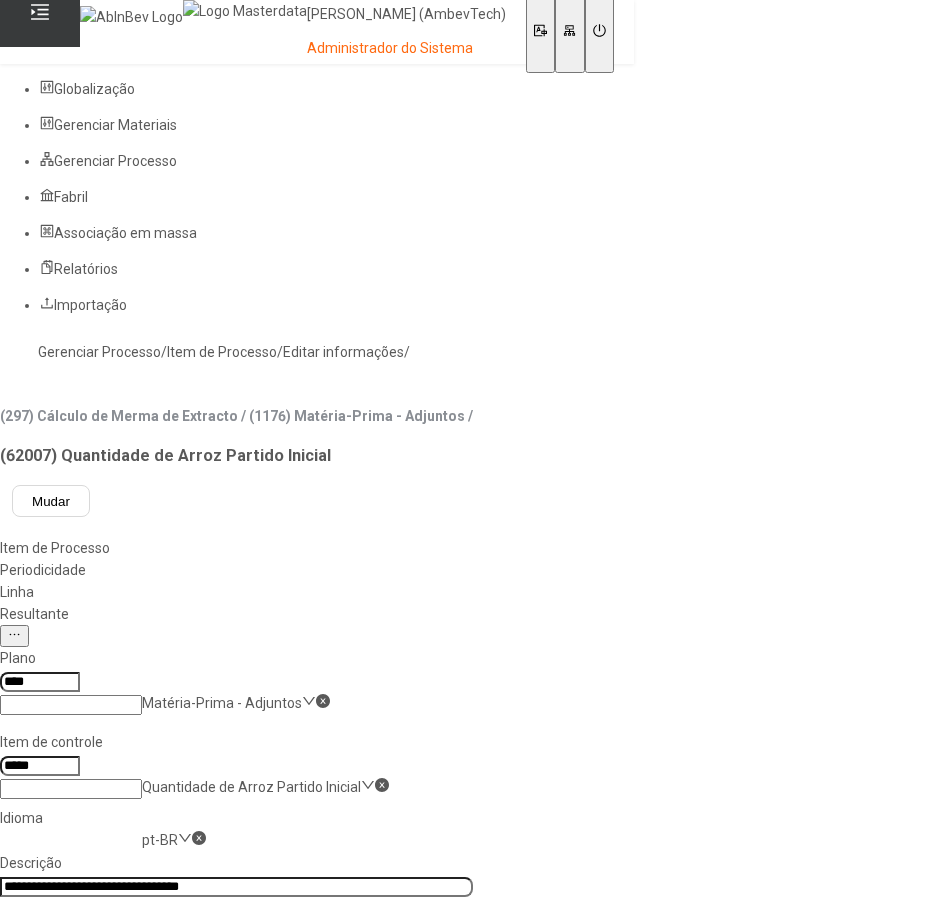 click 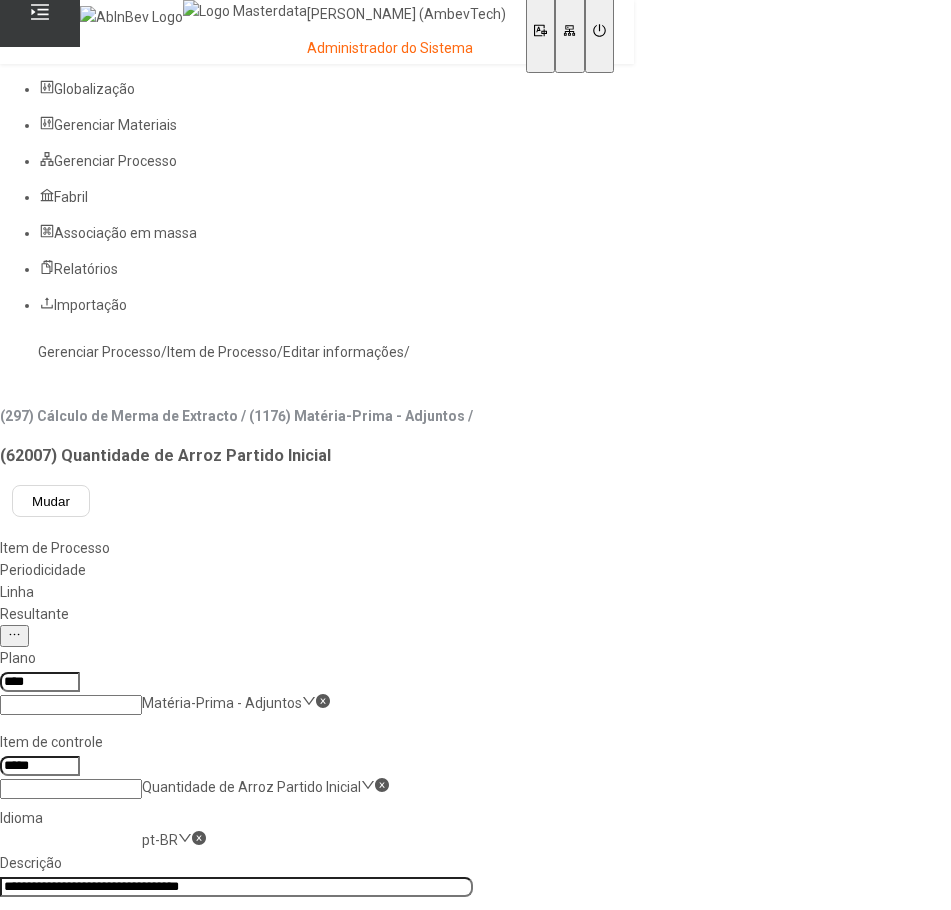click on "Salvar" 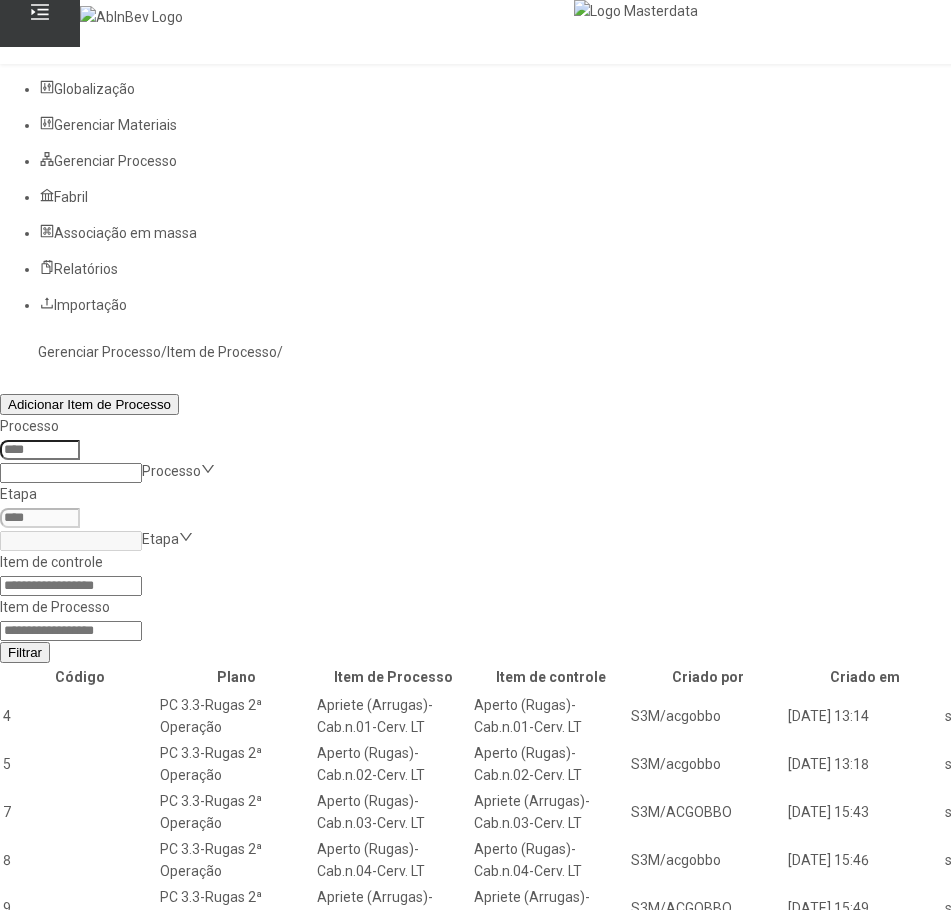 click 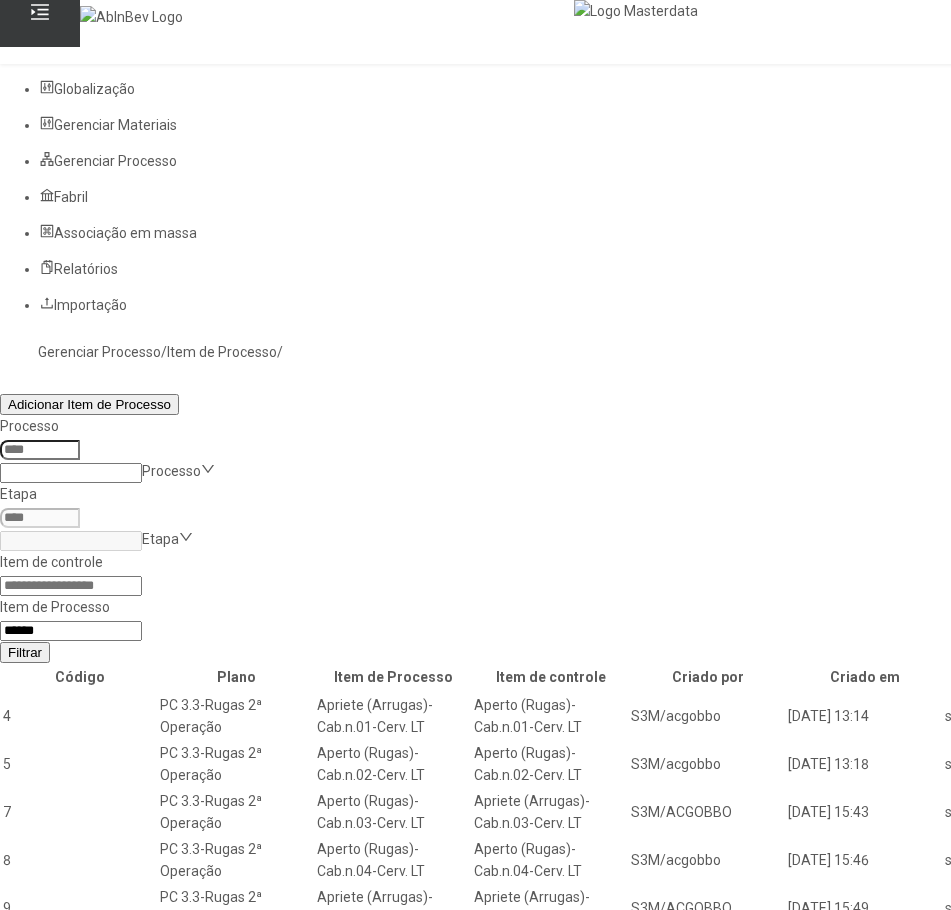 type on "*****" 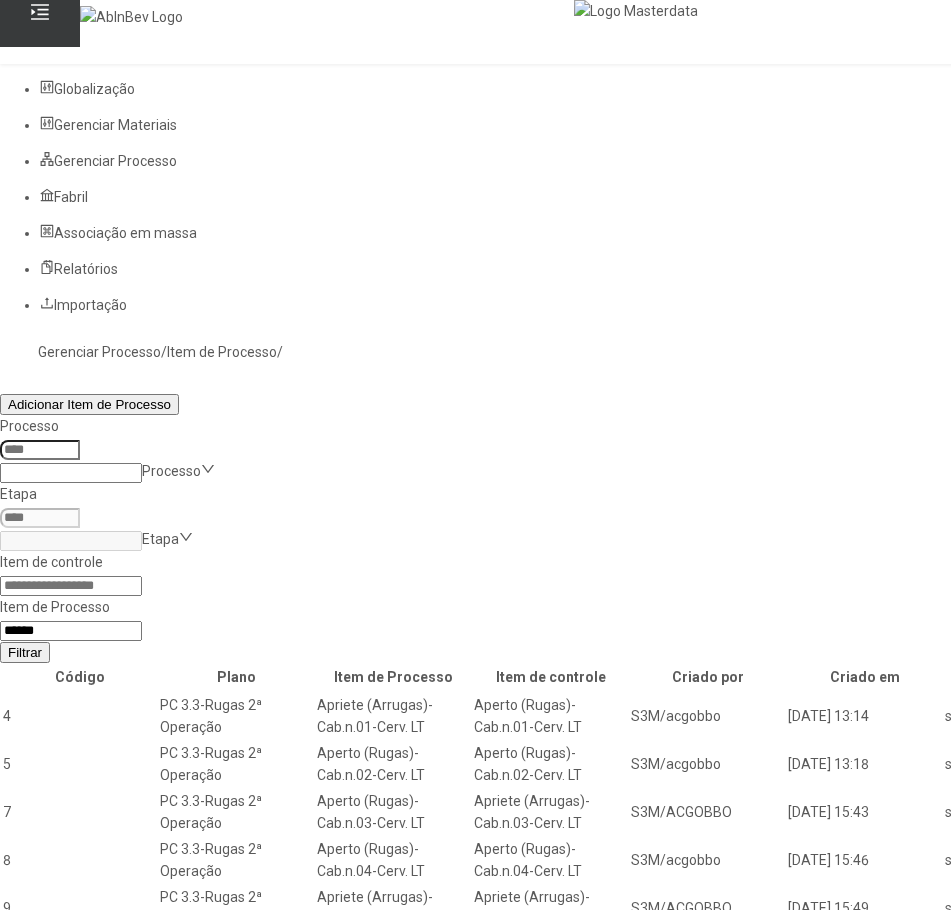 click on "Filtrar" 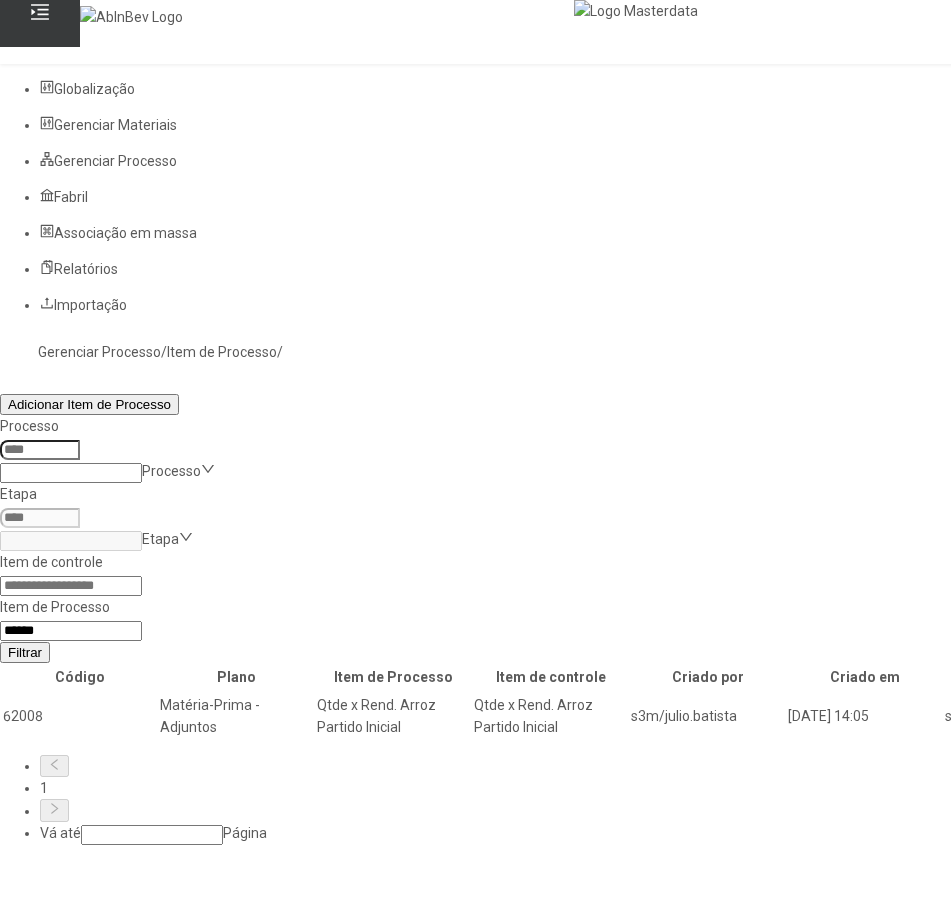 click at bounding box center (1302, 716) 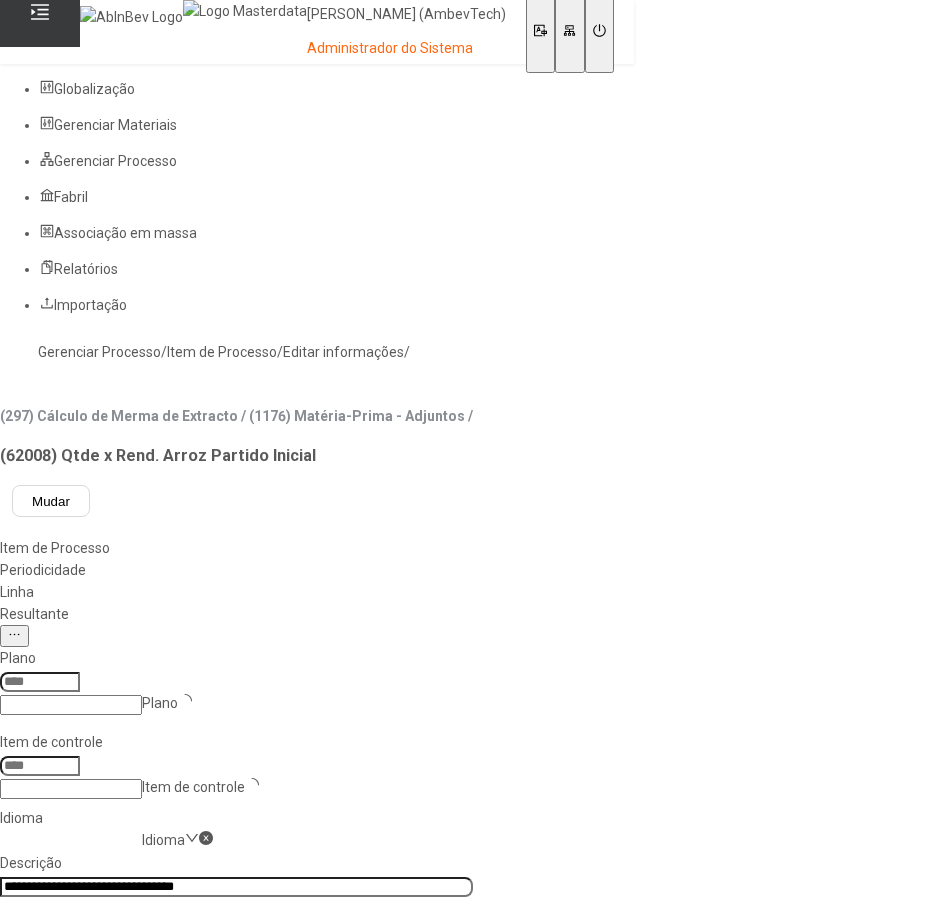 type on "****" 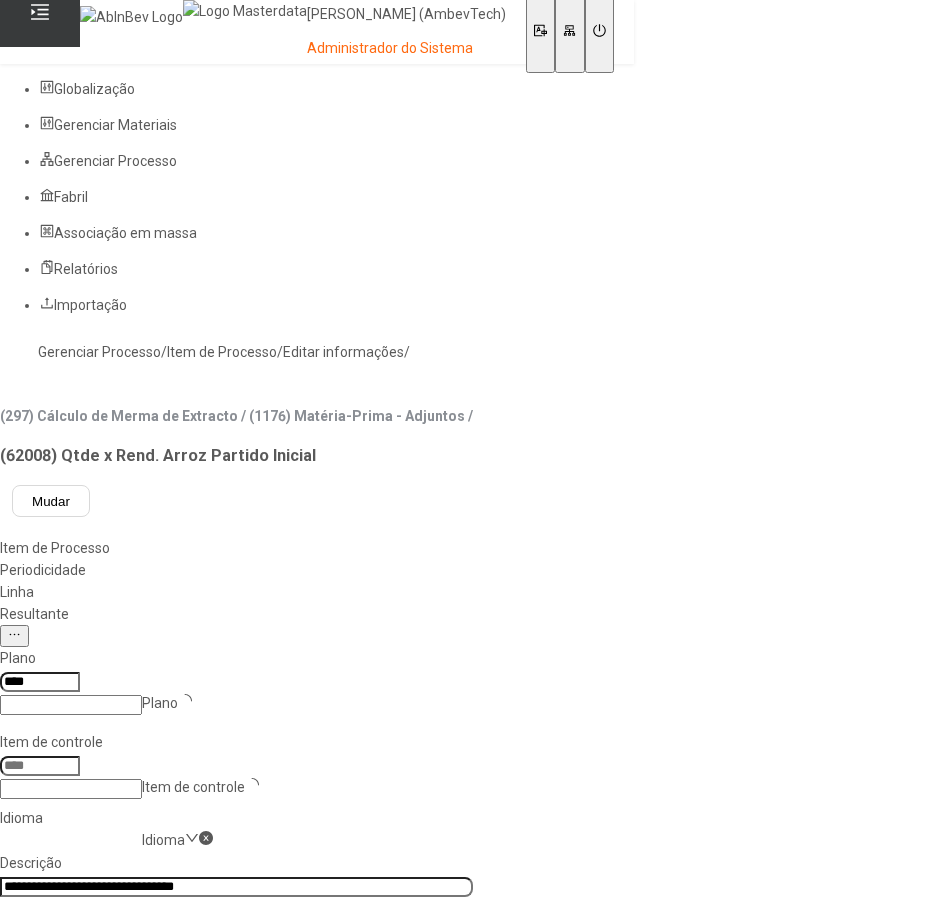 type on "*****" 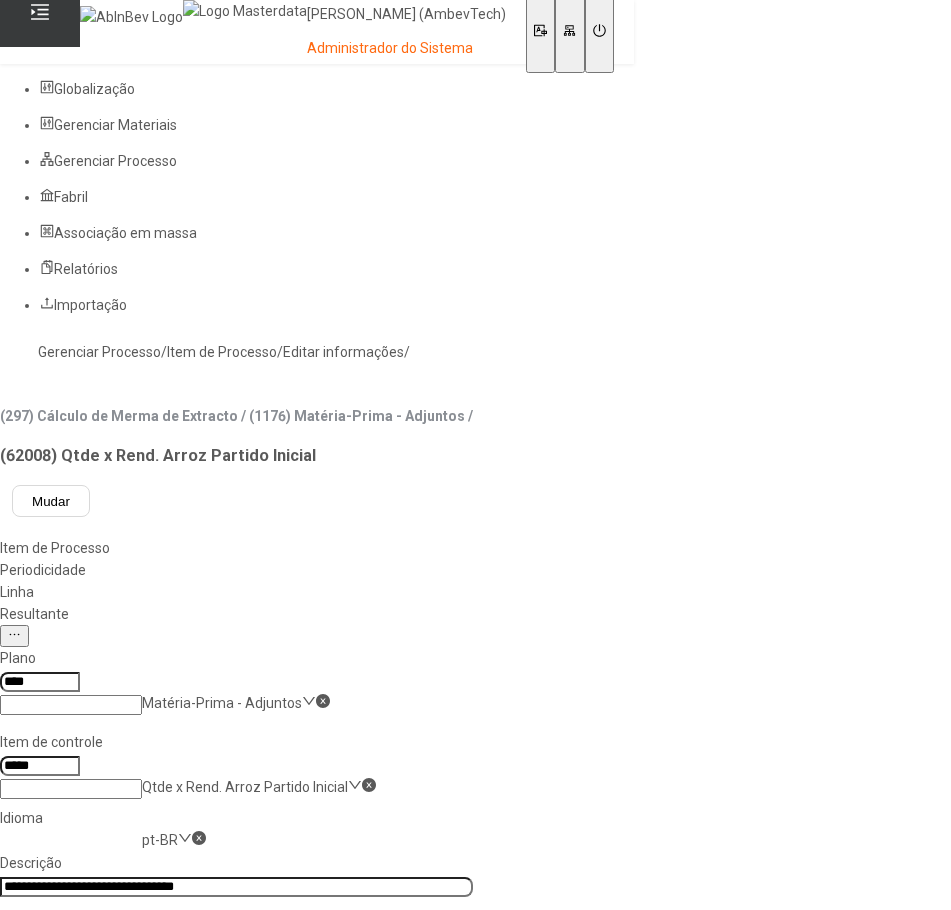click 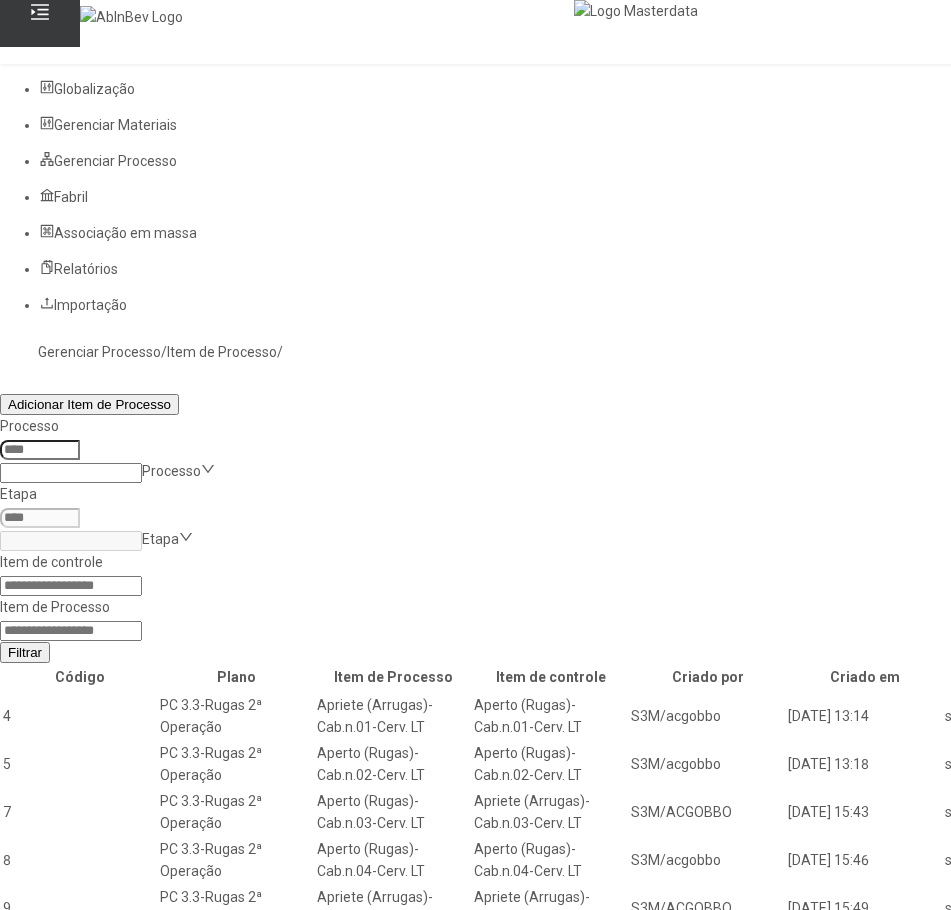 click 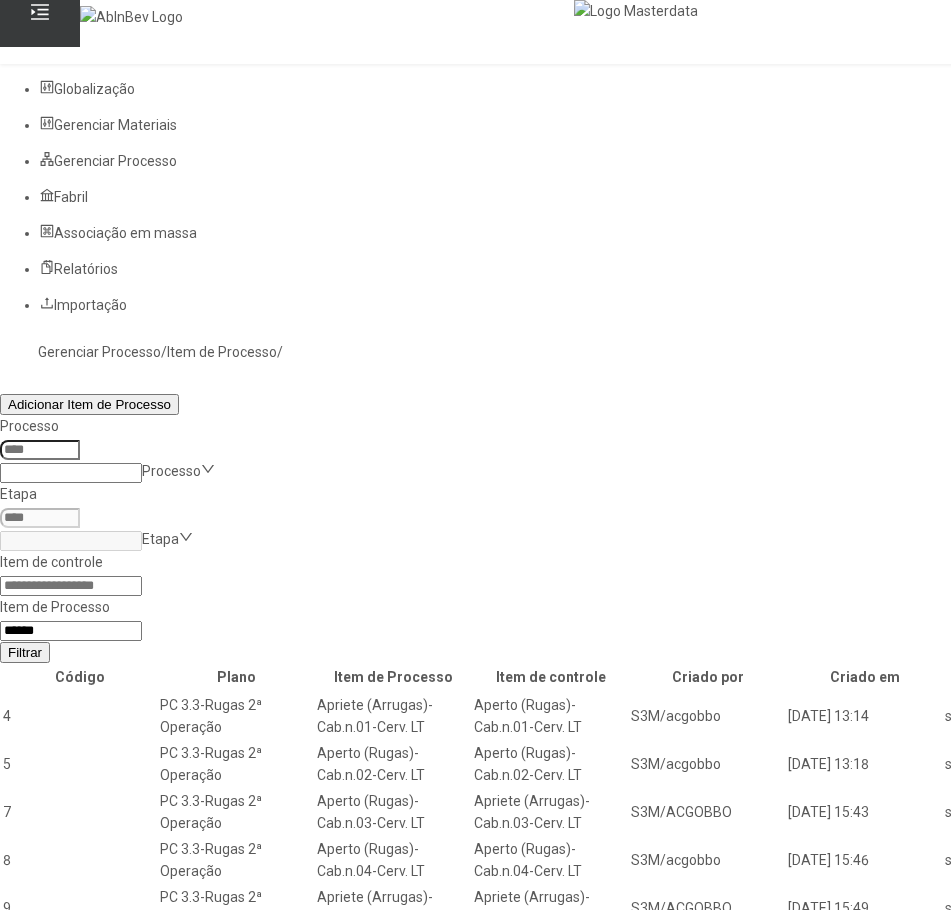 type on "*****" 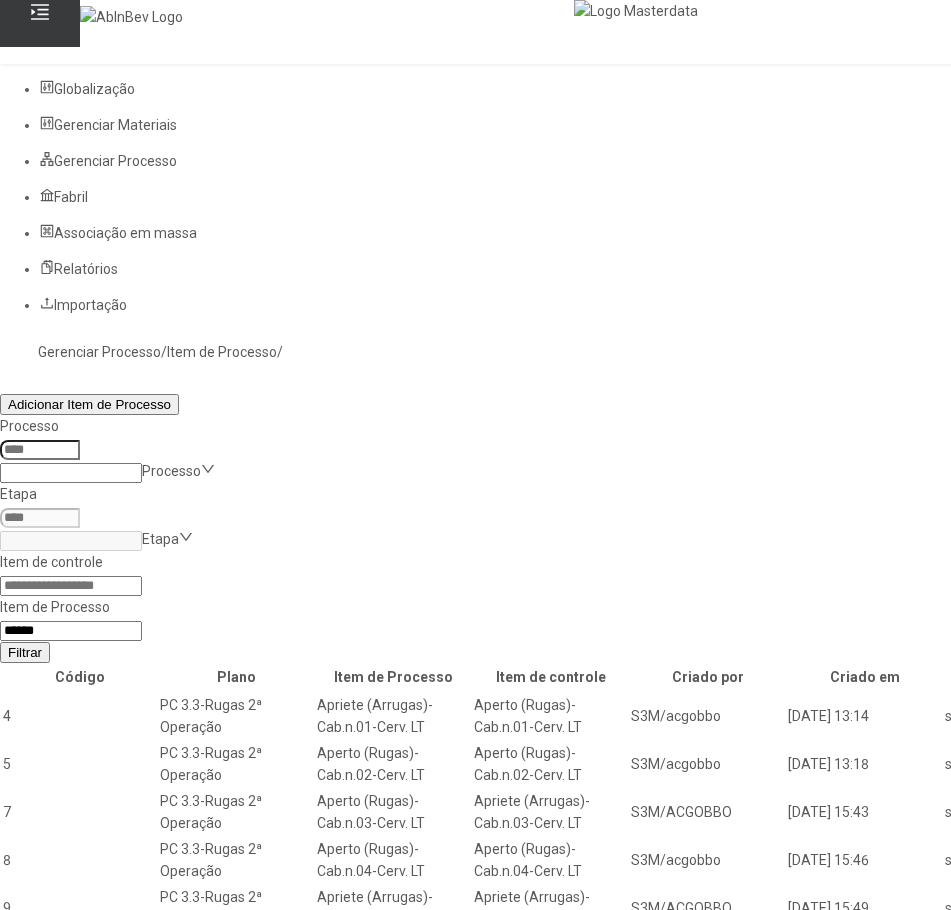 click on "Filtrar" 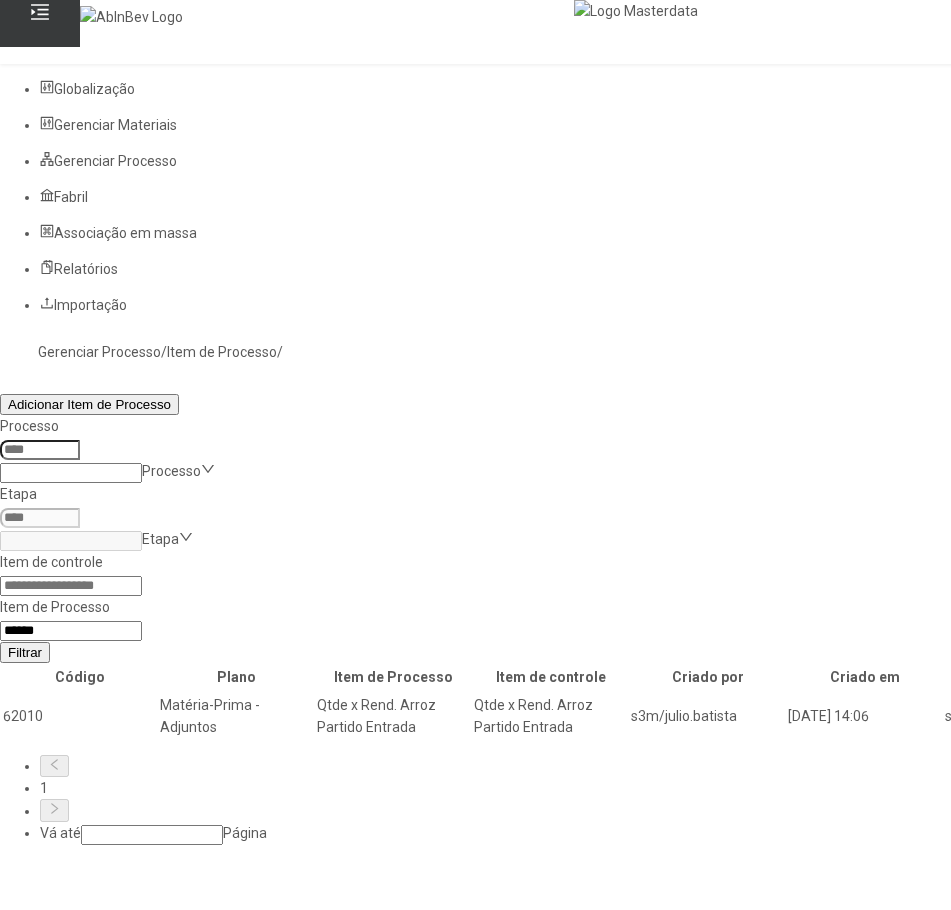 click 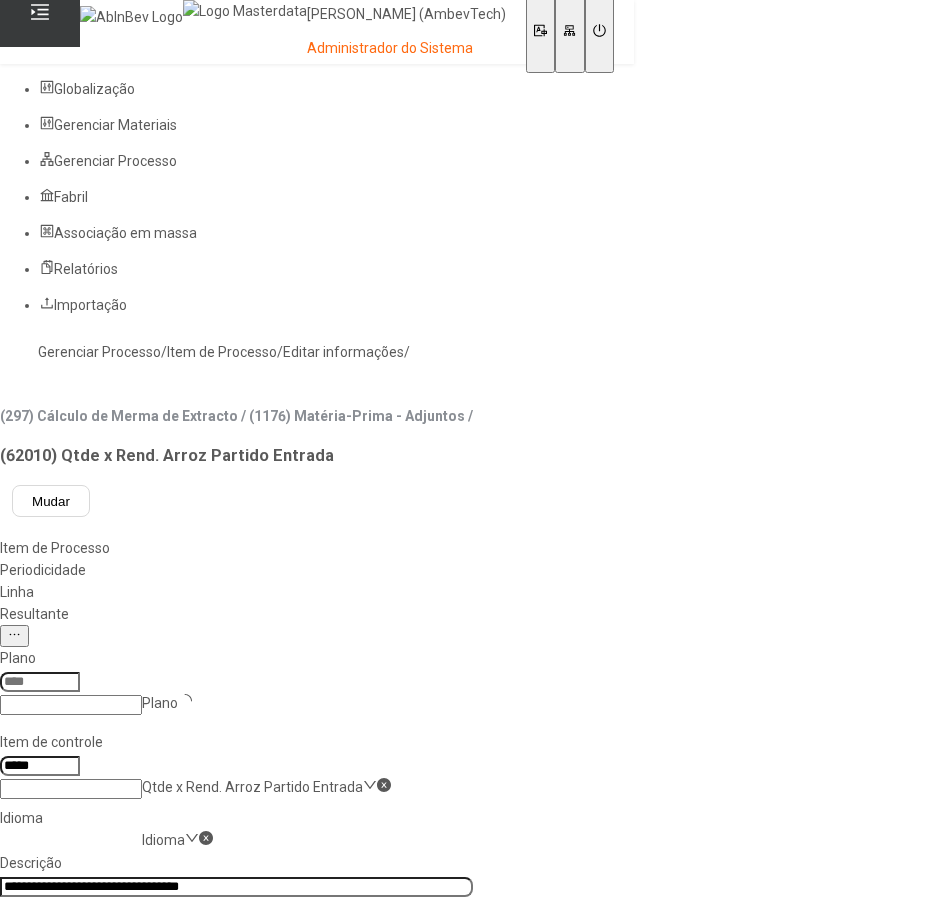 type on "****" 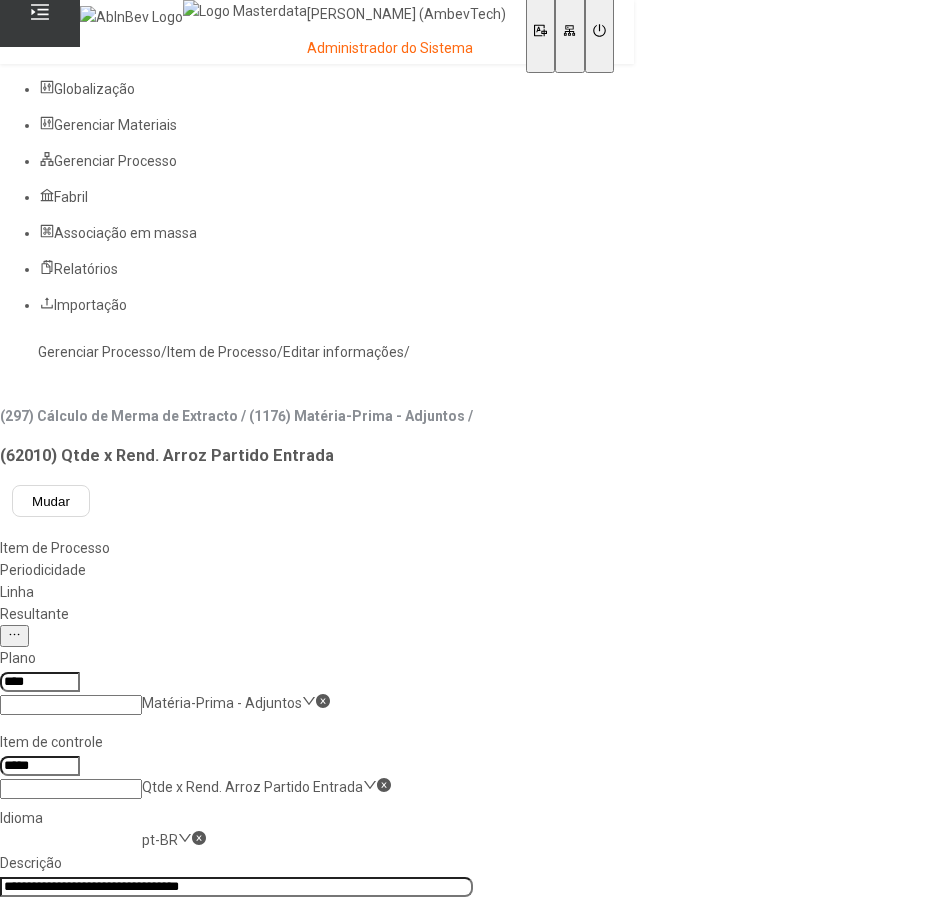 click 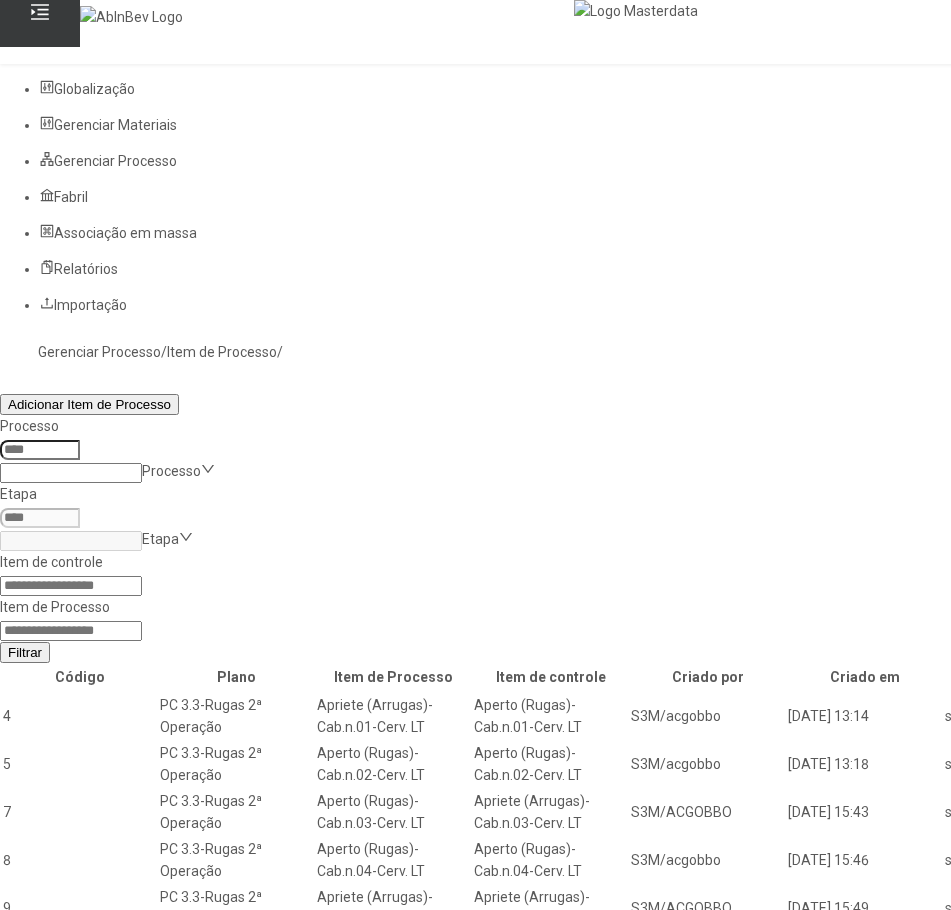 click on "Item de Processo" 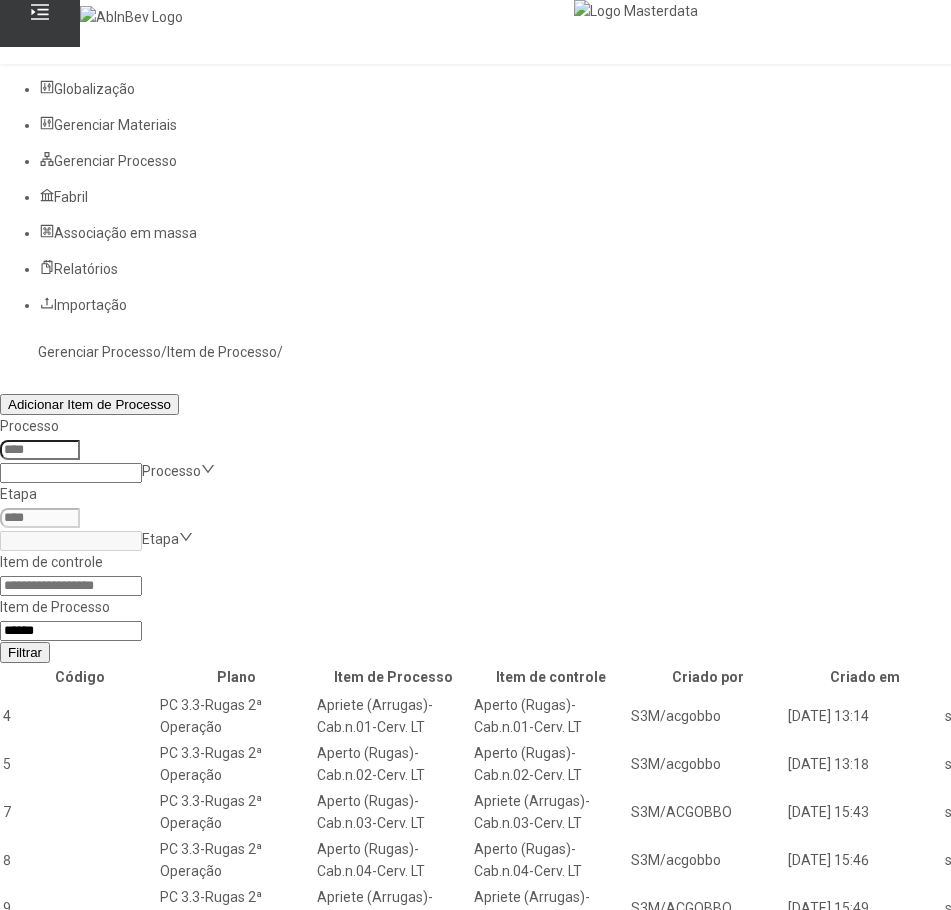 type on "*****" 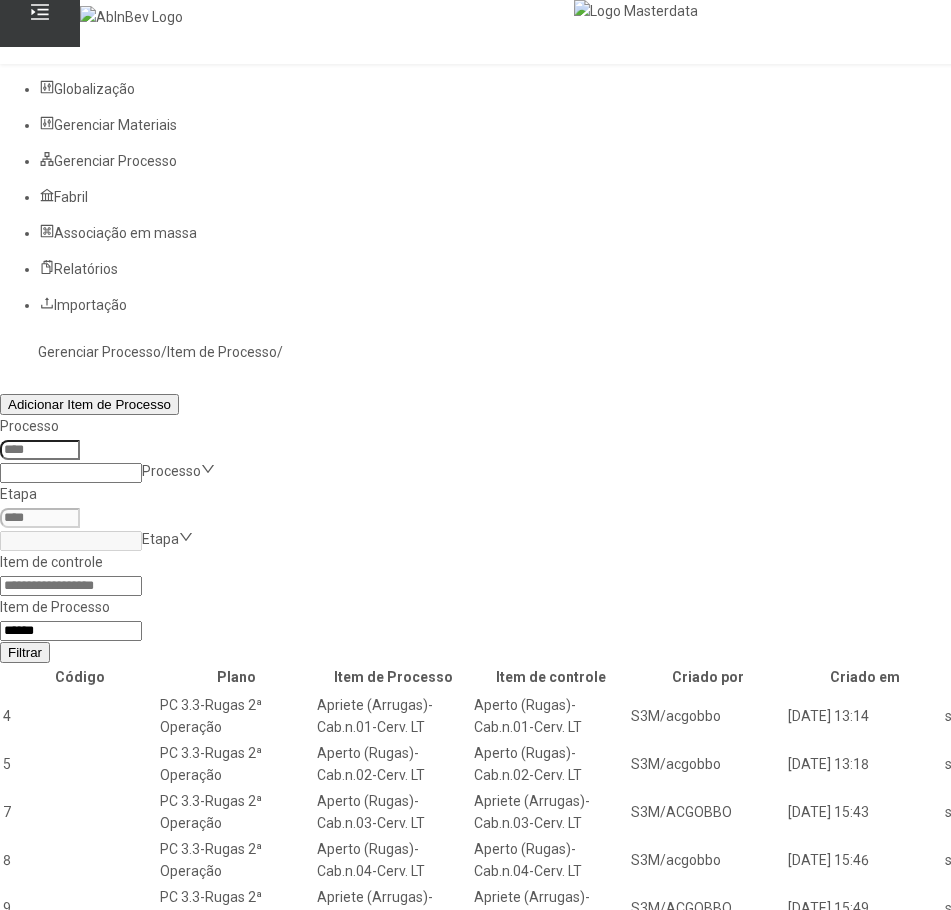 click on "Filtrar" 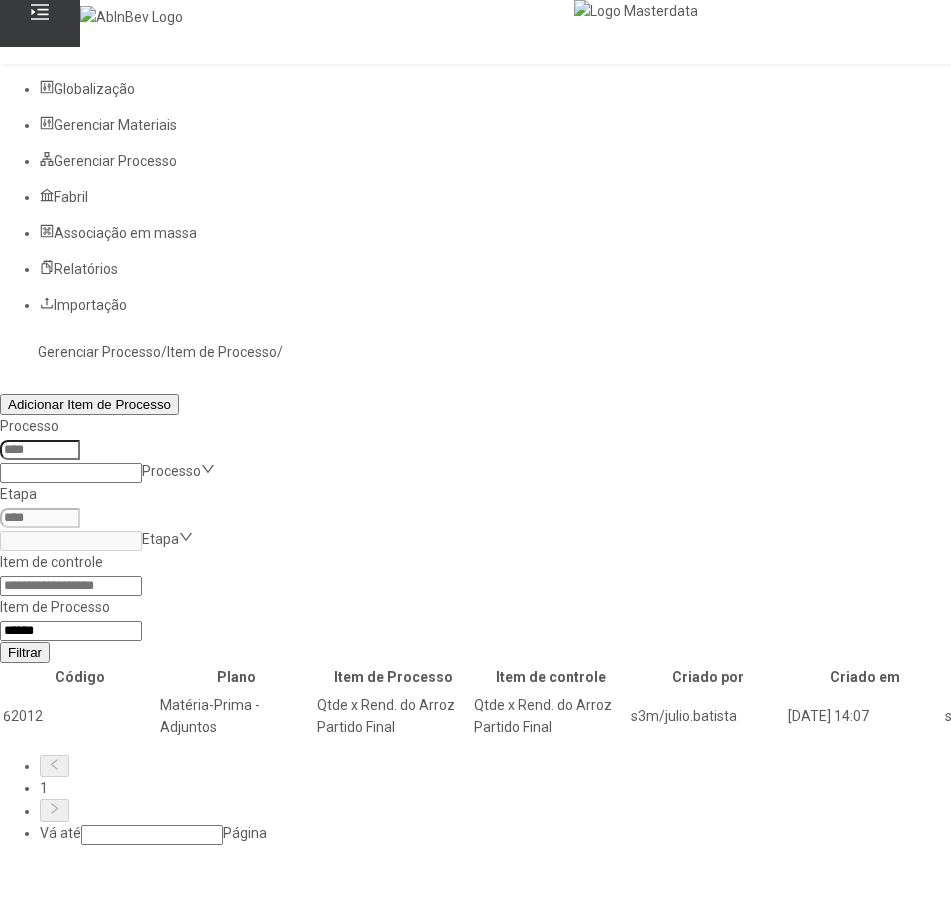 click at bounding box center [1302, 716] 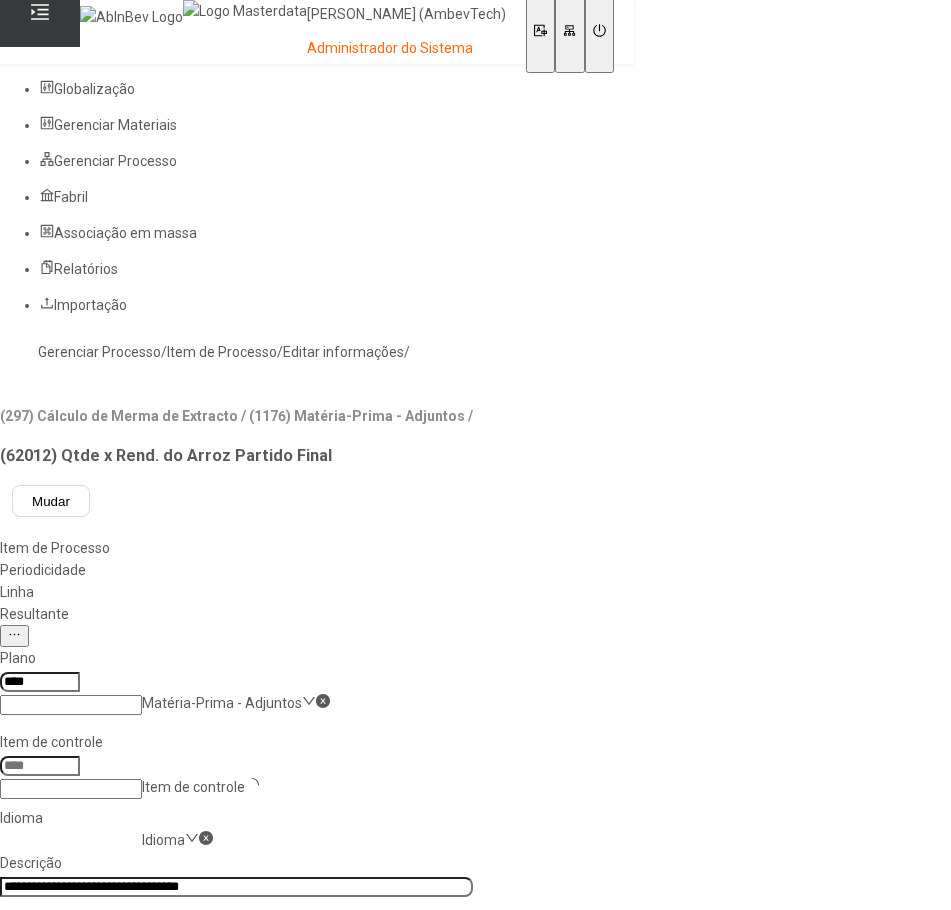 type on "*****" 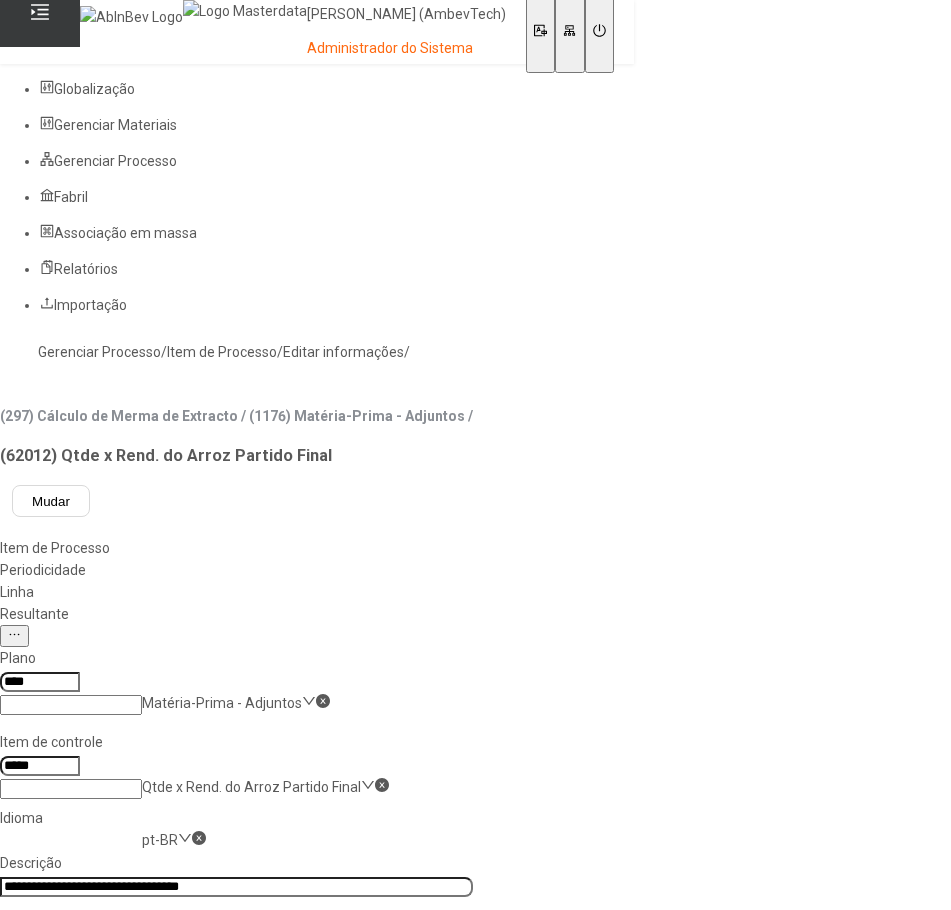 click on "Protegido" 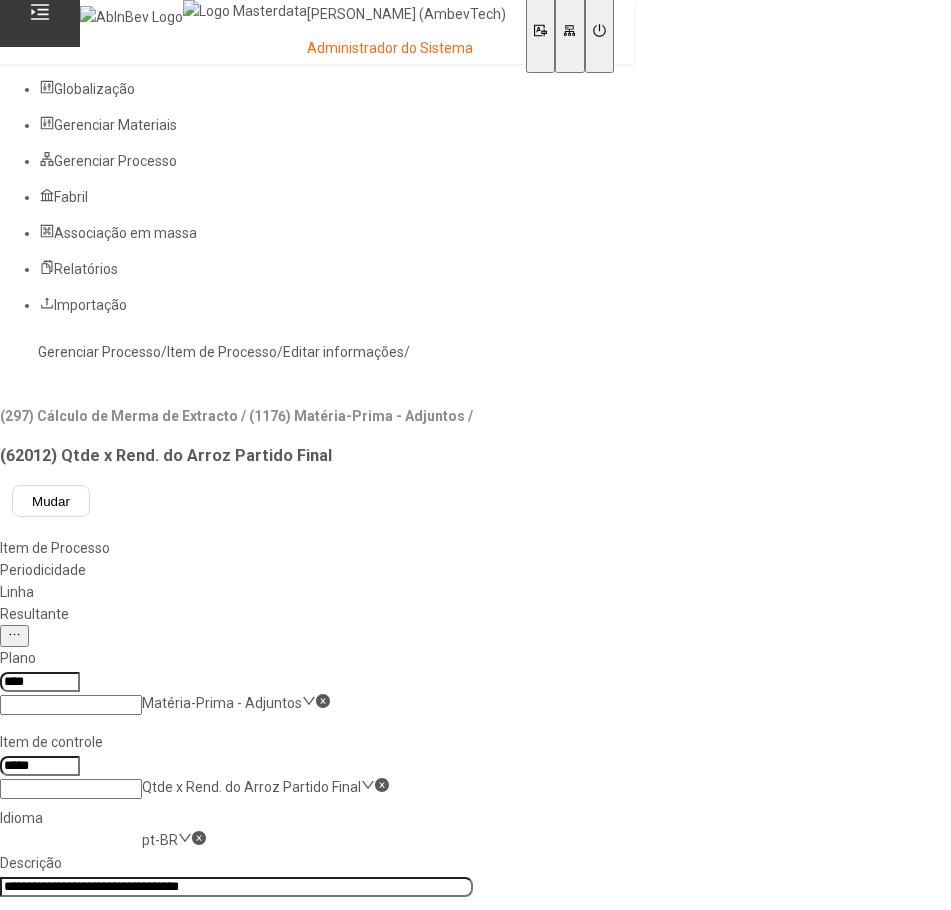 click on "Gerenciar Processo" 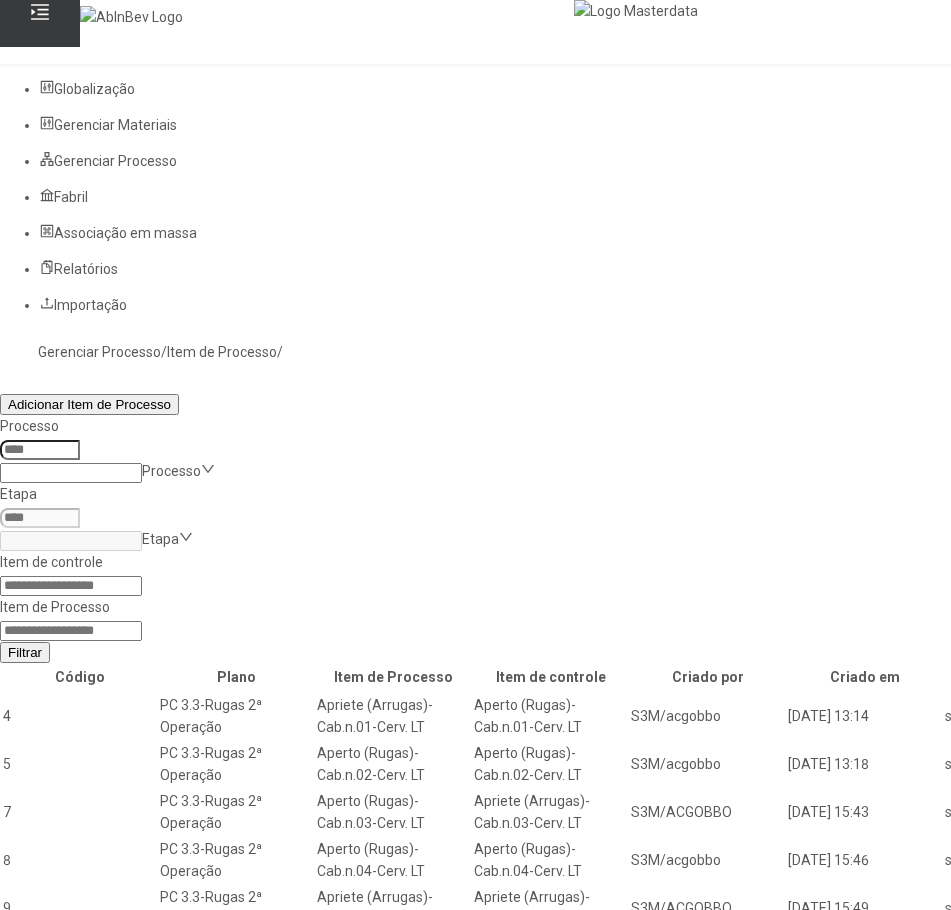 click 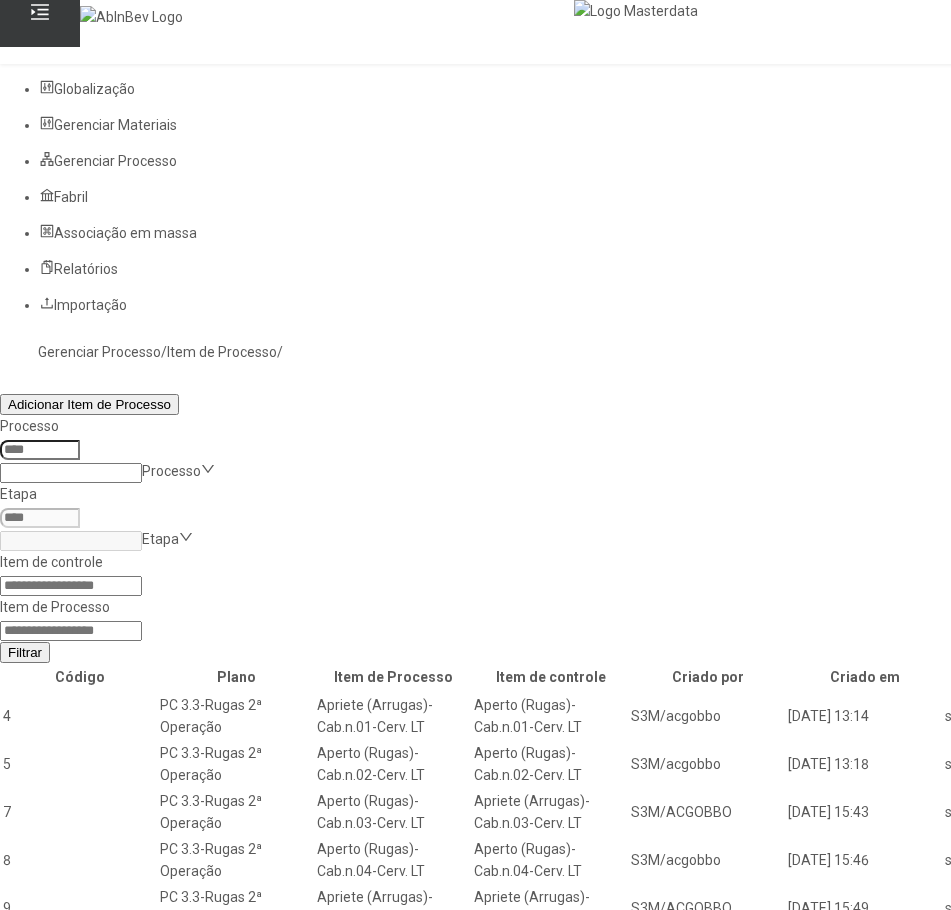 paste on "*****" 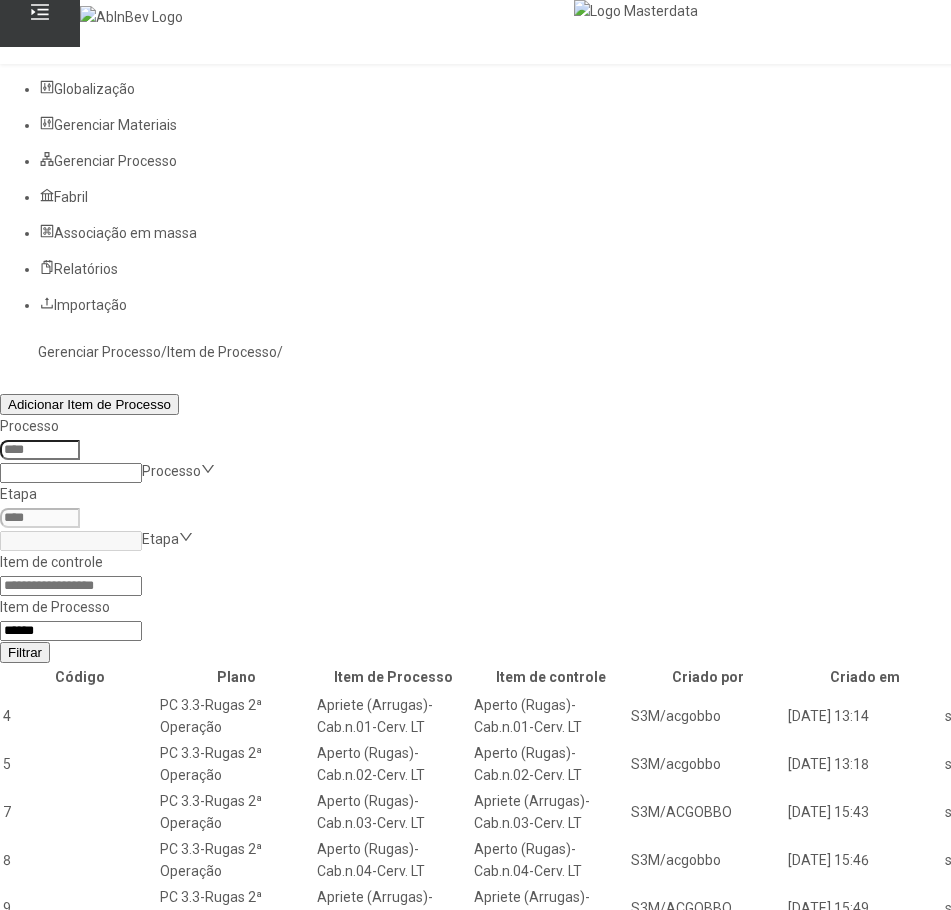 type on "*****" 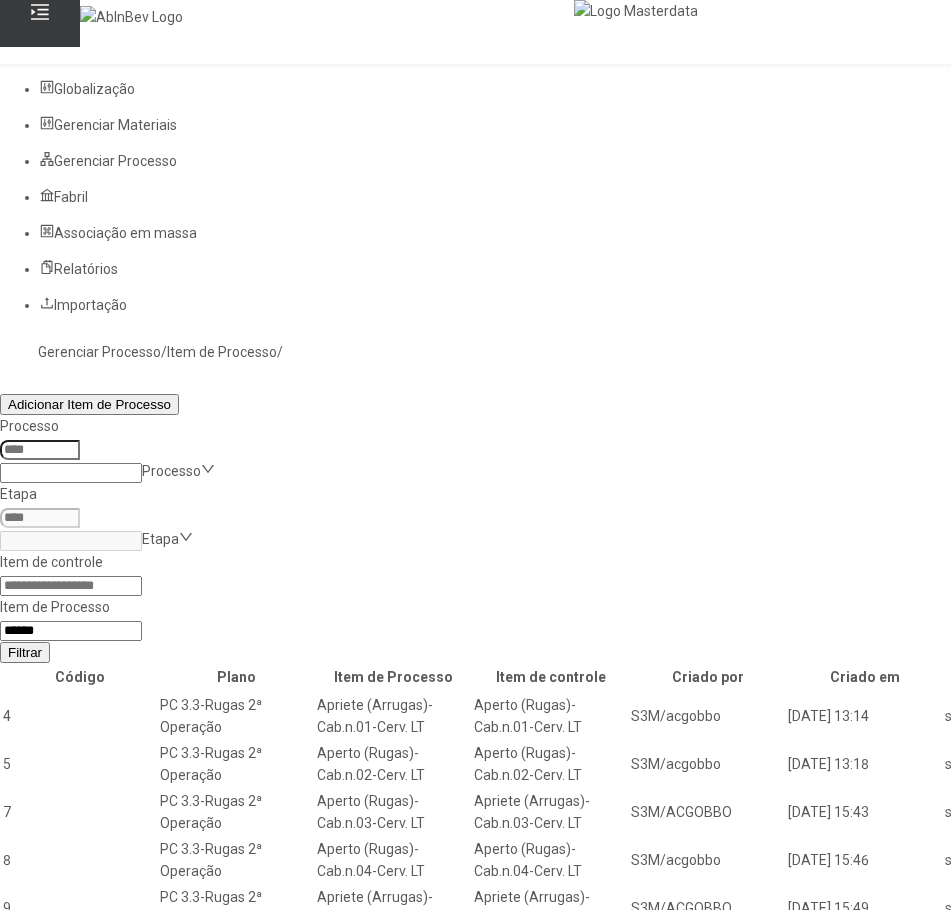 click on "Filtrar" 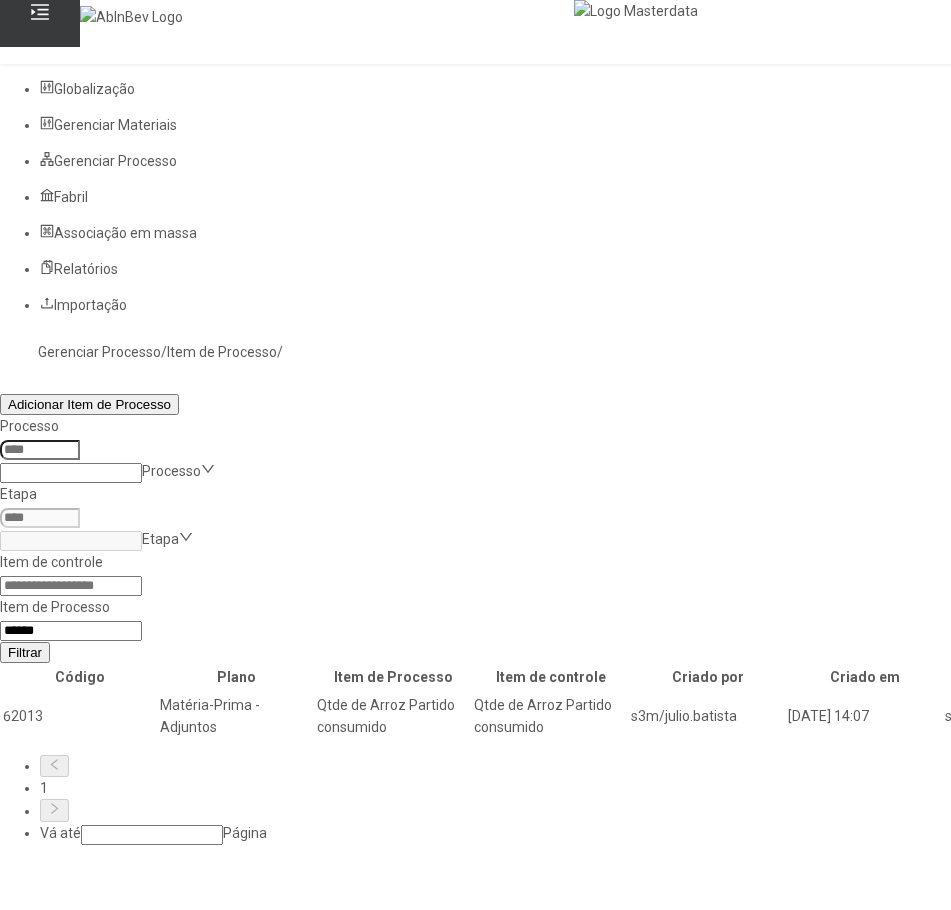 click at bounding box center [1302, 716] 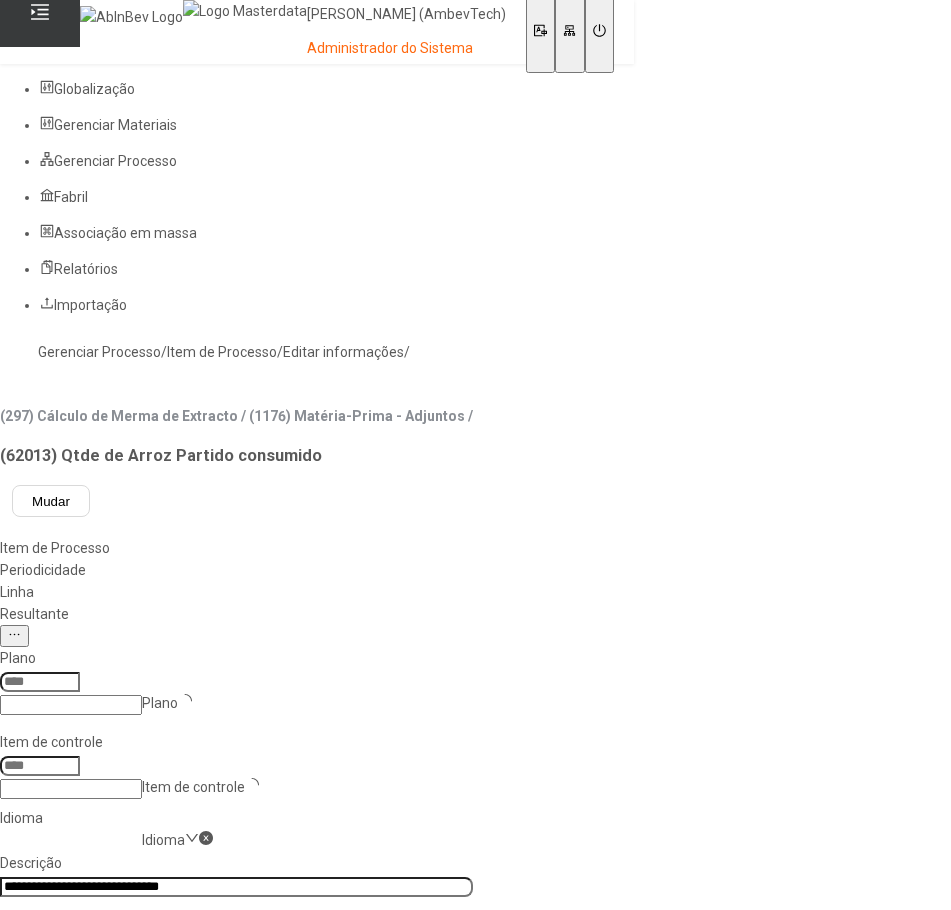 type on "****" 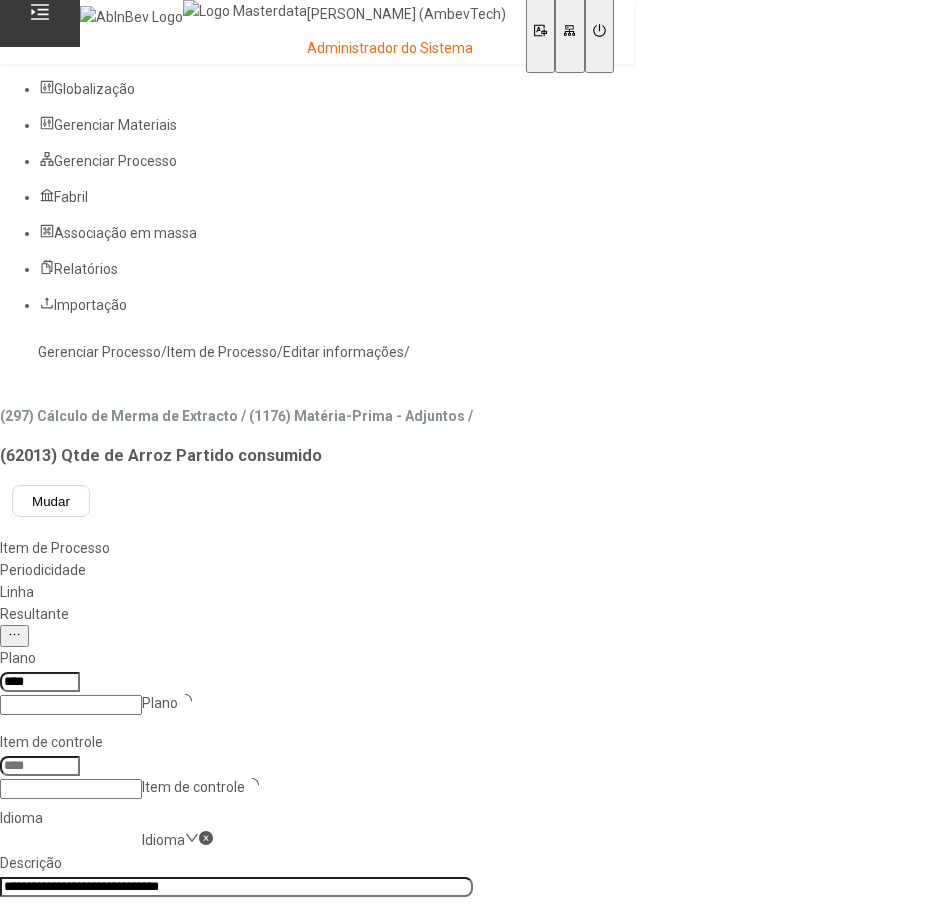 type on "*****" 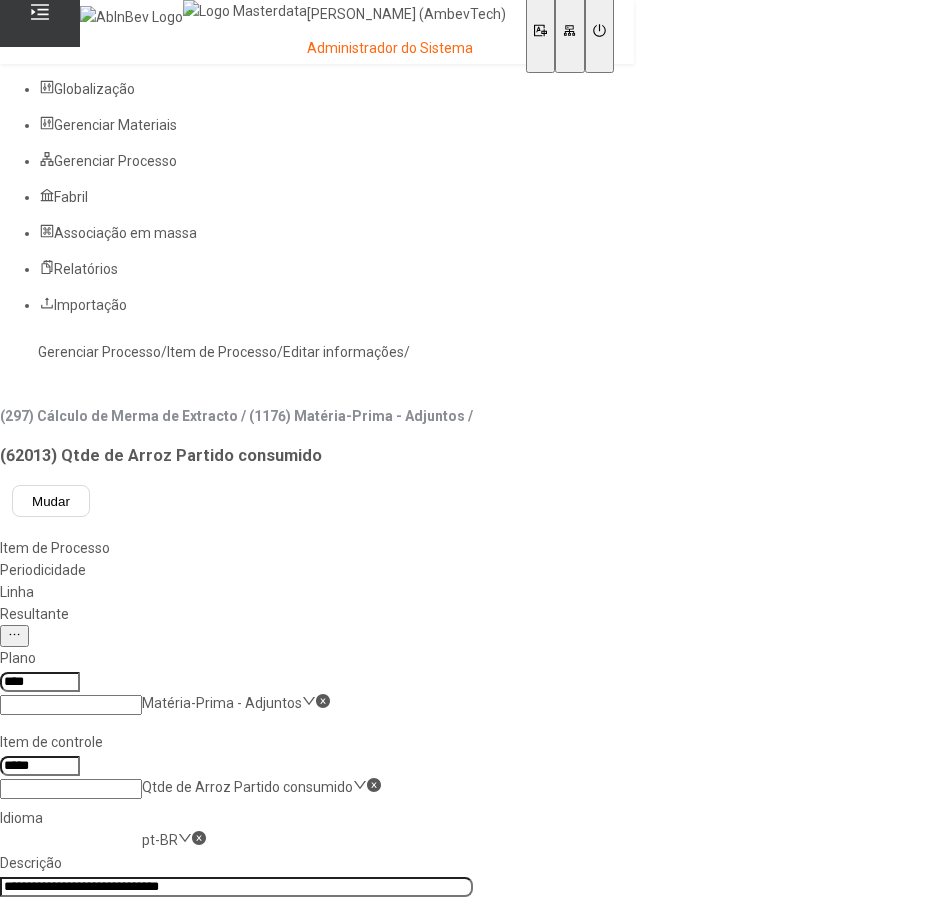 click 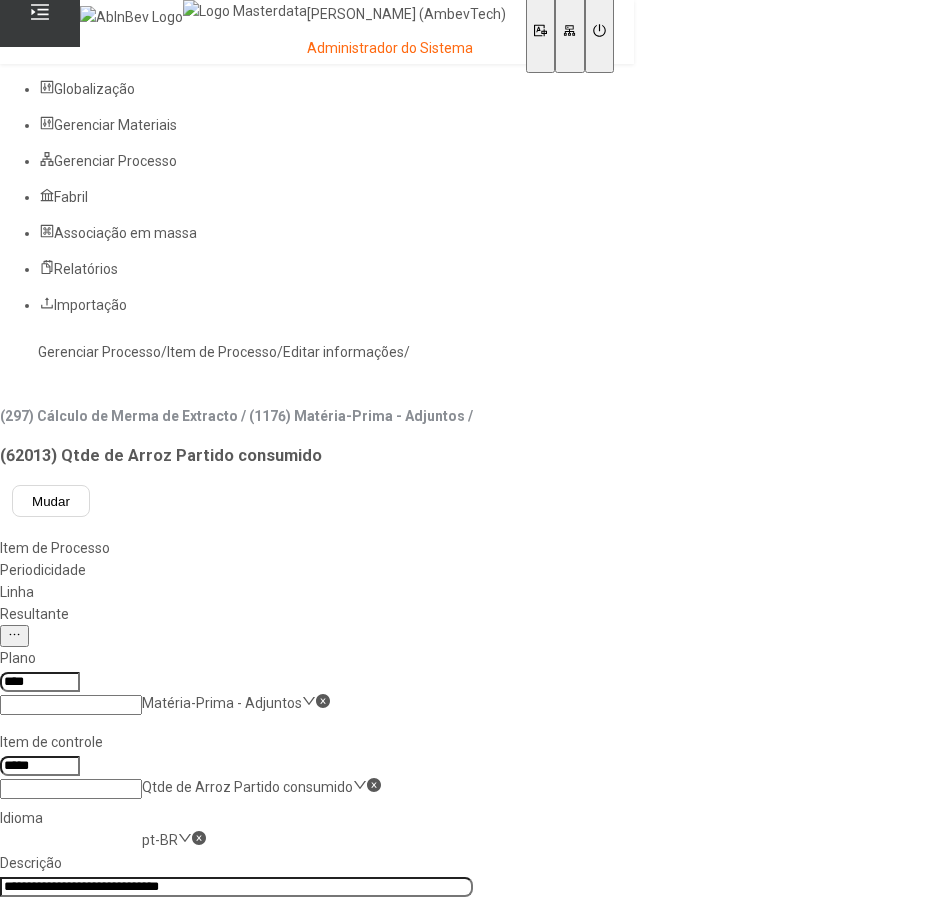 click on "Gerenciar Processo" 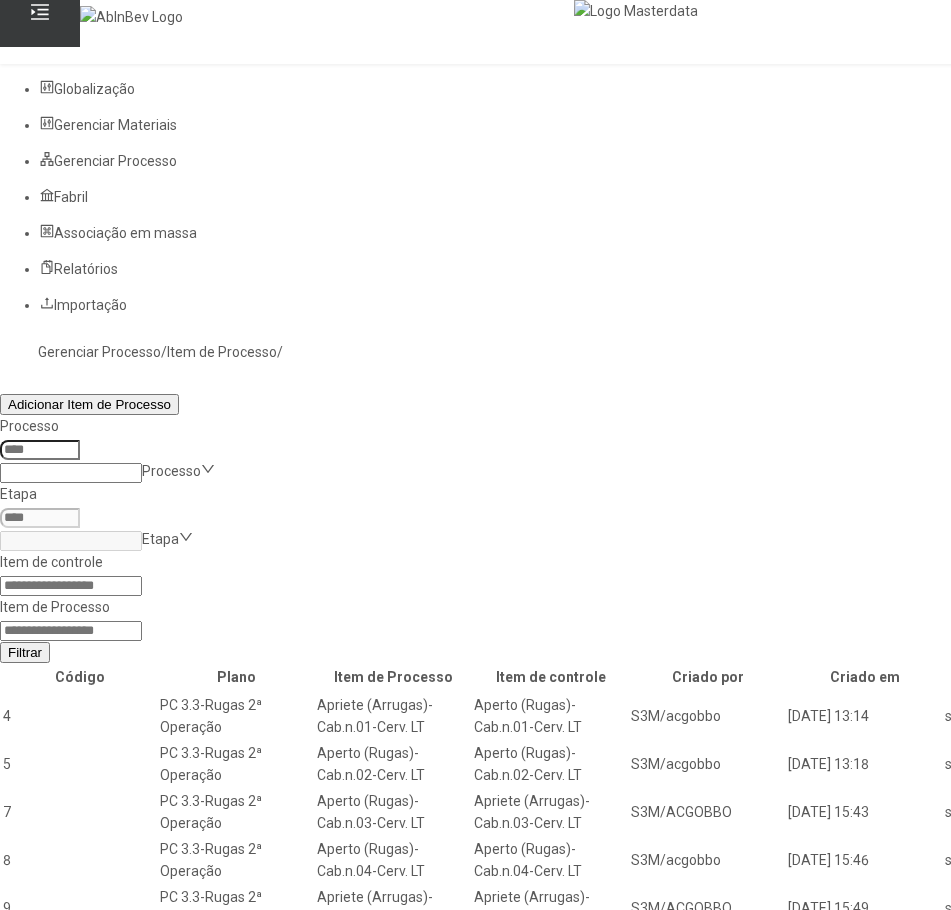 click 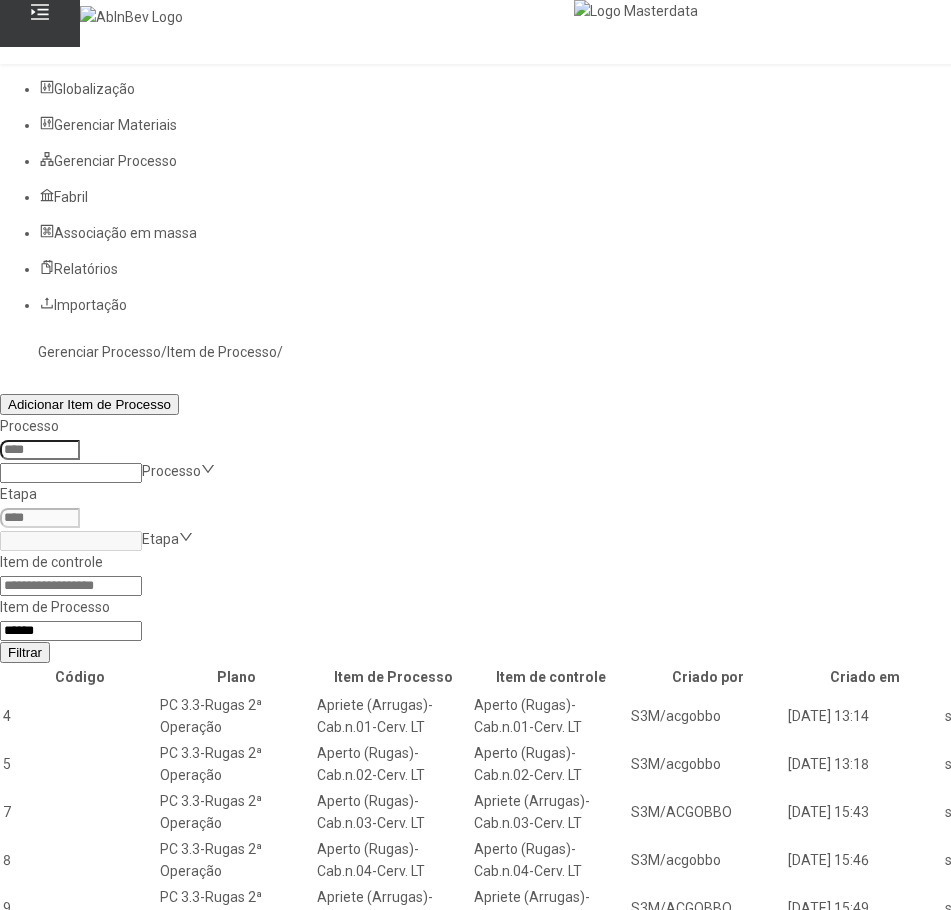 type on "*****" 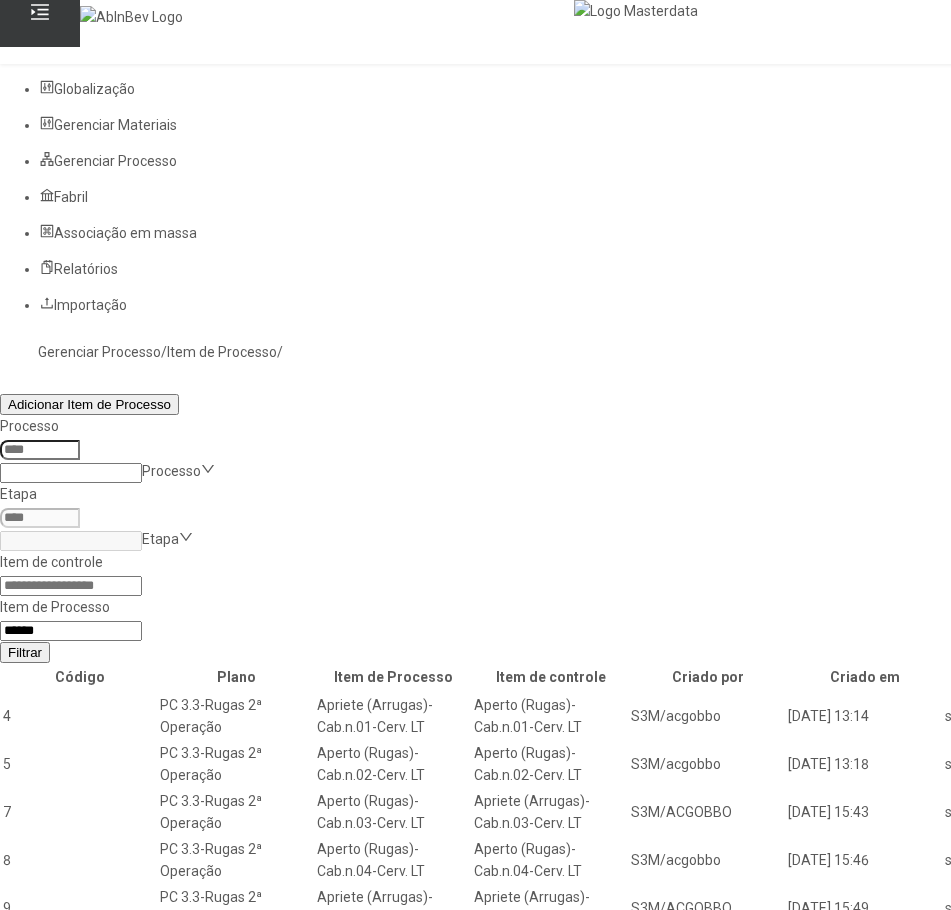 click on "Filtrar" 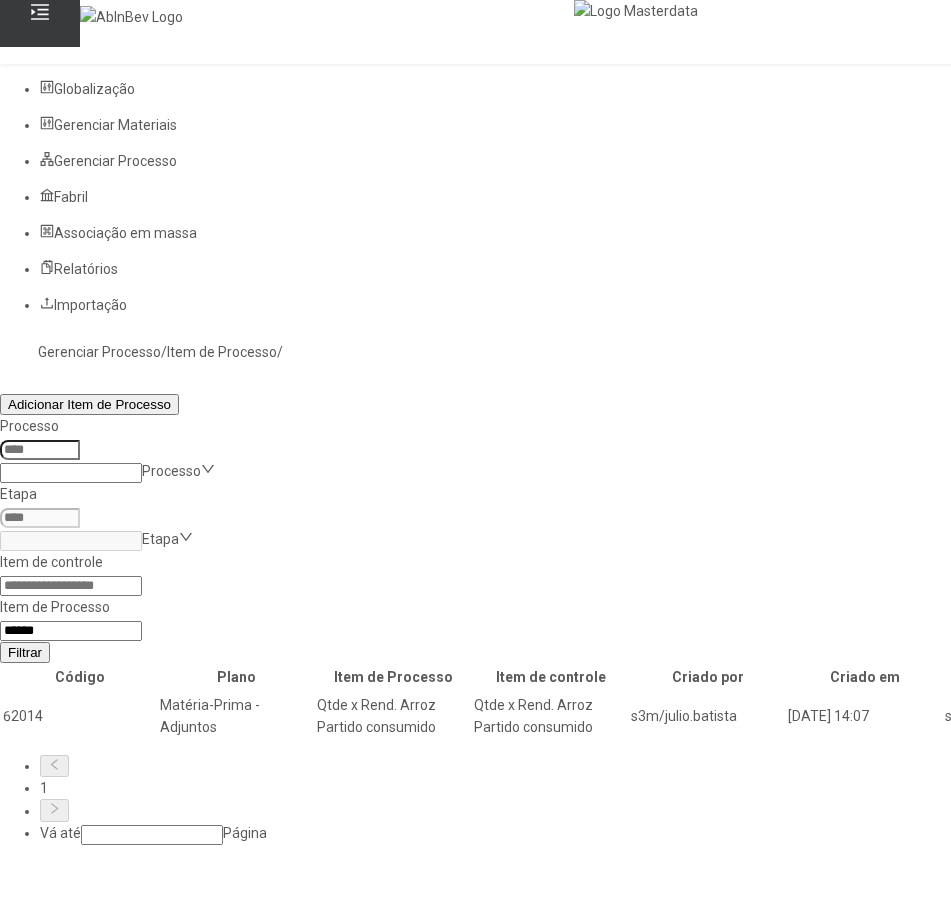 click 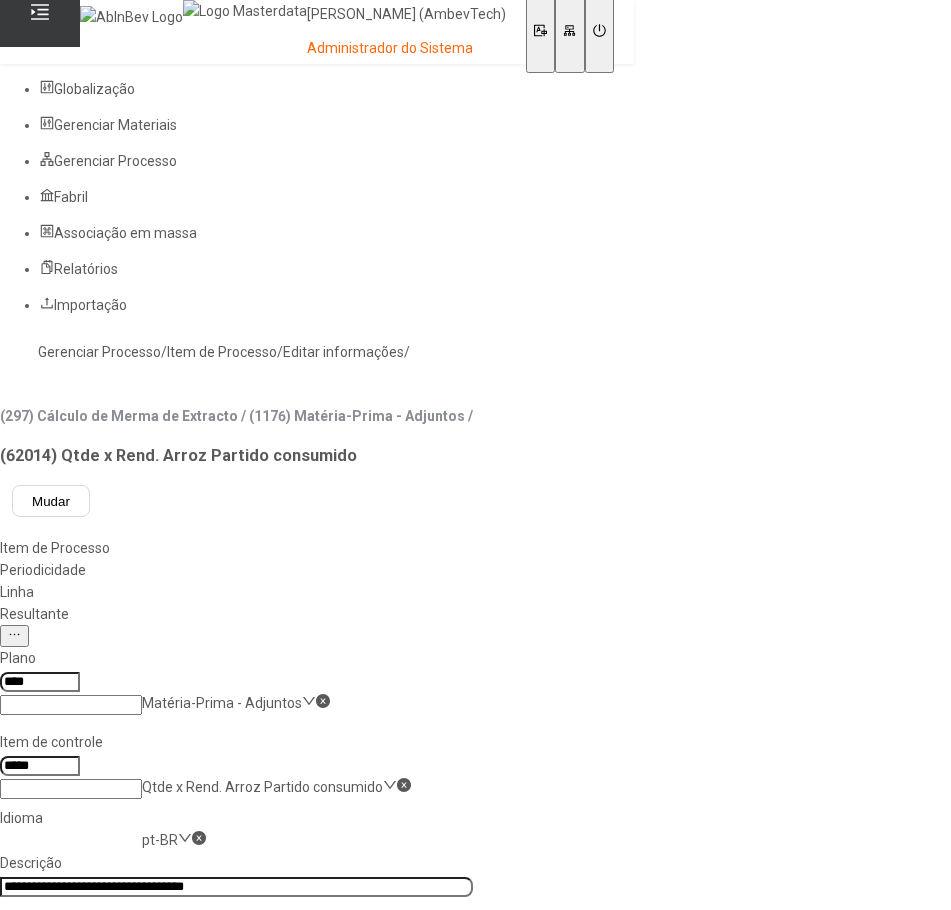 click 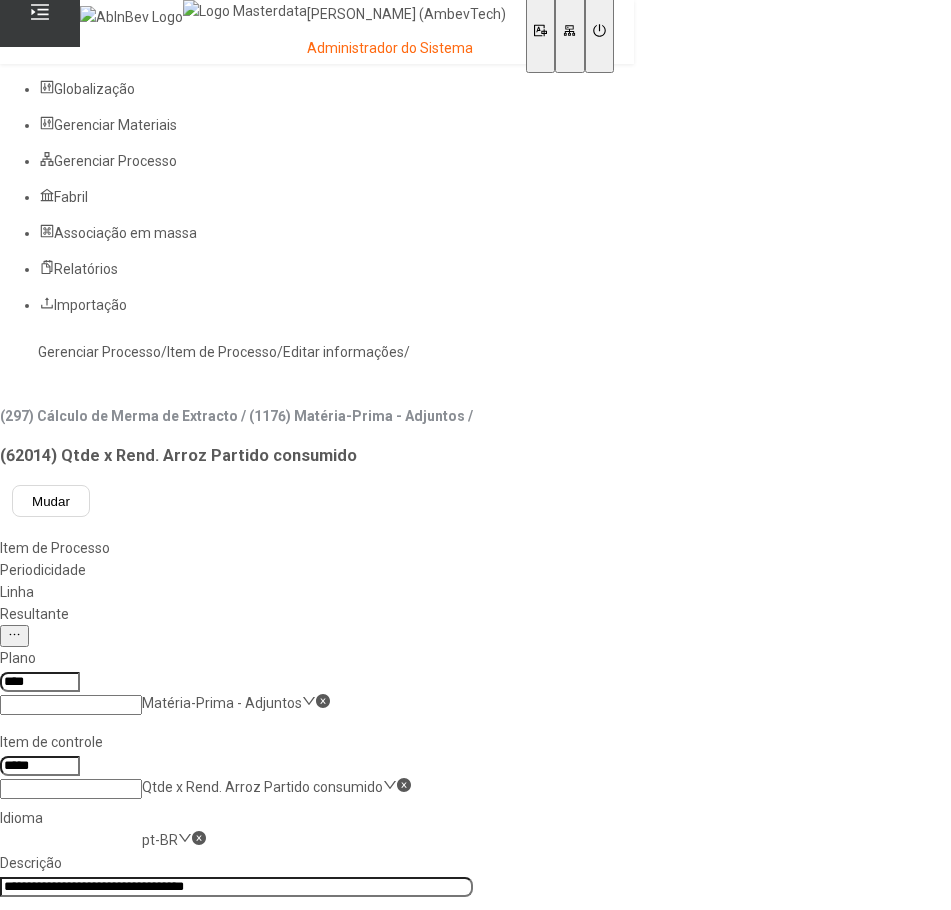 click on "Gerenciar Processo" 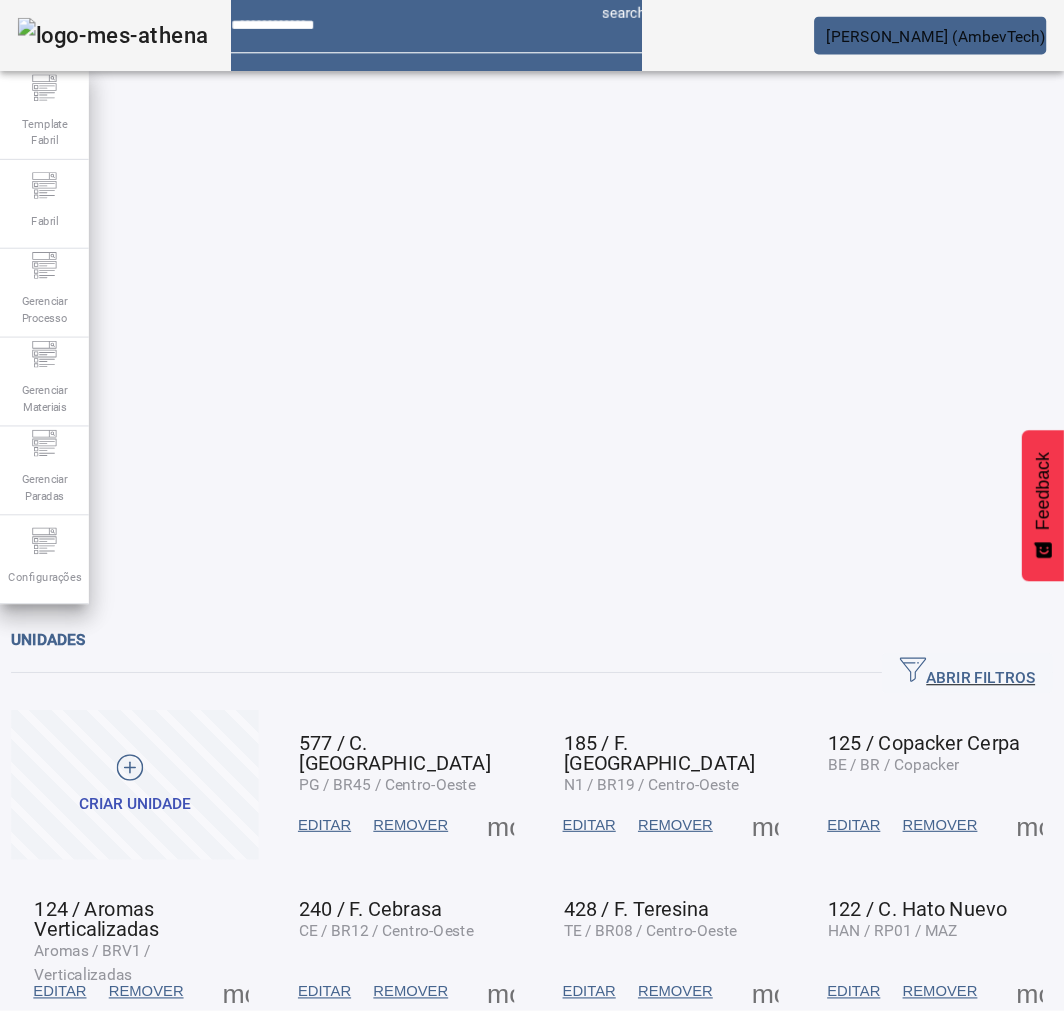 scroll, scrollTop: 0, scrollLeft: 0, axis: both 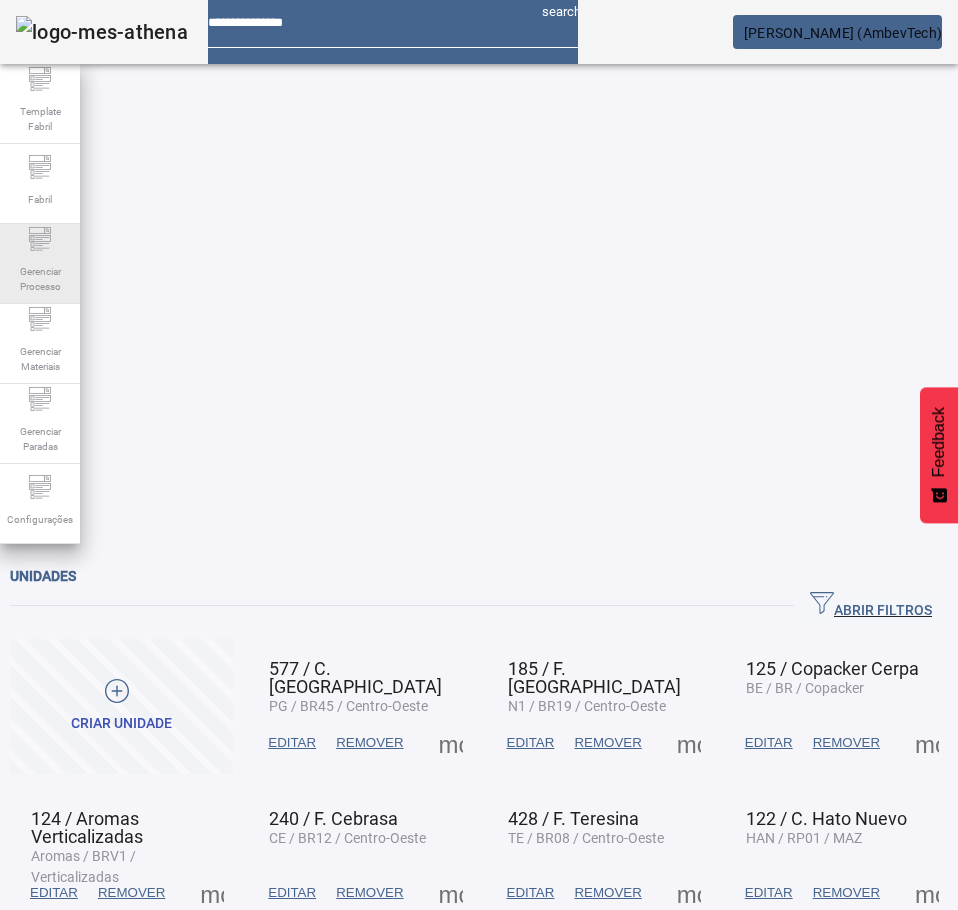 click on "Gerenciar Processo" 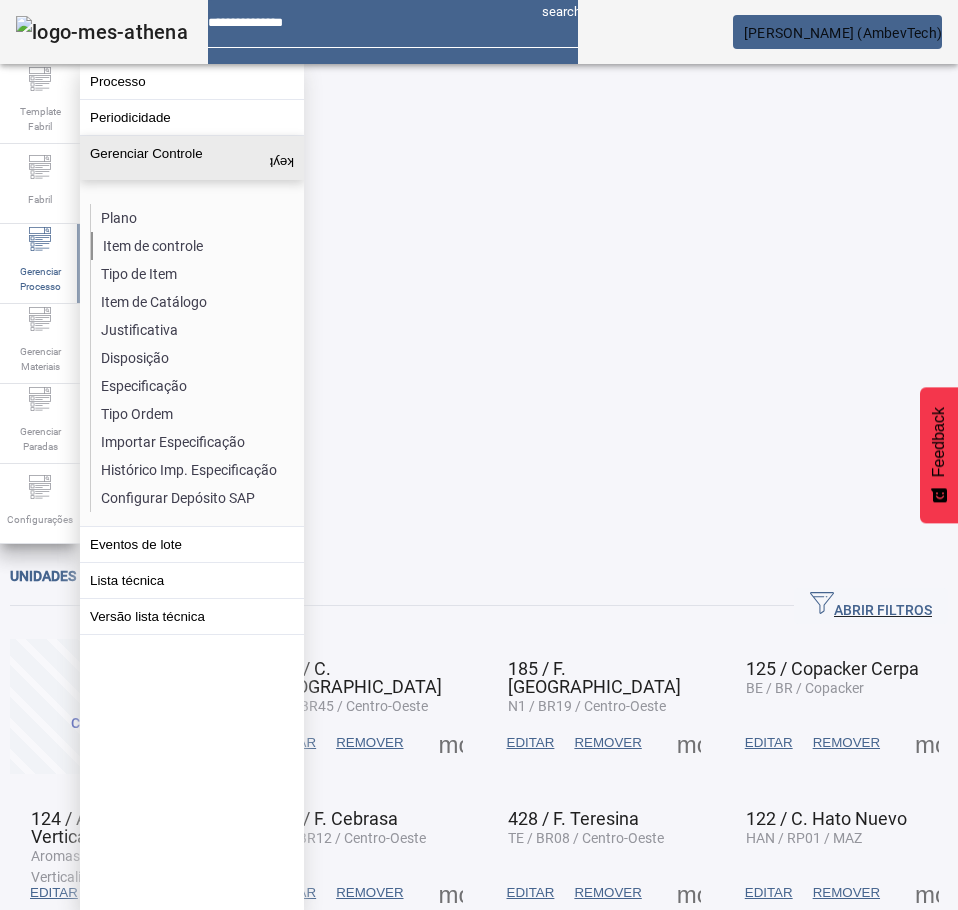 click on "Item de controle" 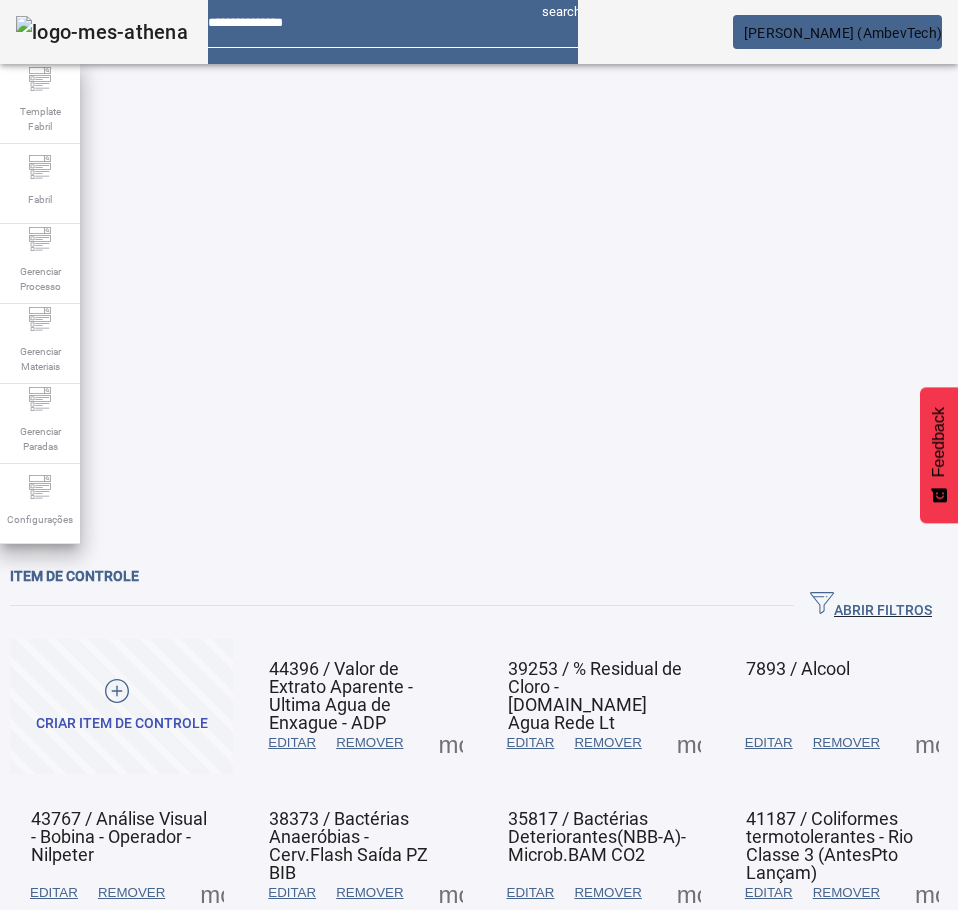 drag, startPoint x: 825, startPoint y: 120, endPoint x: 499, endPoint y: 146, distance: 327.03516 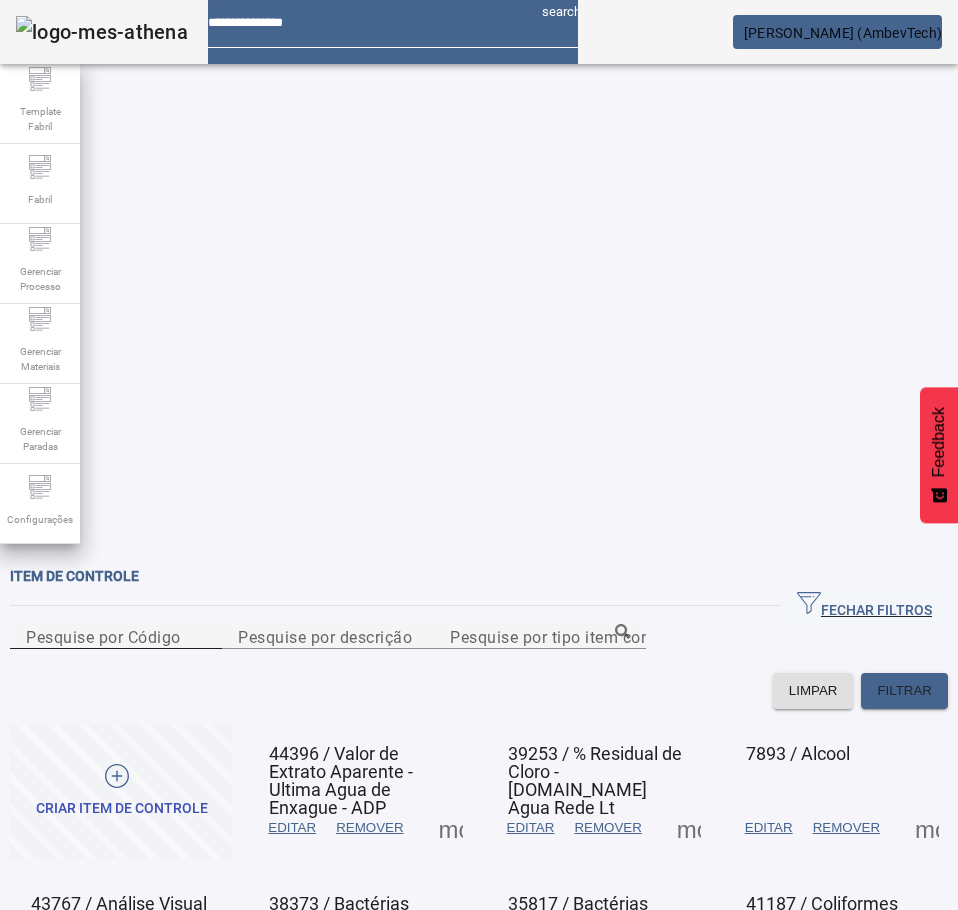 click on "Pesquise por Código" 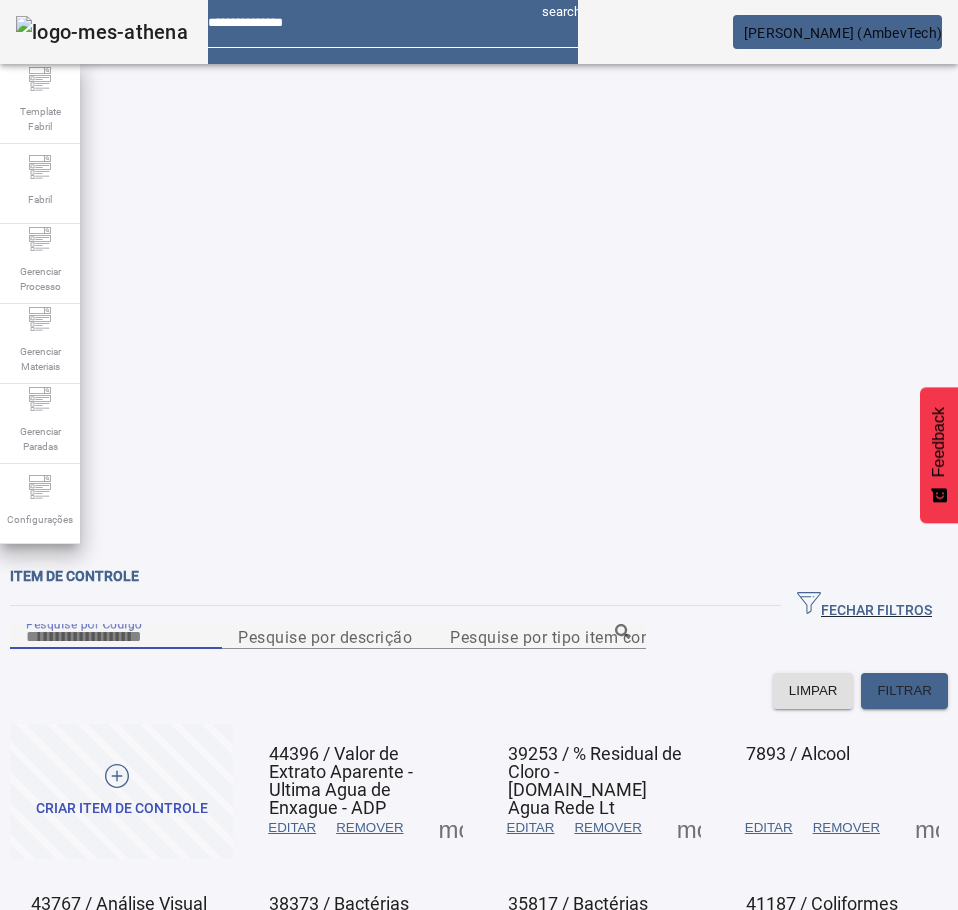 paste on "*****" 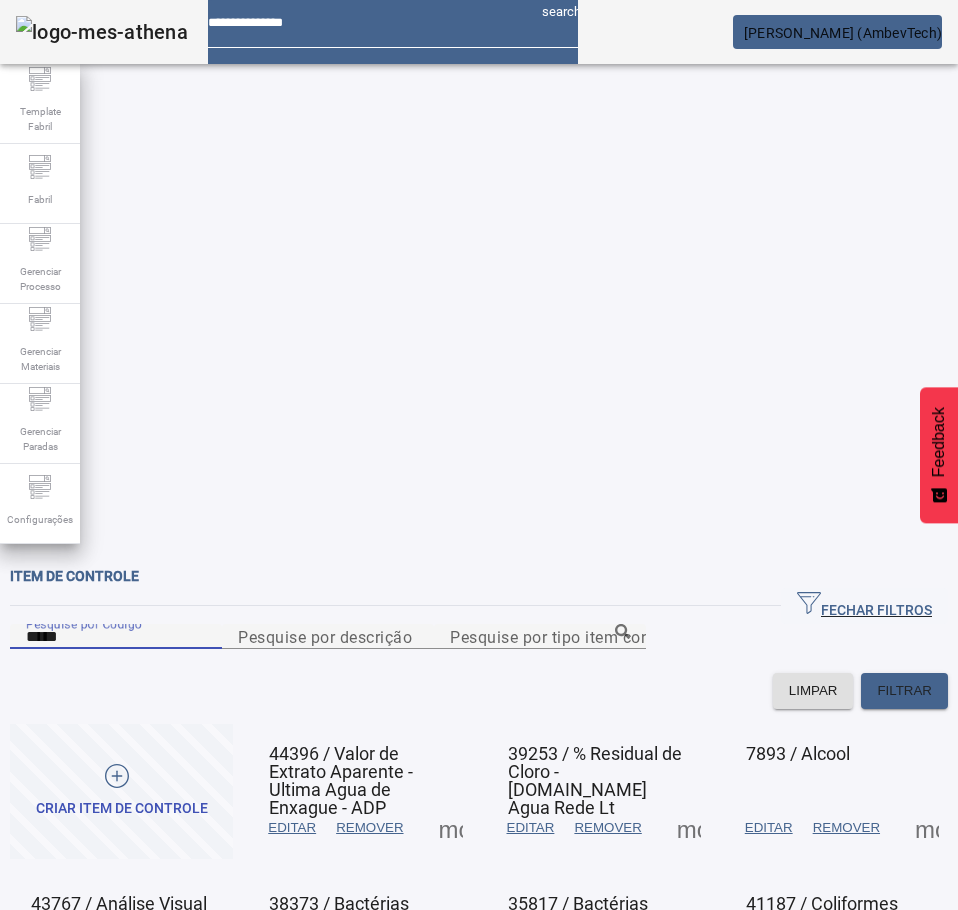 type on "*****" 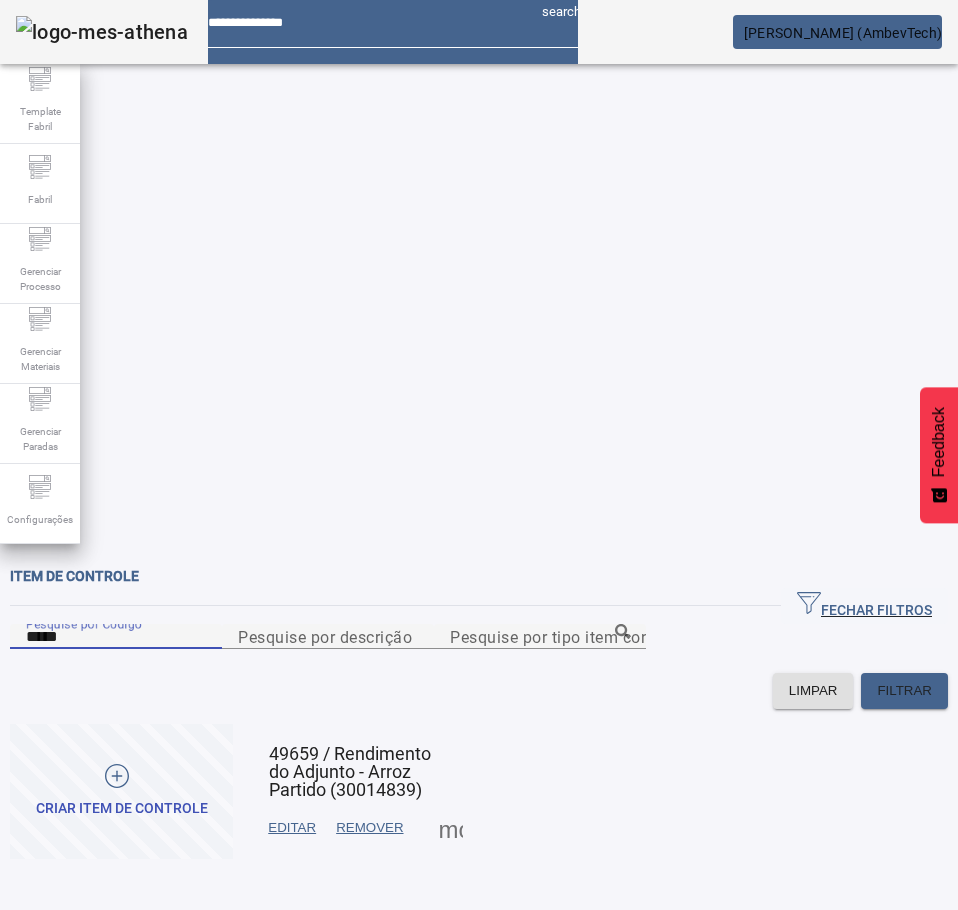 click at bounding box center [451, 828] 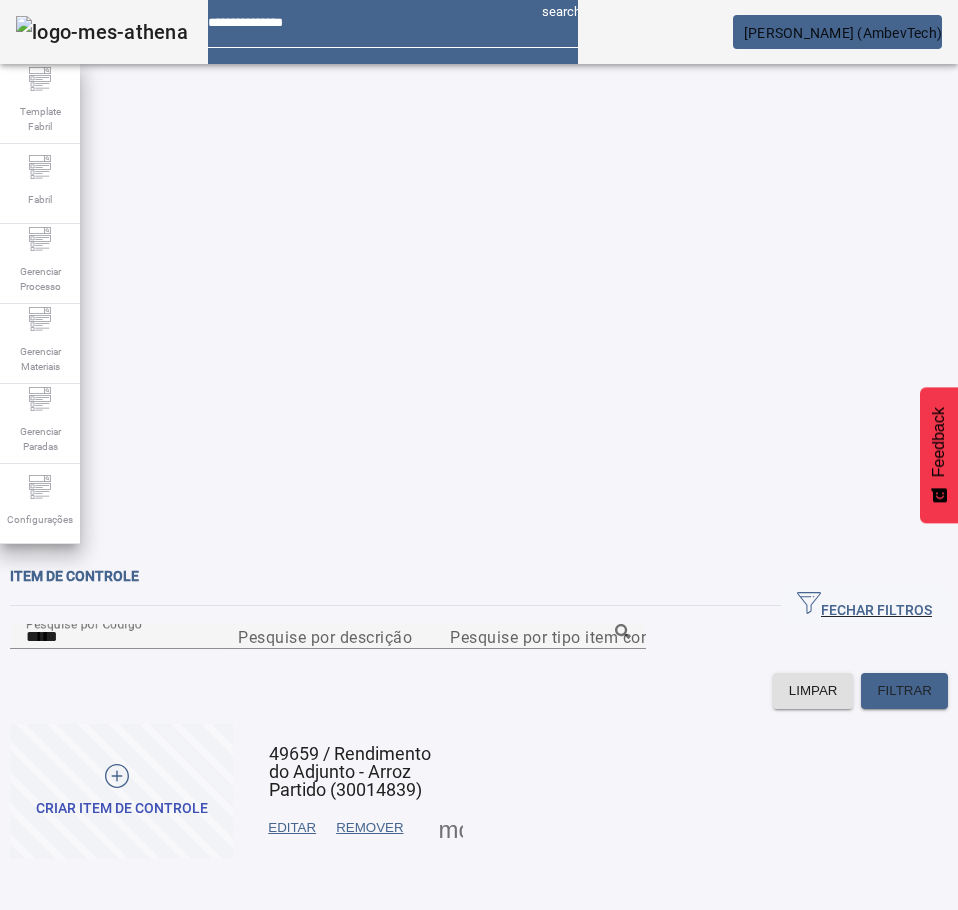 click on "TIPO DE EQUIPAMENTO" at bounding box center [108, 1014] 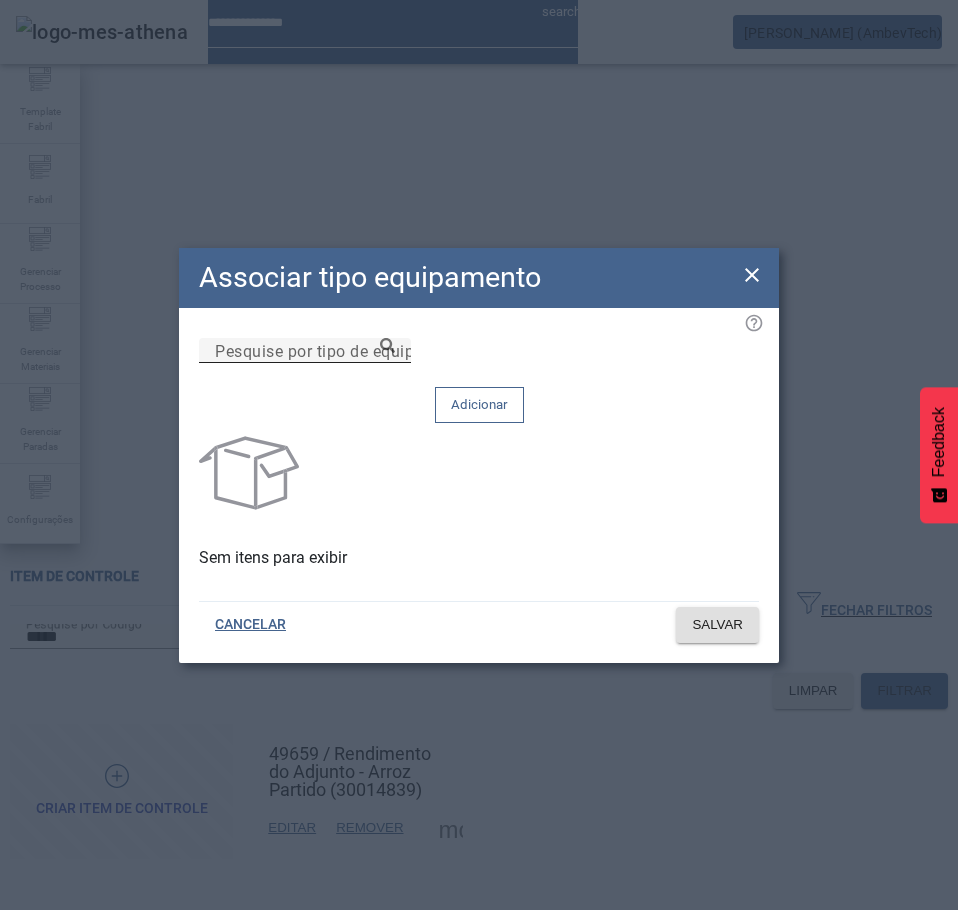 click on "Pesquise por tipo de equipamento" at bounding box center [343, 350] 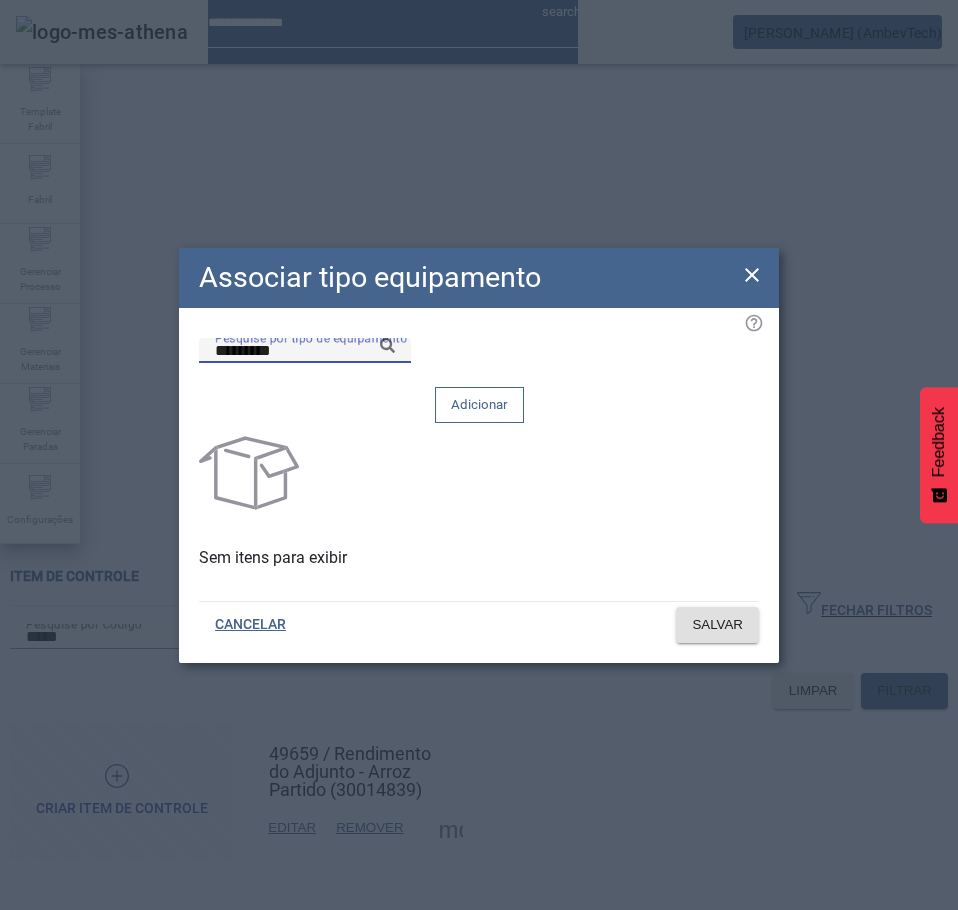 type on "*********" 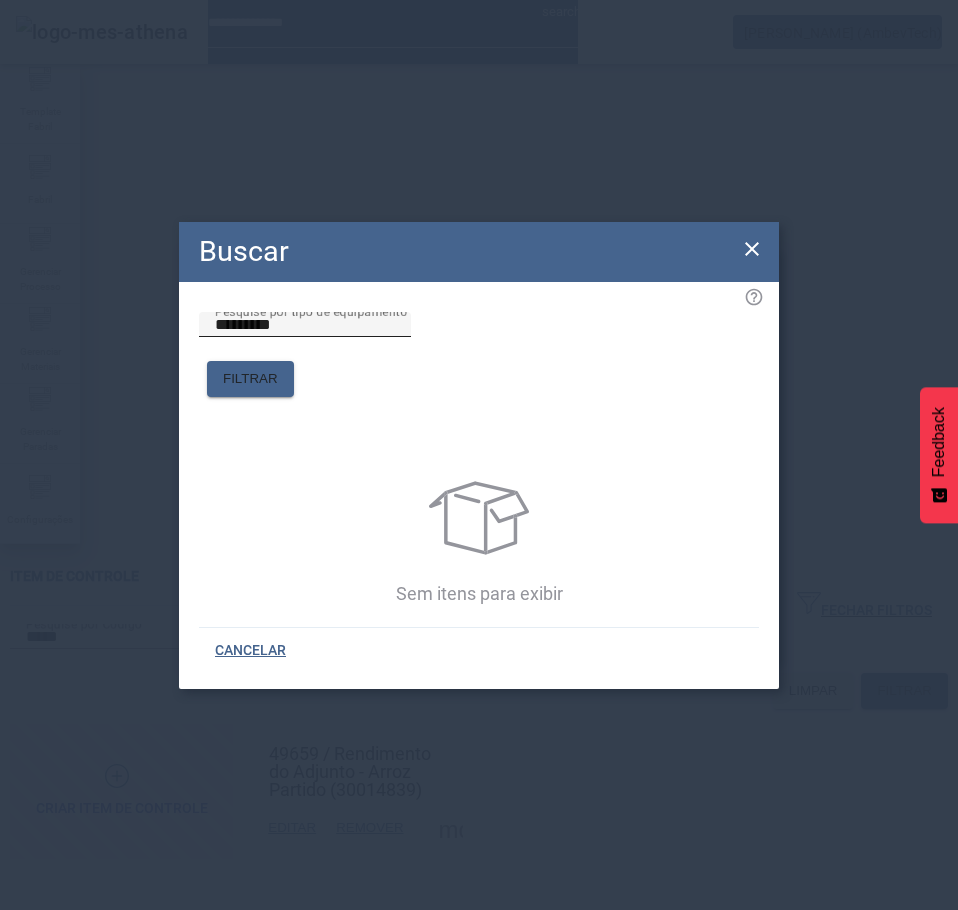 click on "*********" at bounding box center [305, 325] 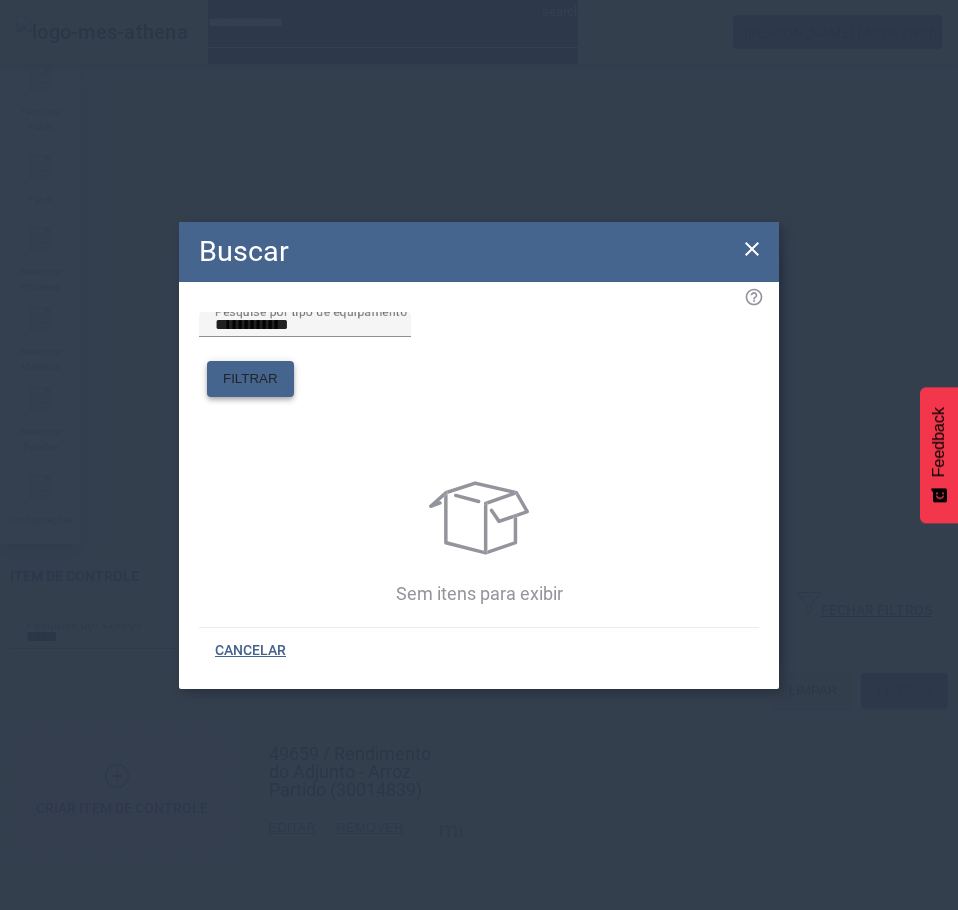 click 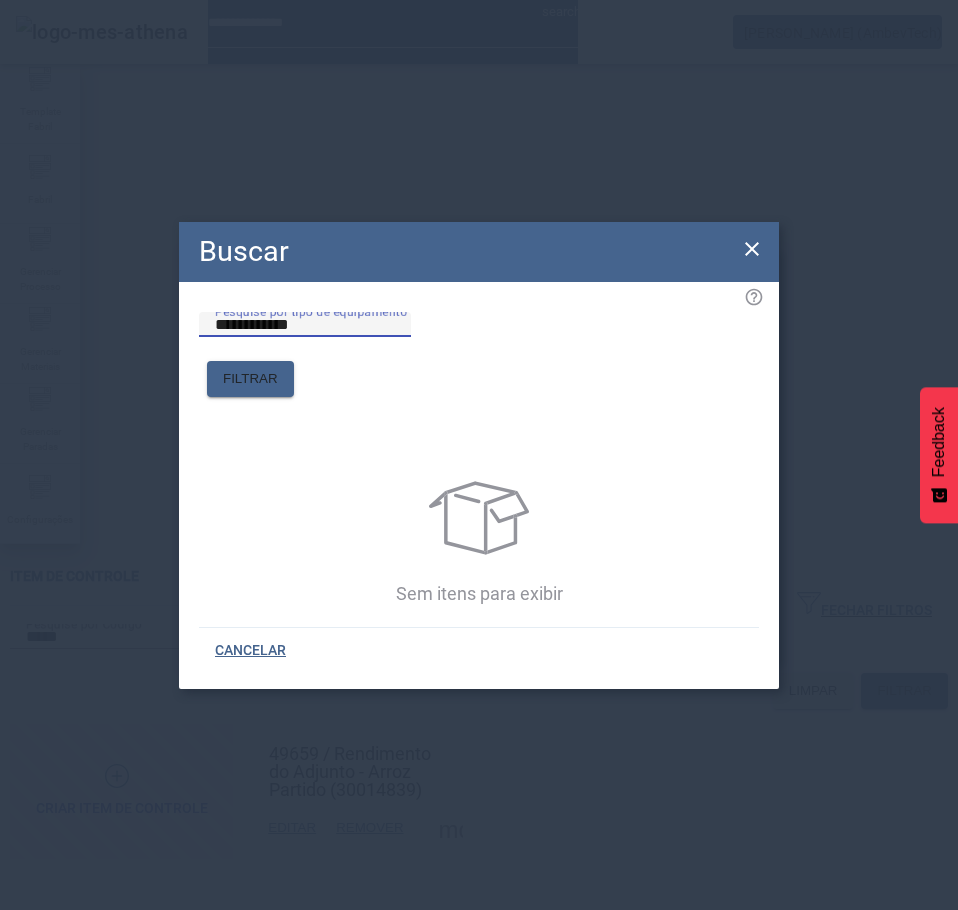 drag, startPoint x: 374, startPoint y: 356, endPoint x: 244, endPoint y: 367, distance: 130.46455 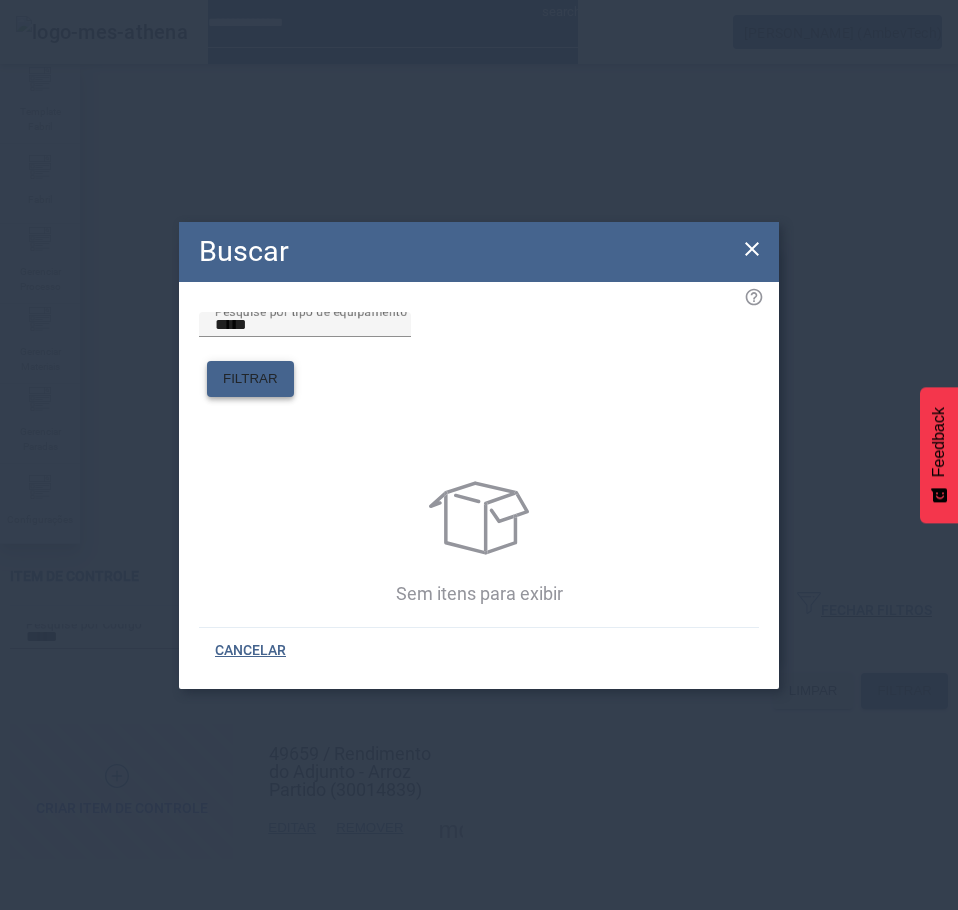 click on "FILTRAR" 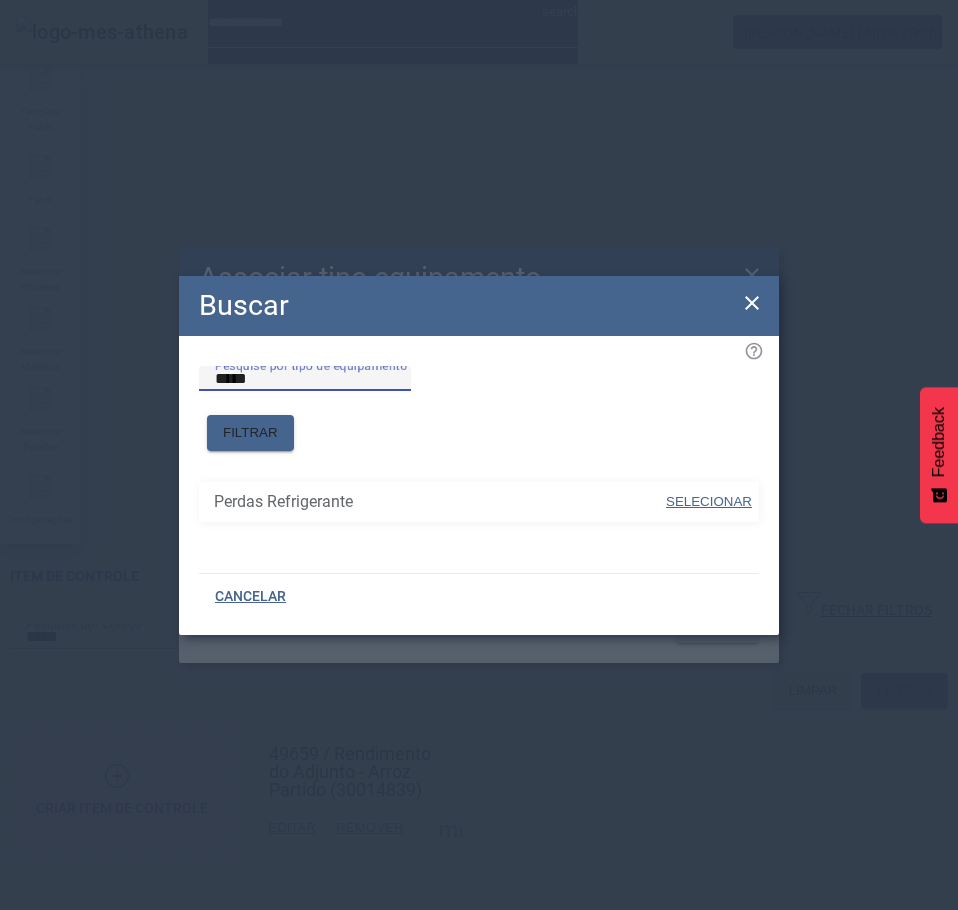 drag, startPoint x: 216, startPoint y: 423, endPoint x: 128, endPoint y: 409, distance: 89.106674 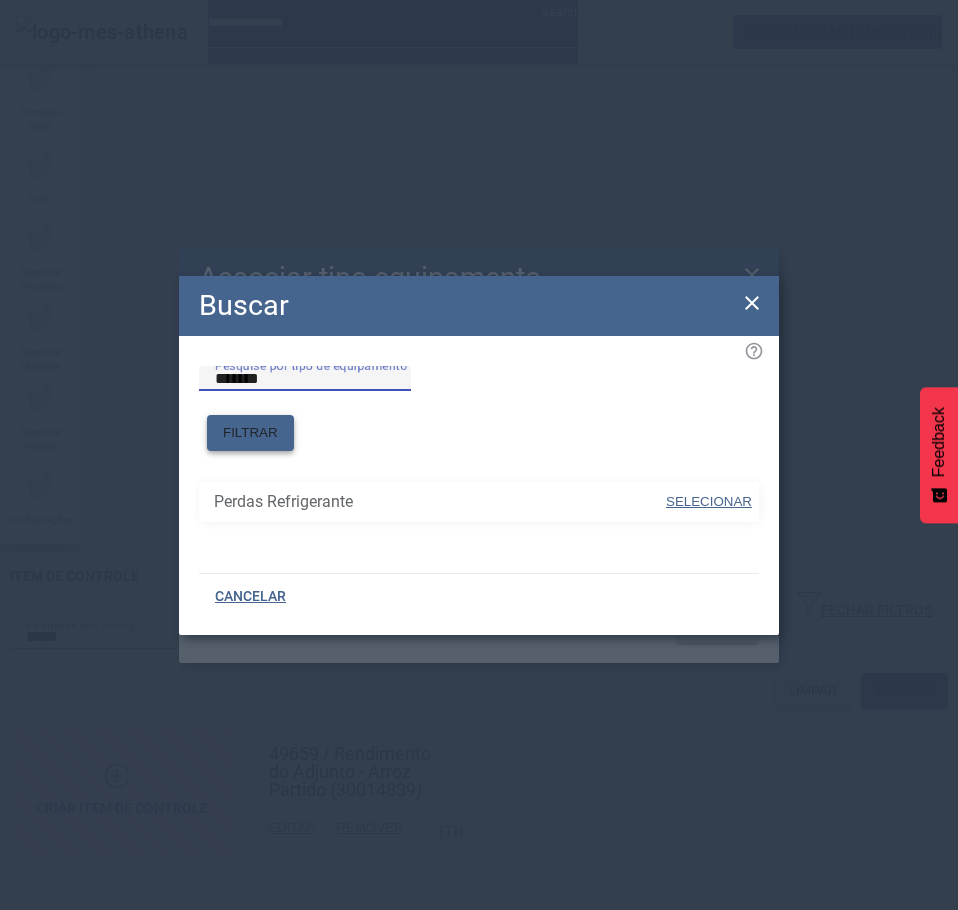 type on "*******" 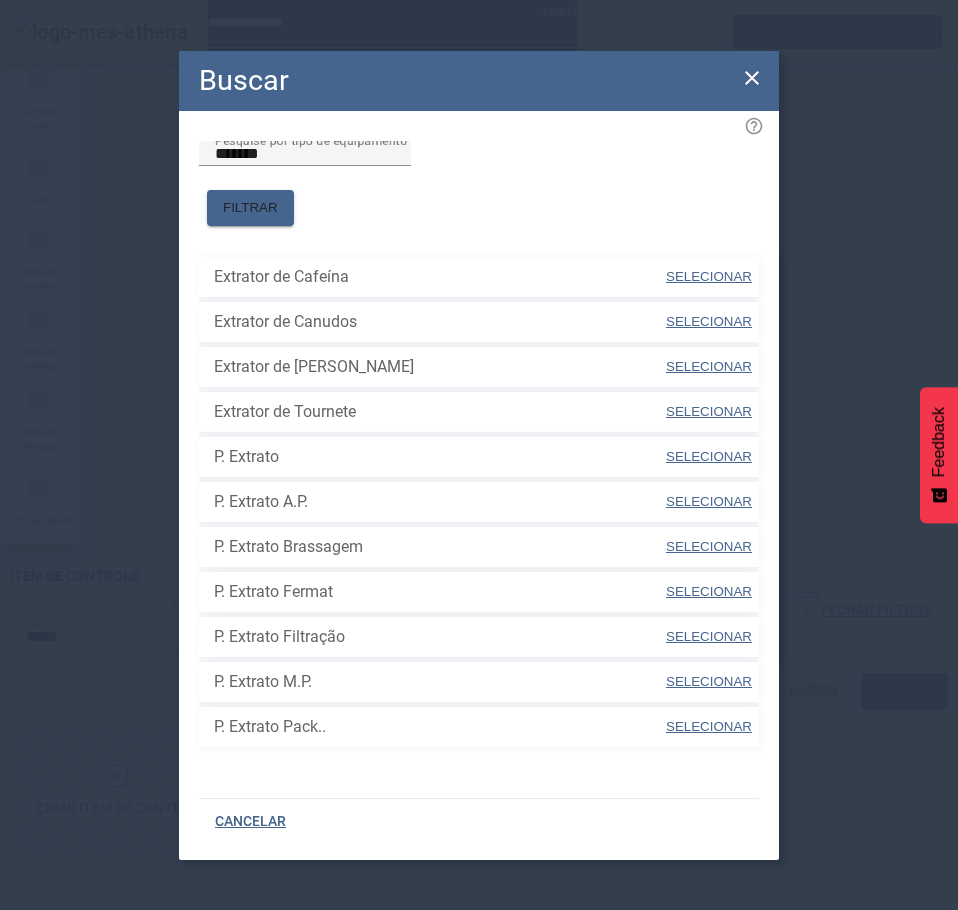 click on "SELECIONAR" at bounding box center [709, 456] 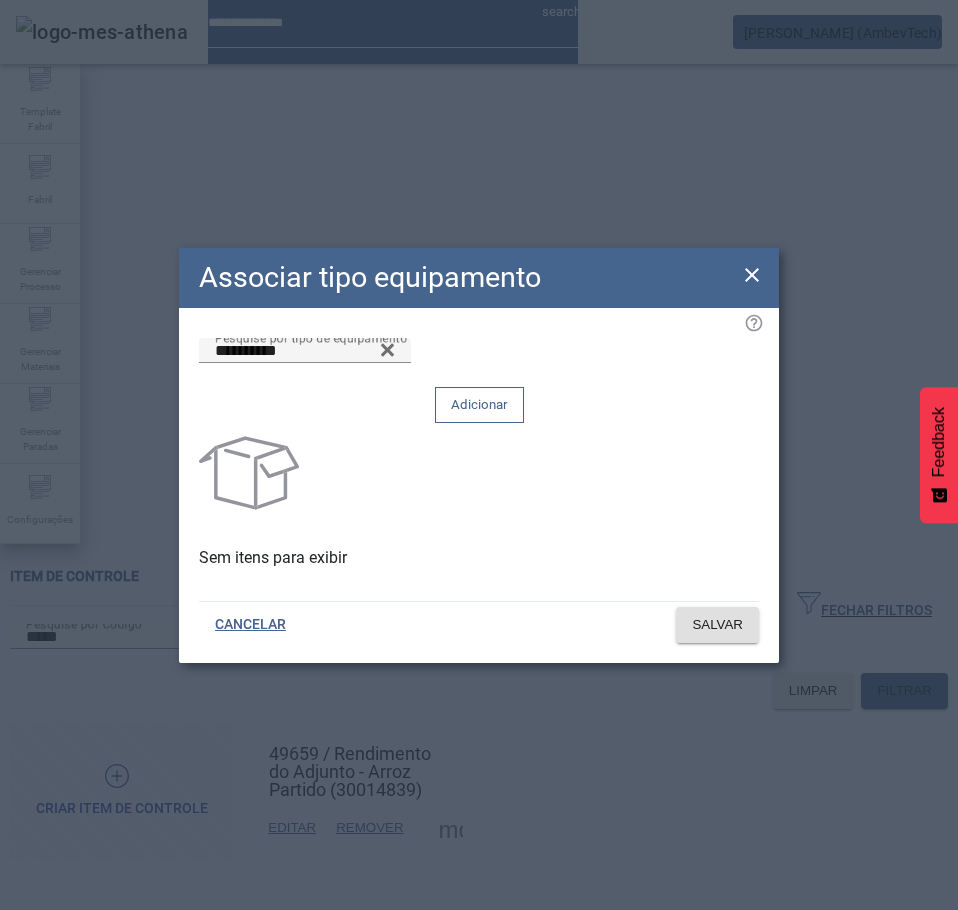 click on "Adicionar" 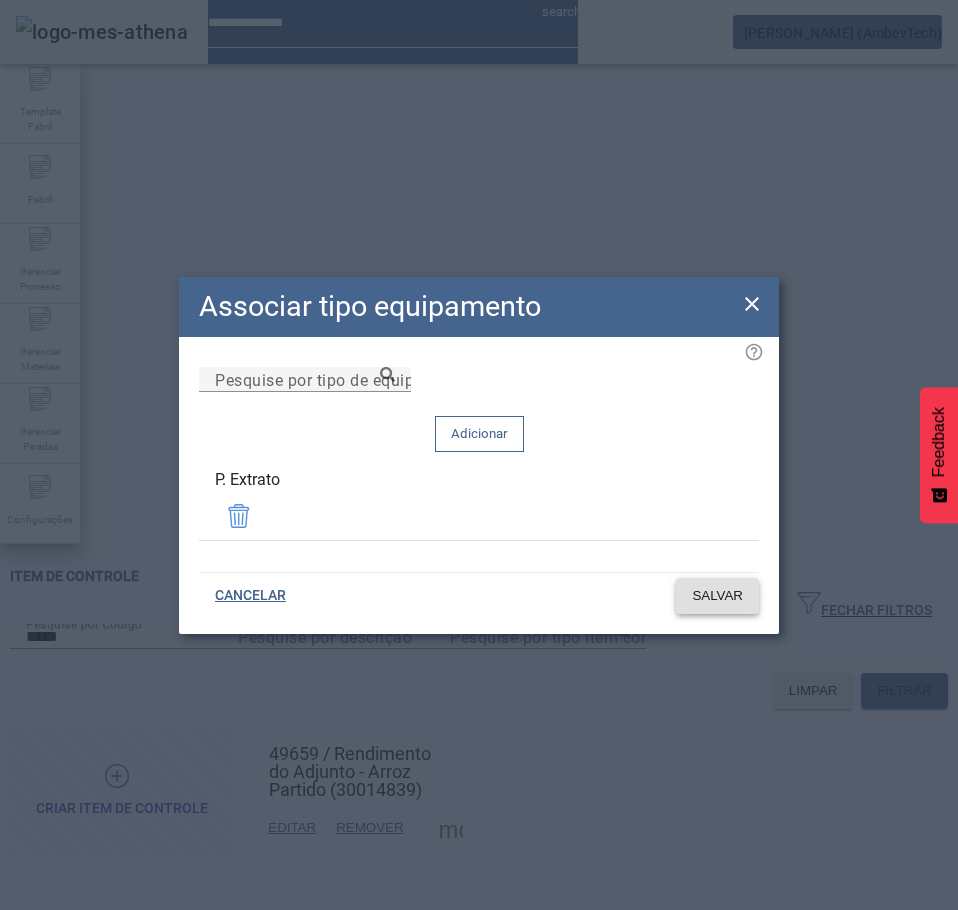 click 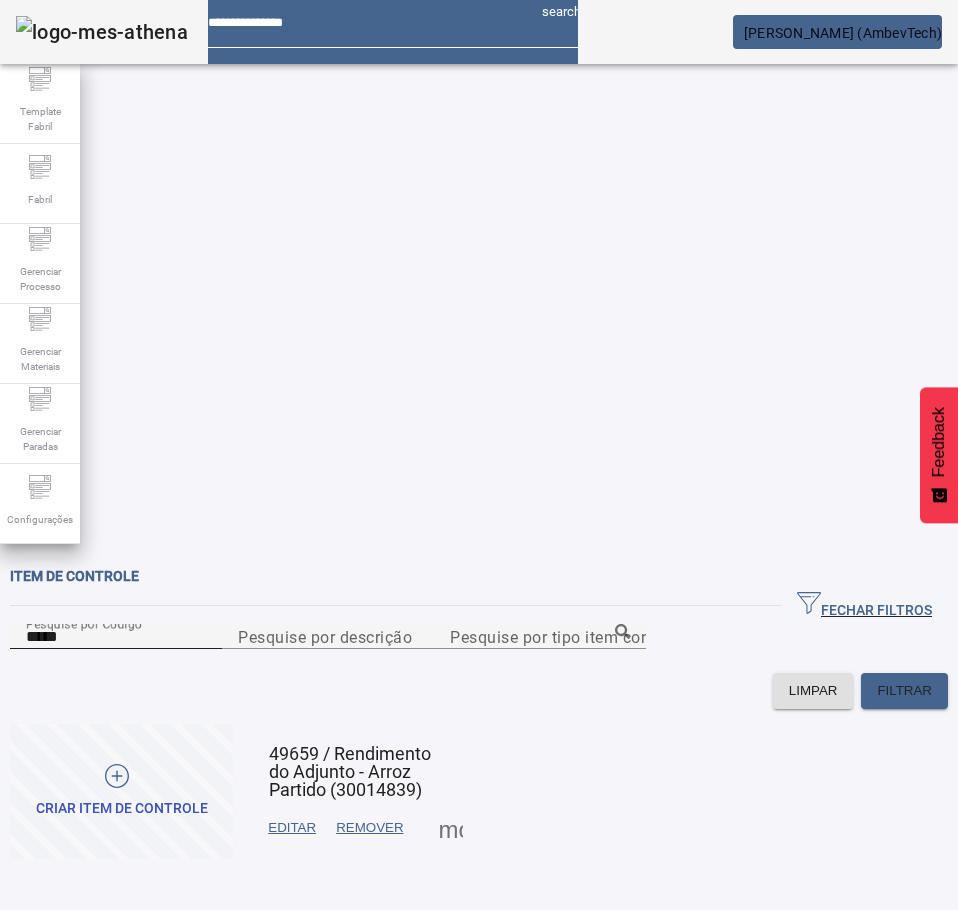 click on "*****" at bounding box center (116, 637) 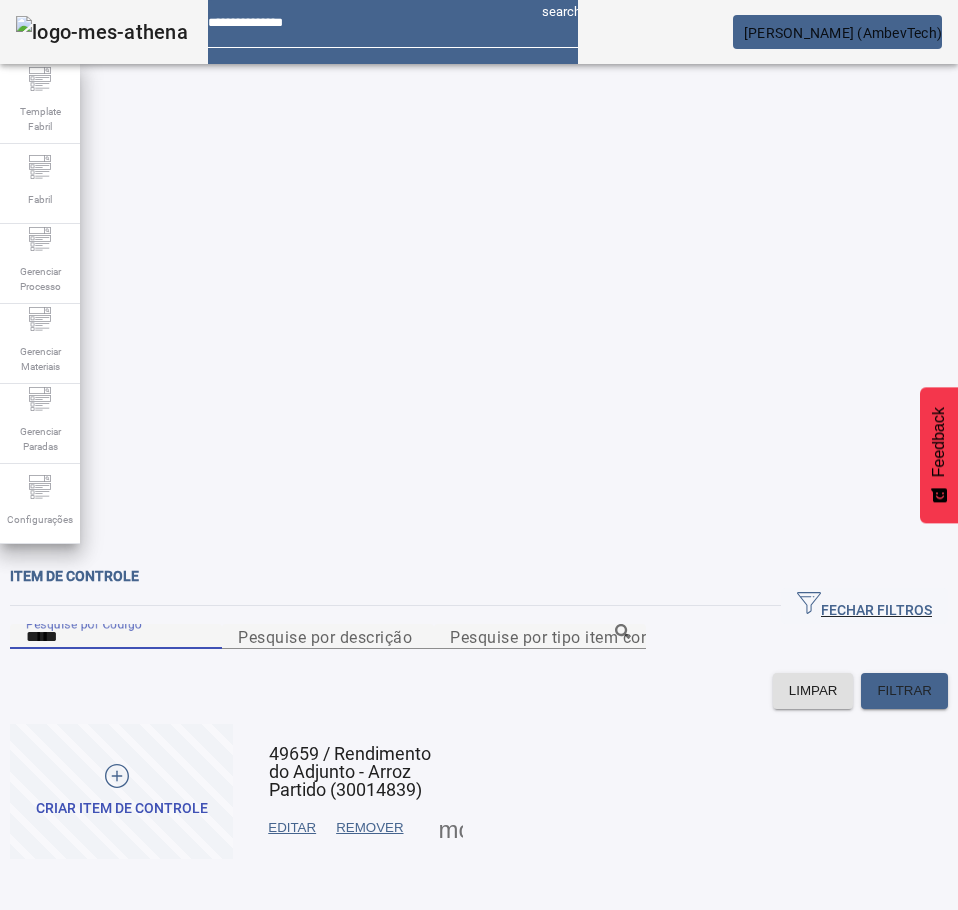 click on "*****" at bounding box center [116, 637] 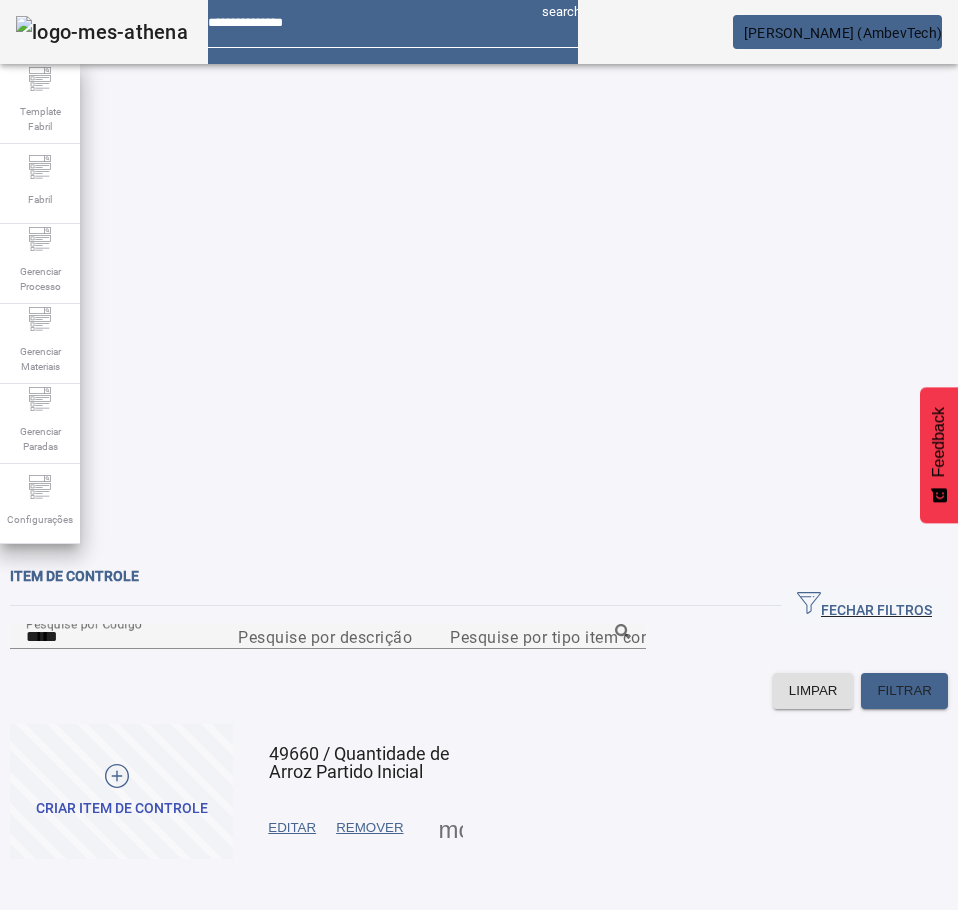 click at bounding box center [451, 828] 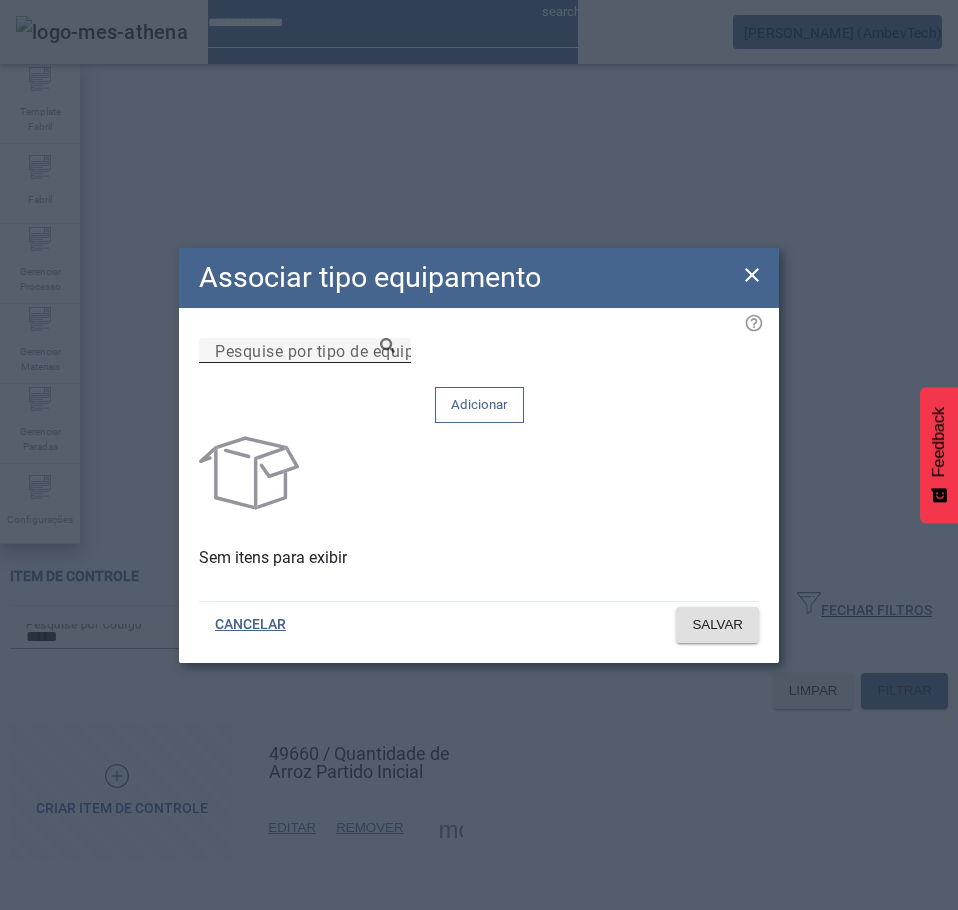 click on "Pesquise por tipo de equipamento" at bounding box center [305, 351] 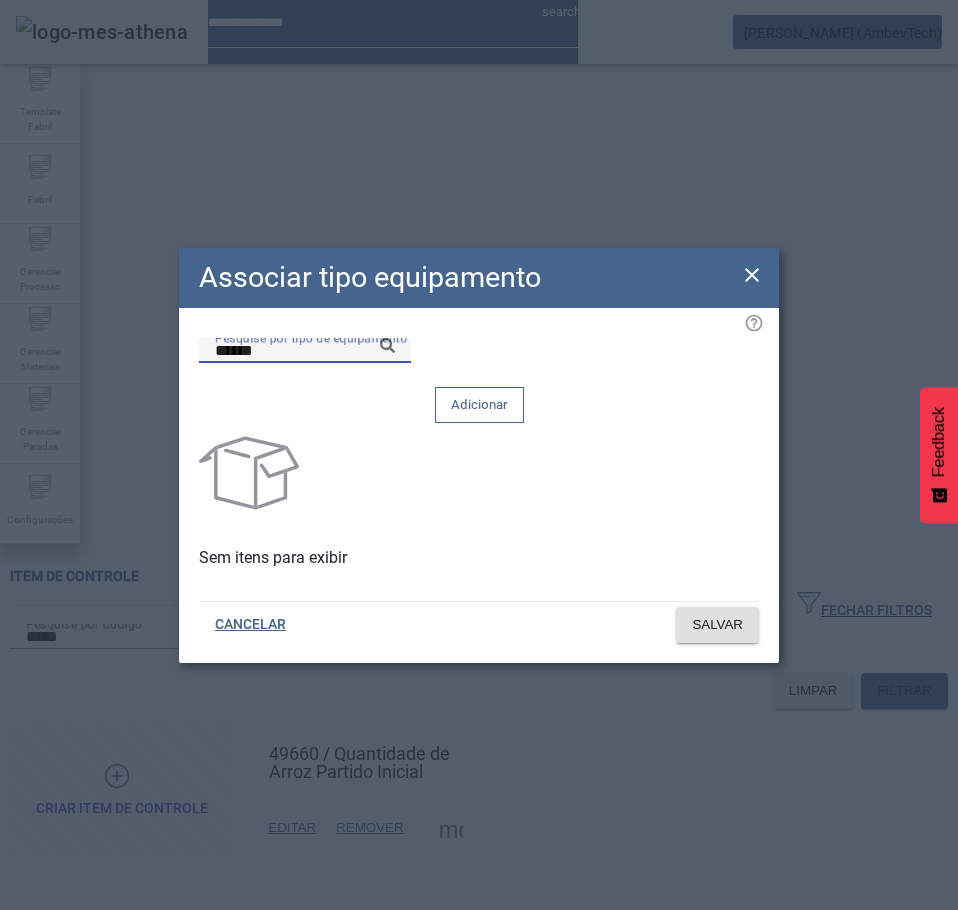 click 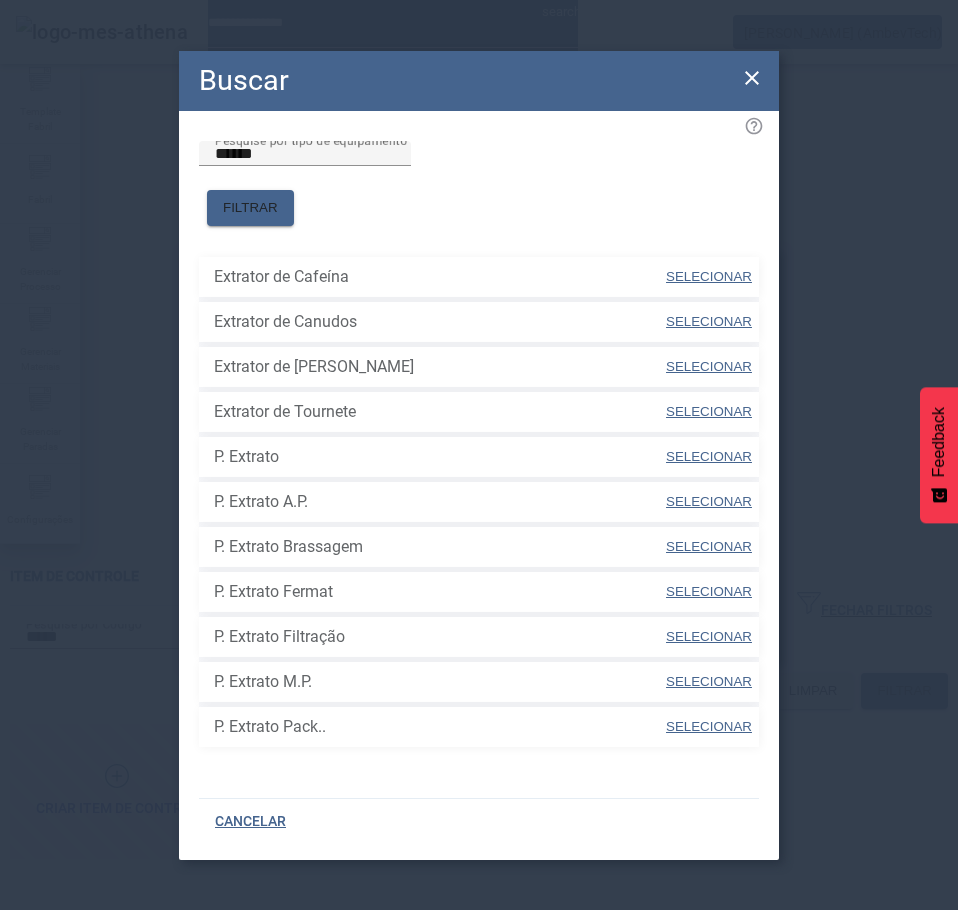 click on "Extrator de Tournete" at bounding box center [439, 412] 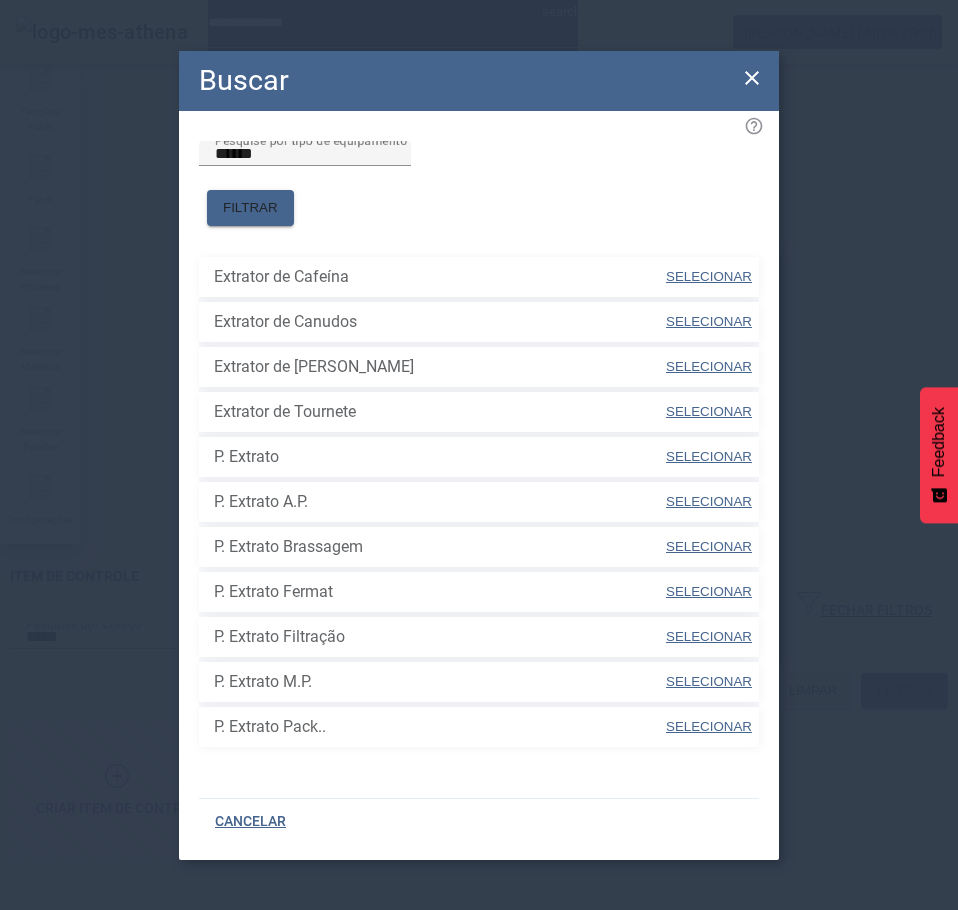 click on "SELECIONAR" at bounding box center [709, 456] 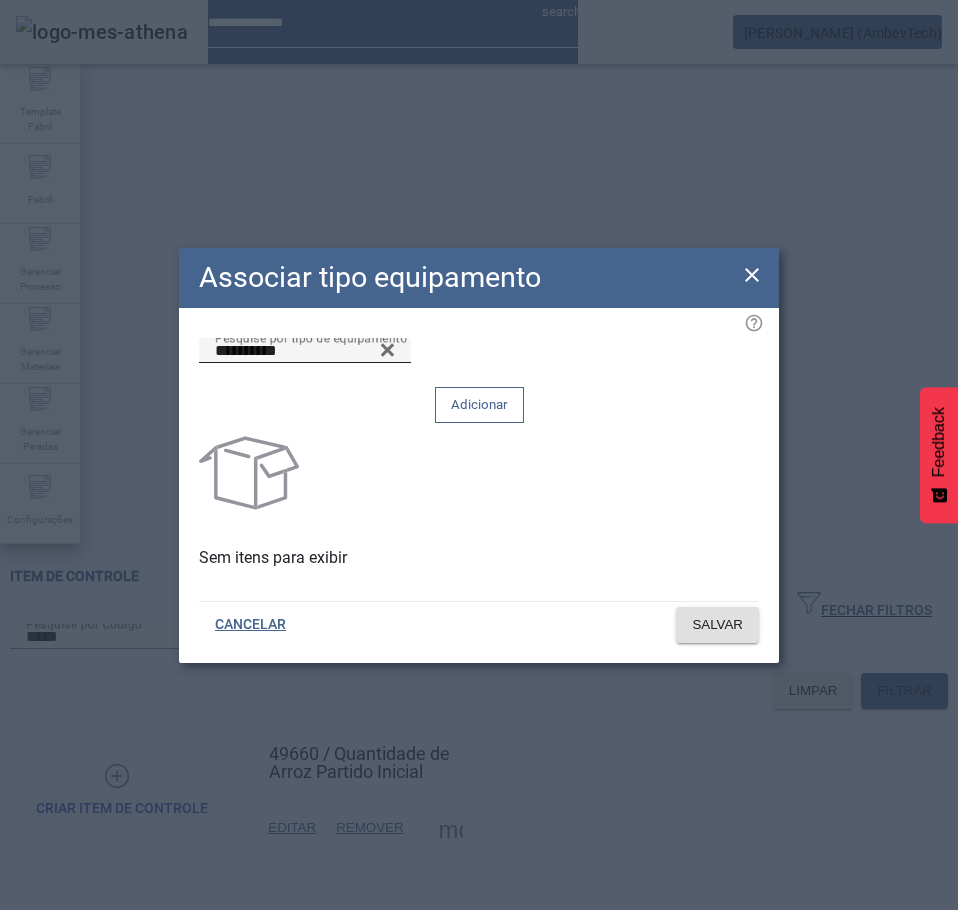 click on "Adicionar" 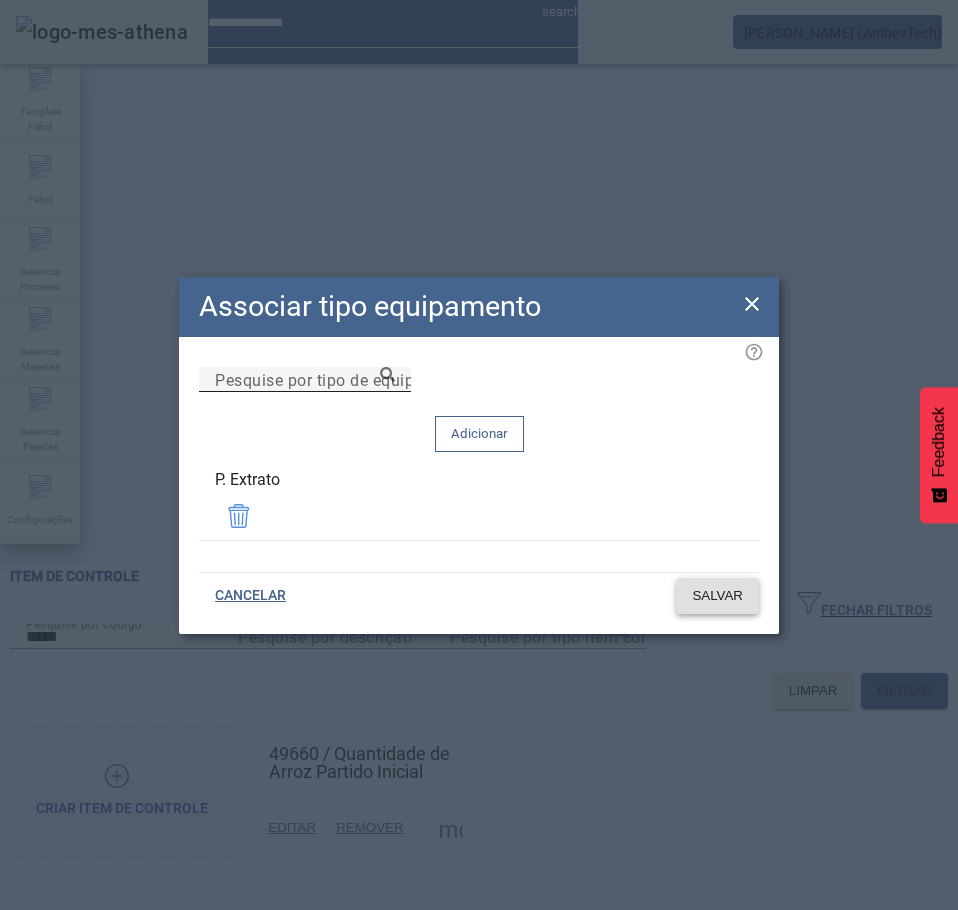 click 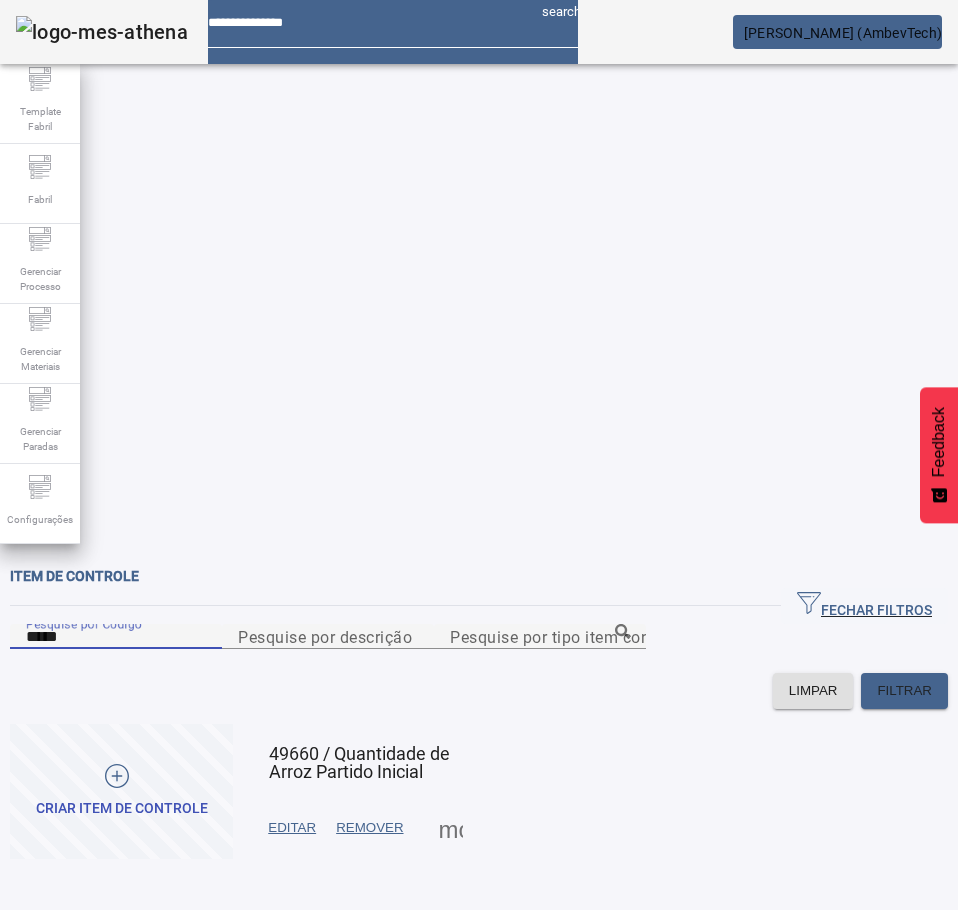 click on "*****" at bounding box center (116, 637) 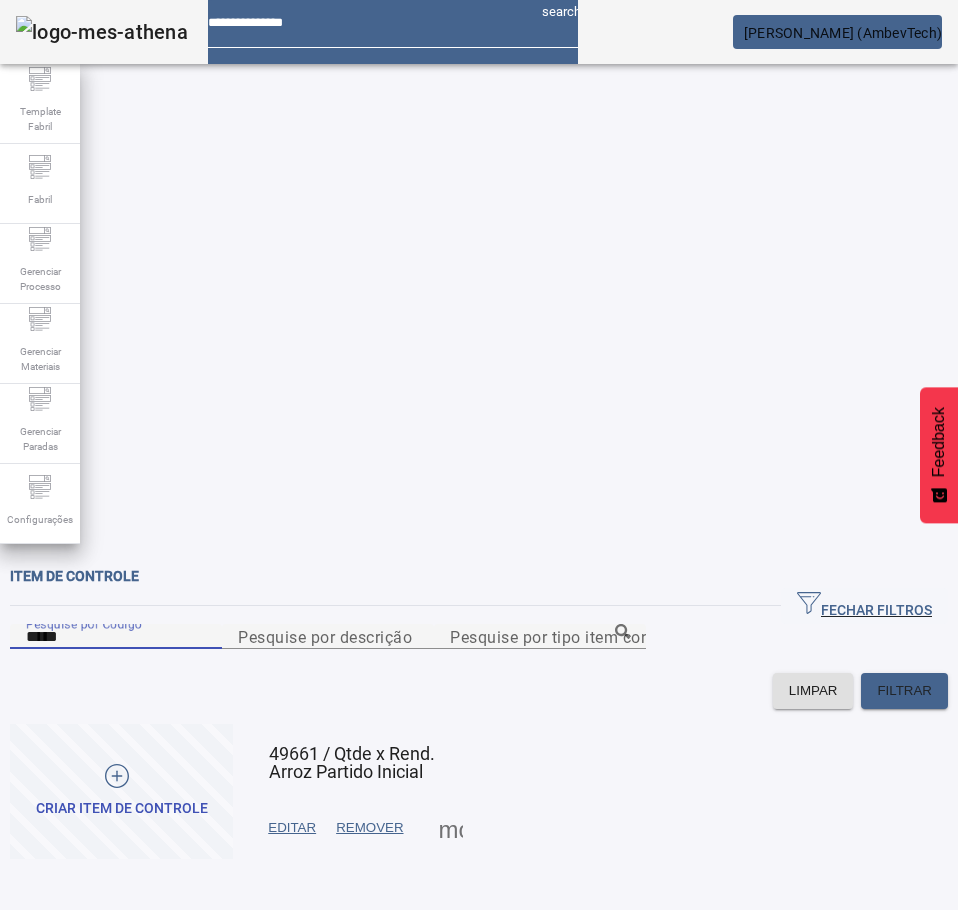 click at bounding box center [451, 828] 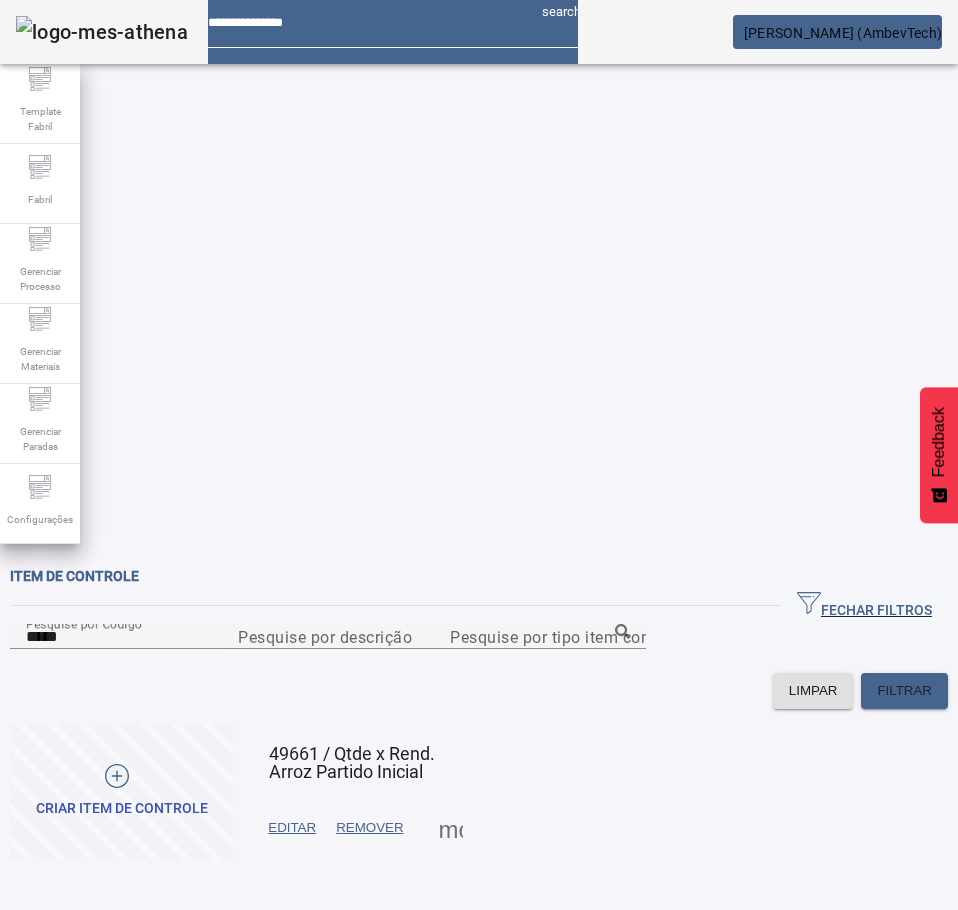 click on "TIPO DE EQUIPAMENTO" at bounding box center (108, 1014) 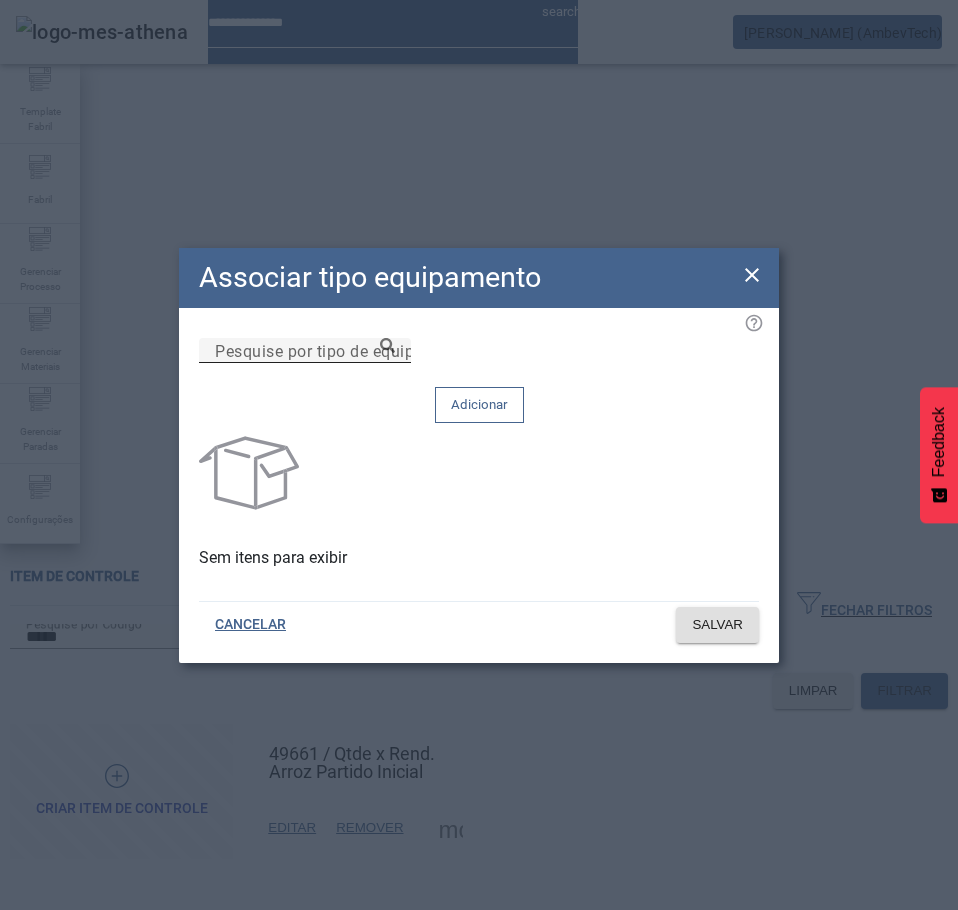 click on "Pesquise por tipo de equipamento" 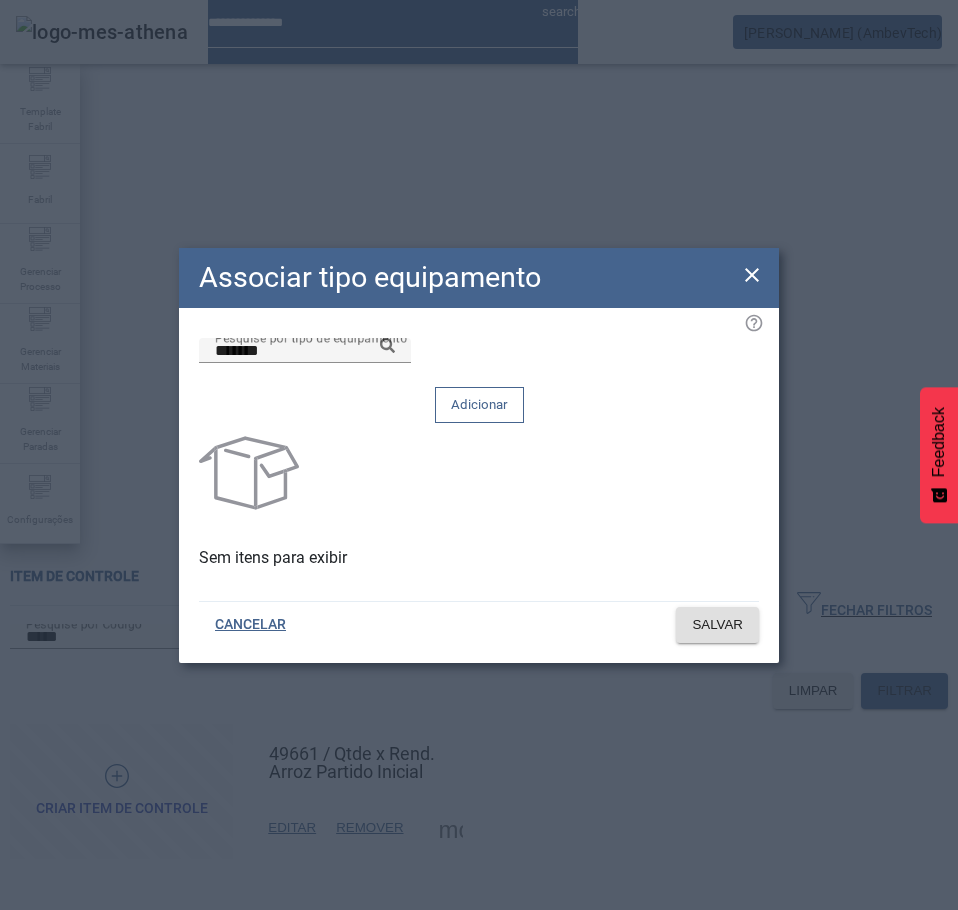 click on "P. Extrato" at bounding box center [206, 1182] 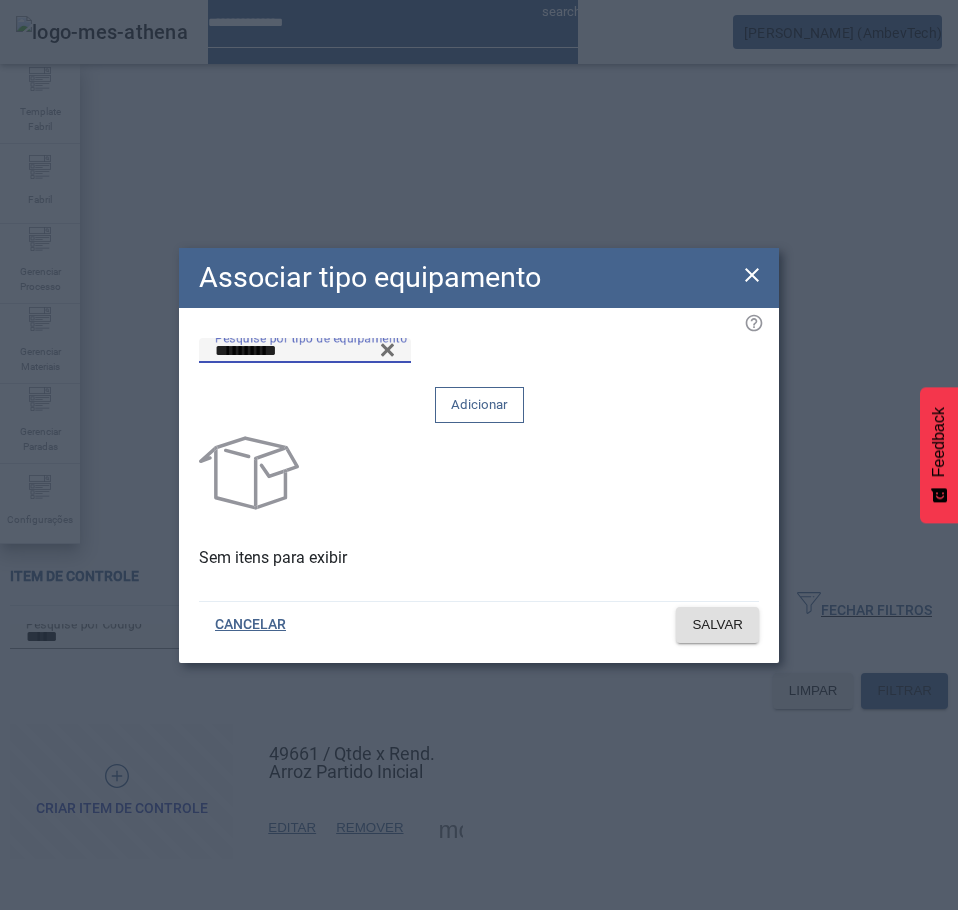 drag, startPoint x: 310, startPoint y: 393, endPoint x: 163, endPoint y: 393, distance: 147 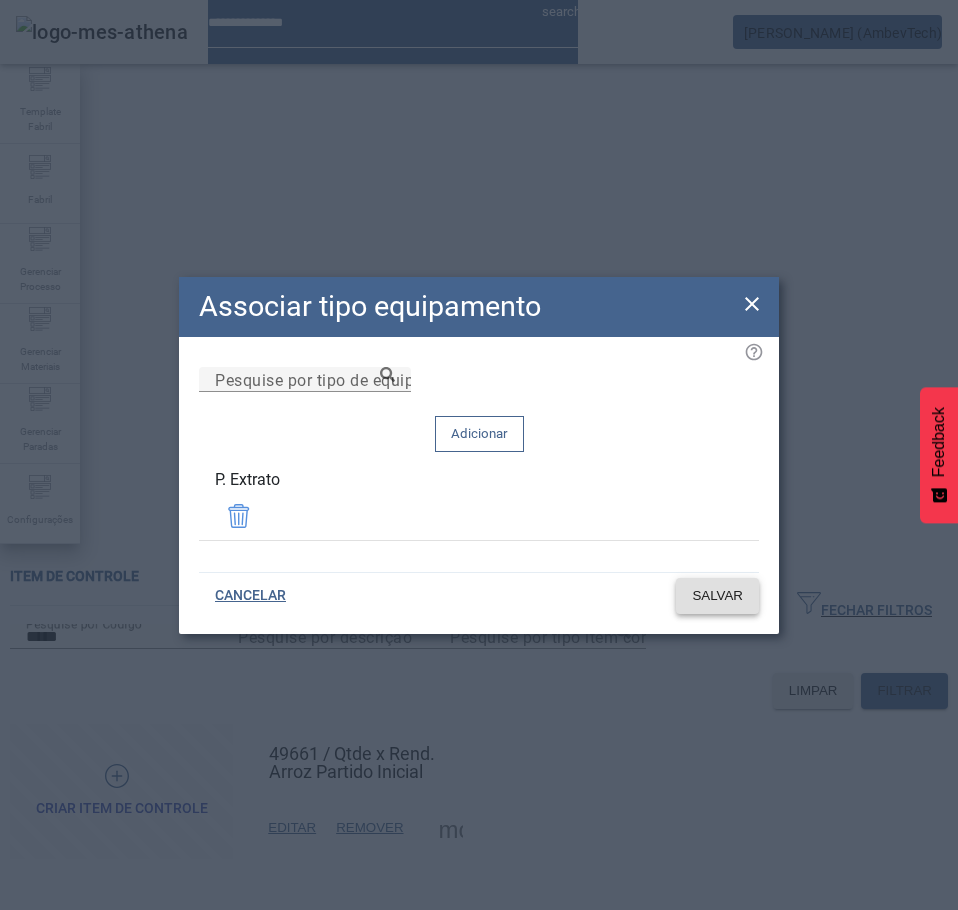 click 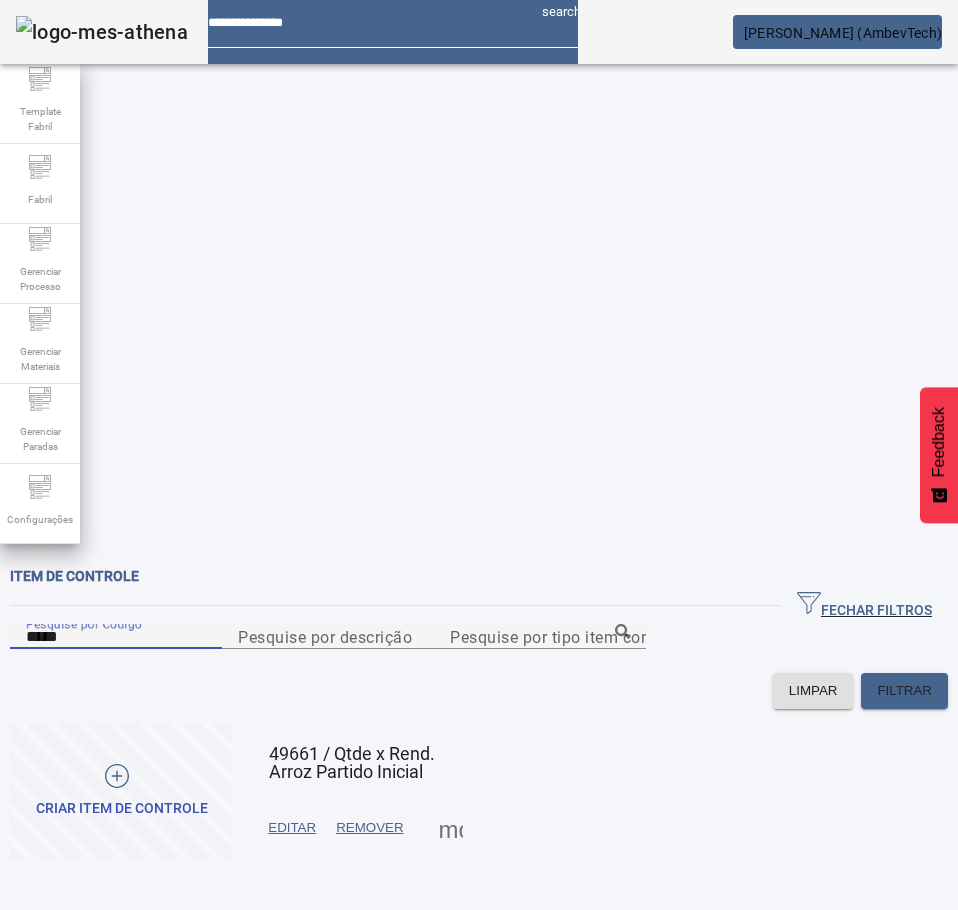 click on "*****" at bounding box center [116, 637] 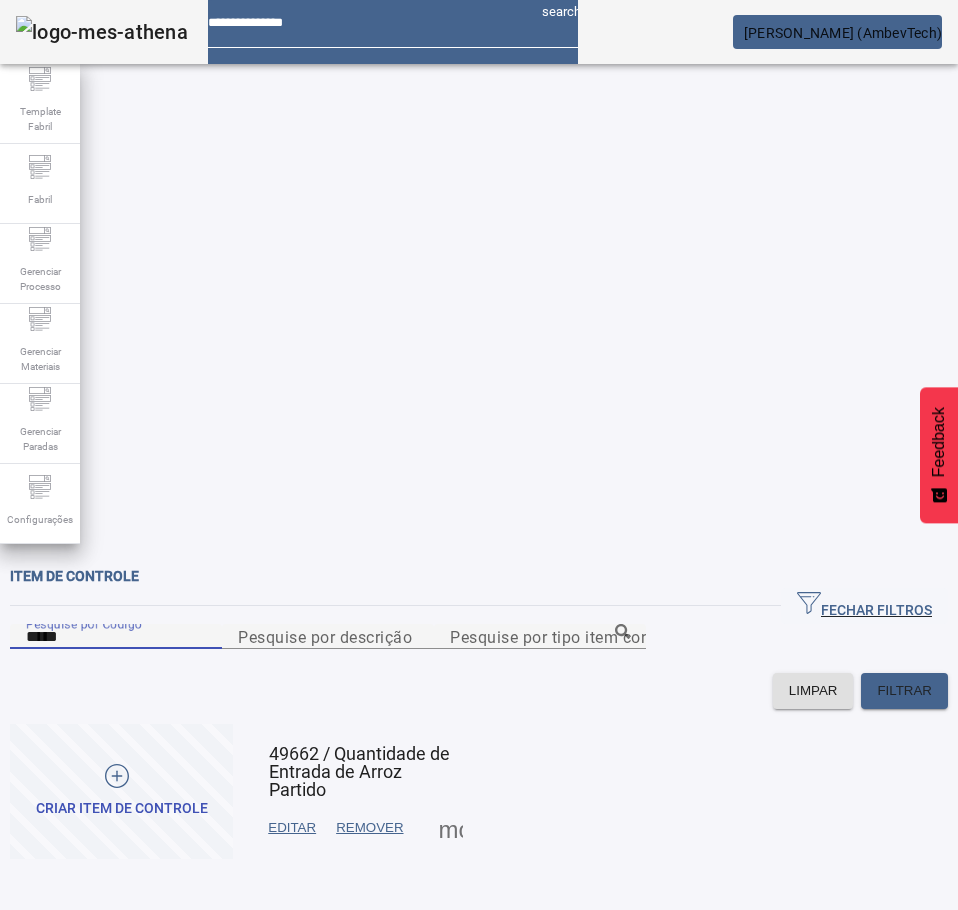 click at bounding box center (451, 828) 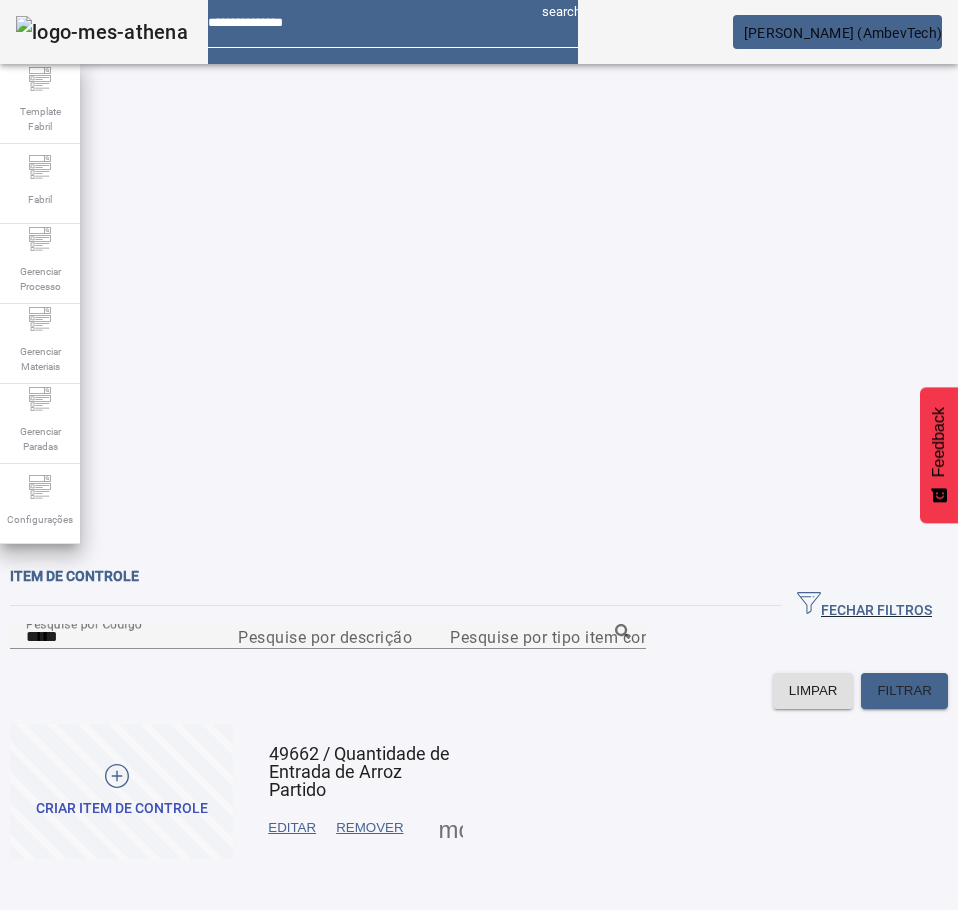 click on "TIPO DE EQUIPAMENTO" at bounding box center (108, 1014) 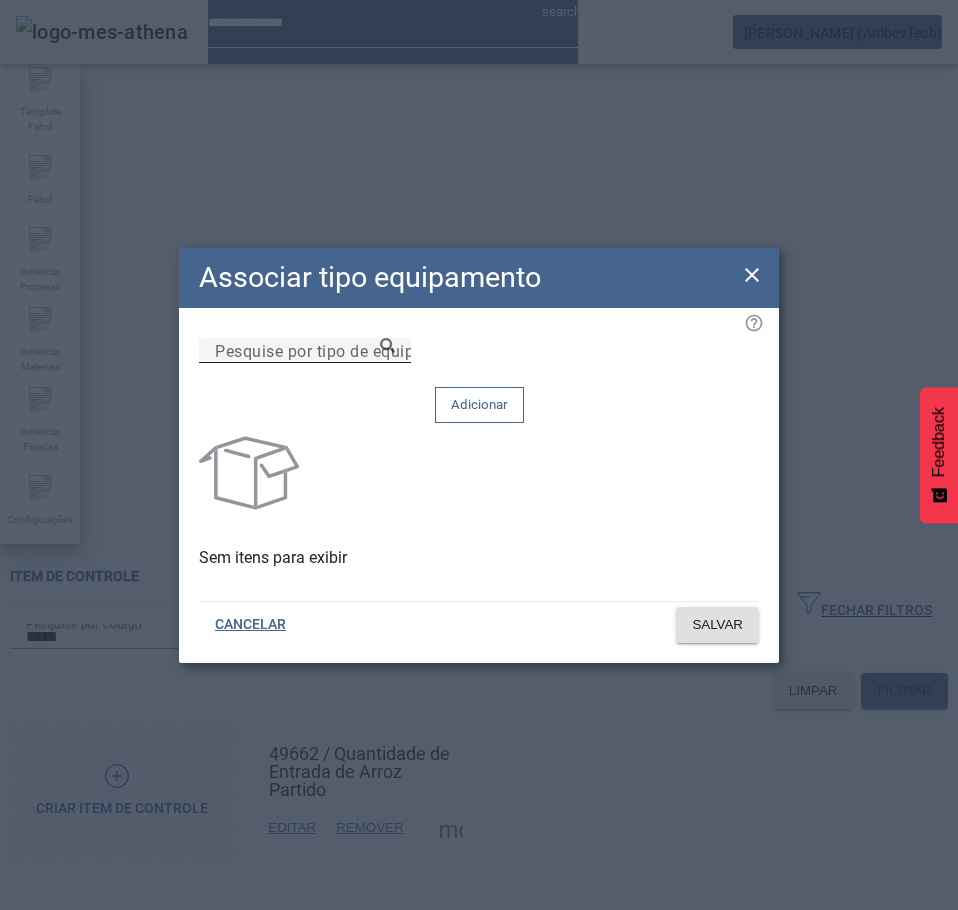click on "Pesquise por tipo de equipamento" at bounding box center (305, 351) 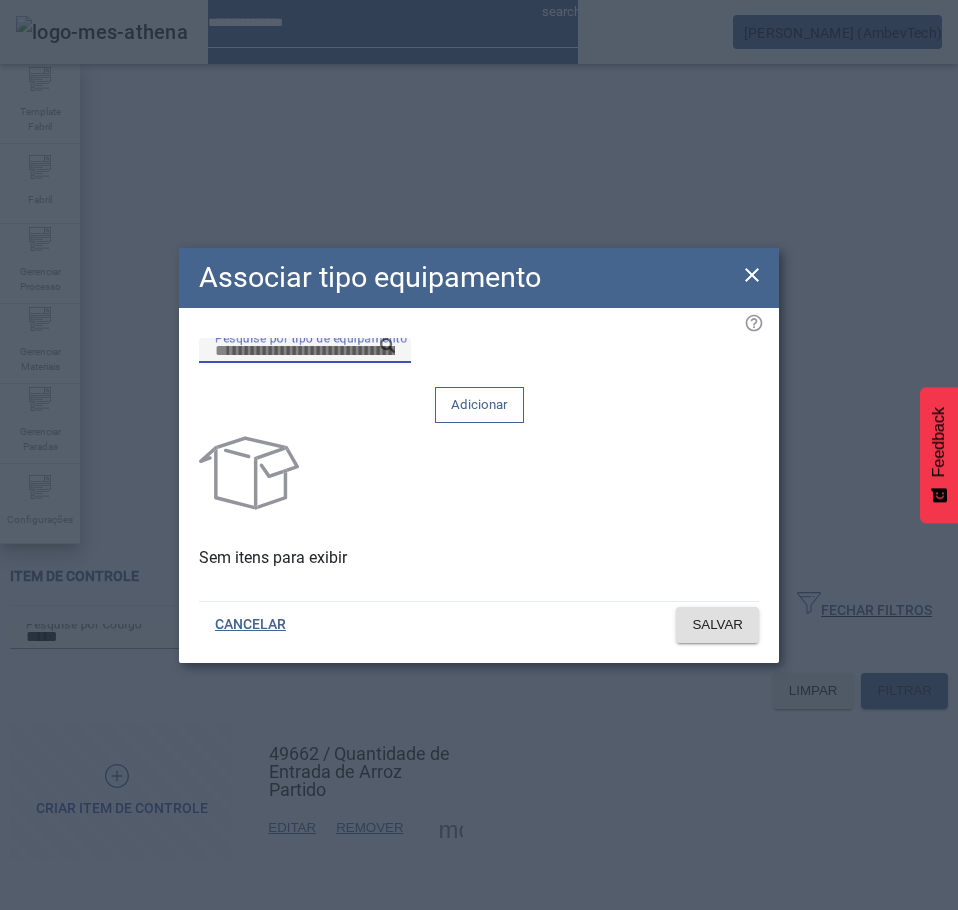 paste on "*****" 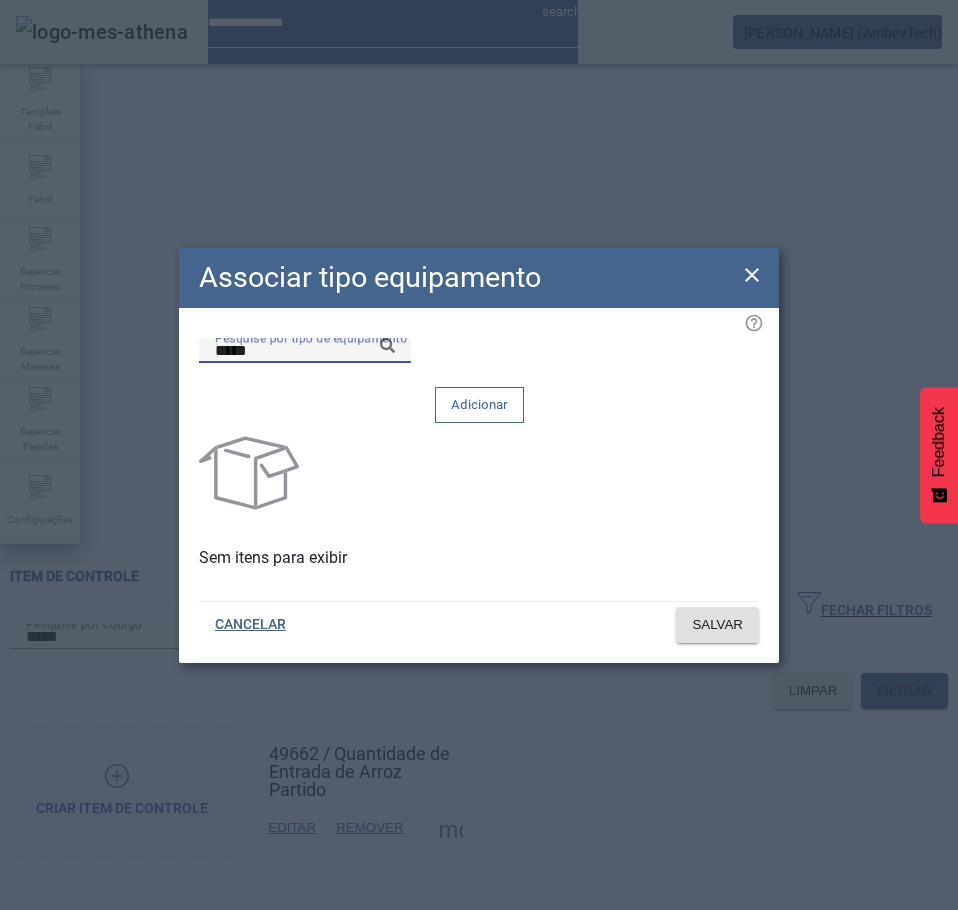 drag, startPoint x: 358, startPoint y: 384, endPoint x: 142, endPoint y: 383, distance: 216.00232 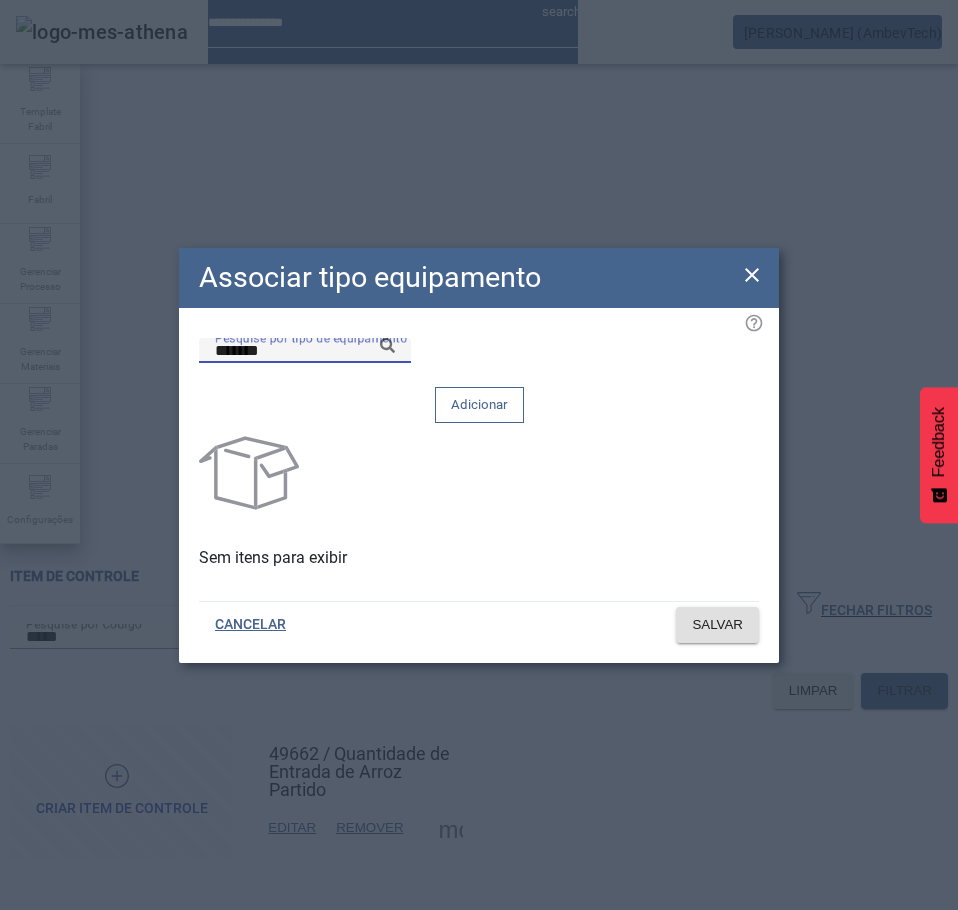 click on "P. Extrato" at bounding box center [206, 1182] 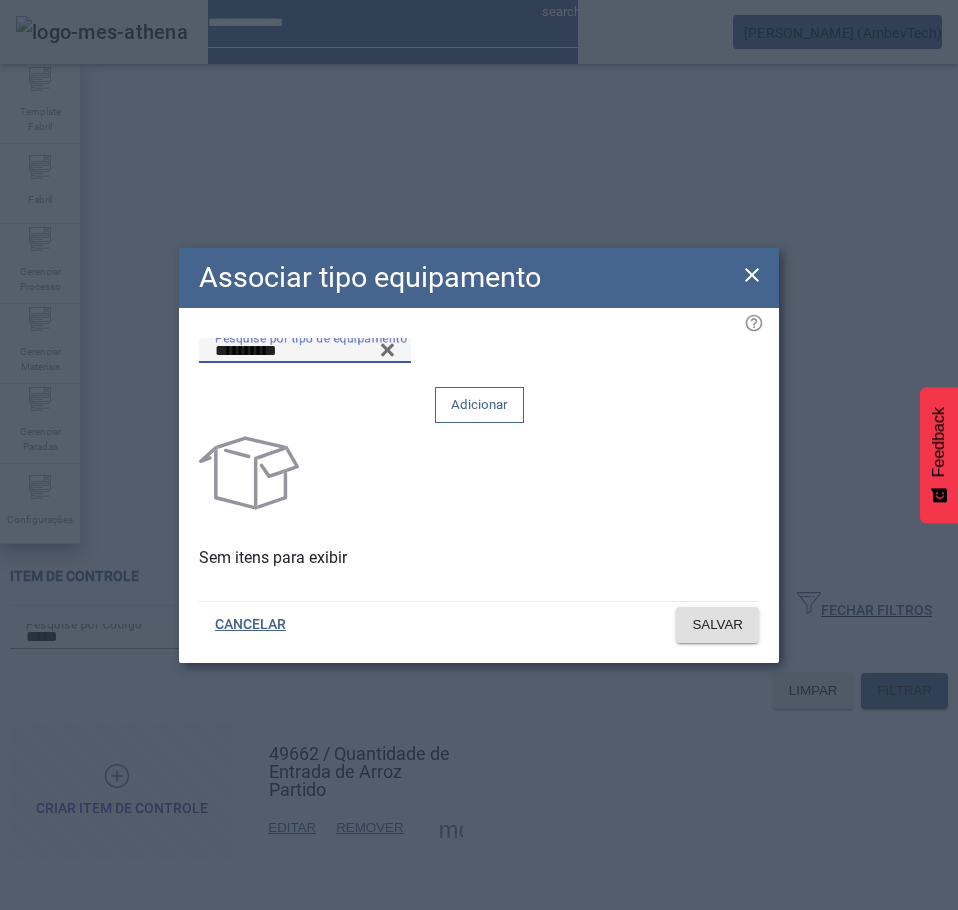 click on "Adicionar" 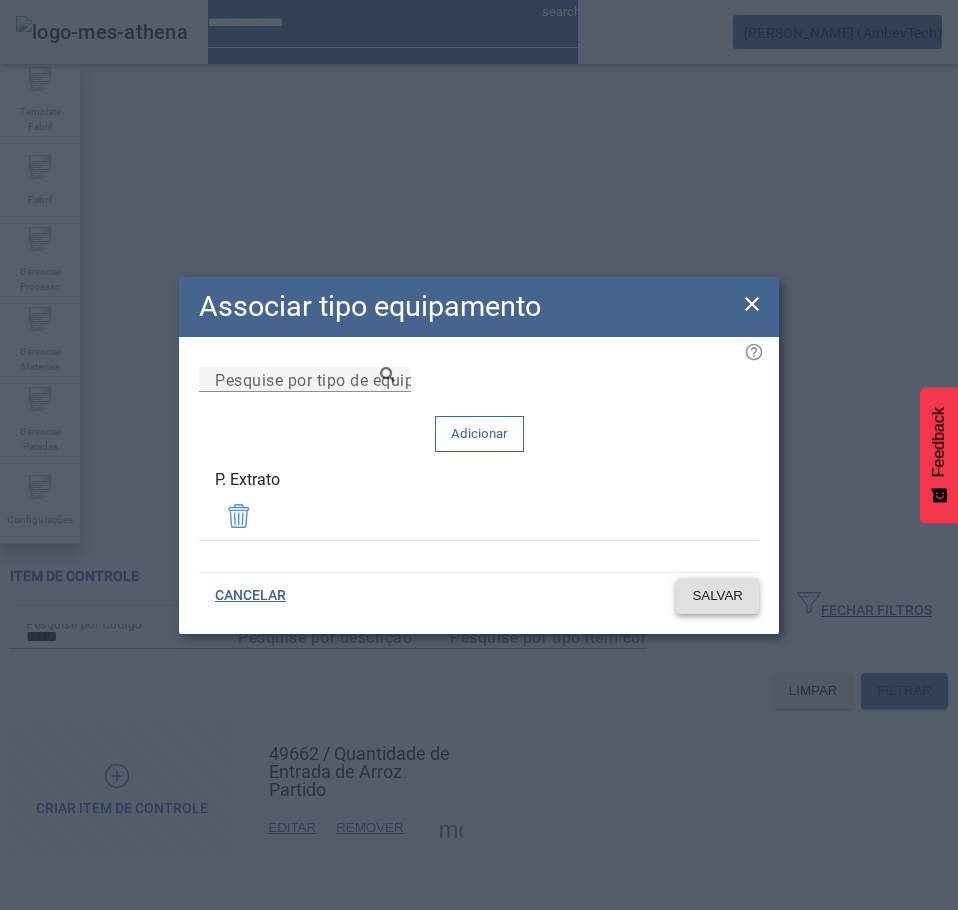 click 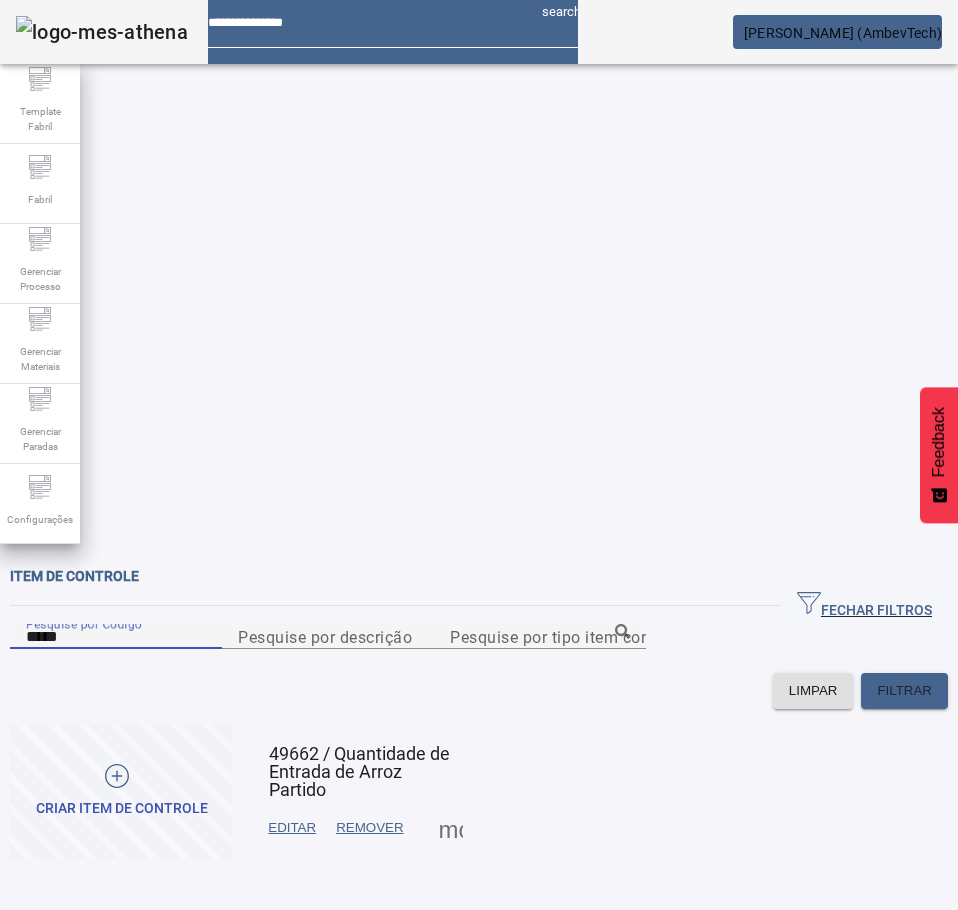 click on "*****" at bounding box center [116, 637] 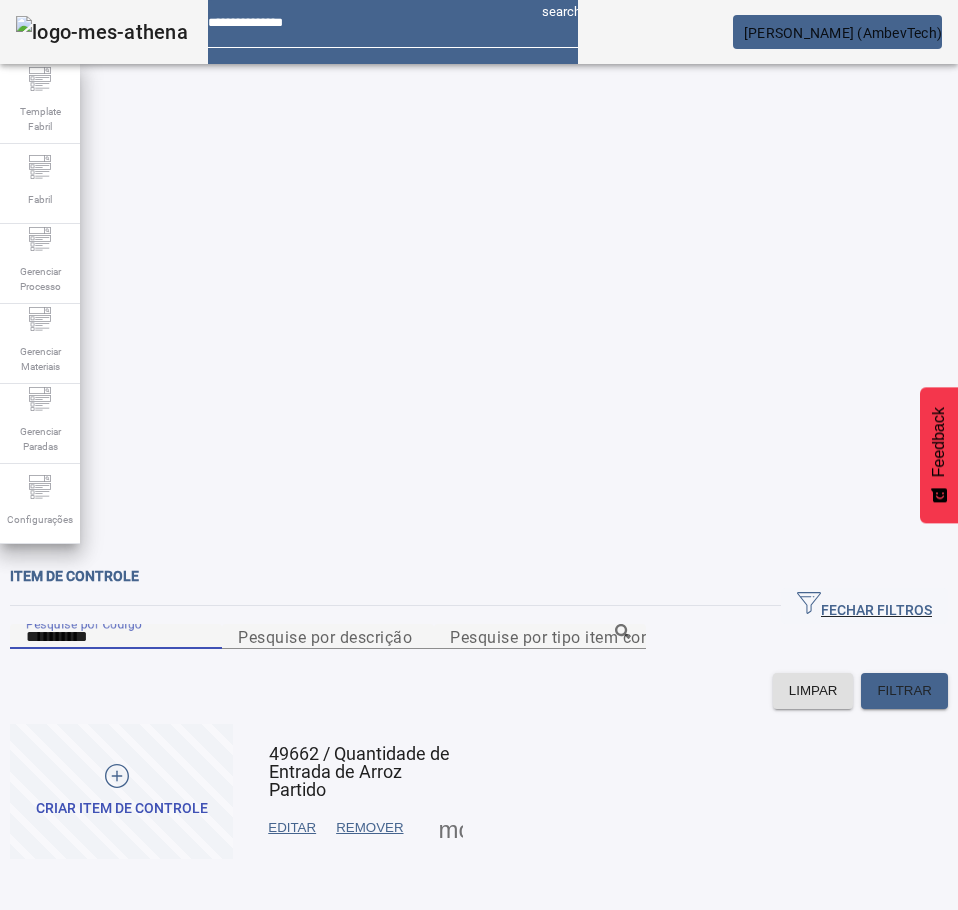 click on "**********" at bounding box center [116, 637] 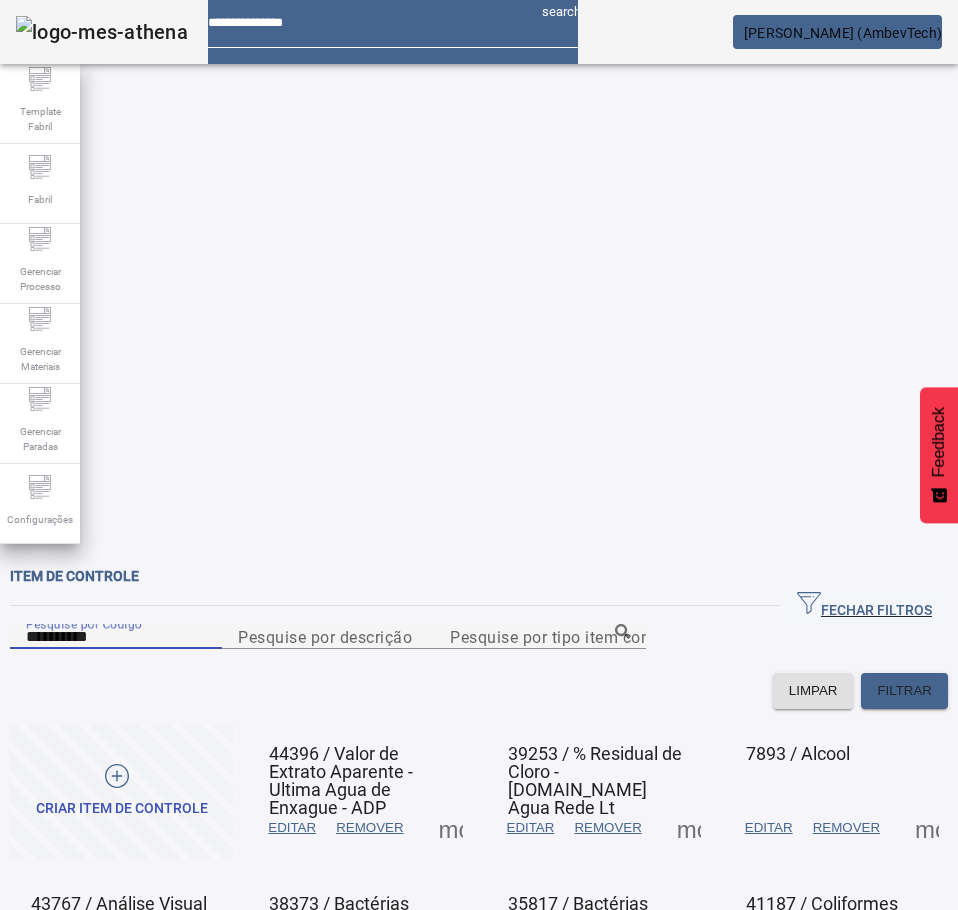 paste 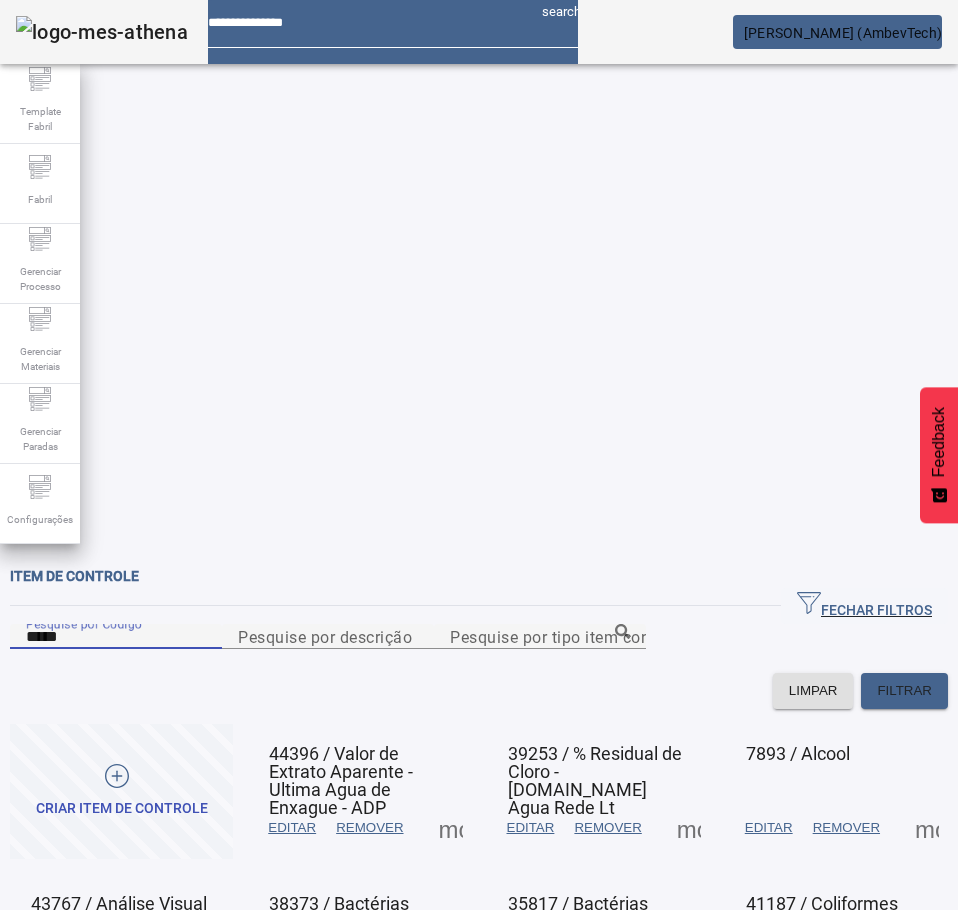 type on "*****" 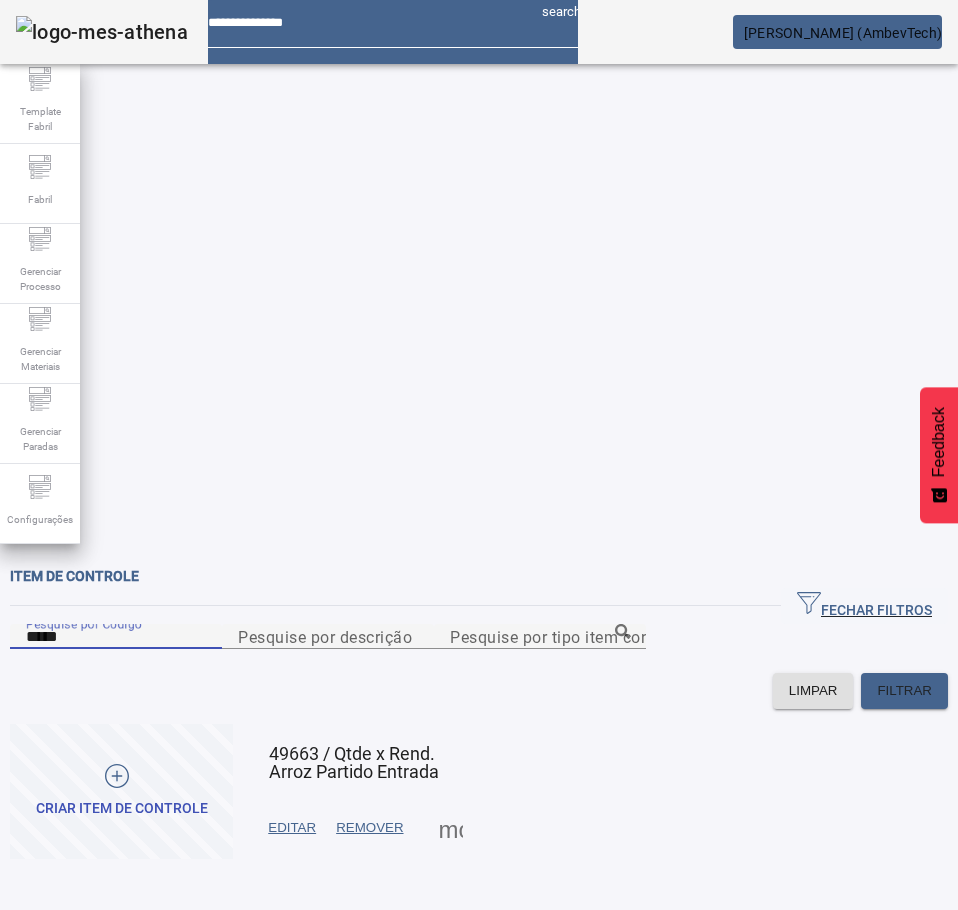 click at bounding box center (451, 828) 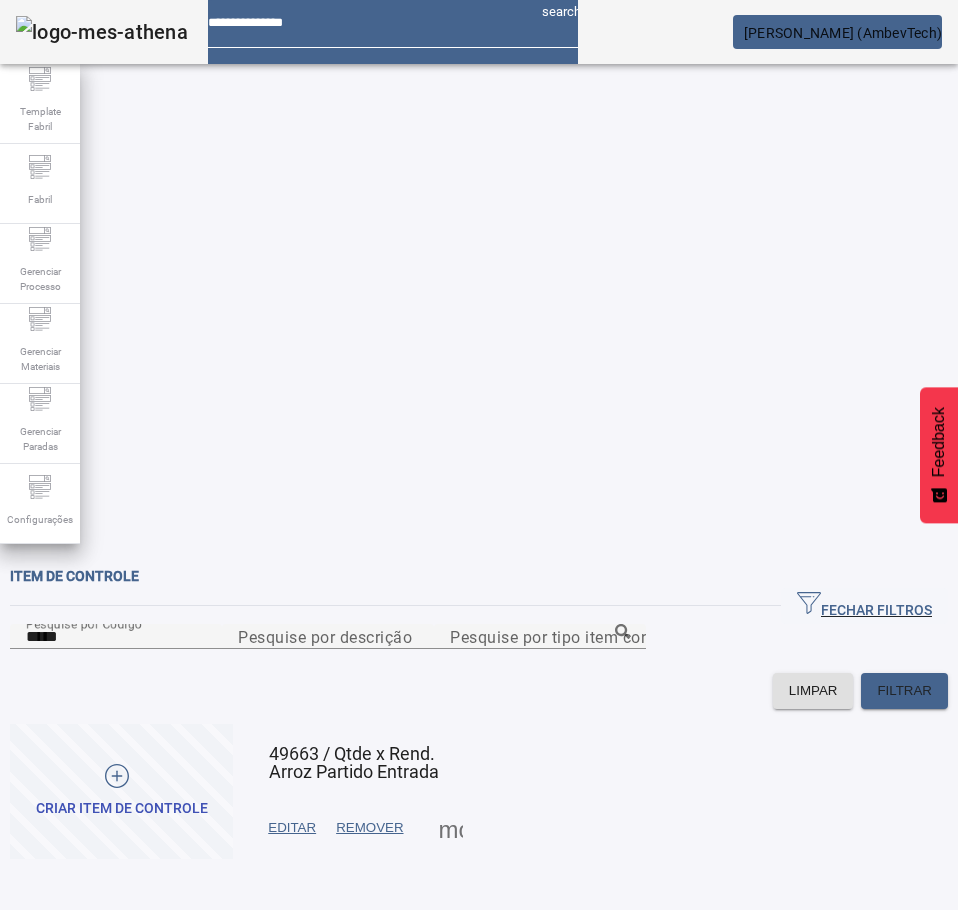 click on "TIPO DE EQUIPAMENTO" at bounding box center [140, 1014] 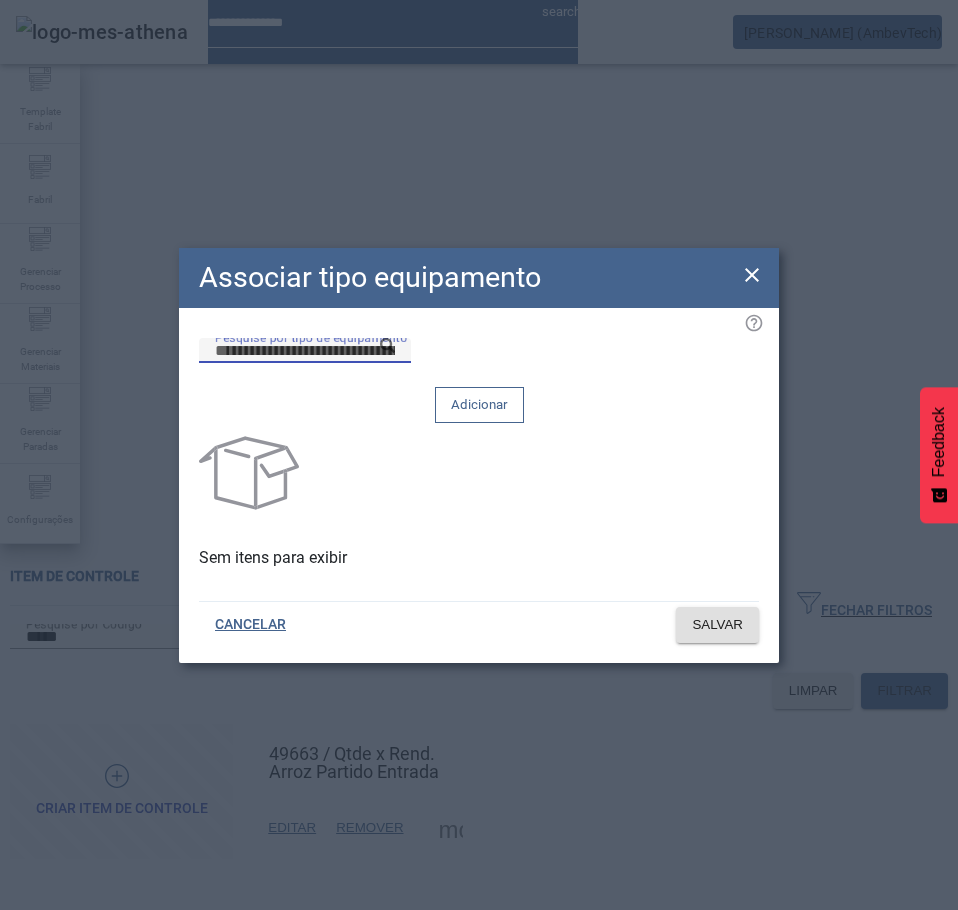 click on "Pesquise por tipo de equipamento" at bounding box center [305, 351] 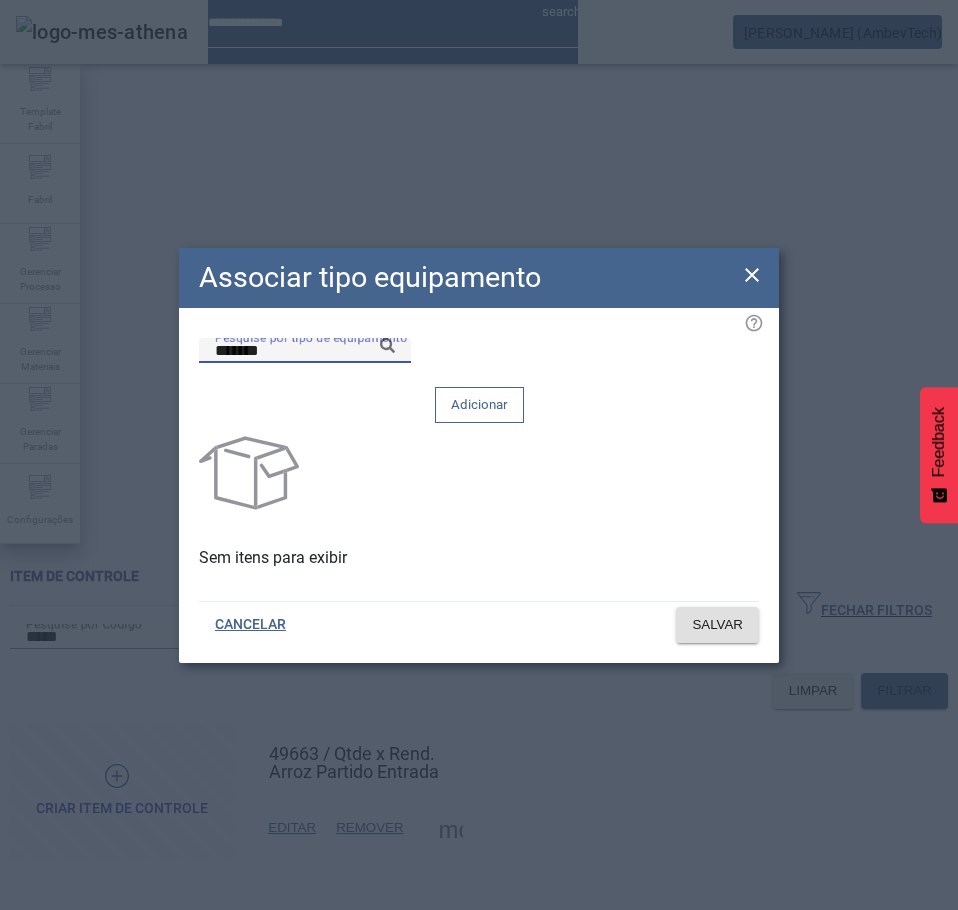 click 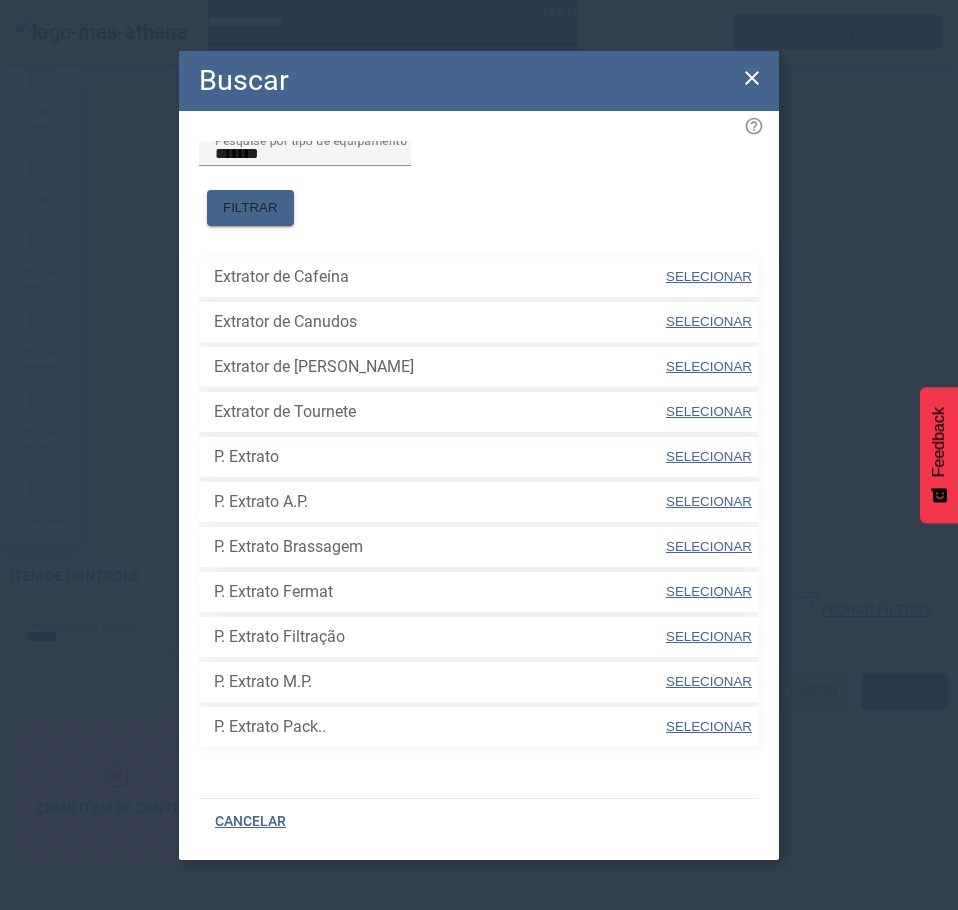 click on "SELECIONAR" at bounding box center (709, 456) 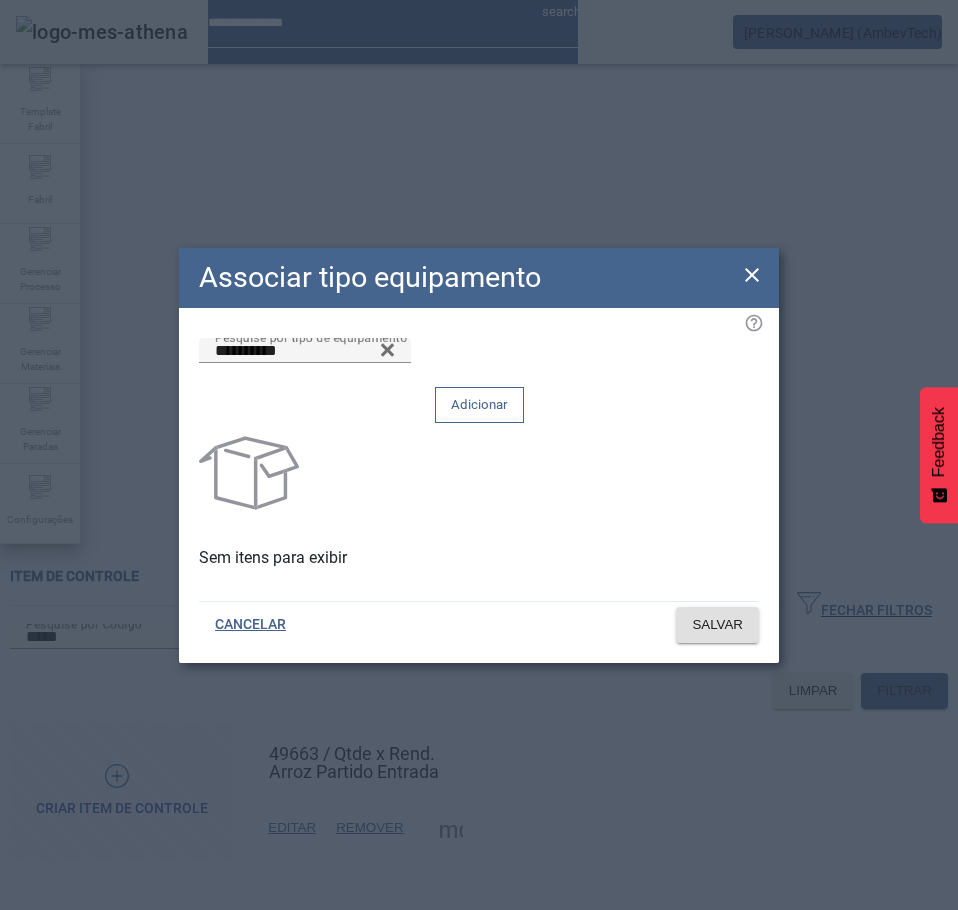 click on "Adicionar" 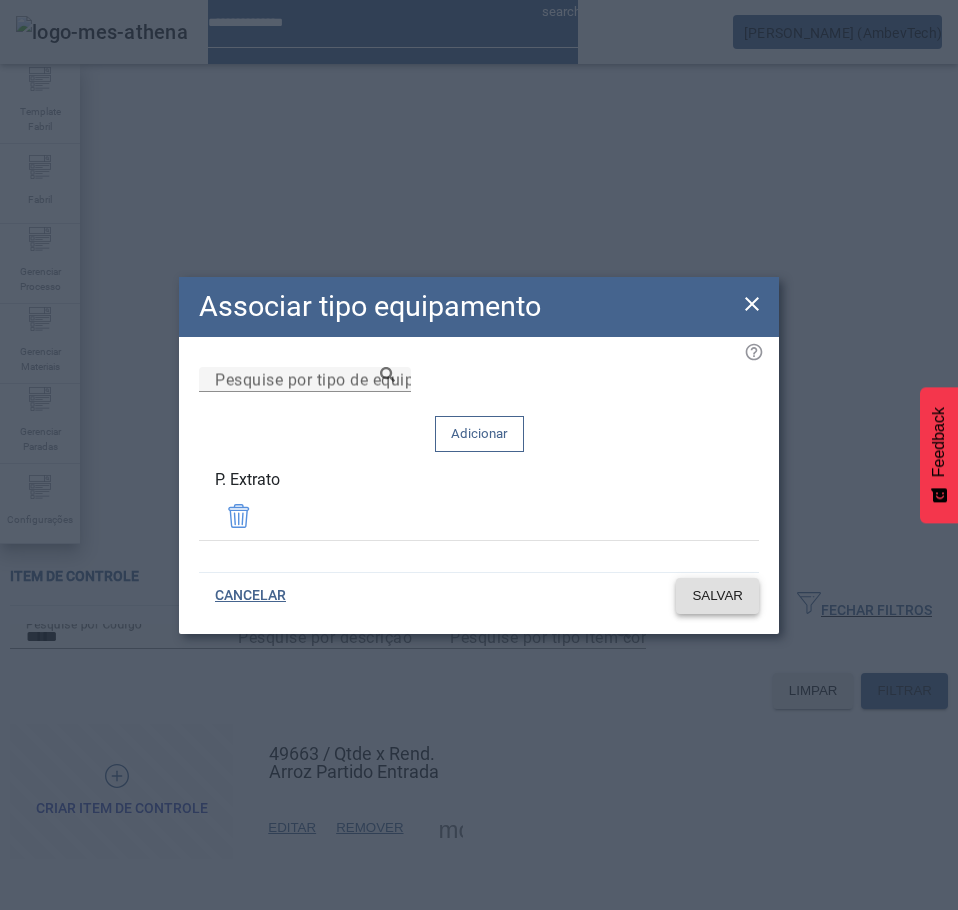 click 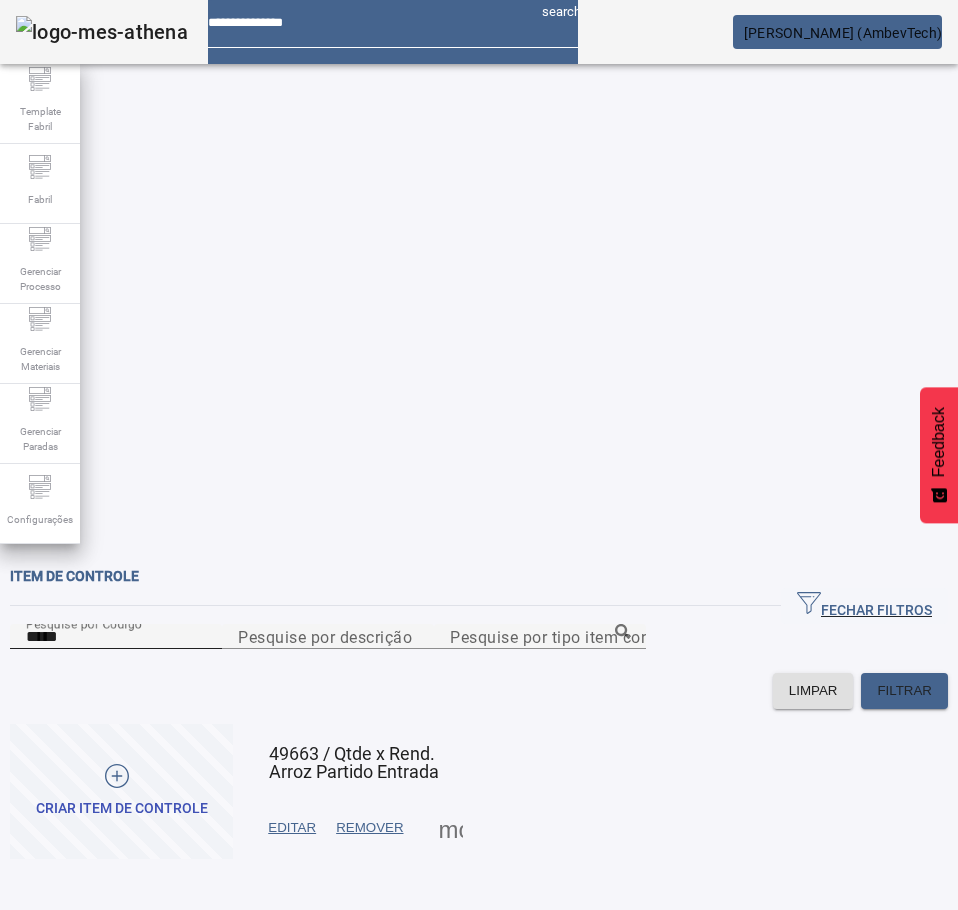 click on "*****" at bounding box center [116, 637] 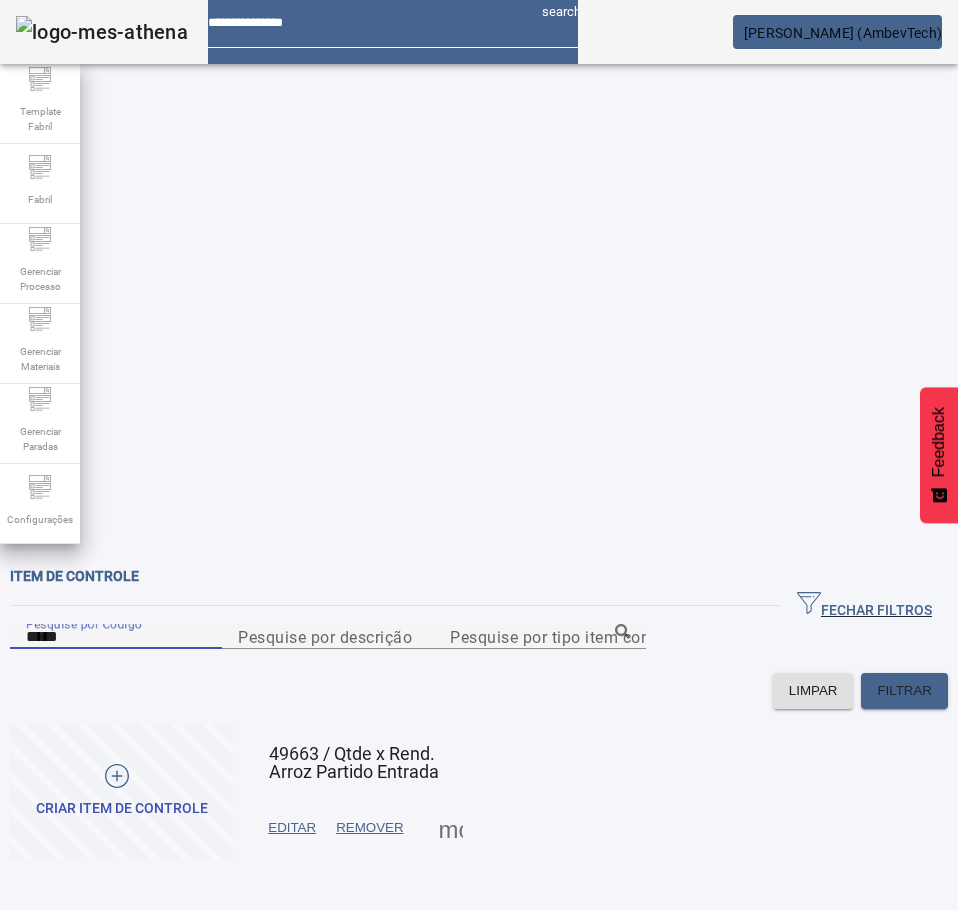 click on "*****" at bounding box center (116, 637) 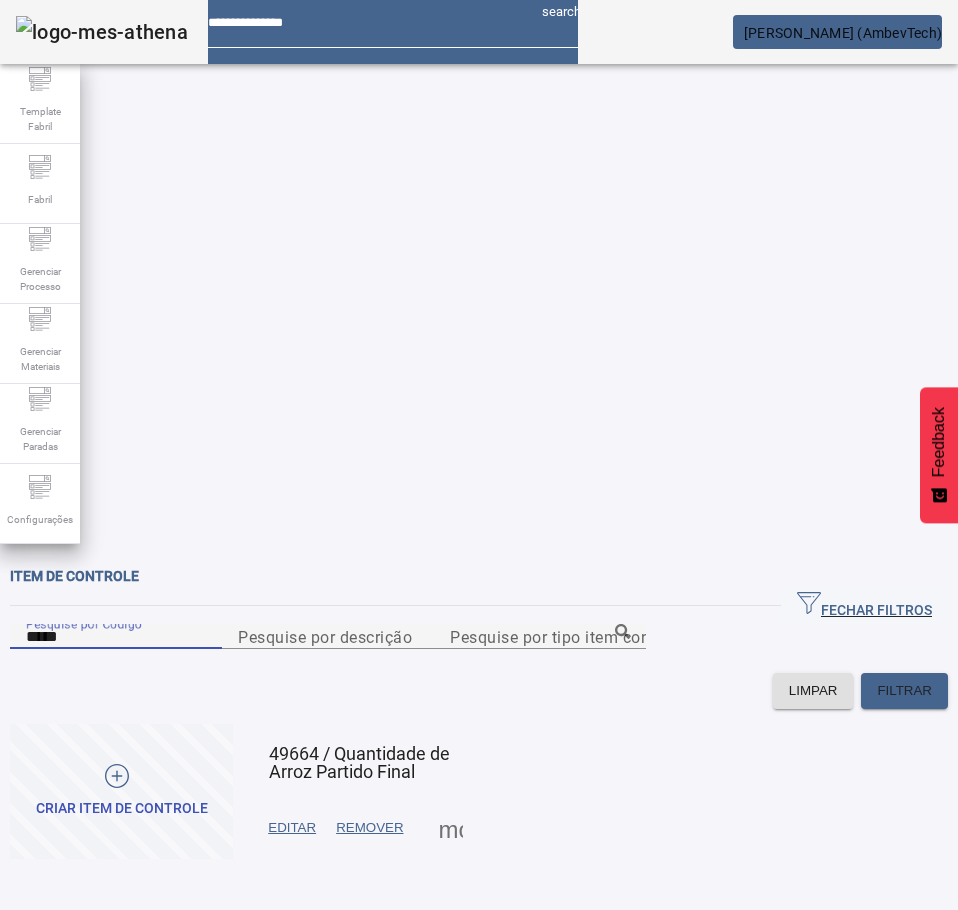 click at bounding box center (451, 828) 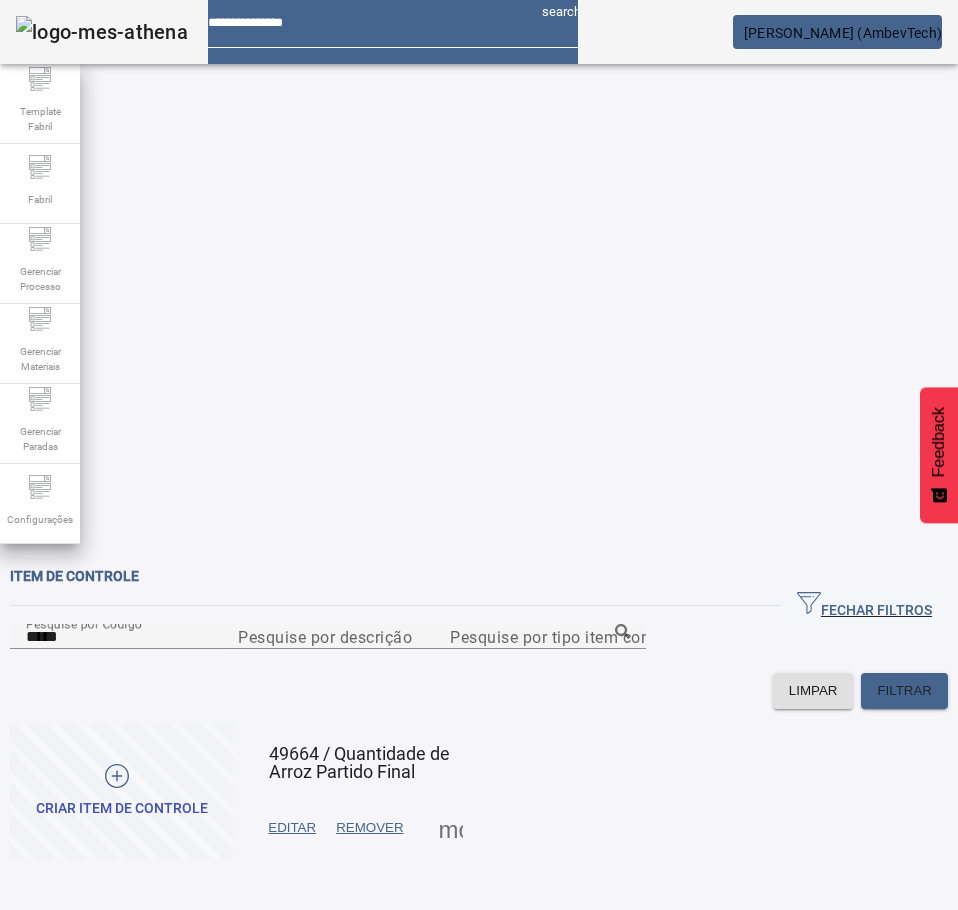 click on "TIPO DE EQUIPAMENTO" at bounding box center (108, 1014) 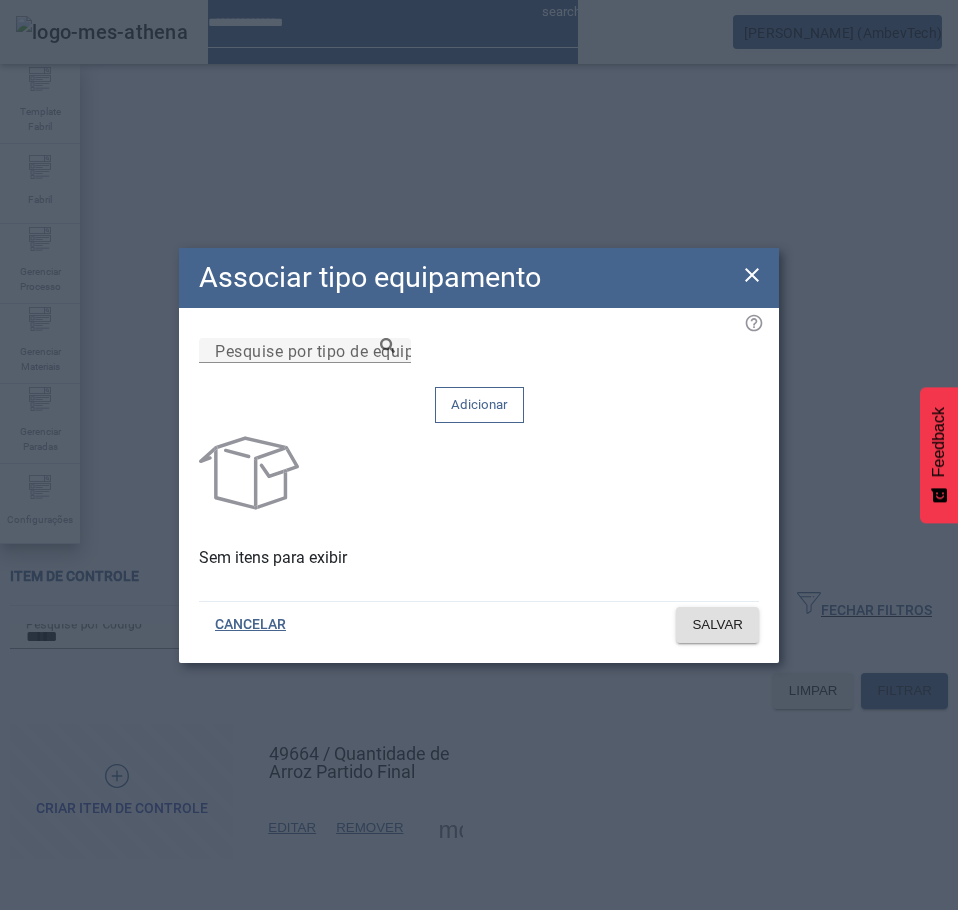 click 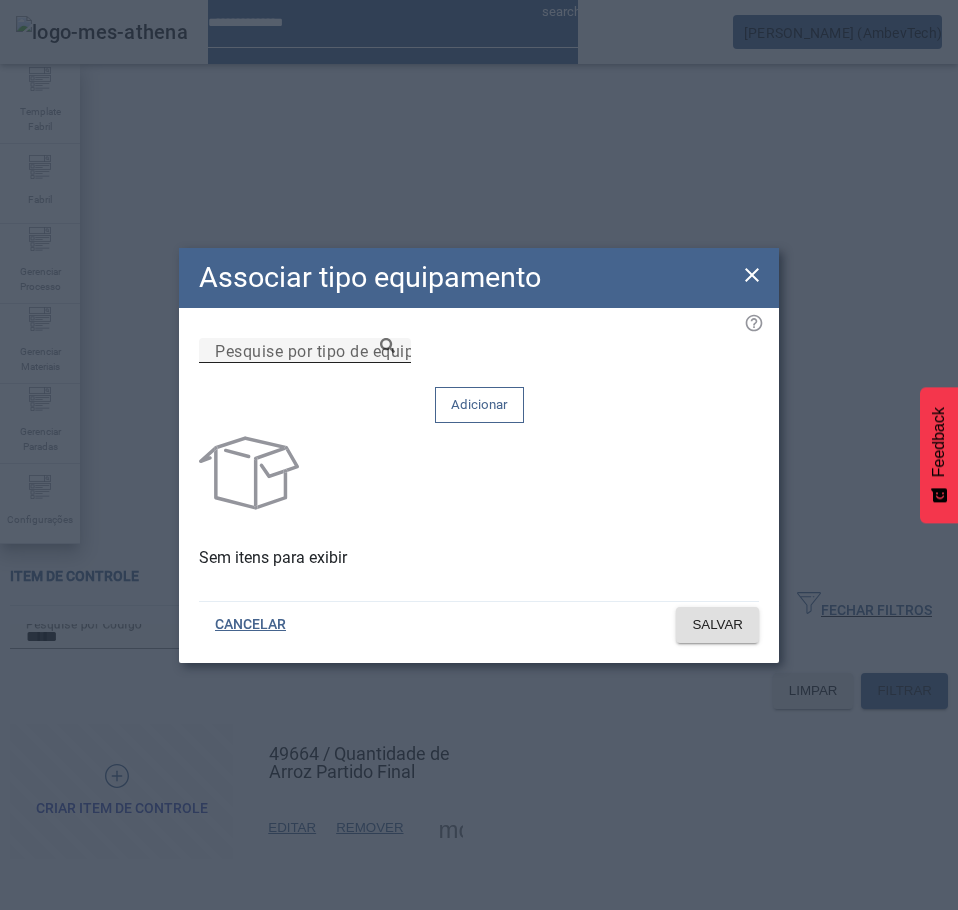 click on "Pesquise por tipo de equipamento" at bounding box center [305, 351] 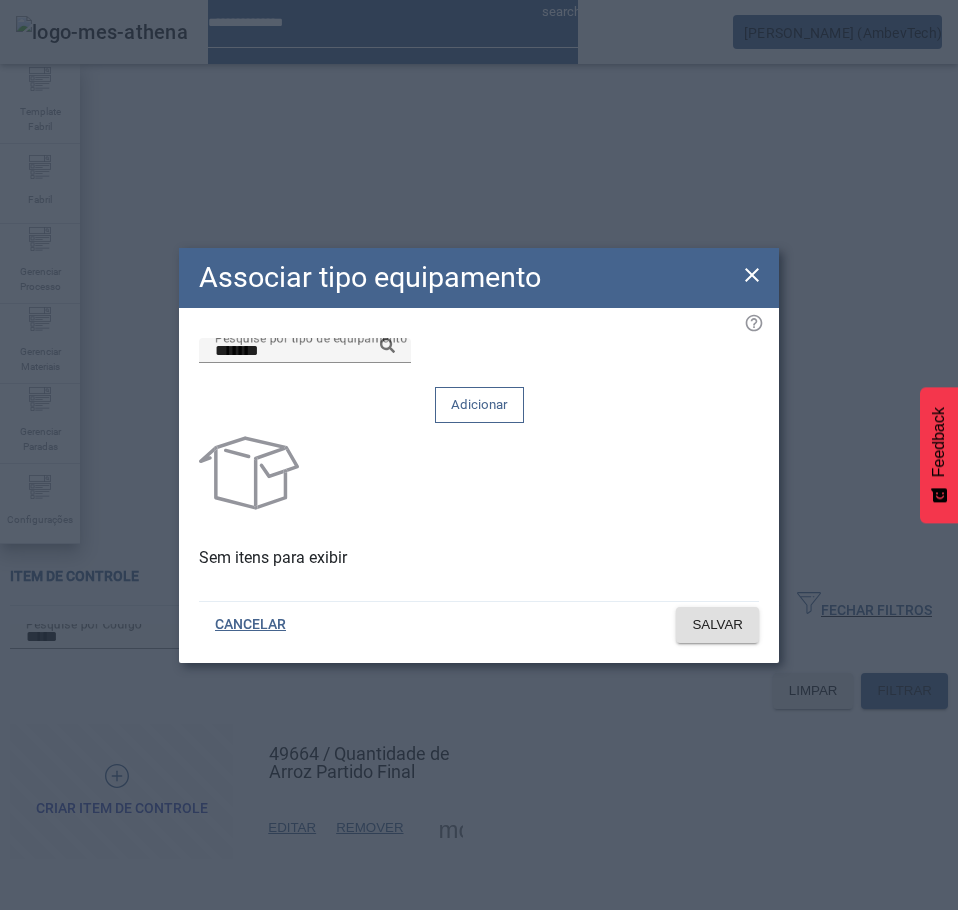 click on "P. Extrato" at bounding box center [206, 1182] 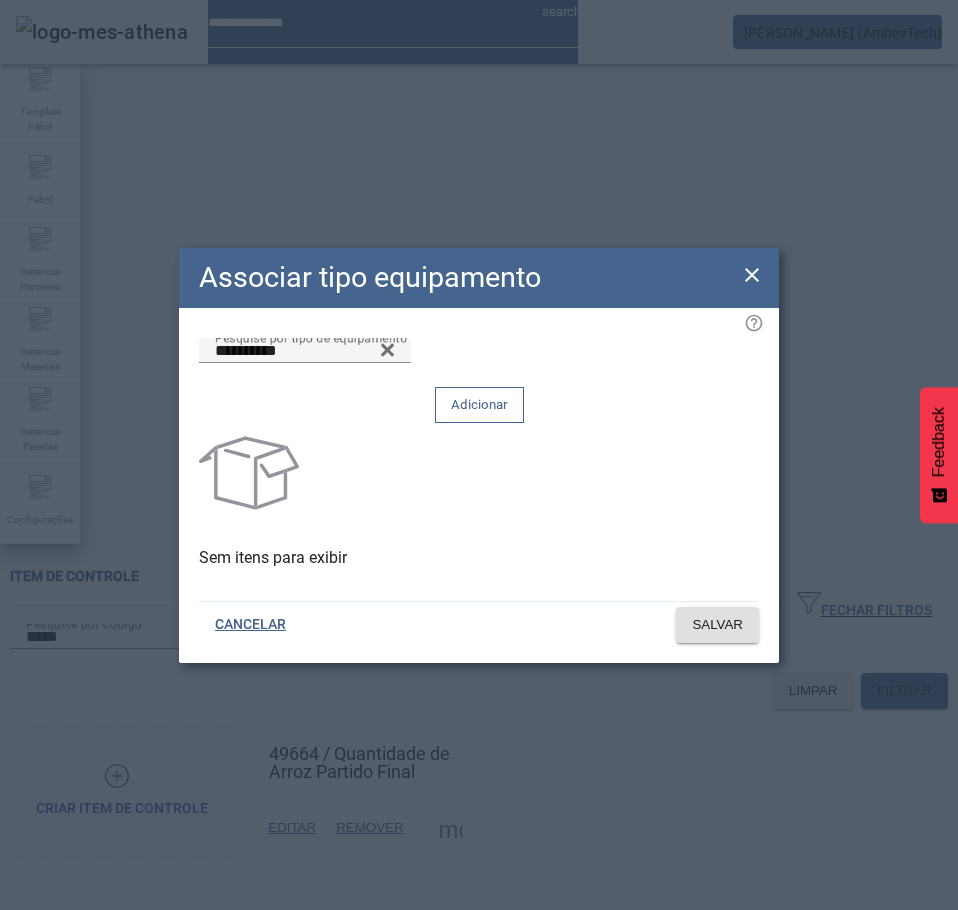 click on "Adicionar" 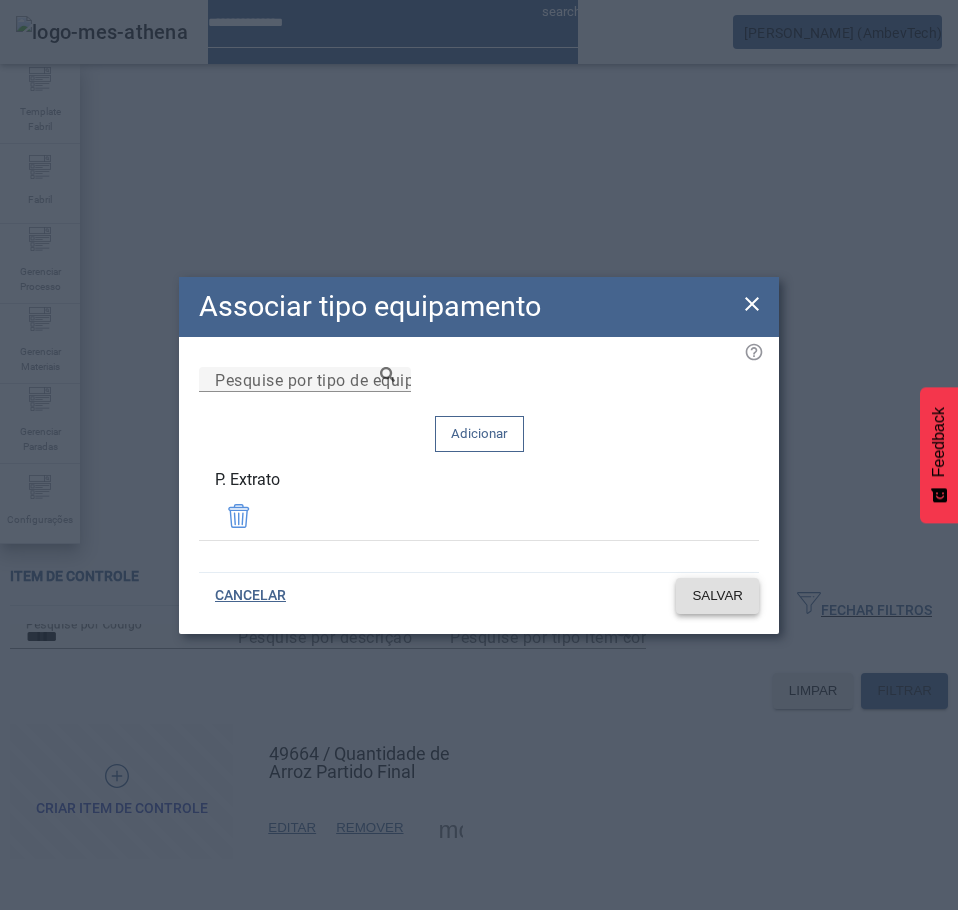 click on "SALVAR" 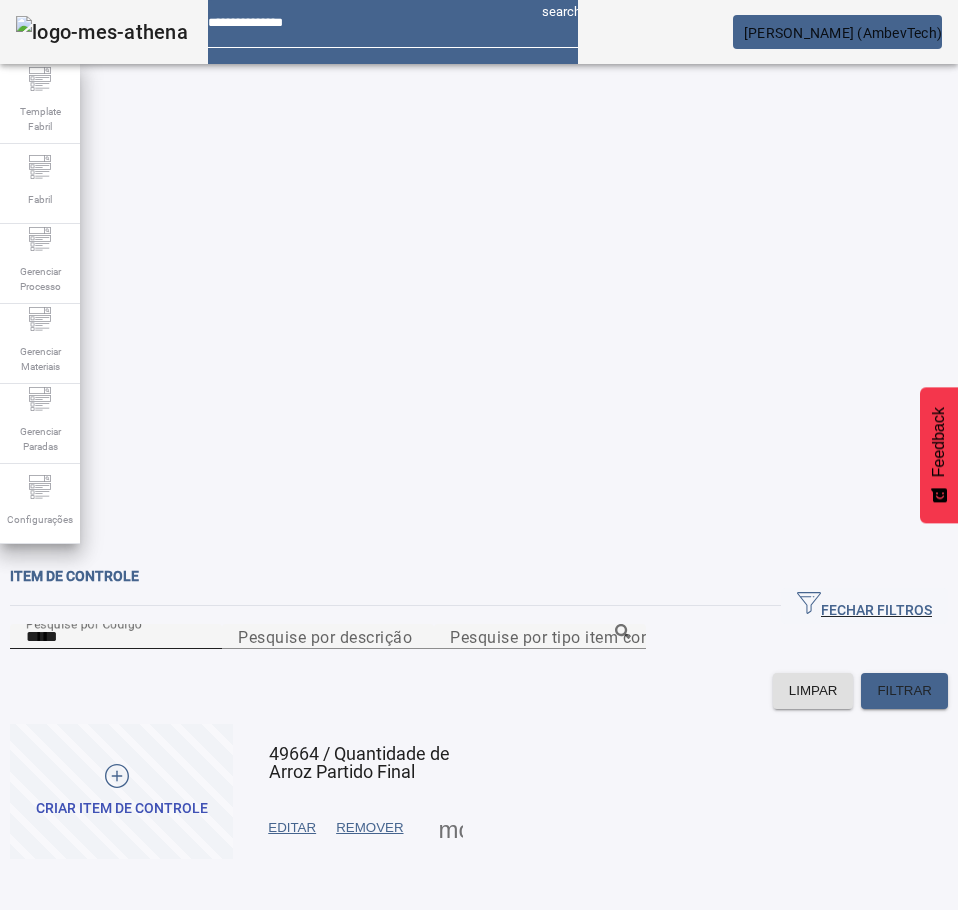 click on "*****" at bounding box center (116, 637) 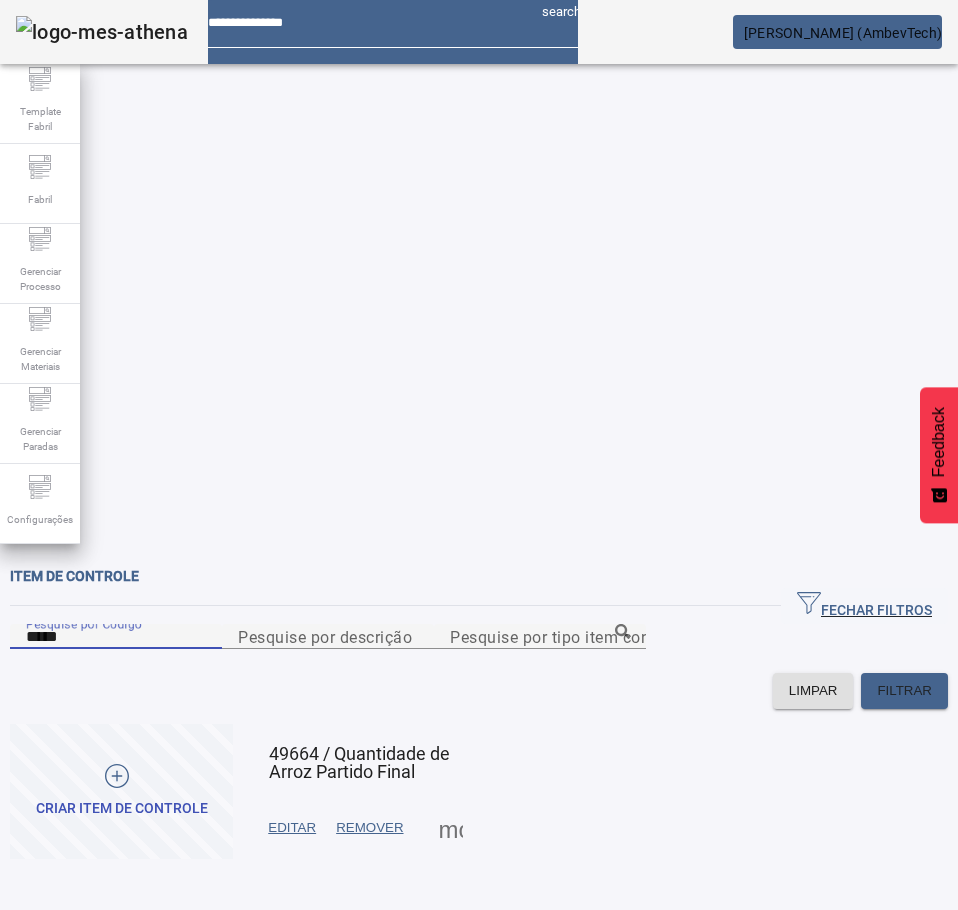 click on "*****" at bounding box center (116, 637) 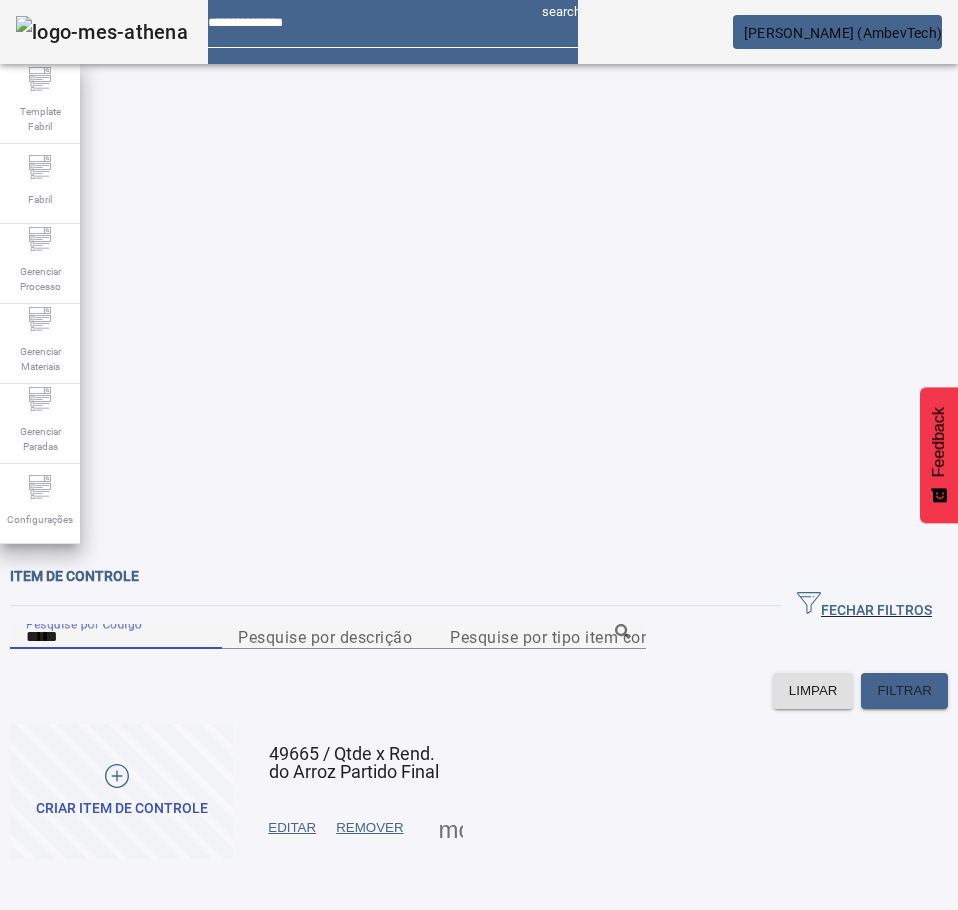 click at bounding box center (451, 828) 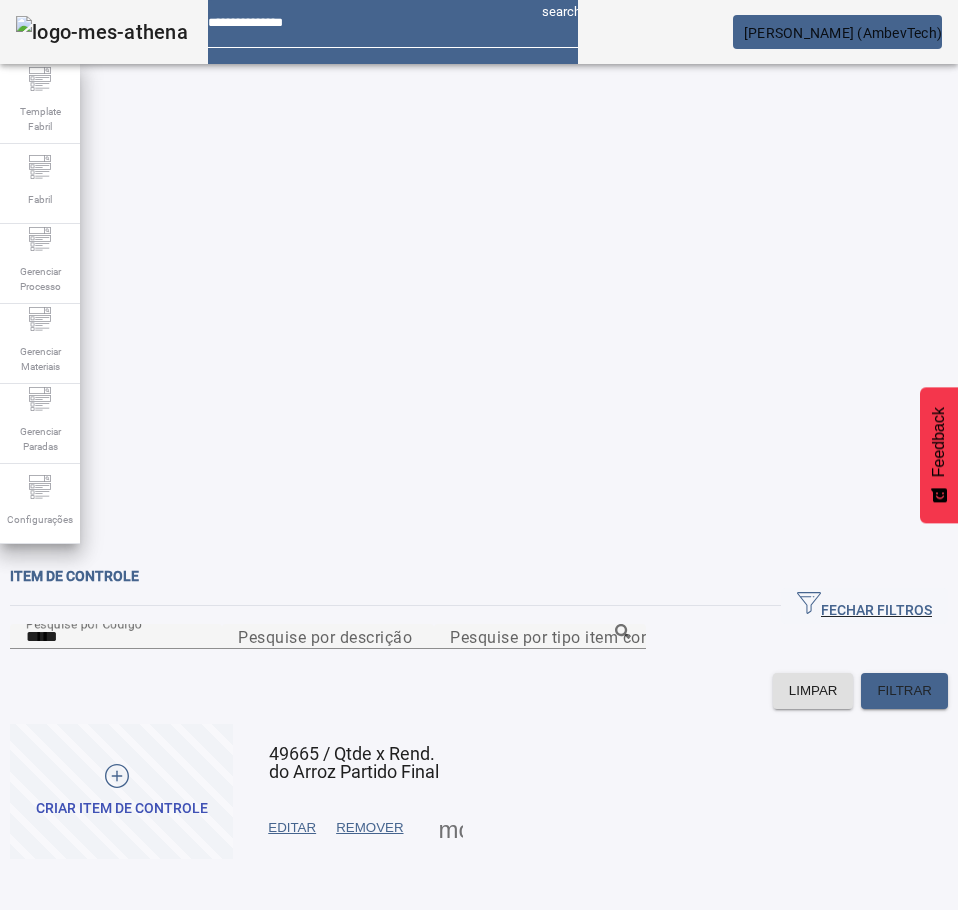 click on "TIPO DE EQUIPAMENTO" at bounding box center (108, 1014) 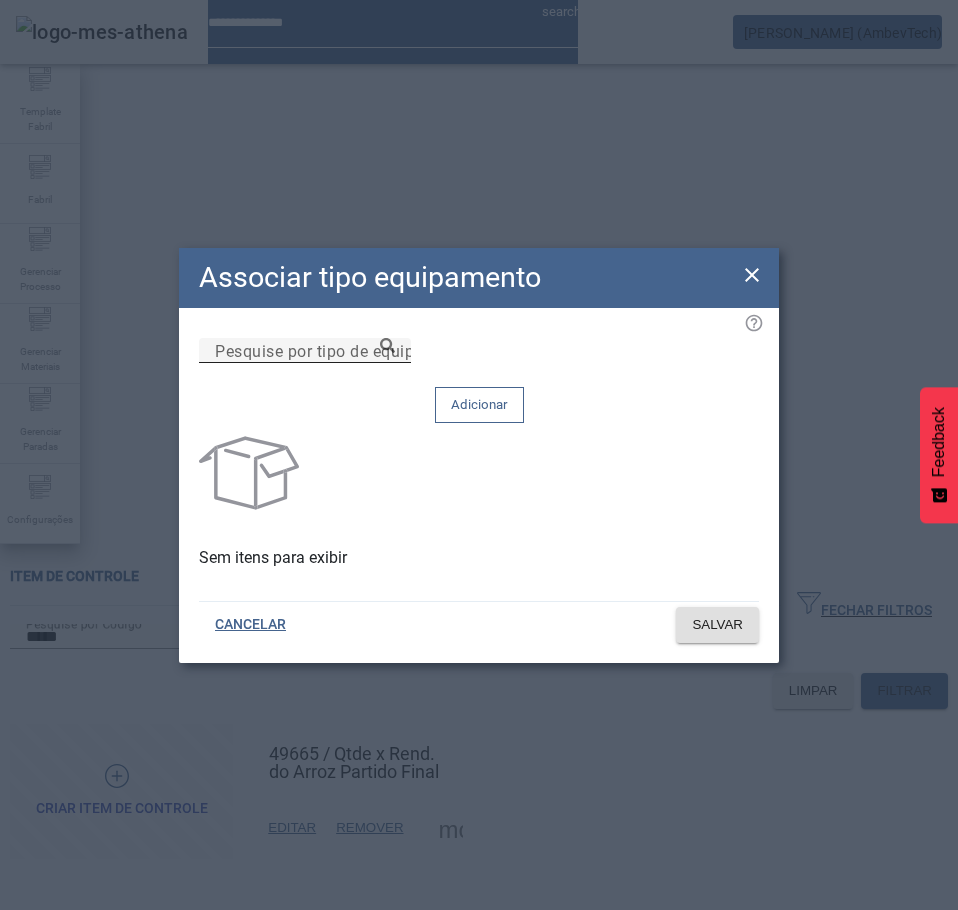 click on "Pesquise por tipo de equipamento" at bounding box center (343, 350) 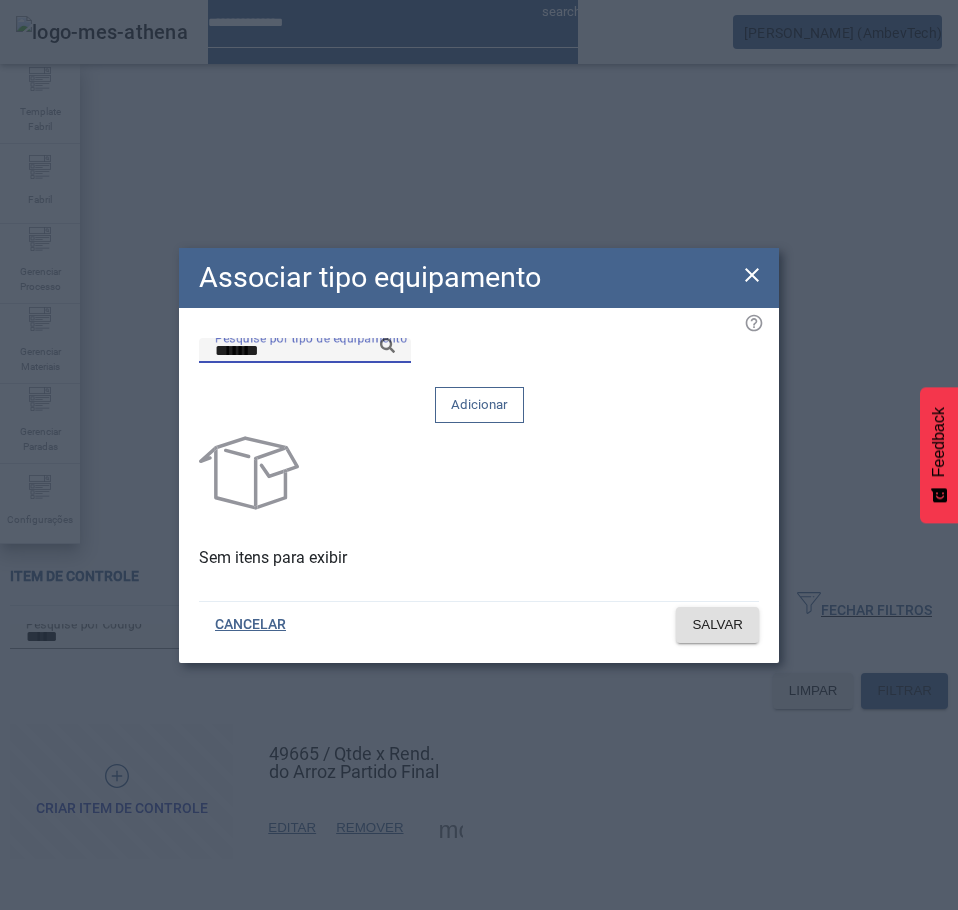 click 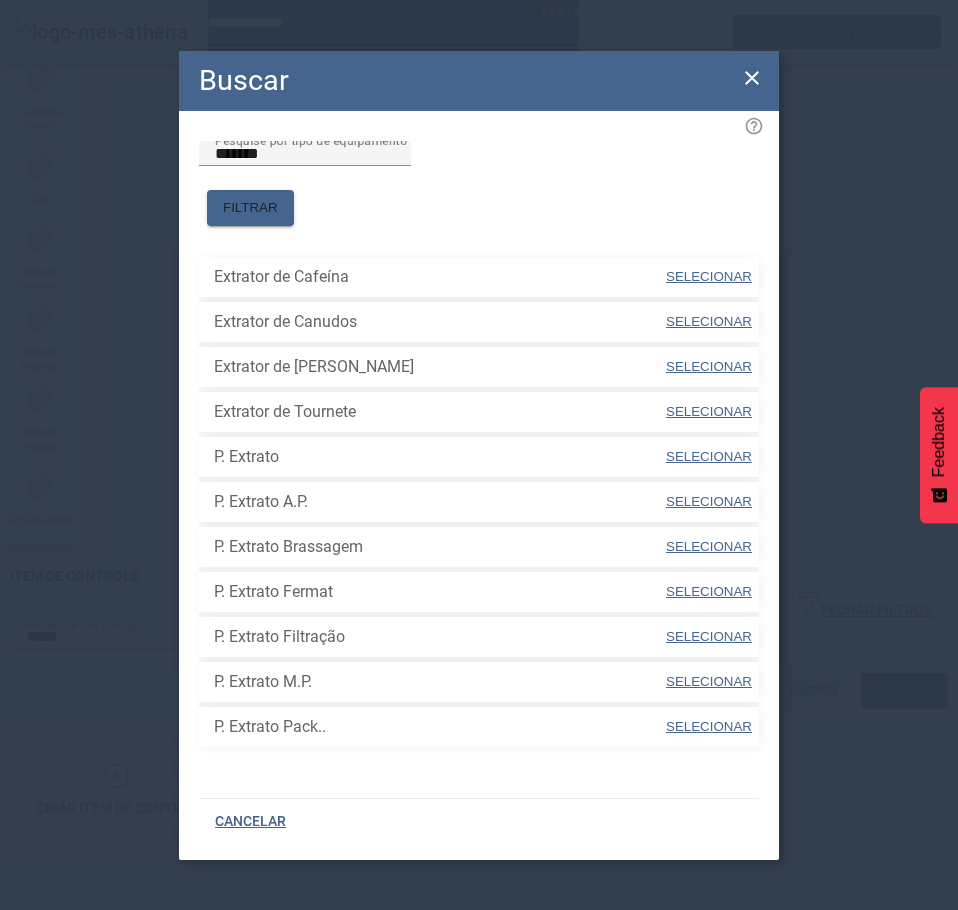 click on "SELECIONAR" at bounding box center [709, 456] 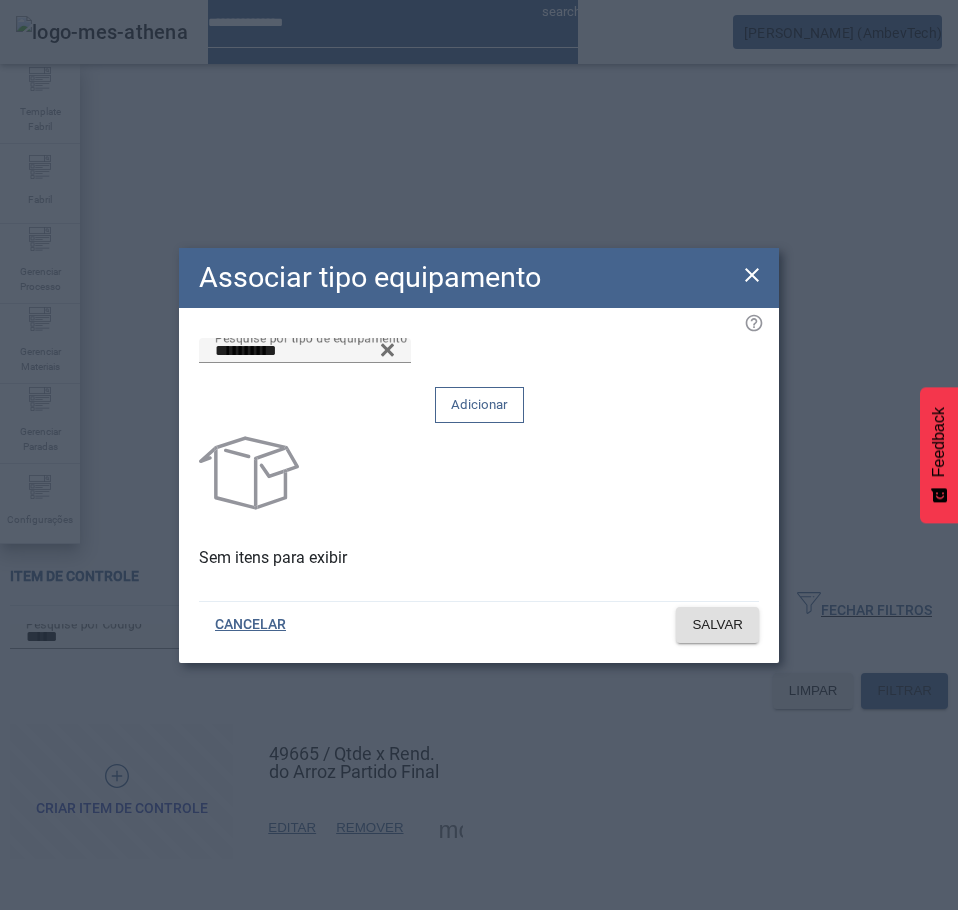 click 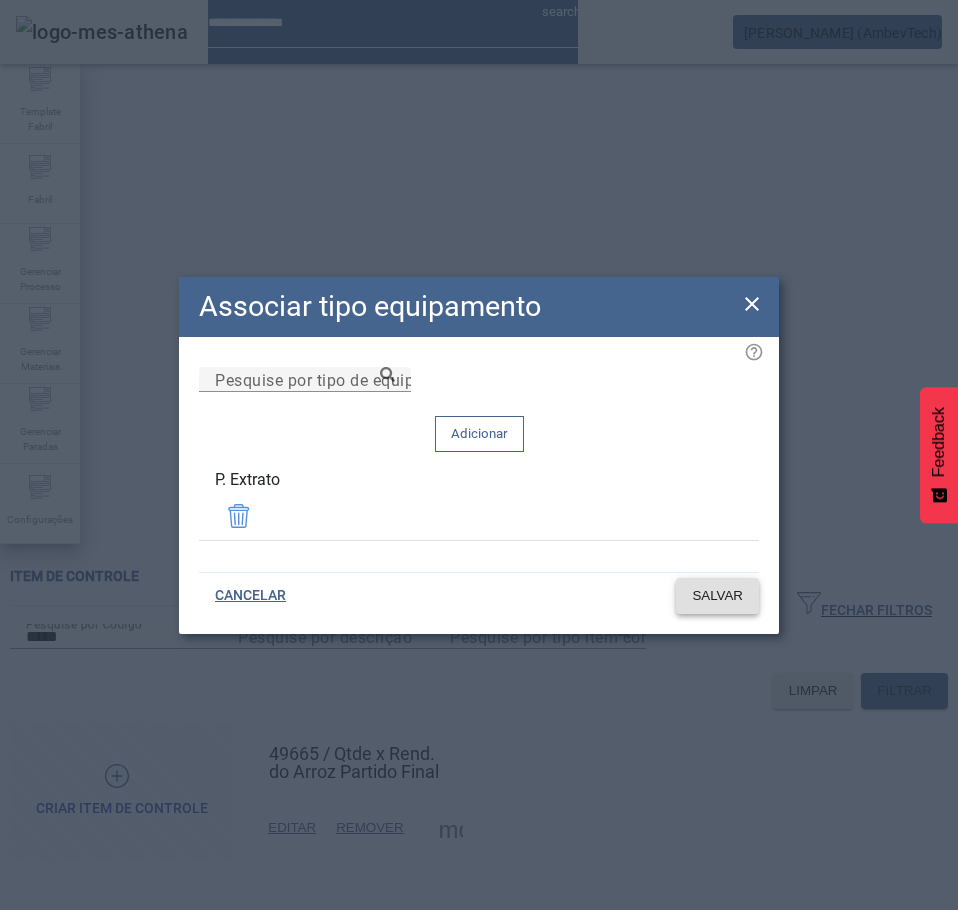 click on "SALVAR" 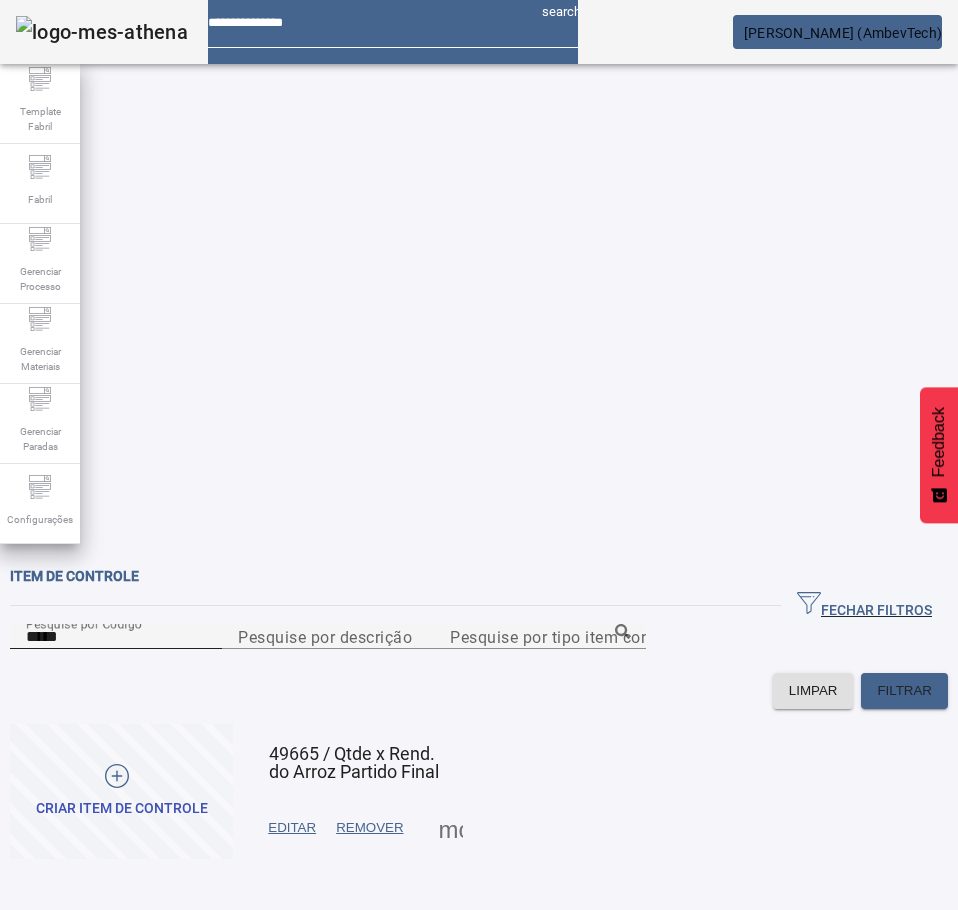 click on "*****" at bounding box center (116, 637) 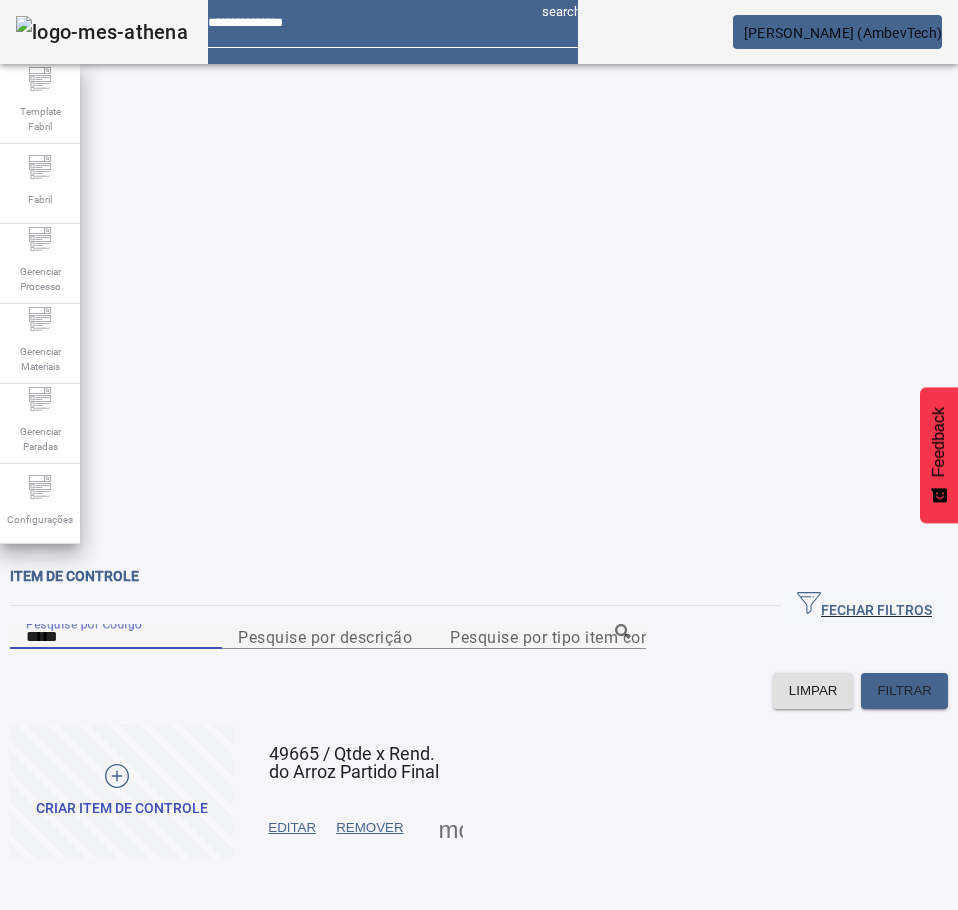click on "*****" at bounding box center [116, 637] 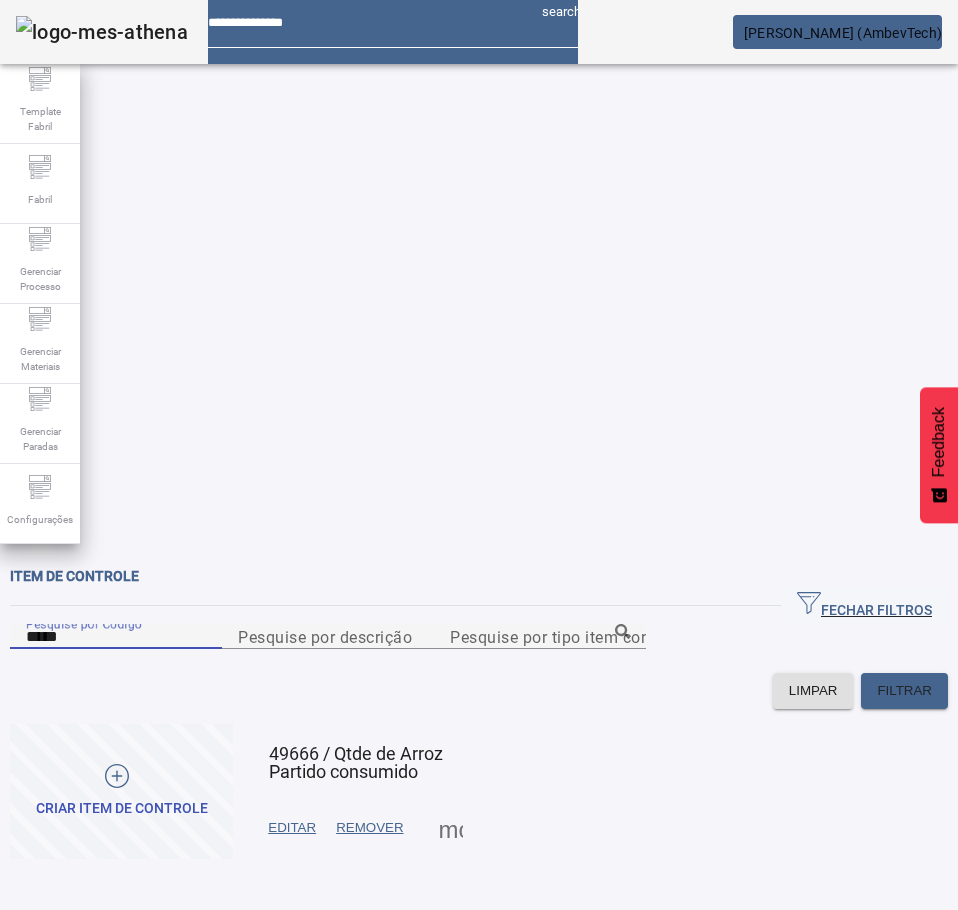 click at bounding box center (451, 828) 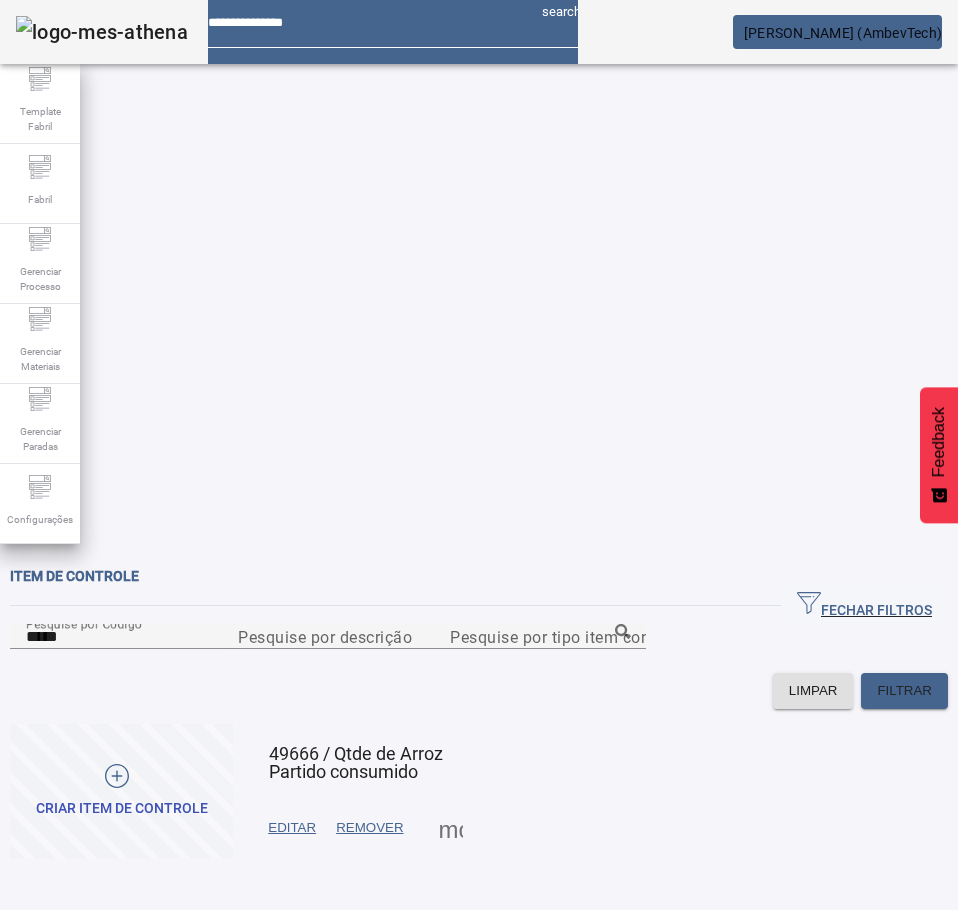 click on "TIPO DE EQUIPAMENTO" at bounding box center [140, 1014] 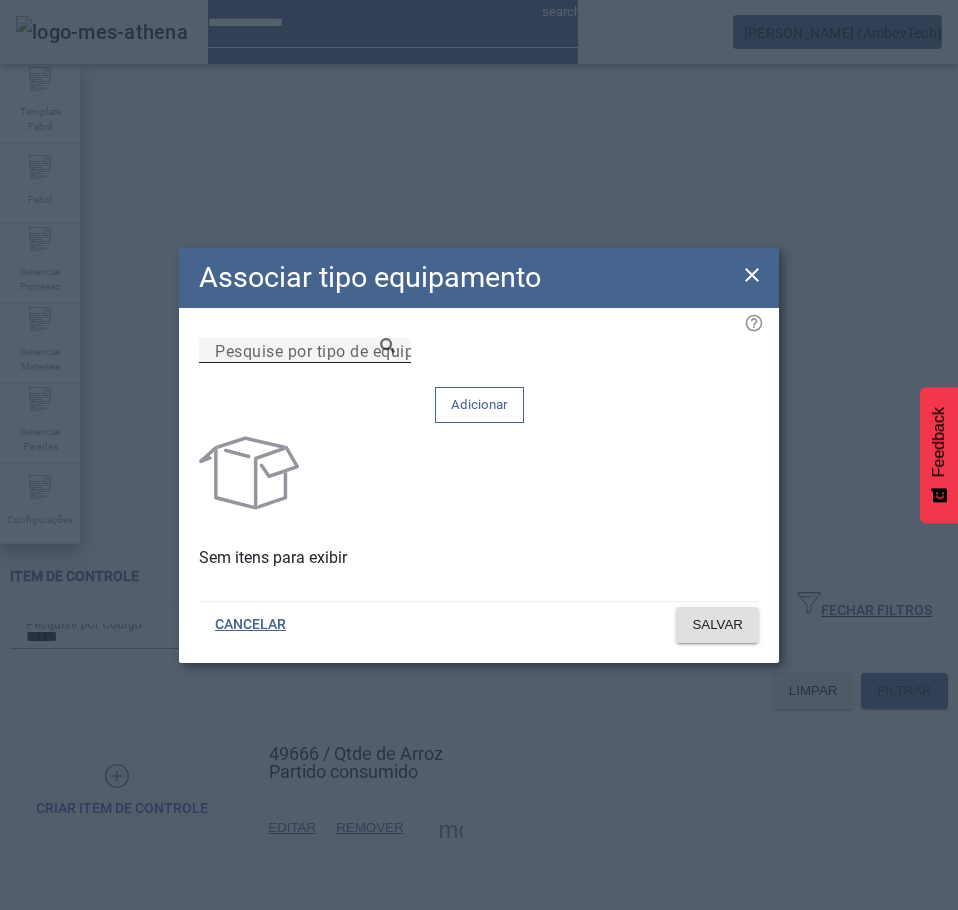 click on "Pesquise por tipo de equipamento" at bounding box center [343, 350] 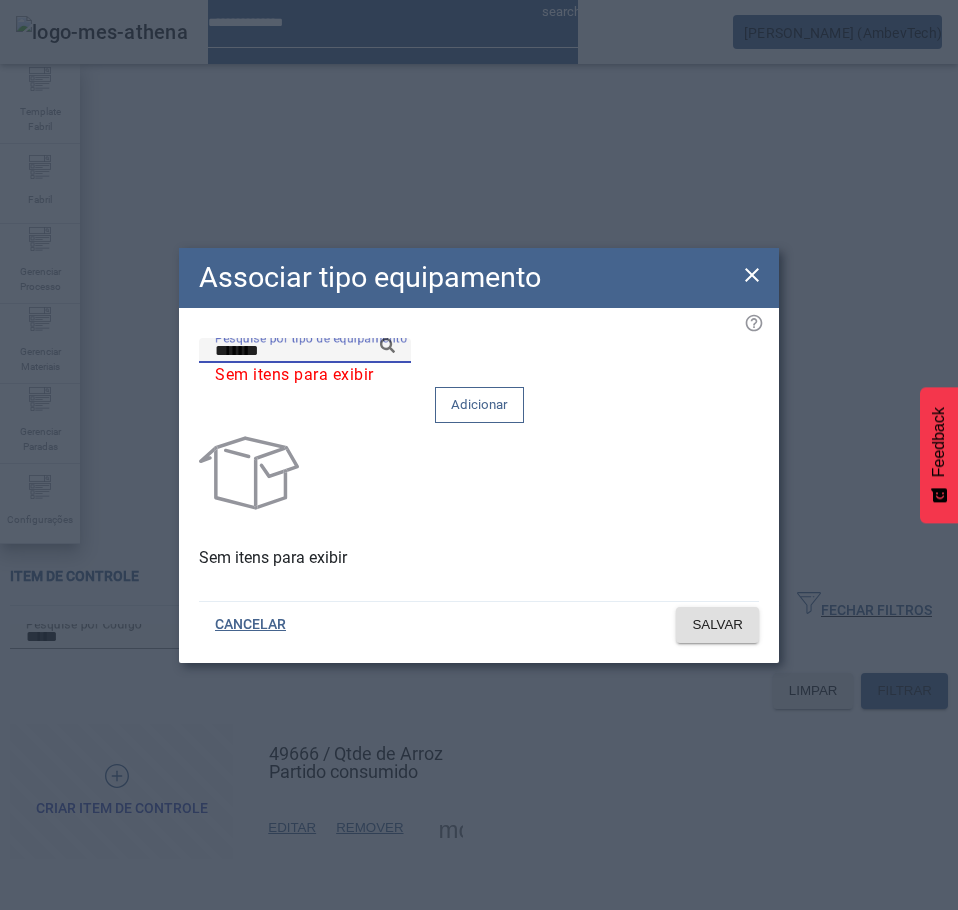 click 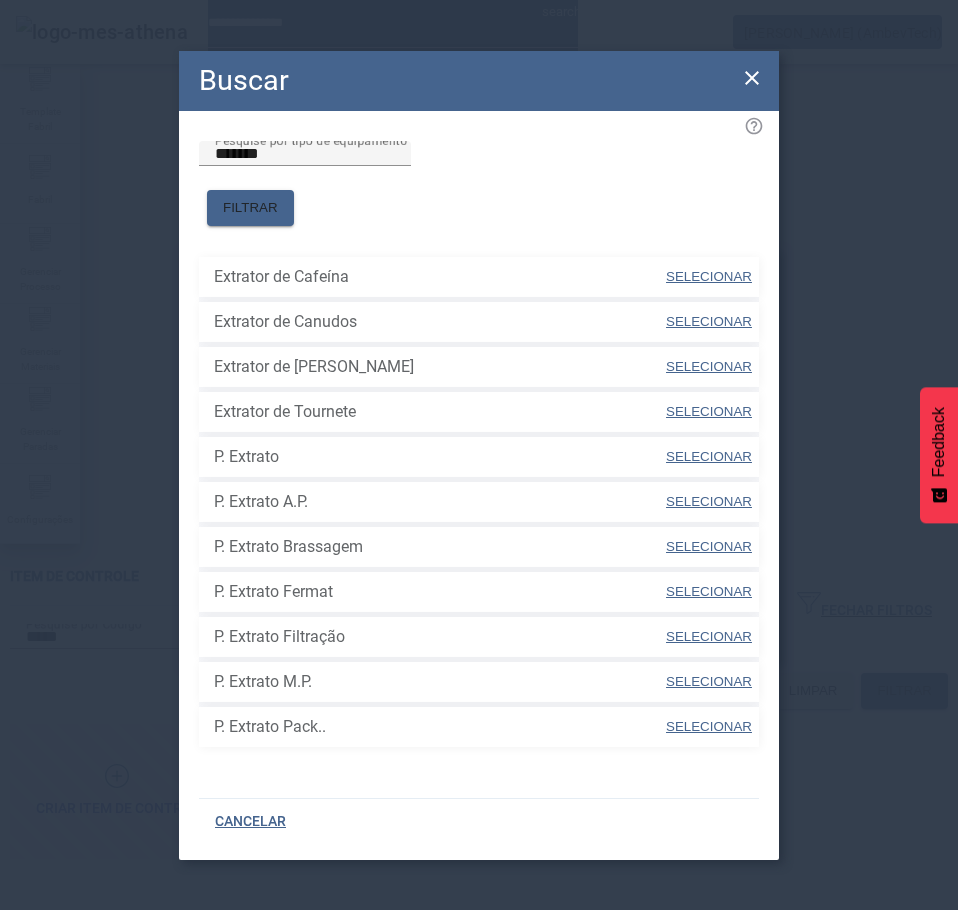 click at bounding box center (709, 457) 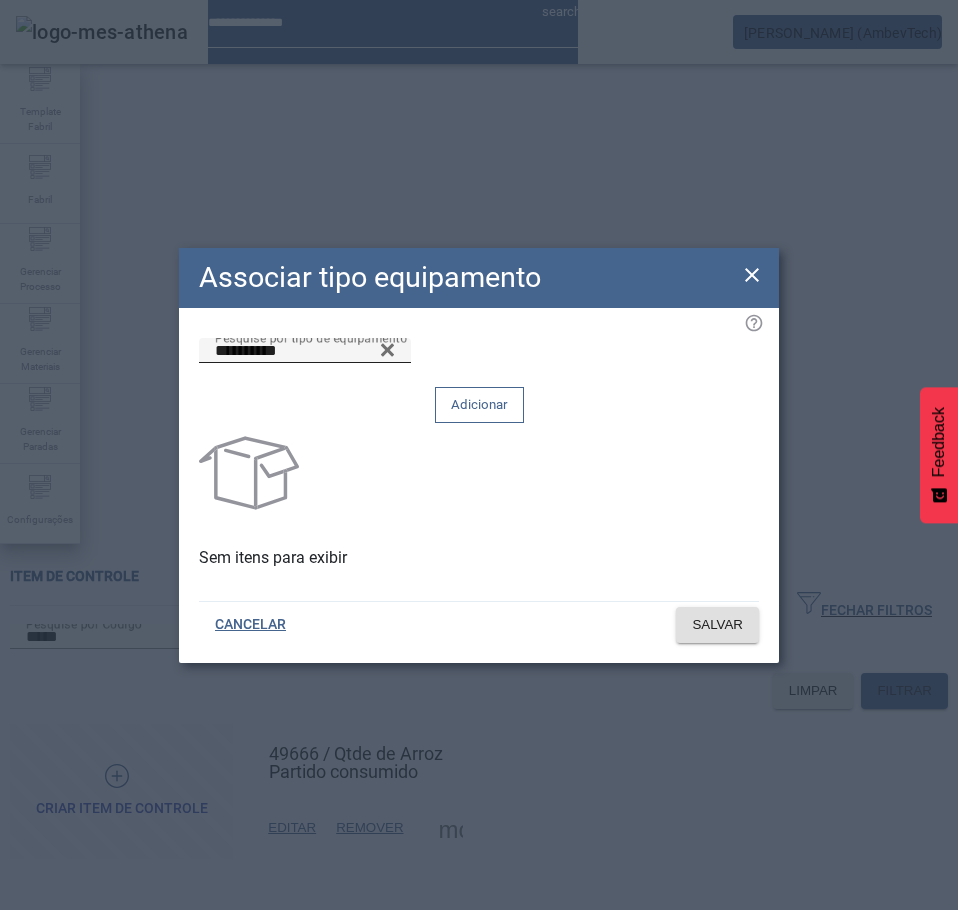 click on "Adicionar" 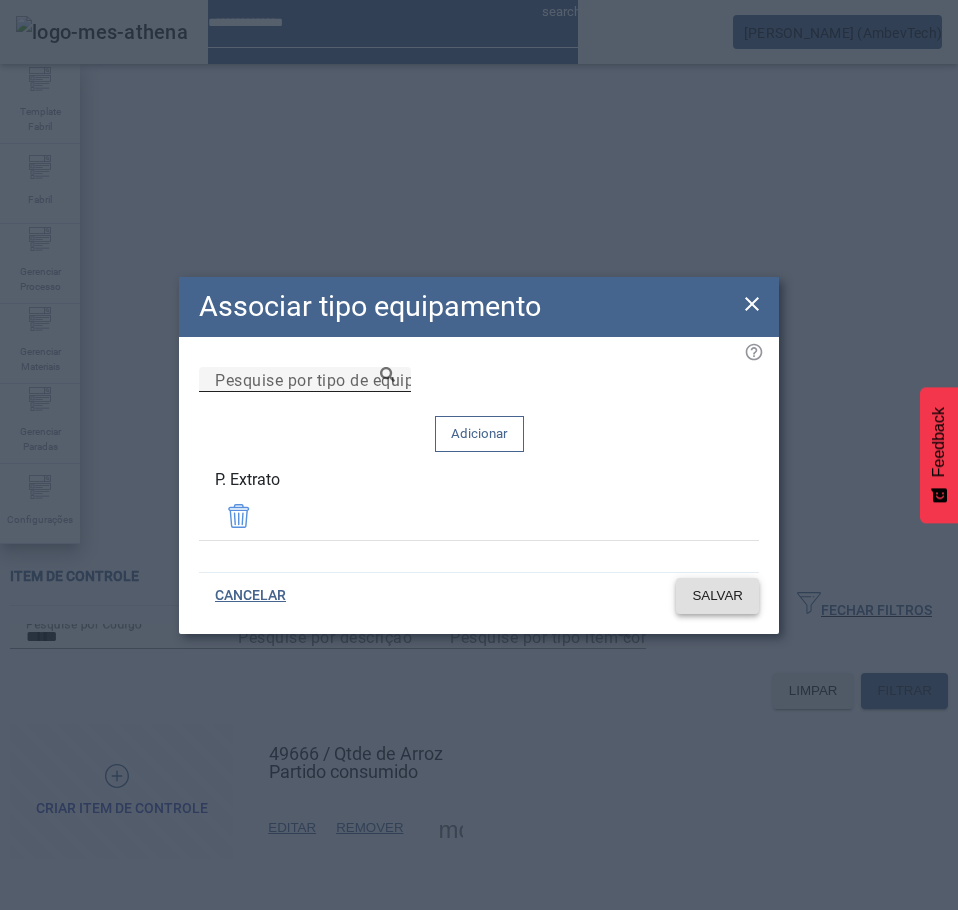 click on "SALVAR" 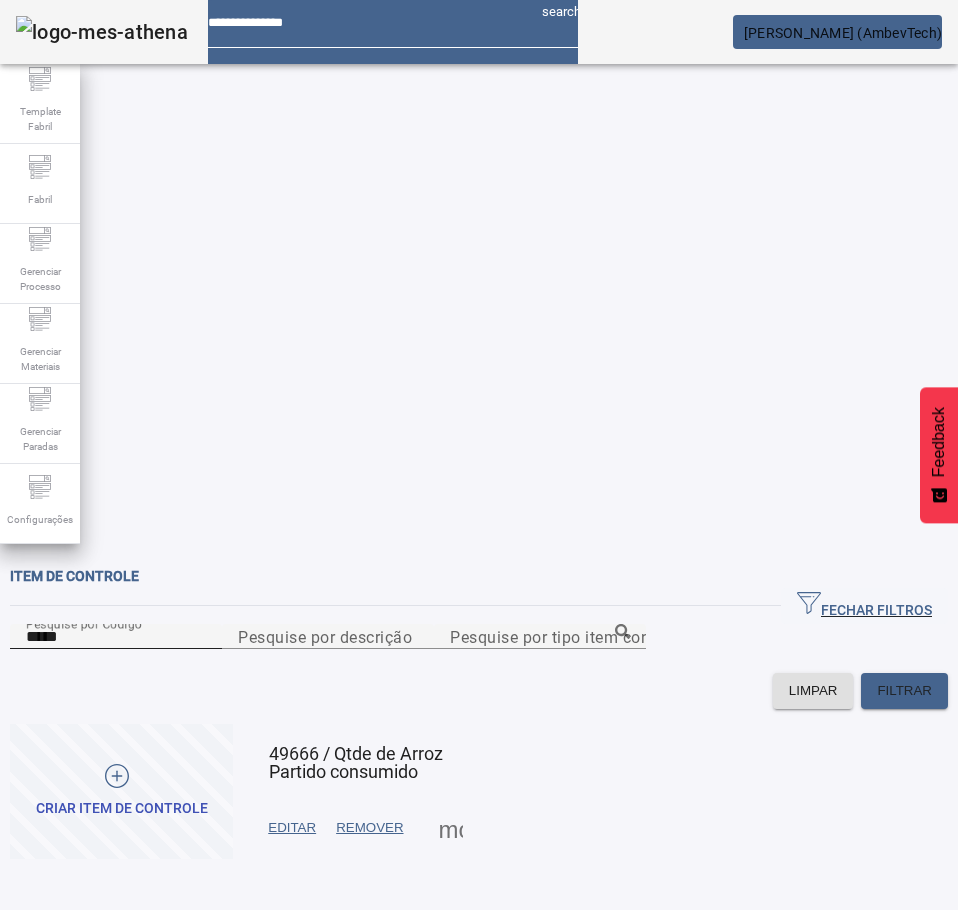 click on "*****" at bounding box center (116, 637) 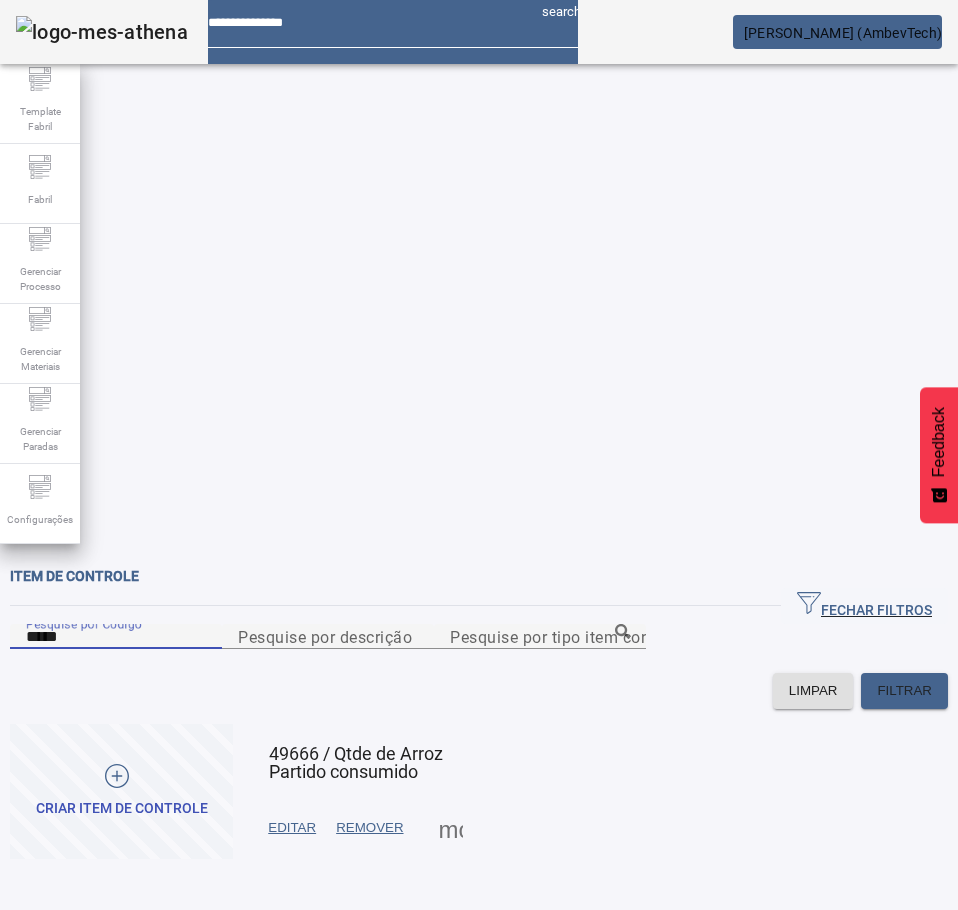 click on "*****" at bounding box center [116, 637] 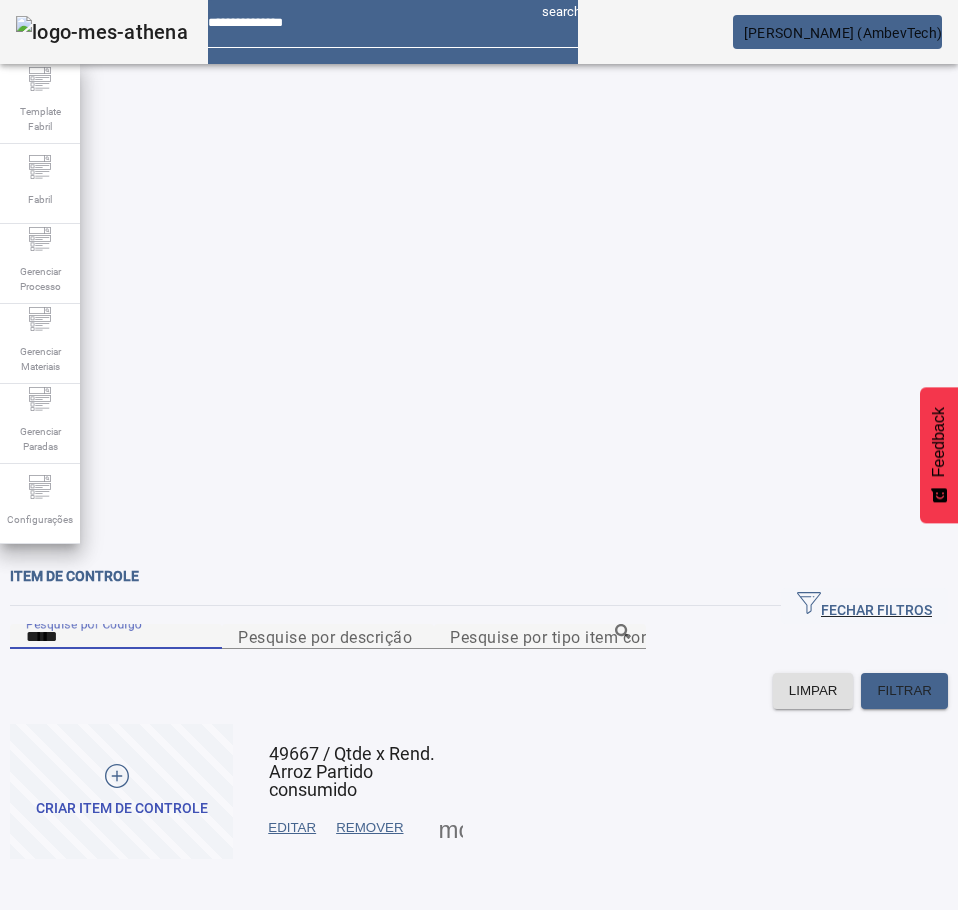 click at bounding box center (451, 828) 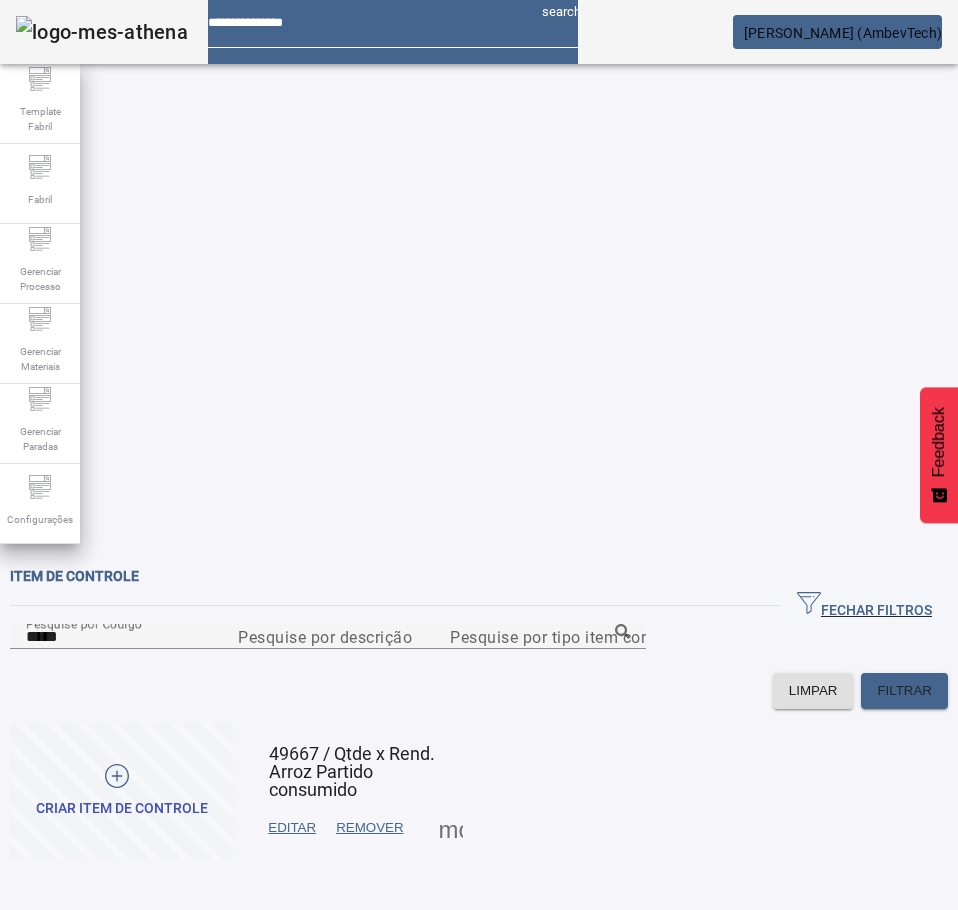 click on "TIPO DE EQUIPAMENTO" at bounding box center [140, 1014] 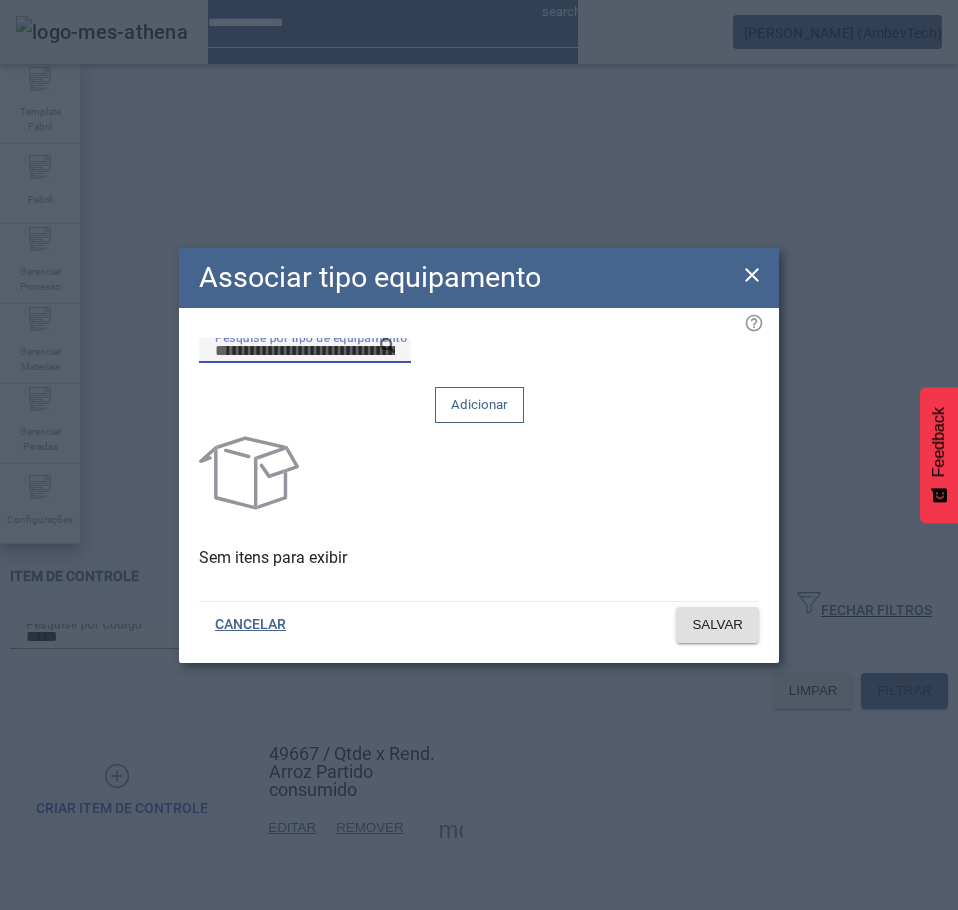 click on "Pesquise por tipo de equipamento" at bounding box center [305, 351] 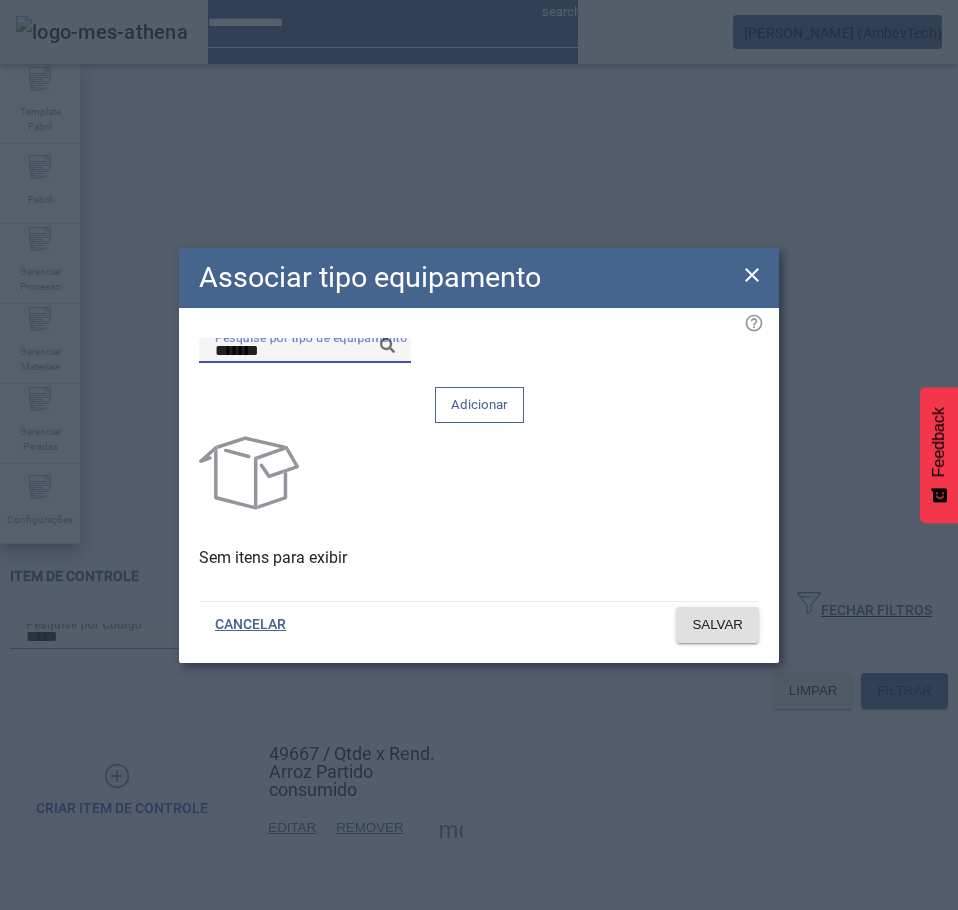 click 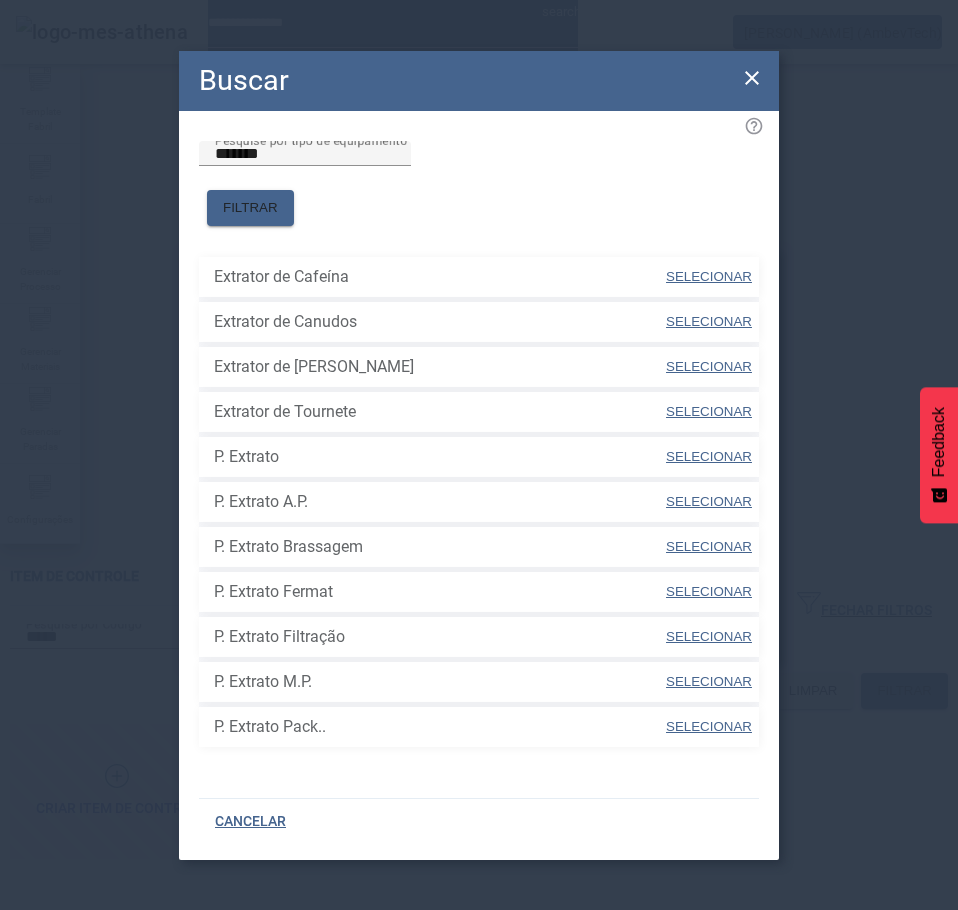 click on "SELECIONAR" at bounding box center (709, 456) 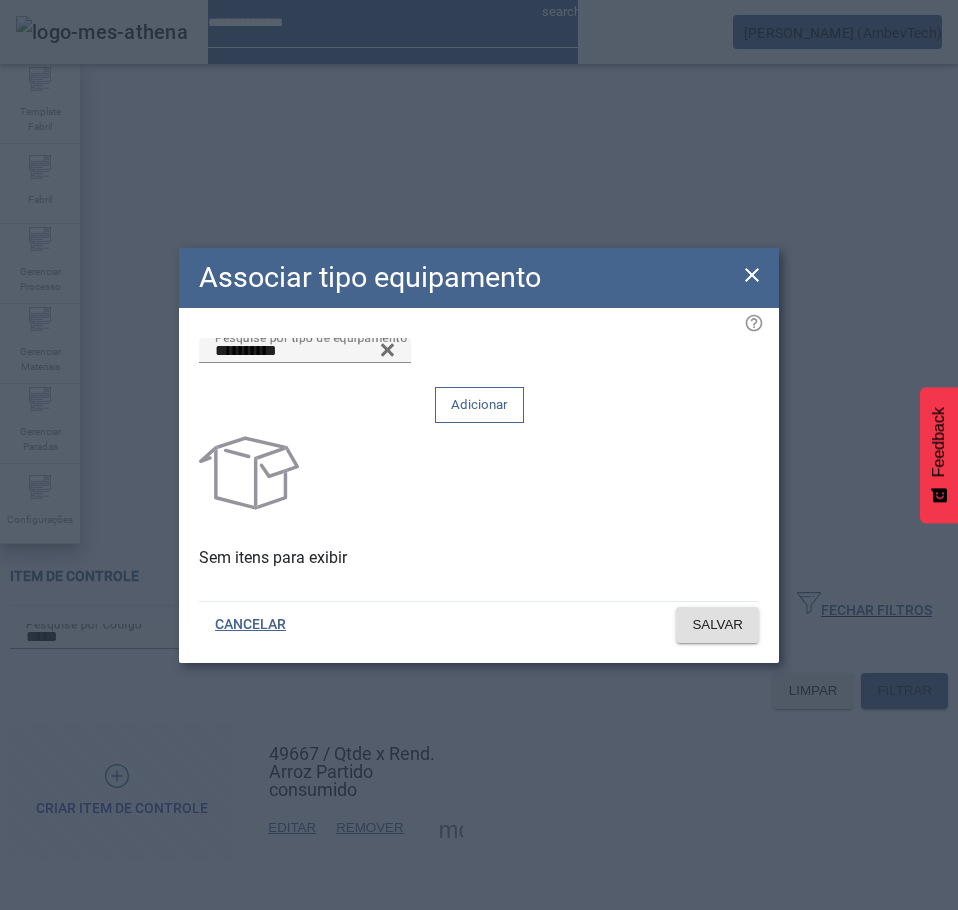 click 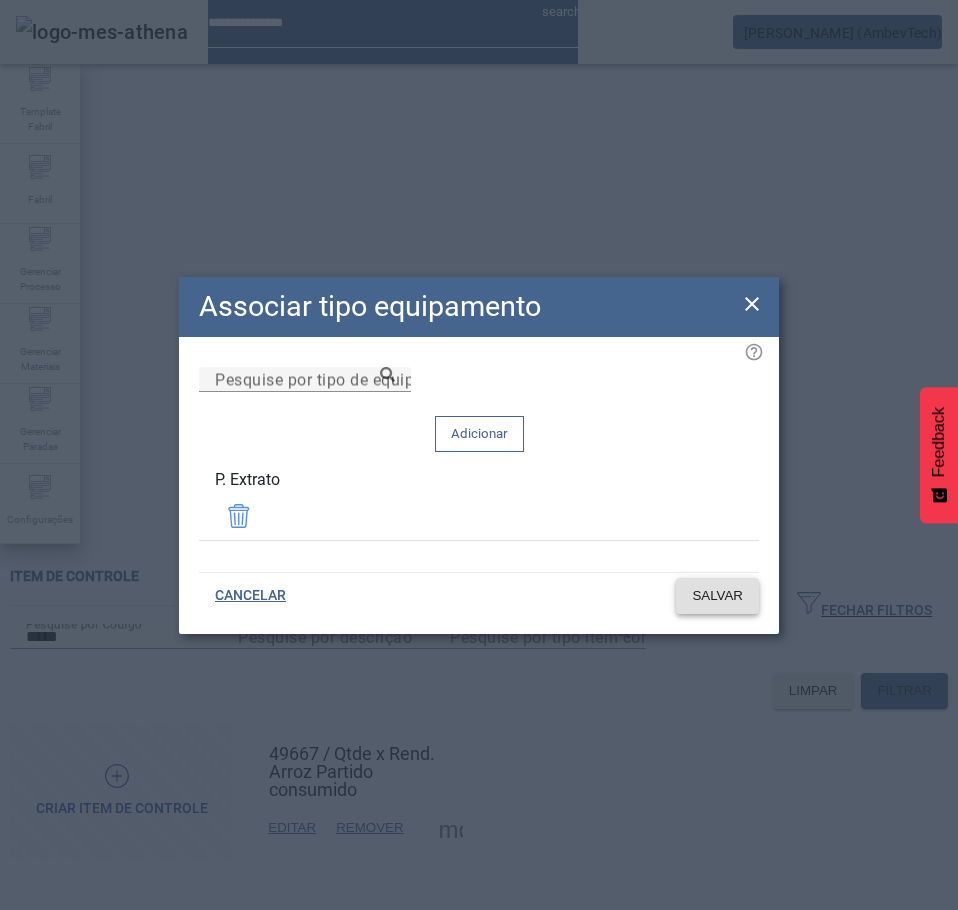 click 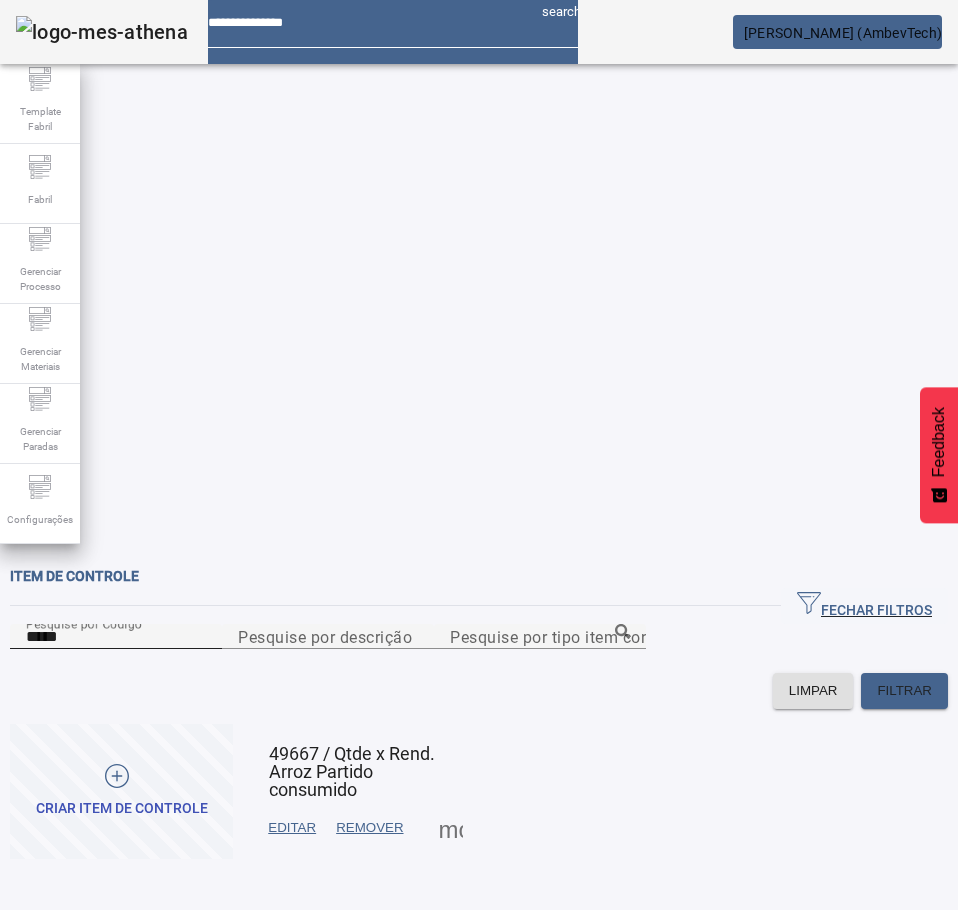 click on "*****" at bounding box center [116, 637] 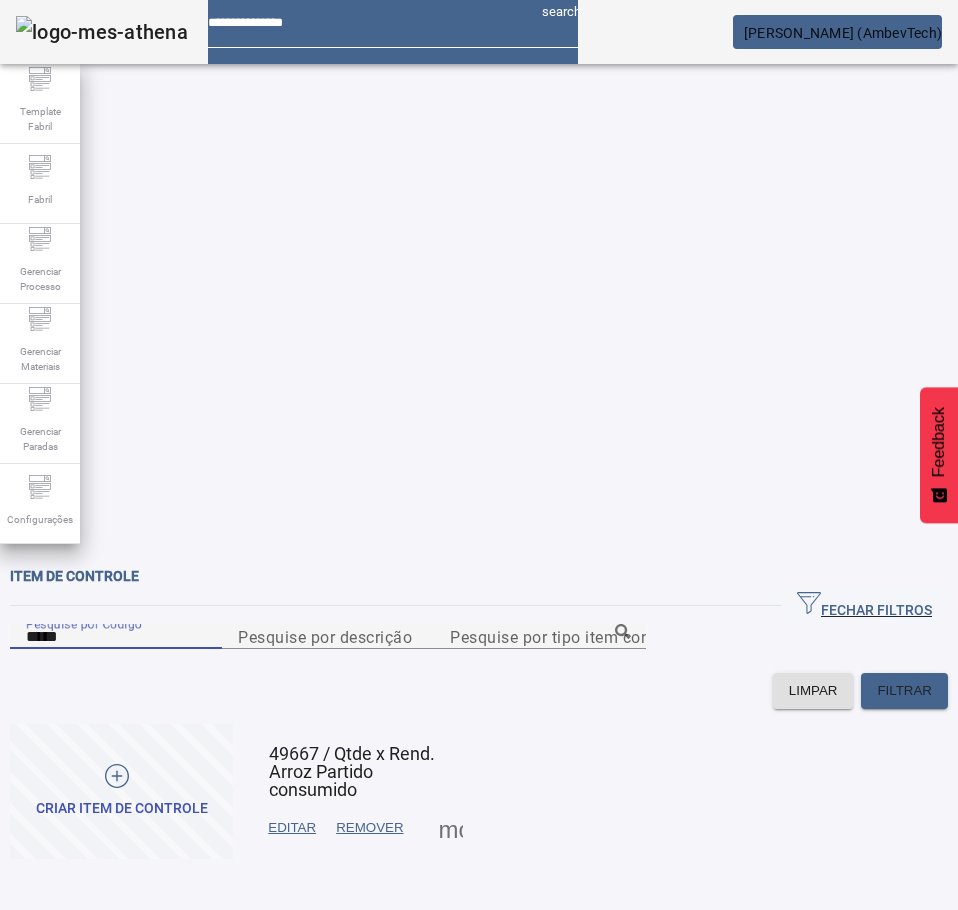 click on "*****" at bounding box center (116, 637) 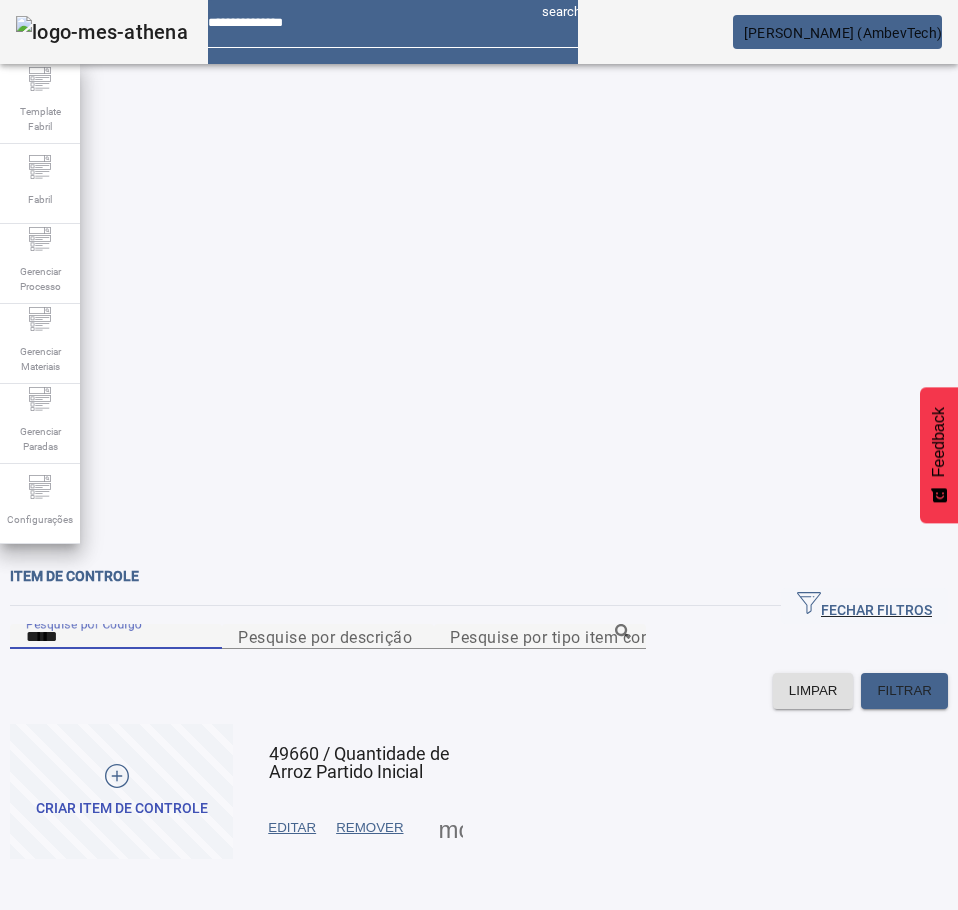 click at bounding box center (292, 828) 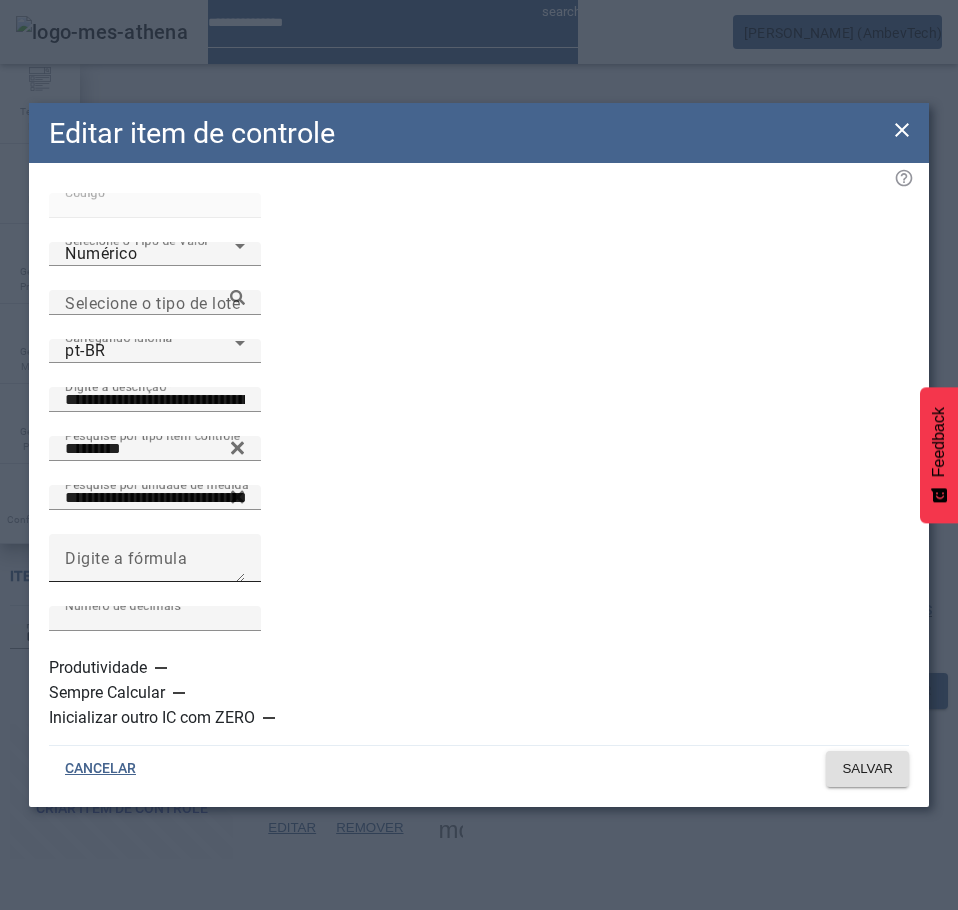 click on "Digite a fórmula" 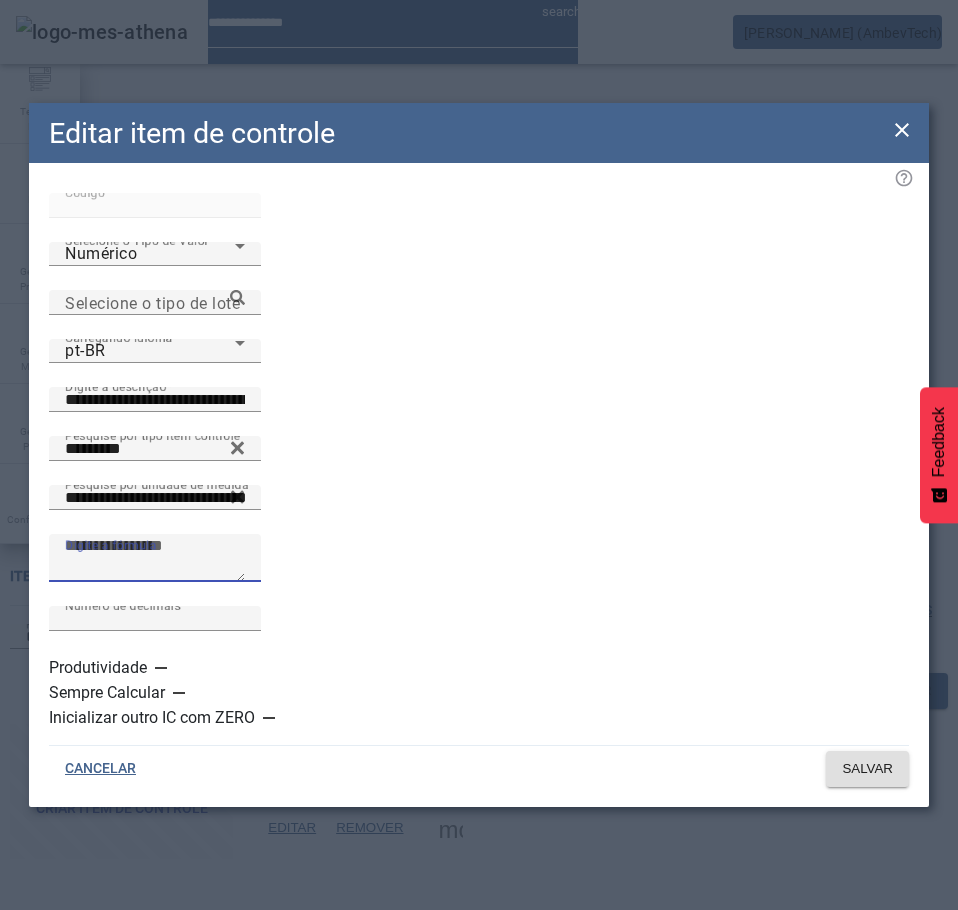 paste on "**********" 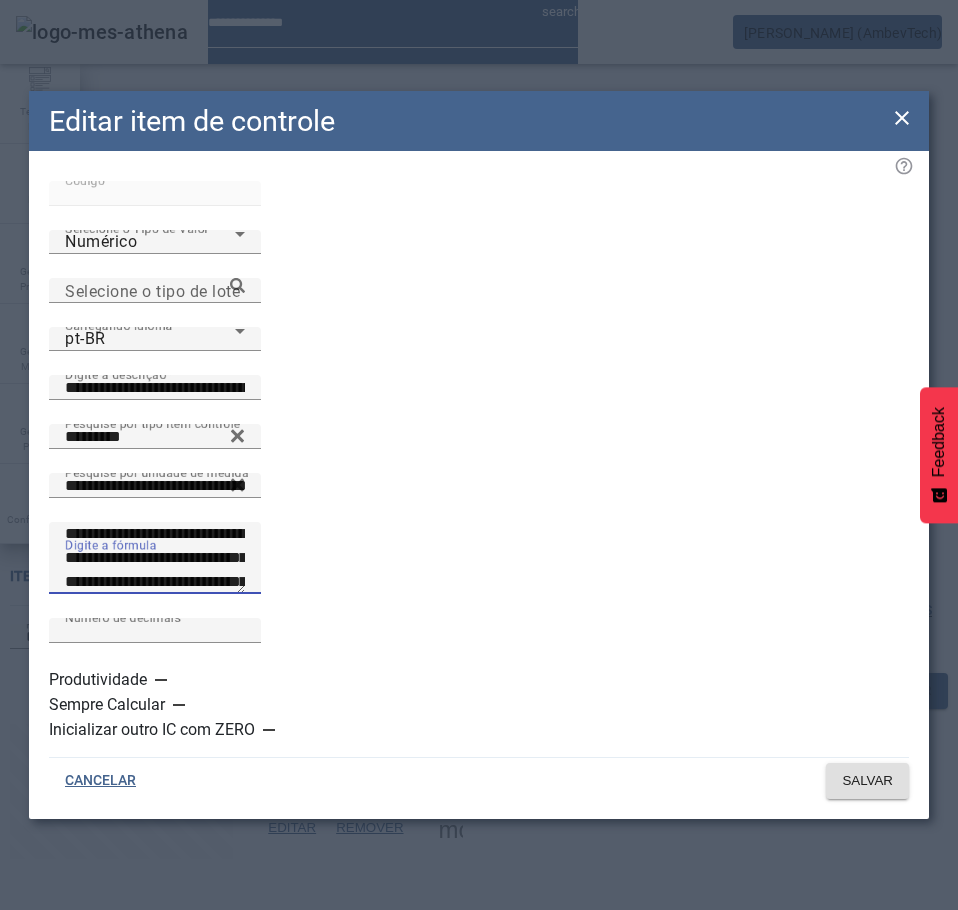 click on "**********" at bounding box center (155, 558) 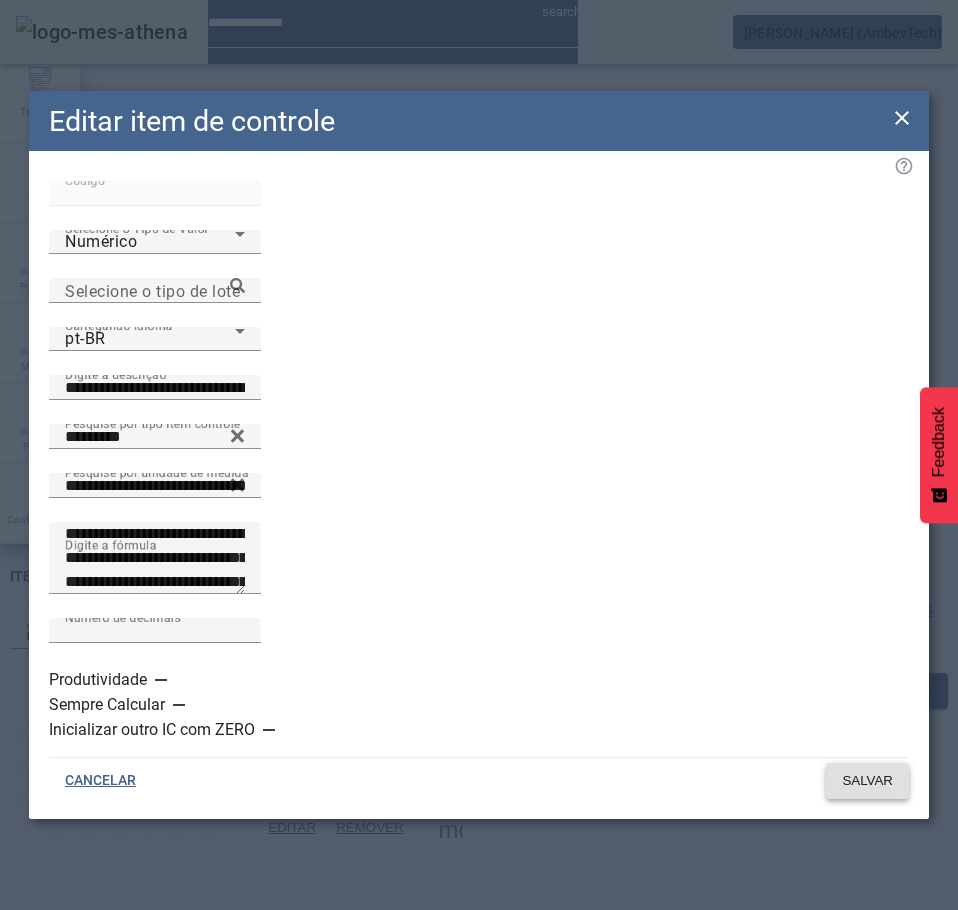 click 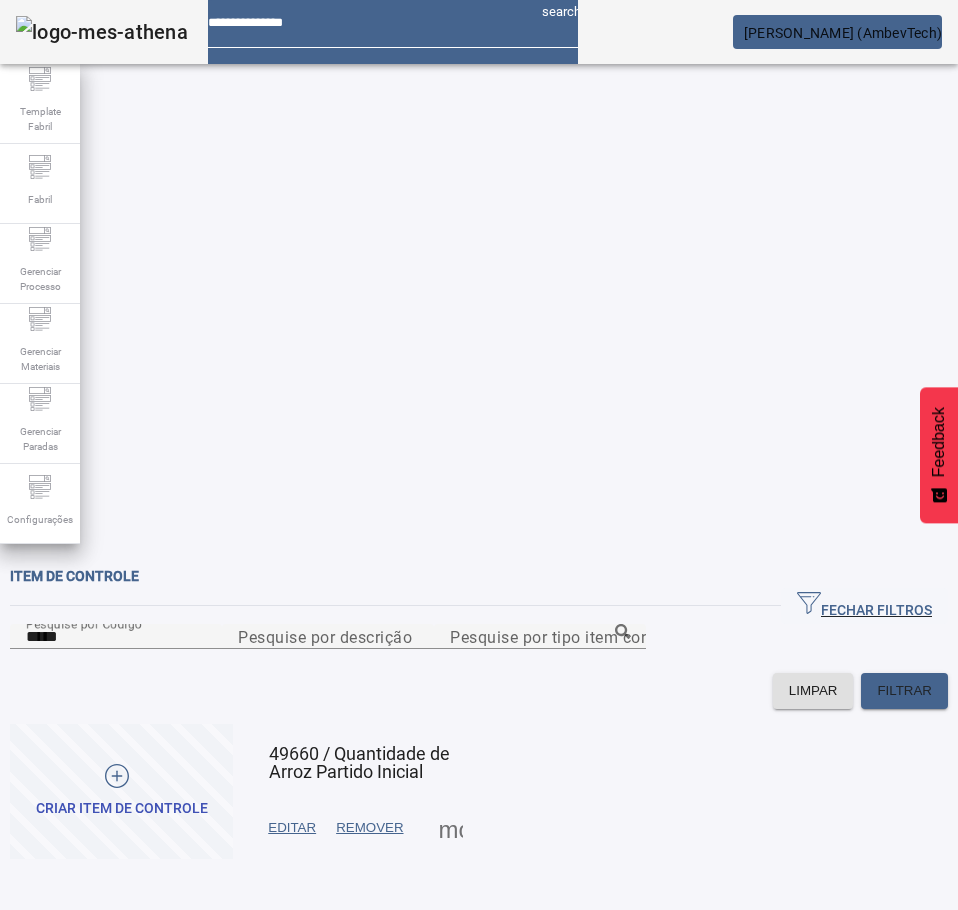 click at bounding box center (292, 828) 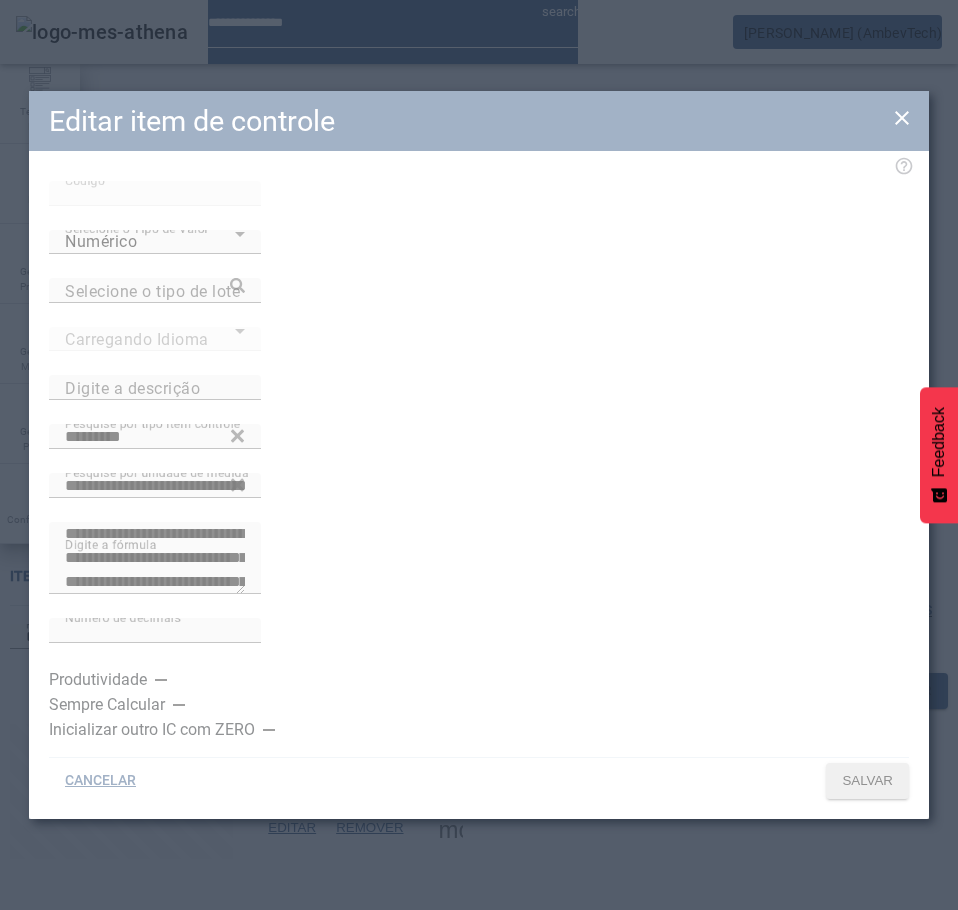 type on "**********" 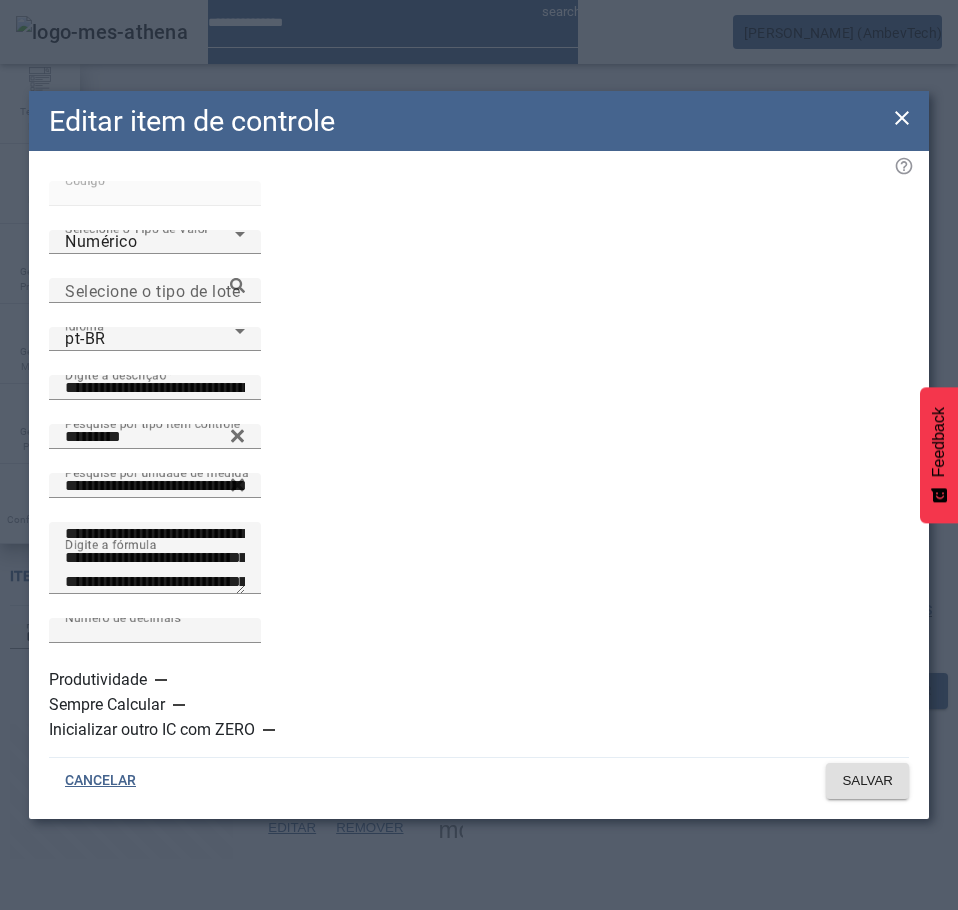 click on "Código *****" 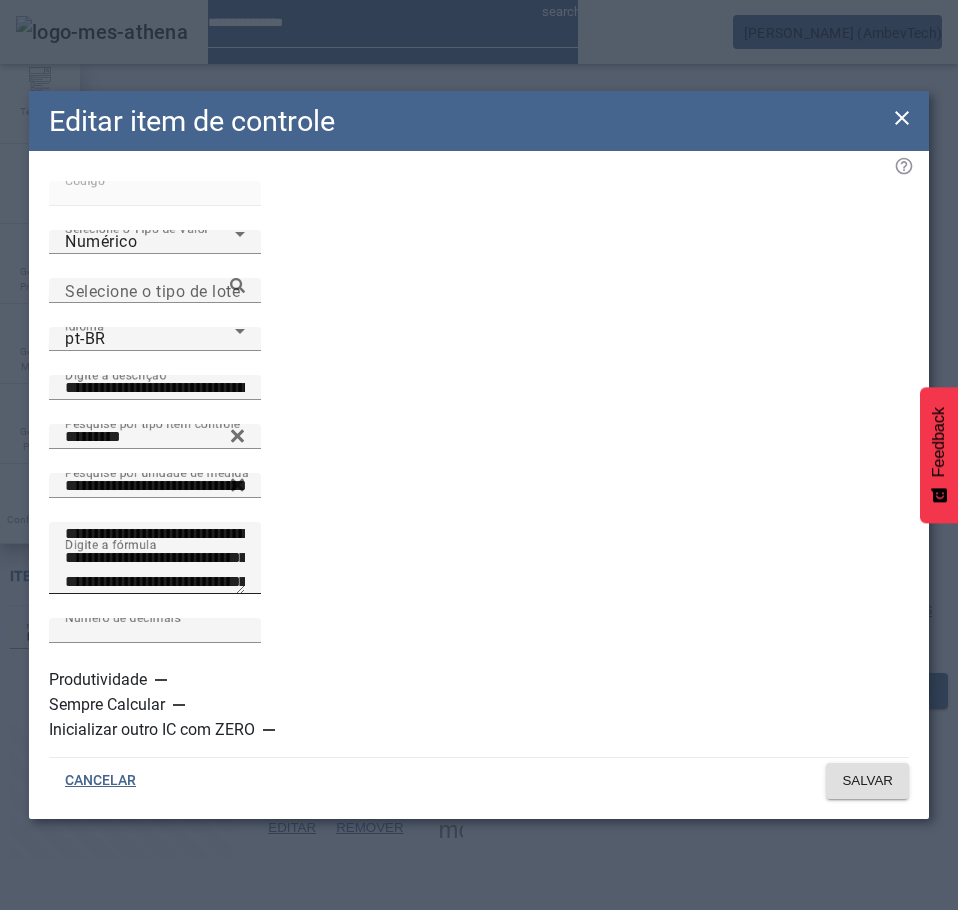 click on "**********" at bounding box center (155, 558) 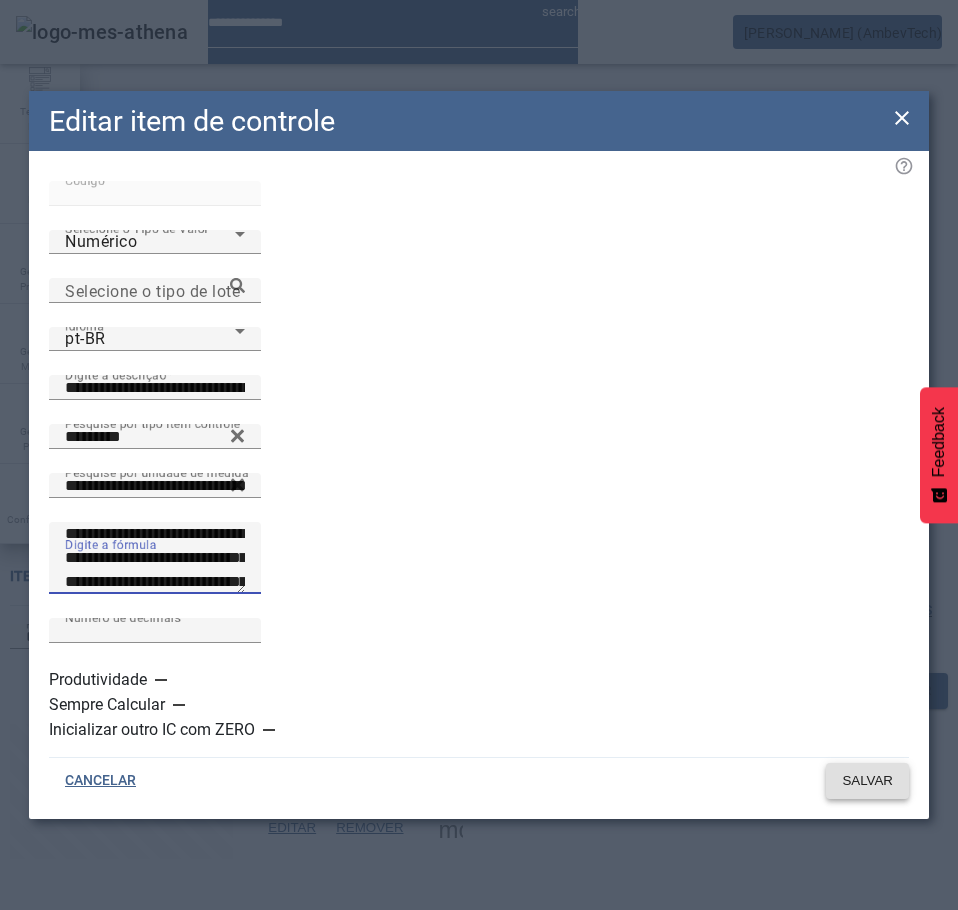 click on "SALVAR" 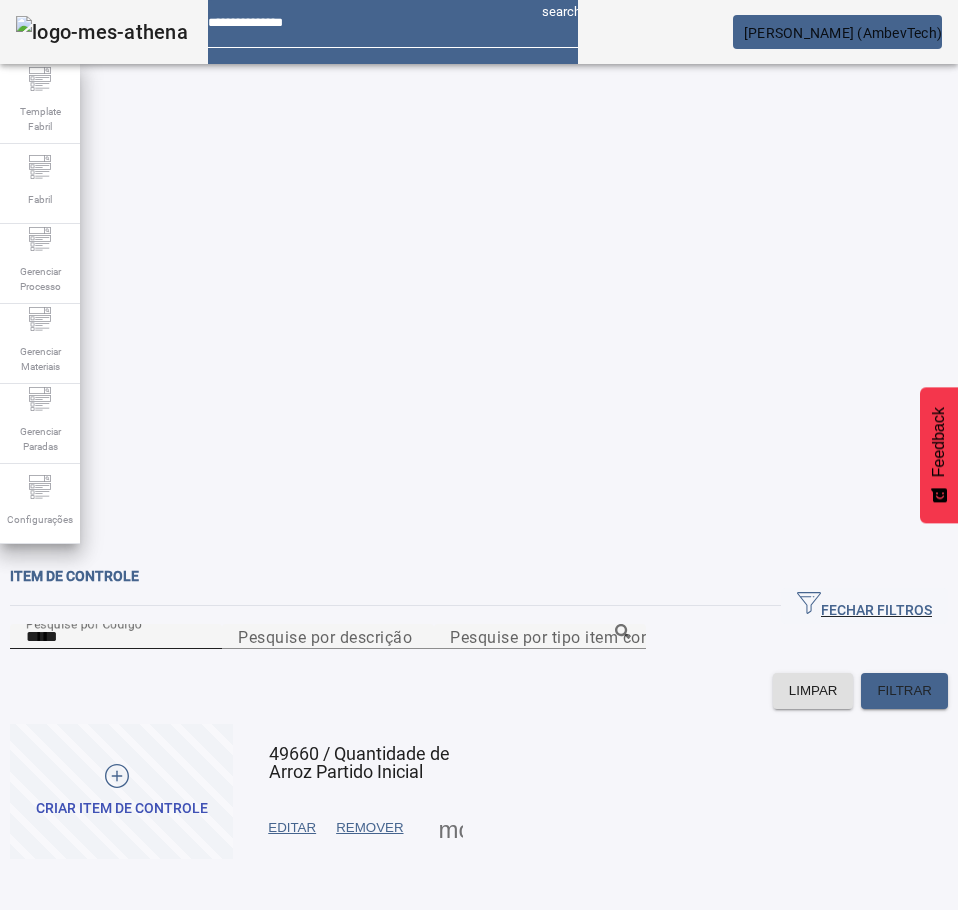 click on "*****" at bounding box center [116, 637] 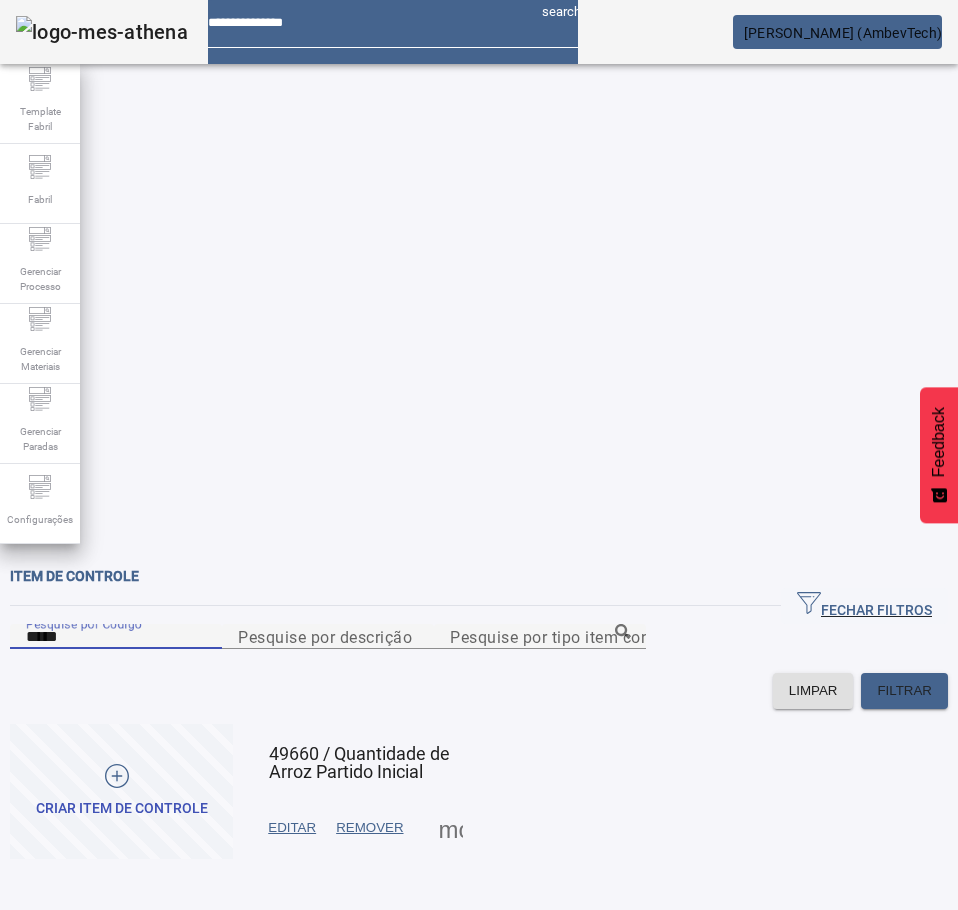 type on "*****" 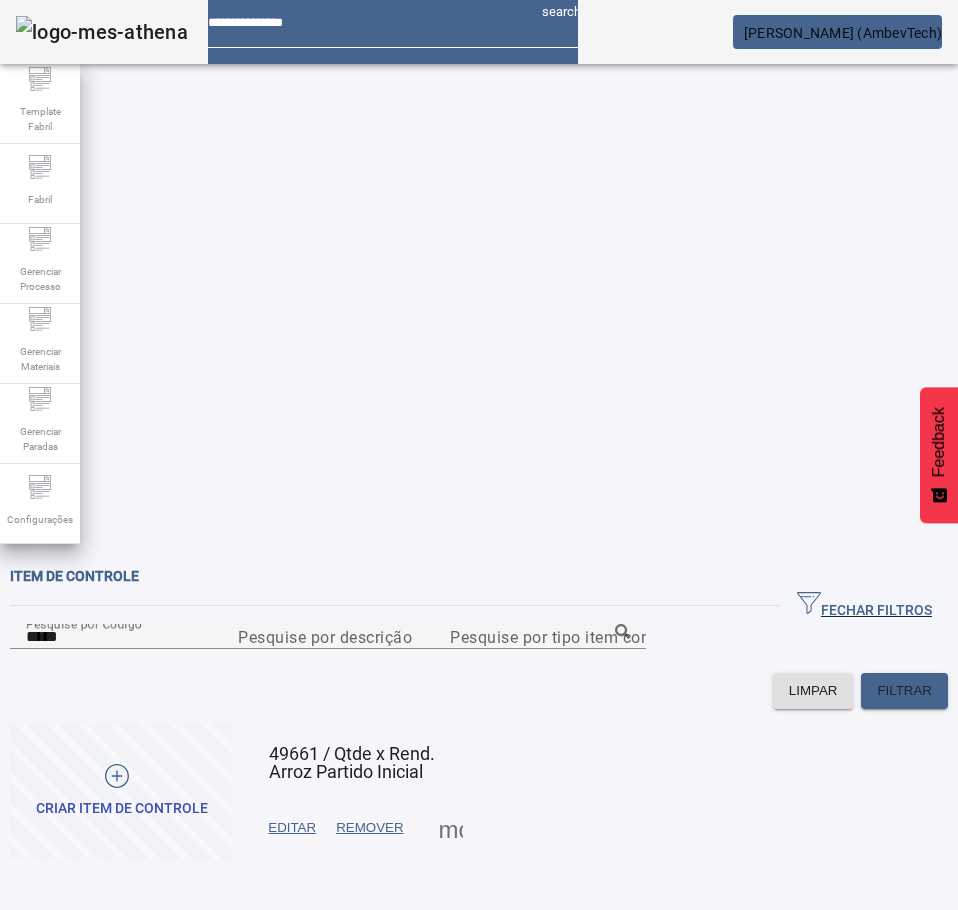 click at bounding box center (292, 828) 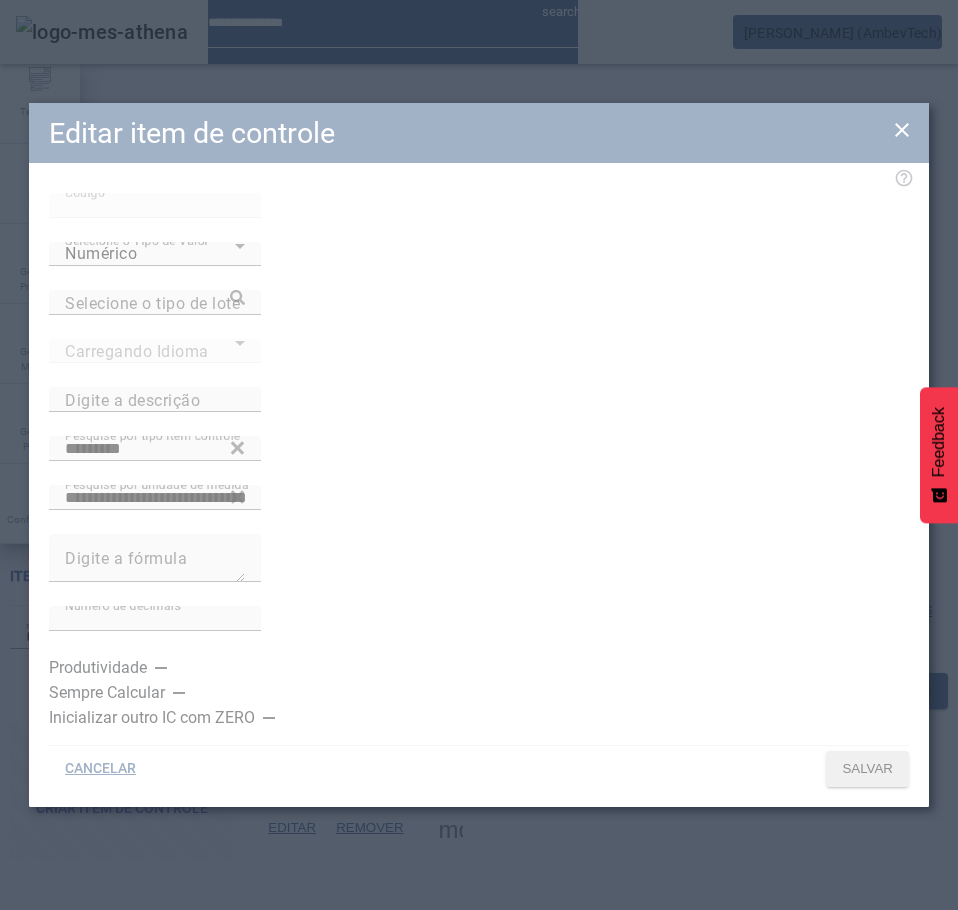 type on "**********" 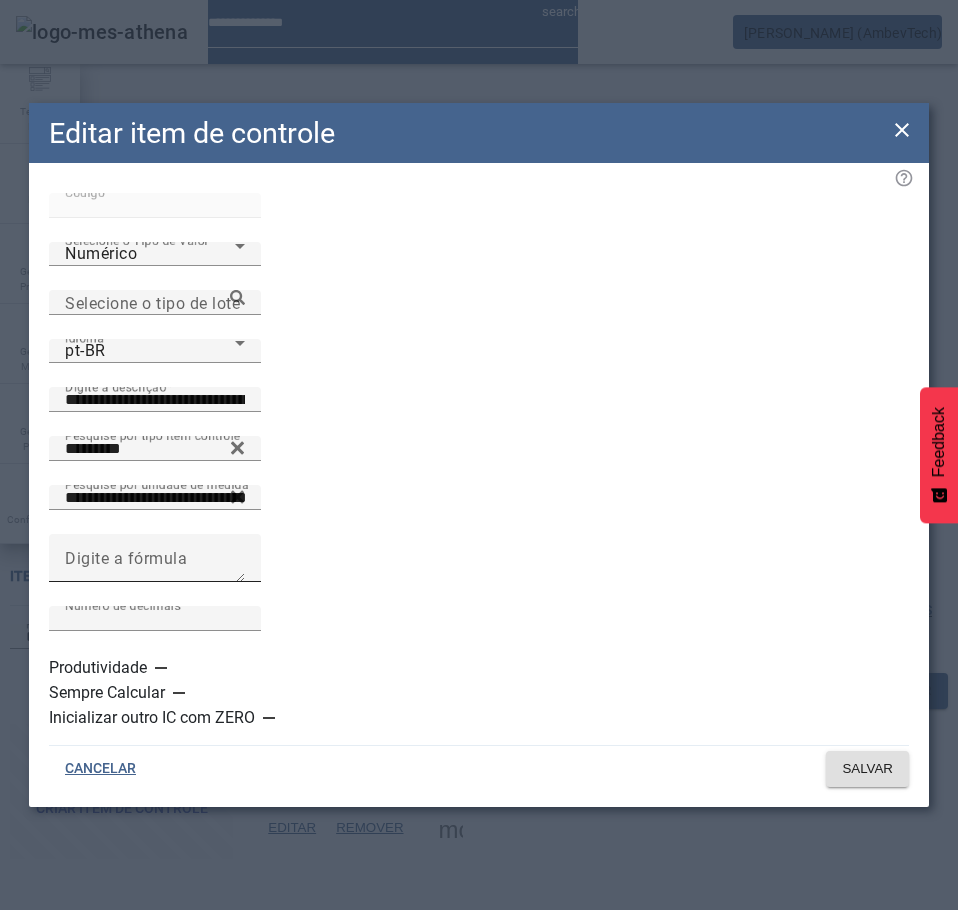 click on "Digite a fórmula" at bounding box center (155, 558) 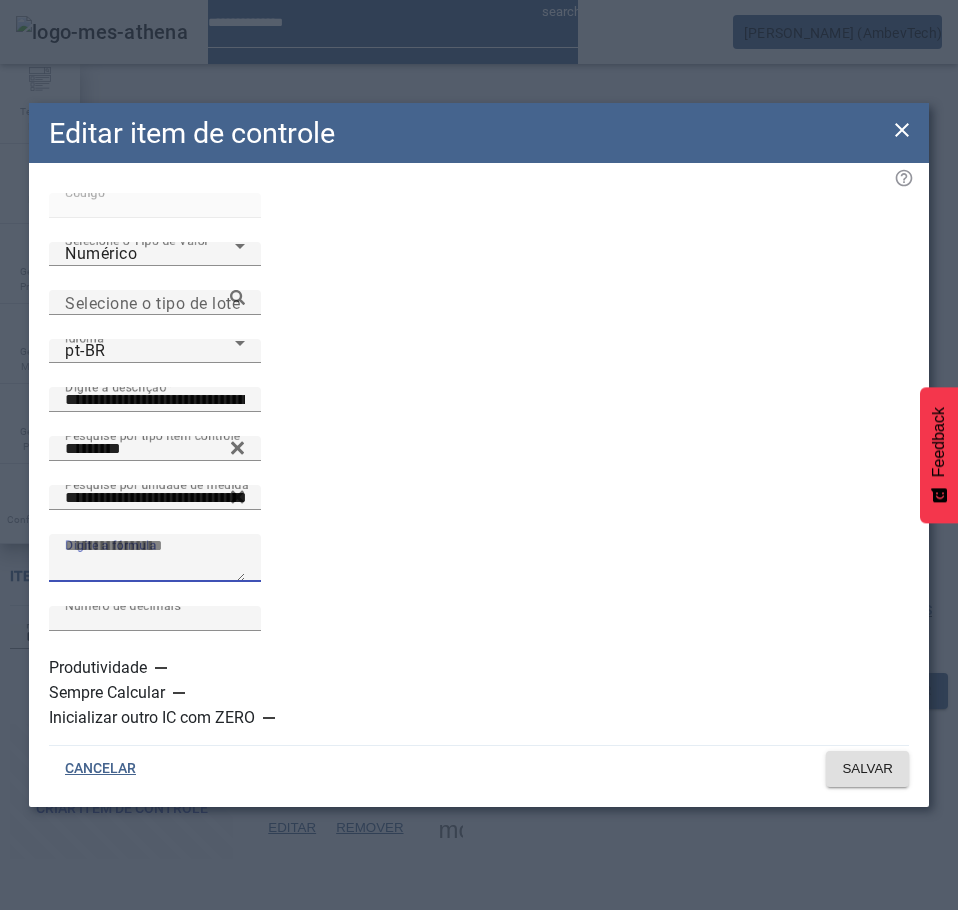 paste on "**********" 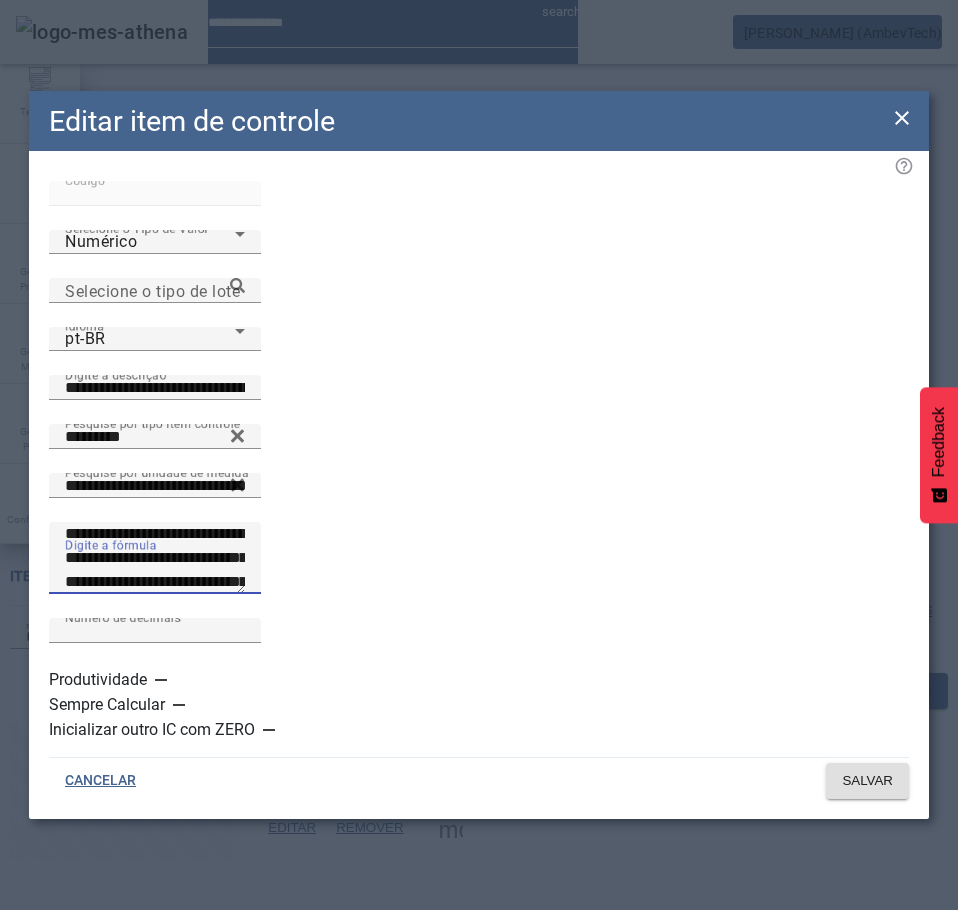 drag, startPoint x: 256, startPoint y: 535, endPoint x: 216, endPoint y: 532, distance: 40.112343 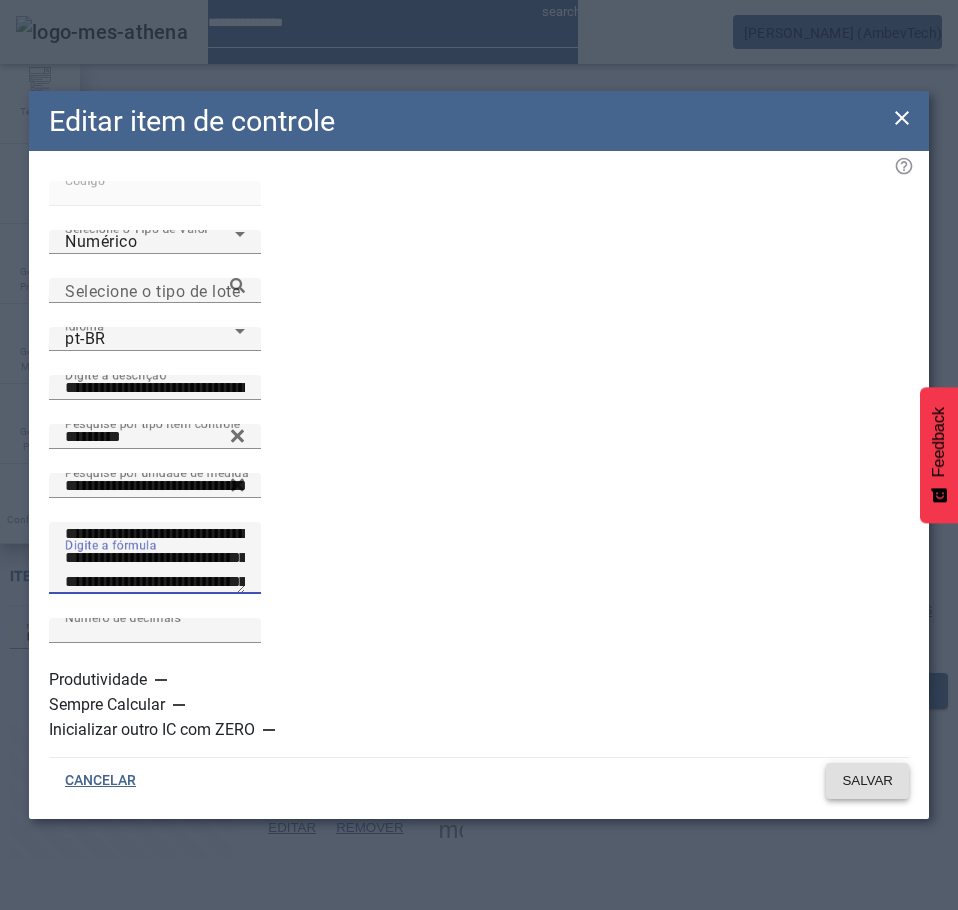 type on "**********" 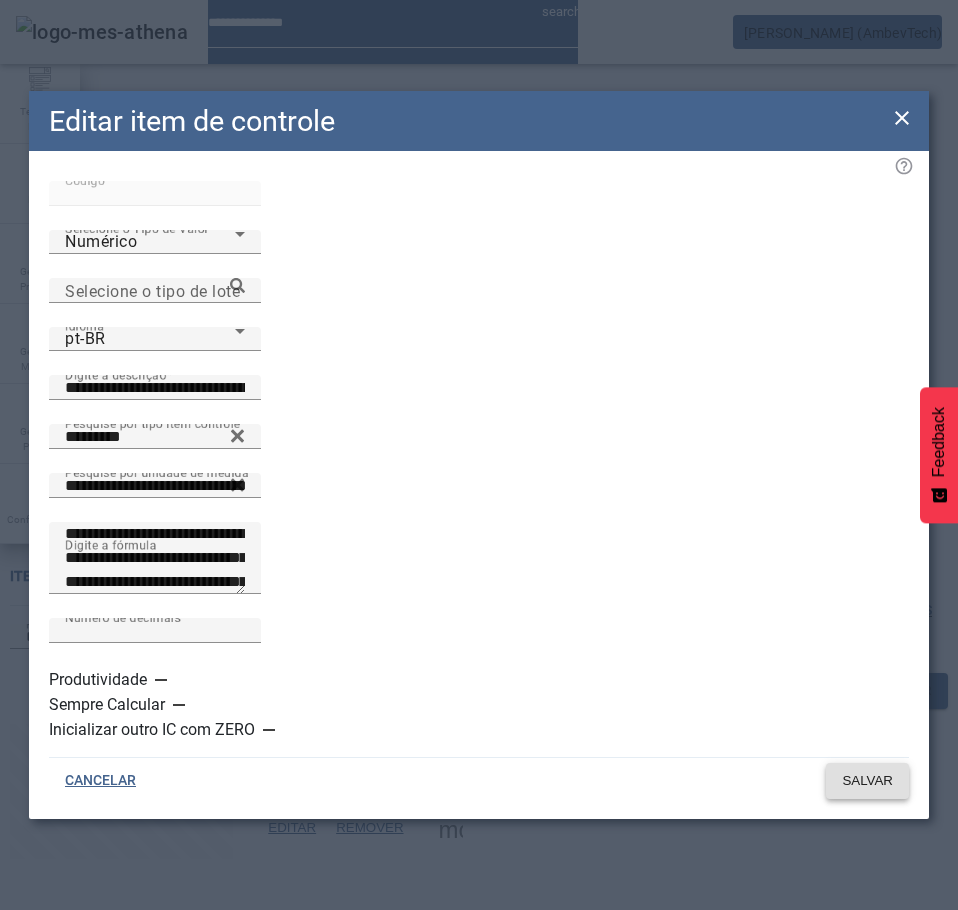 click on "SALVAR" 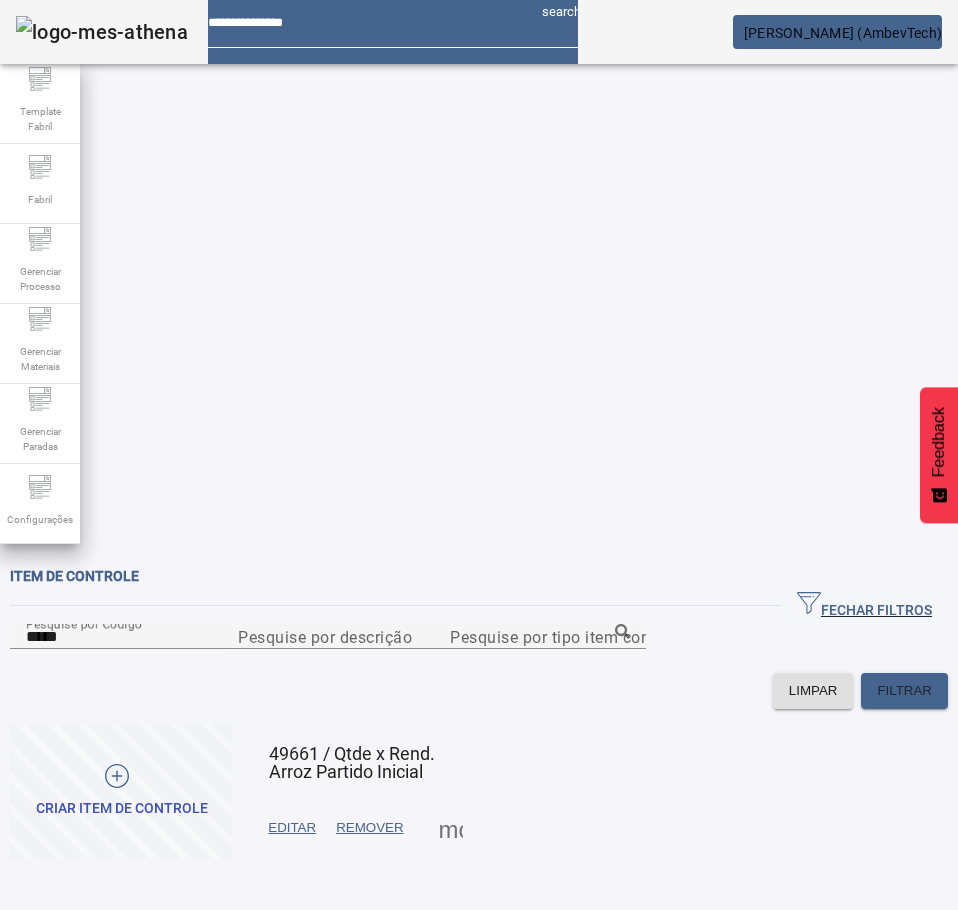 click on "EDITAR" at bounding box center [292, 828] 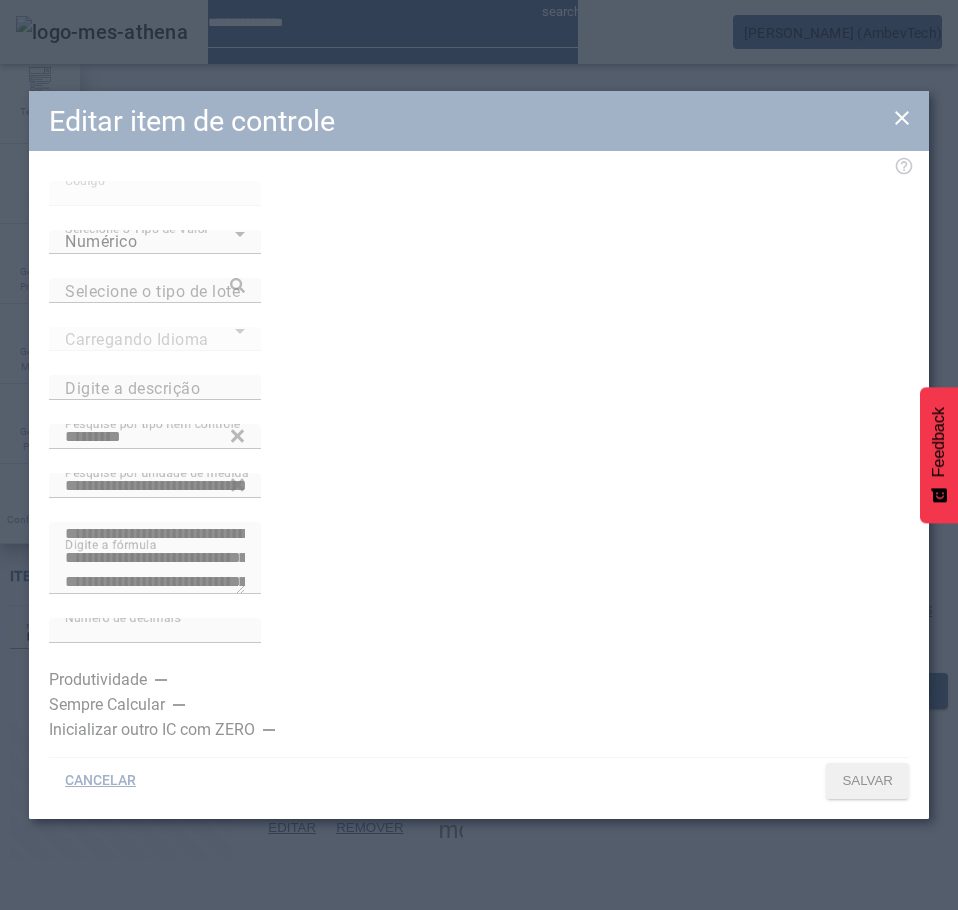 type on "**********" 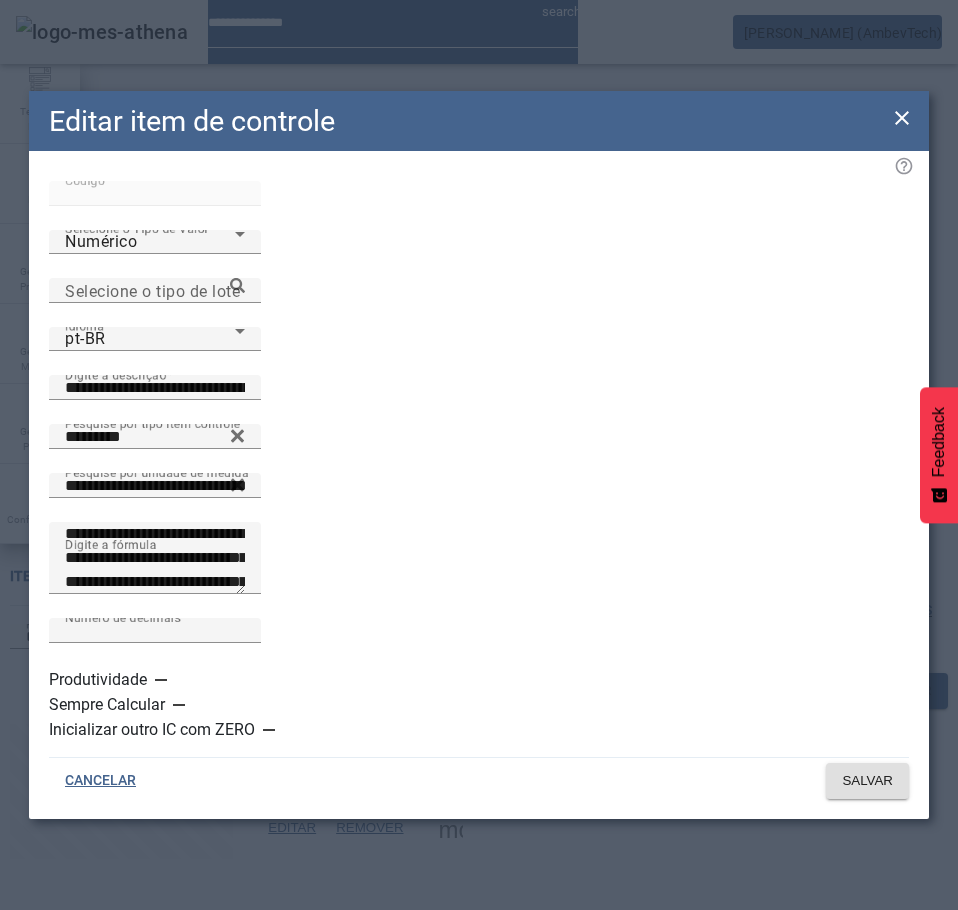 click on "**********" 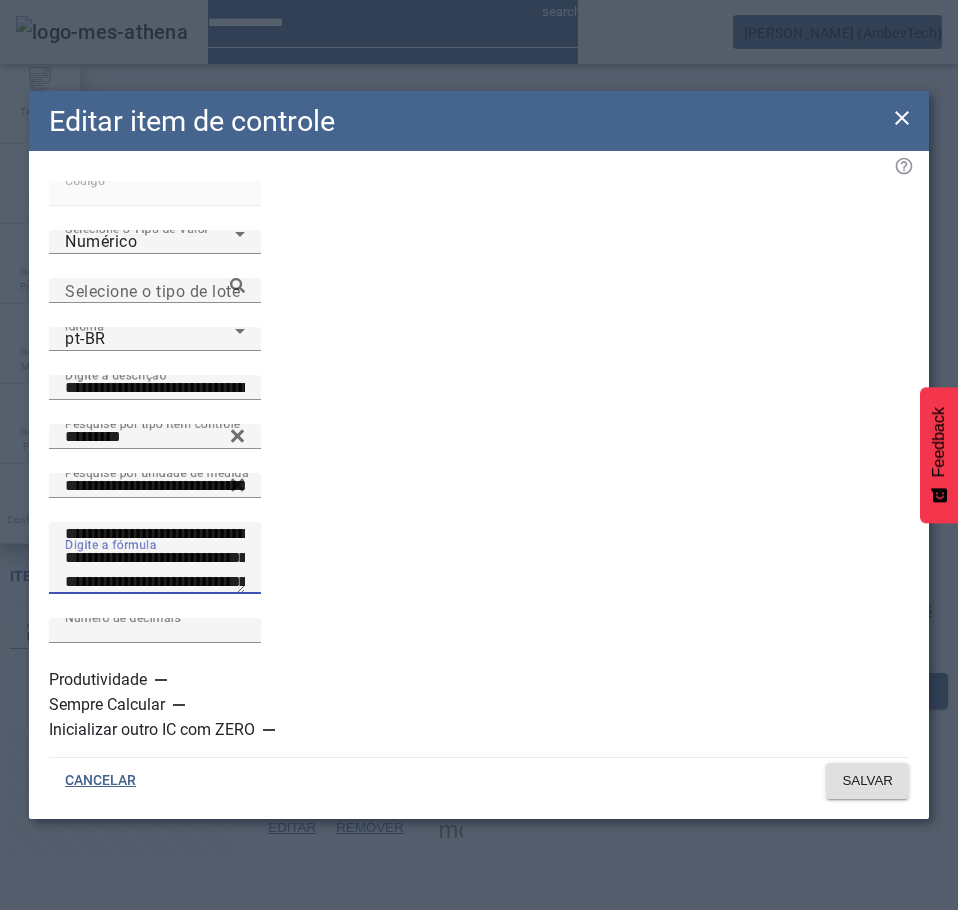 click on "**********" at bounding box center [155, 558] 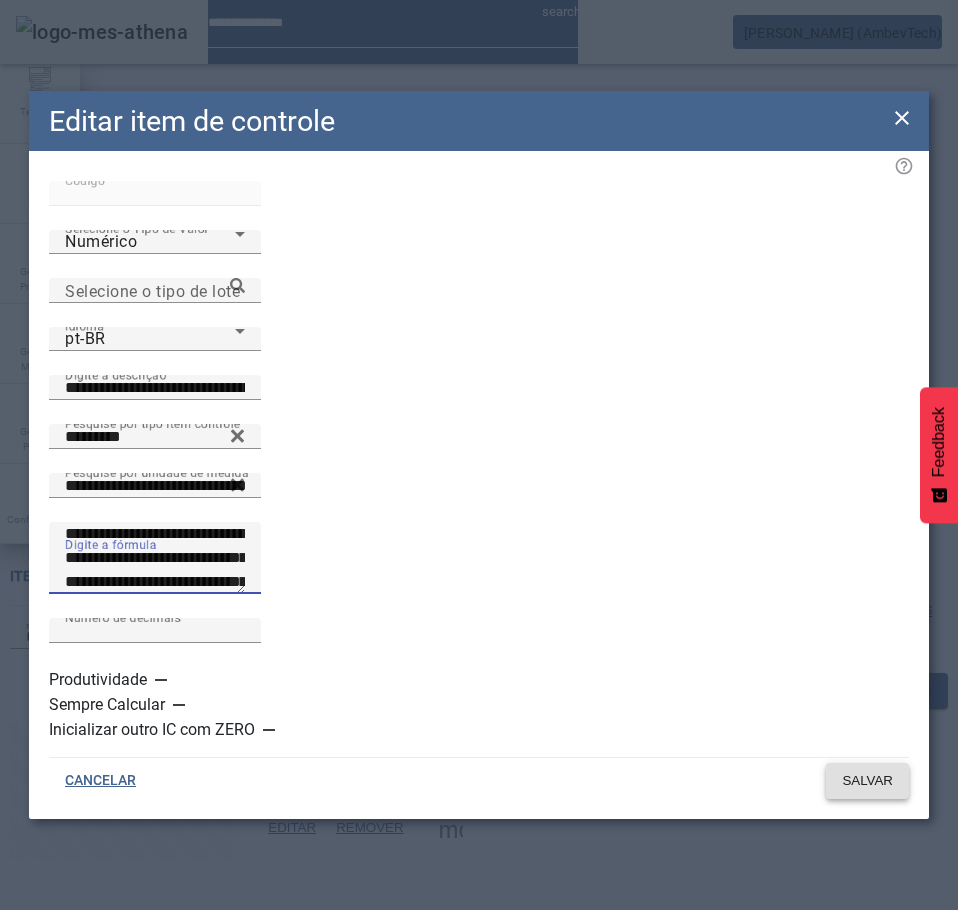 click 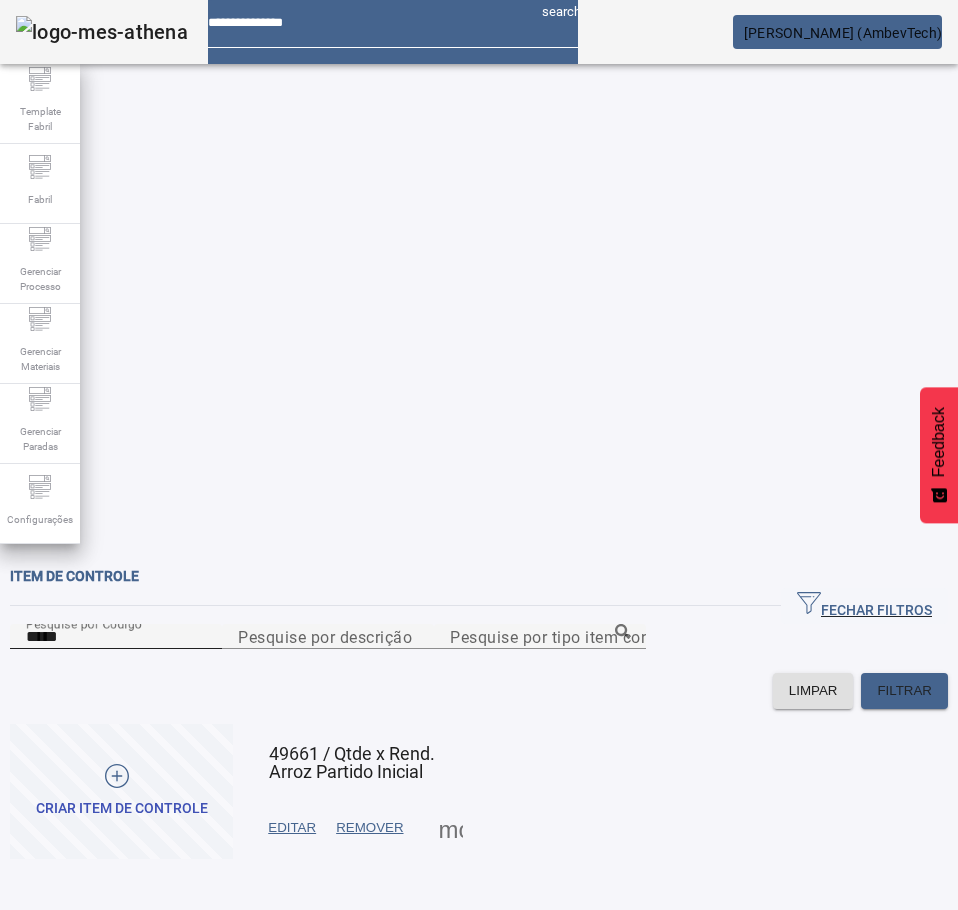 click on "*****" at bounding box center (116, 637) 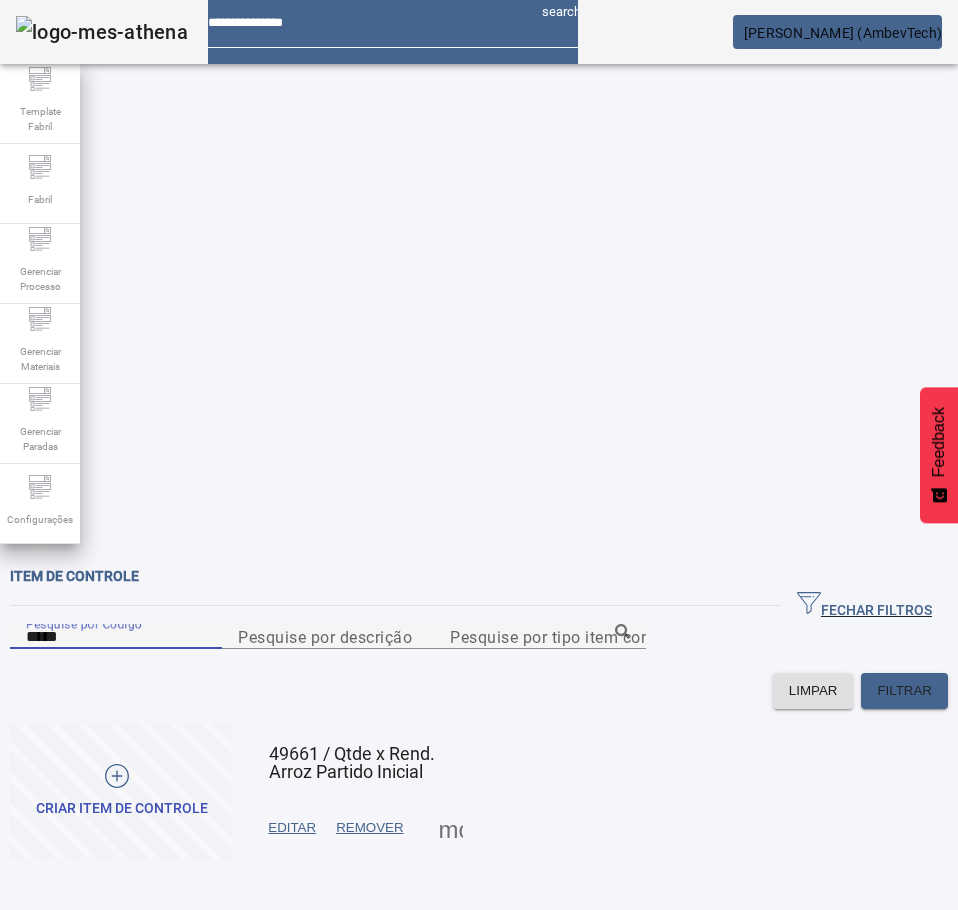 click on "*****" at bounding box center [116, 637] 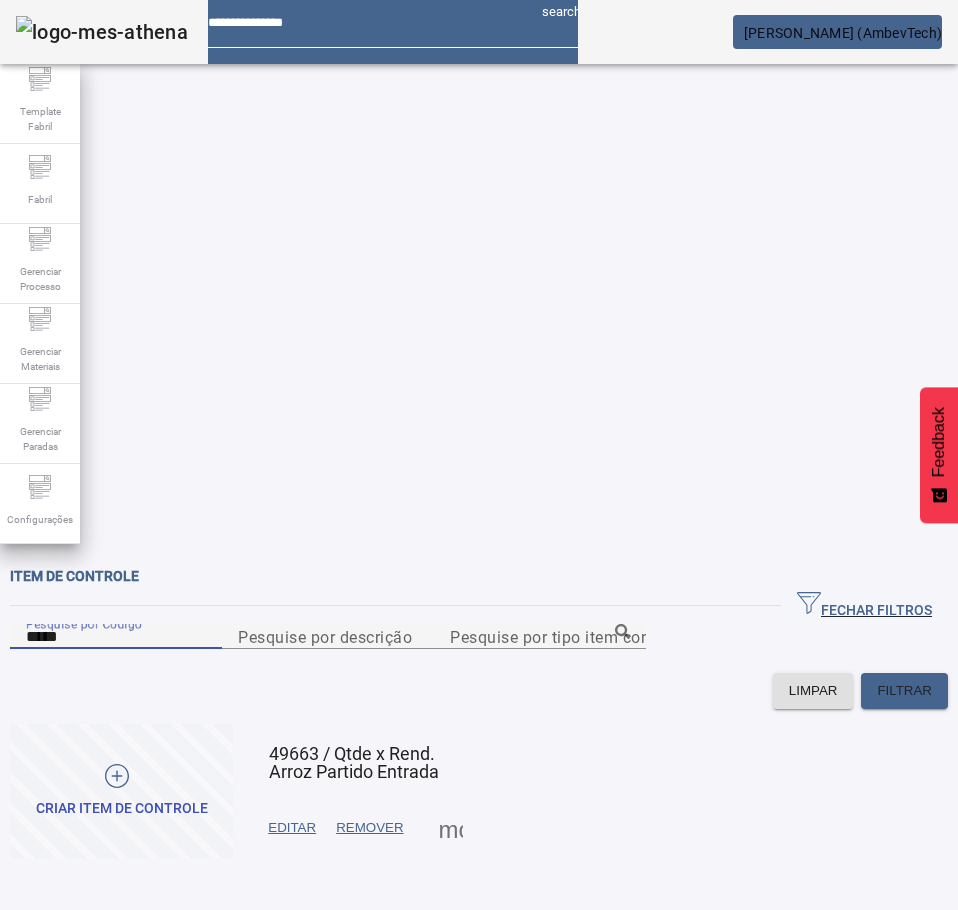click at bounding box center (292, 828) 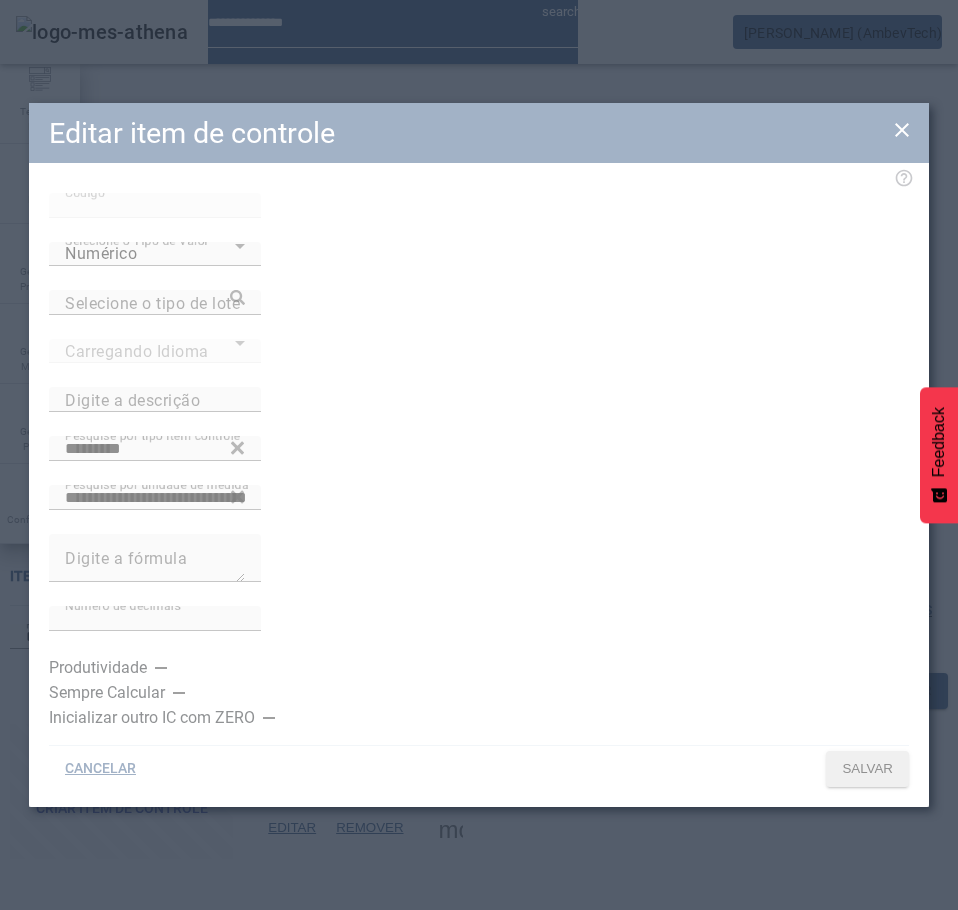type on "**********" 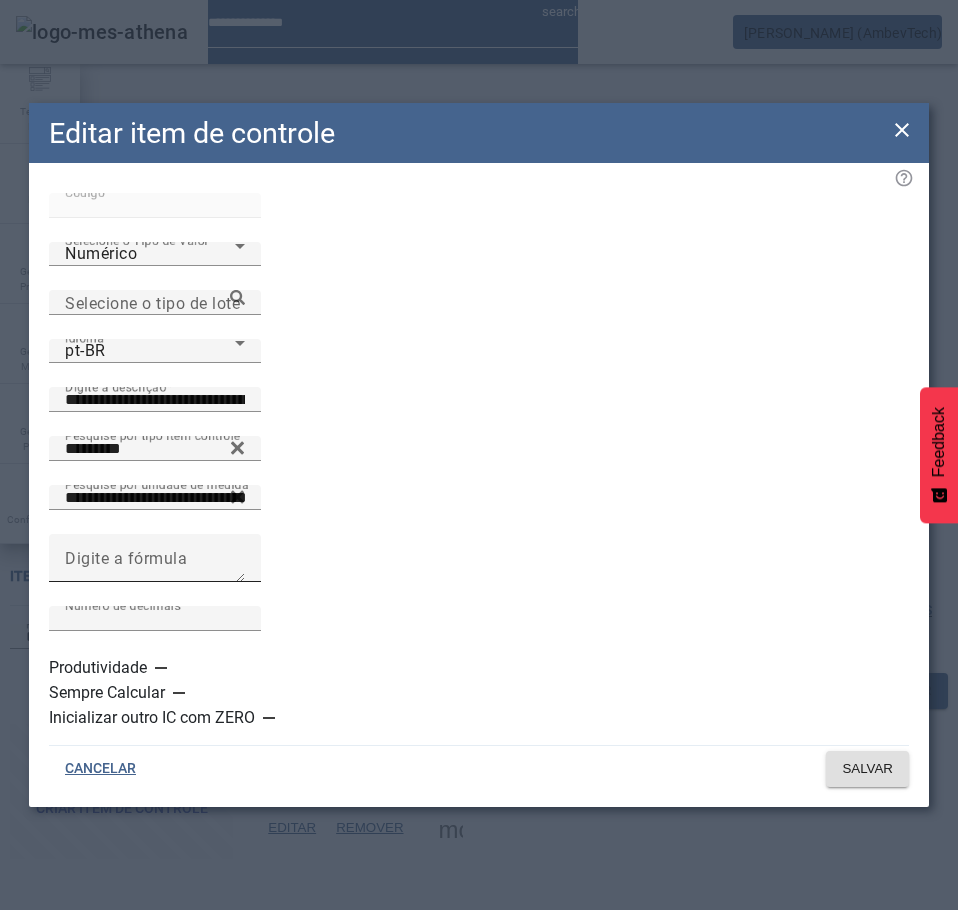 click on "Digite a fórmula" at bounding box center [155, 558] 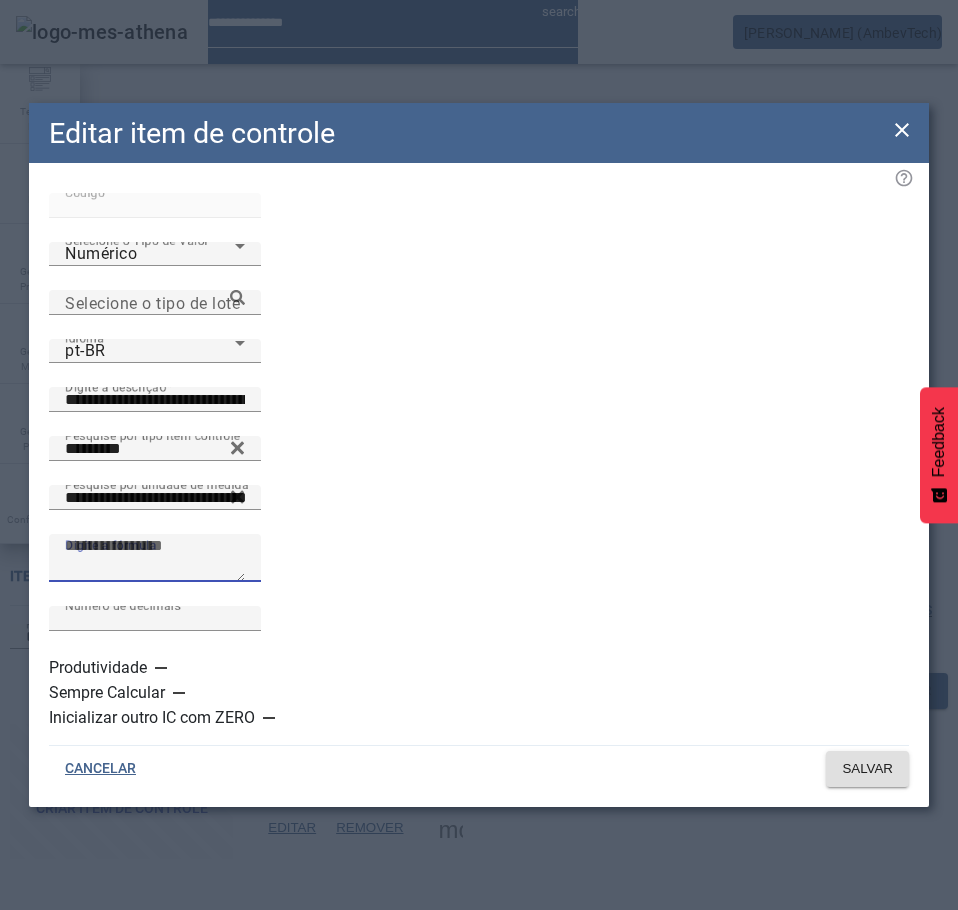 paste on "**********" 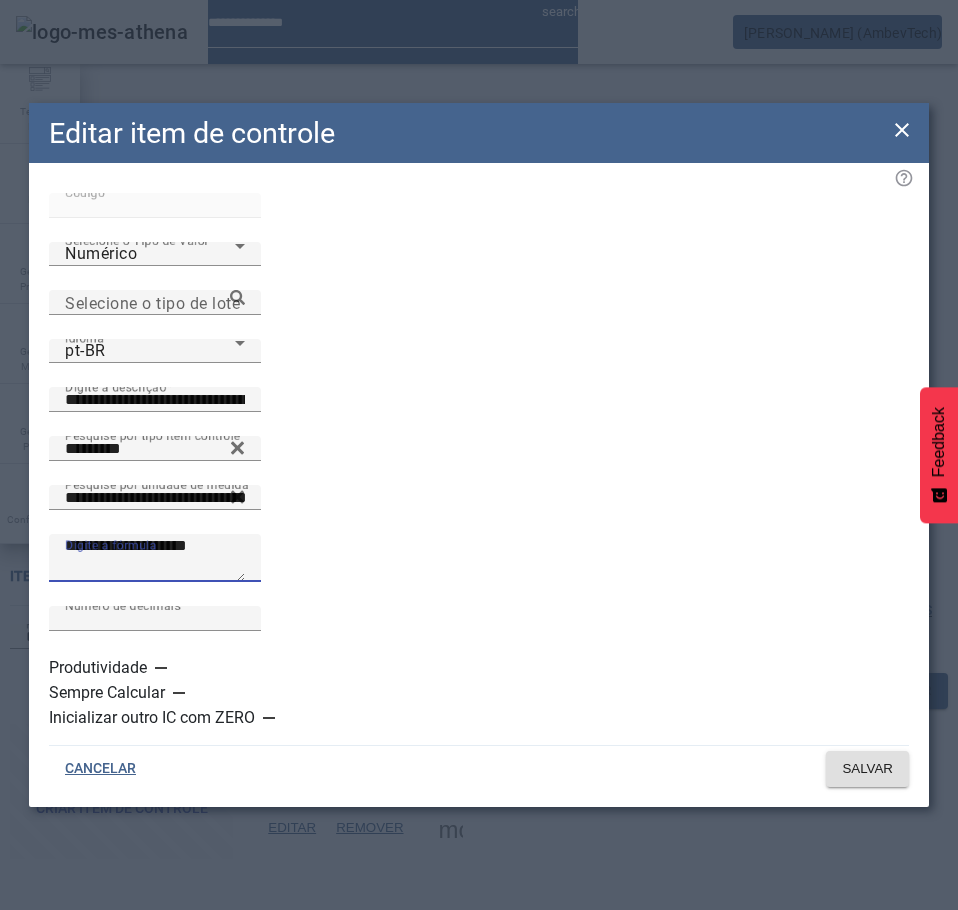 drag, startPoint x: 60, startPoint y: 549, endPoint x: 103, endPoint y: 550, distance: 43.011627 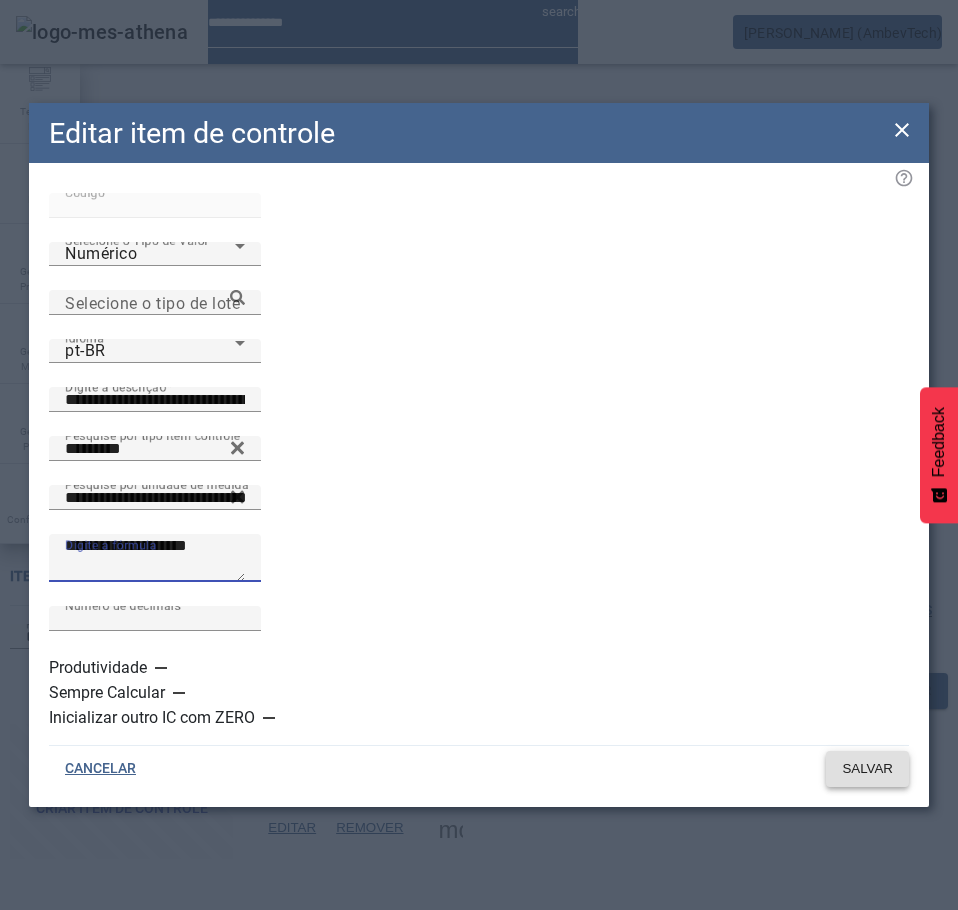 type on "**********" 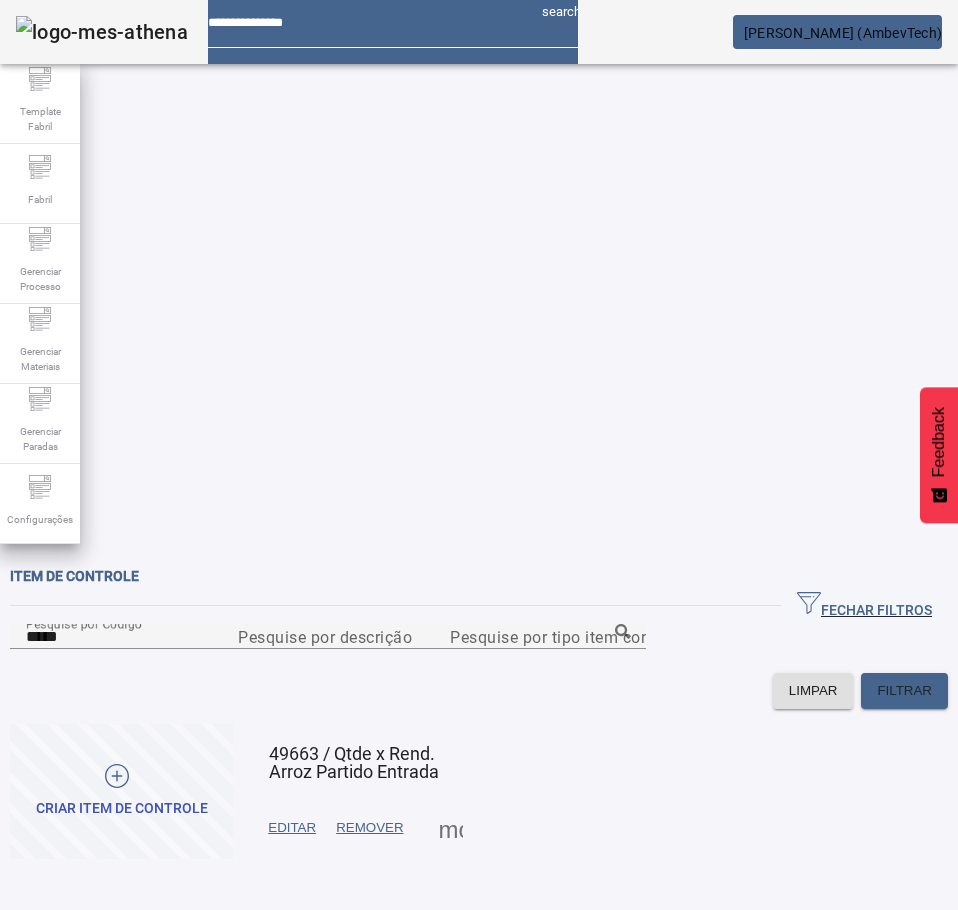 click at bounding box center [292, 828] 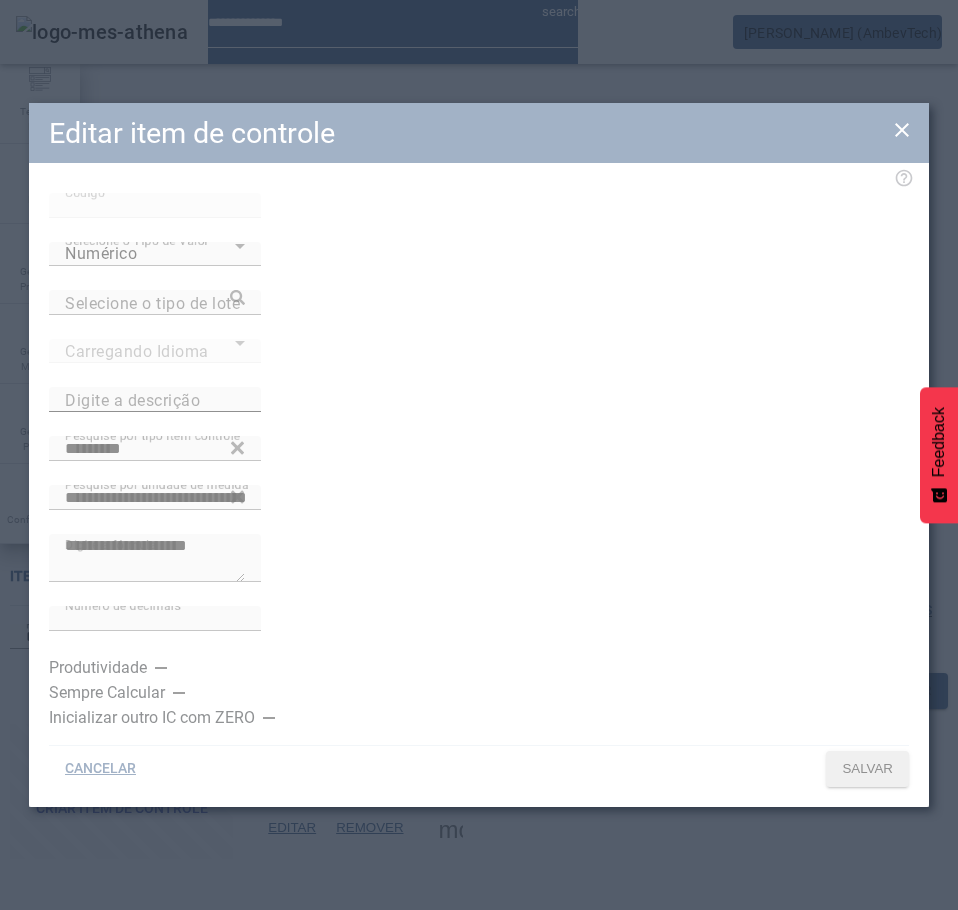 type on "**********" 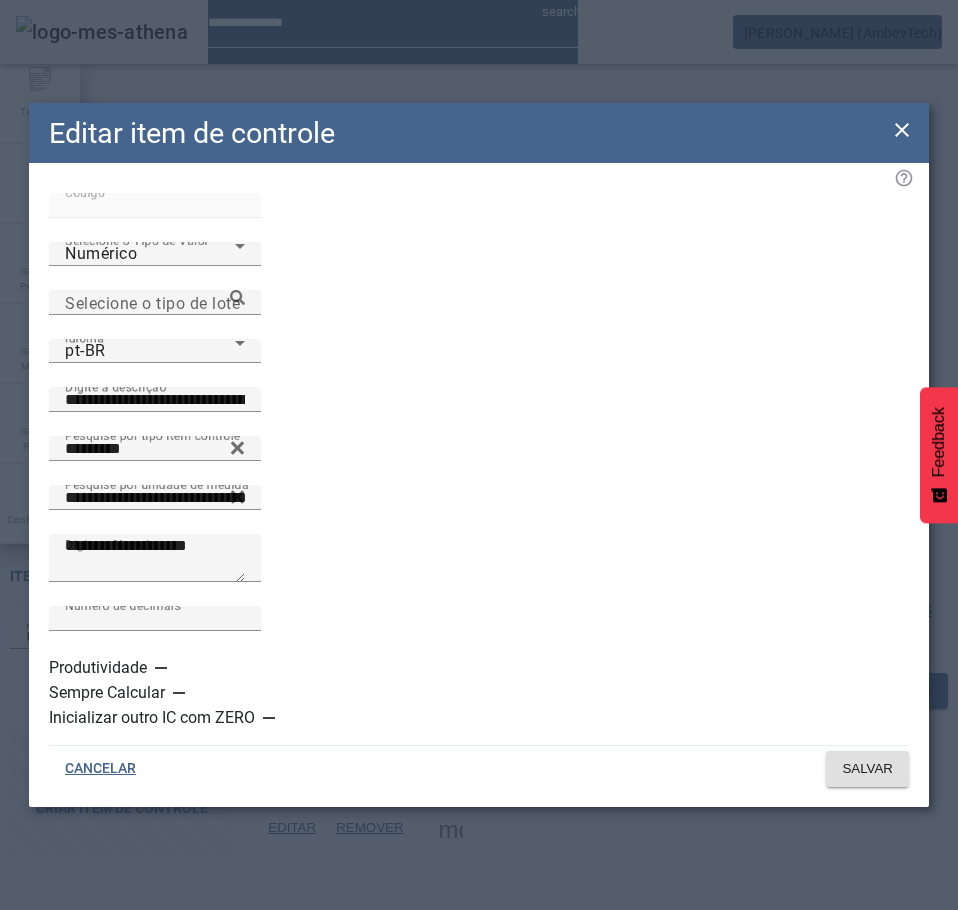click on "Código *****" 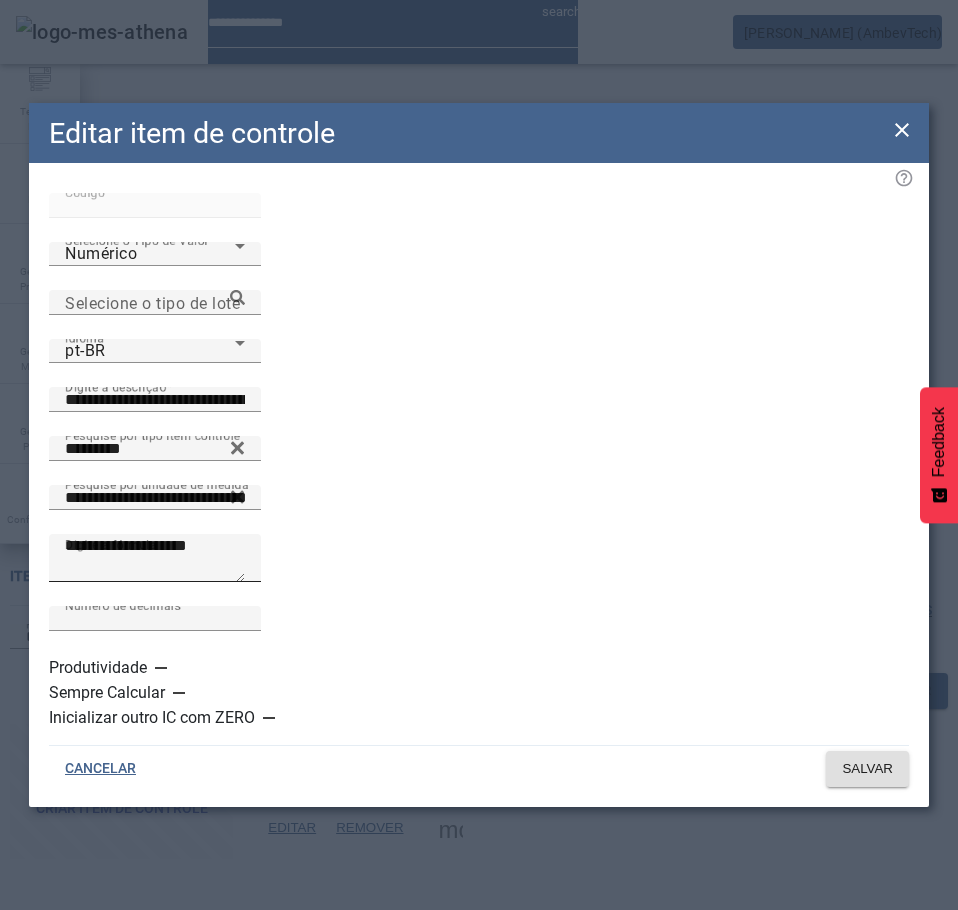 click on "**********" at bounding box center (155, 558) 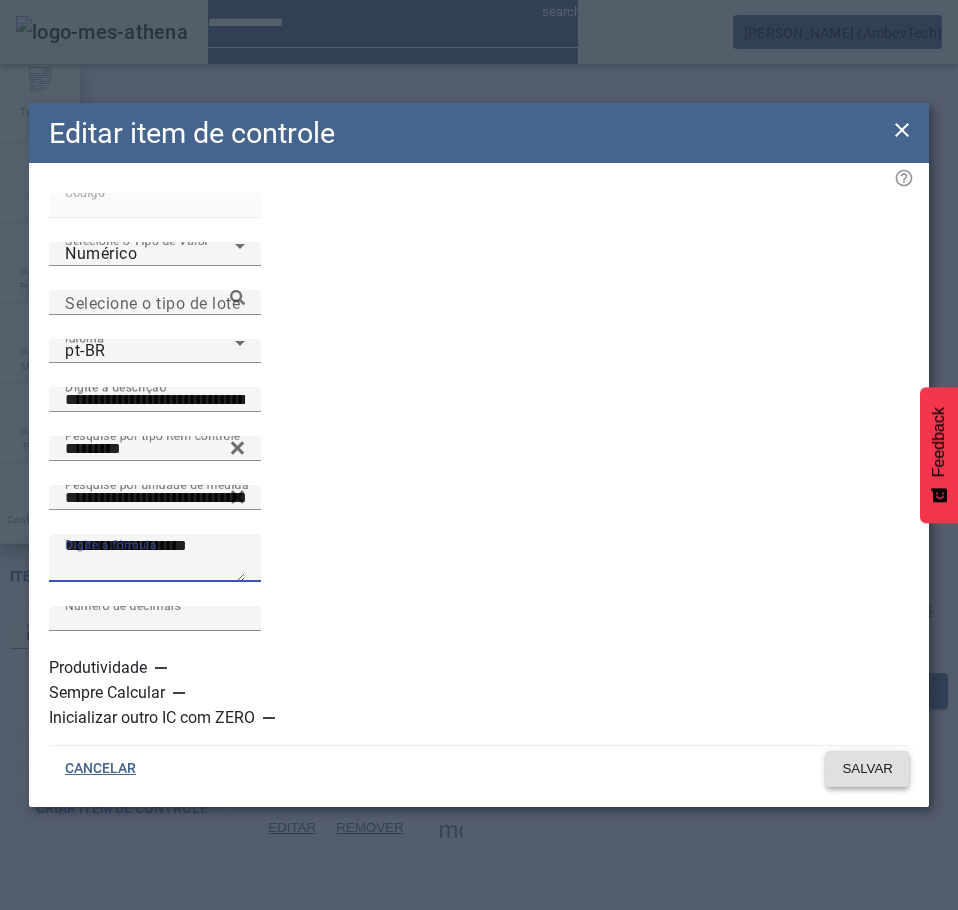 click on "SALVAR" 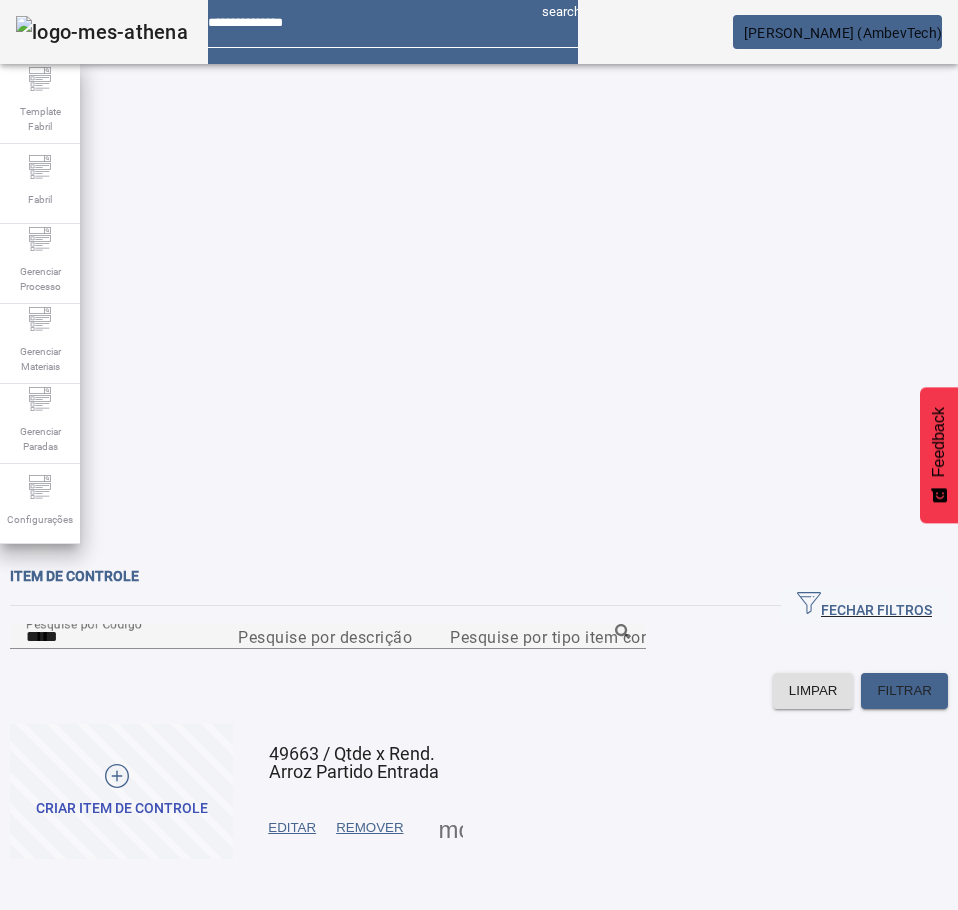 click at bounding box center [292, 828] 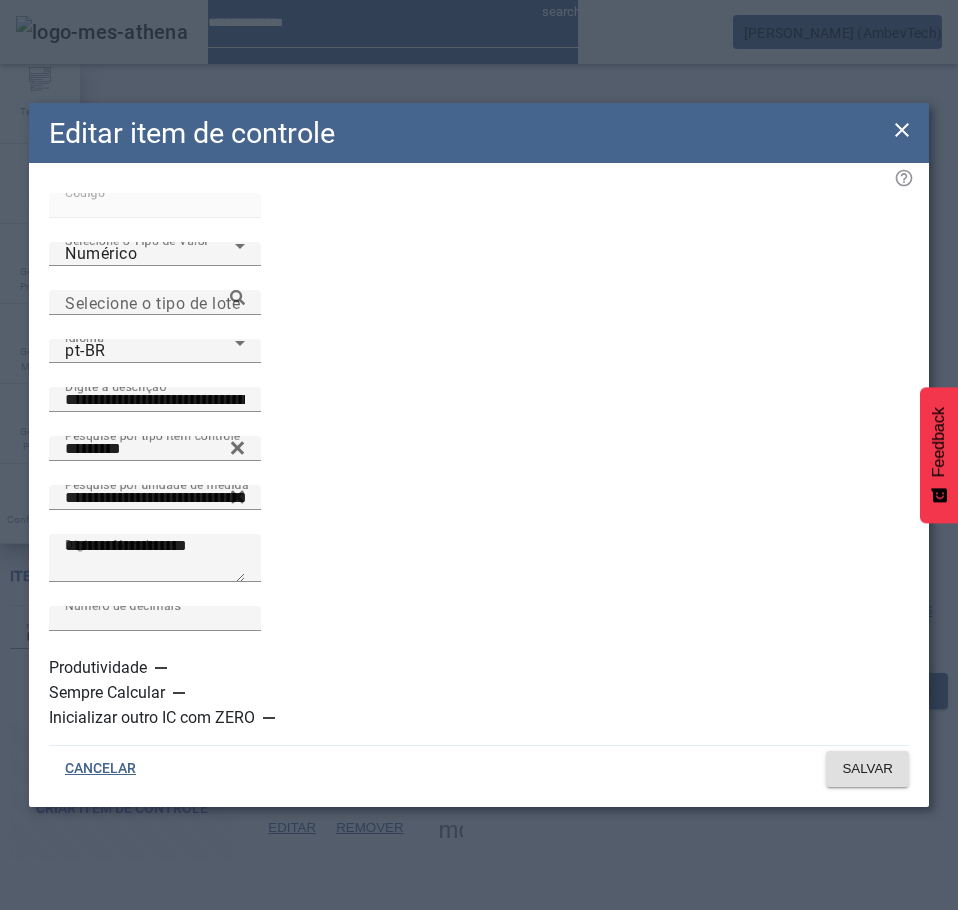 click 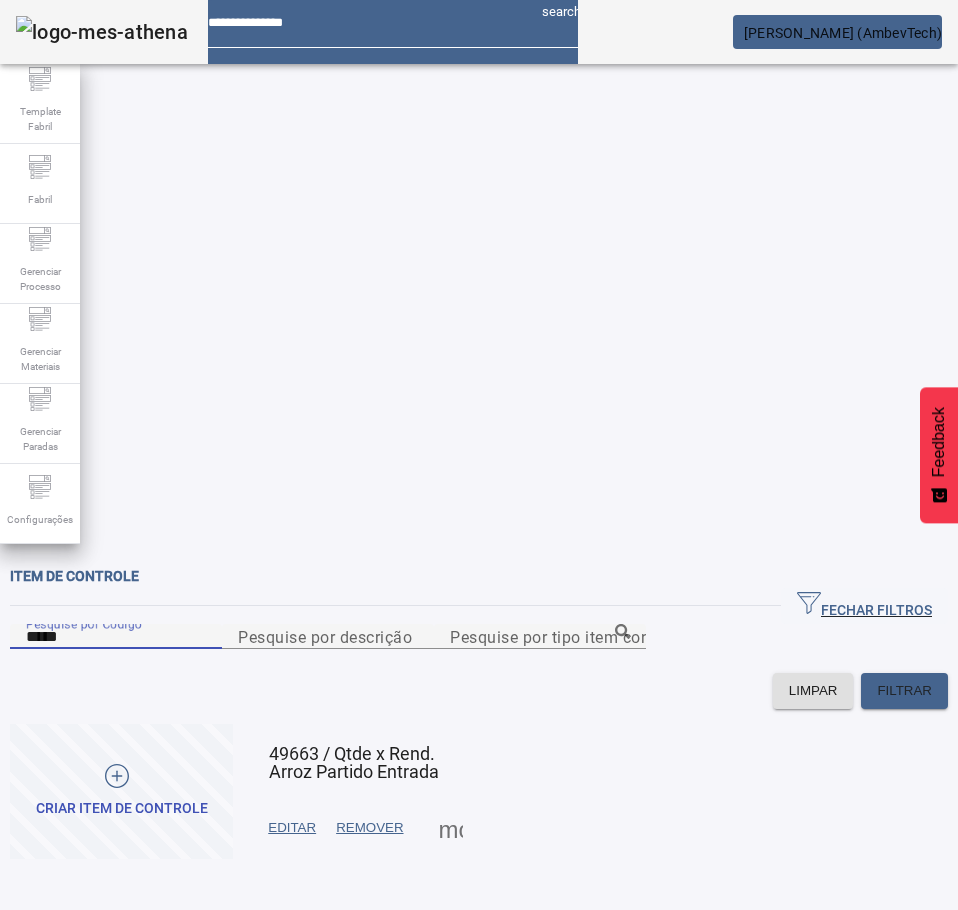 click on "*****" at bounding box center (116, 637) 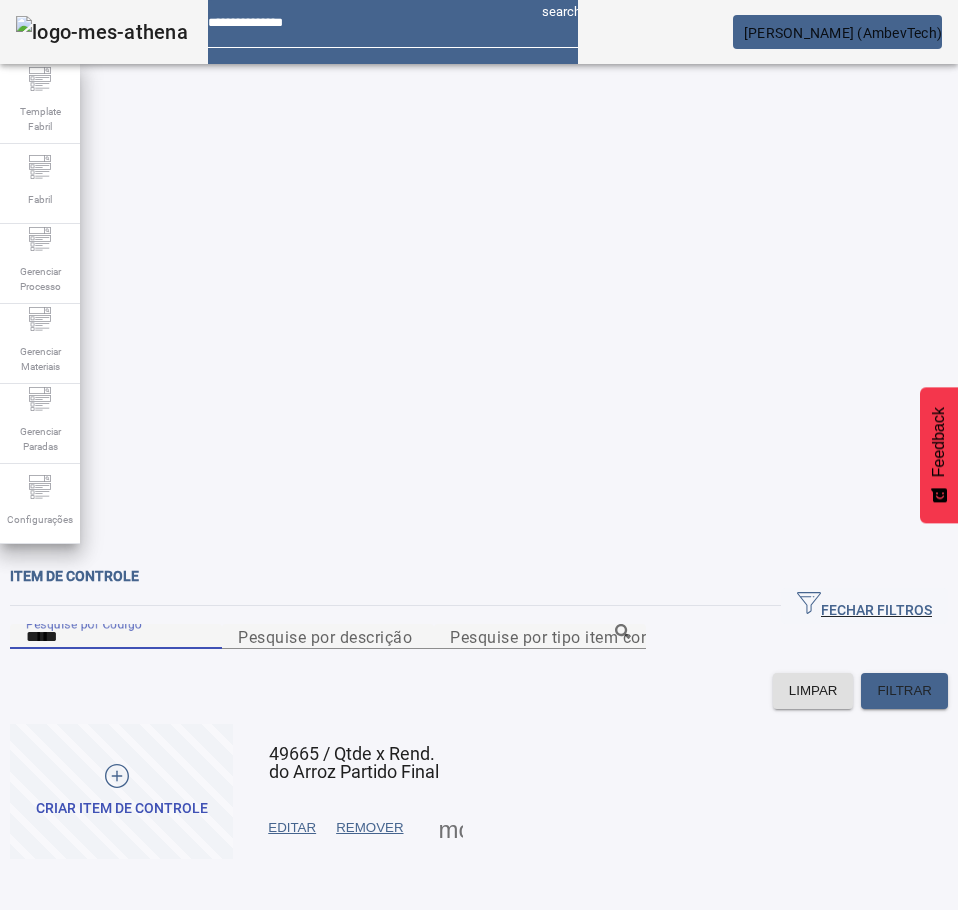 click on "EDITAR" at bounding box center [292, 828] 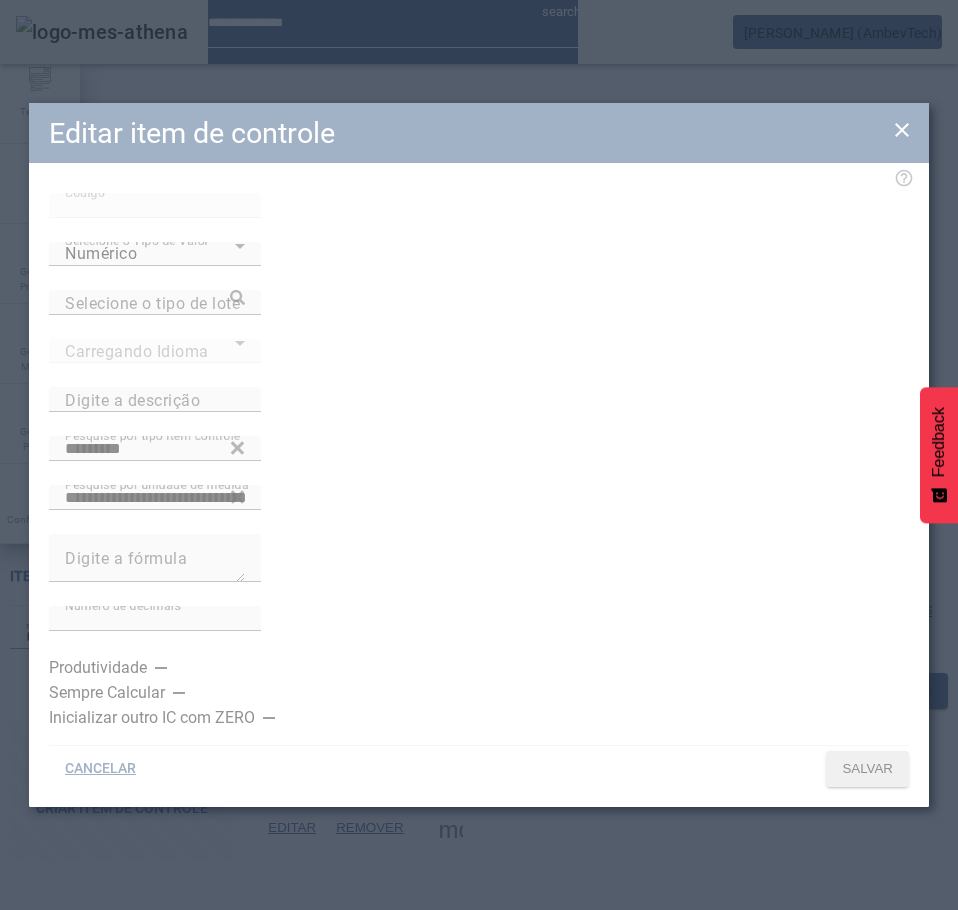 type on "**********" 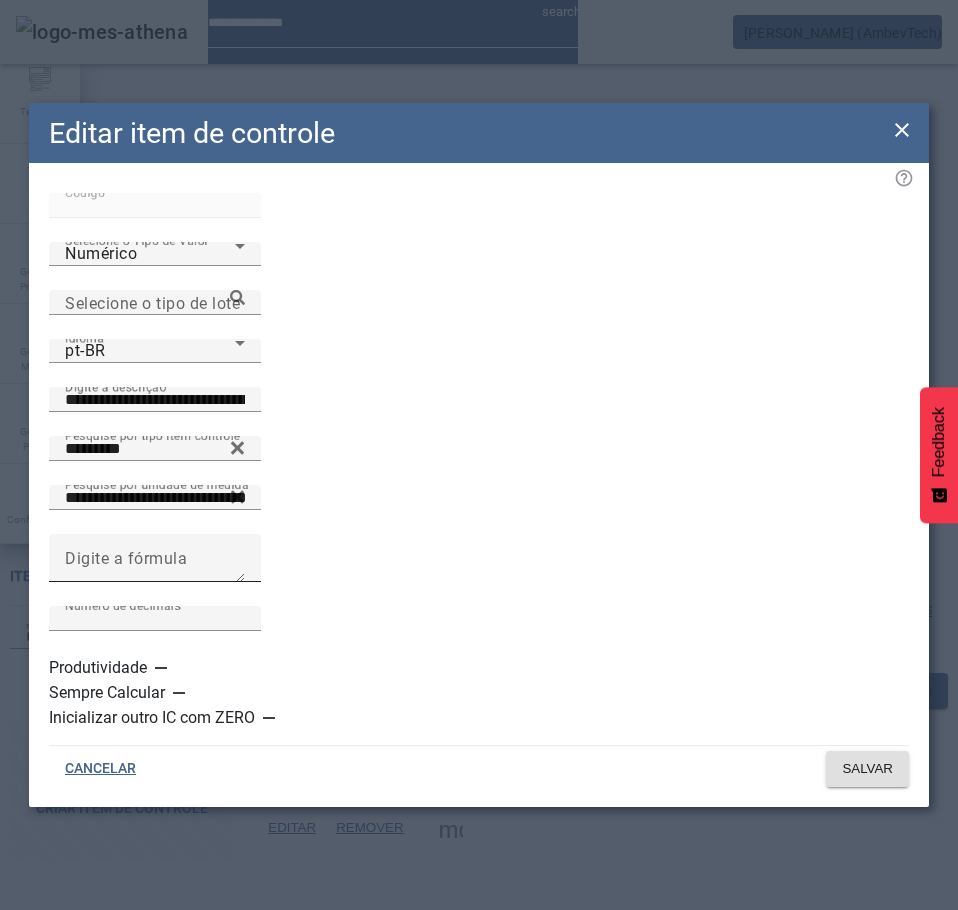 click on "Digite a fórmula" 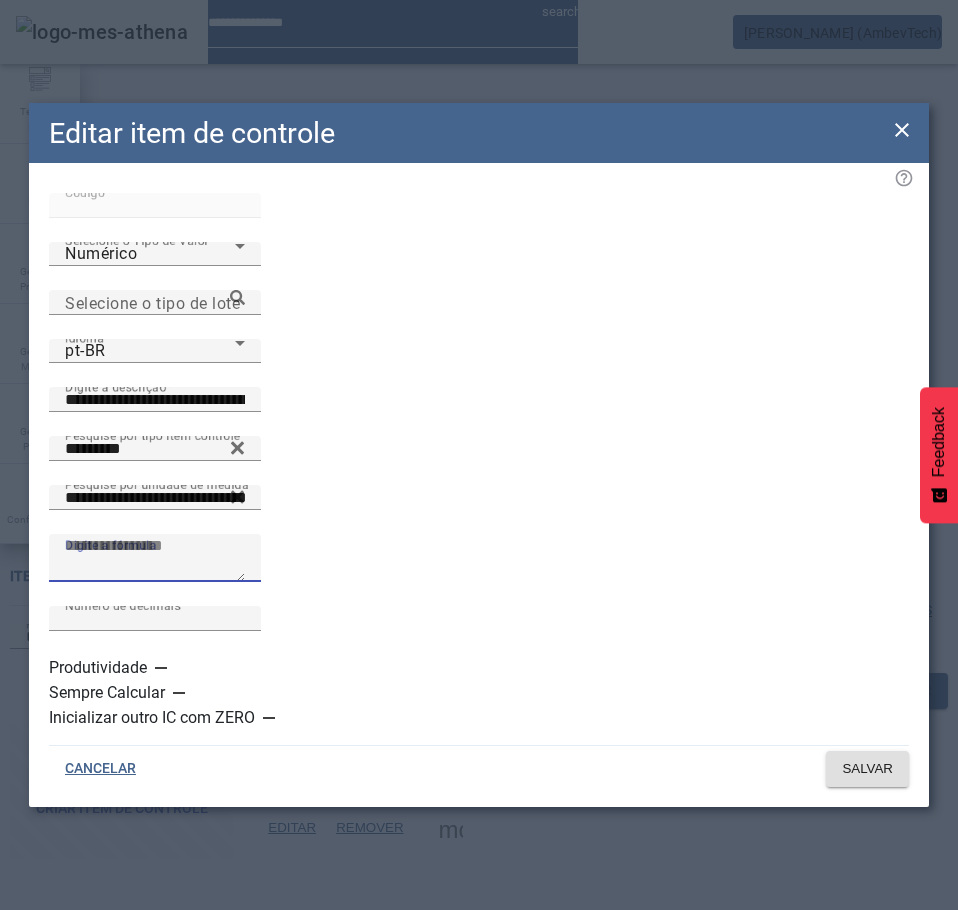 paste on "**********" 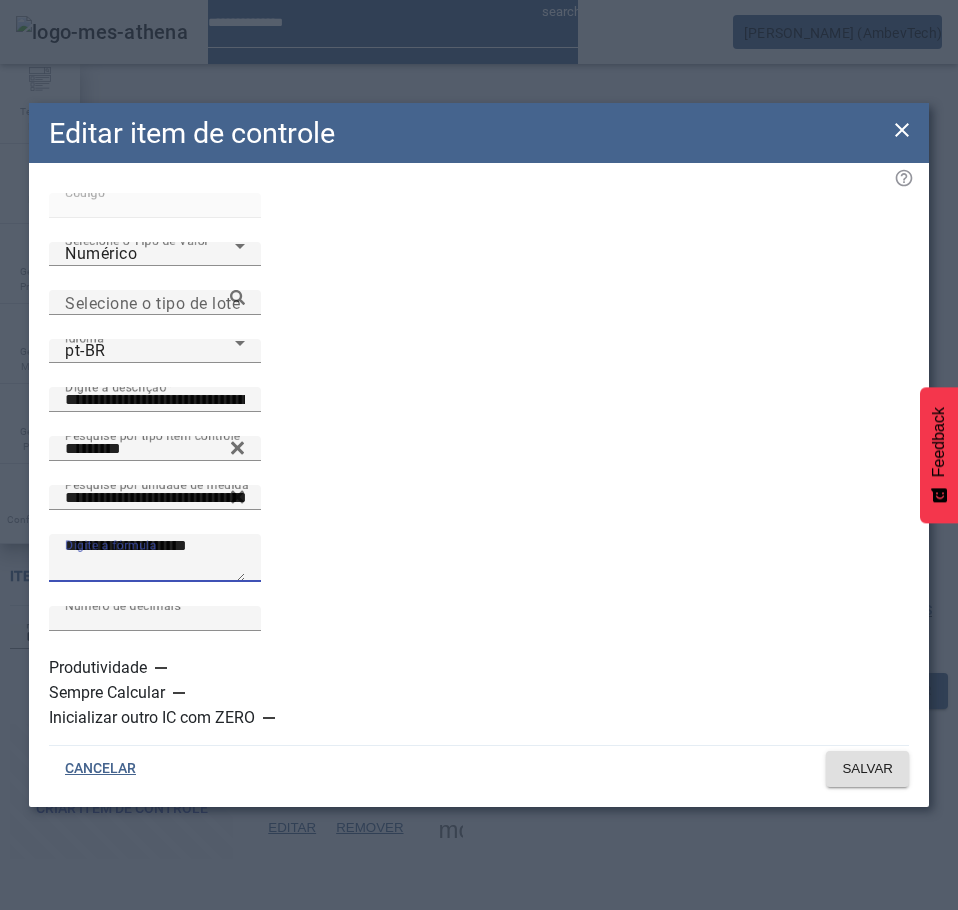 drag, startPoint x: 108, startPoint y: 555, endPoint x: 61, endPoint y: 562, distance: 47.518417 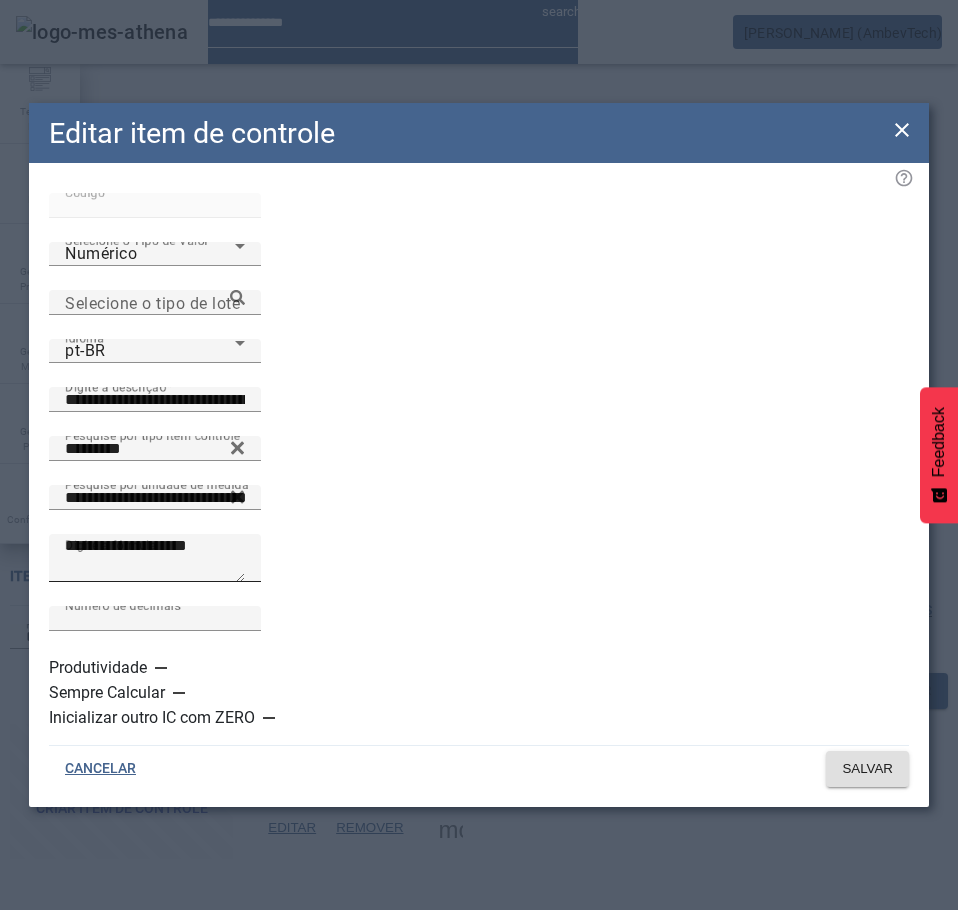 click on "**********" at bounding box center (155, 558) 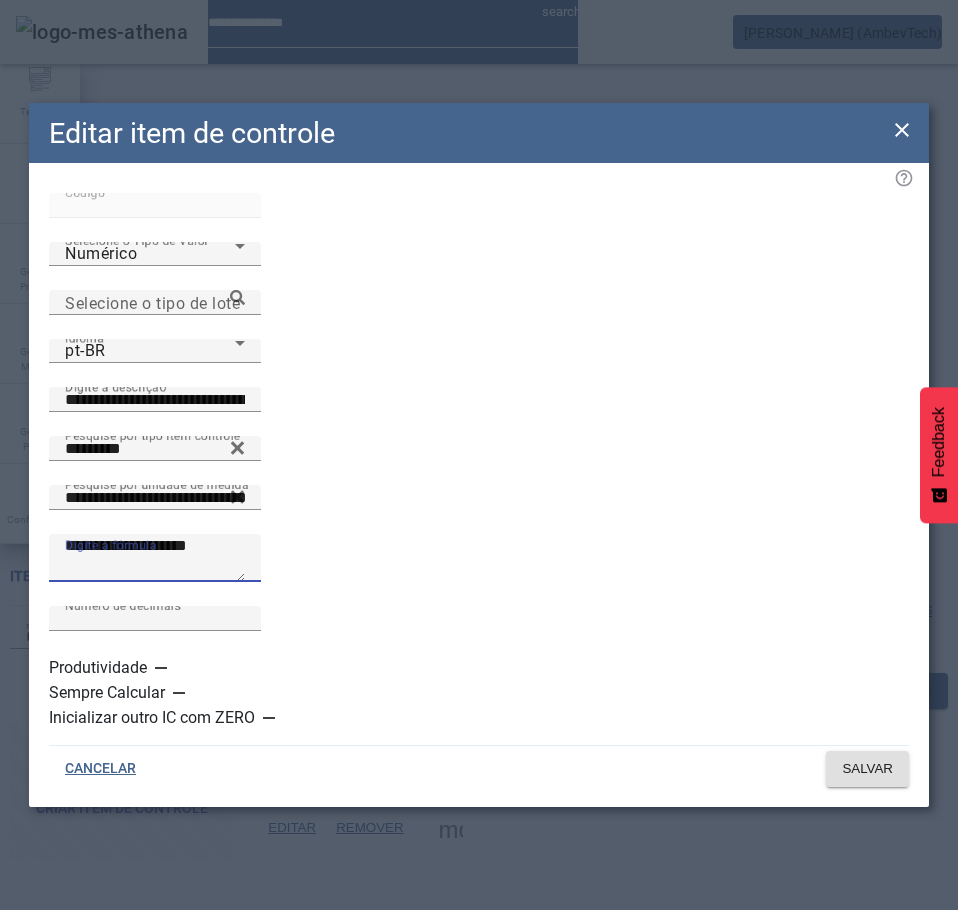 drag, startPoint x: 165, startPoint y: 553, endPoint x: 121, endPoint y: 560, distance: 44.553337 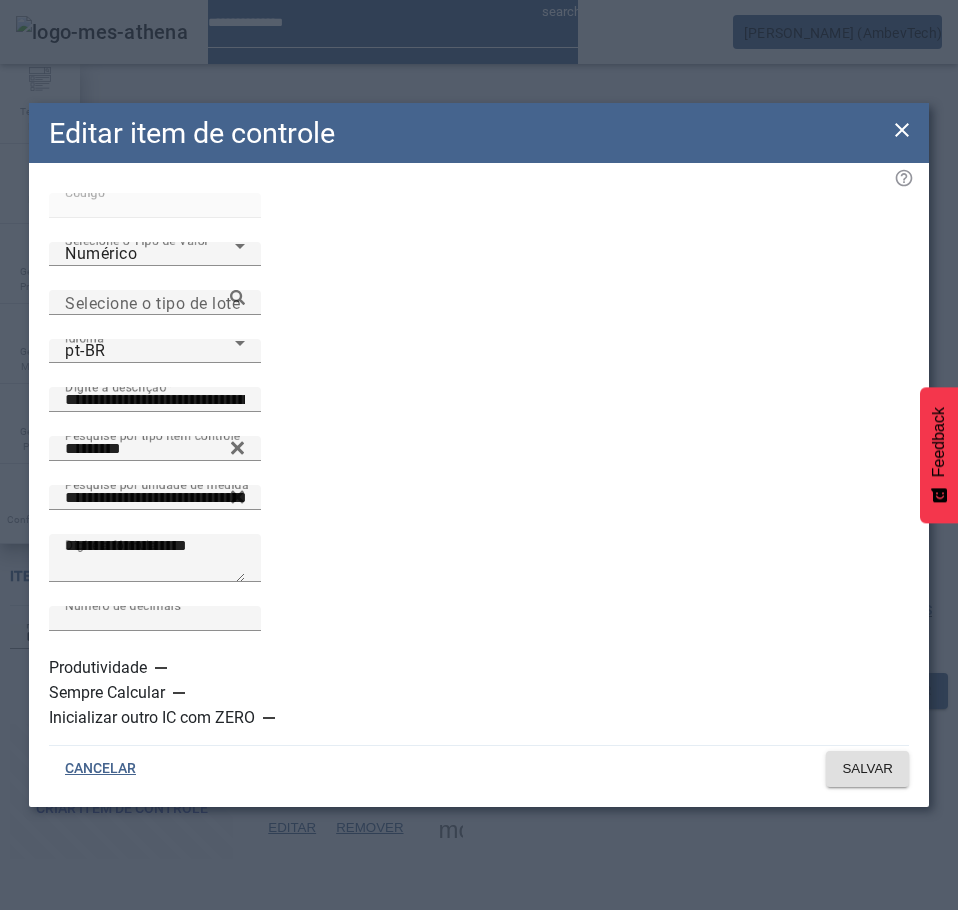 click on "Código *****" 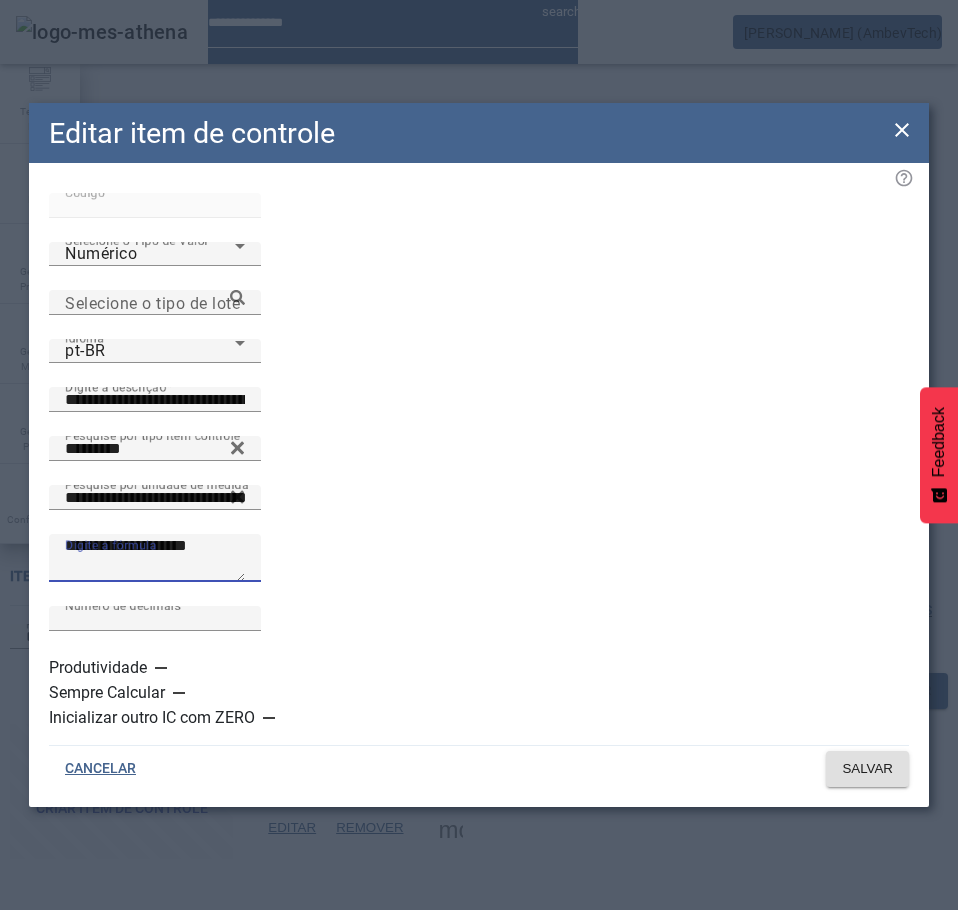 click on "**********" at bounding box center [155, 558] 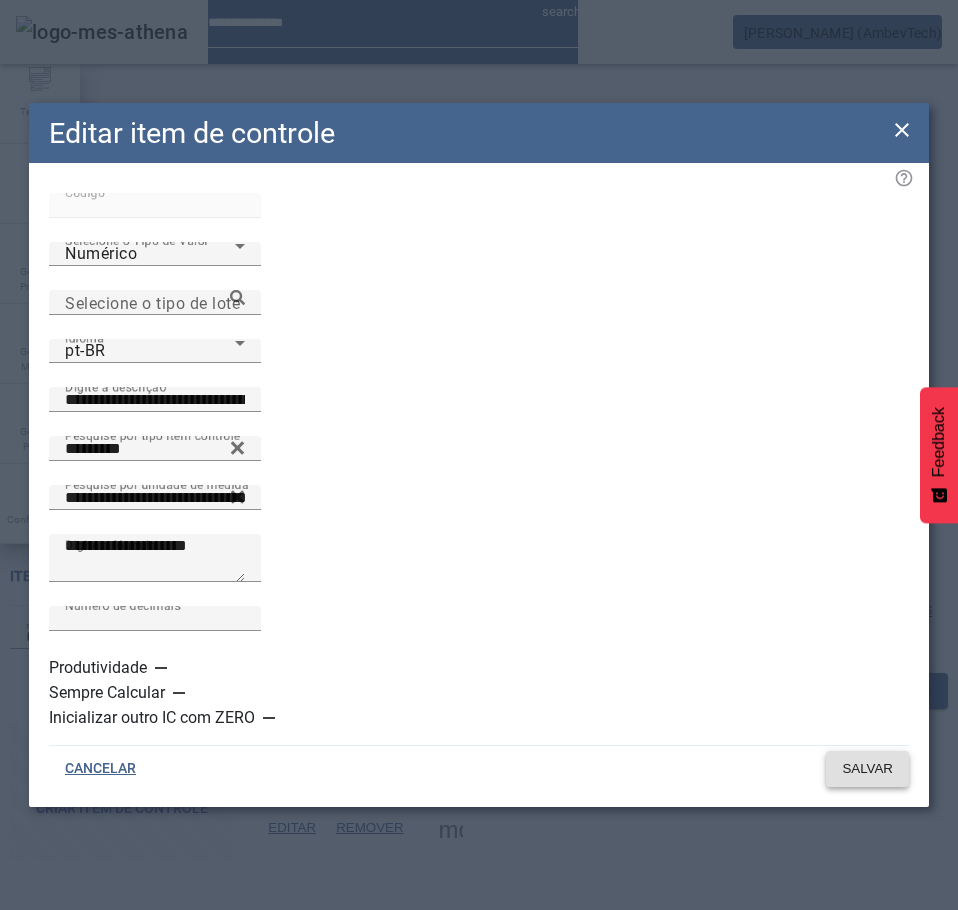 click 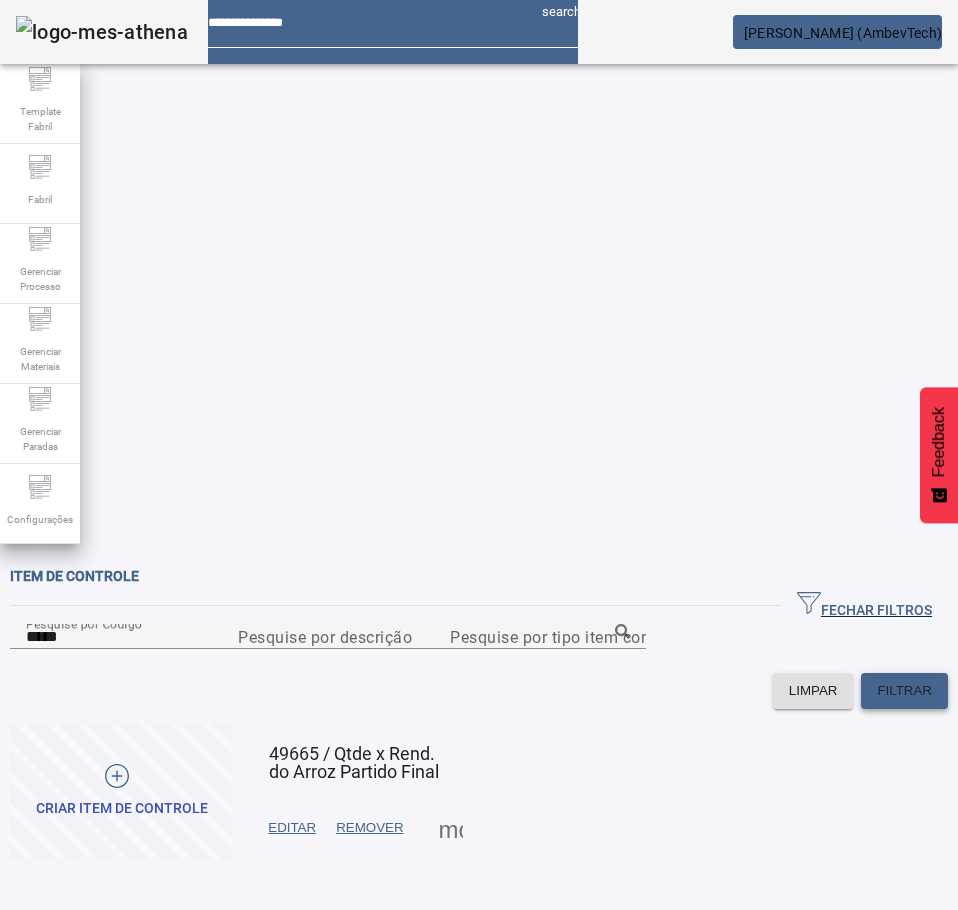 click on "FILTRAR" 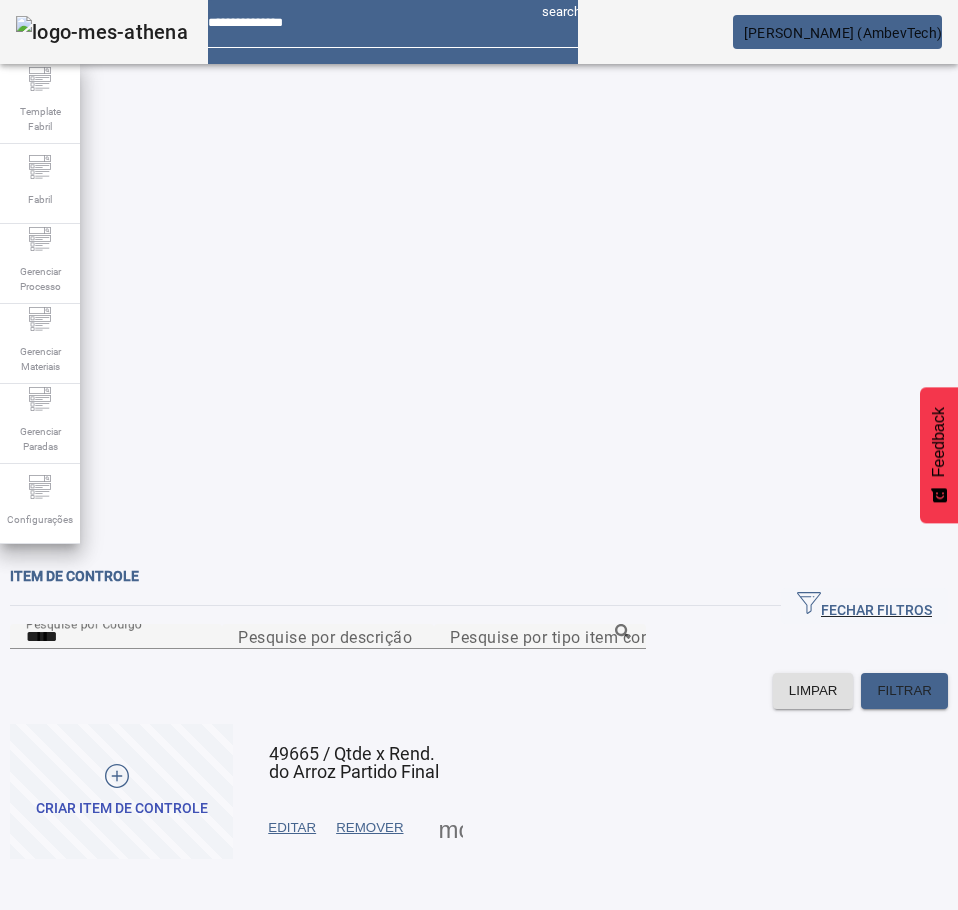 click on "EDITAR" at bounding box center [292, 828] 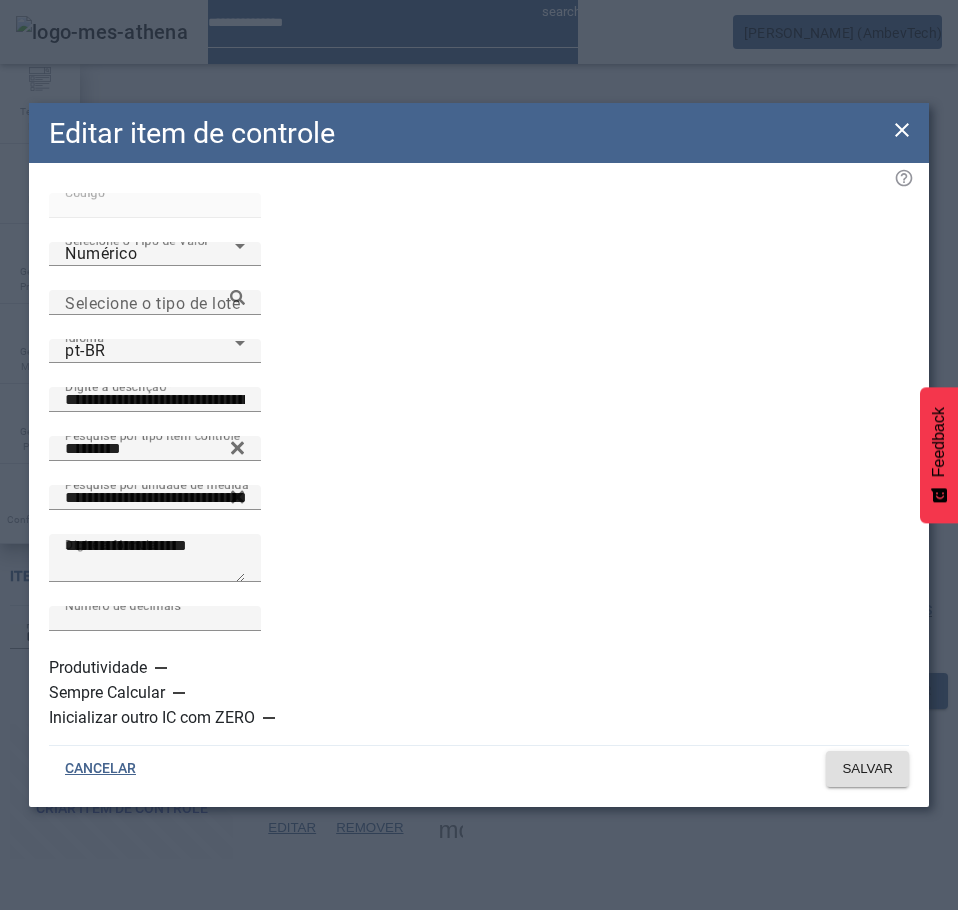 click on "**********" 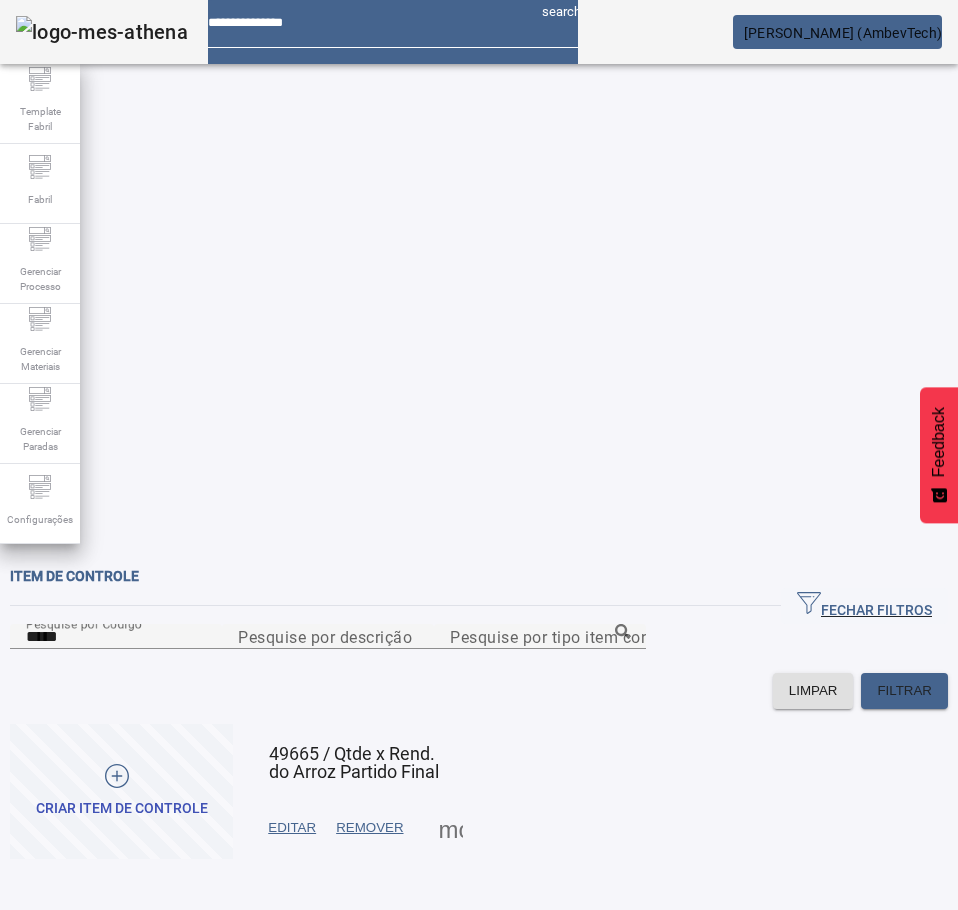 click at bounding box center (292, 828) 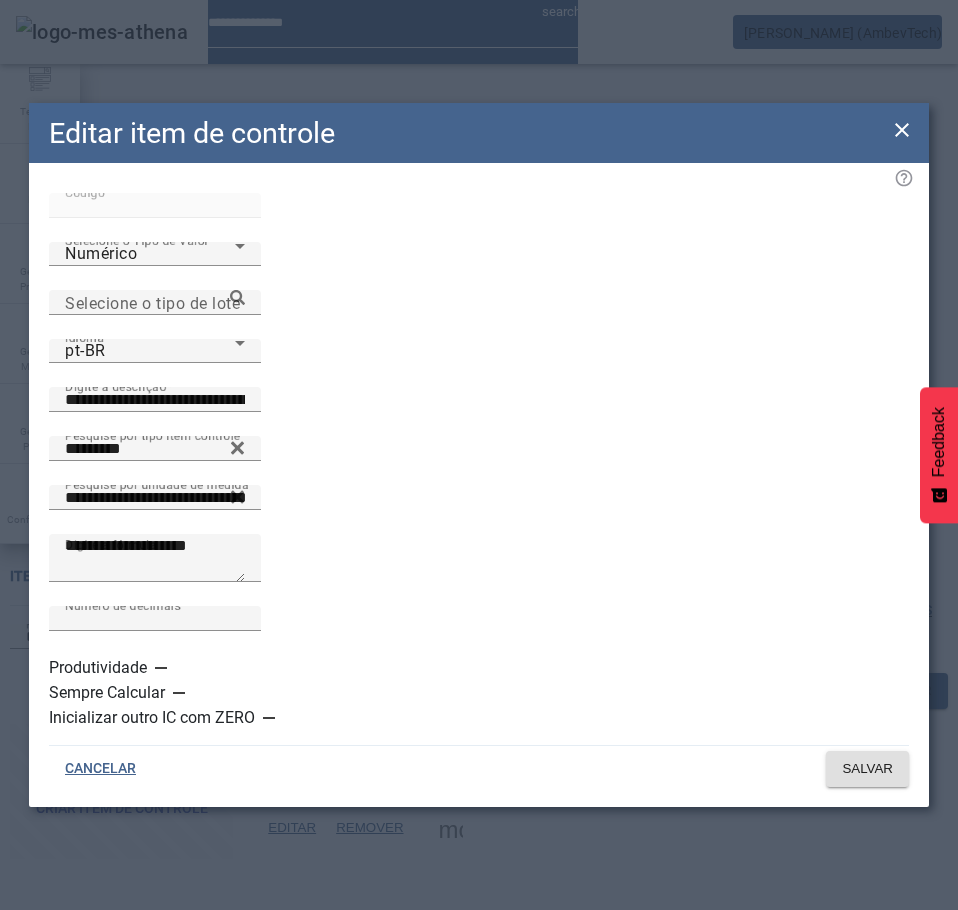 click 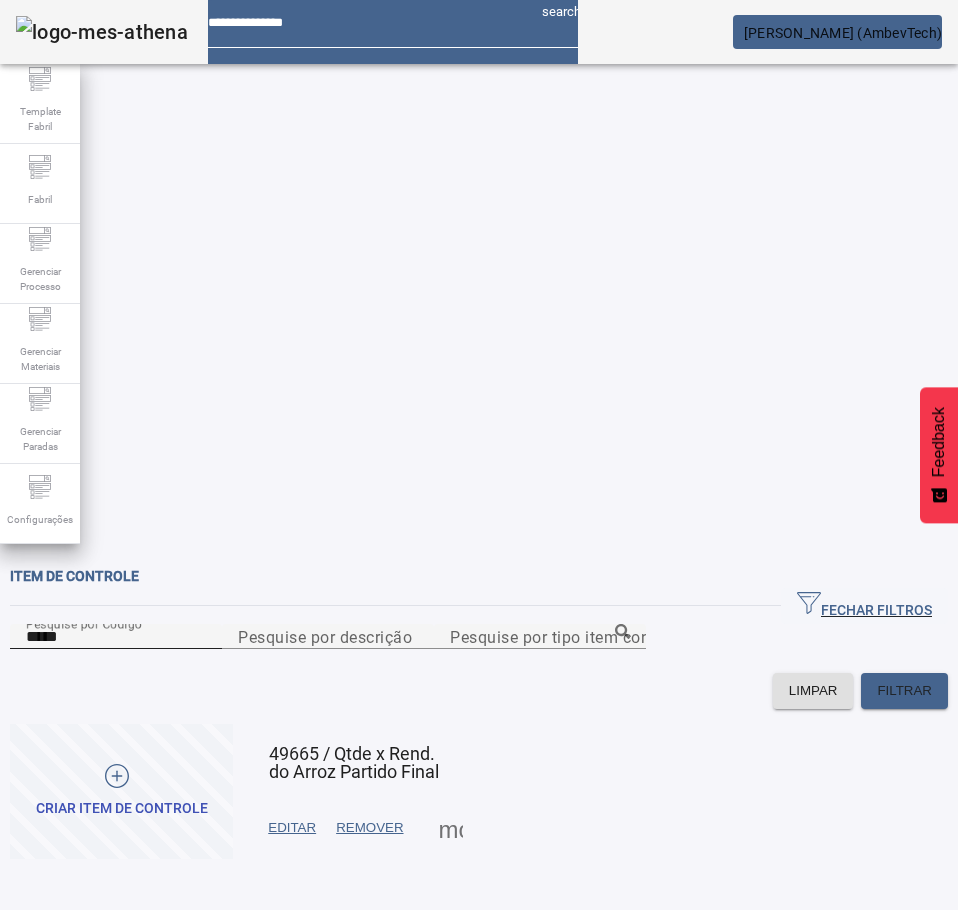 click on "*****" at bounding box center [116, 637] 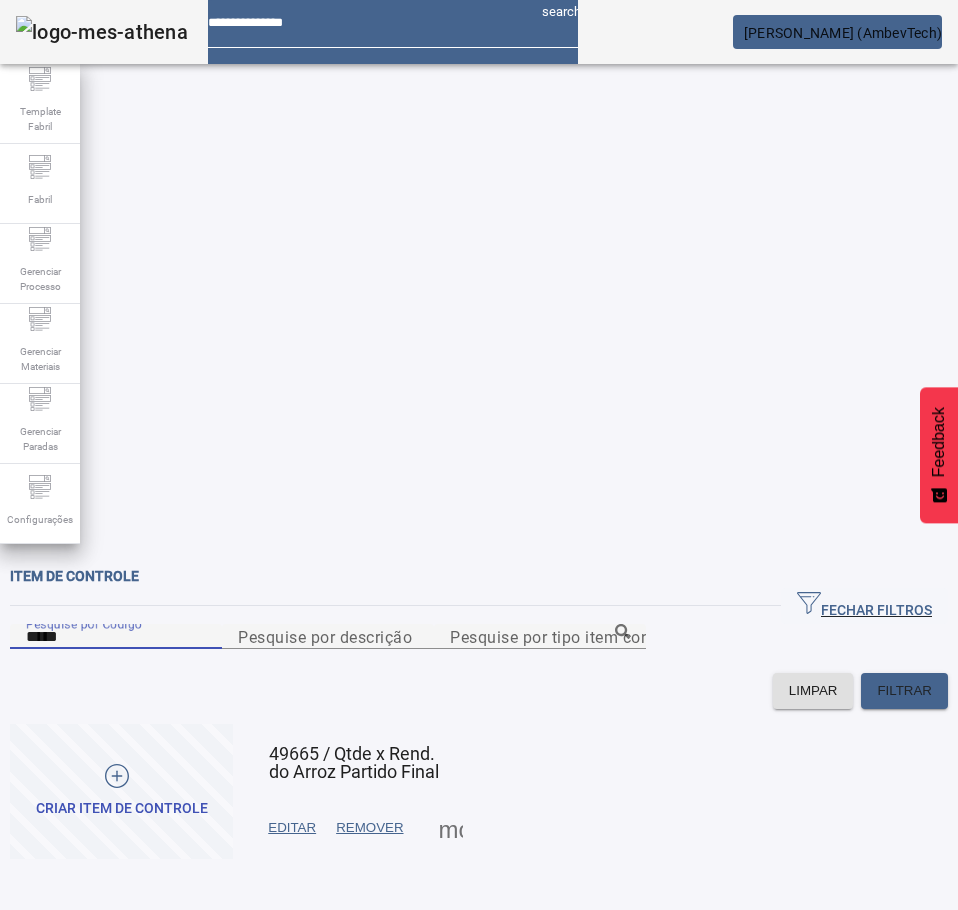 click on "*****" at bounding box center (116, 637) 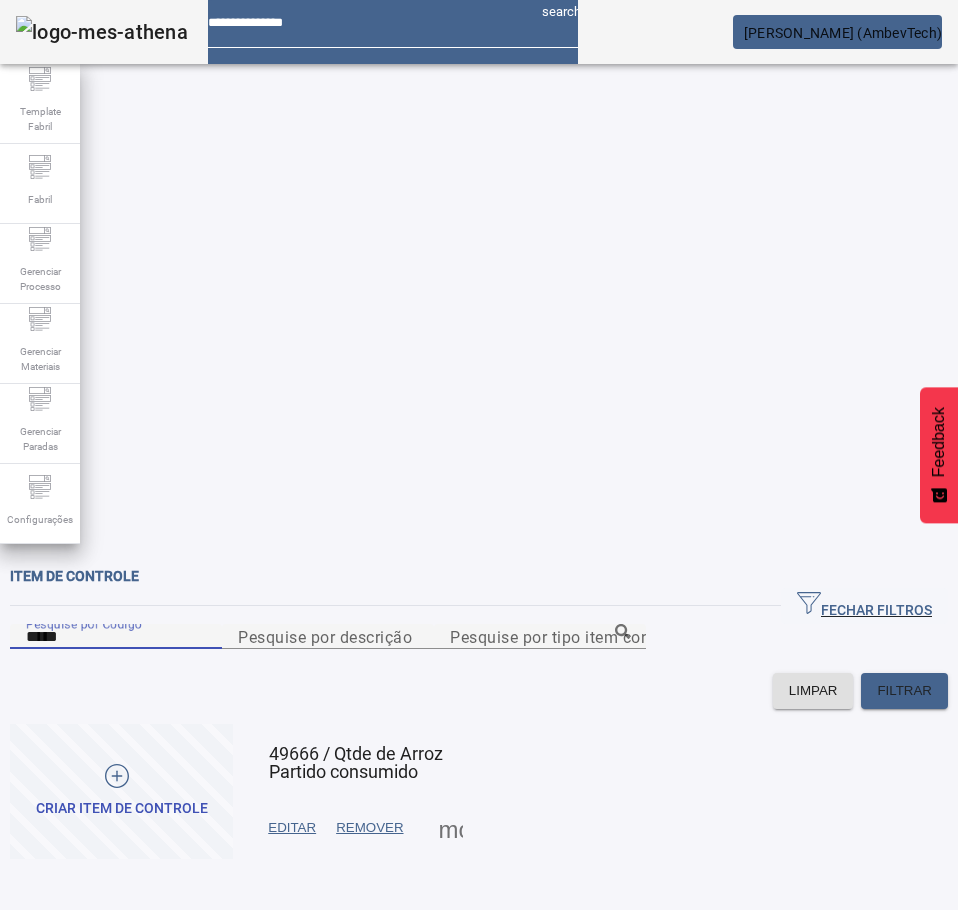 click on "EDITAR" at bounding box center [292, 828] 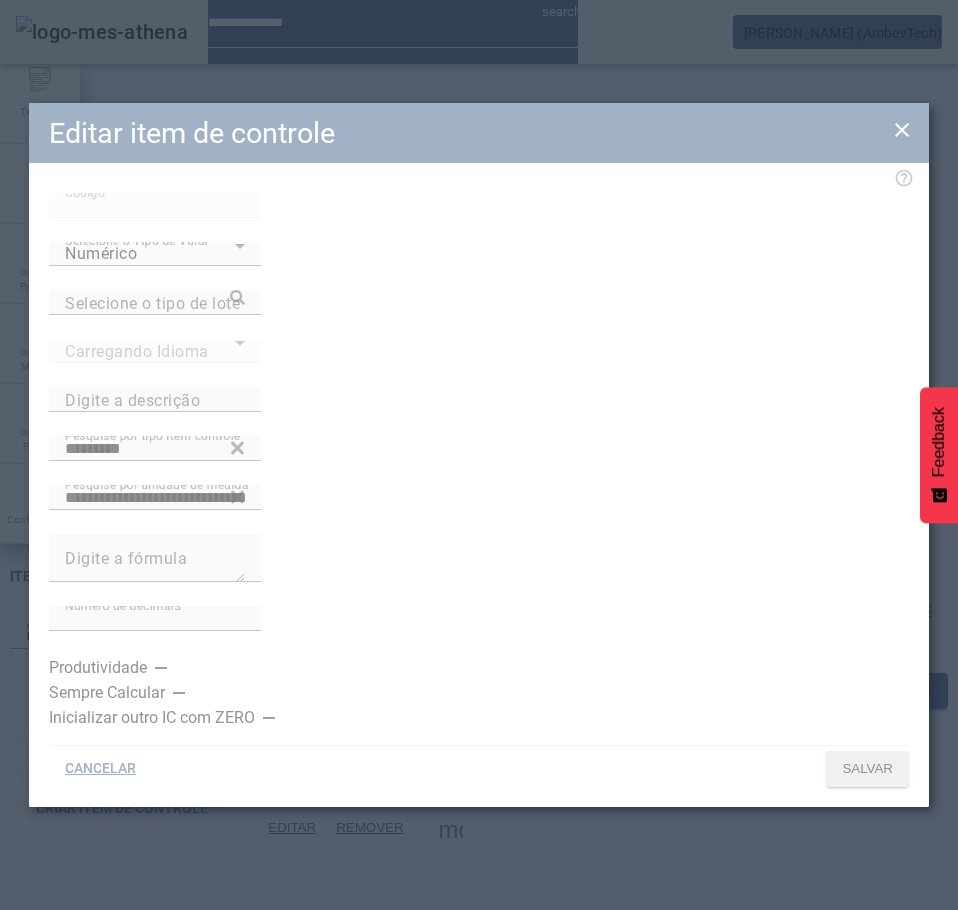 type on "**********" 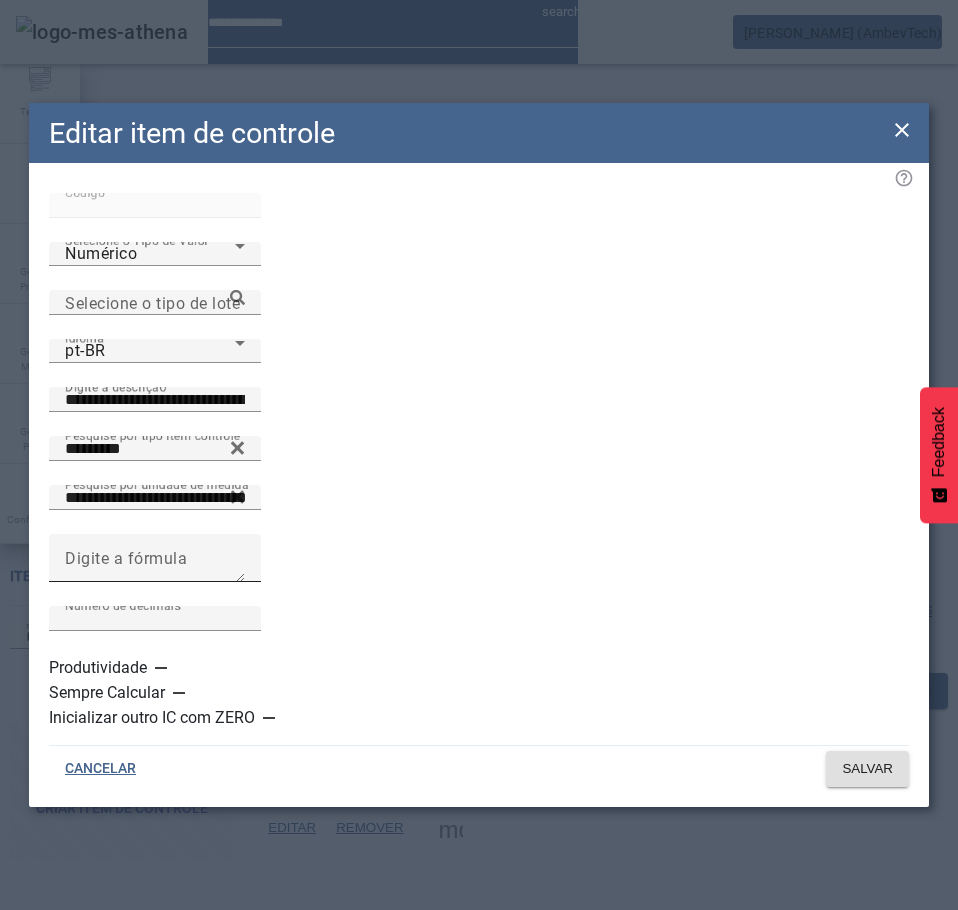 click on "Digite a fórmula" at bounding box center [155, 558] 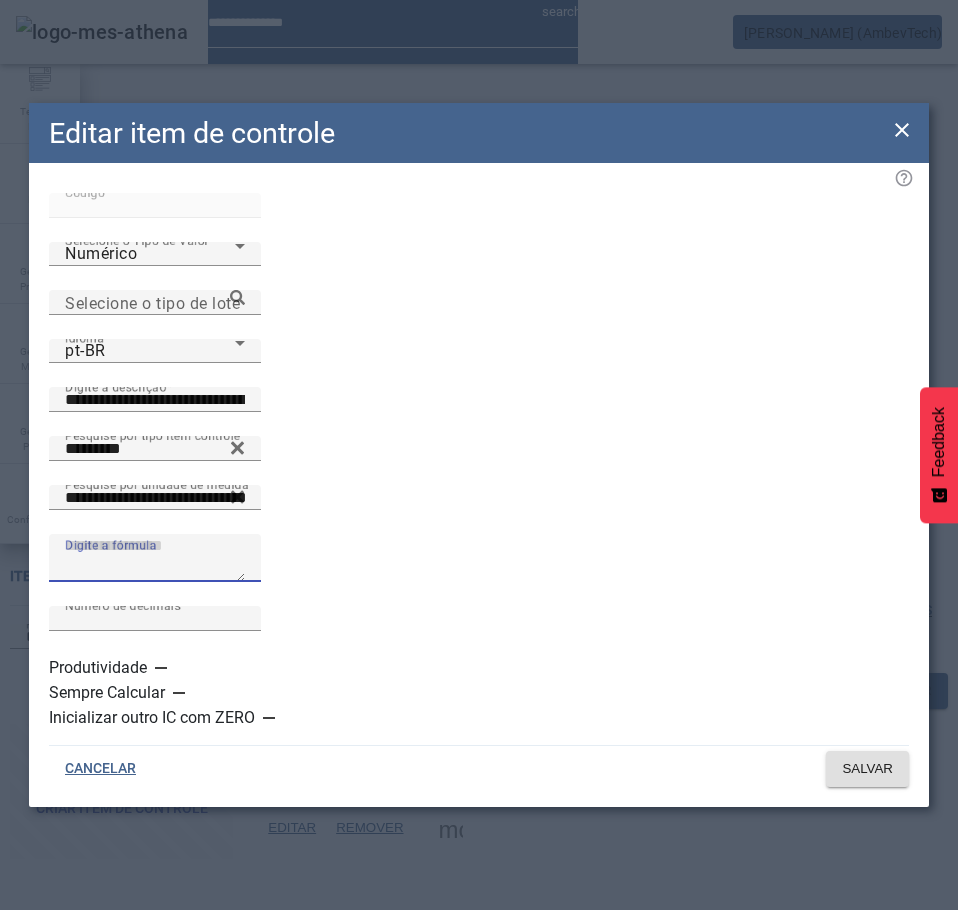 paste on "**********" 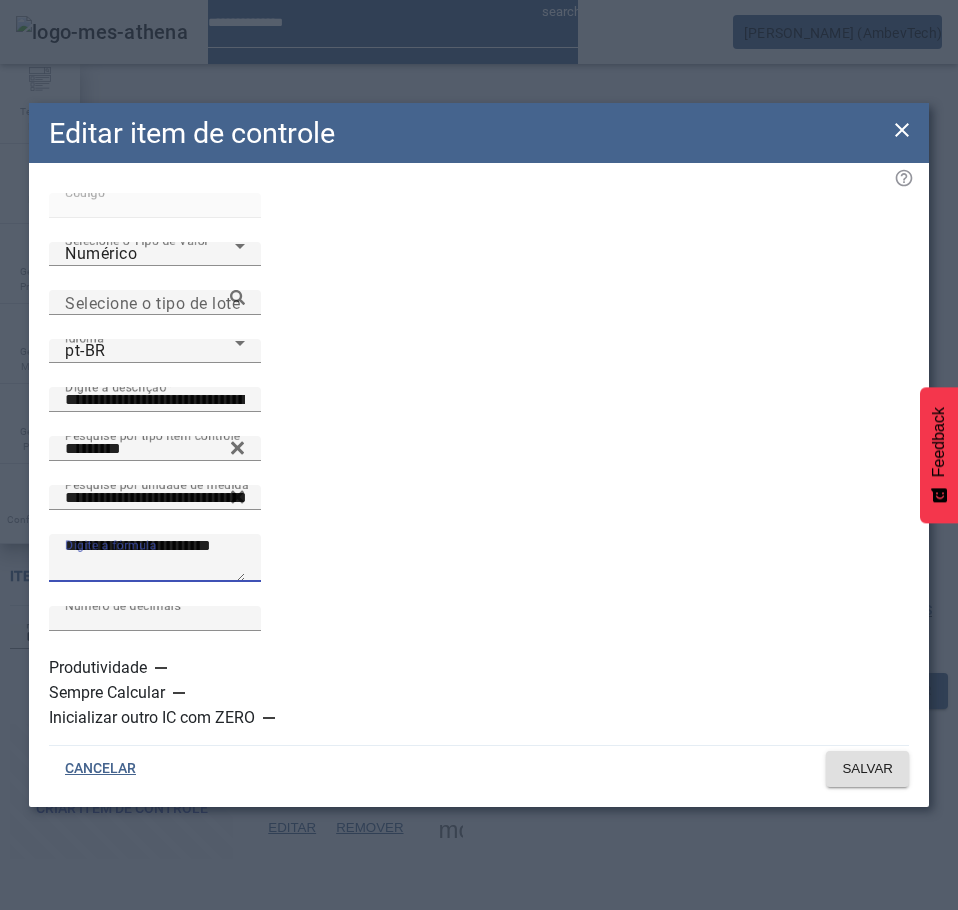 drag, startPoint x: 105, startPoint y: 550, endPoint x: 61, endPoint y: 552, distance: 44.04543 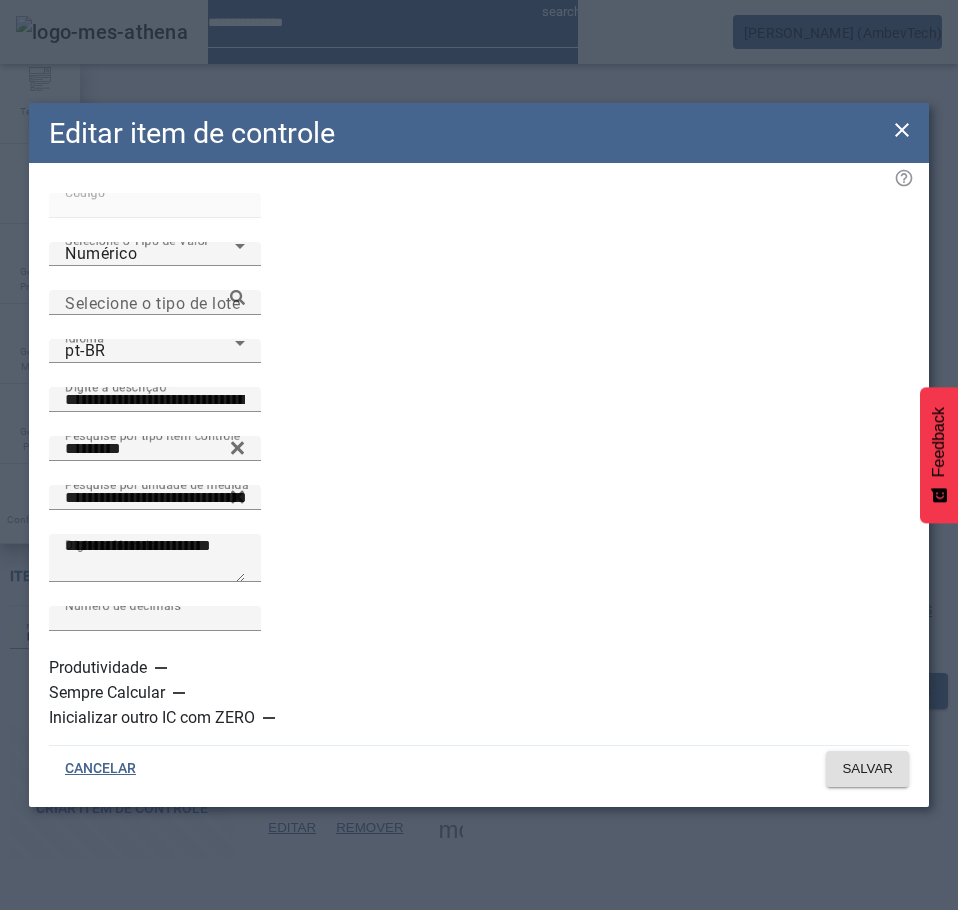 click on "CANCELAR SALVAR" 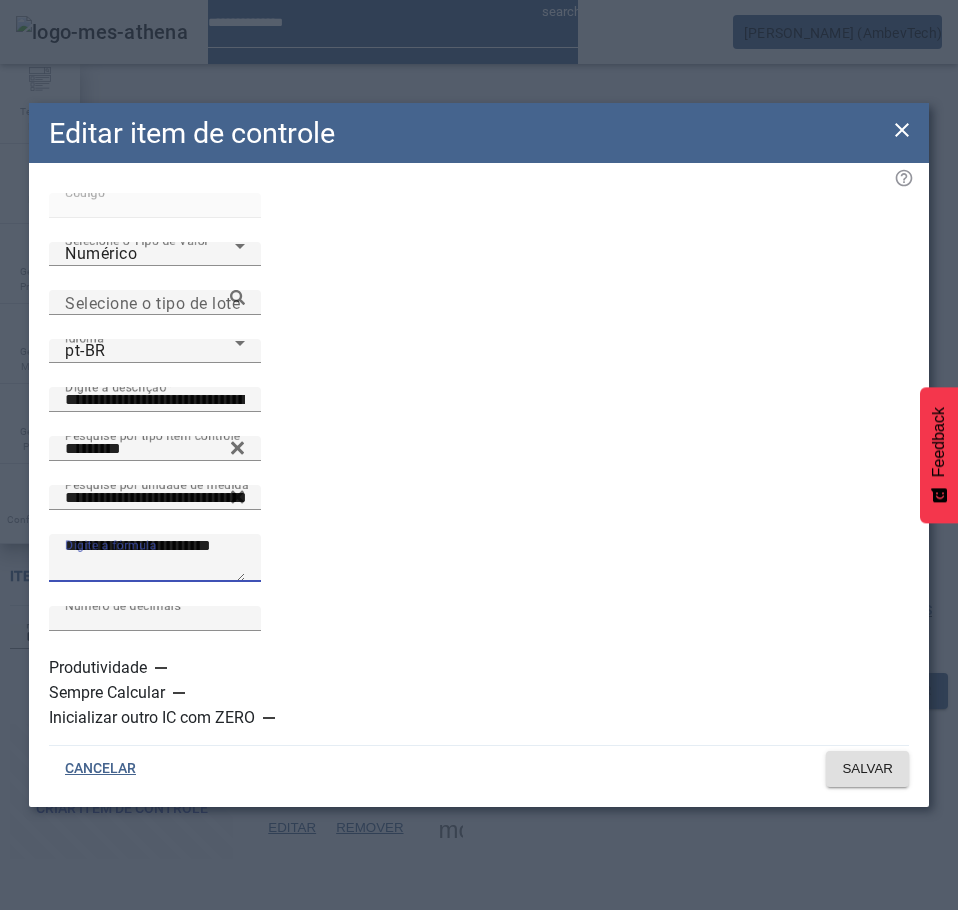 click on "**********" at bounding box center [155, 558] 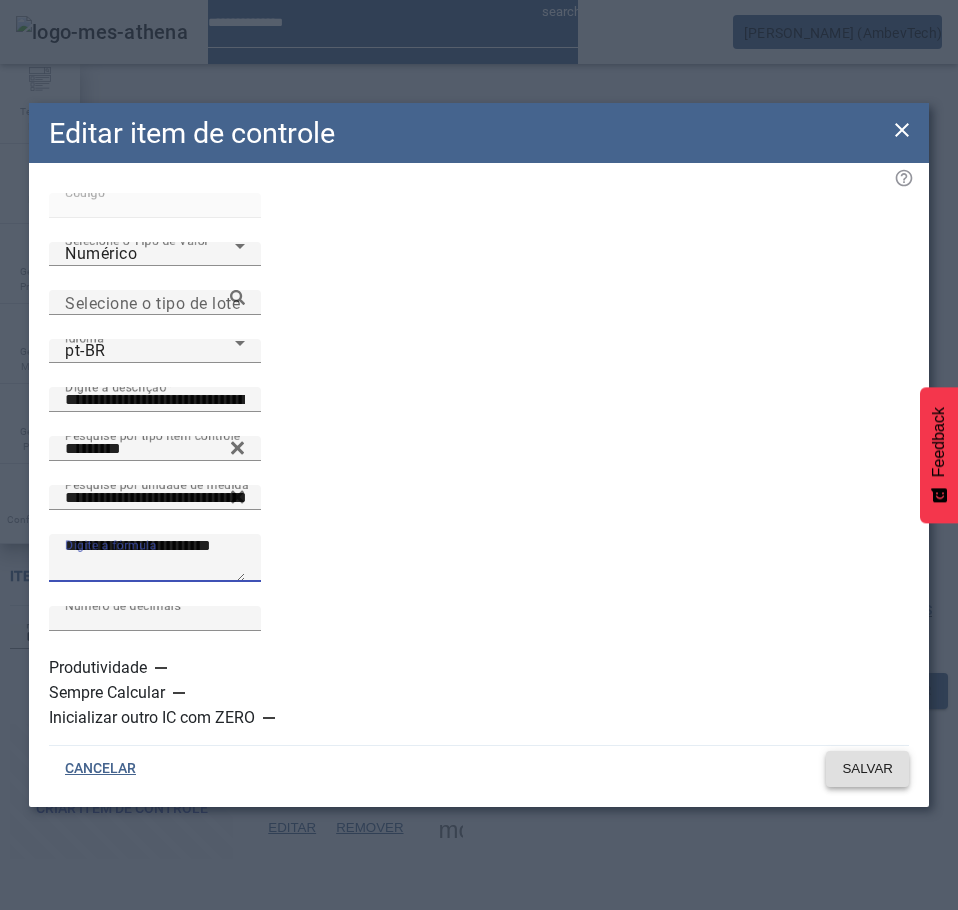 click on "SALVAR" 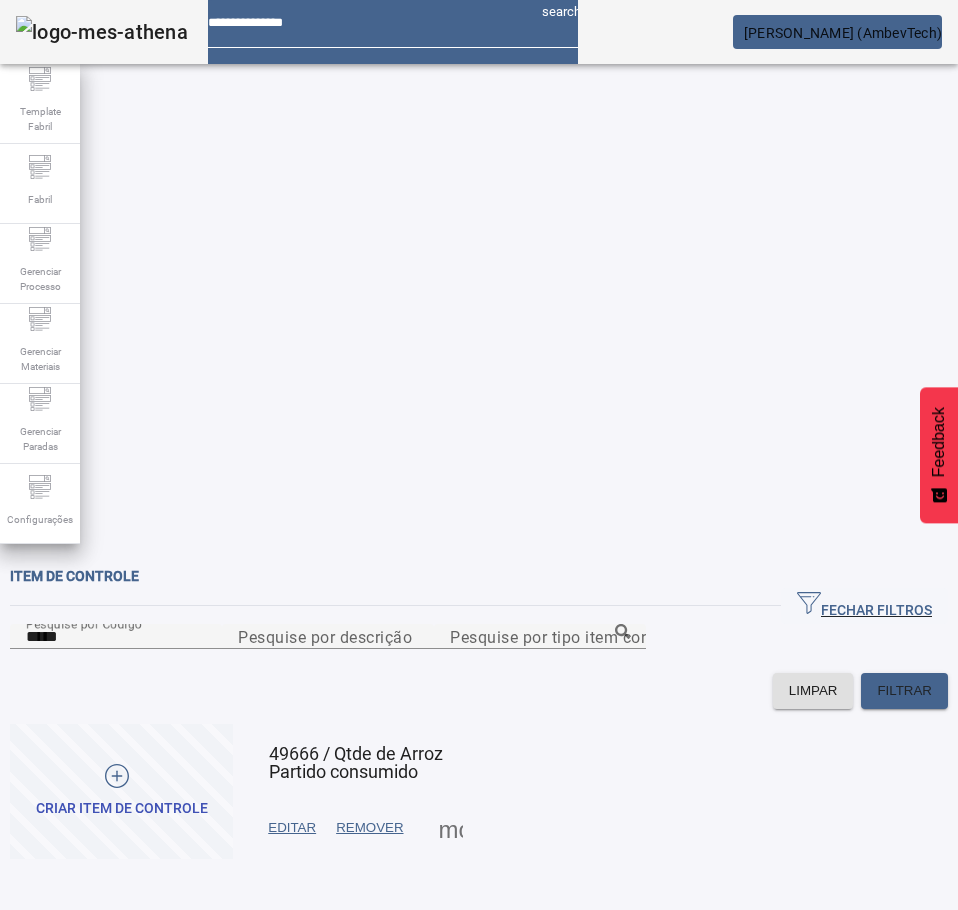 click on "EDITAR" at bounding box center [292, 828] 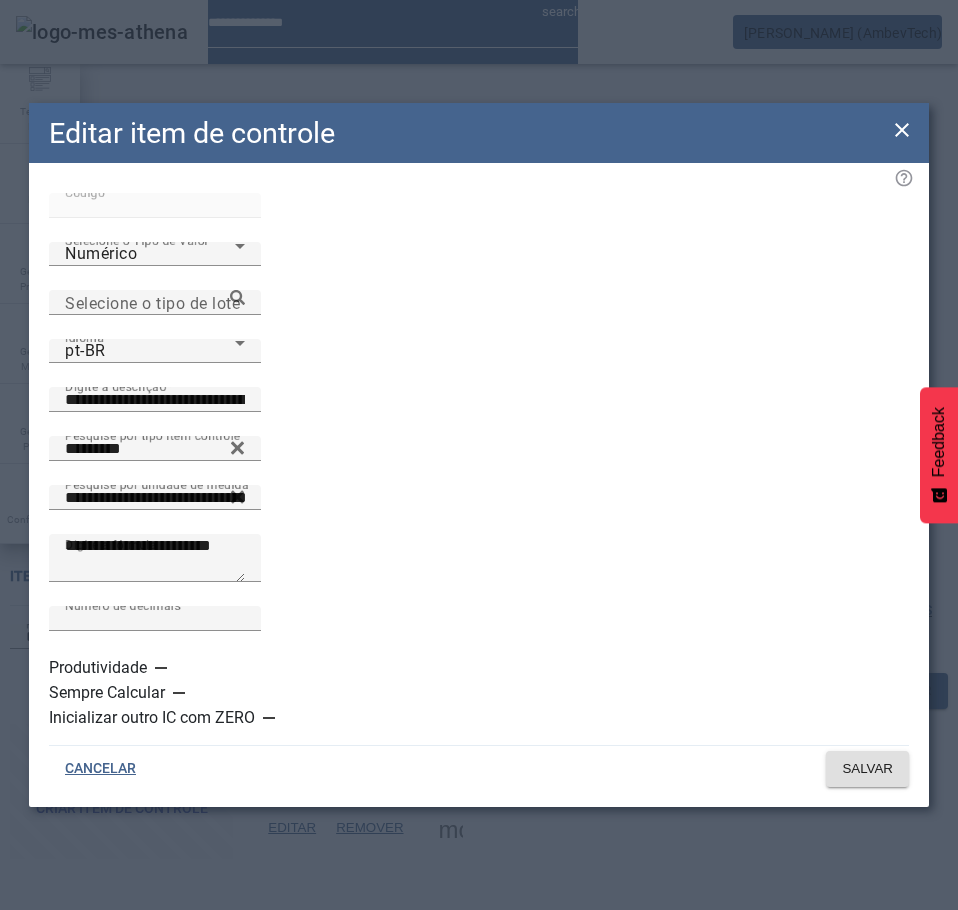 click 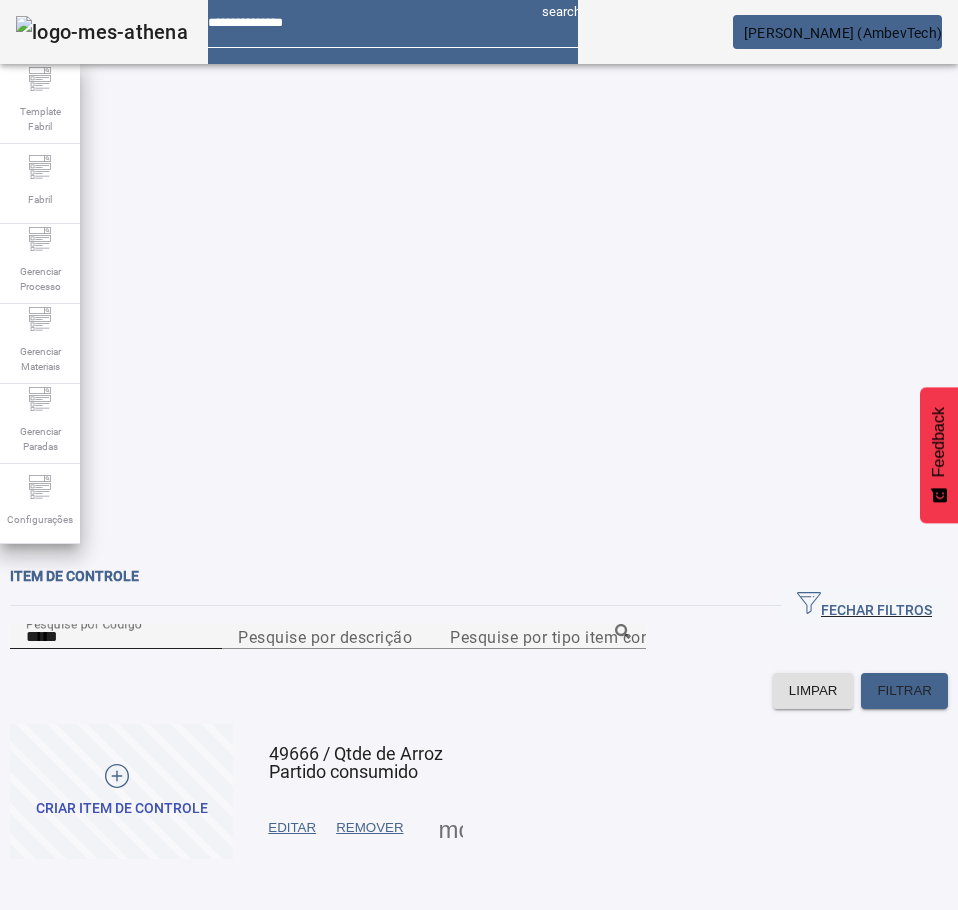 click on "*****" at bounding box center [116, 637] 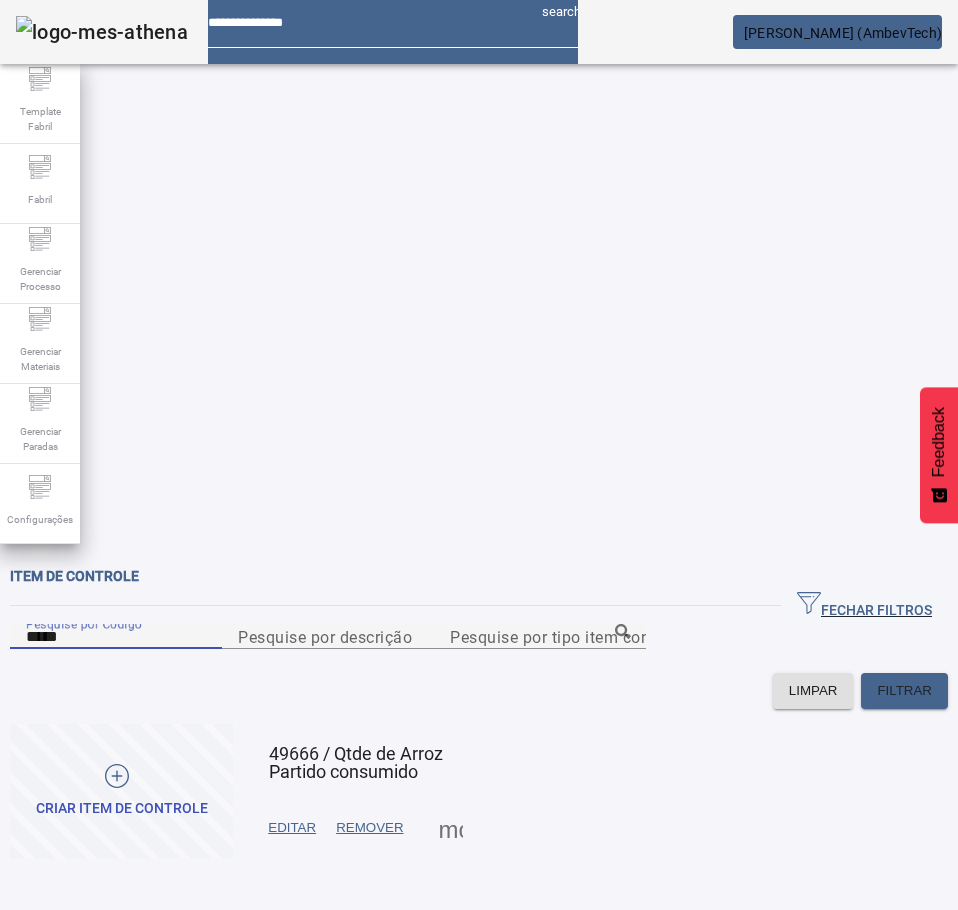 click on "*****" at bounding box center [116, 637] 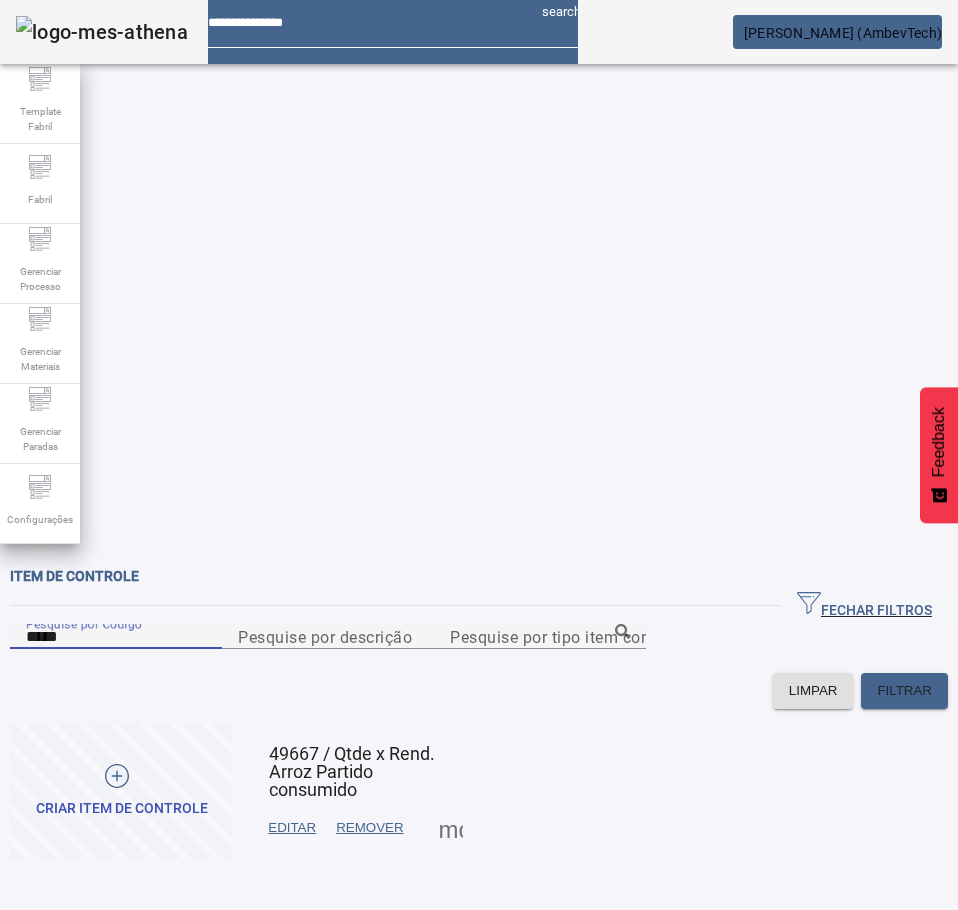click on "EDITAR" at bounding box center [292, 828] 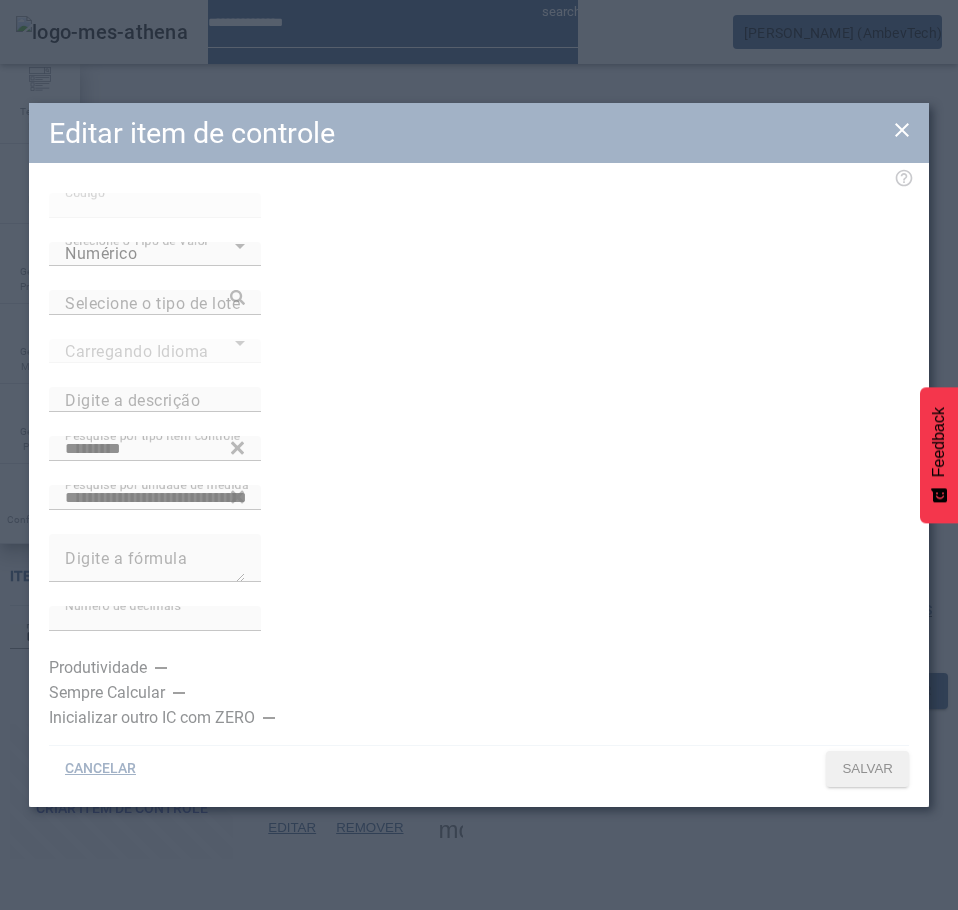 type on "**********" 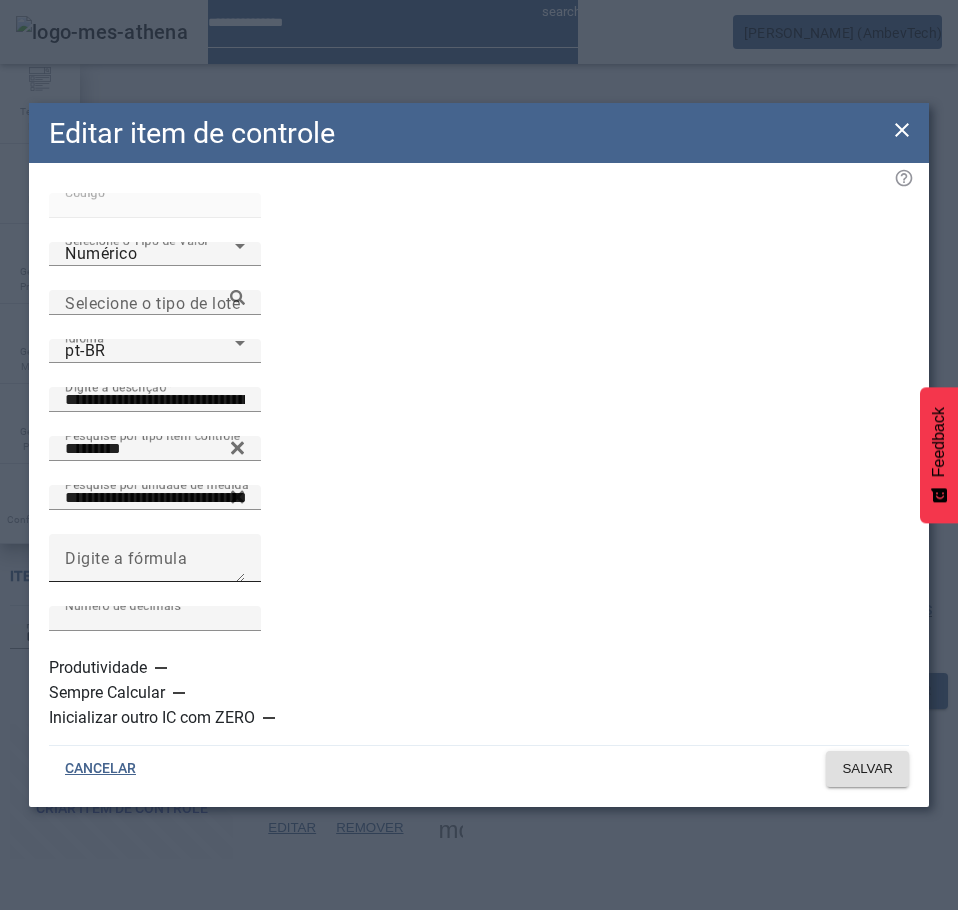 click on "Digite a fórmula" at bounding box center [155, 558] 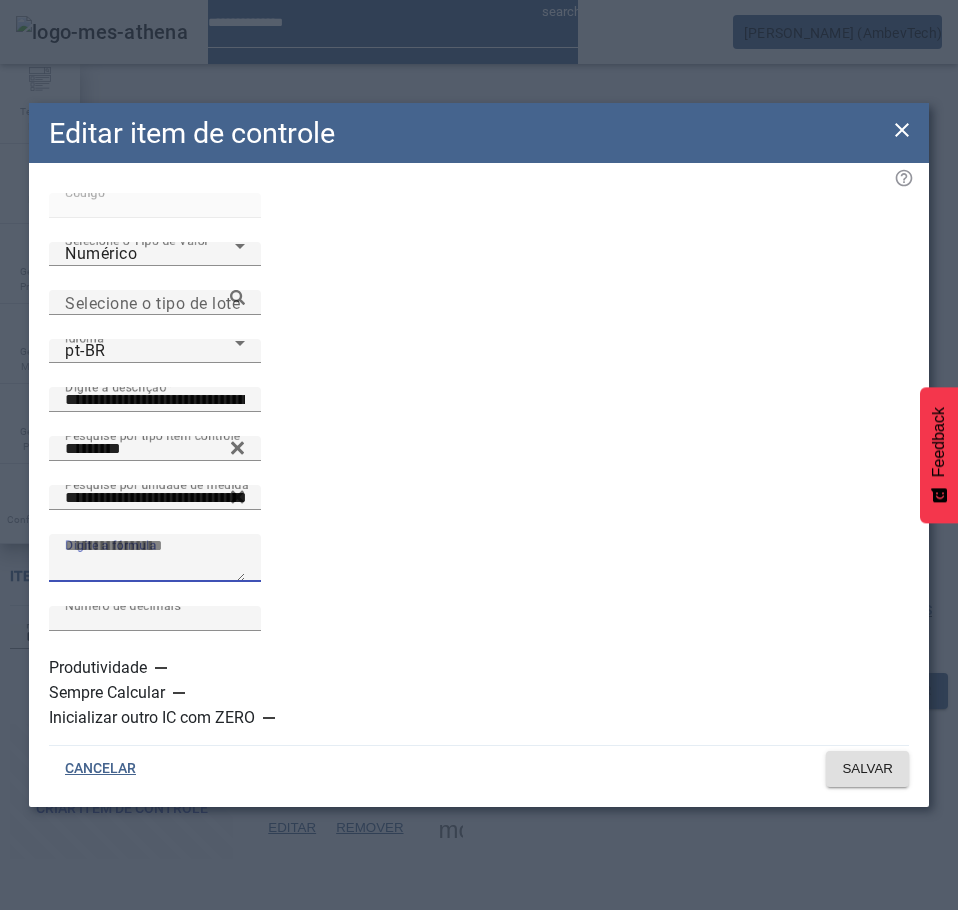 paste on "**********" 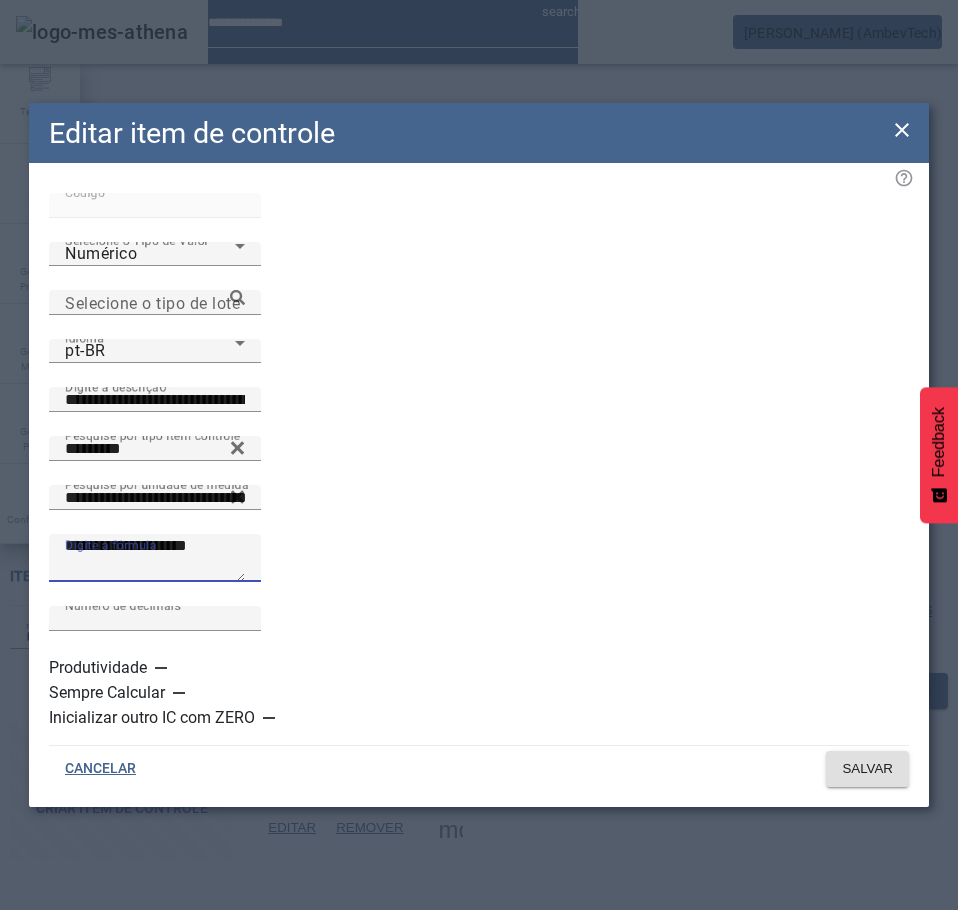 drag, startPoint x: 107, startPoint y: 546, endPoint x: 60, endPoint y: 552, distance: 47.38143 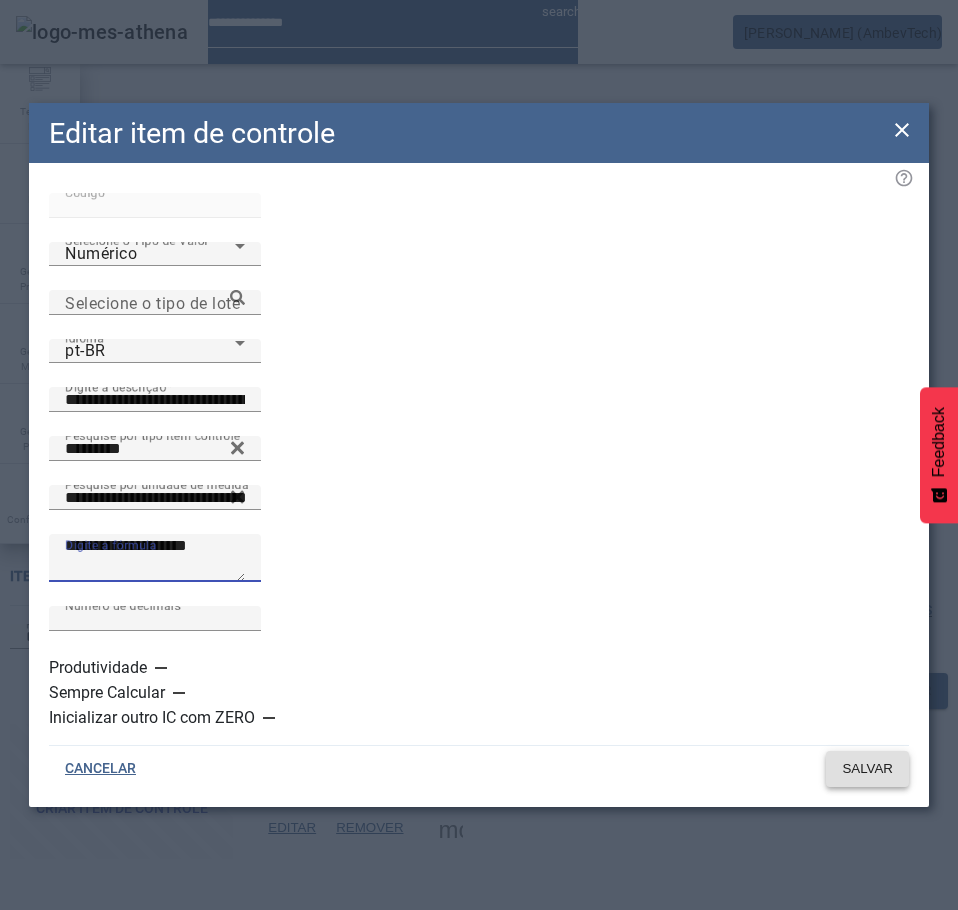 type on "**********" 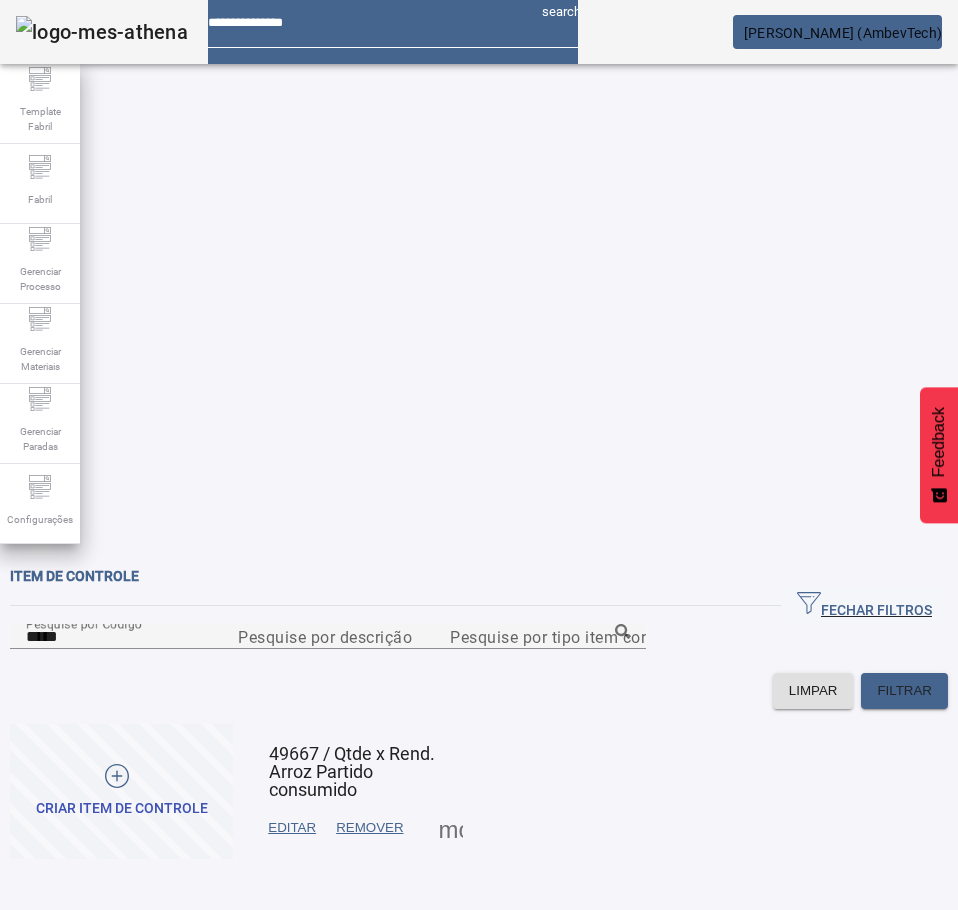 click on "EDITAR" at bounding box center (292, 828) 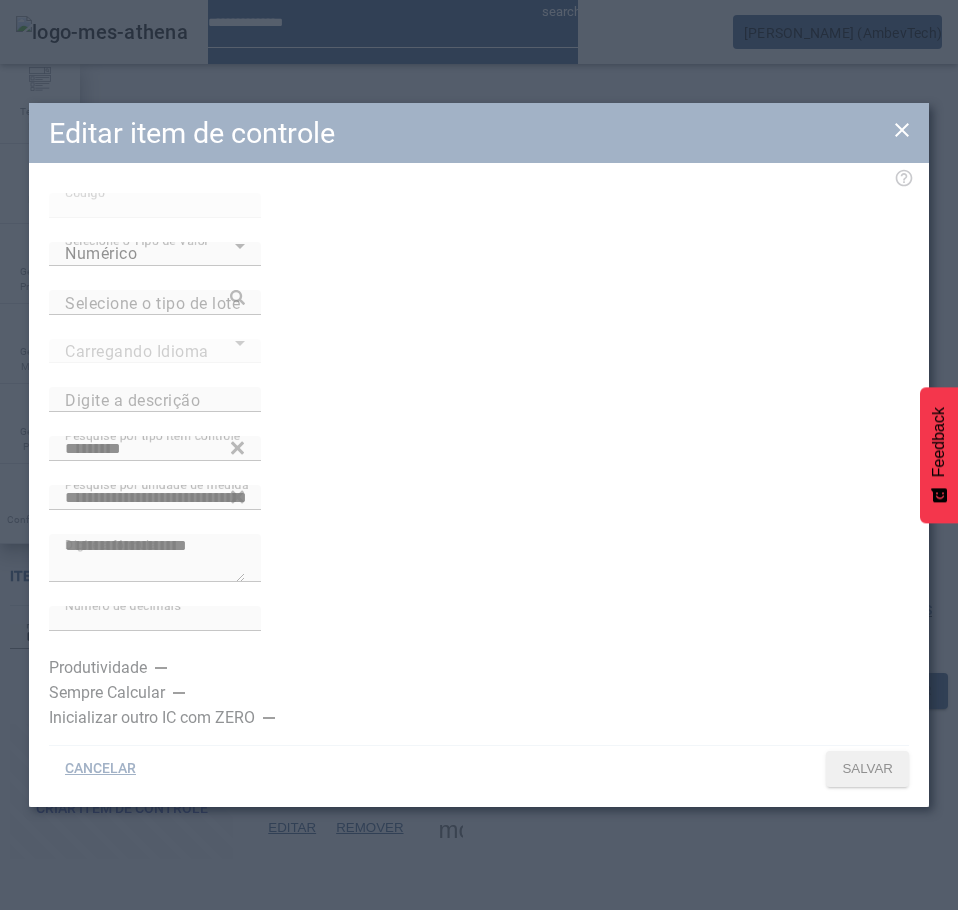 type on "**********" 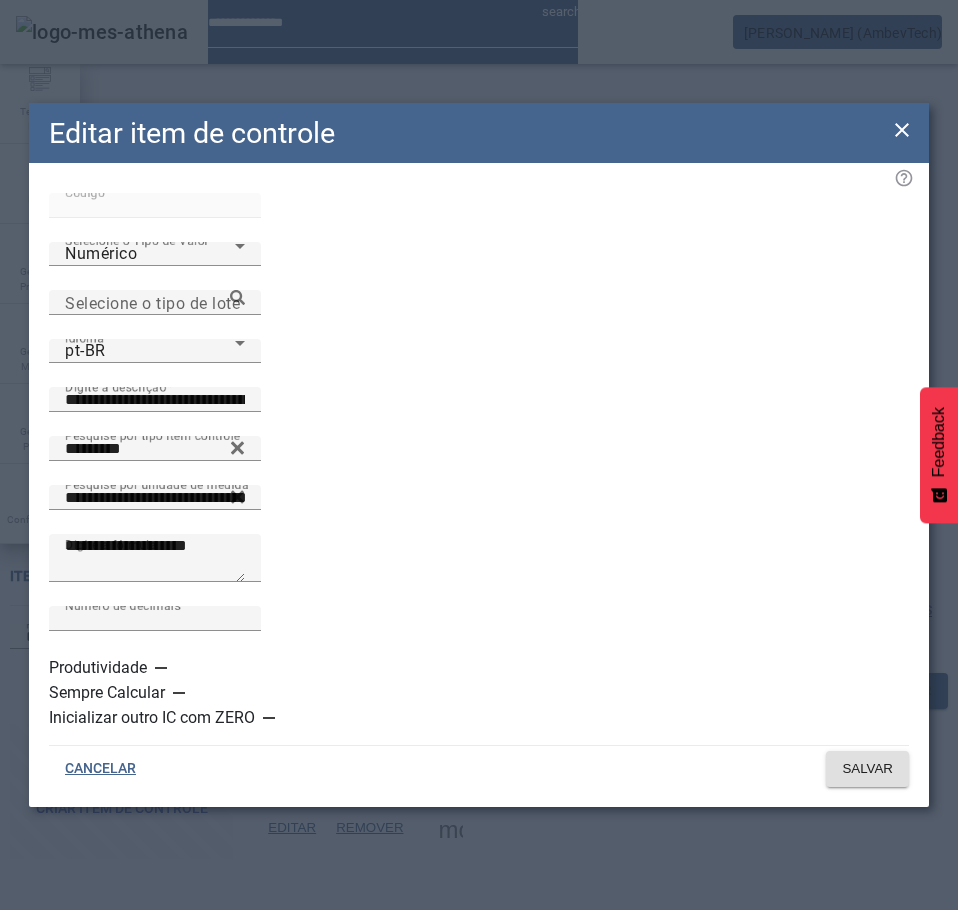 click on "**********" 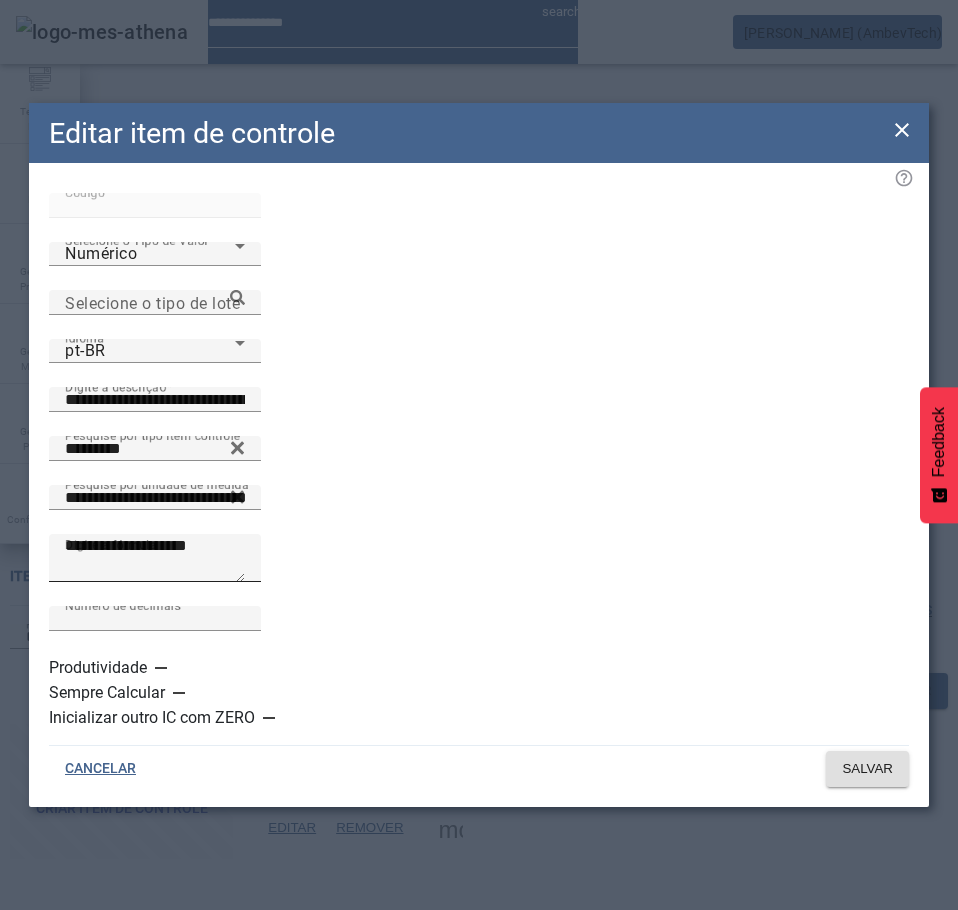 click on "**********" at bounding box center [155, 558] 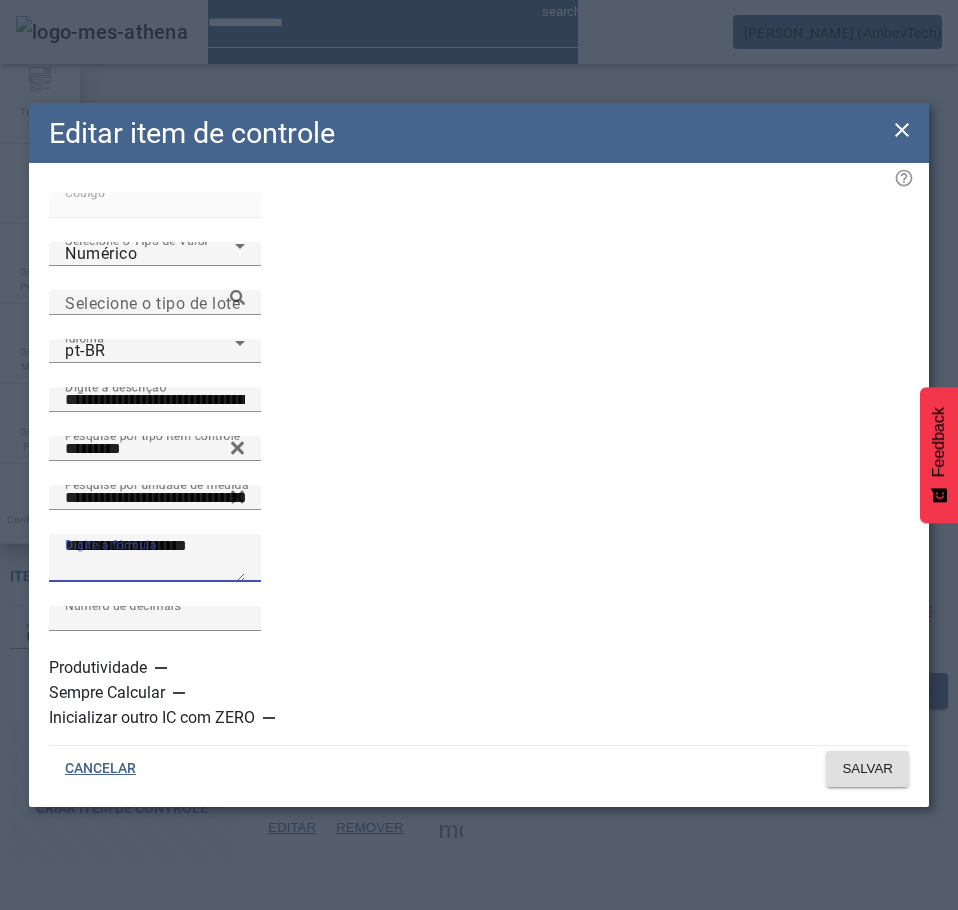 click 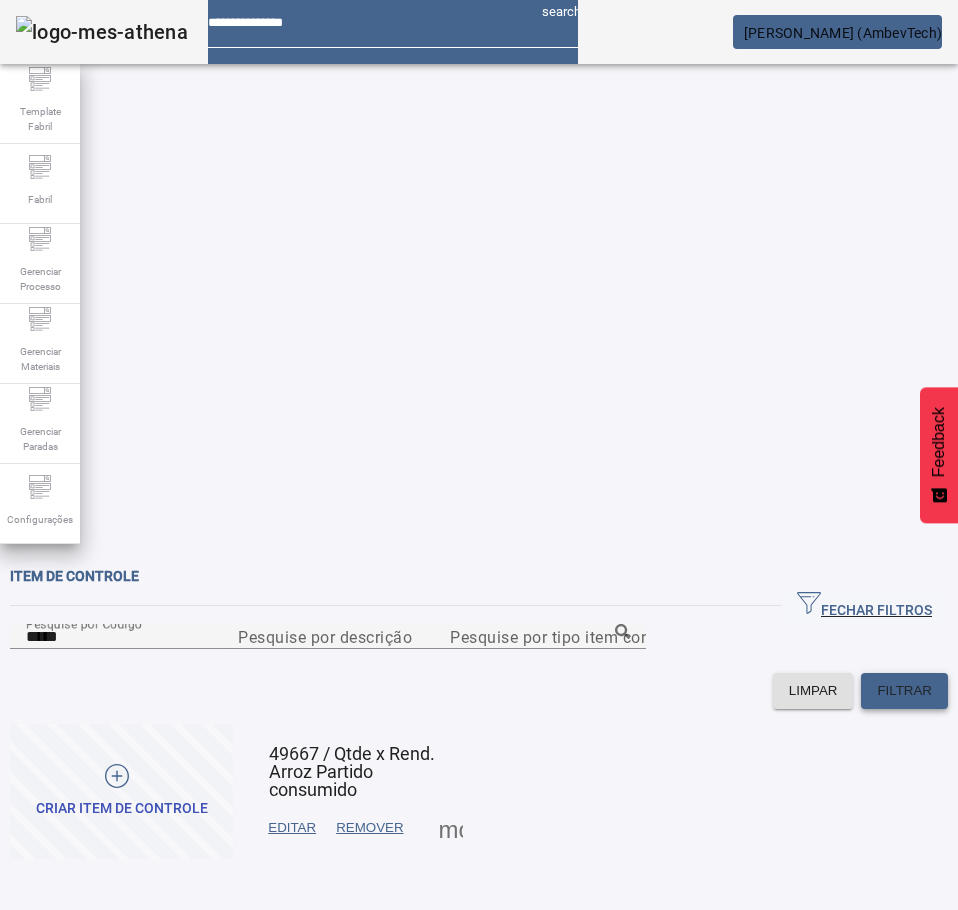 click on "FILTRAR" 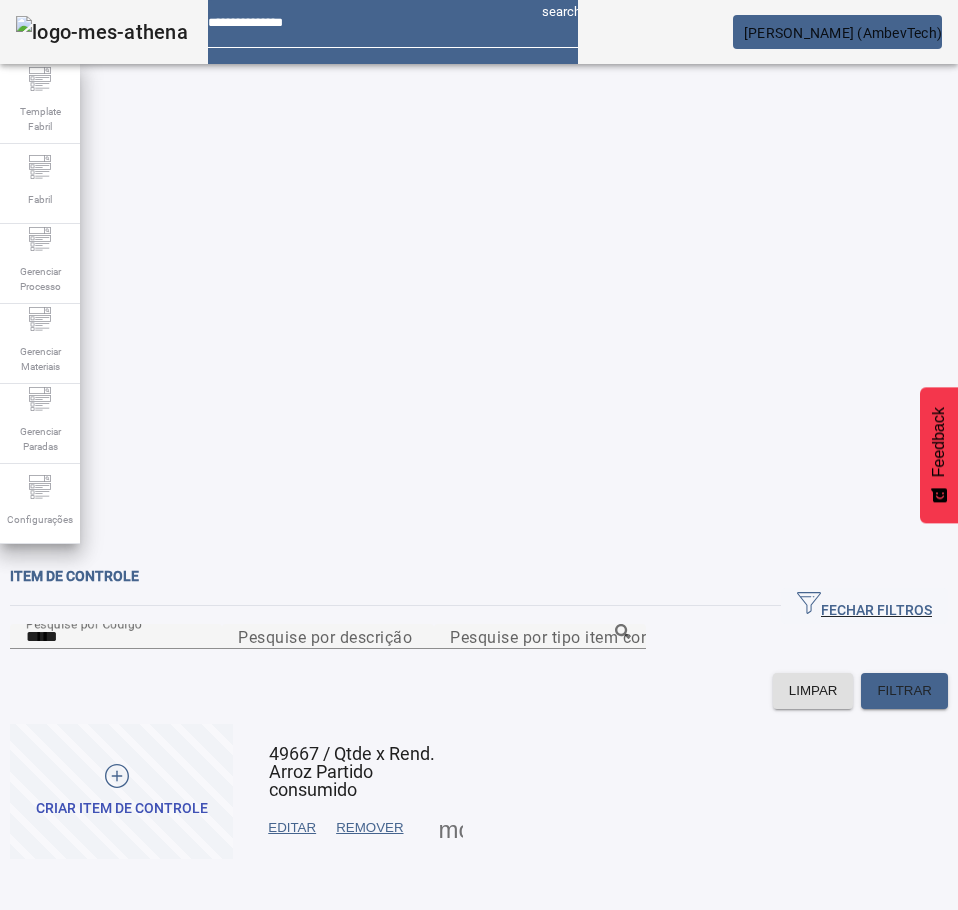 click on "EDITAR" at bounding box center (292, 828) 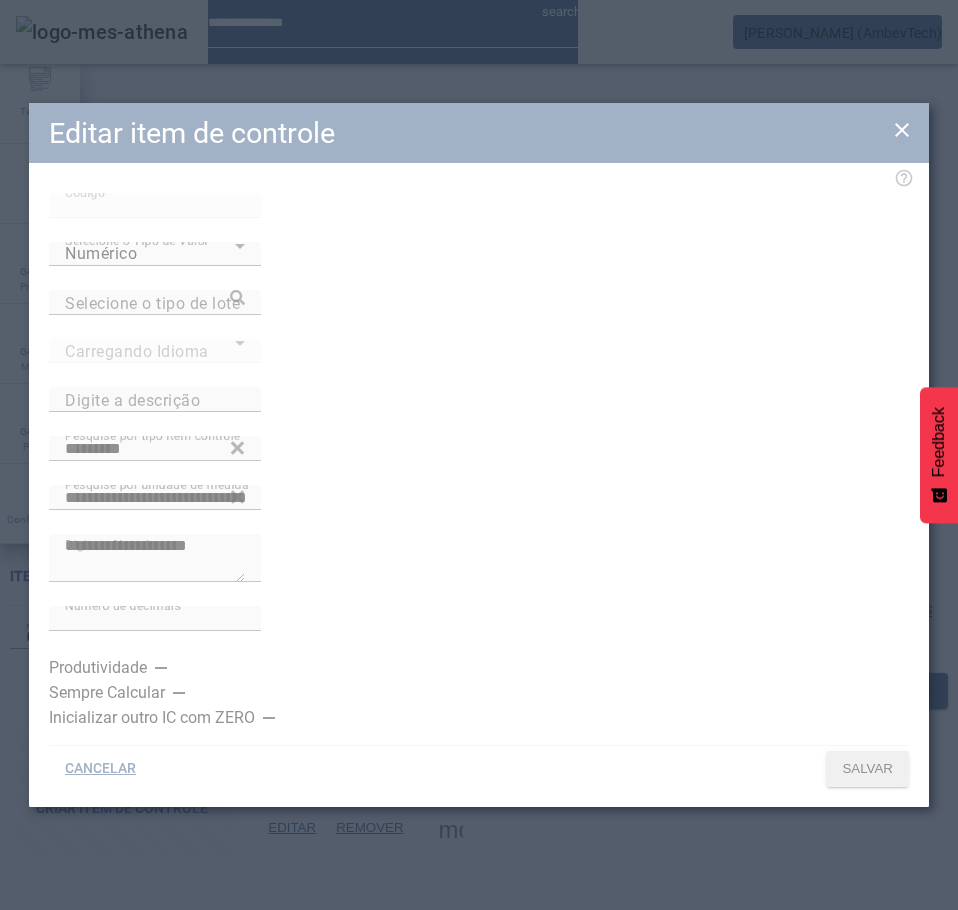 type on "**********" 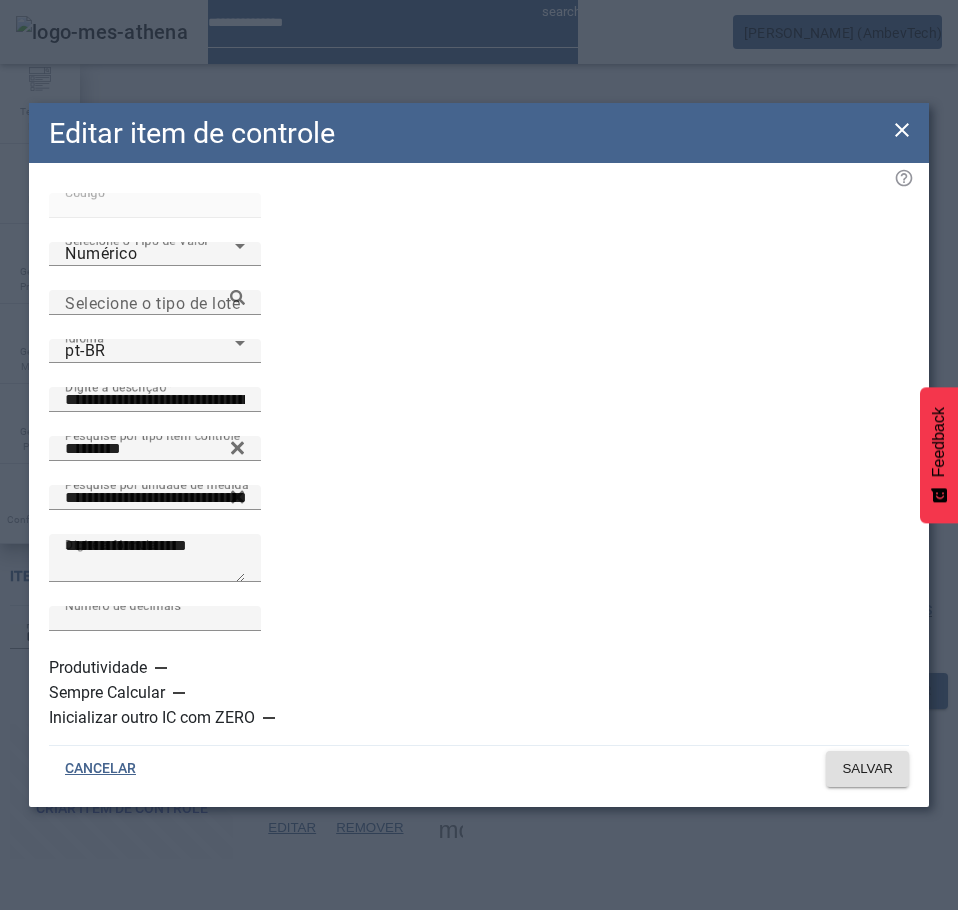 click 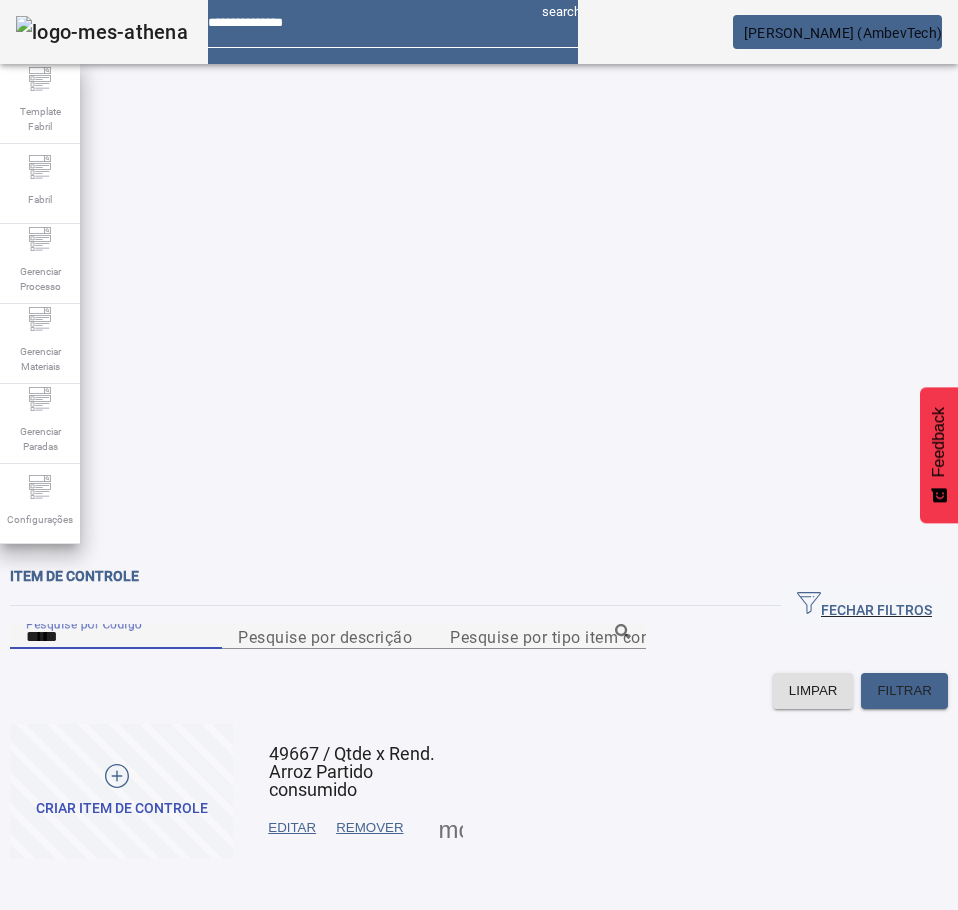 click on "*****" at bounding box center (116, 637) 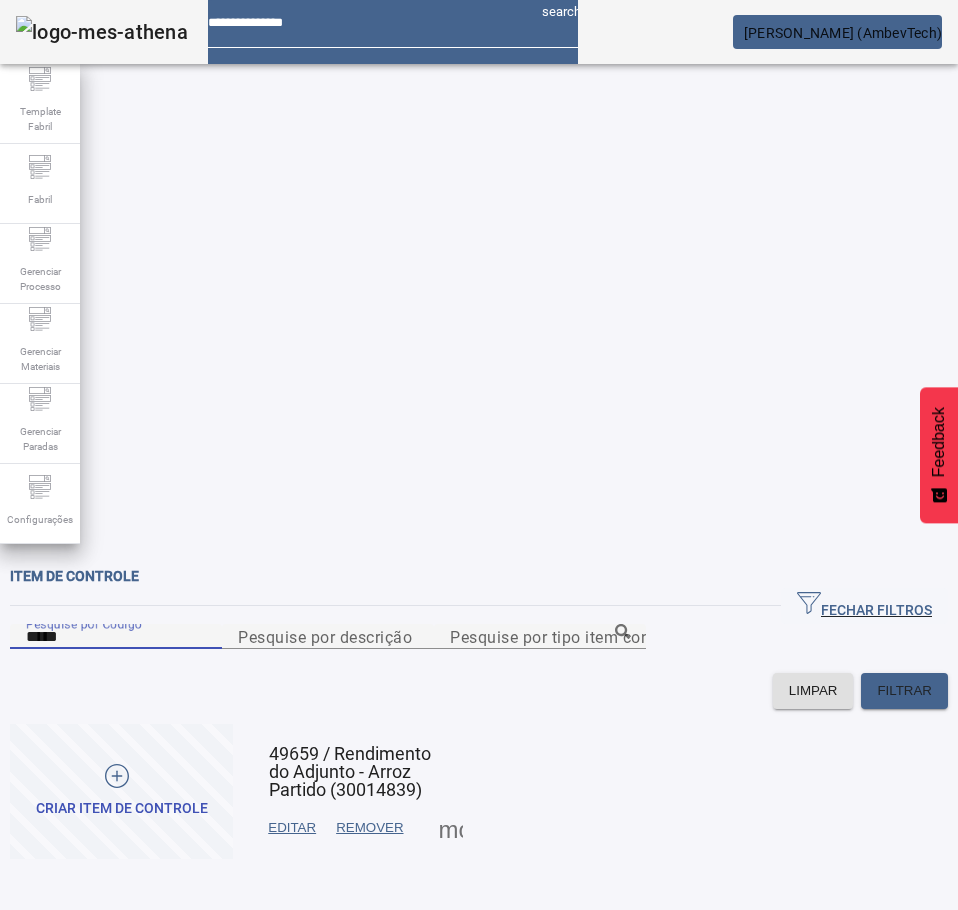 click at bounding box center [292, 828] 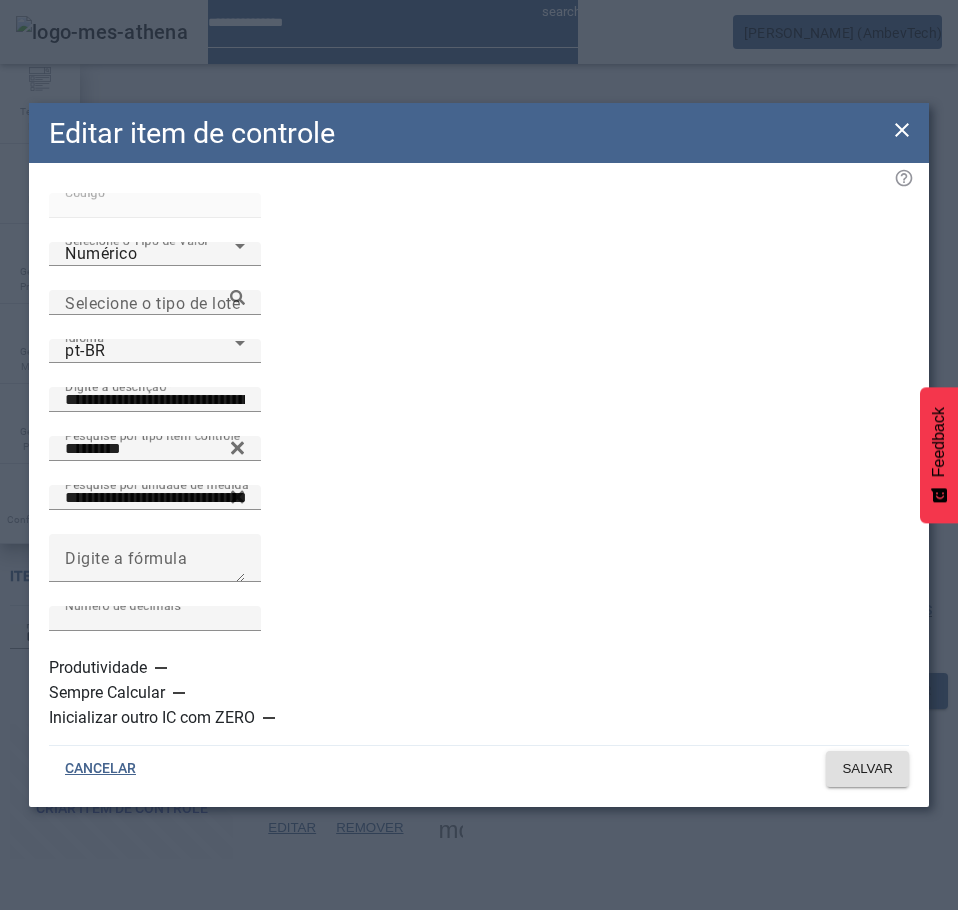 click at bounding box center (269, 718) 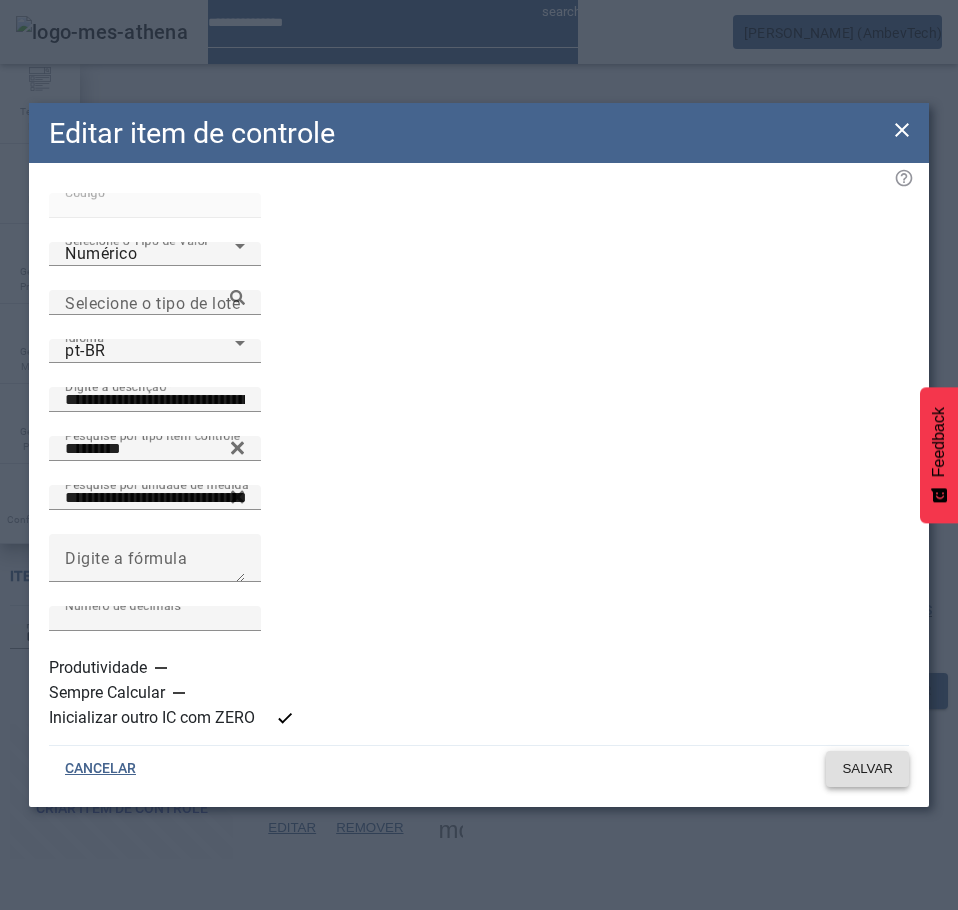 click on "SALVAR" 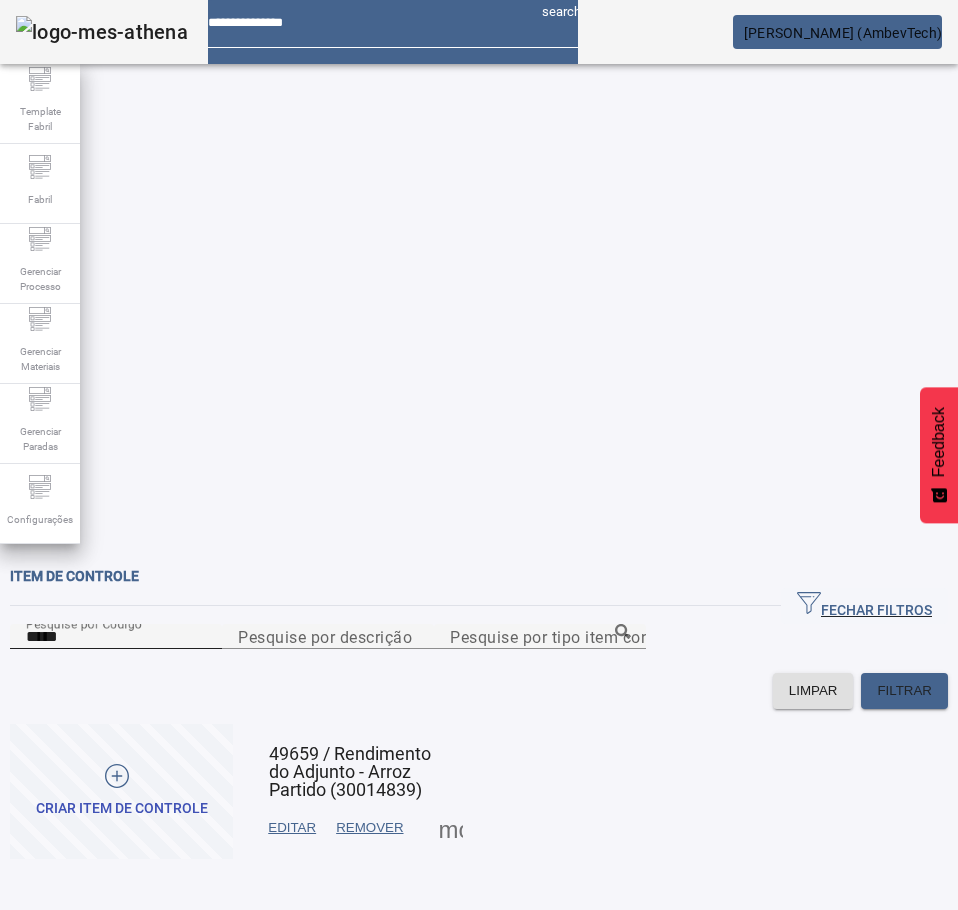 click on "*****" at bounding box center (116, 637) 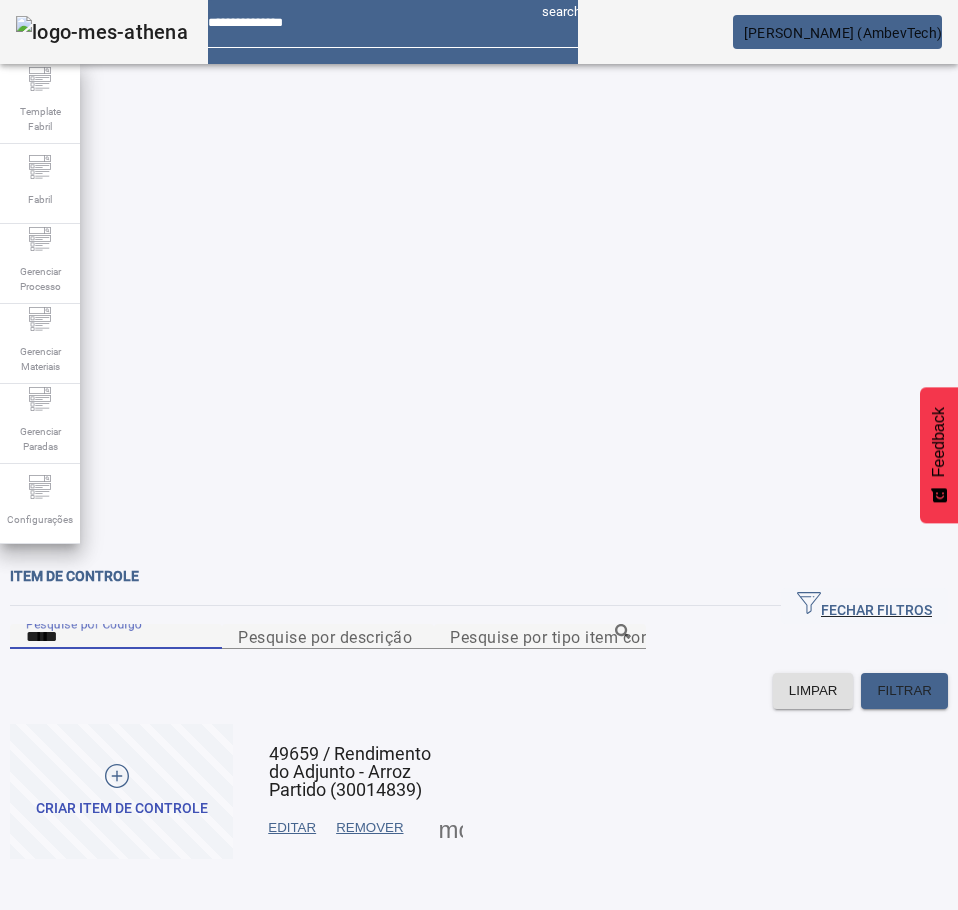 paste 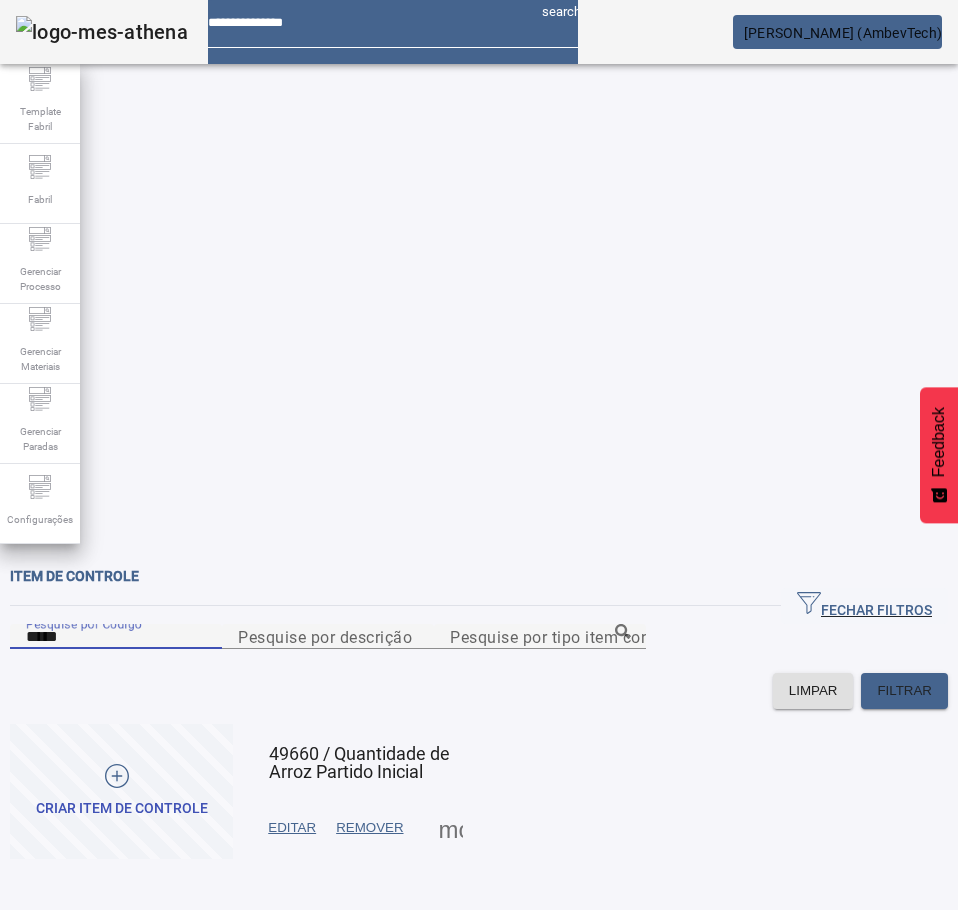 click on "EDITAR" at bounding box center [292, 828] 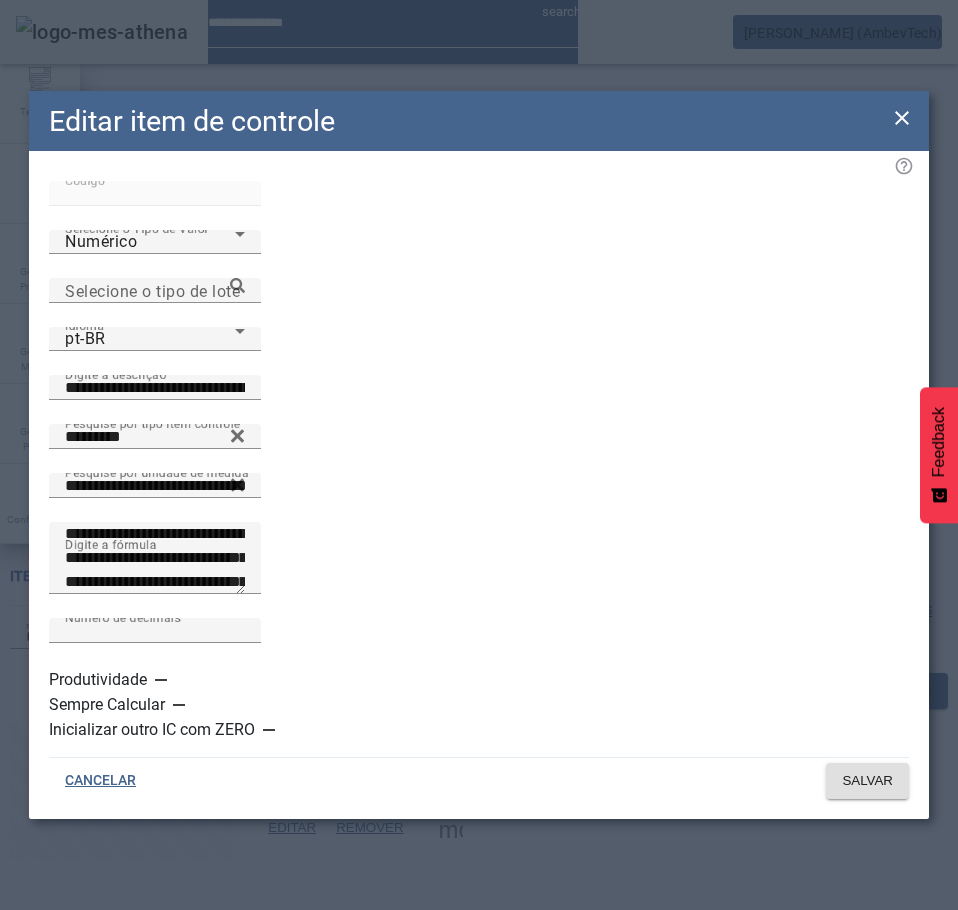 click at bounding box center [269, 730] 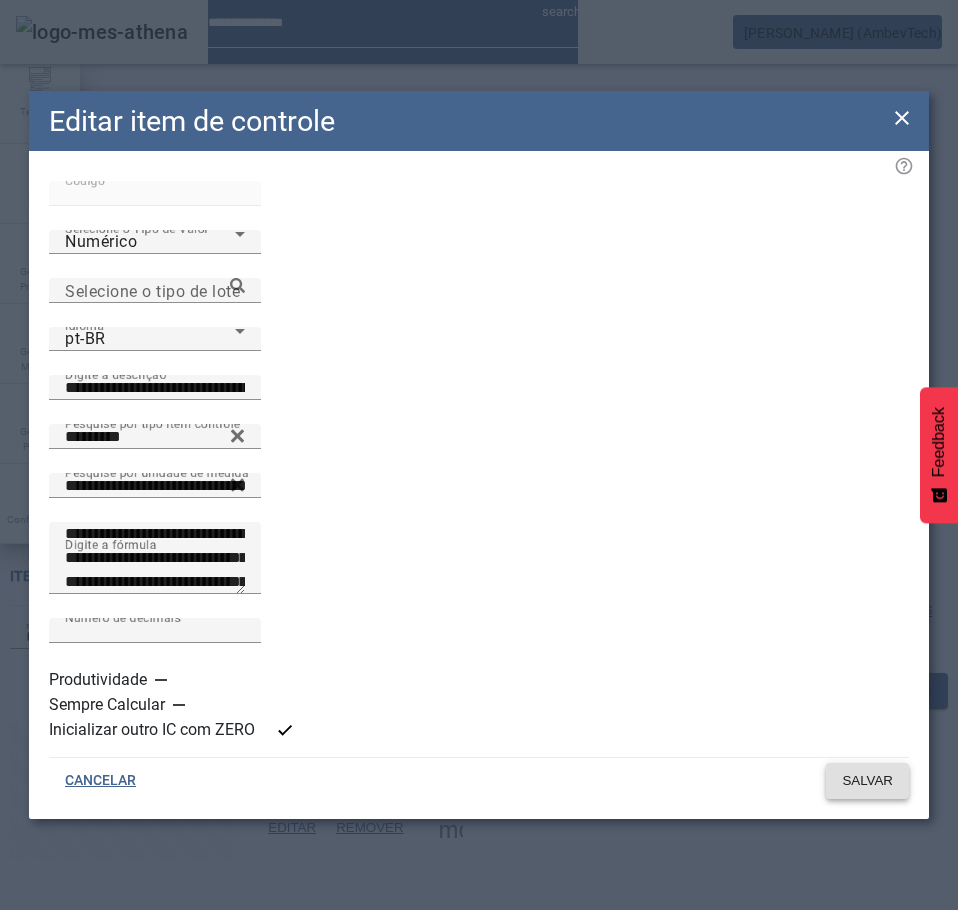 click 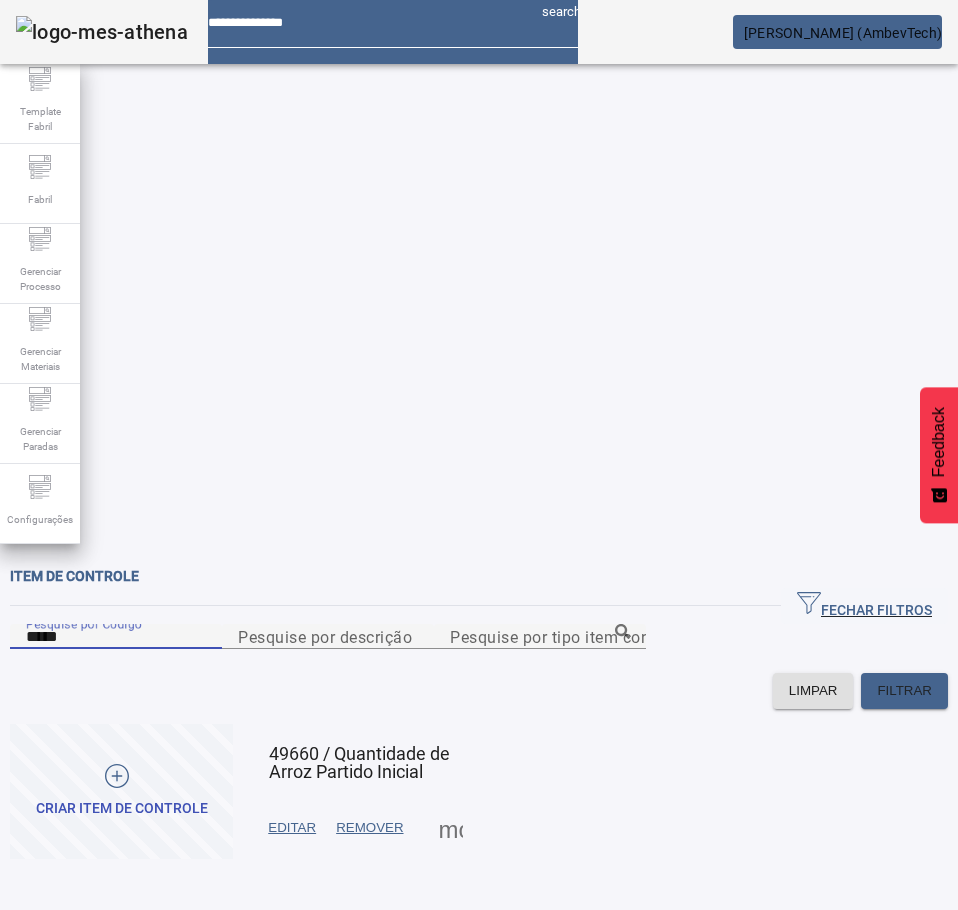 click on "*****" at bounding box center (116, 637) 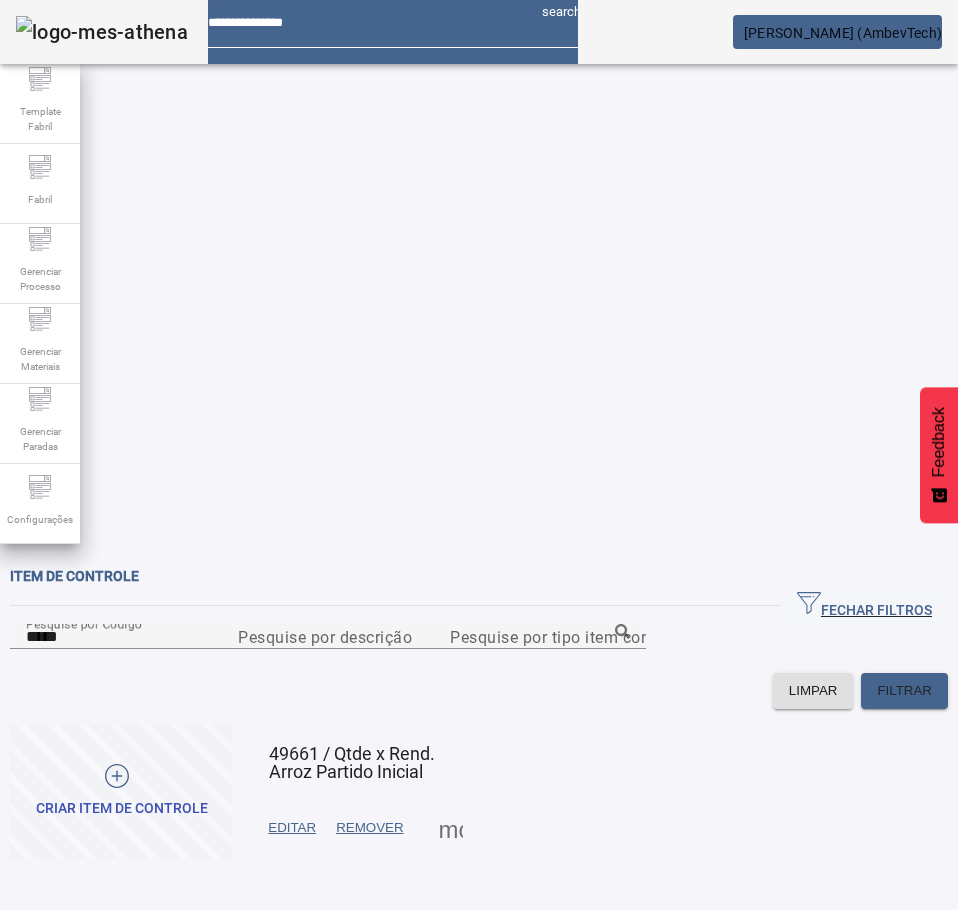 click on "EDITAR" at bounding box center (292, 828) 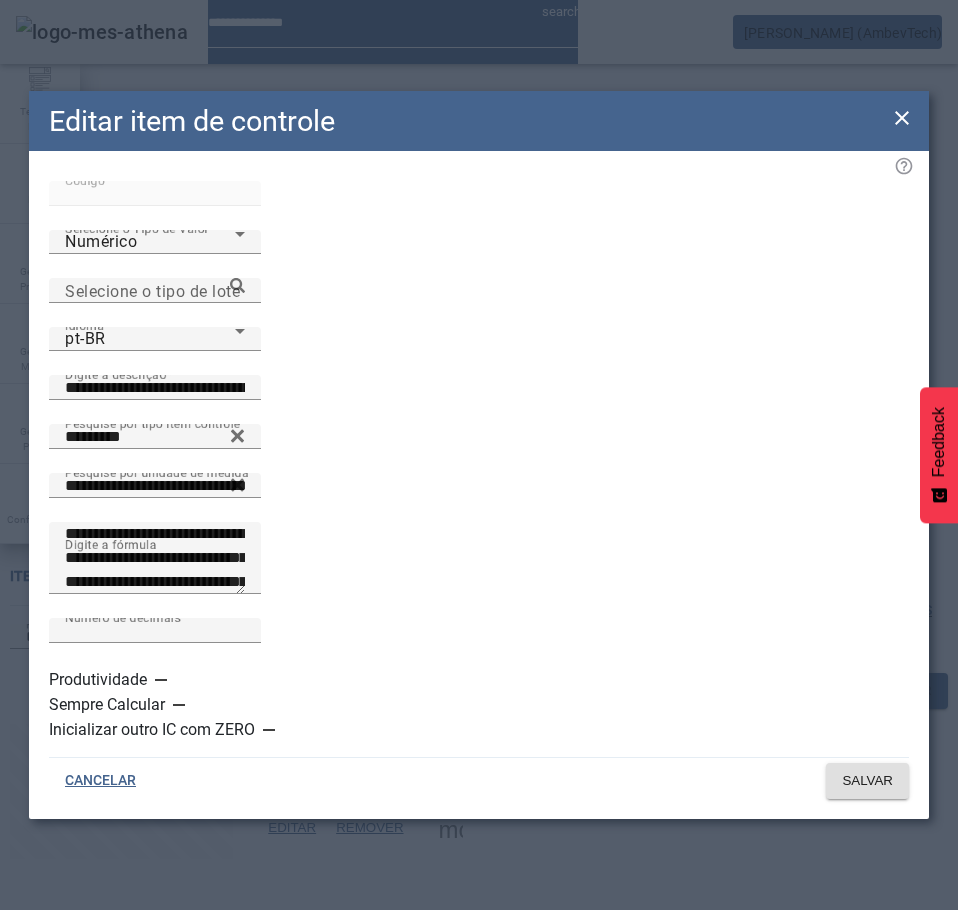 click 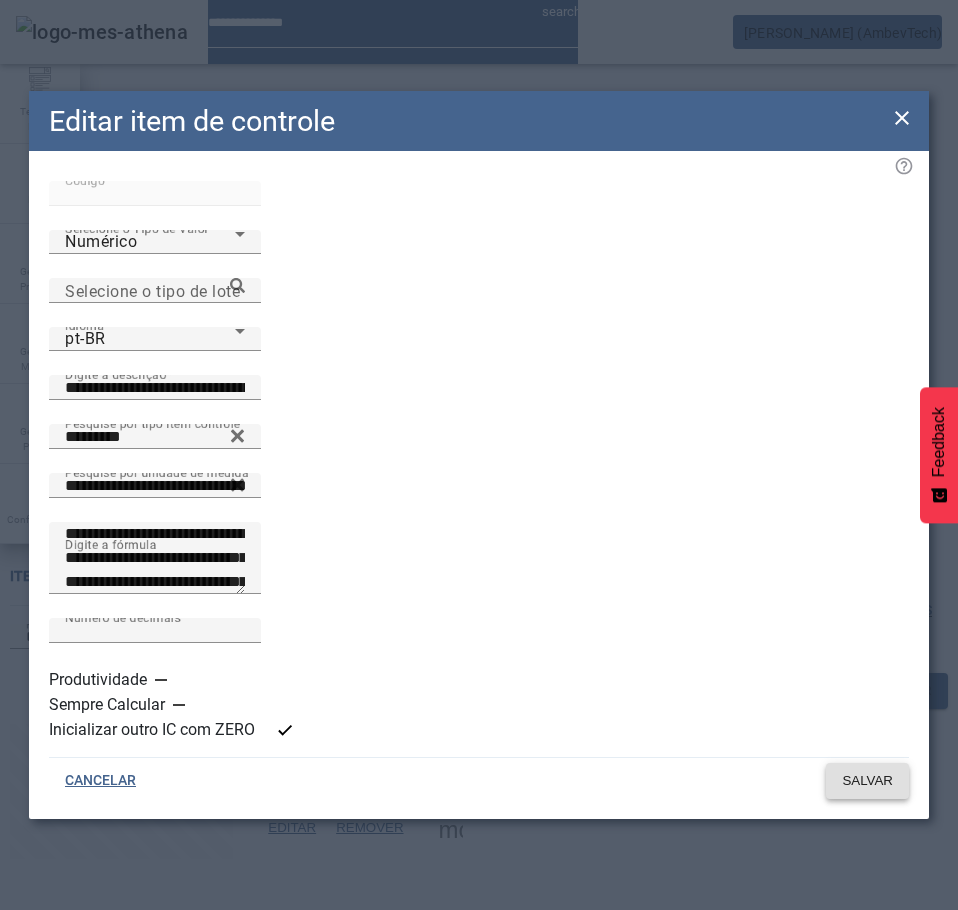 click 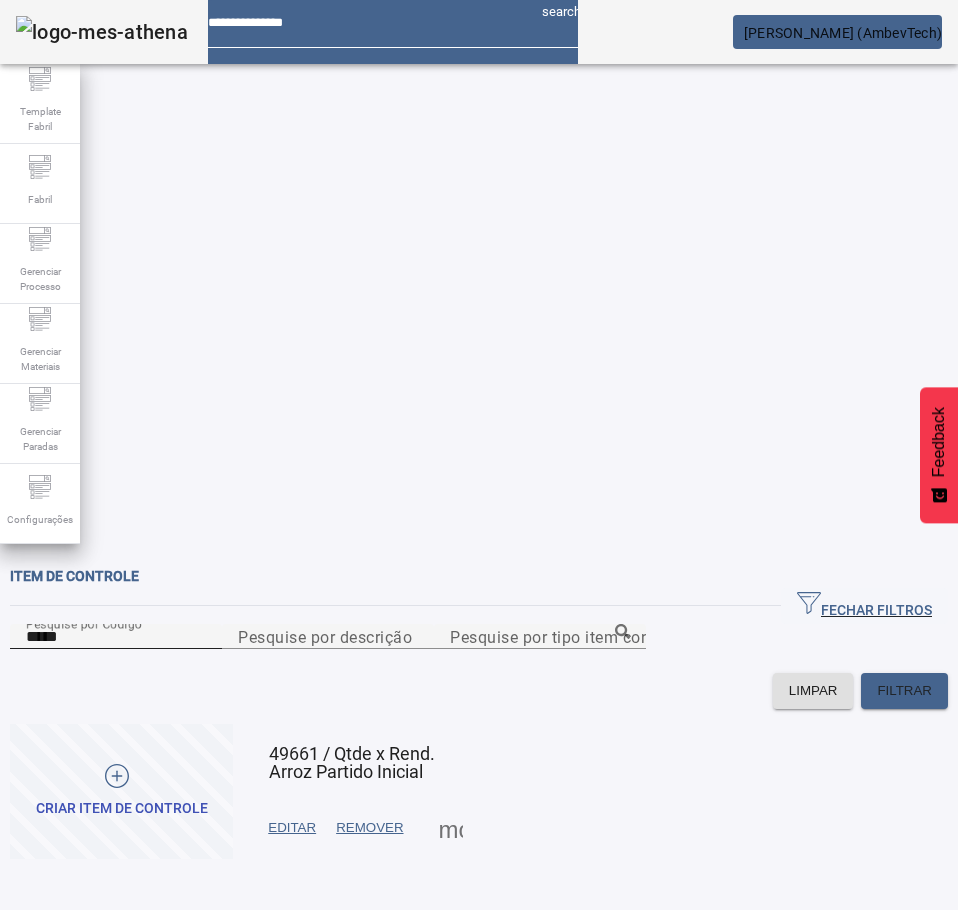click on "*****" at bounding box center (116, 637) 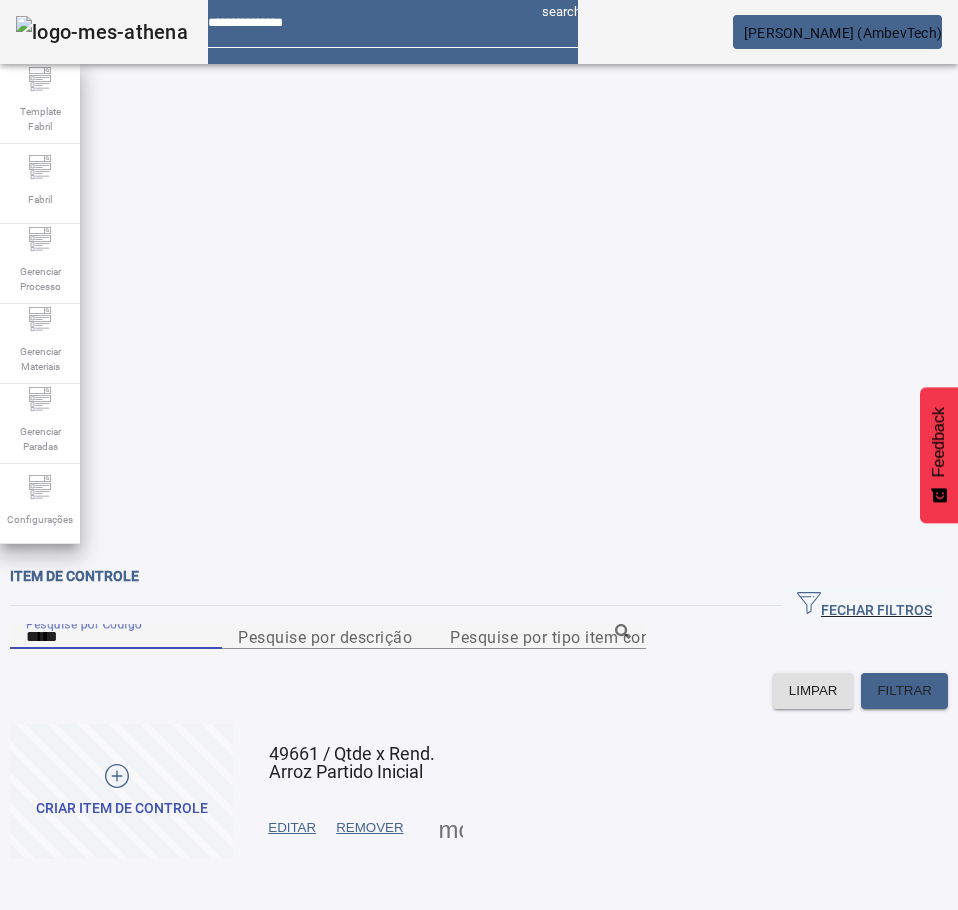 click on "*****" at bounding box center [116, 637] 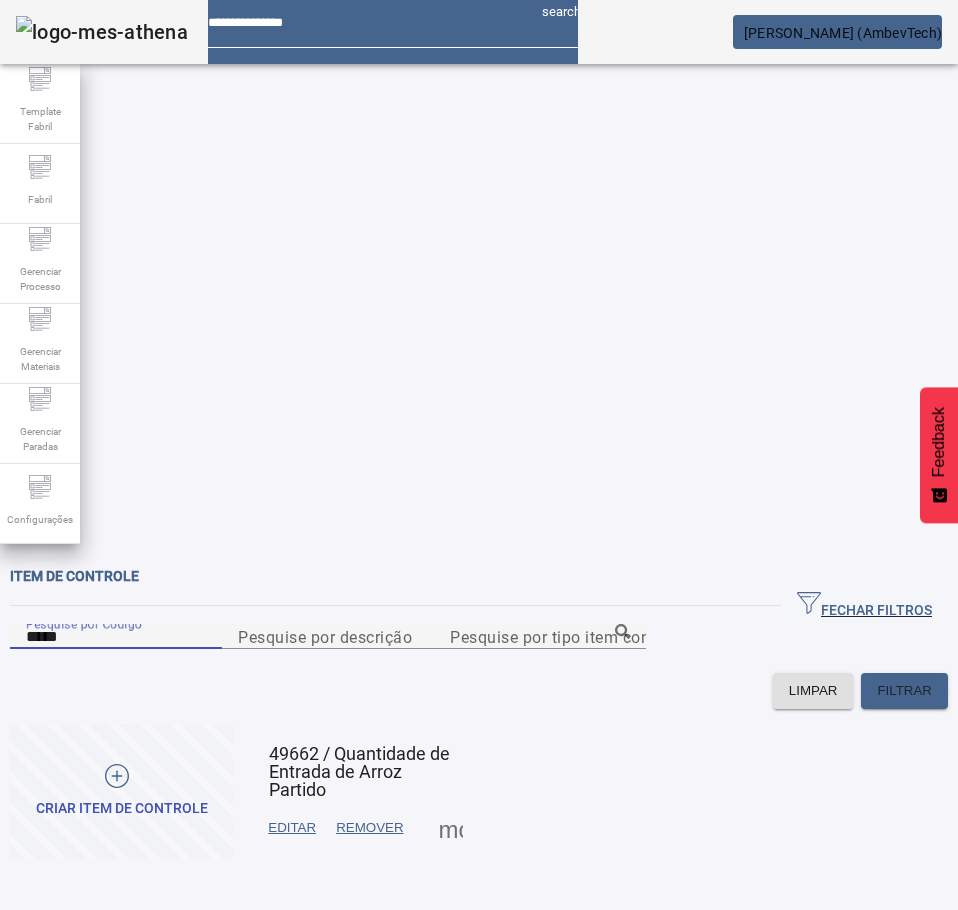 click on "EDITAR" at bounding box center [292, 828] 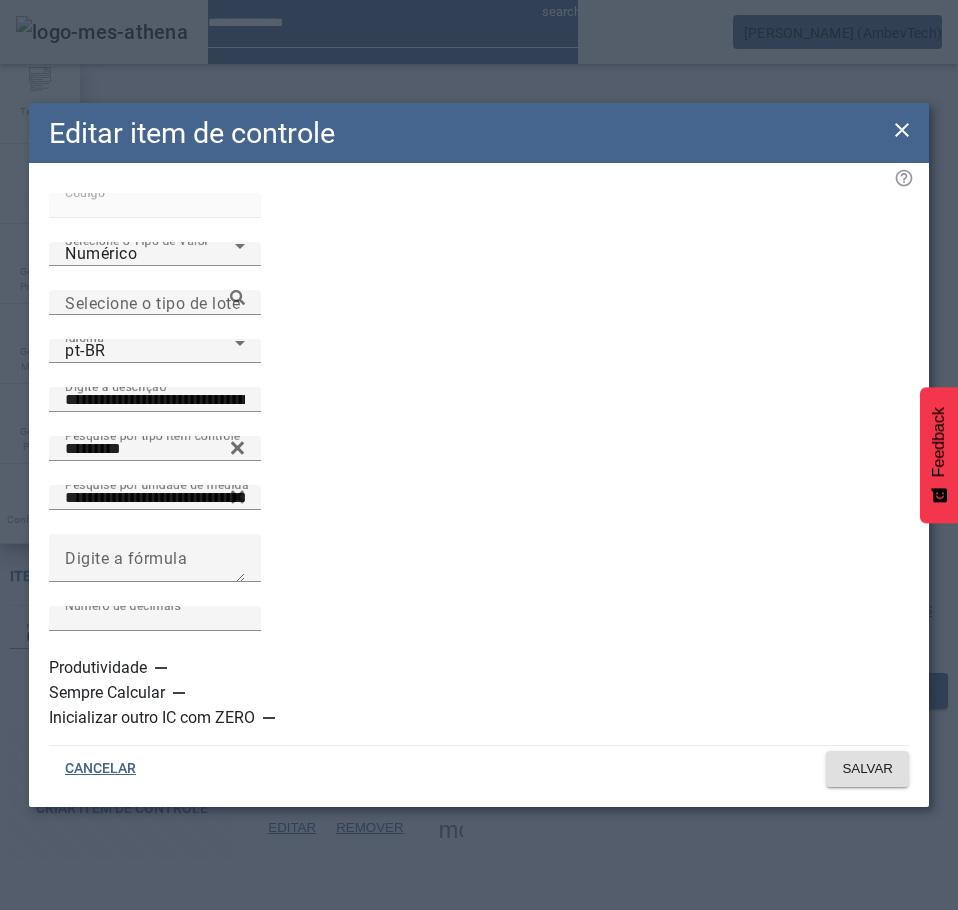 click 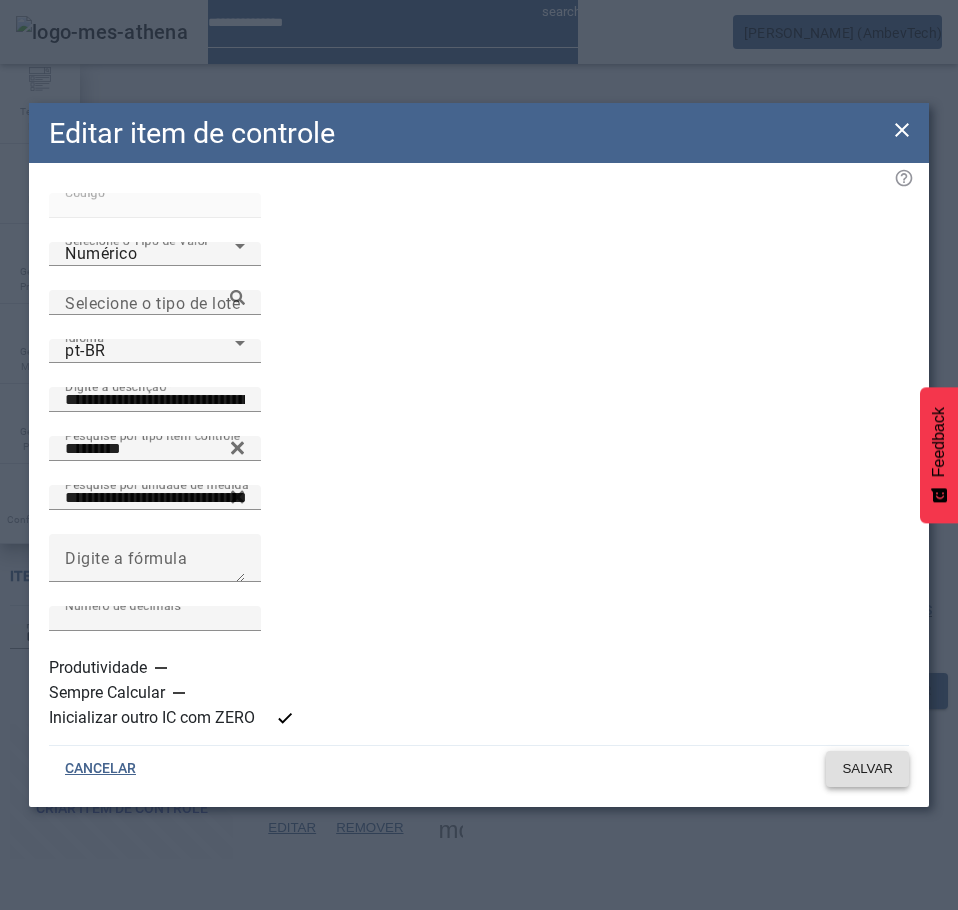 click on "SALVAR" 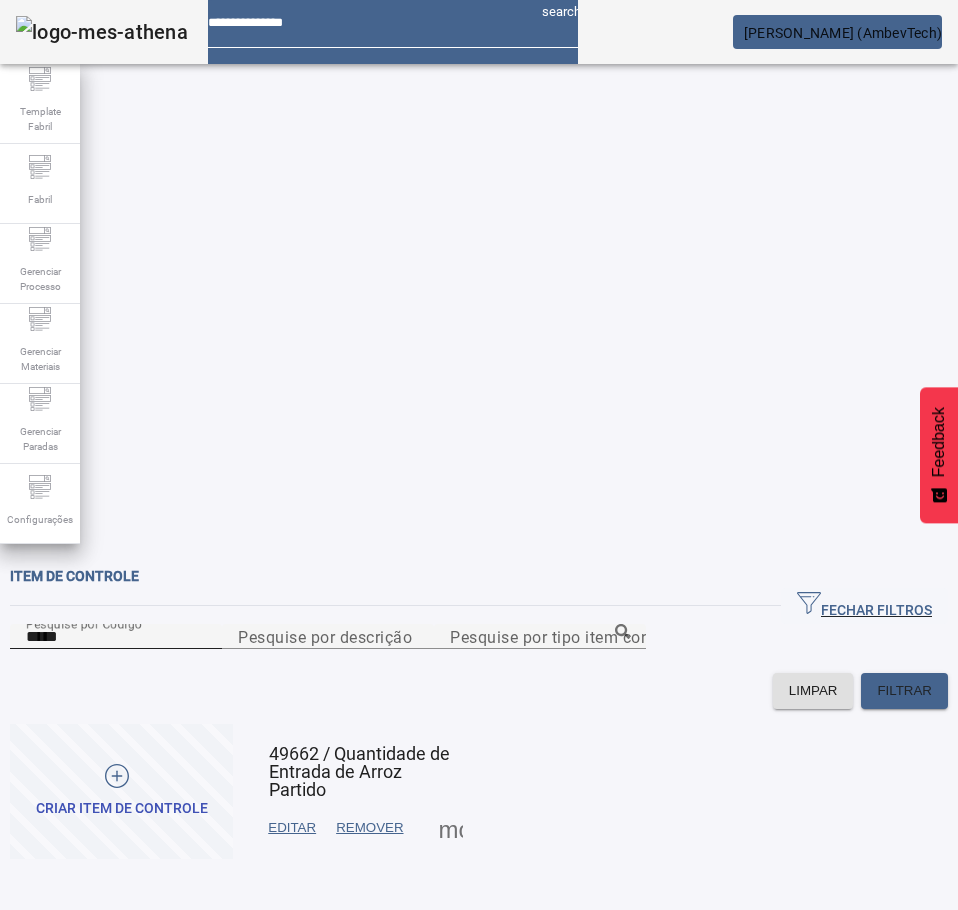click on "*****" at bounding box center [116, 637] 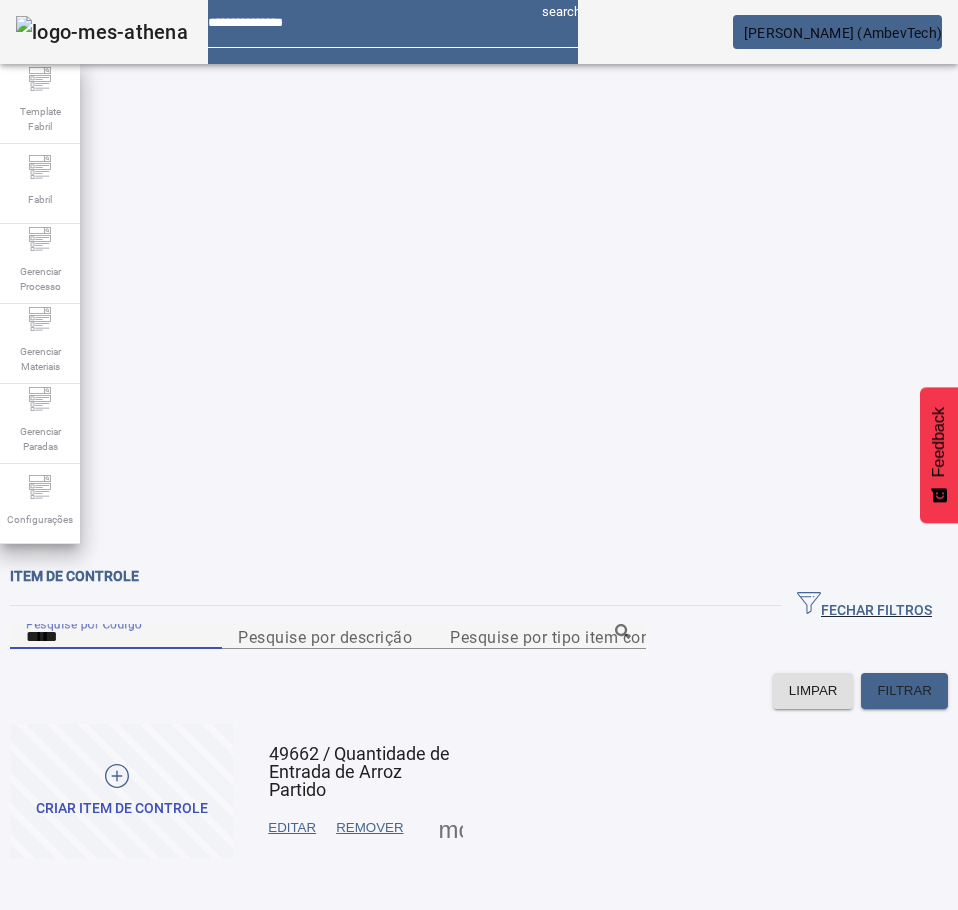 paste 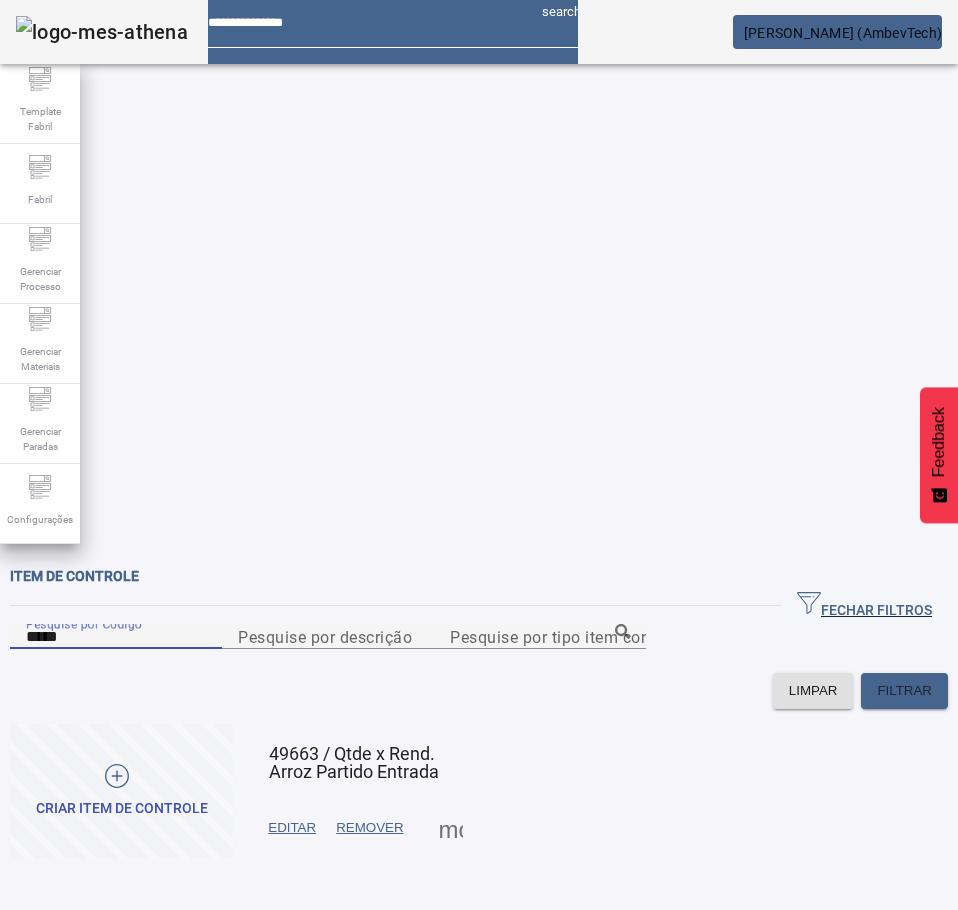 click on "EDITAR" at bounding box center [292, 828] 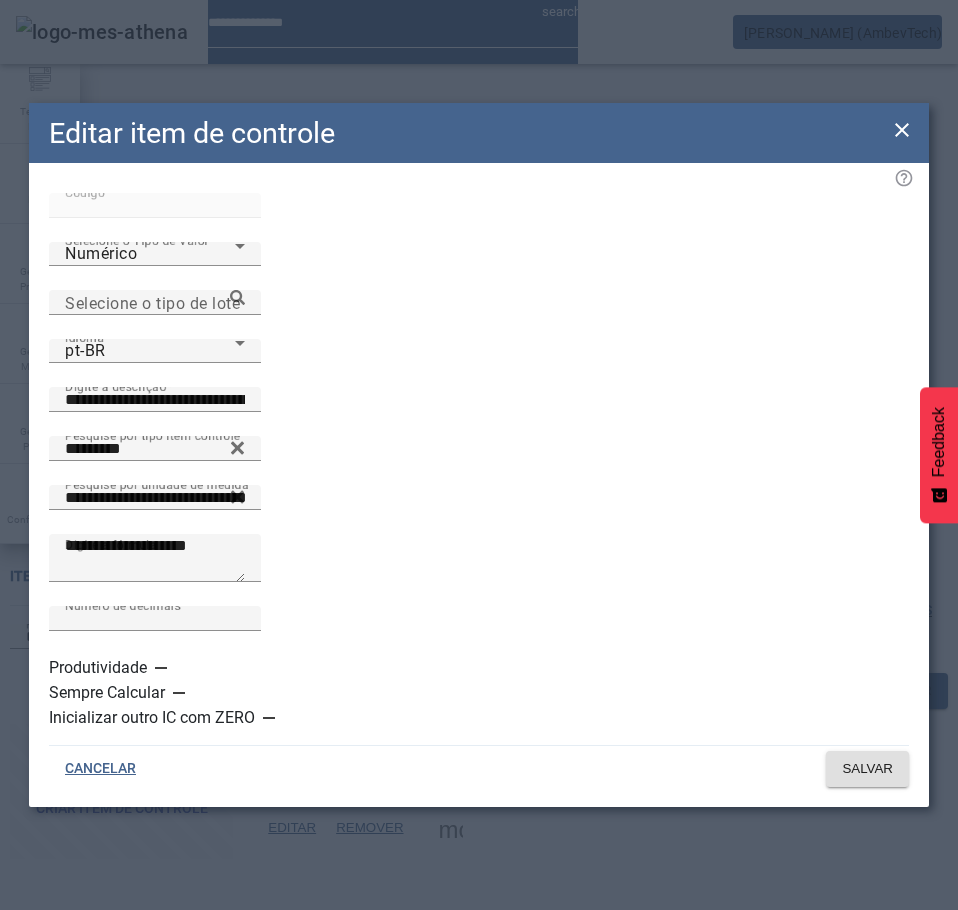click at bounding box center [269, 718] 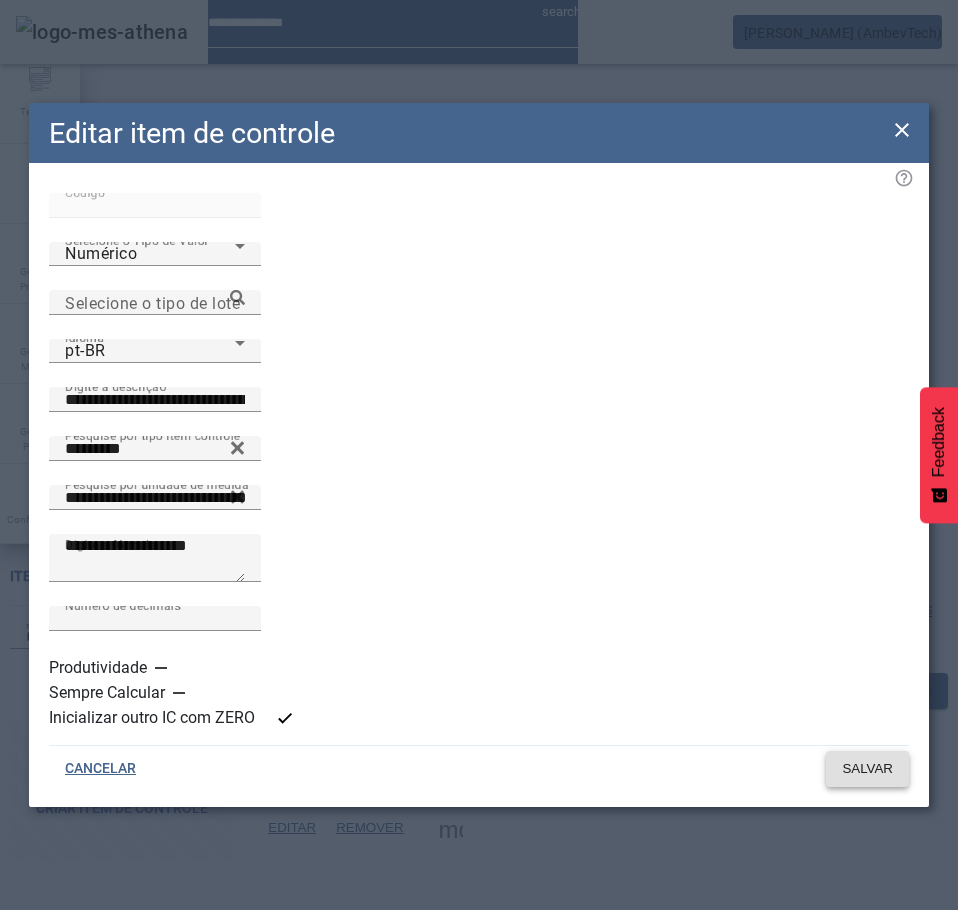 click on "SALVAR" 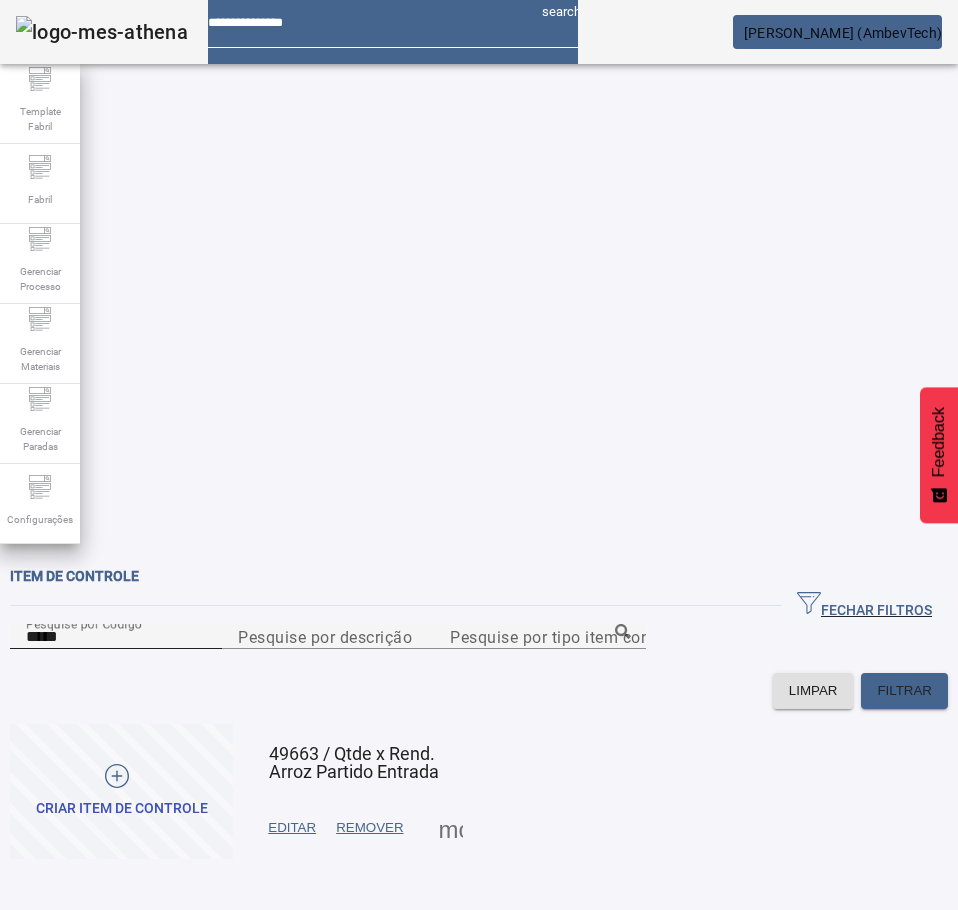click on "*****" at bounding box center (116, 637) 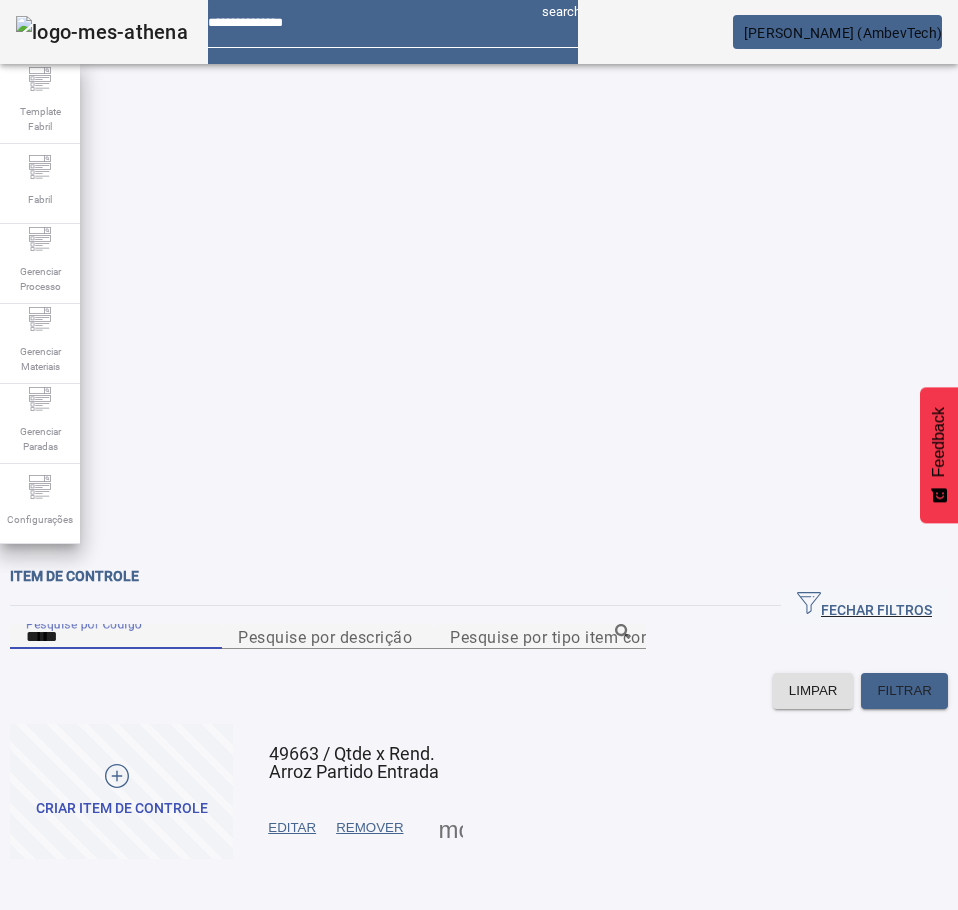 click on "*****" at bounding box center [116, 637] 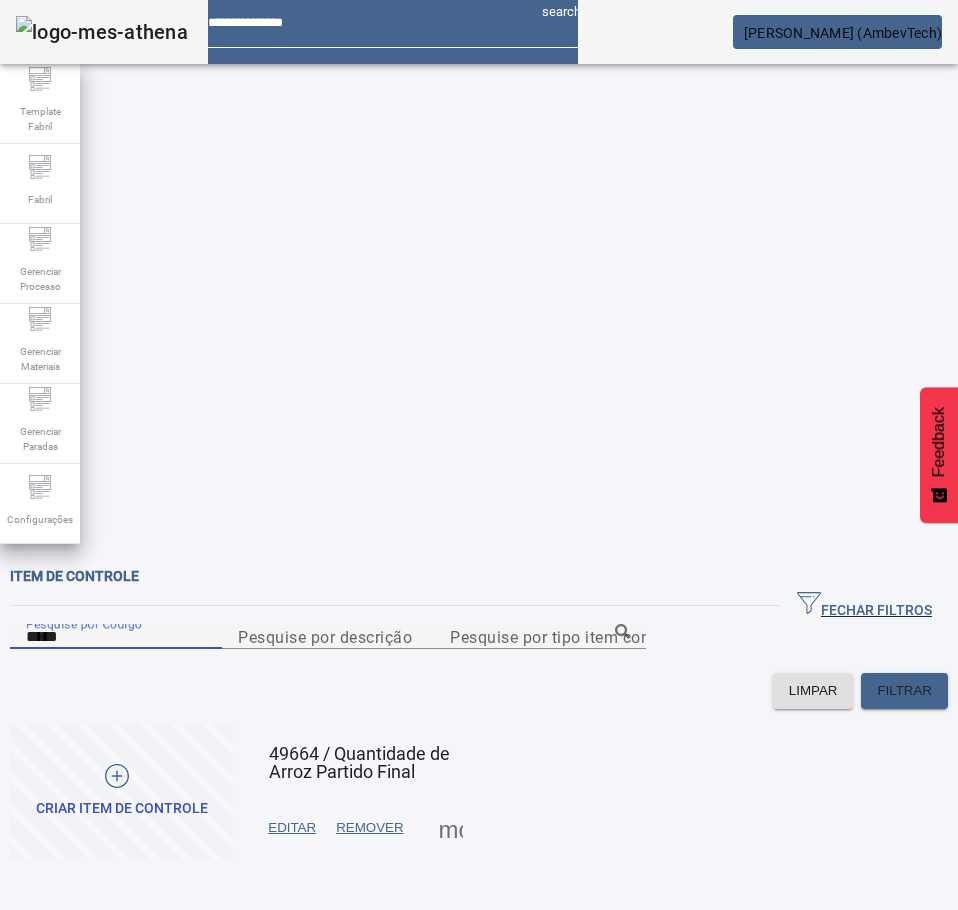click at bounding box center [292, 828] 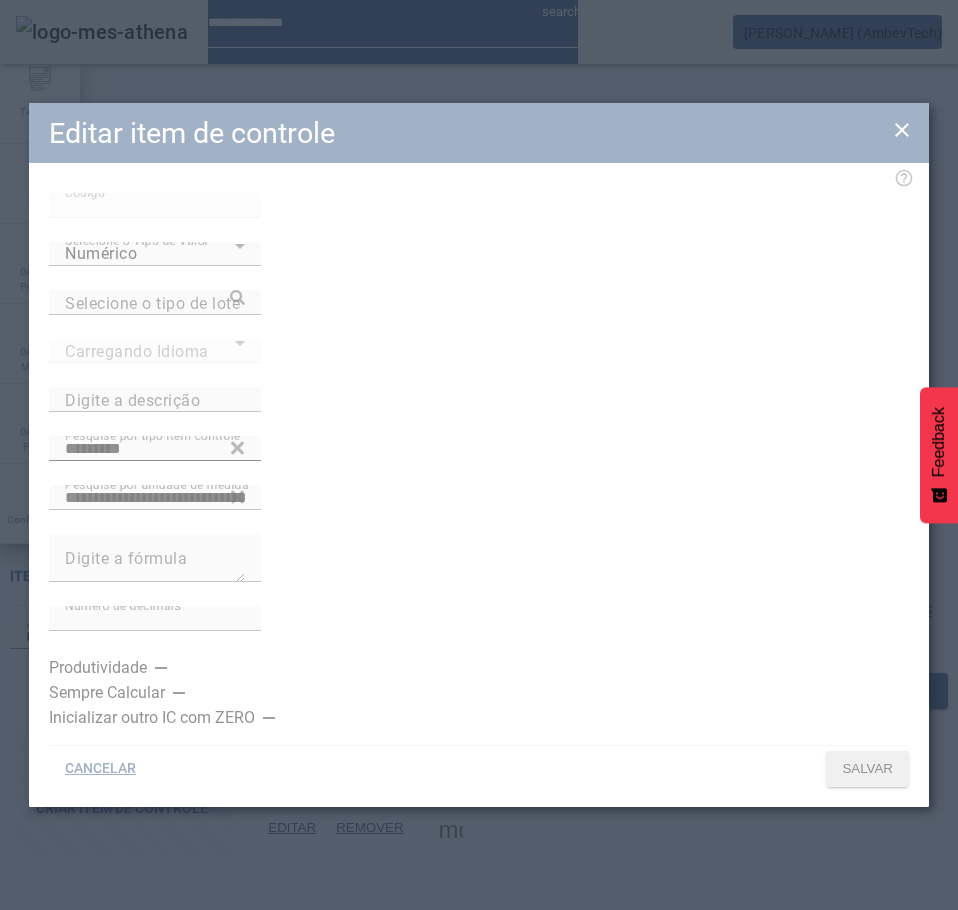 type on "**********" 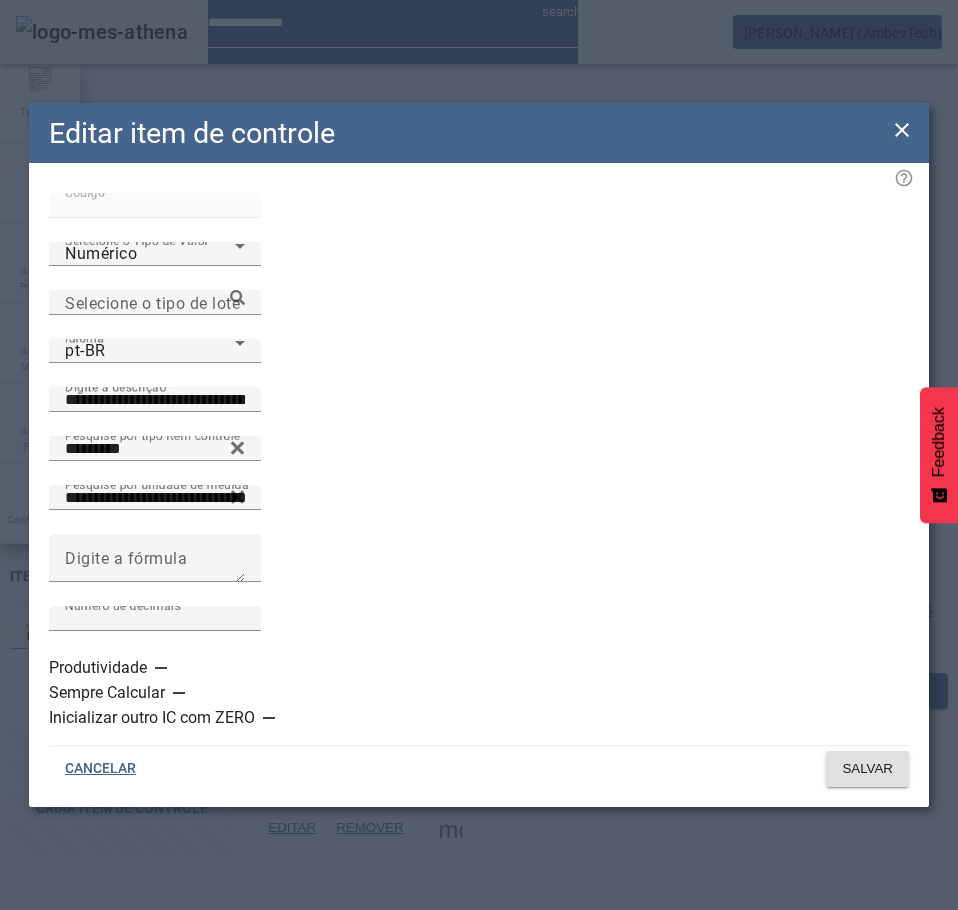 click at bounding box center [269, 718] 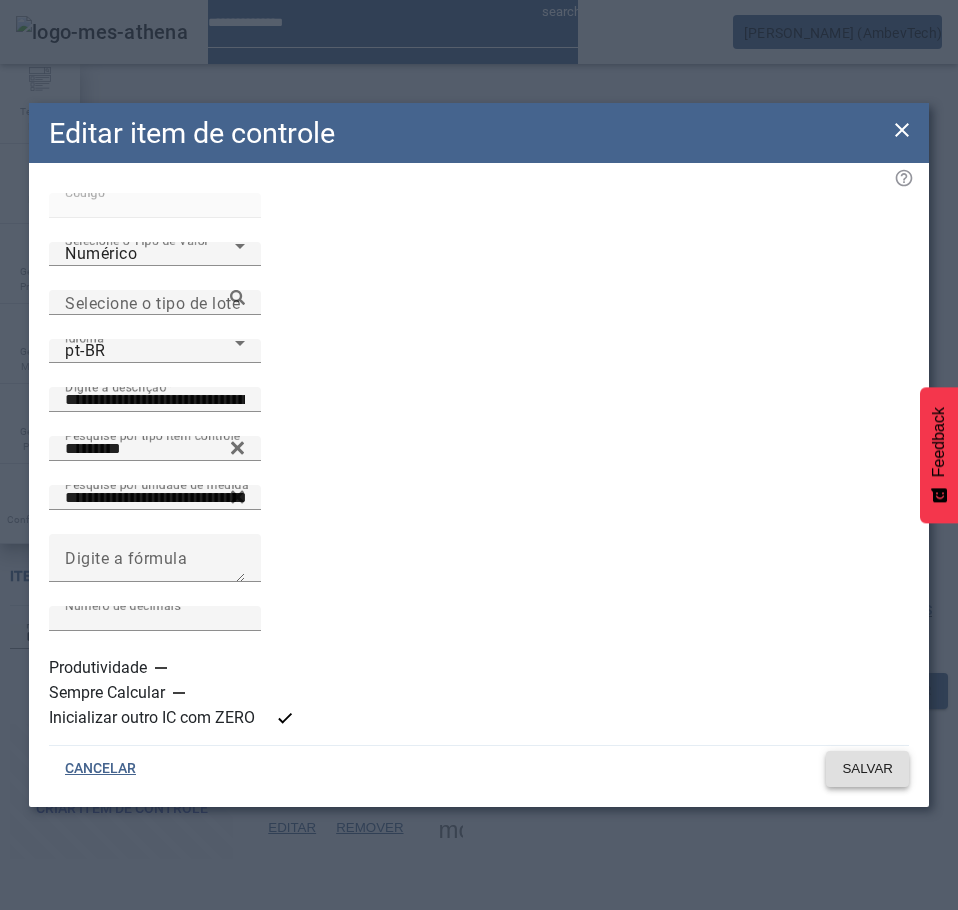 click on "SALVAR" 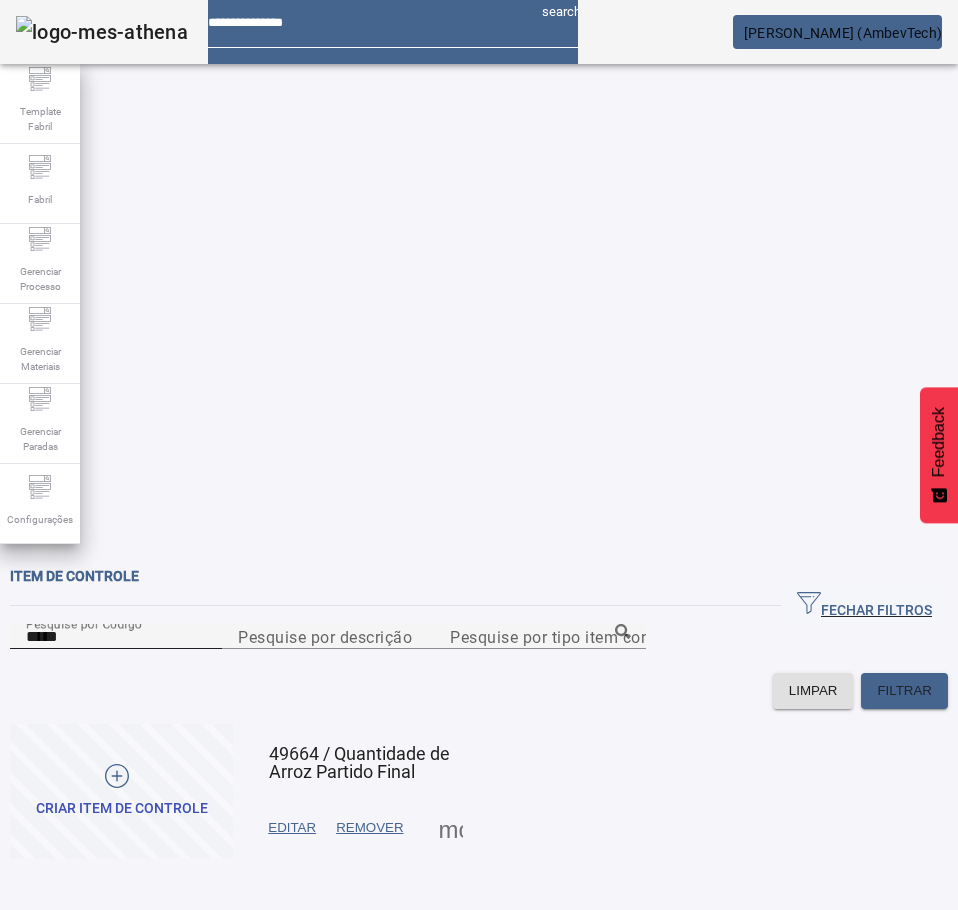 click on "*****" at bounding box center [116, 637] 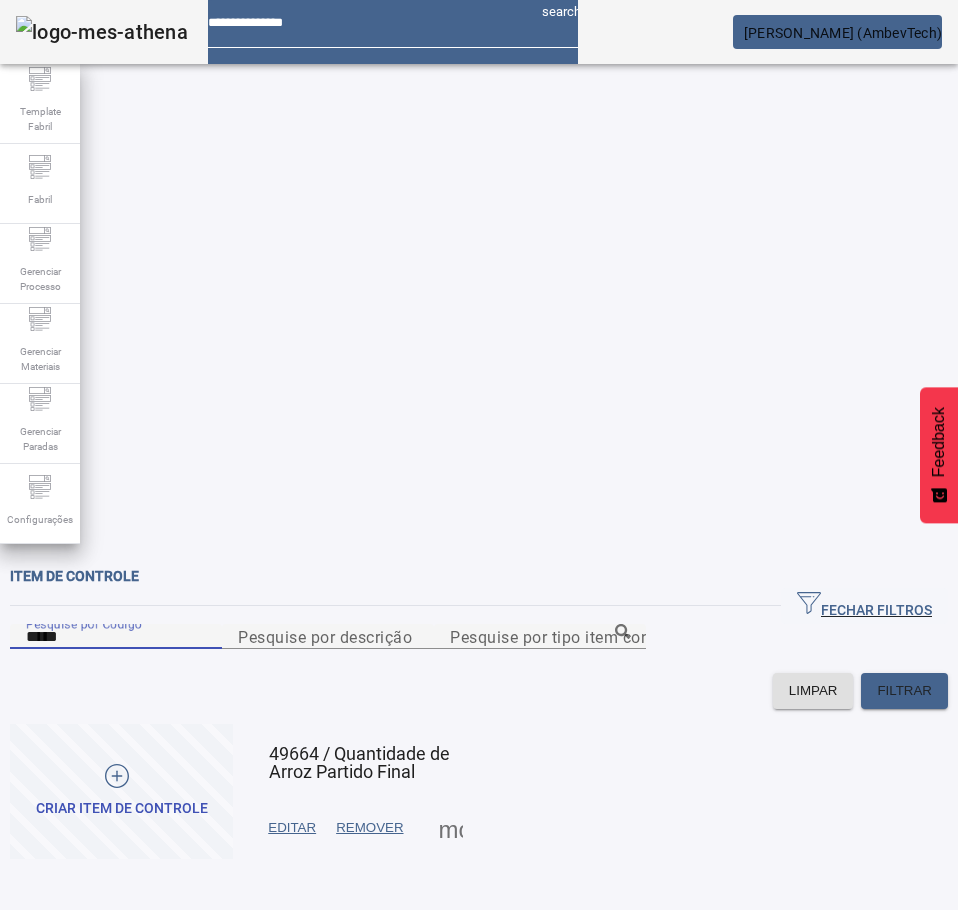click on "*****" at bounding box center [116, 637] 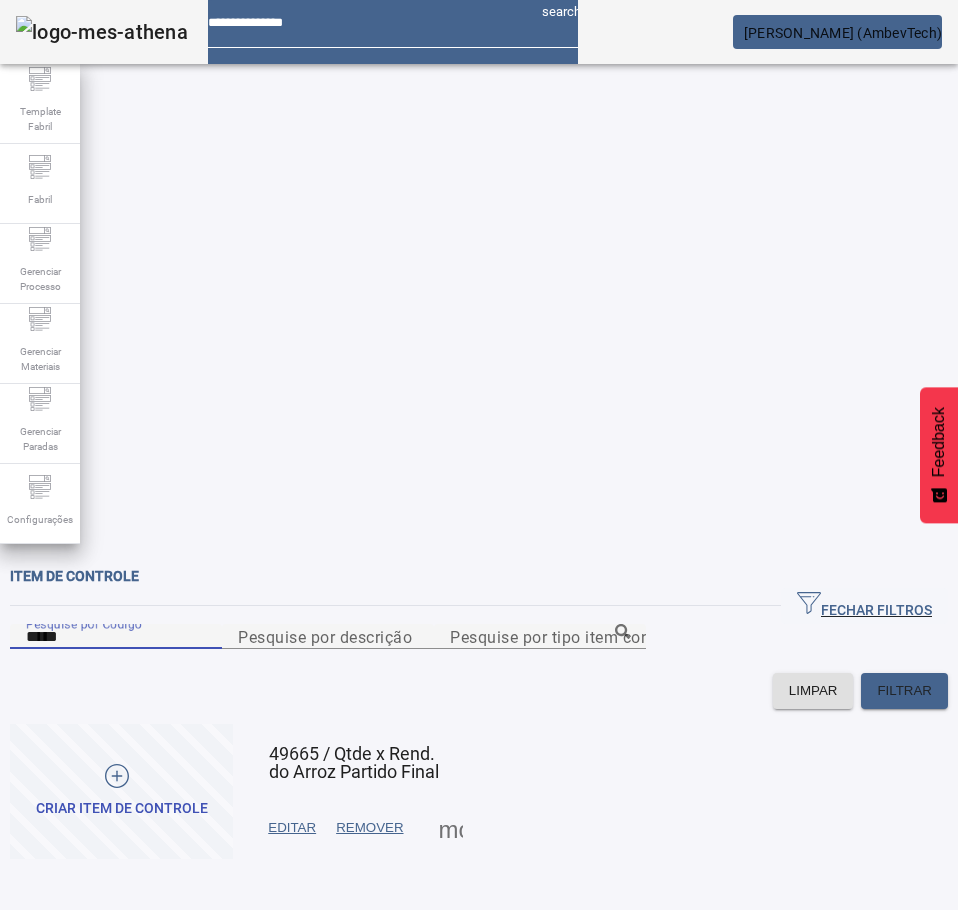 click on "EDITAR" at bounding box center (292, 828) 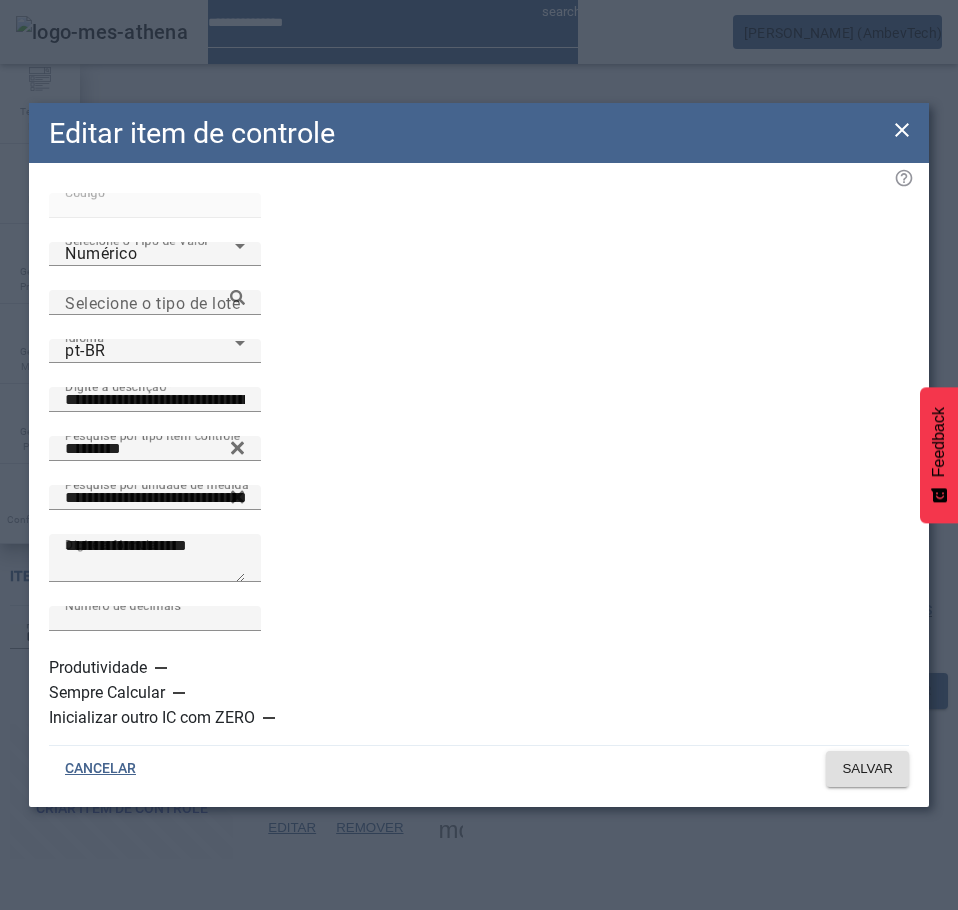 click at bounding box center [269, 718] 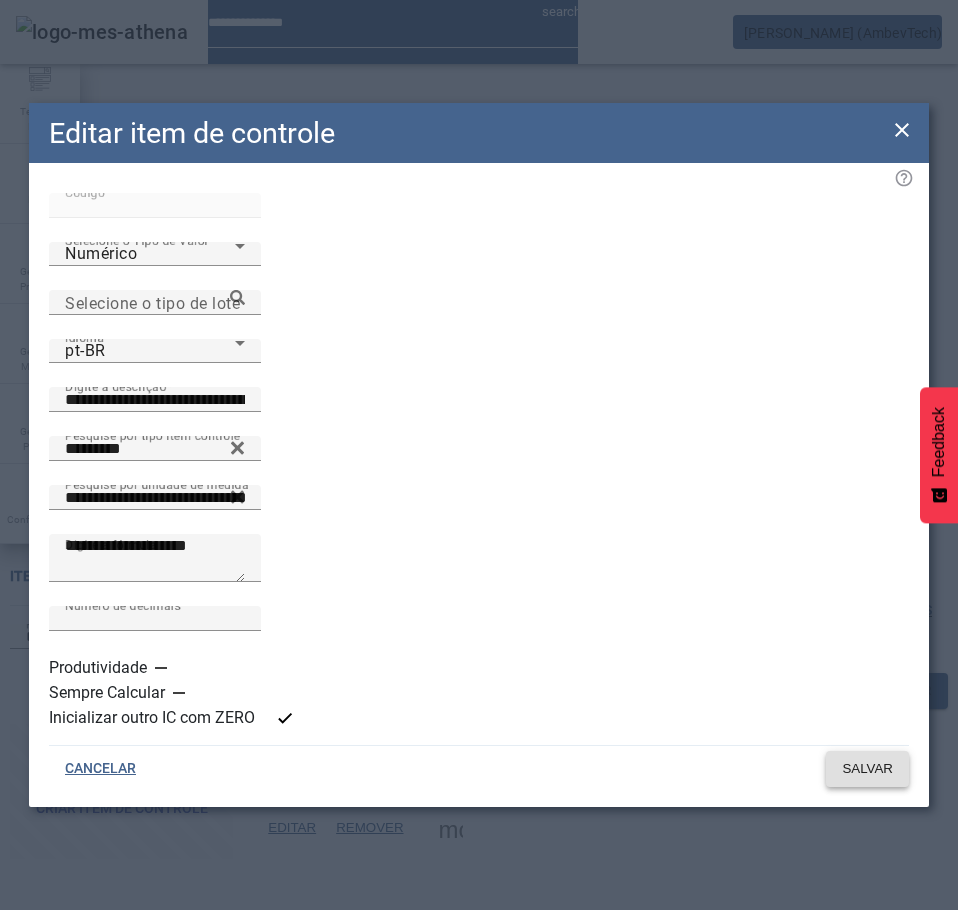 click 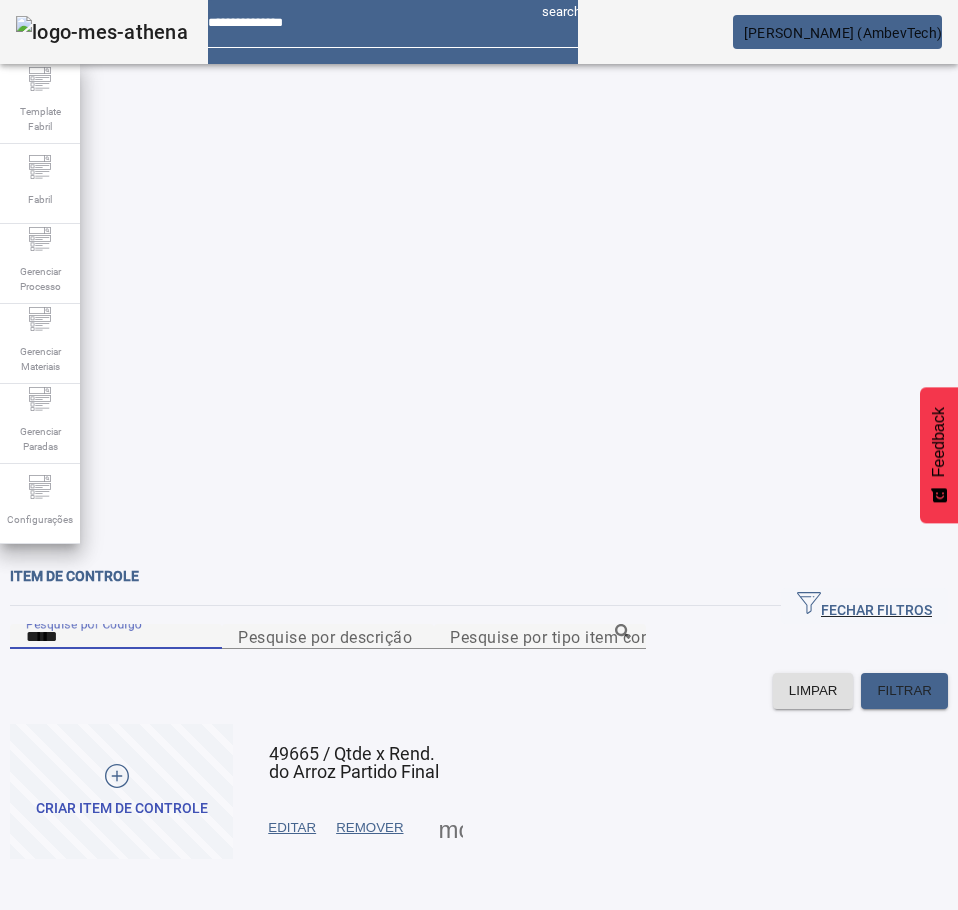 click on "*****" at bounding box center (116, 637) 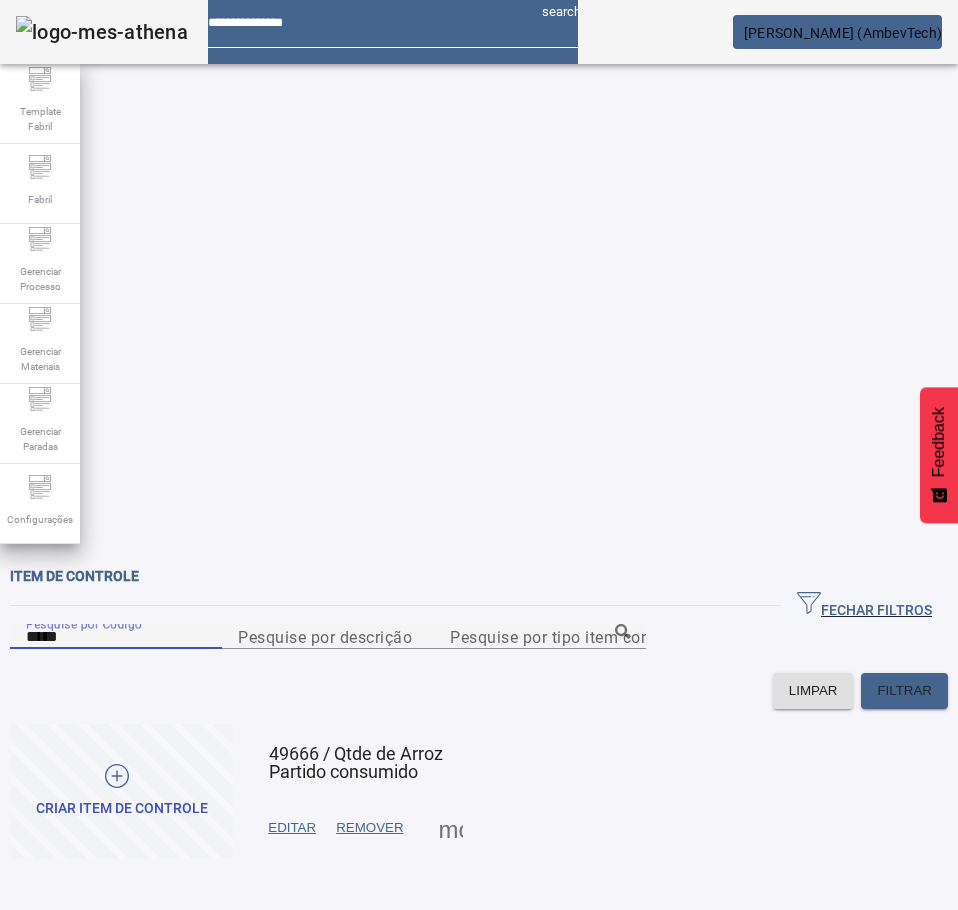 click at bounding box center [292, 828] 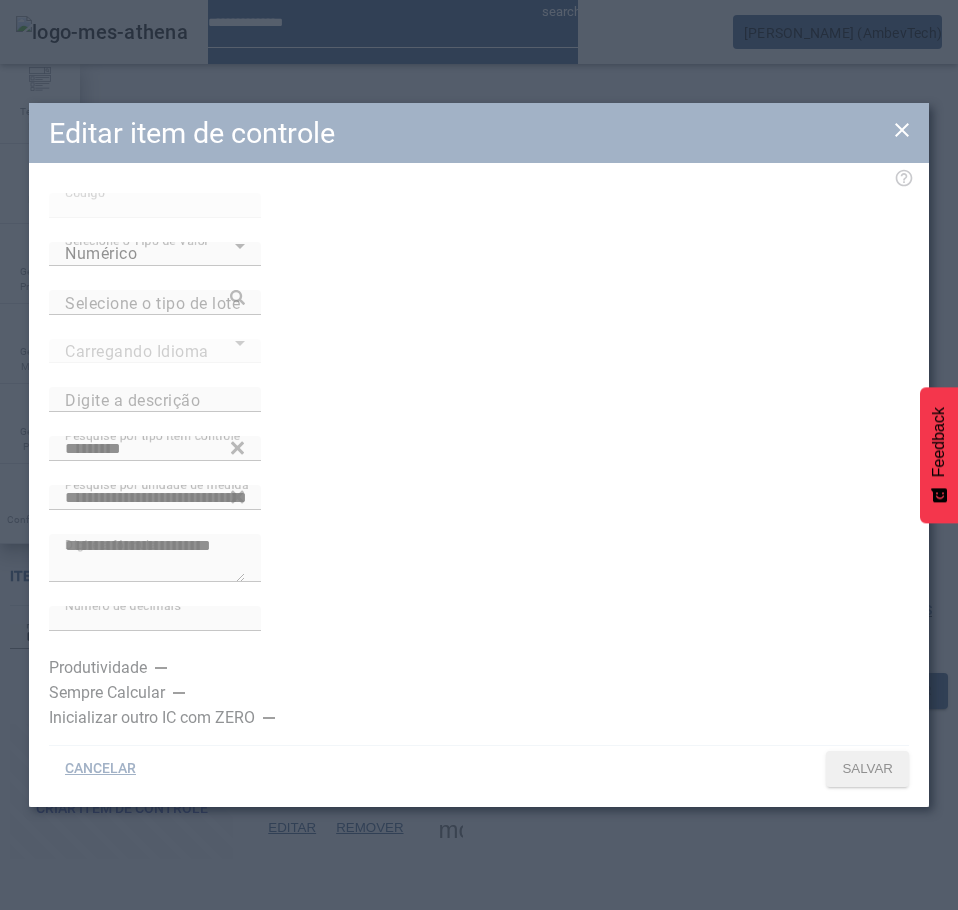type on "**********" 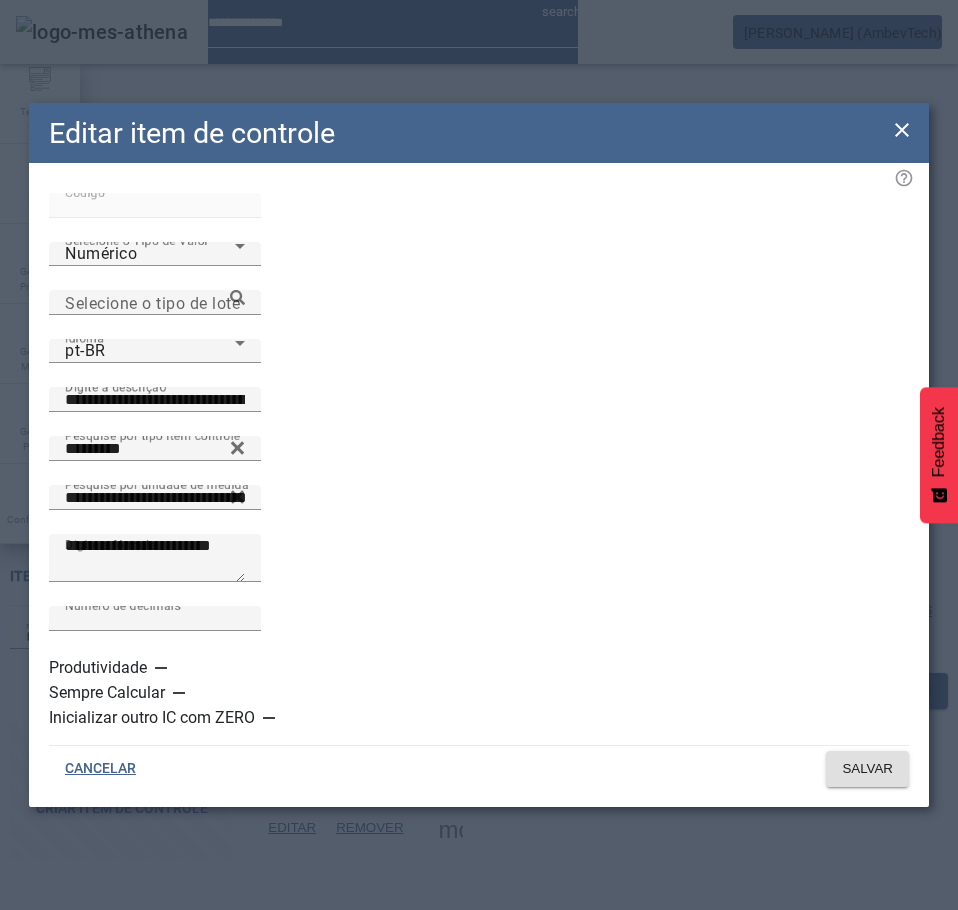 click 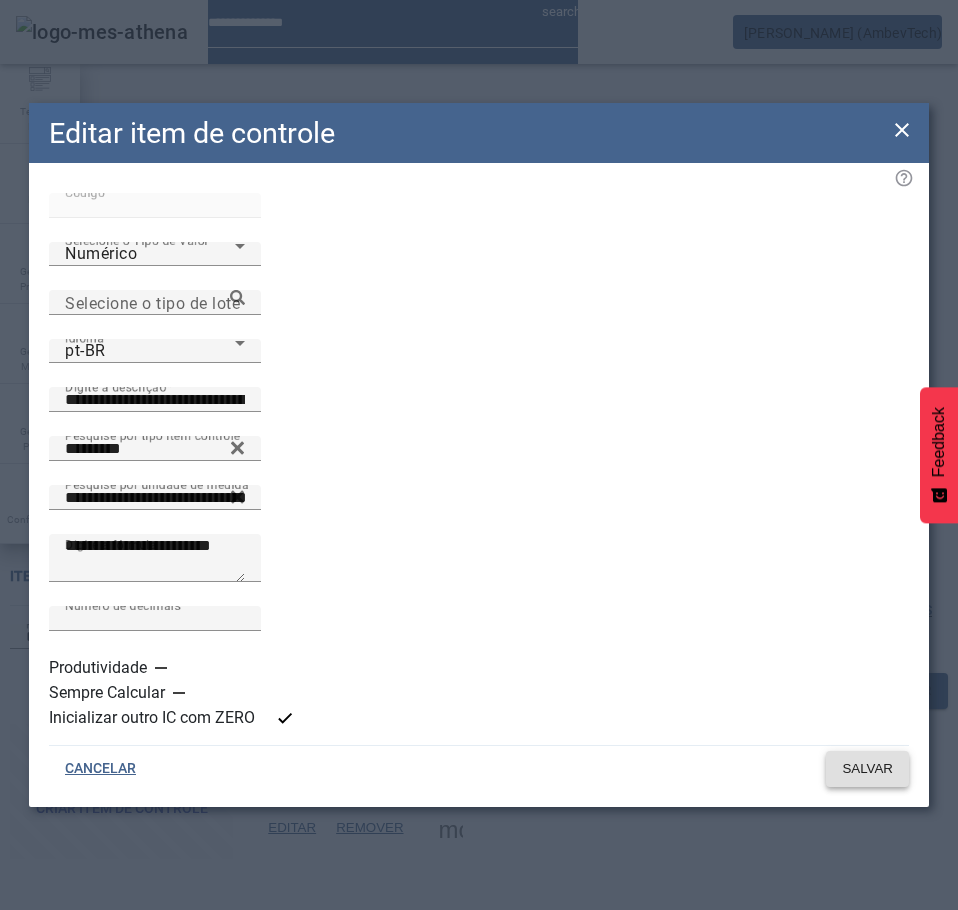 click on "SALVAR" 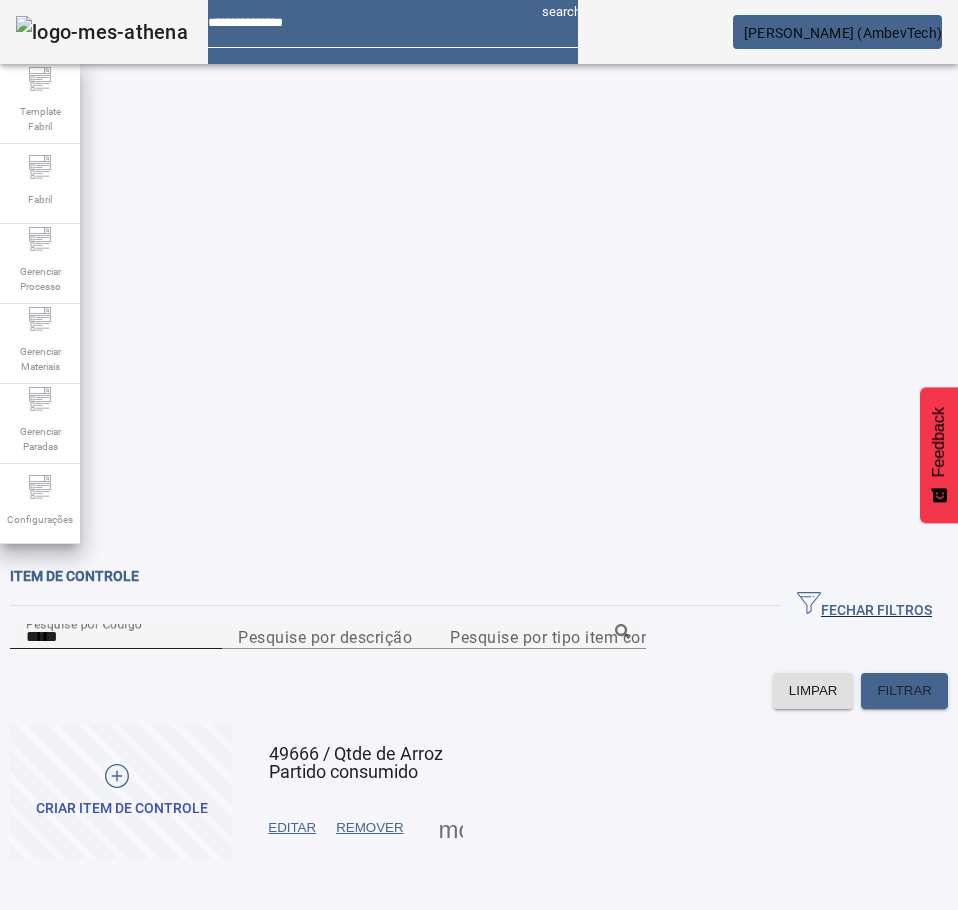 click on "*****" at bounding box center (116, 637) 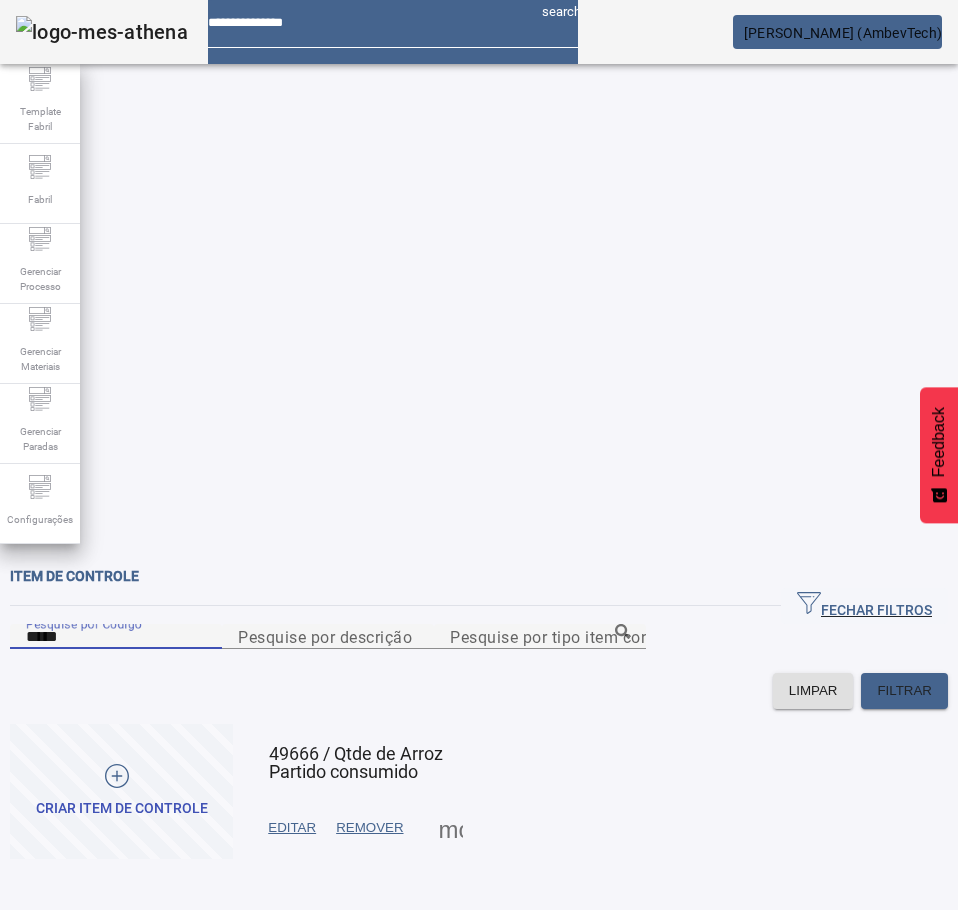 click on "*****" at bounding box center (116, 637) 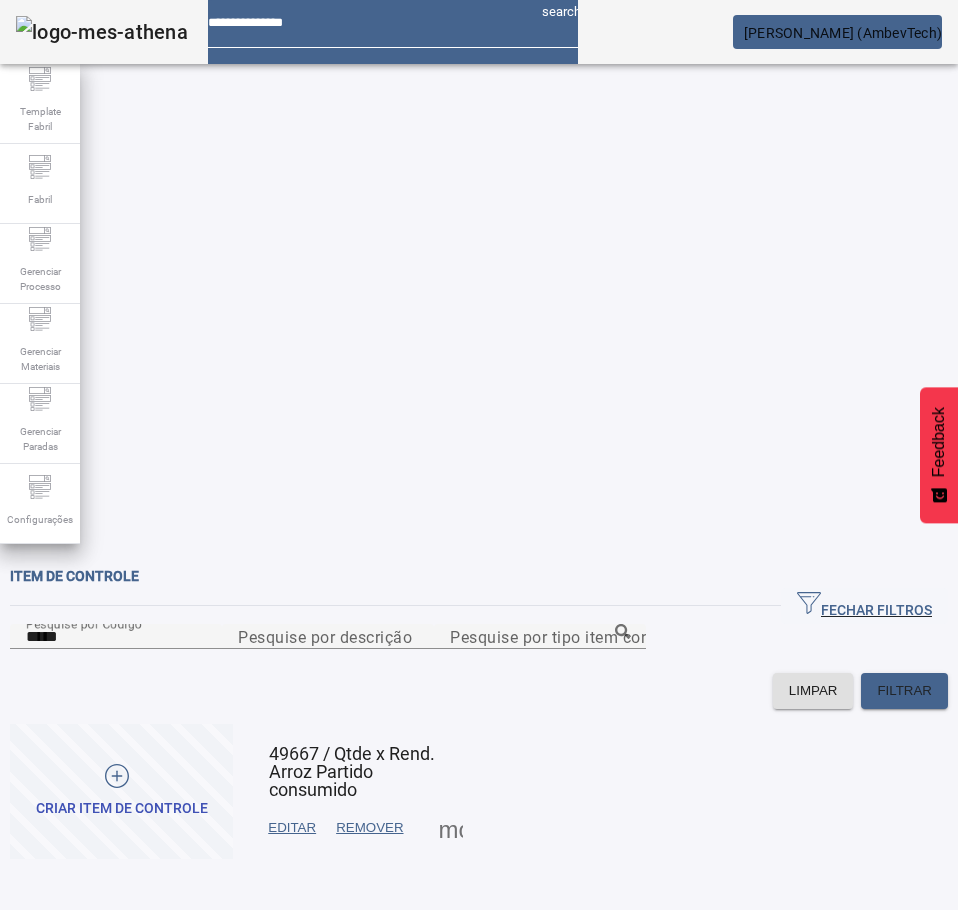 click on "EDITAR" at bounding box center (292, 828) 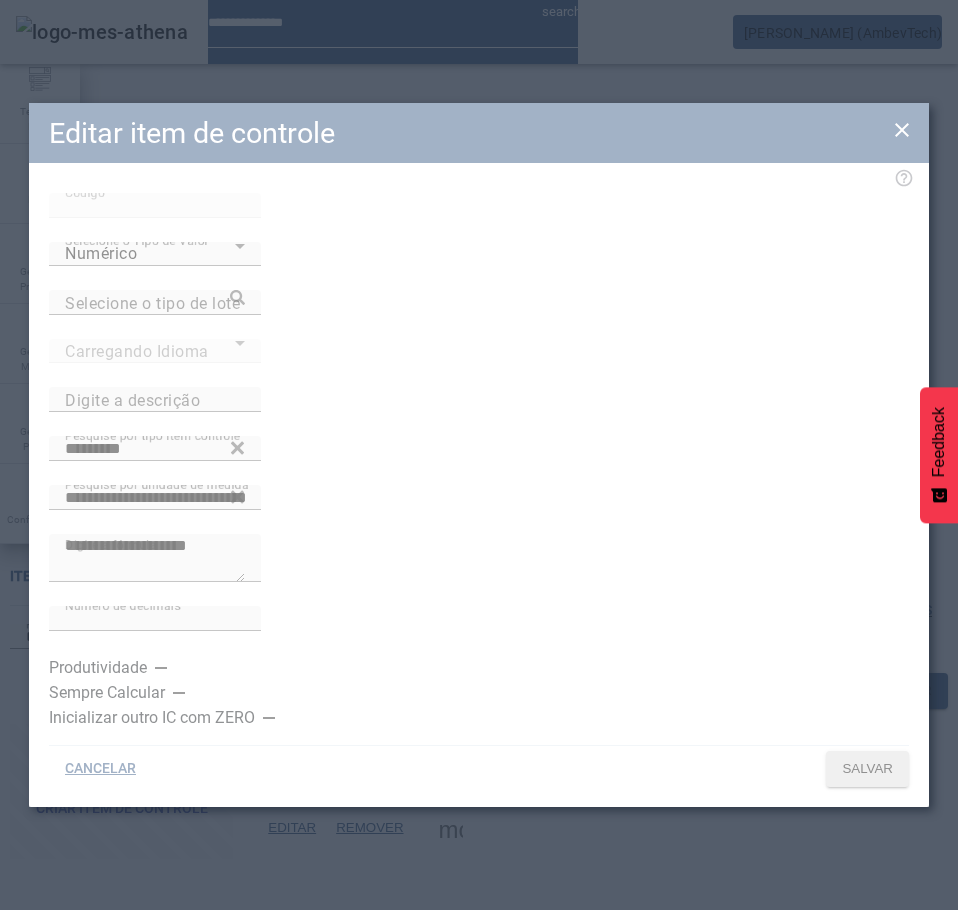 type on "**********" 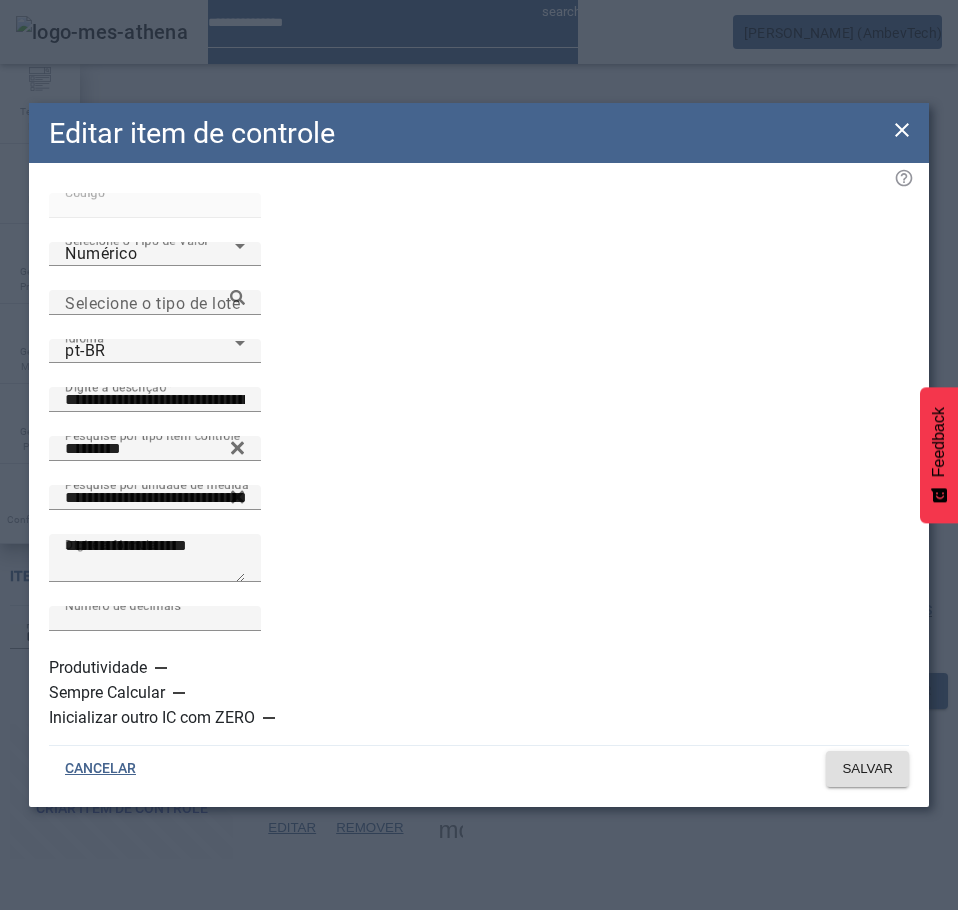click 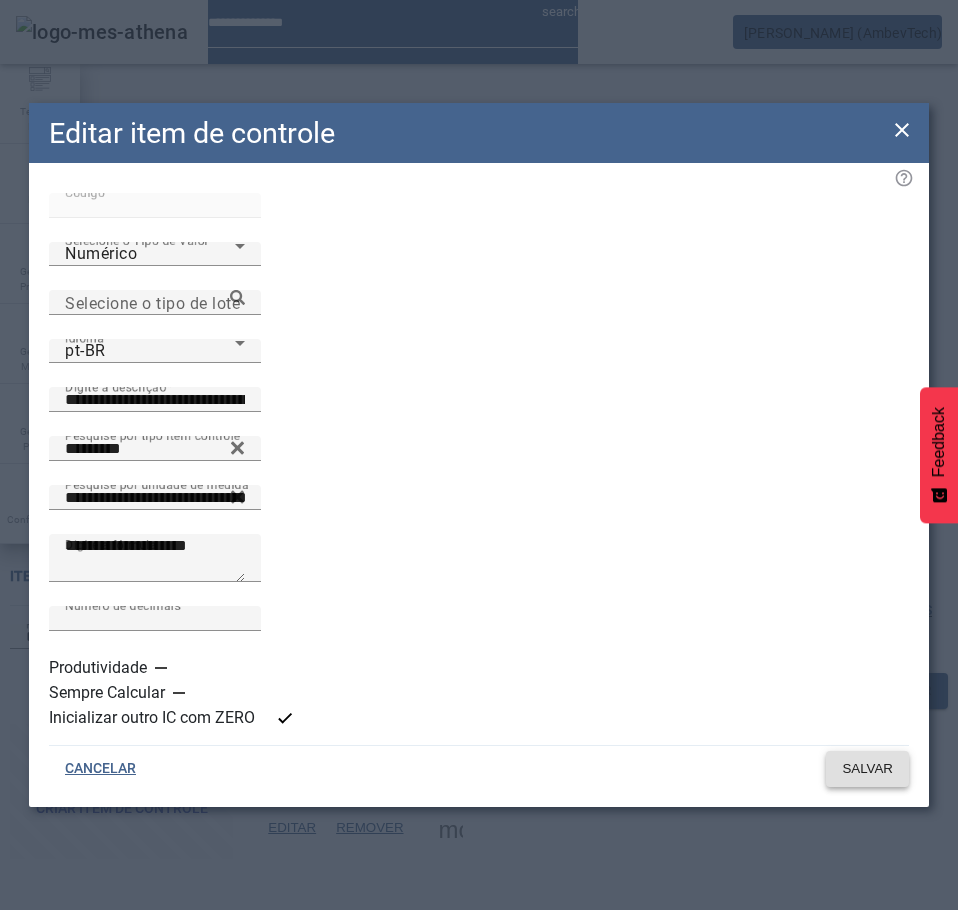 click 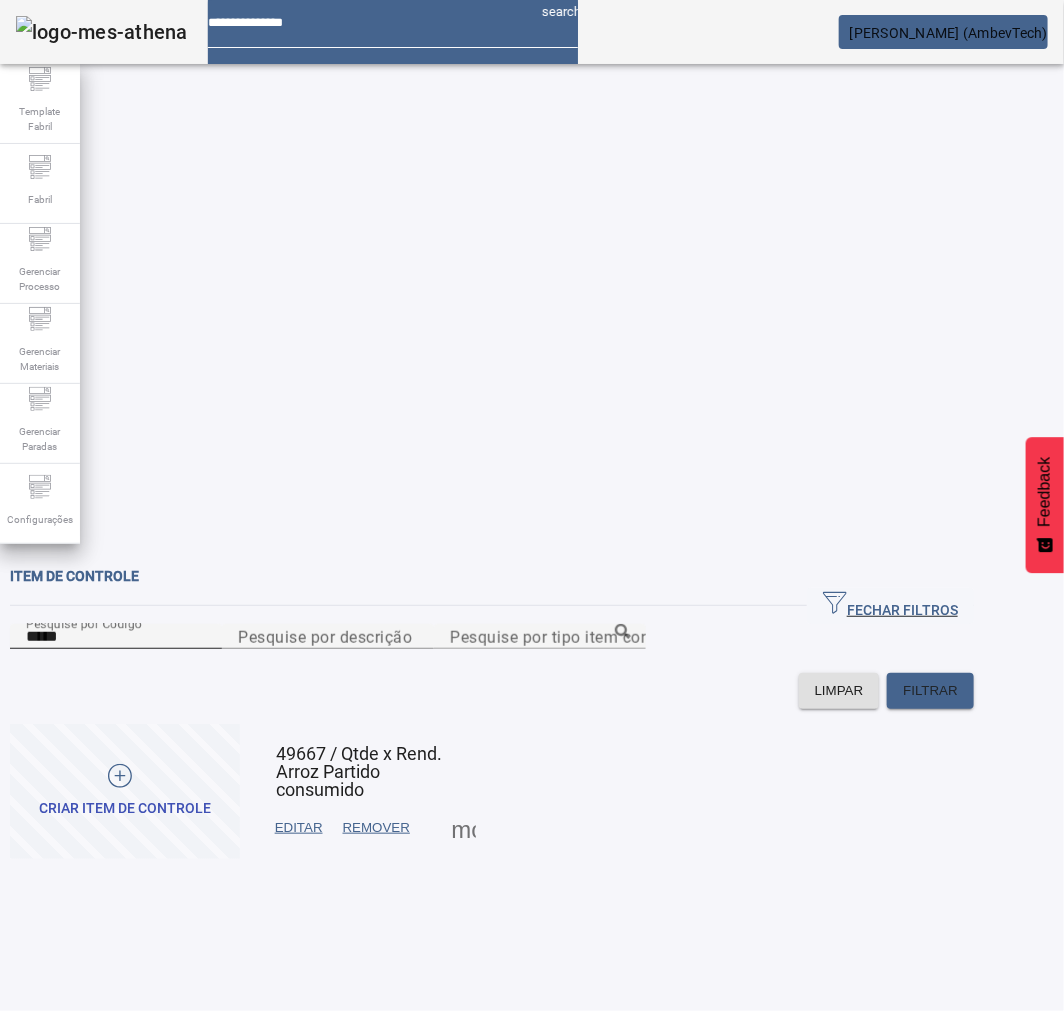 click on "*****" at bounding box center (116, 637) 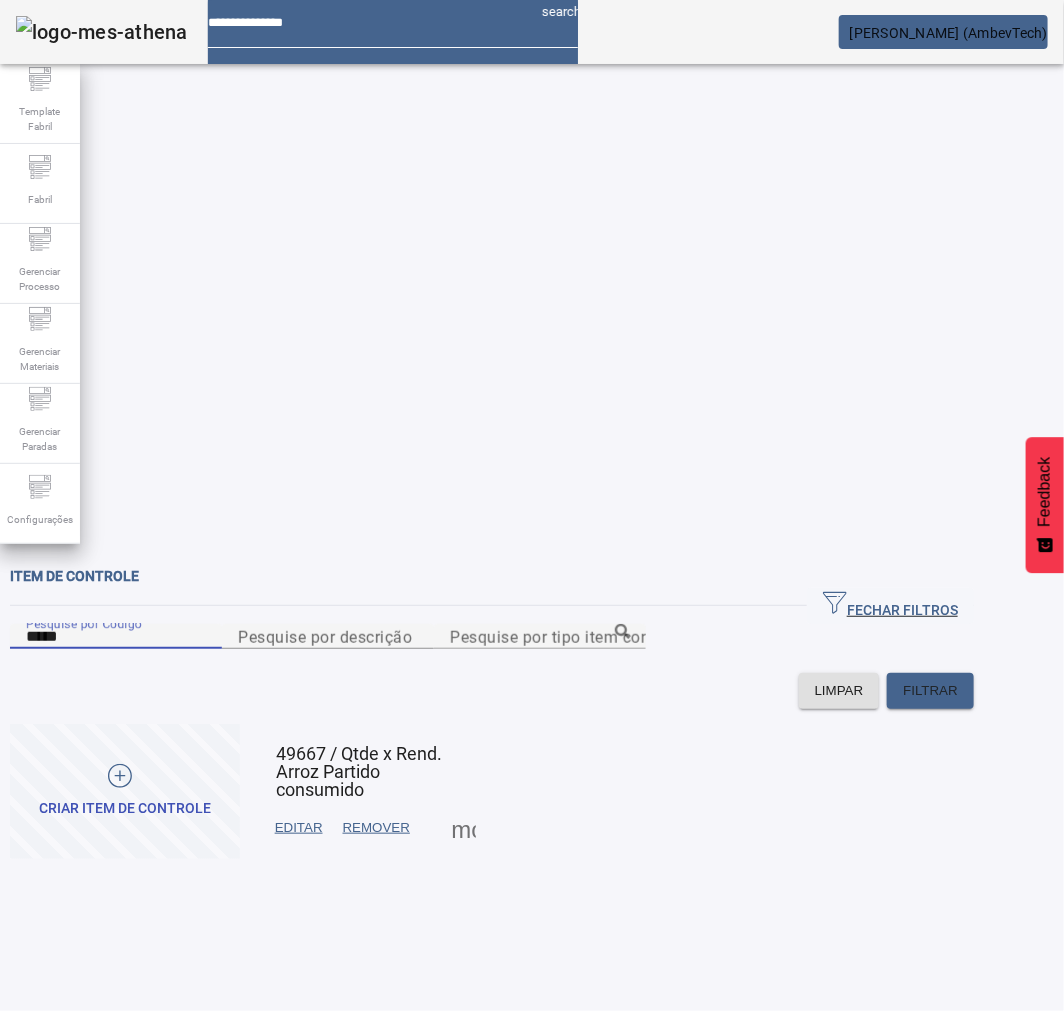 click on "*****" at bounding box center (116, 637) 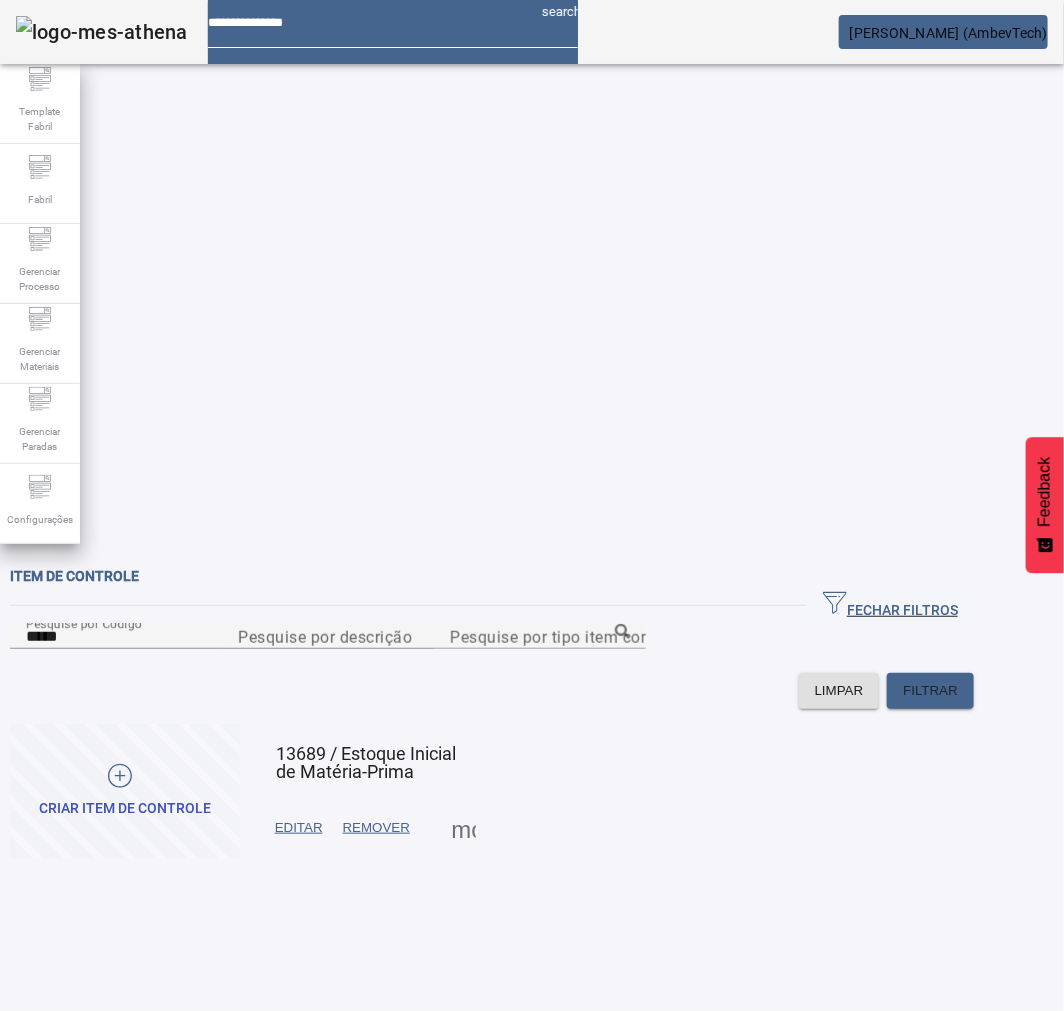 click at bounding box center (299, 828) 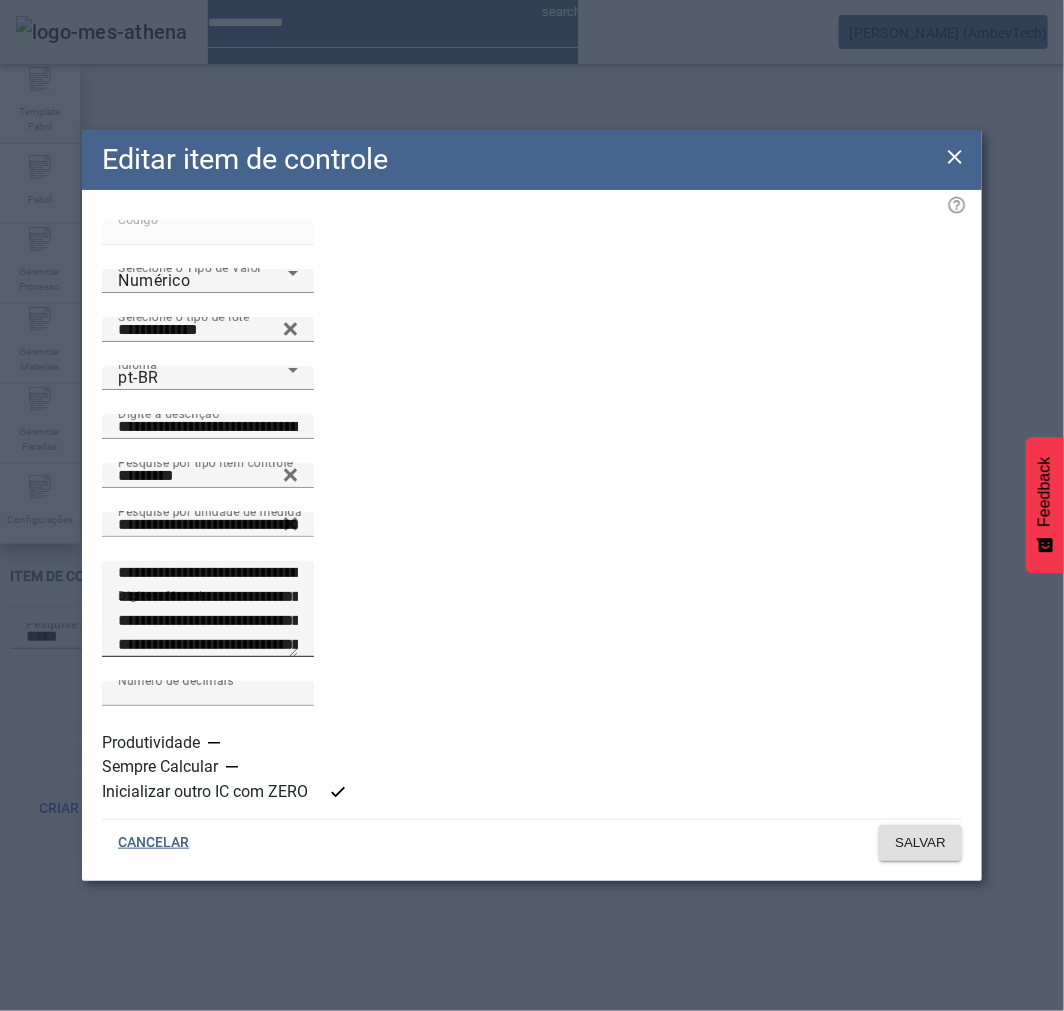 click on "**********" at bounding box center [208, 609] 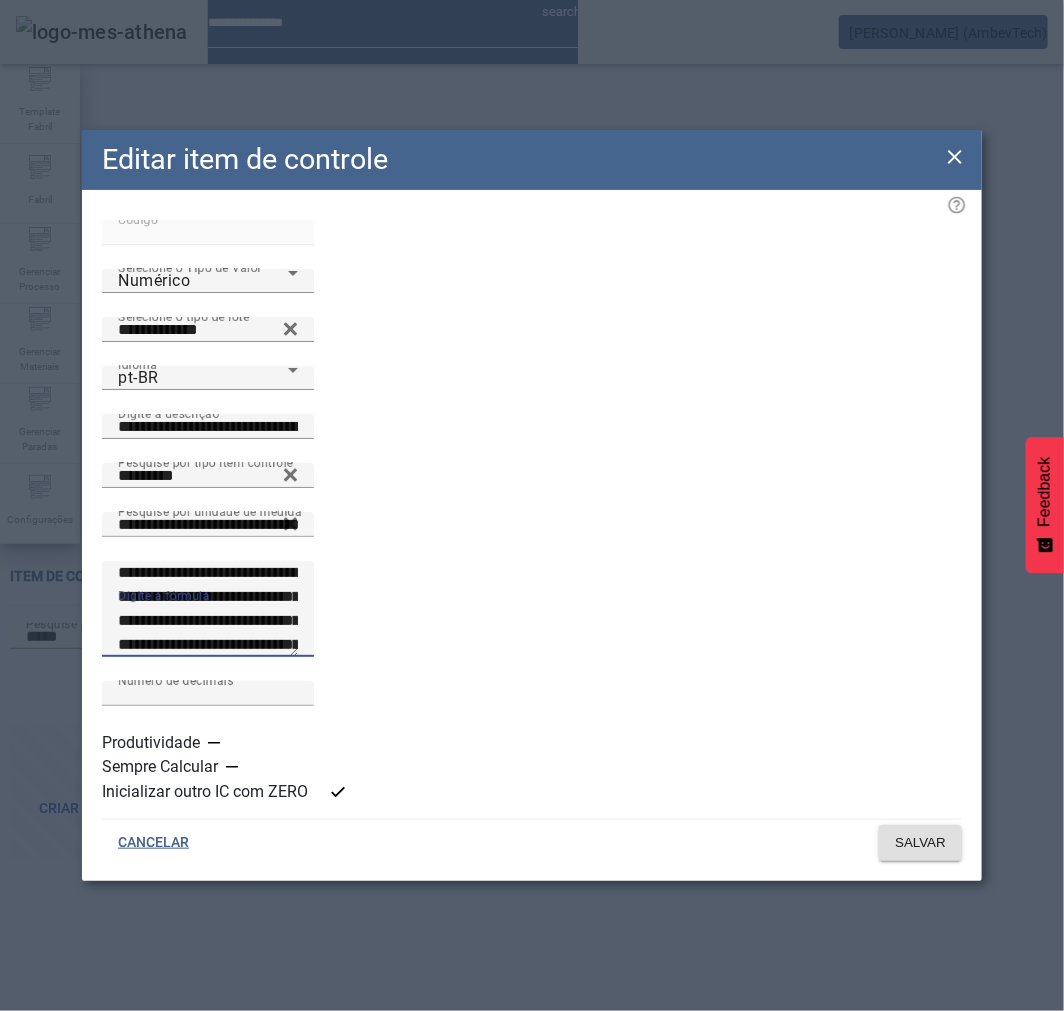 paste on "*****" 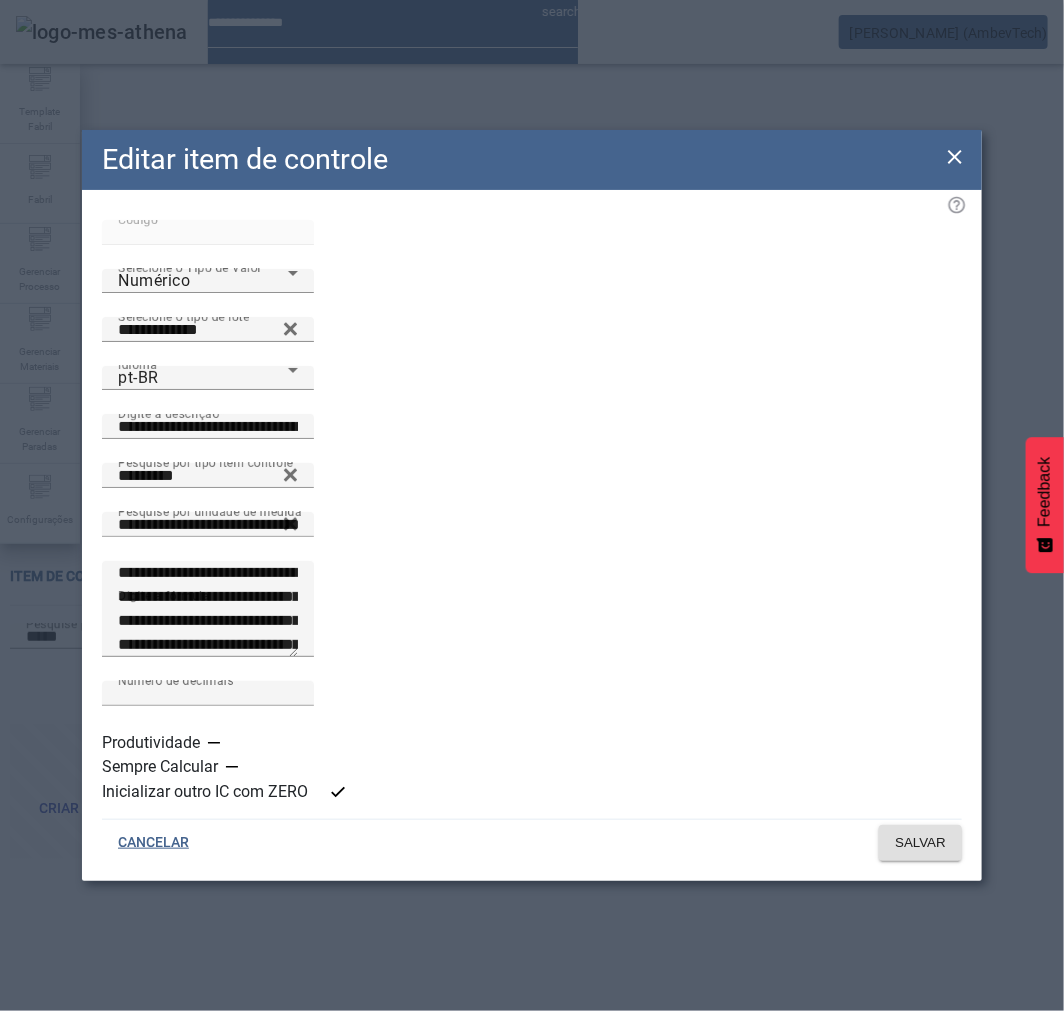 click on "**********" 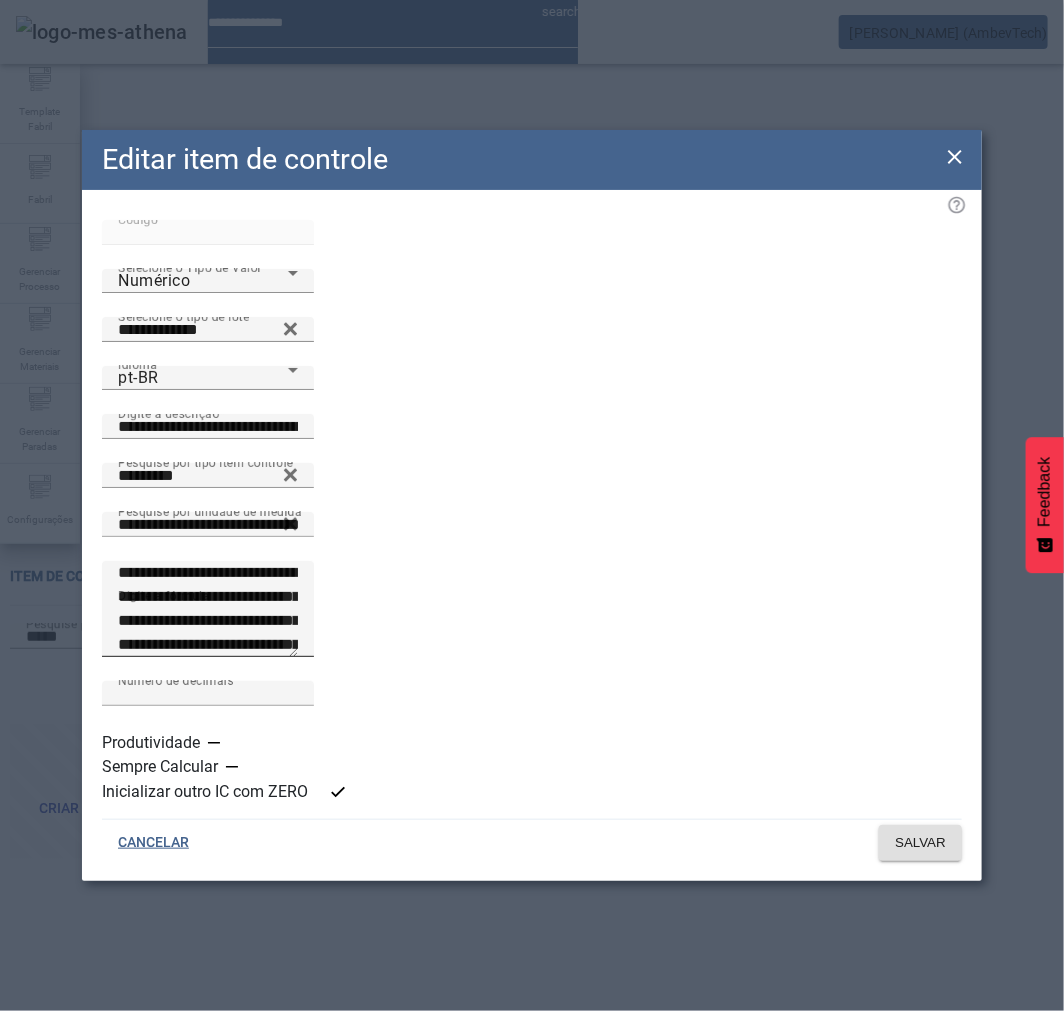 click on "**********" at bounding box center (208, 609) 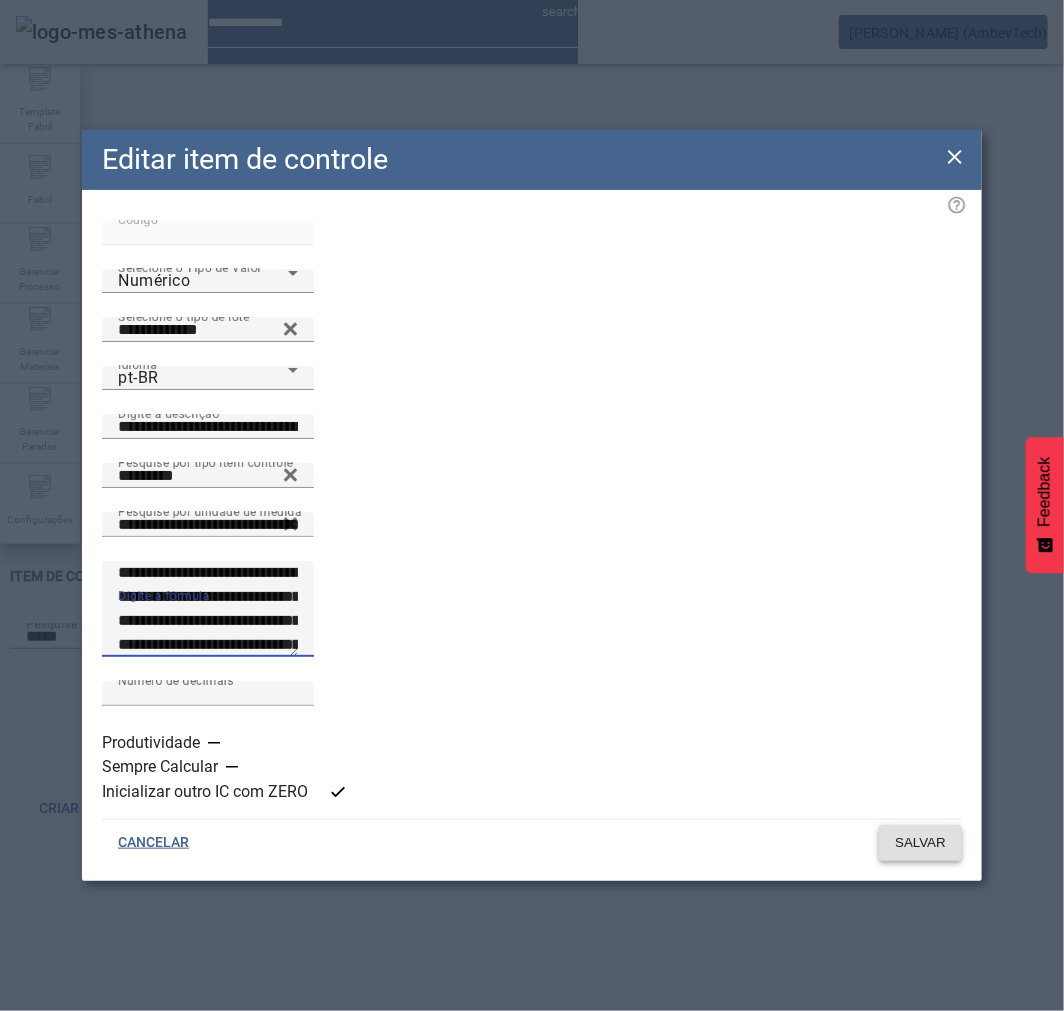 click on "SALVAR" 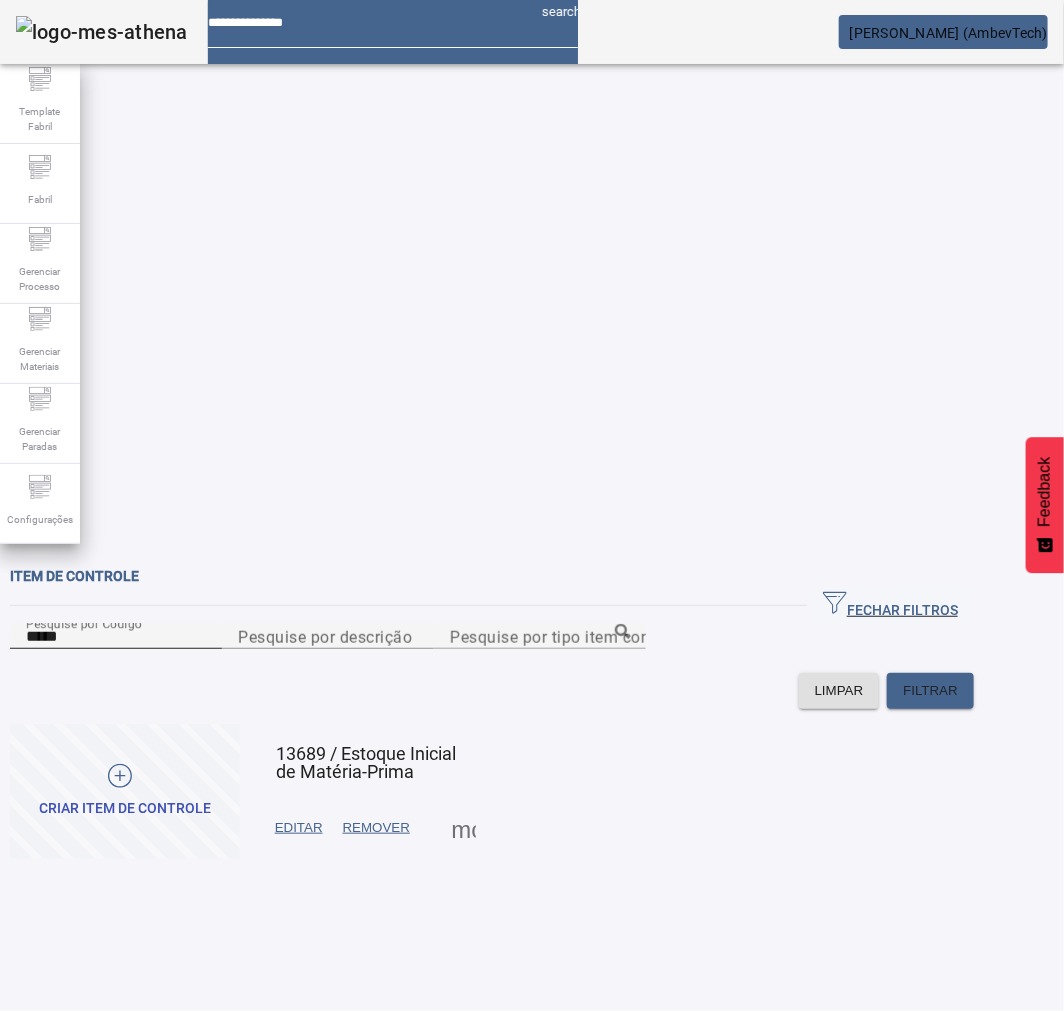 click on "*****" at bounding box center [116, 637] 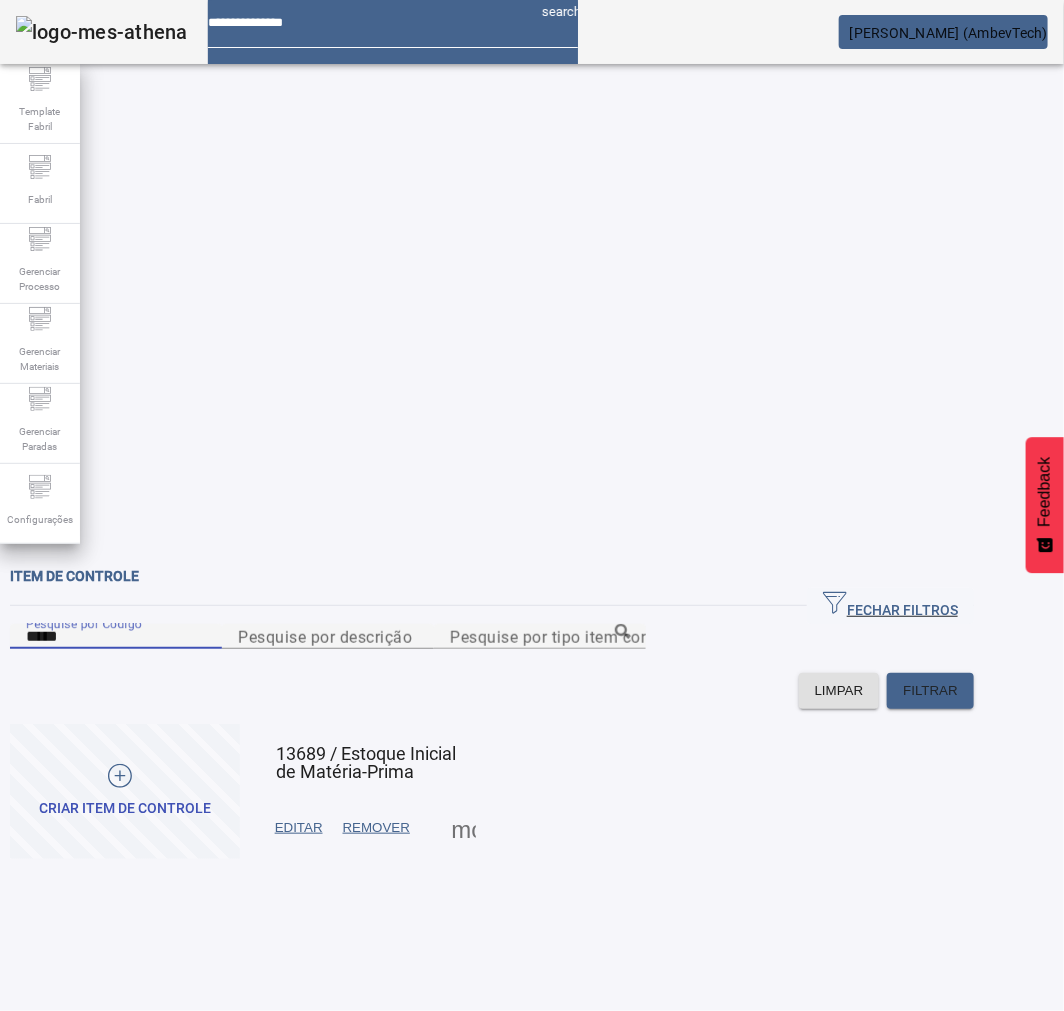 paste 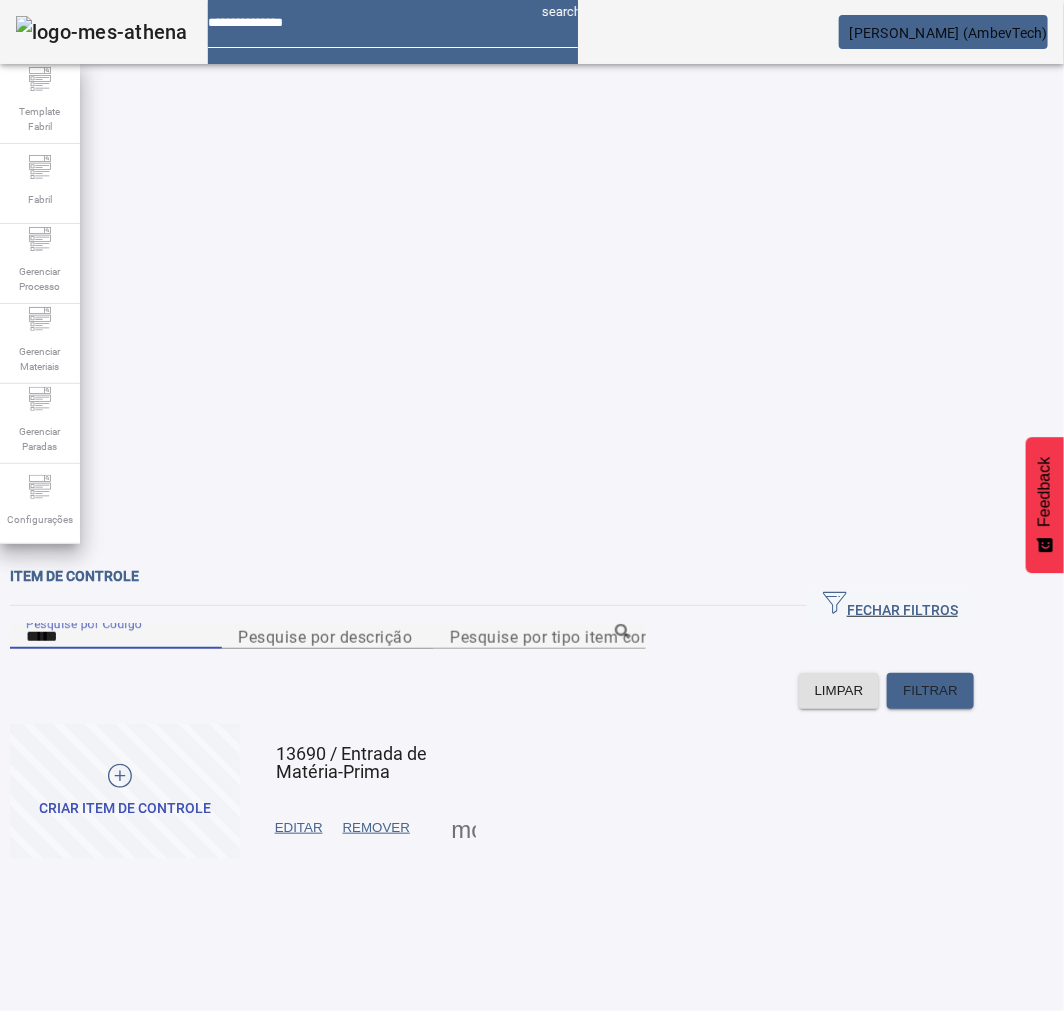 click on "EDITAR" at bounding box center [299, 828] 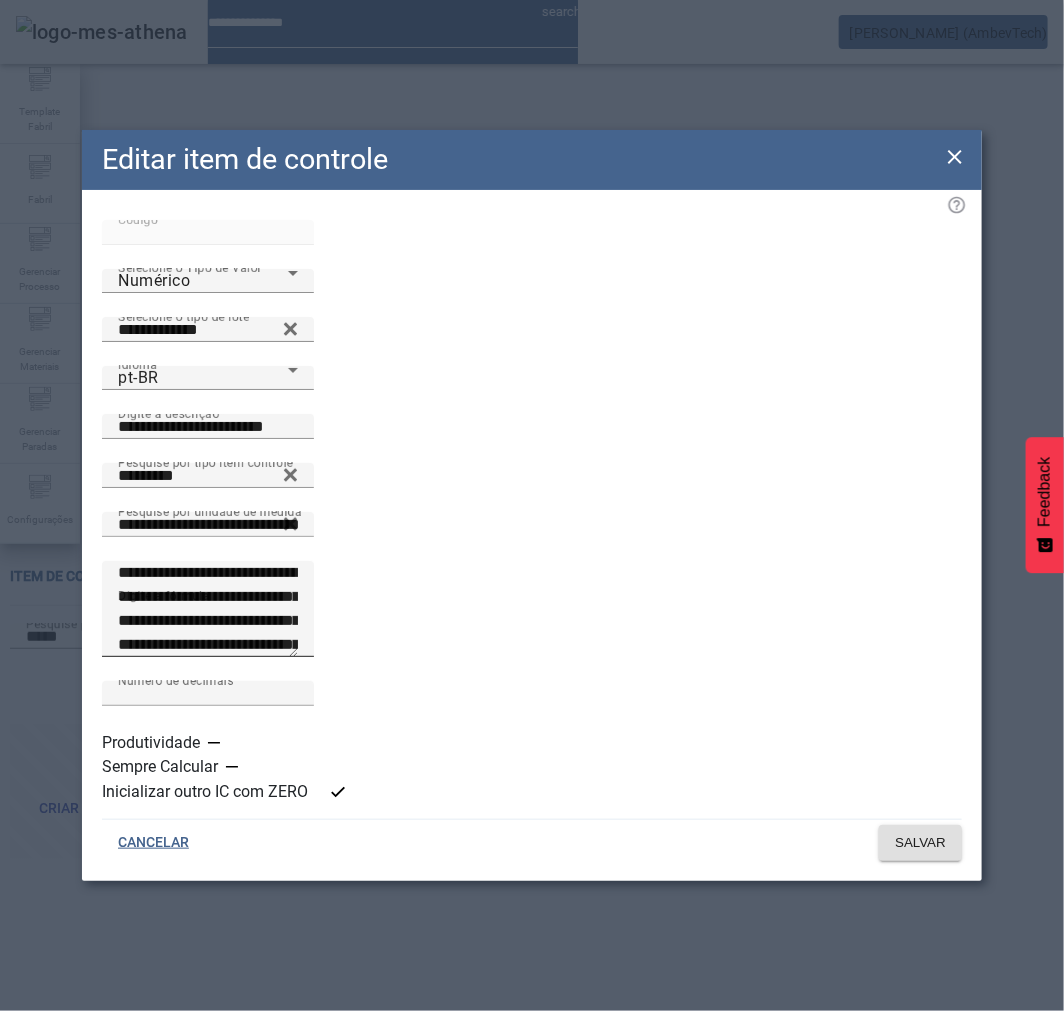 click on "**********" at bounding box center [208, 609] 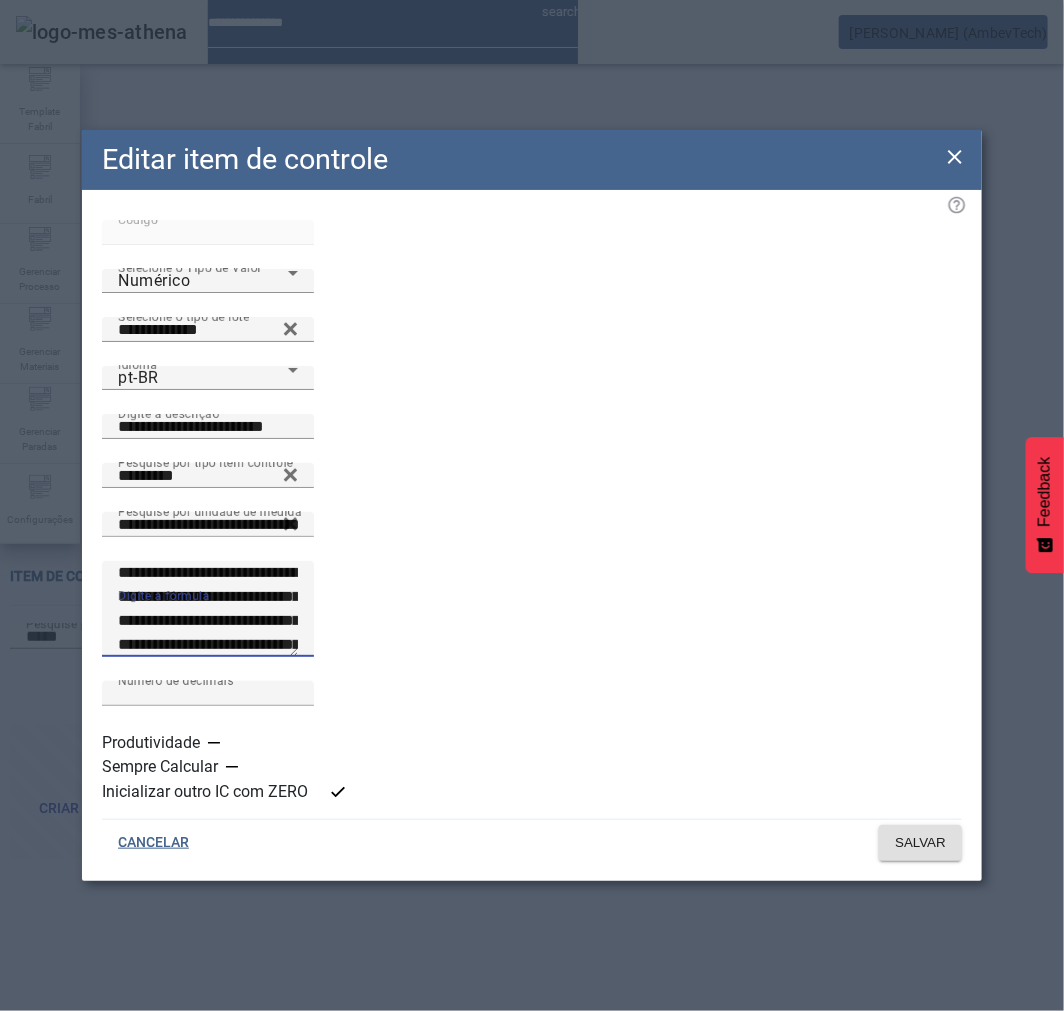 paste on "*****" 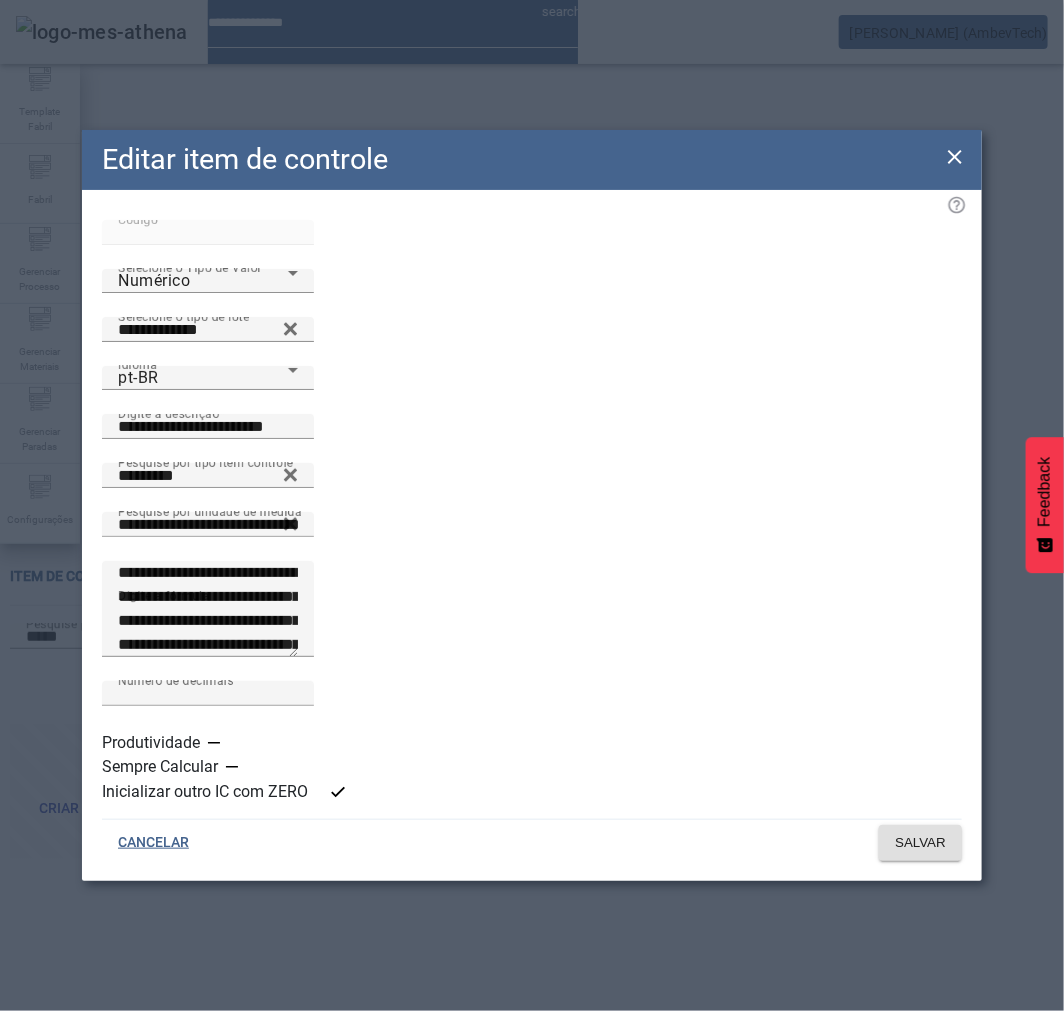 click on "Código *****" 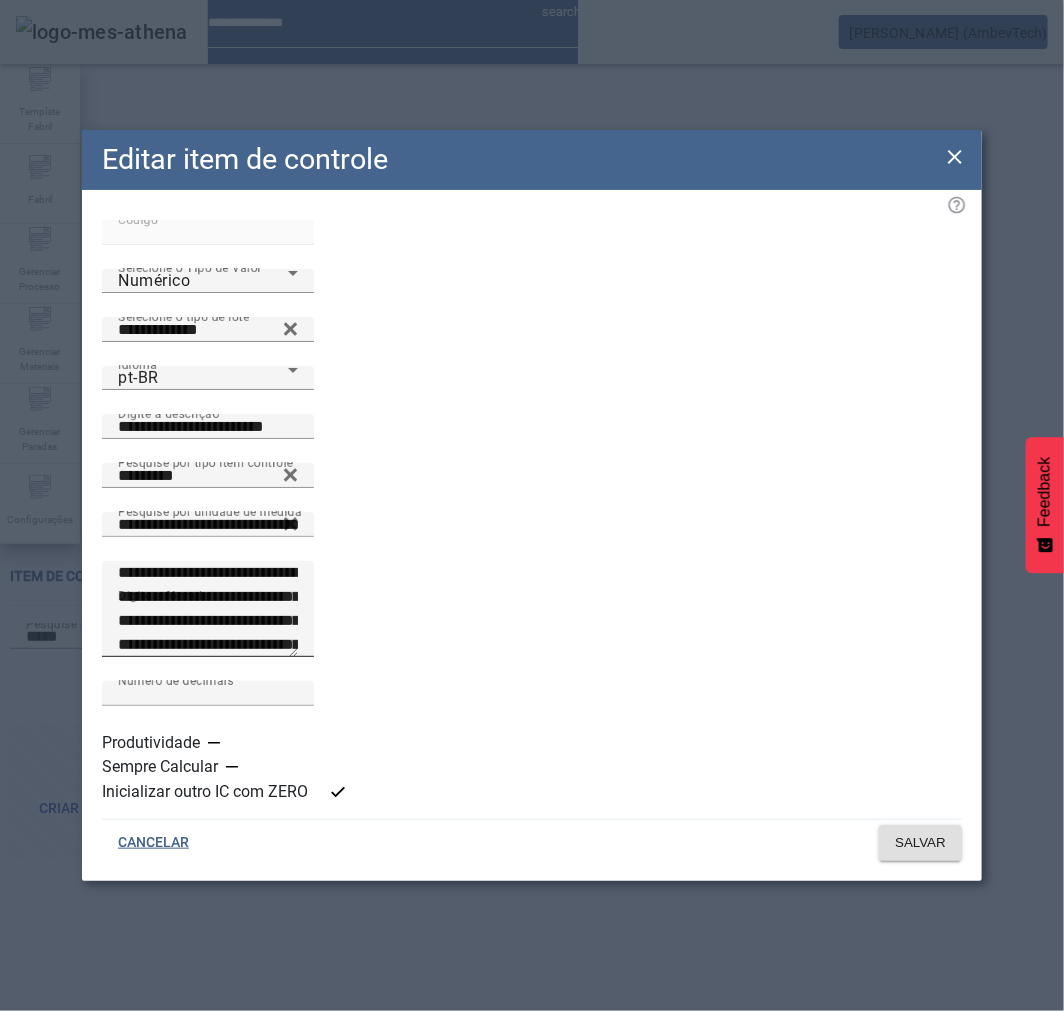 click on "**********" at bounding box center [208, 609] 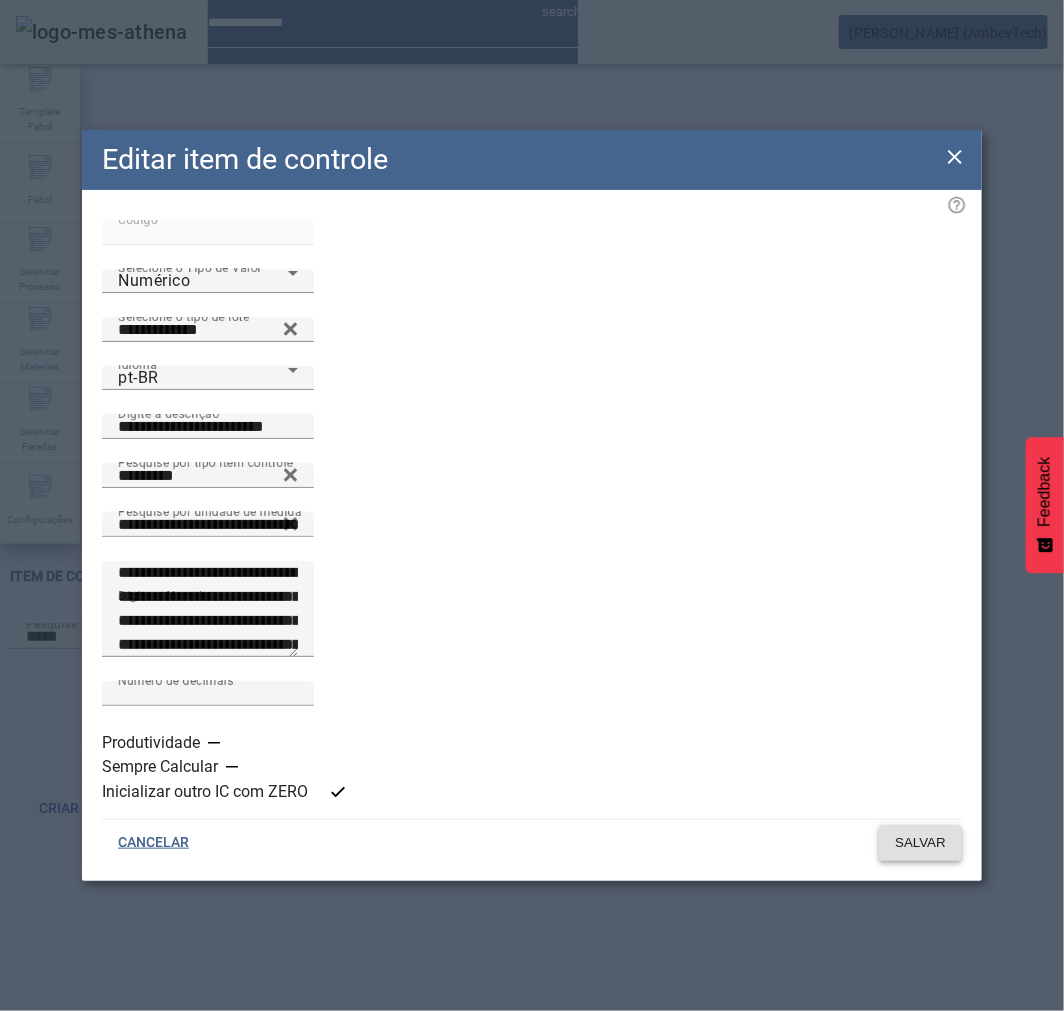 click 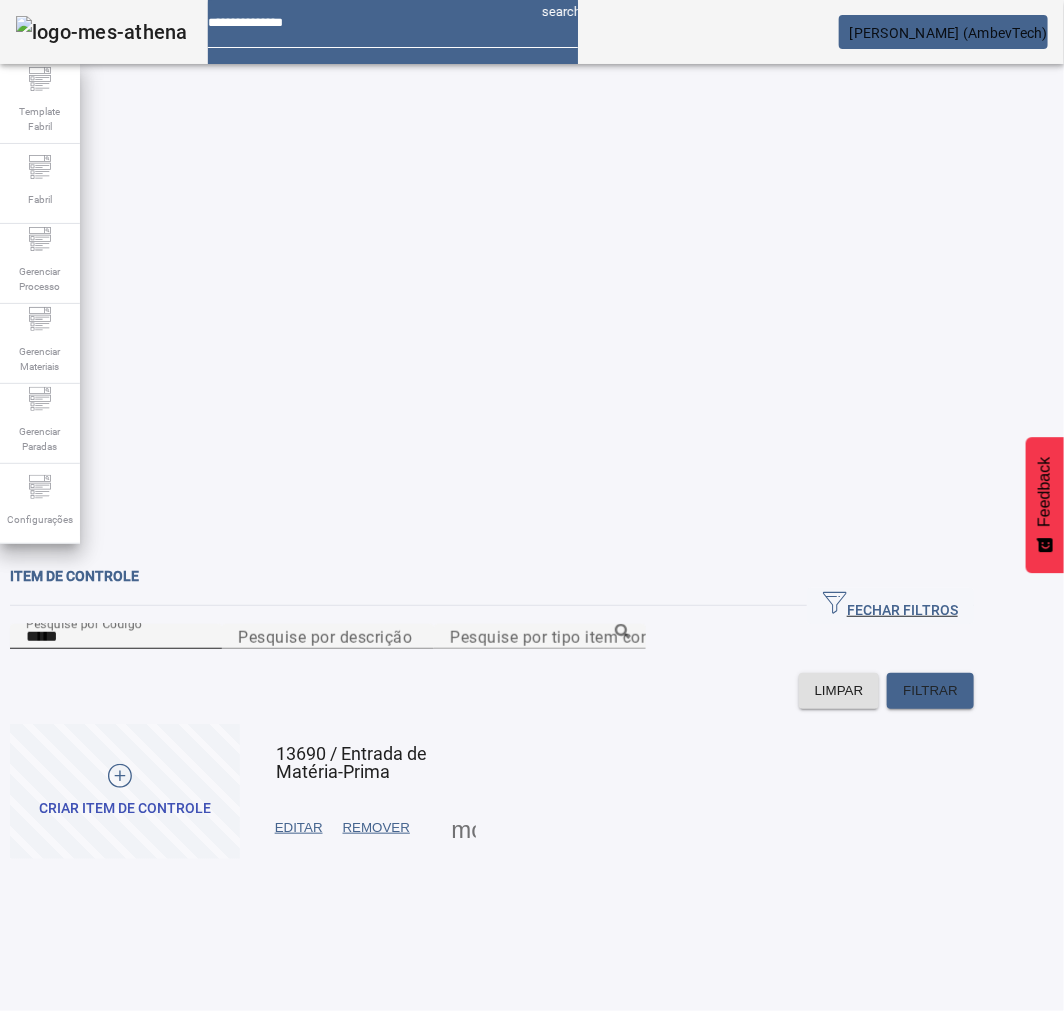 click on "*****" at bounding box center (116, 637) 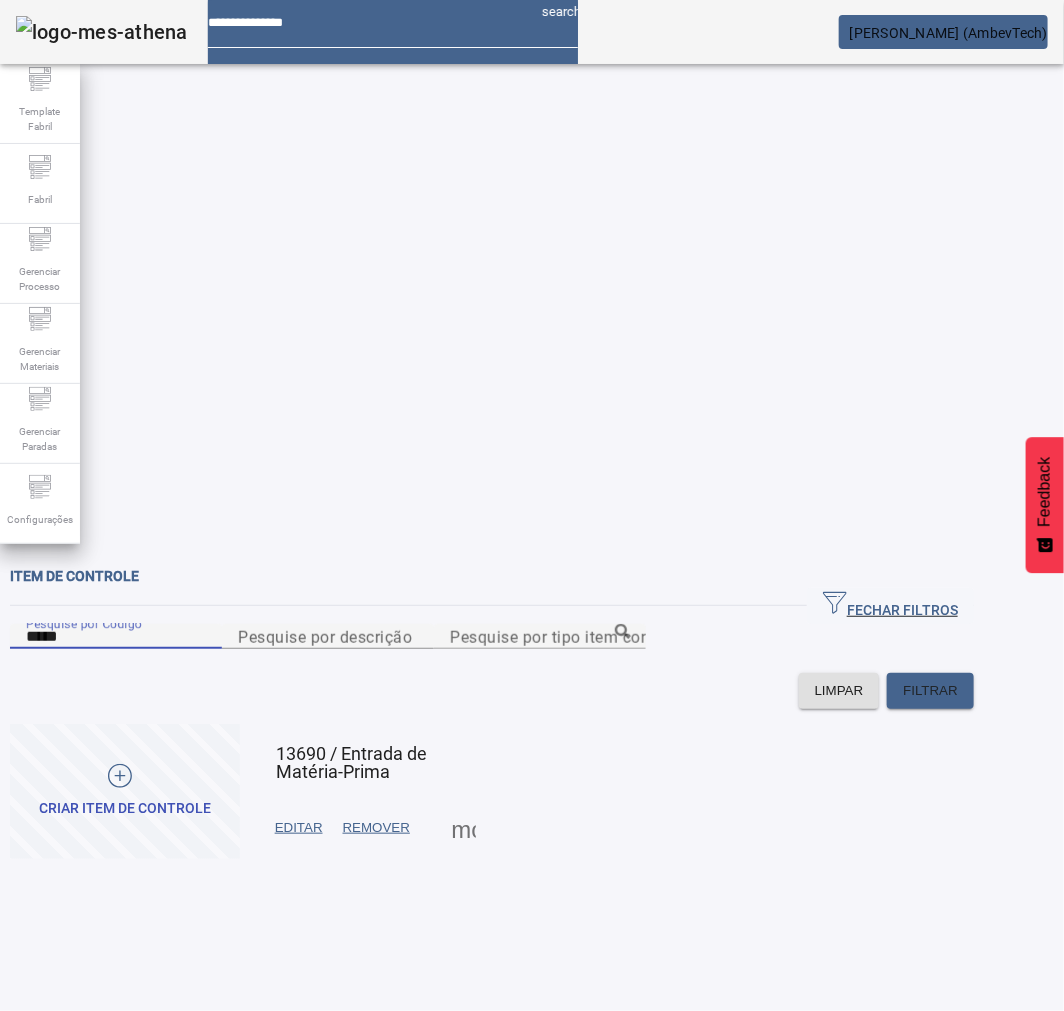 click on "*****" at bounding box center [116, 637] 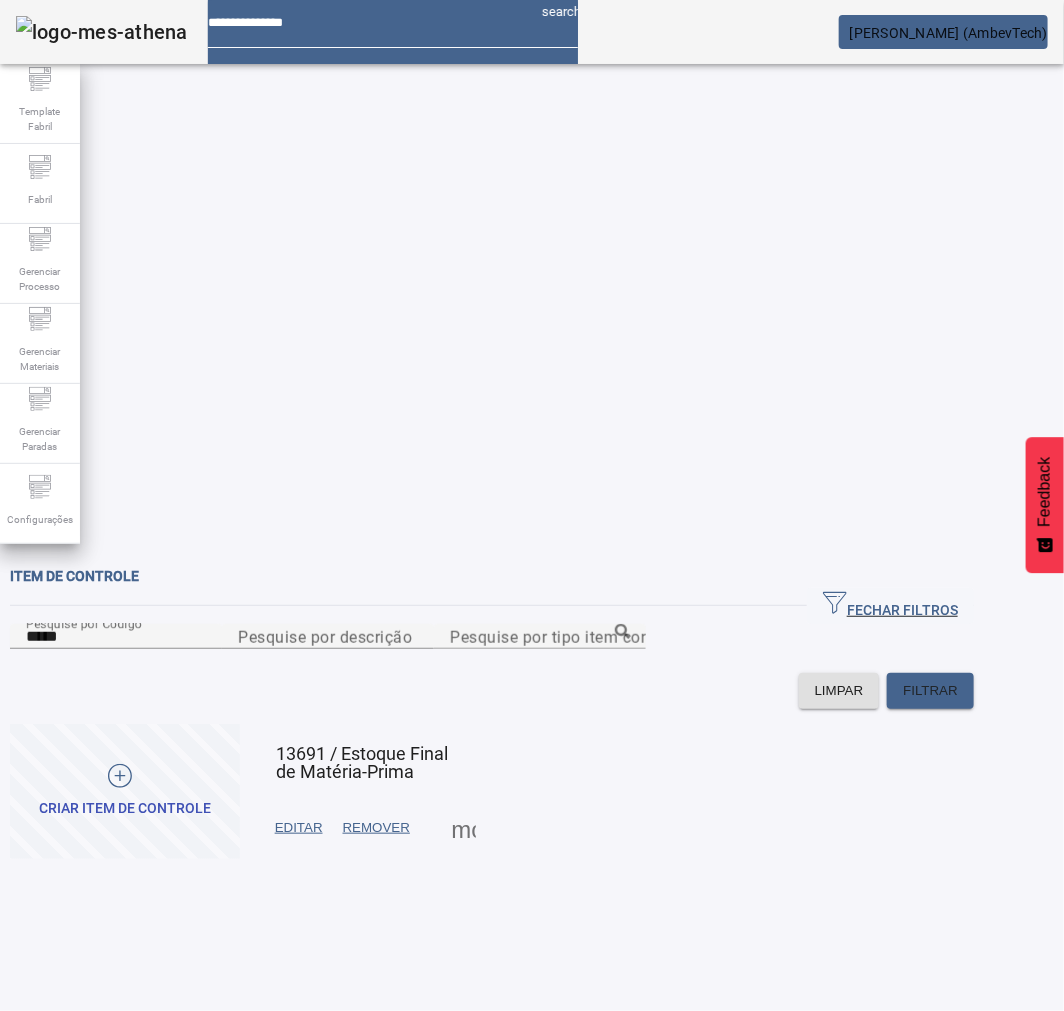 click on "EDITAR" at bounding box center (299, 828) 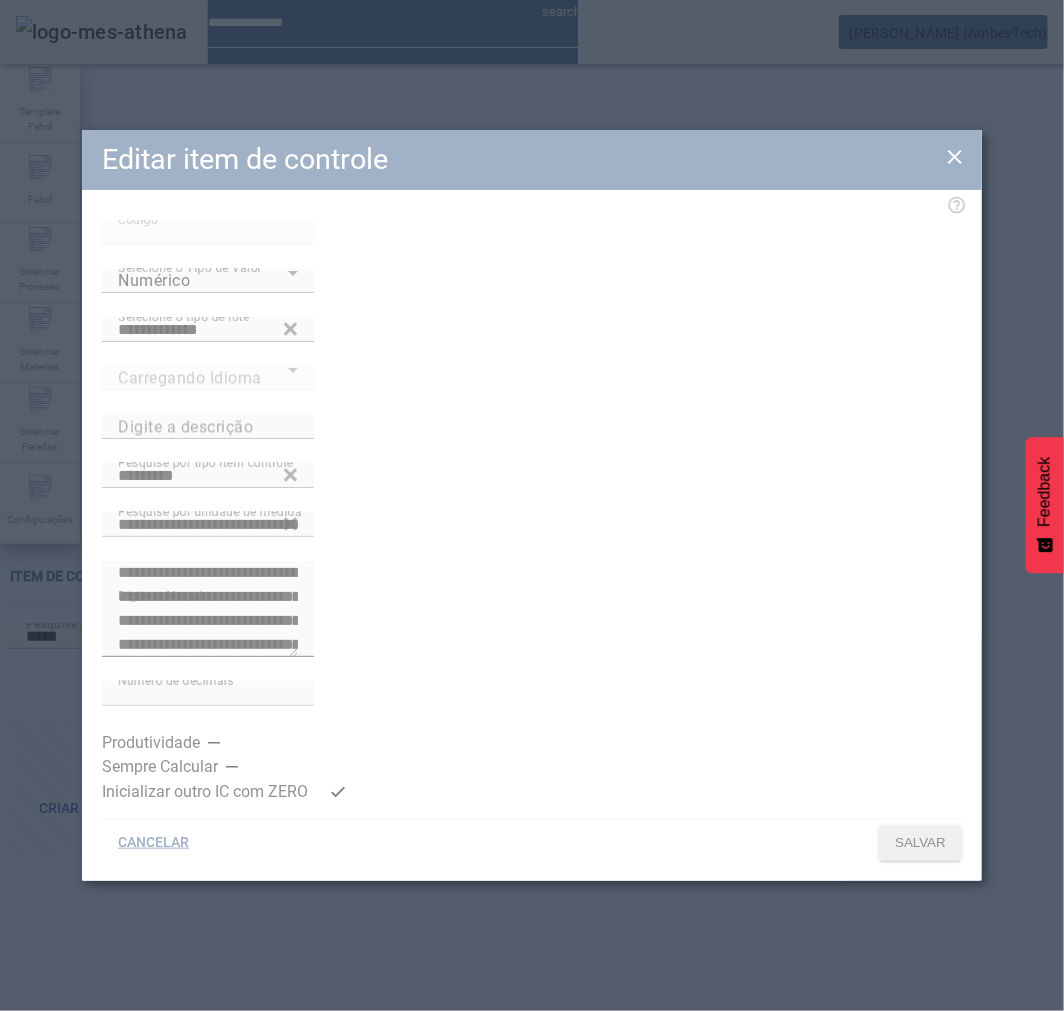 type on "**********" 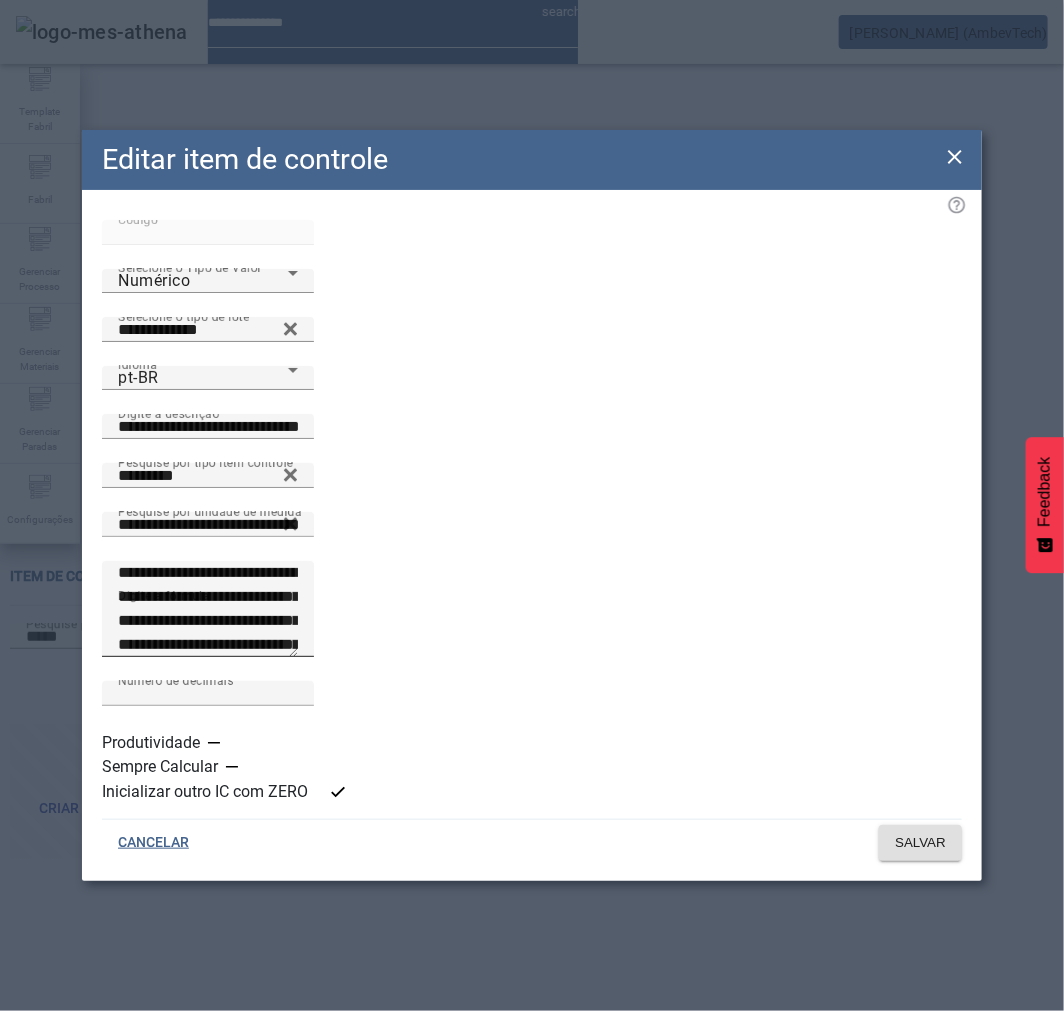 click on "**********" at bounding box center [208, 609] 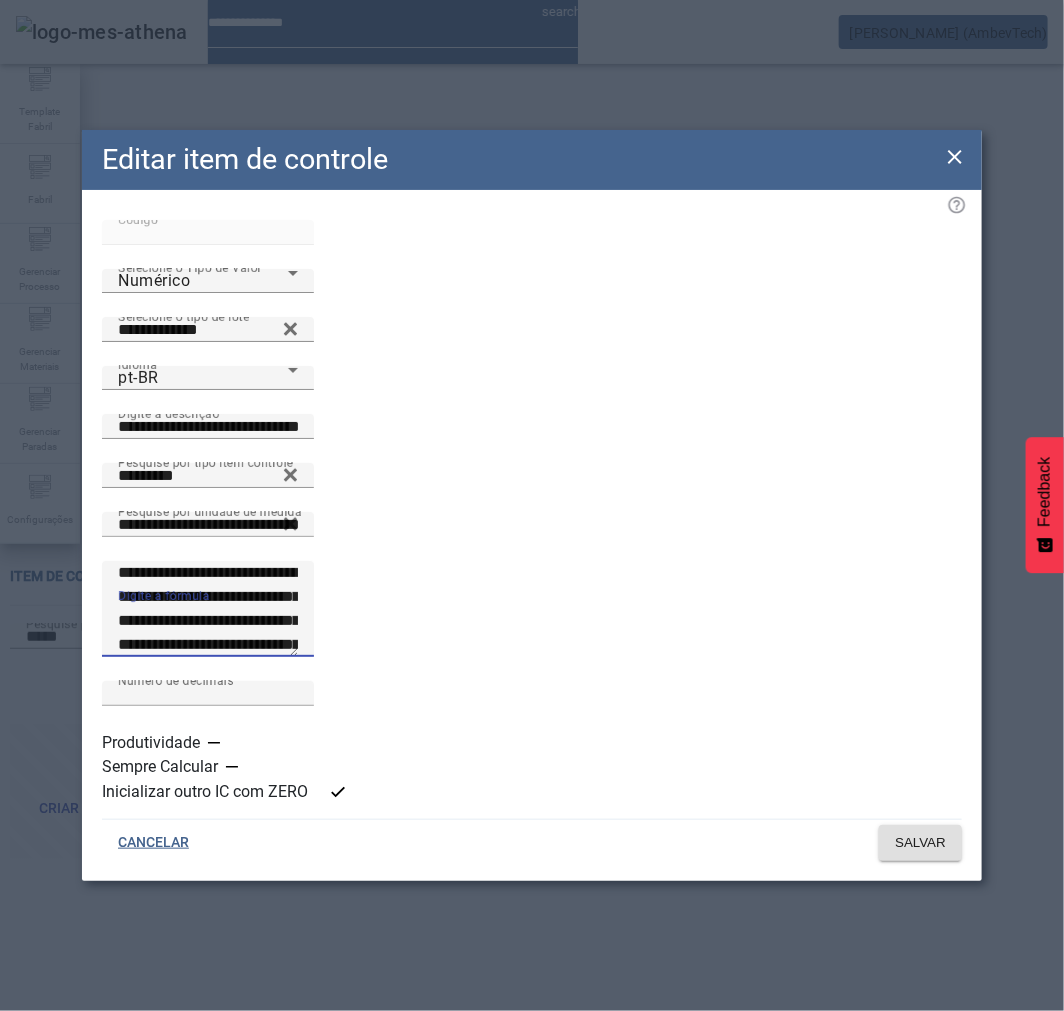 paste on "*****" 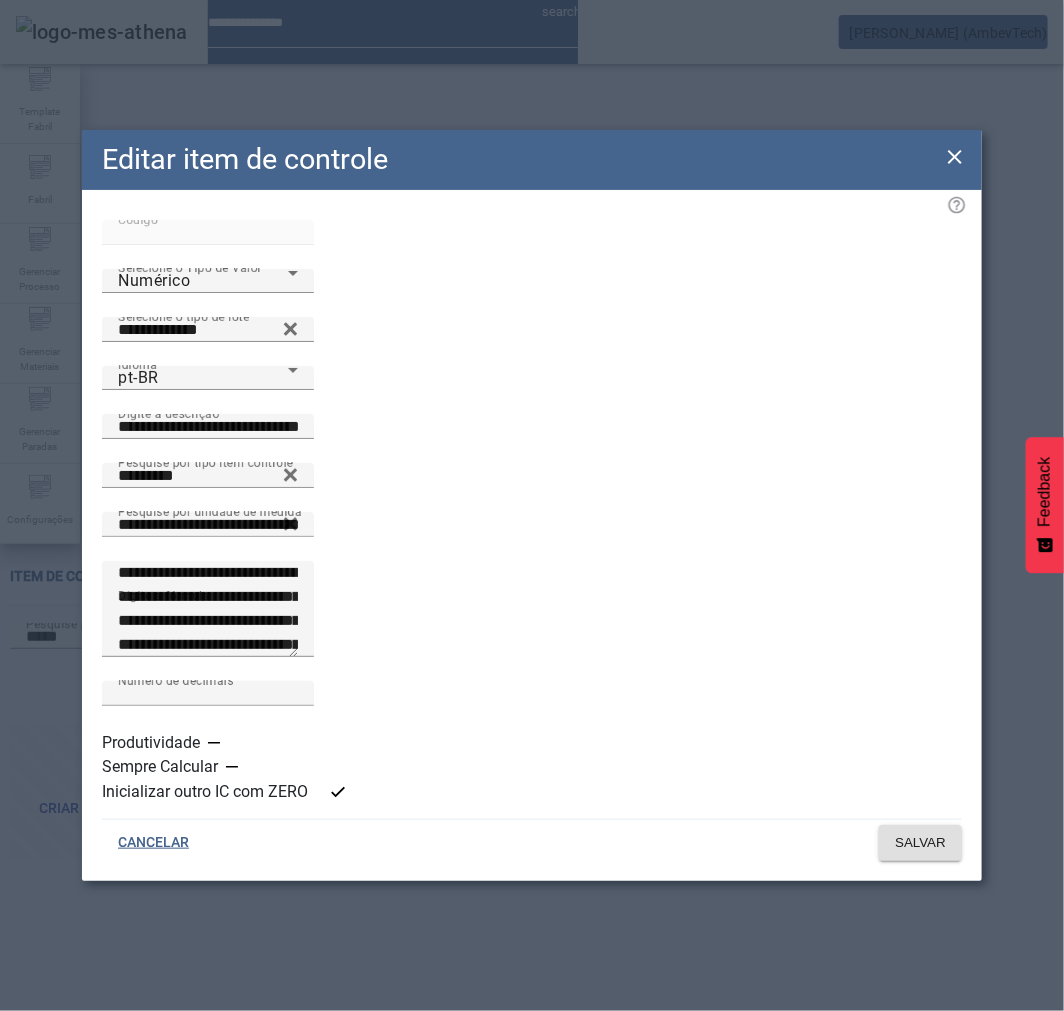 click on "Código *****" 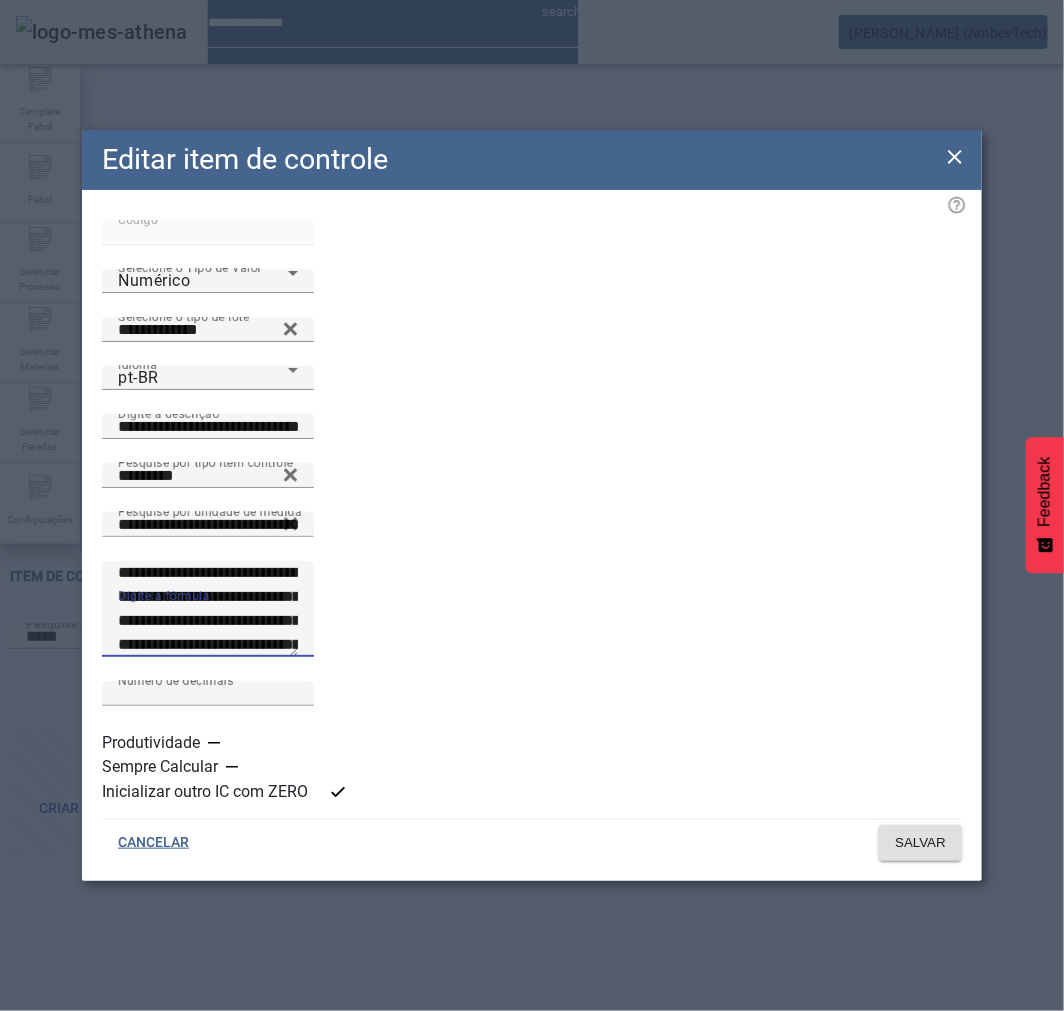 click on "**********" at bounding box center (208, 609) 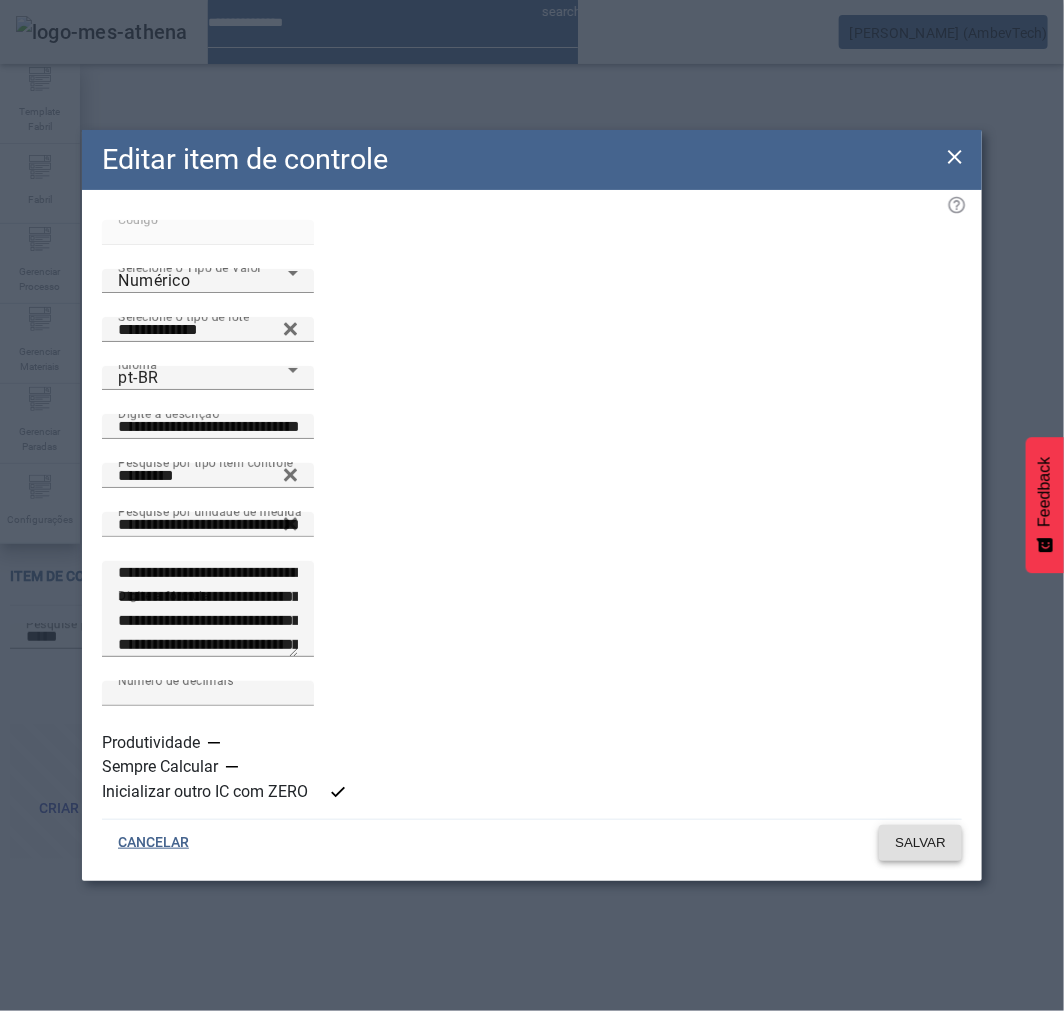 click 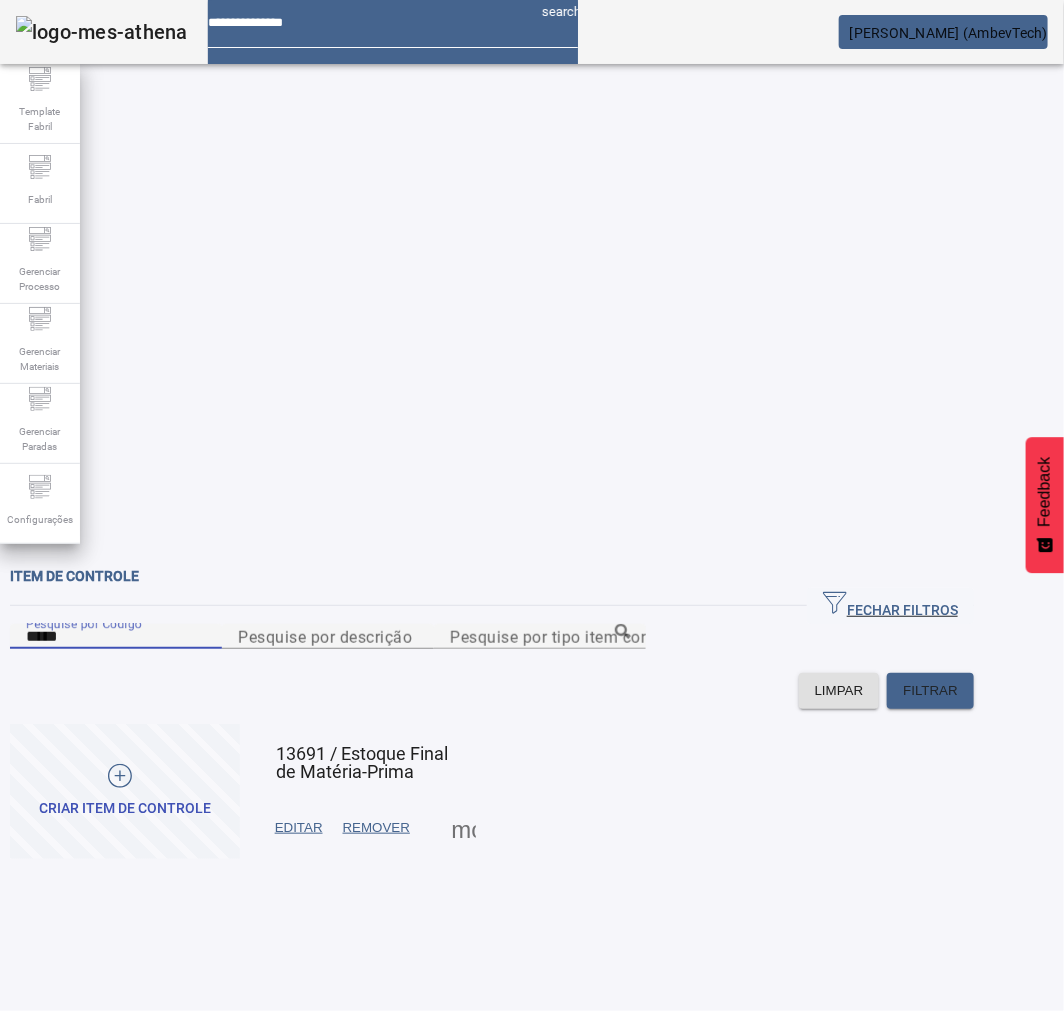 click on "*****" at bounding box center [116, 637] 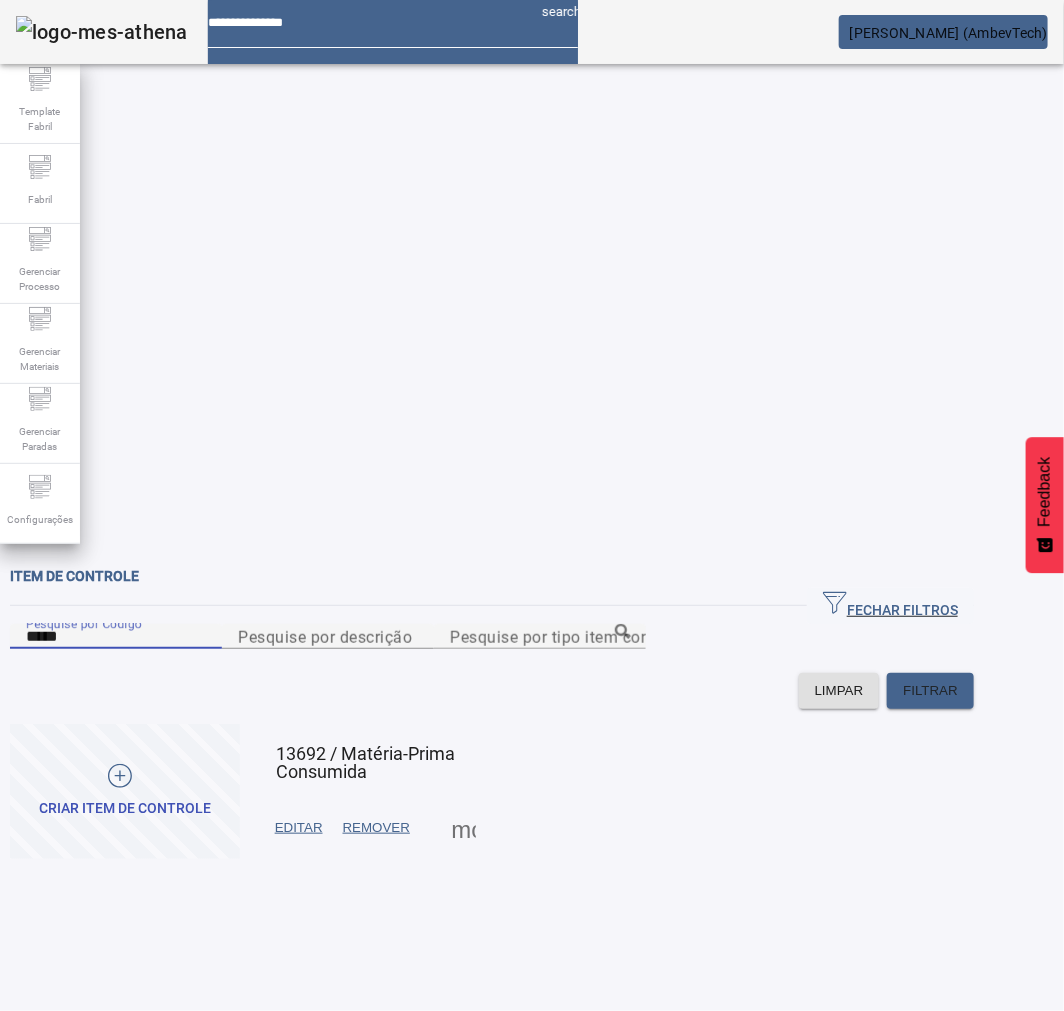 click on "EDITAR" at bounding box center (299, 828) 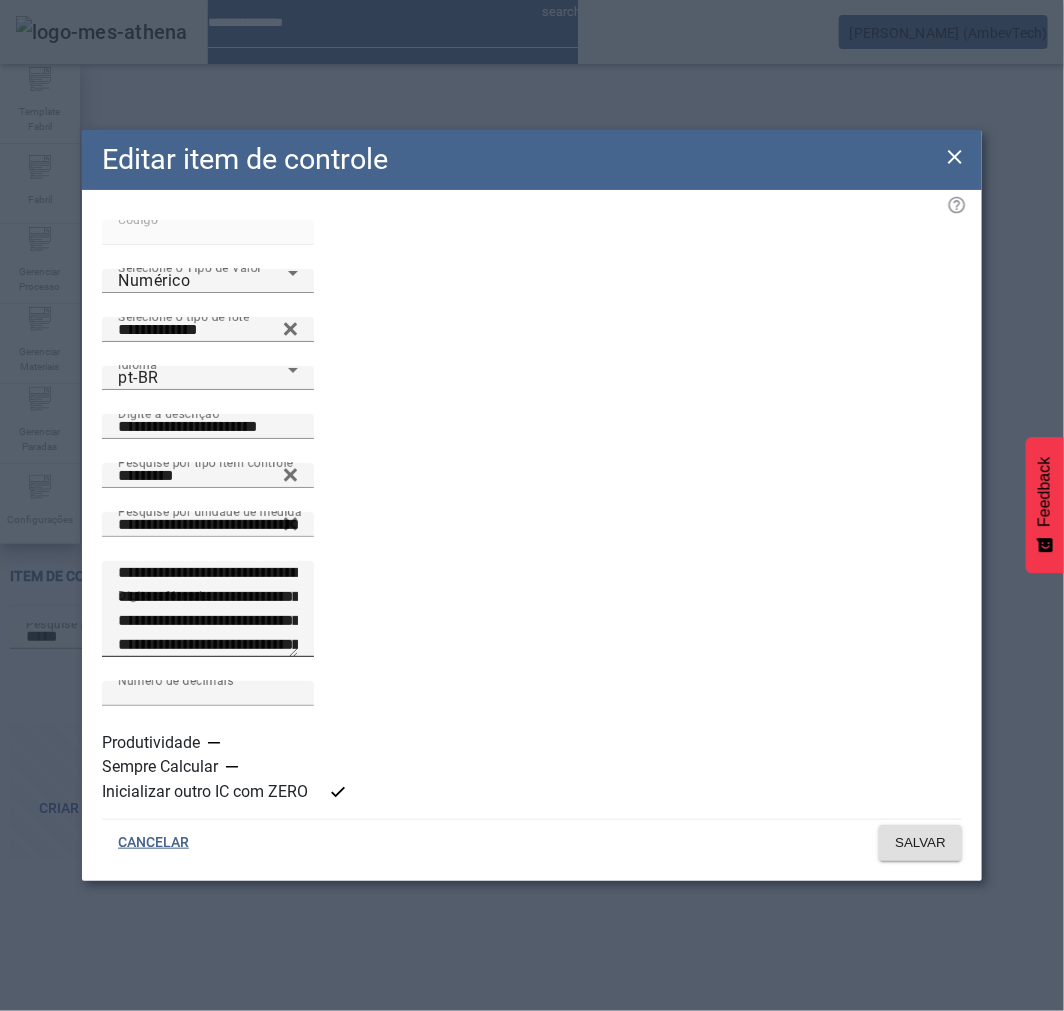 click on "**********" at bounding box center [208, 609] 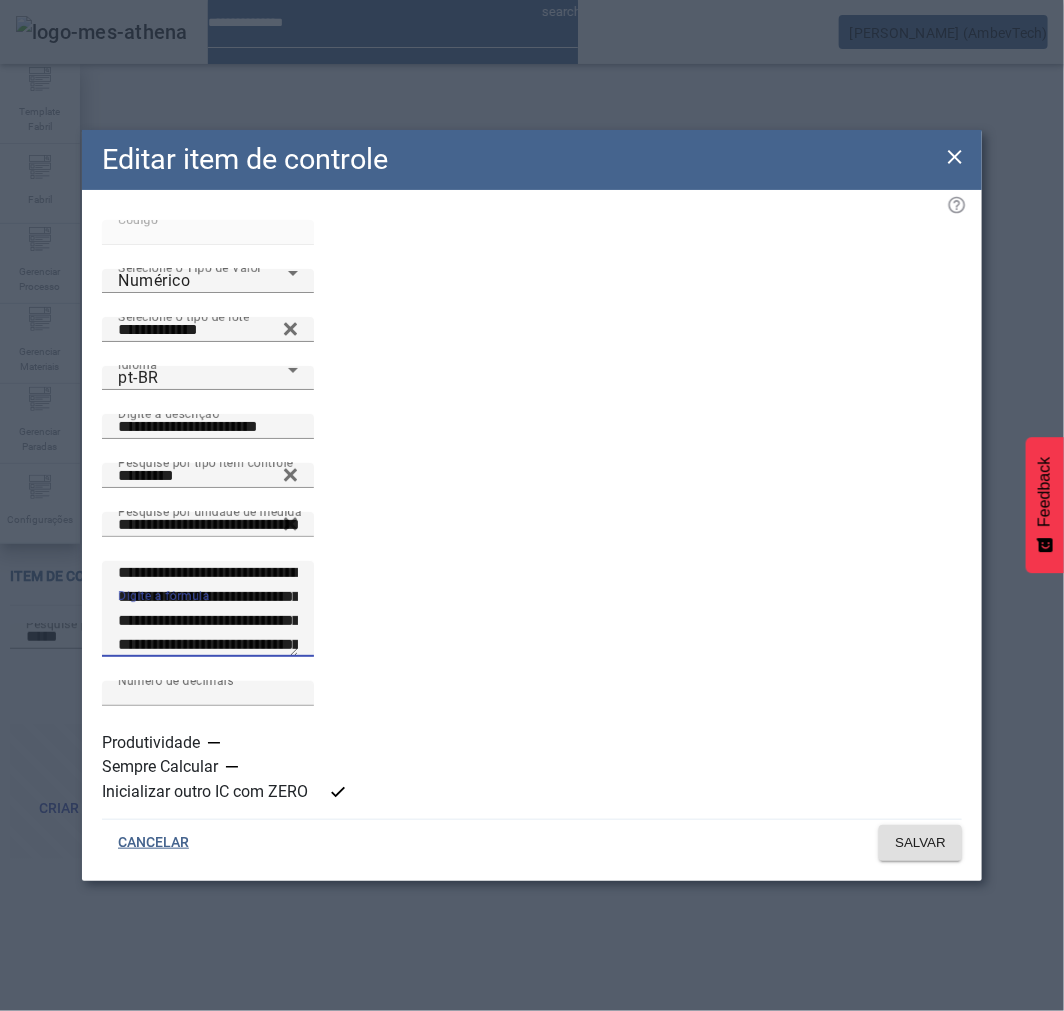 click on "**********" at bounding box center [208, 609] 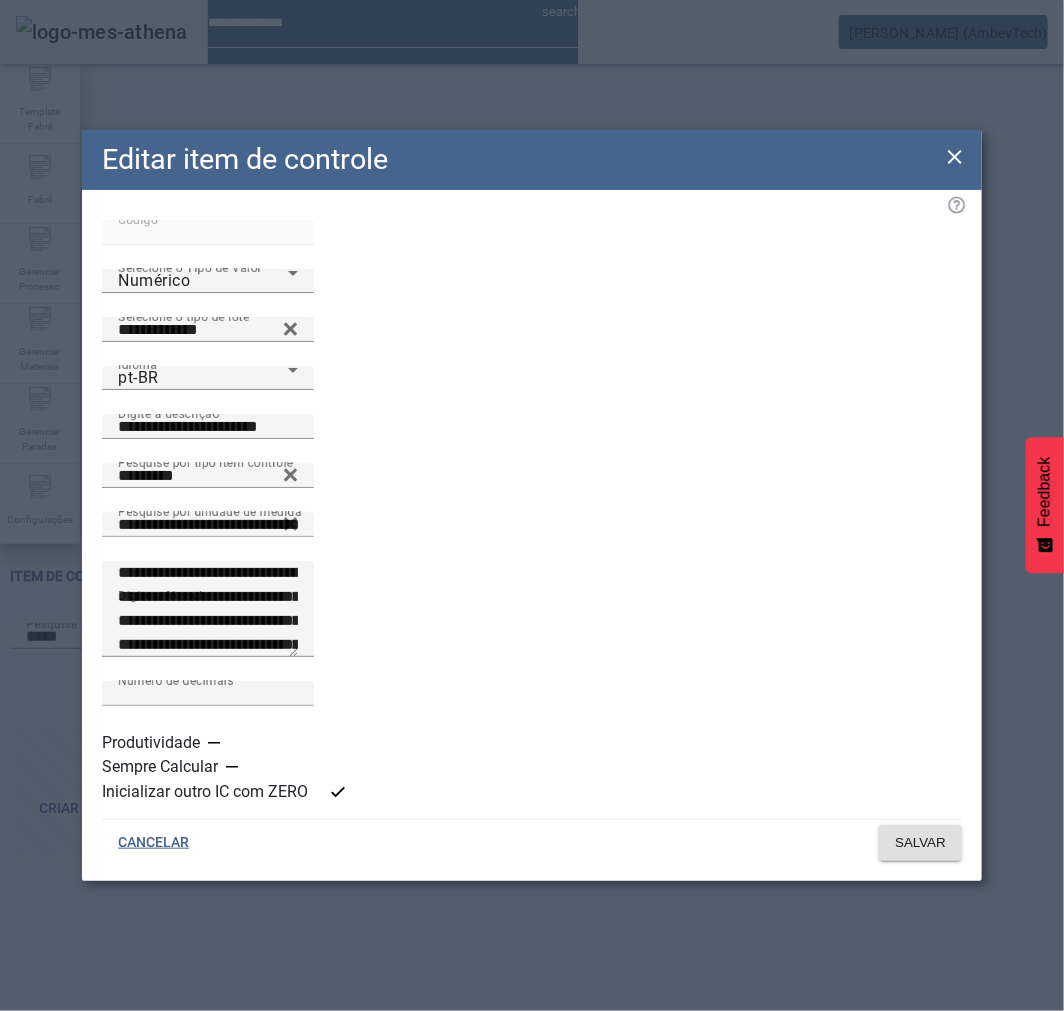 click on "**********" 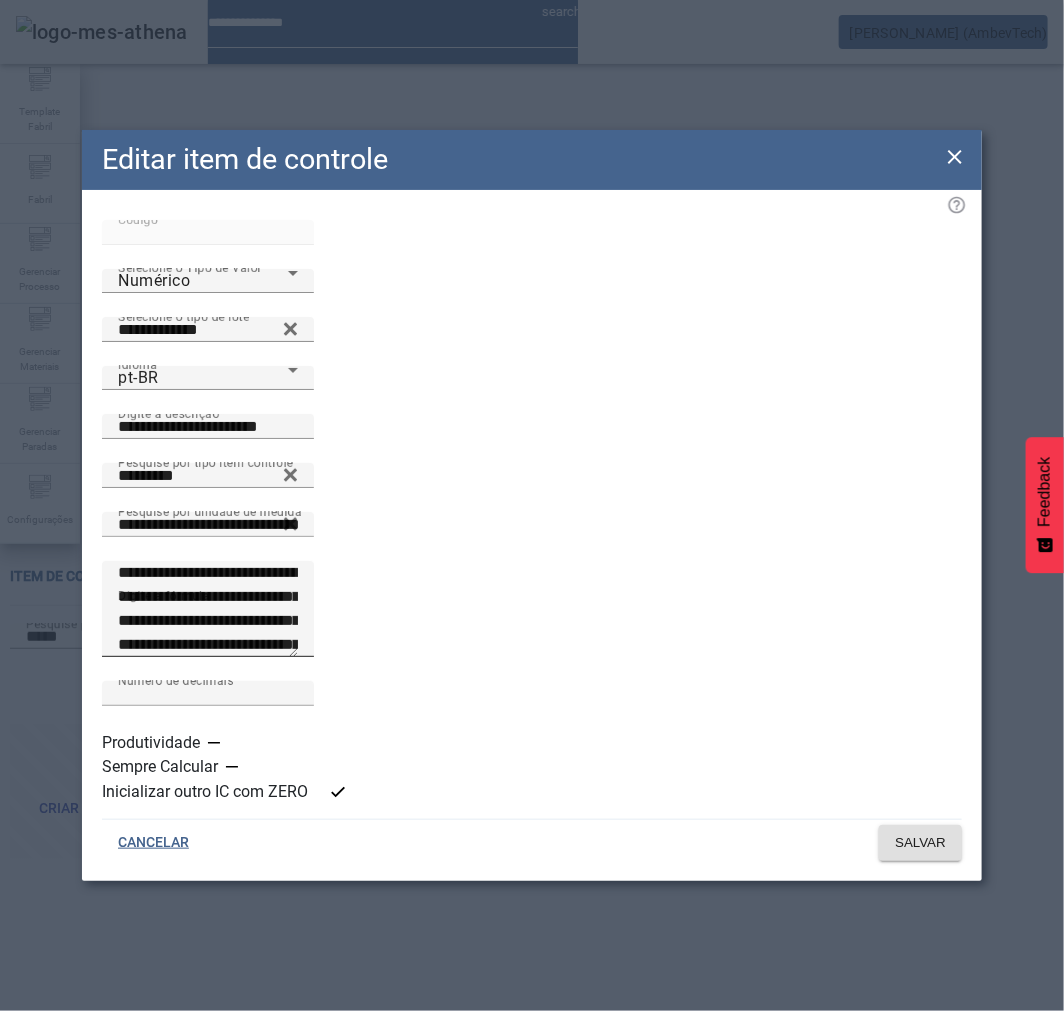 click on "**********" at bounding box center [208, 609] 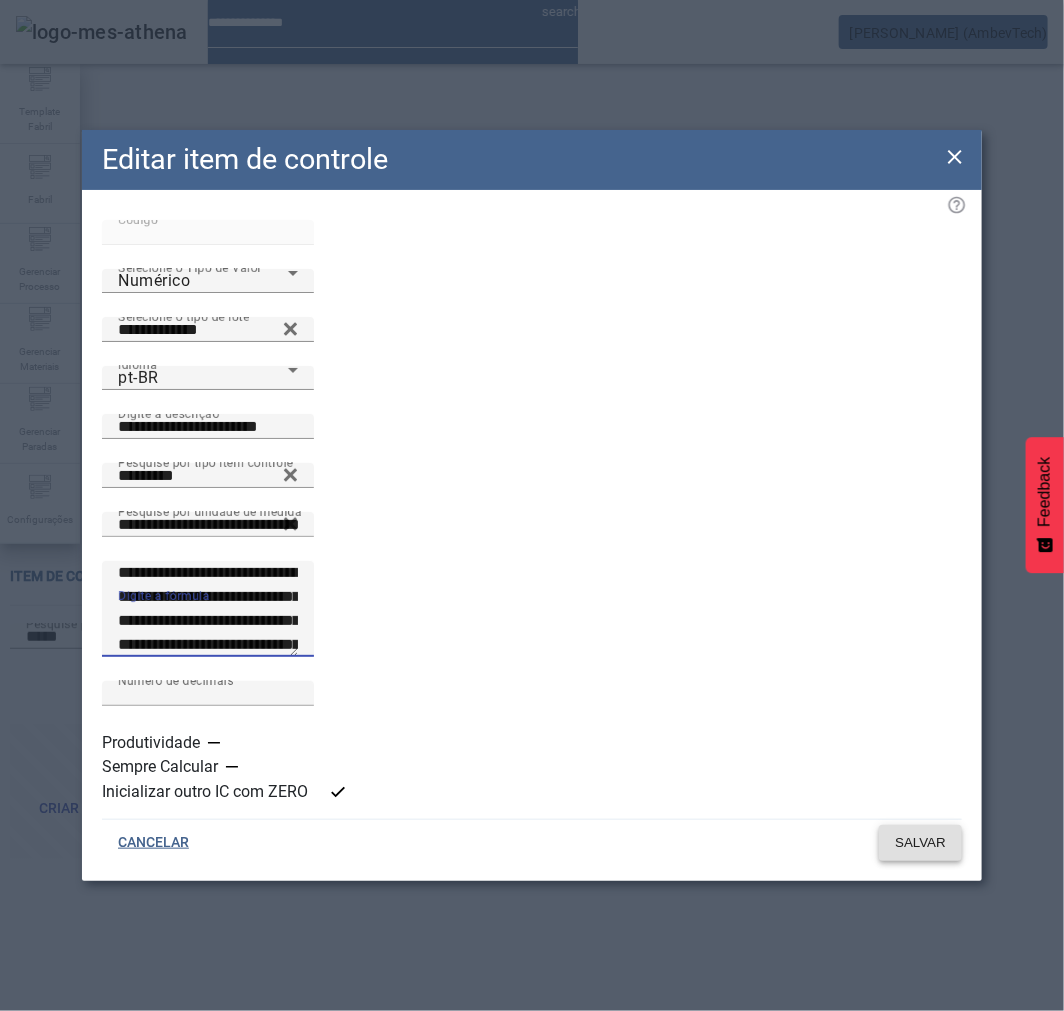 click on "SALVAR" 